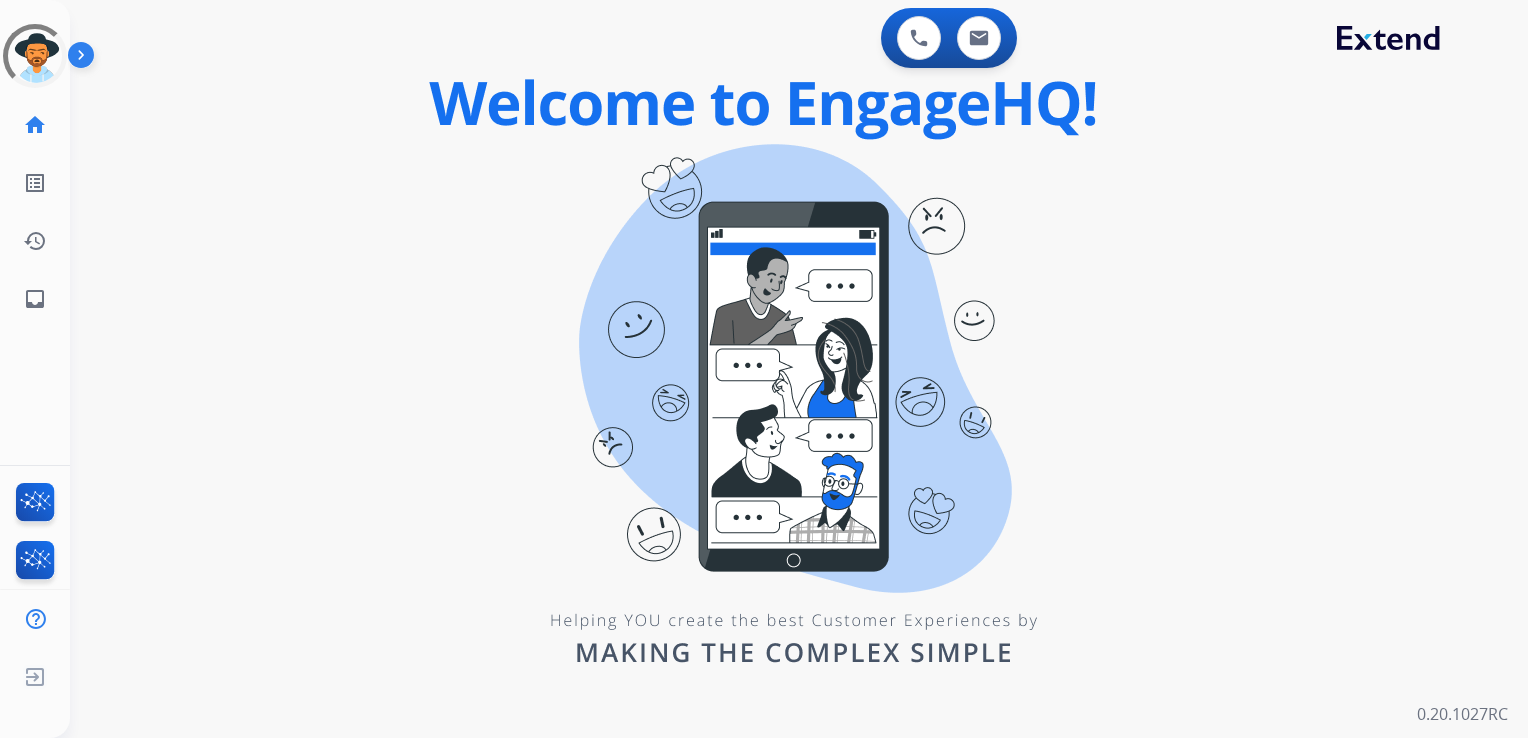 scroll, scrollTop: 0, scrollLeft: 0, axis: both 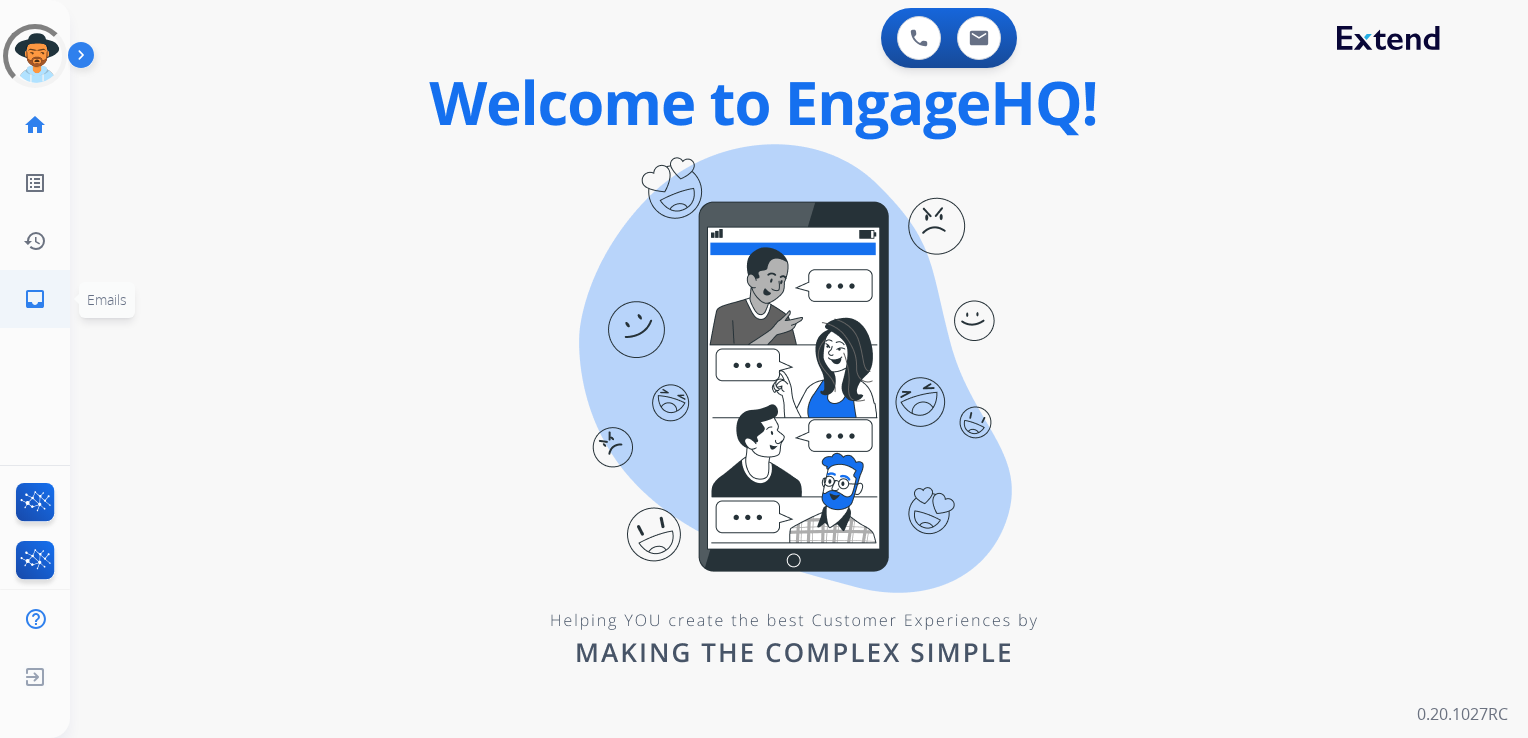 click on "inbox" 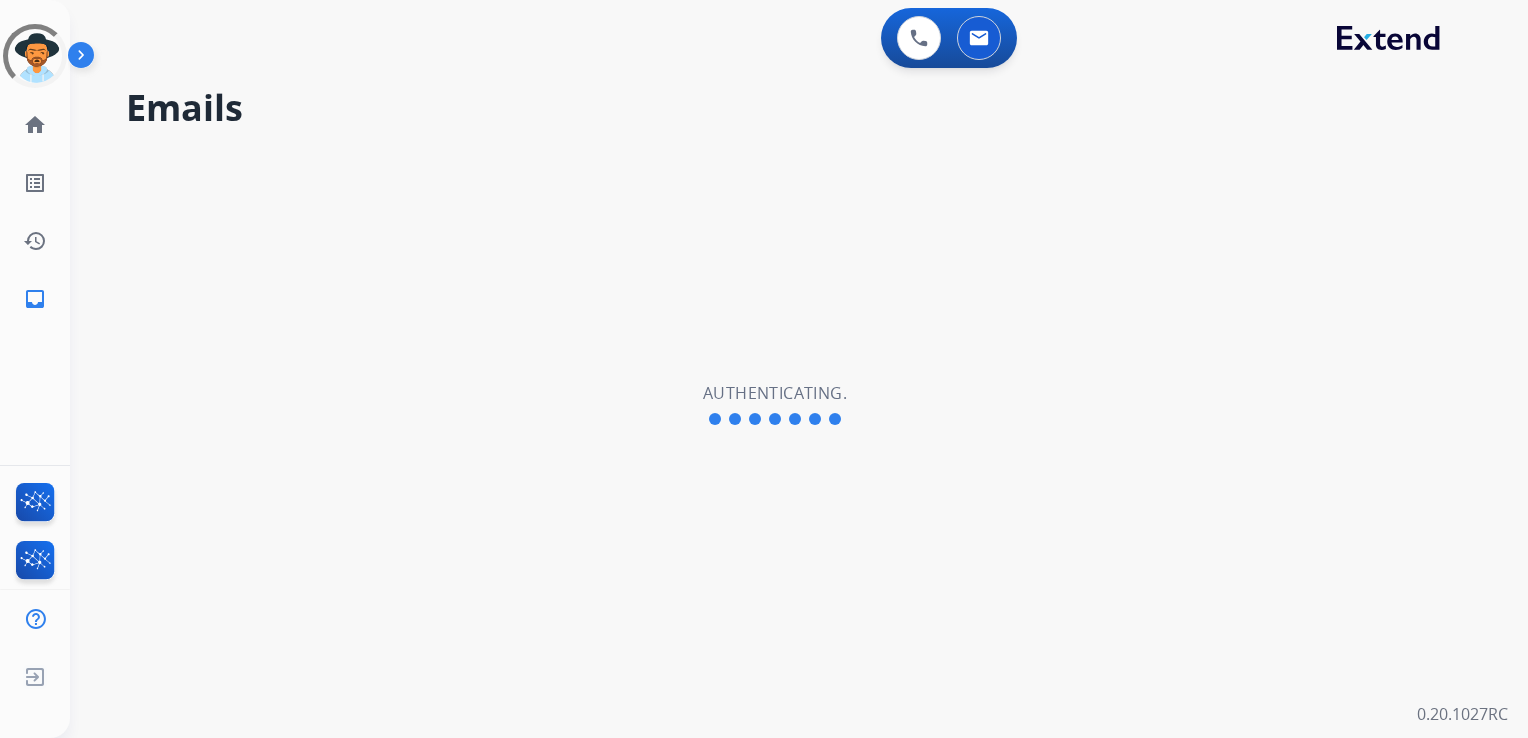 click on "Emails Authenticating." at bounding box center [775, 405] 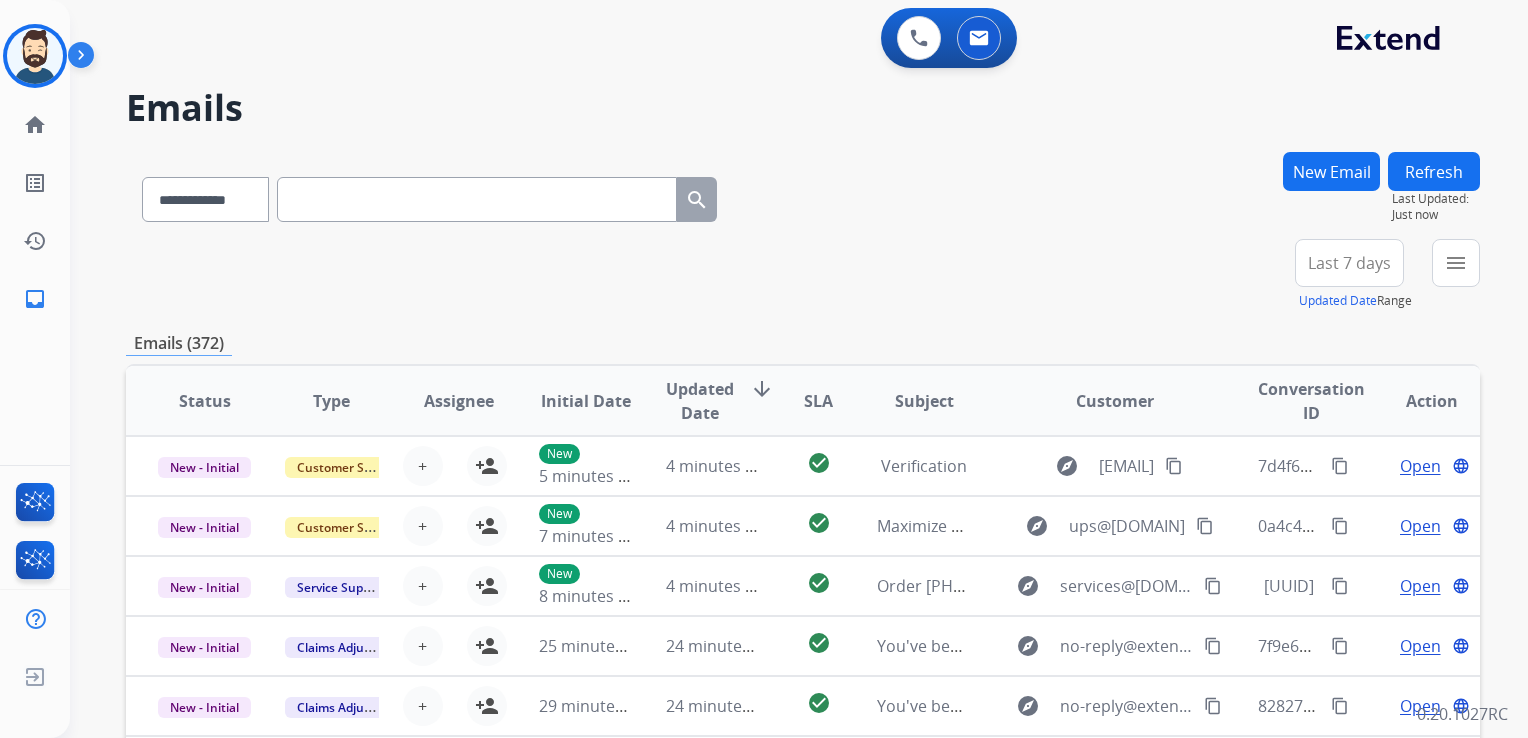 click on "Emails [MASKED_DATA] search New Email Refresh Last Updated: Just now search [MASKED_DATA] Select all Assigned to me Assigned to everyone Unassigned Apply Clear Last 7 days Updated Date Range Custom Recent Last 7 days Last 14 days Last 30 days Last 90 days menu Type Claims Adjudication Customer Support Escalation Service Support Shipping Protection Warranty Ops Dev Test Spam/Phishing Merchant Team Reguard CS Status Open - All Closed - All New - Initial New - Reply On-hold – Internal On-hold - Customer On Hold - Pending Parts On Hold - Servicers Closed - Unresolved Closed – Solved Closed – Merchant Transfer SLA Within SLA Nearing SLA Past SLA Critical On Hold Closed Processed Migration Webhook Polling Extend.com (API) Apply Clear Emails ([NUMBER]) Status Type SLA +" at bounding box center [775, 441] 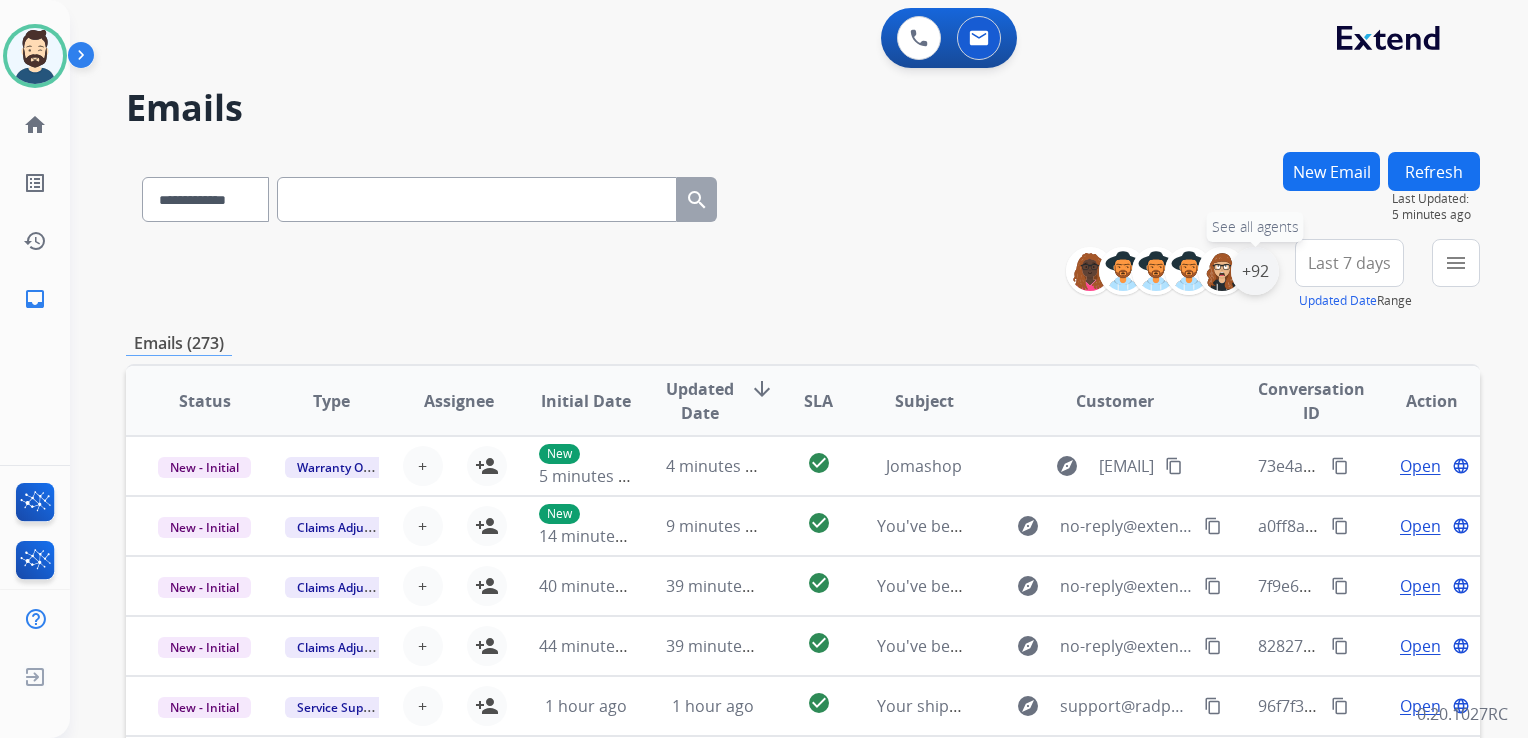 click on "+92" at bounding box center [1255, 271] 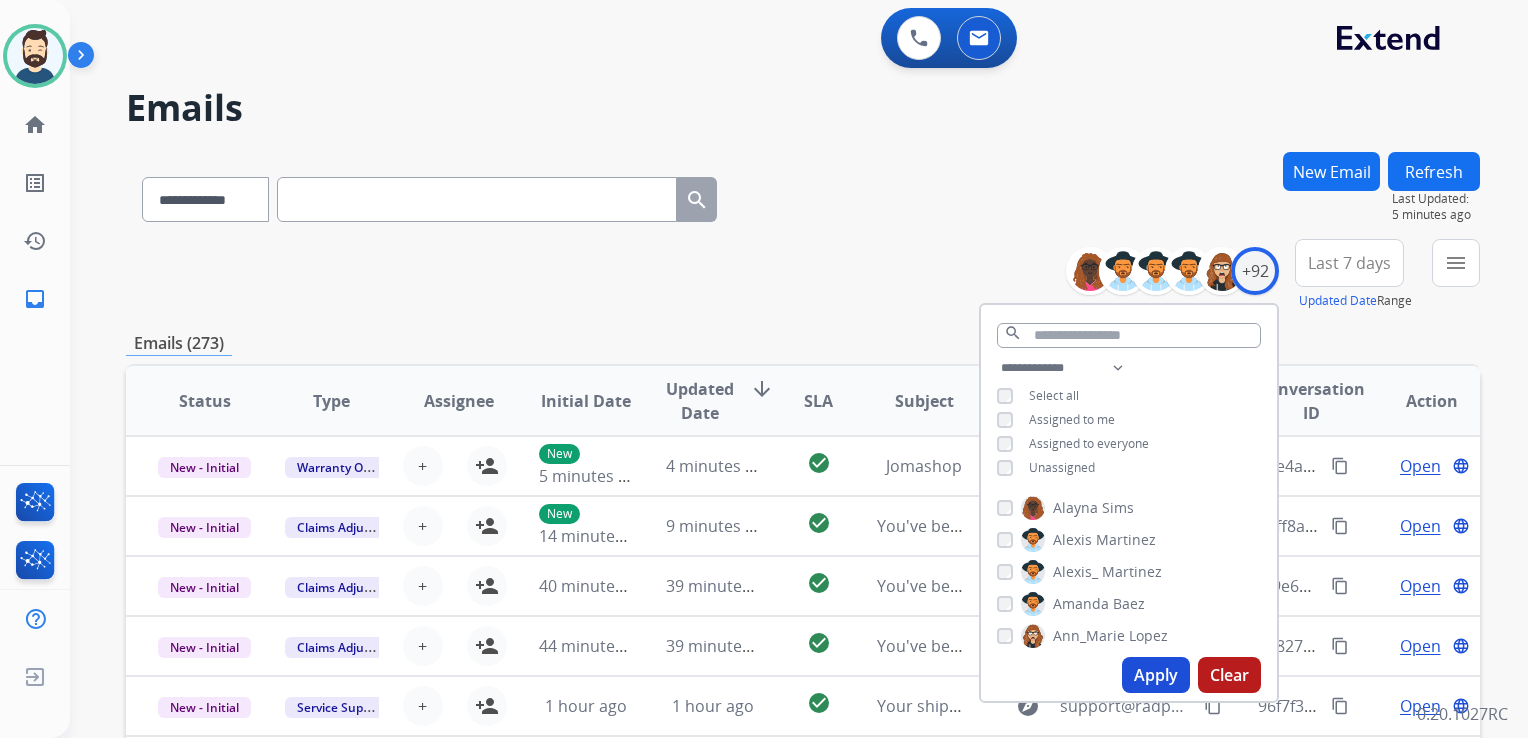click on "Apply" at bounding box center (1156, 675) 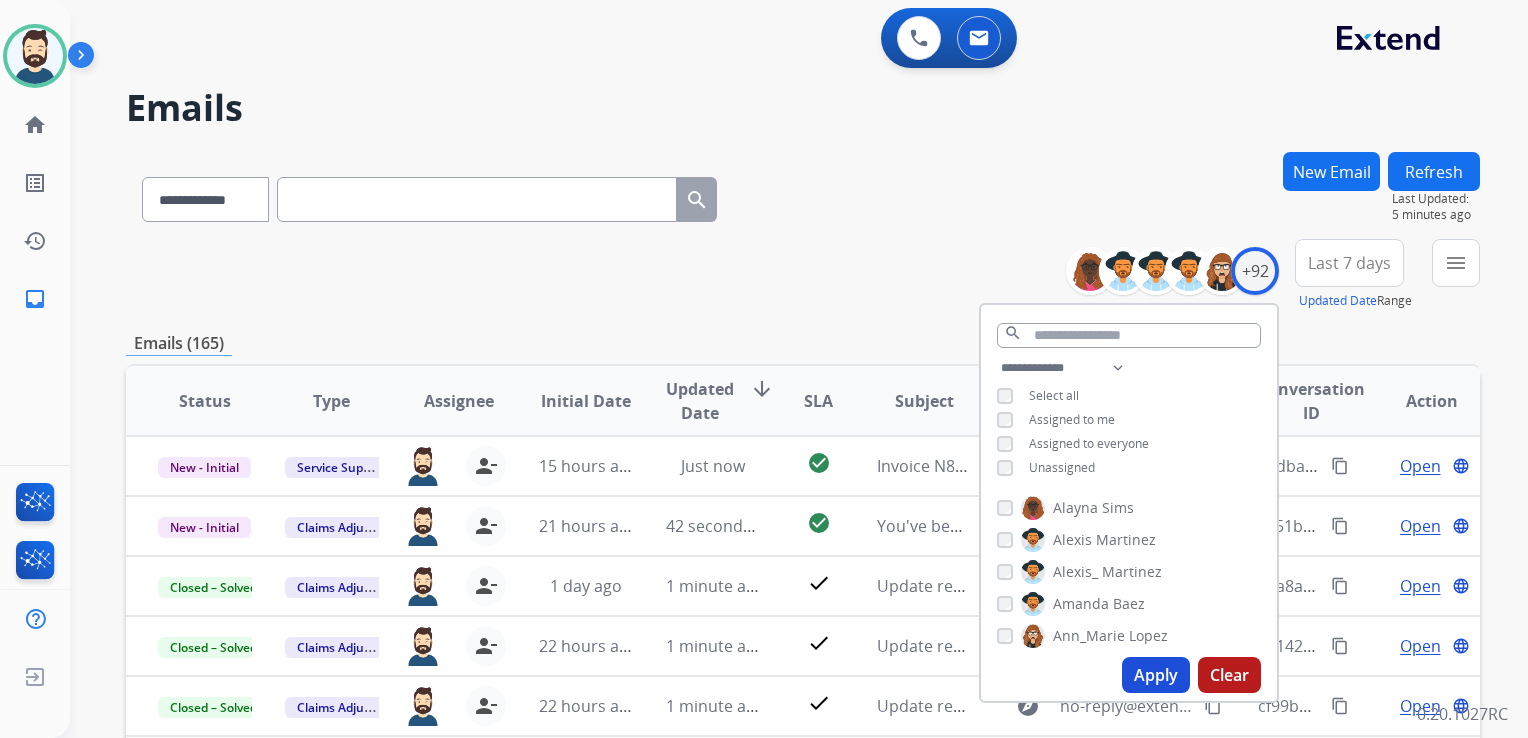 click on "Last 7 days" at bounding box center (1349, 263) 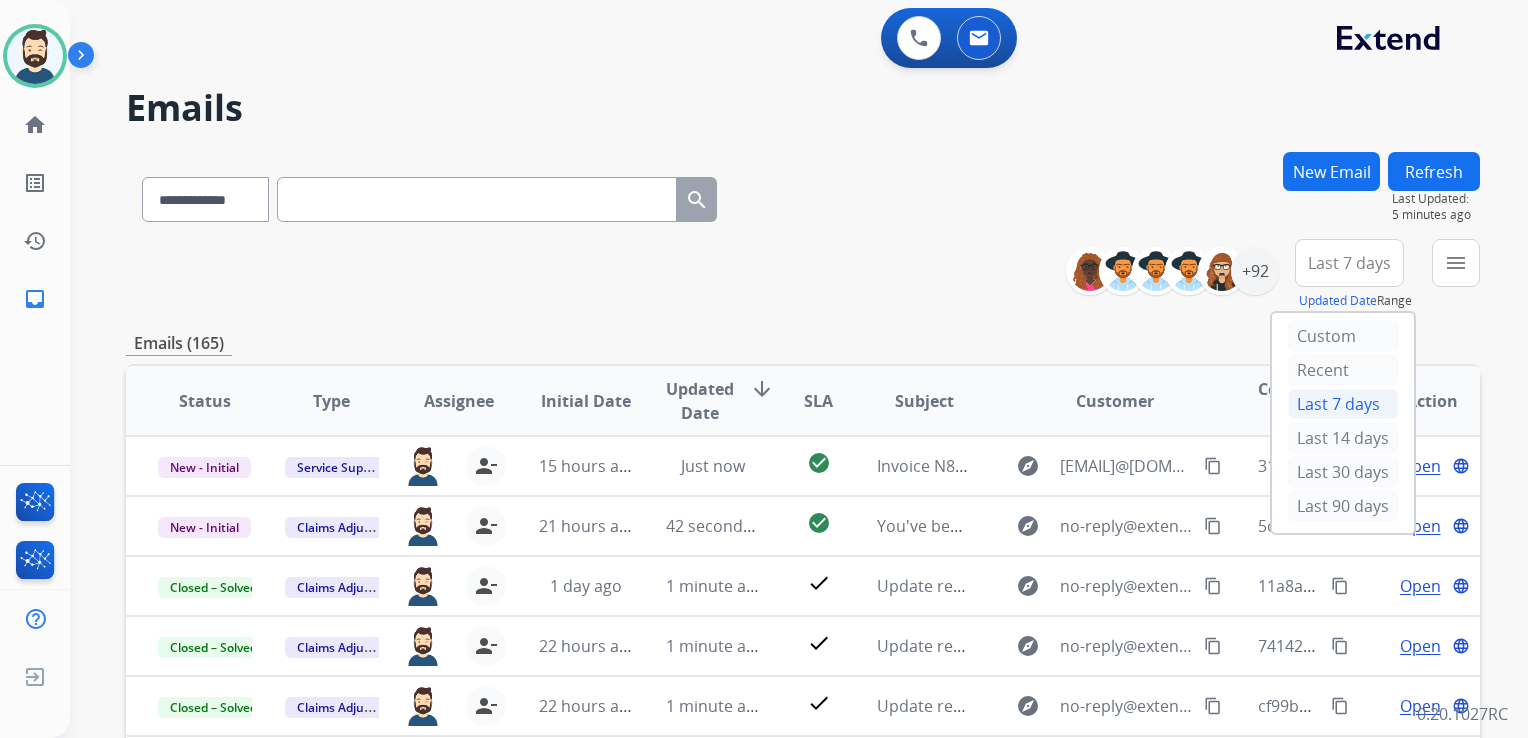 click on "Last 30 days" at bounding box center (1343, 472) 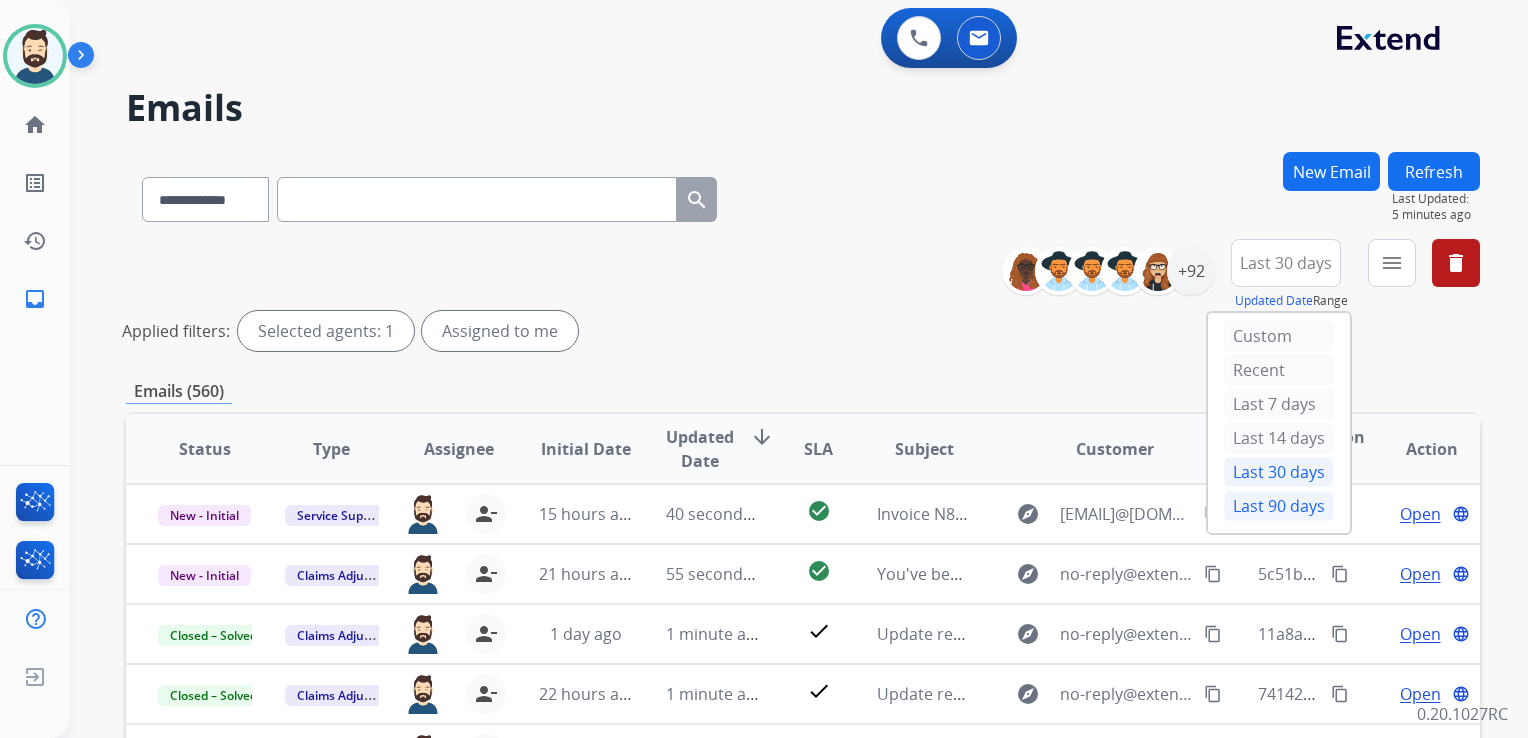 click on "Last 90 days" at bounding box center [1279, 506] 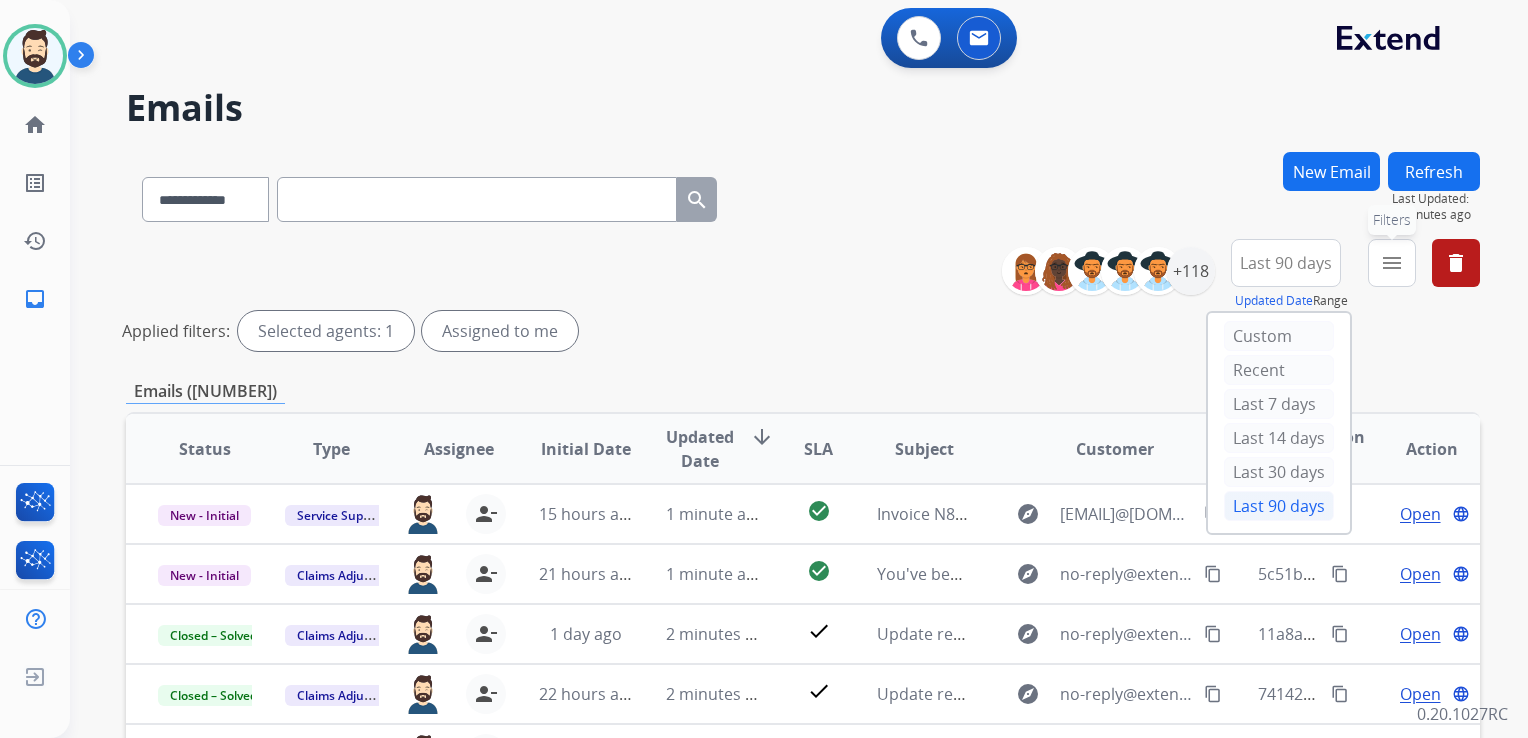 click on "menu  Filters" at bounding box center (1392, 263) 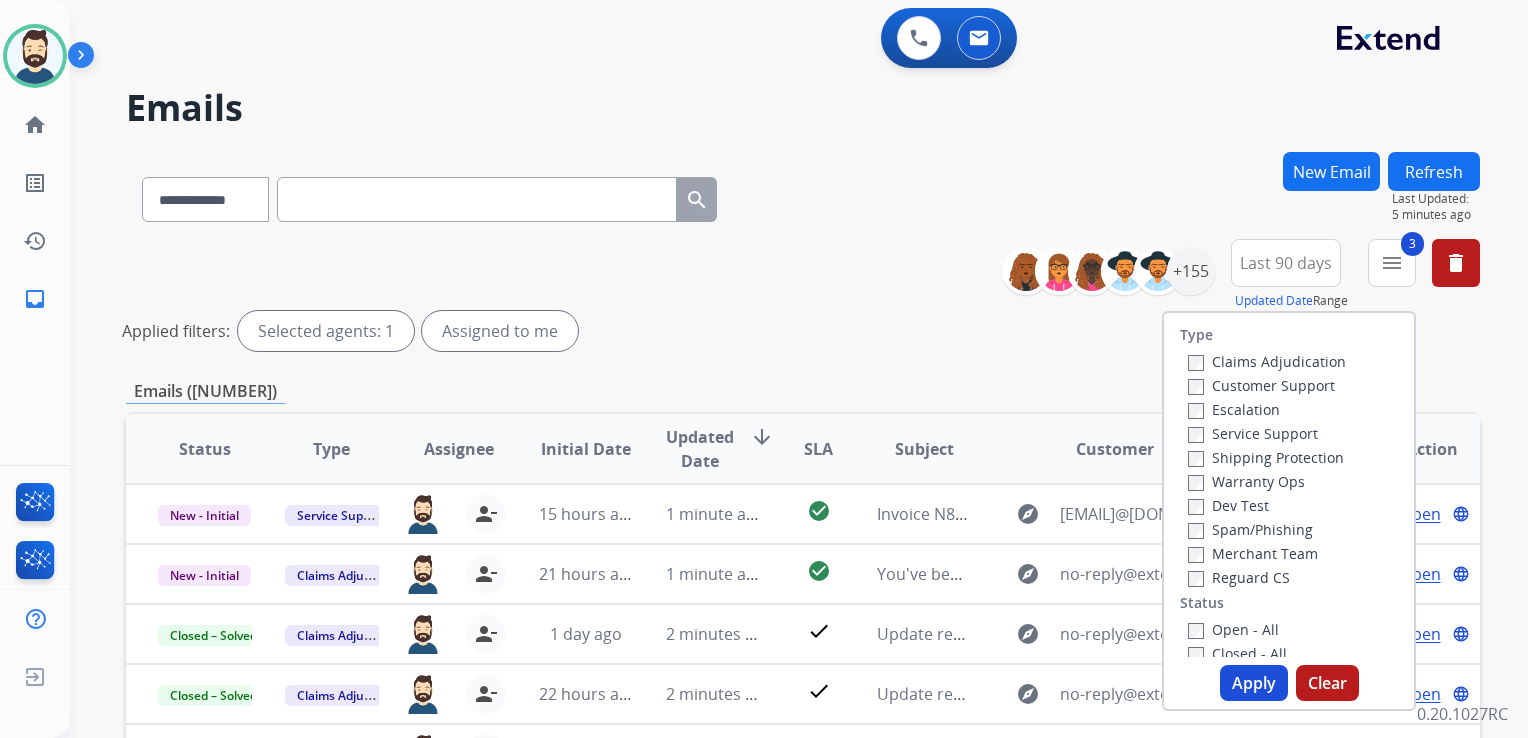 click on "Open - All" at bounding box center (1233, 629) 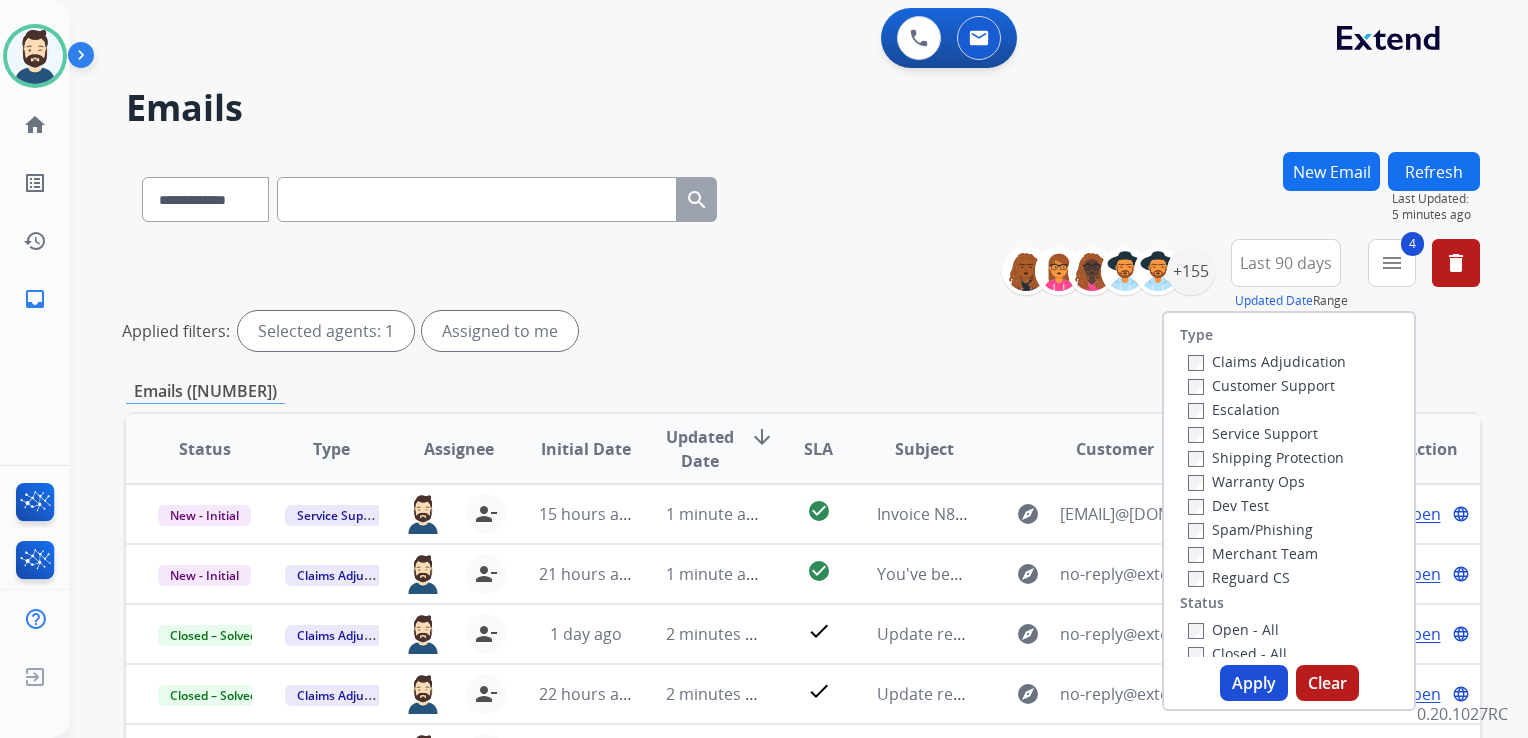 click on "Apply" at bounding box center [1254, 683] 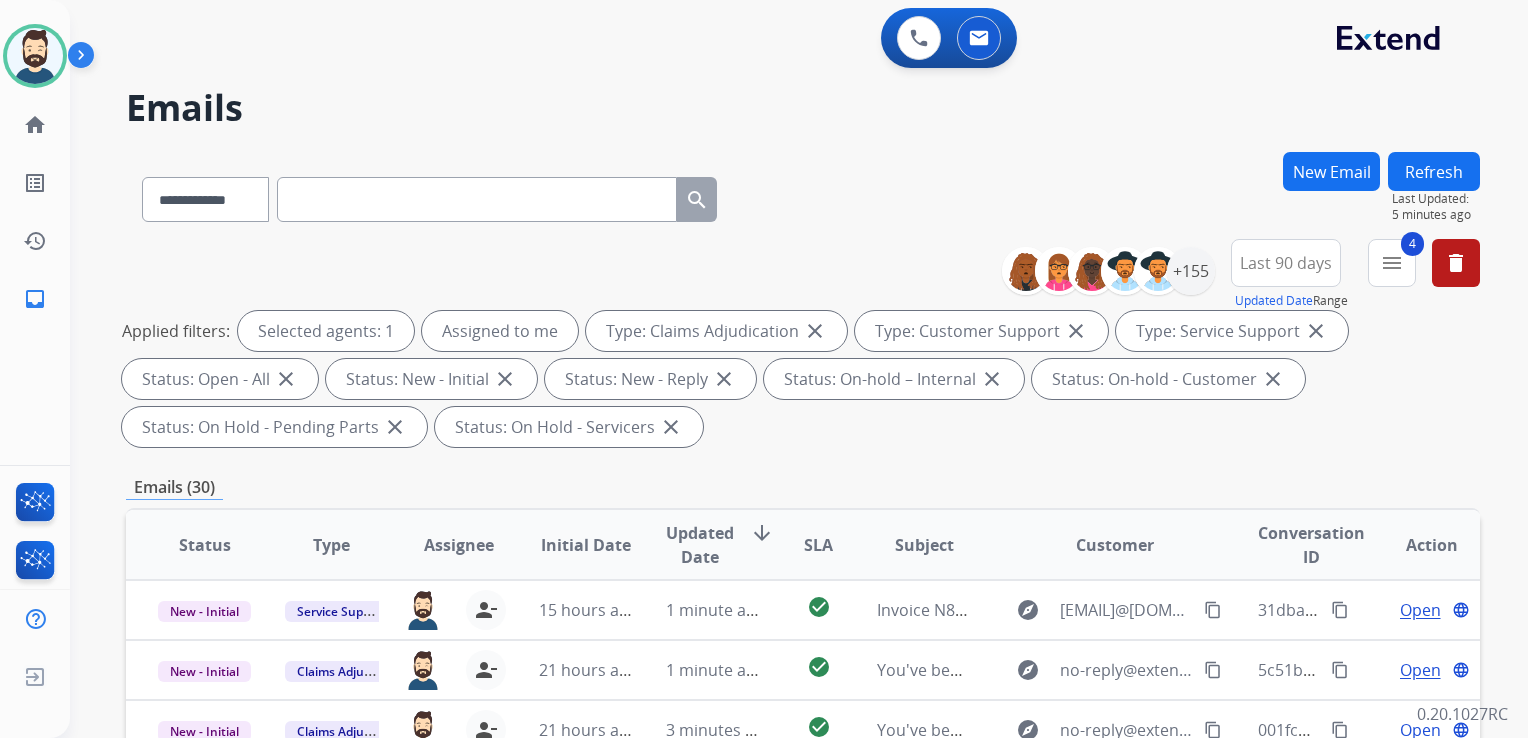 click on "Updated Date arrow_downward" at bounding box center (697, 545) 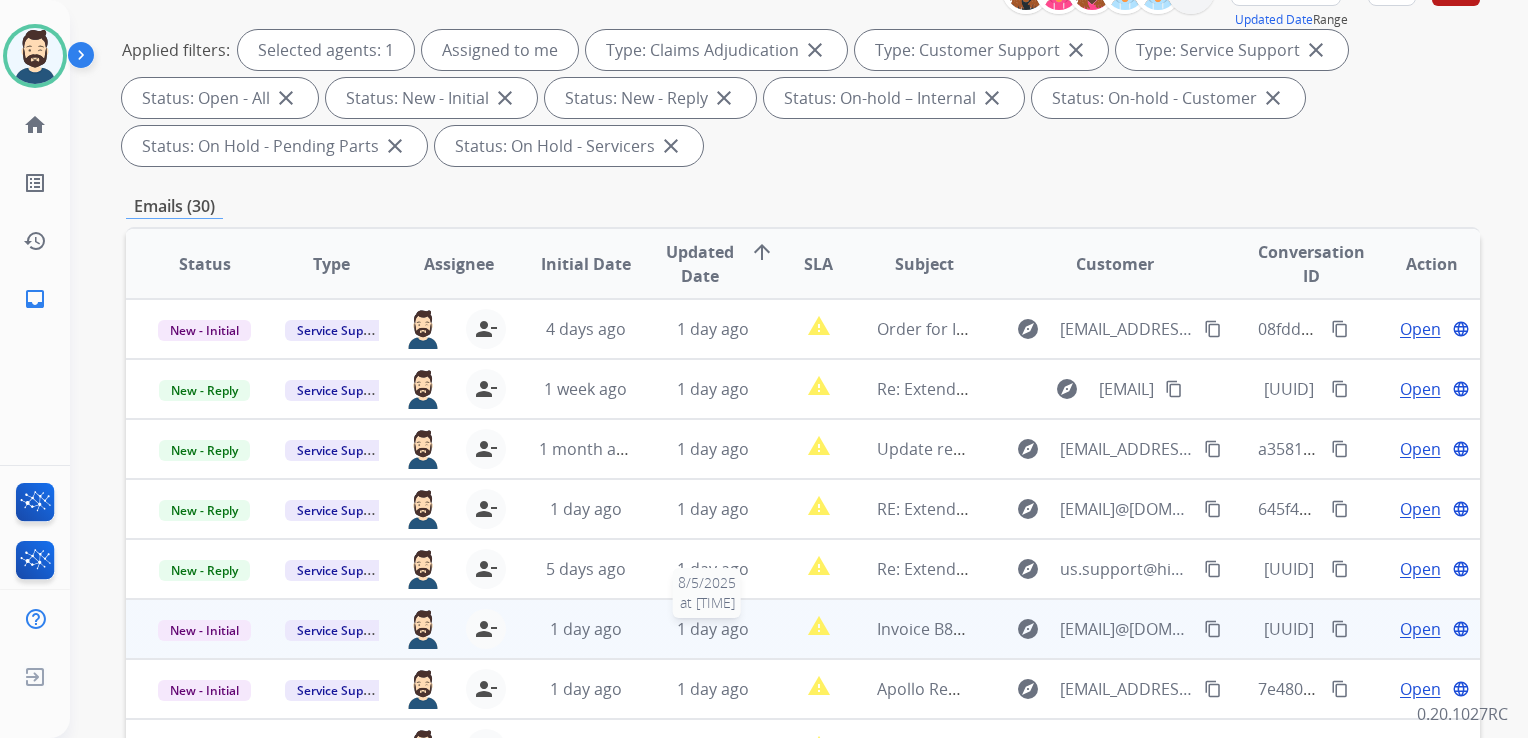scroll, scrollTop: 543, scrollLeft: 0, axis: vertical 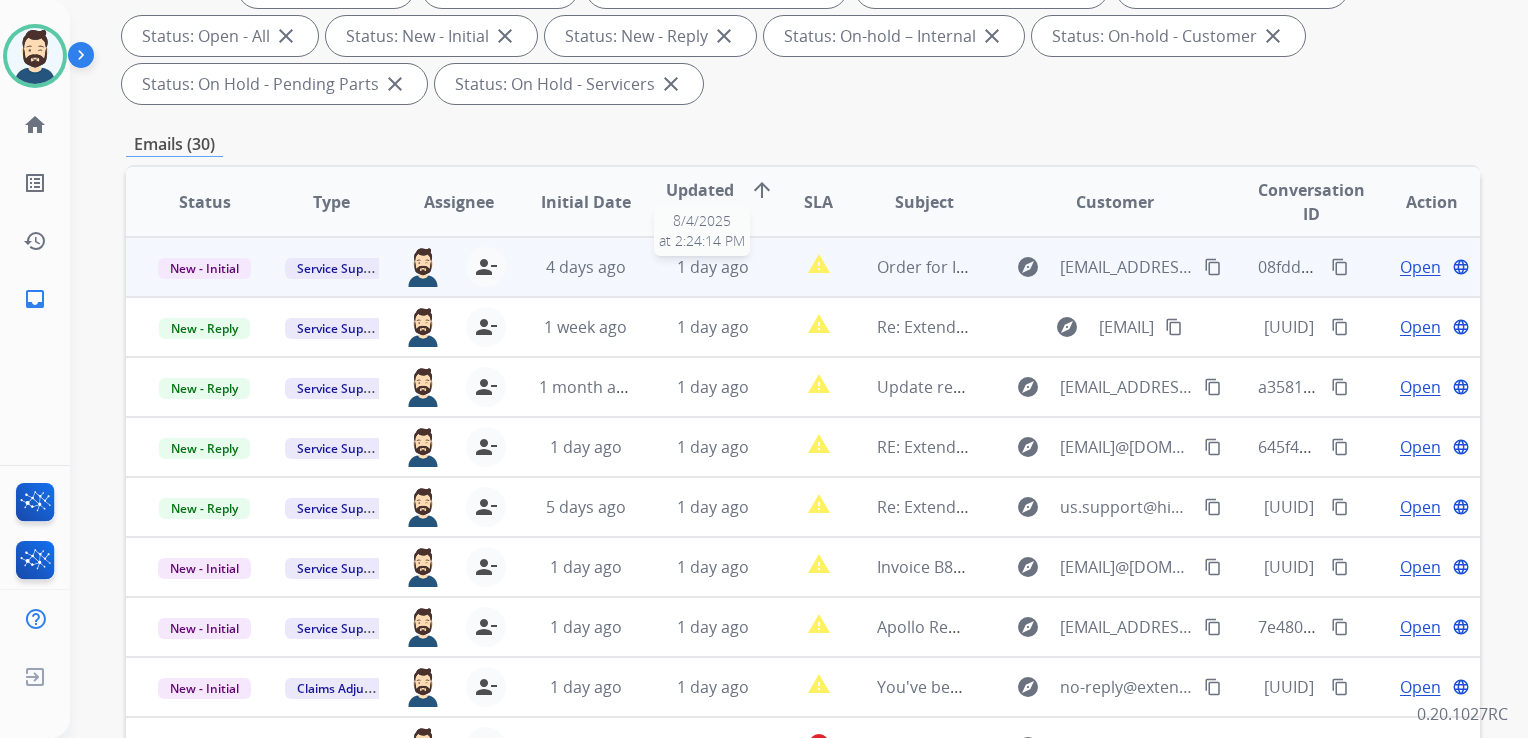 click on "1 day ago" at bounding box center [713, 267] 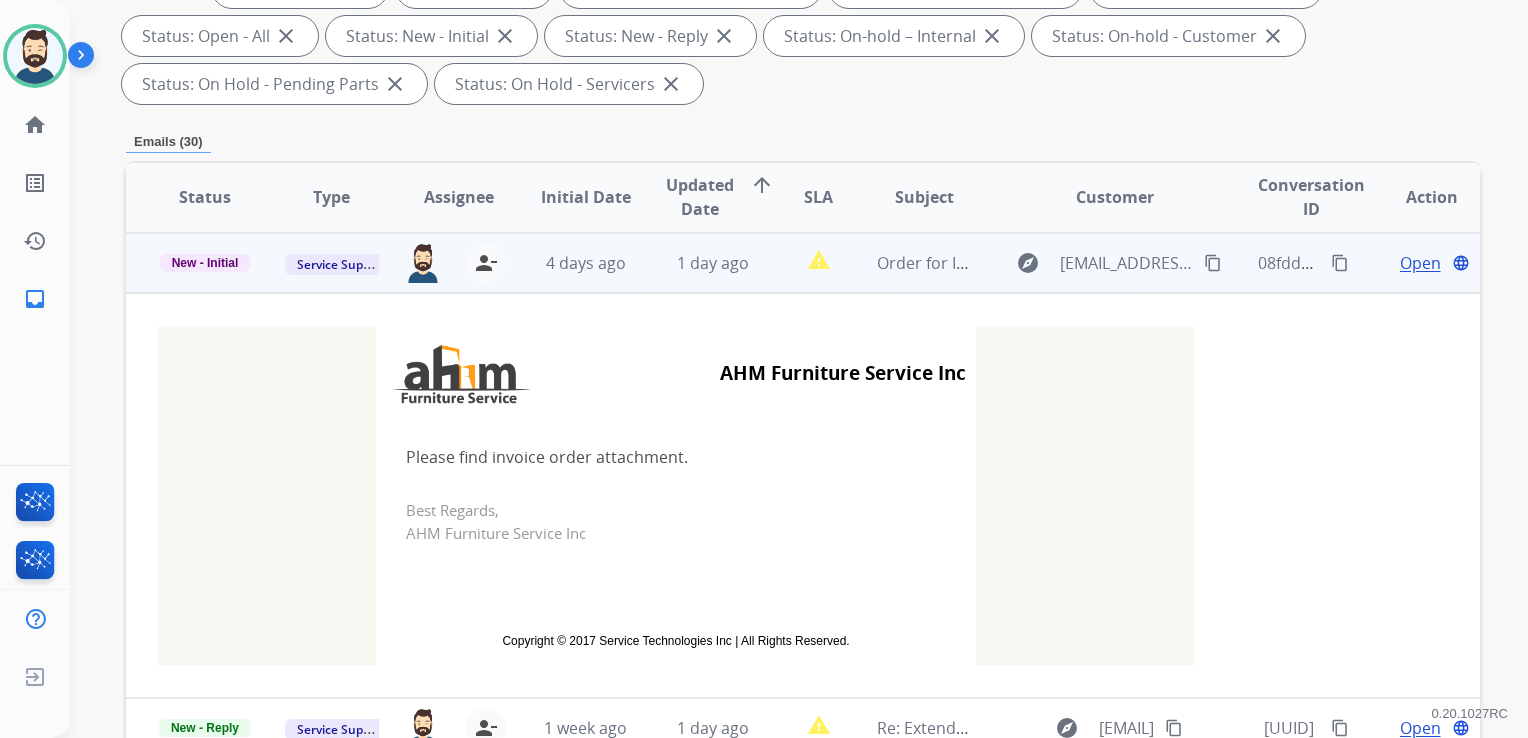 click on "Open" at bounding box center (1420, 263) 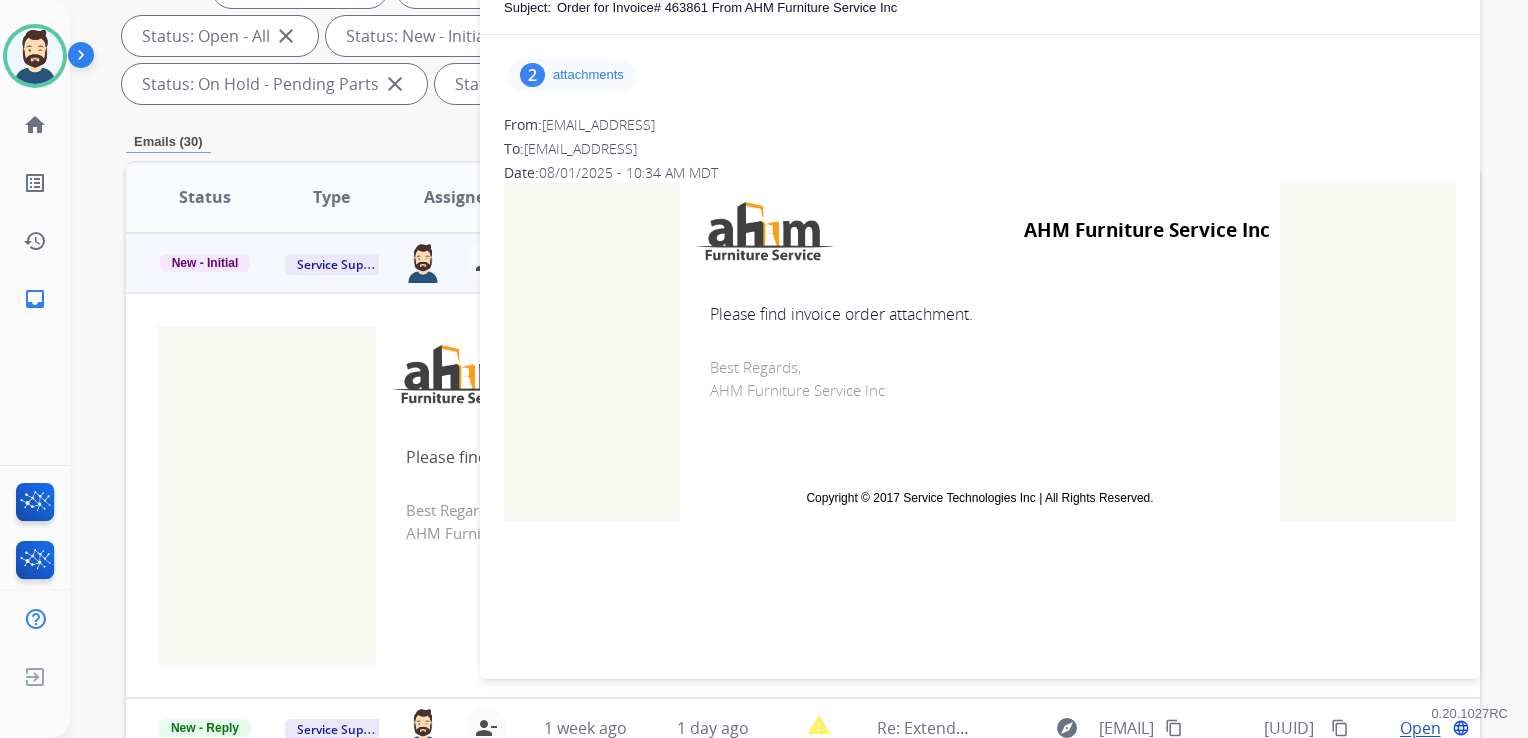 drag, startPoint x: 580, startPoint y: 65, endPoint x: 596, endPoint y: 81, distance: 22.627417 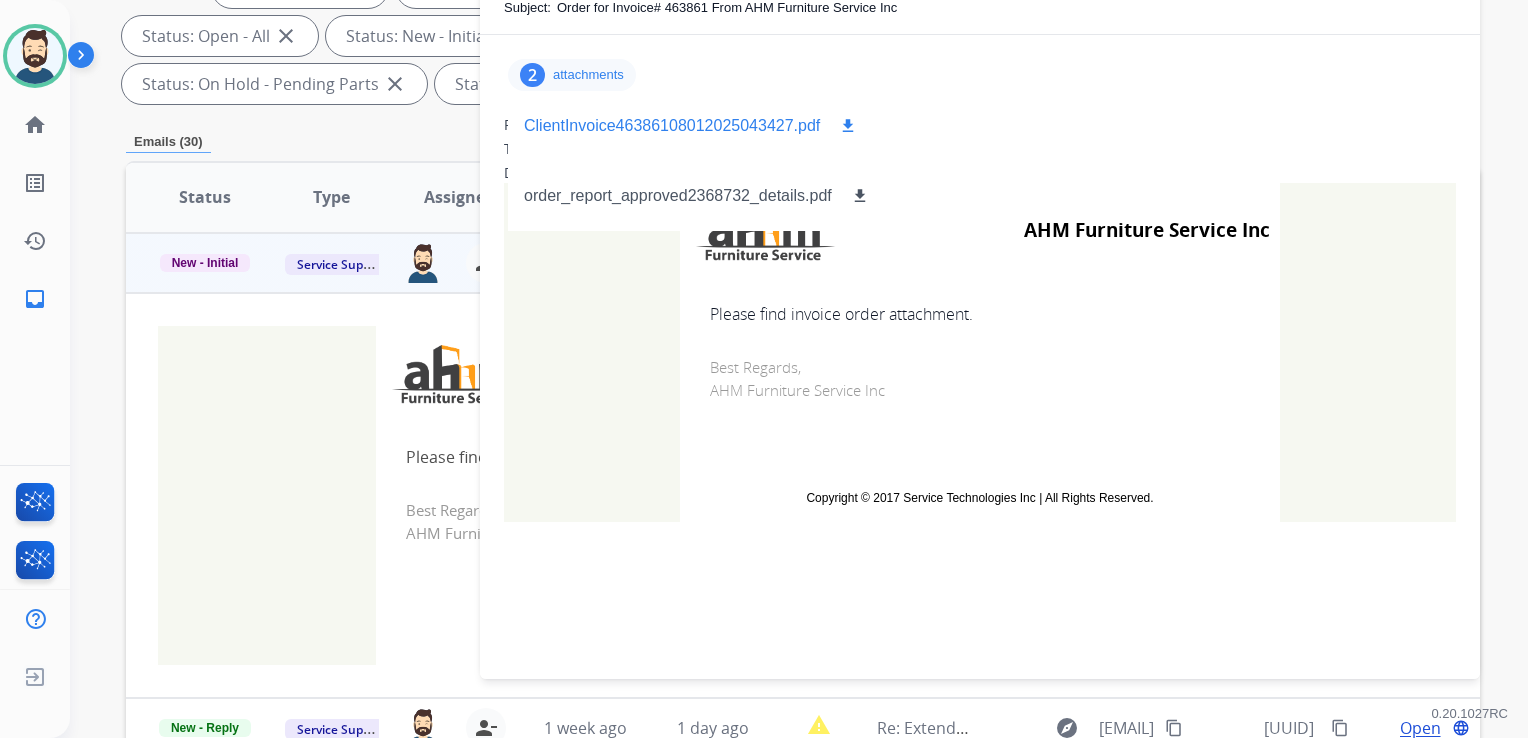 click on "download" at bounding box center [848, 126] 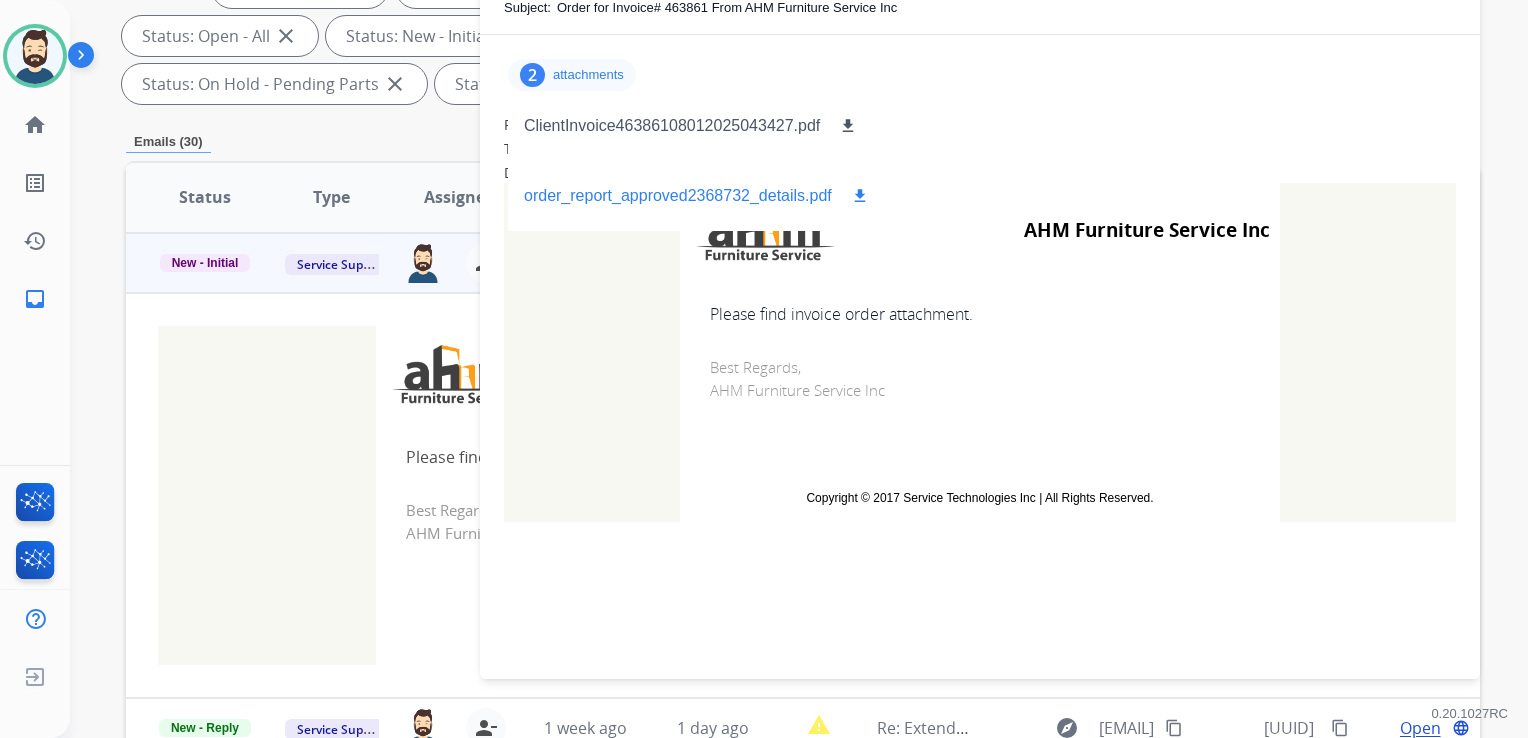 click on "download" at bounding box center [860, 196] 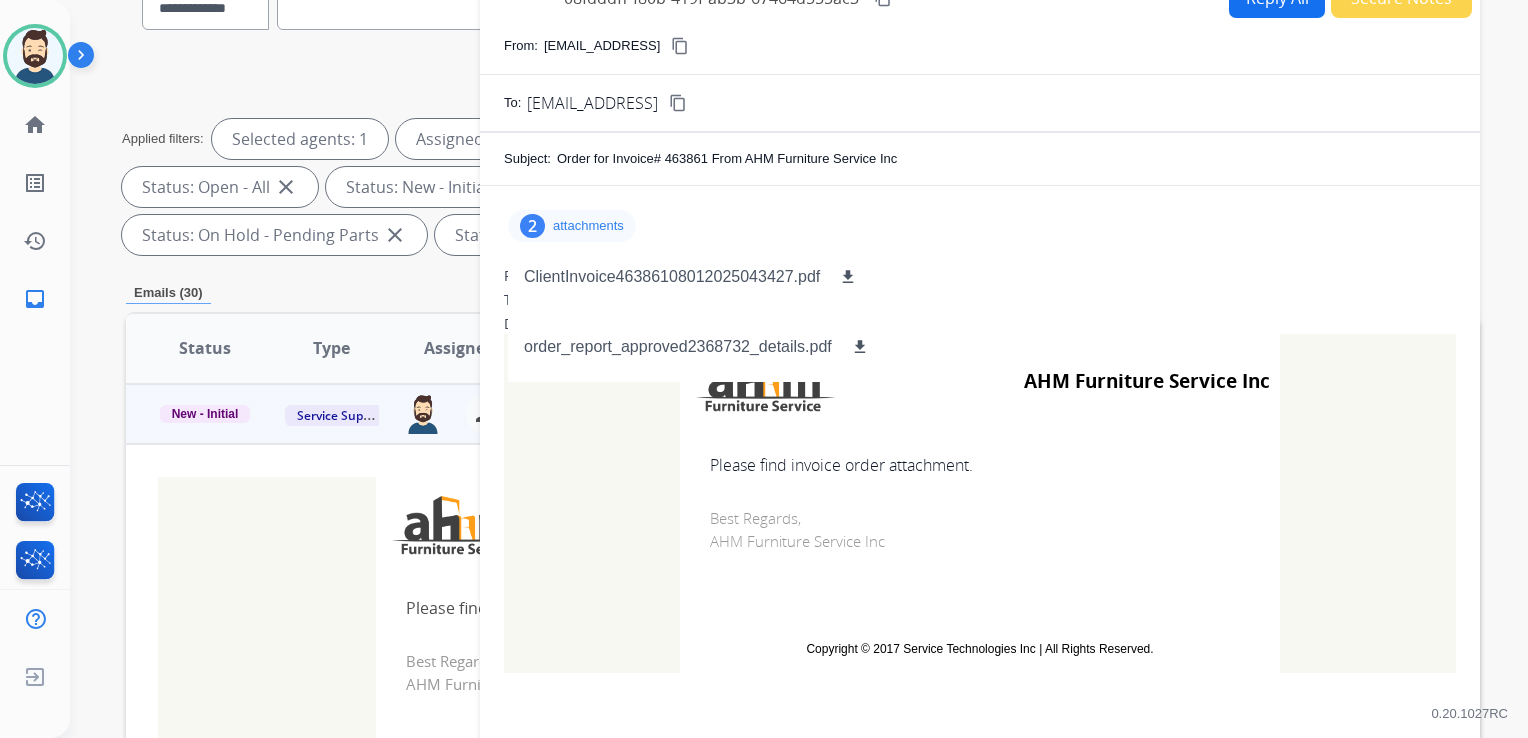 scroll, scrollTop: 43, scrollLeft: 0, axis: vertical 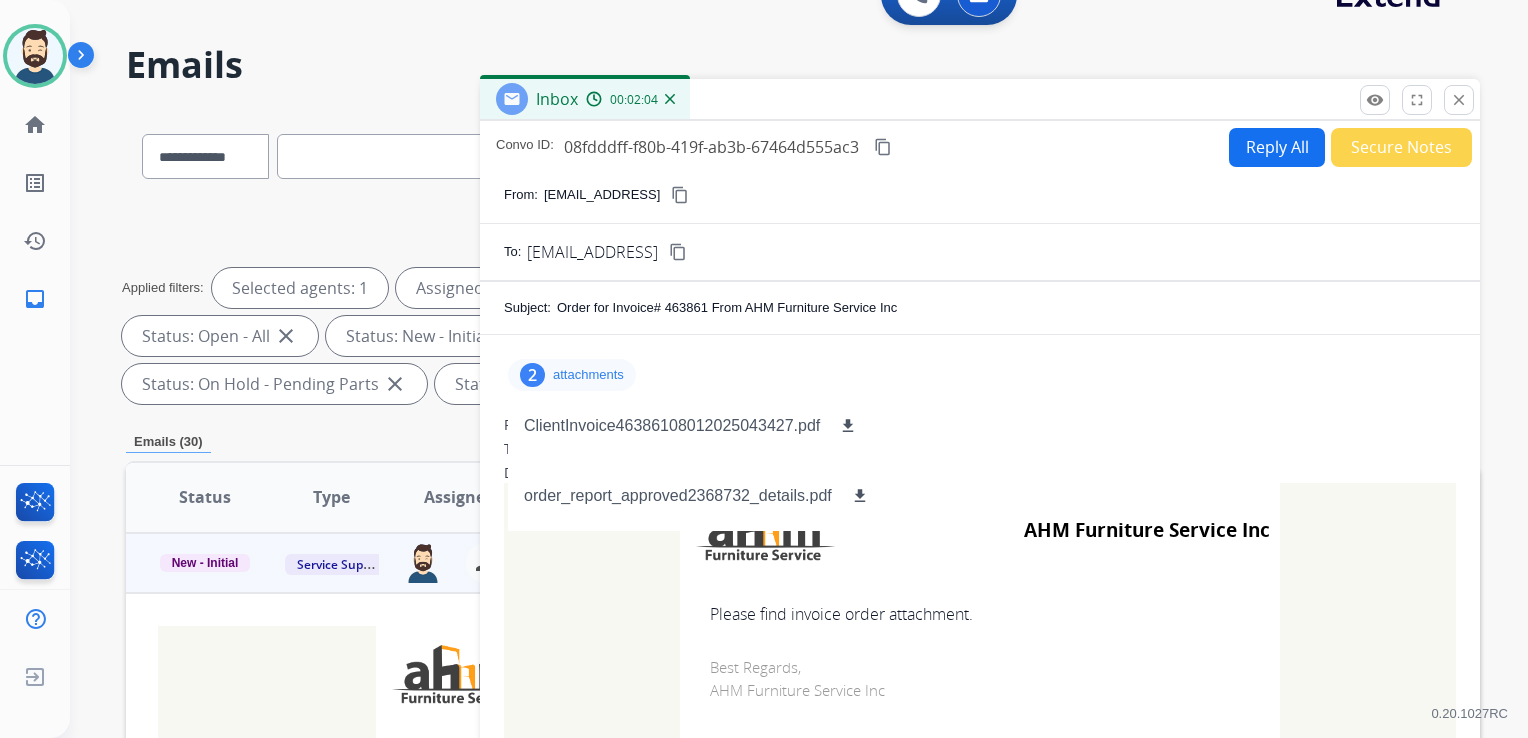 click on "content_copy" at bounding box center (883, 147) 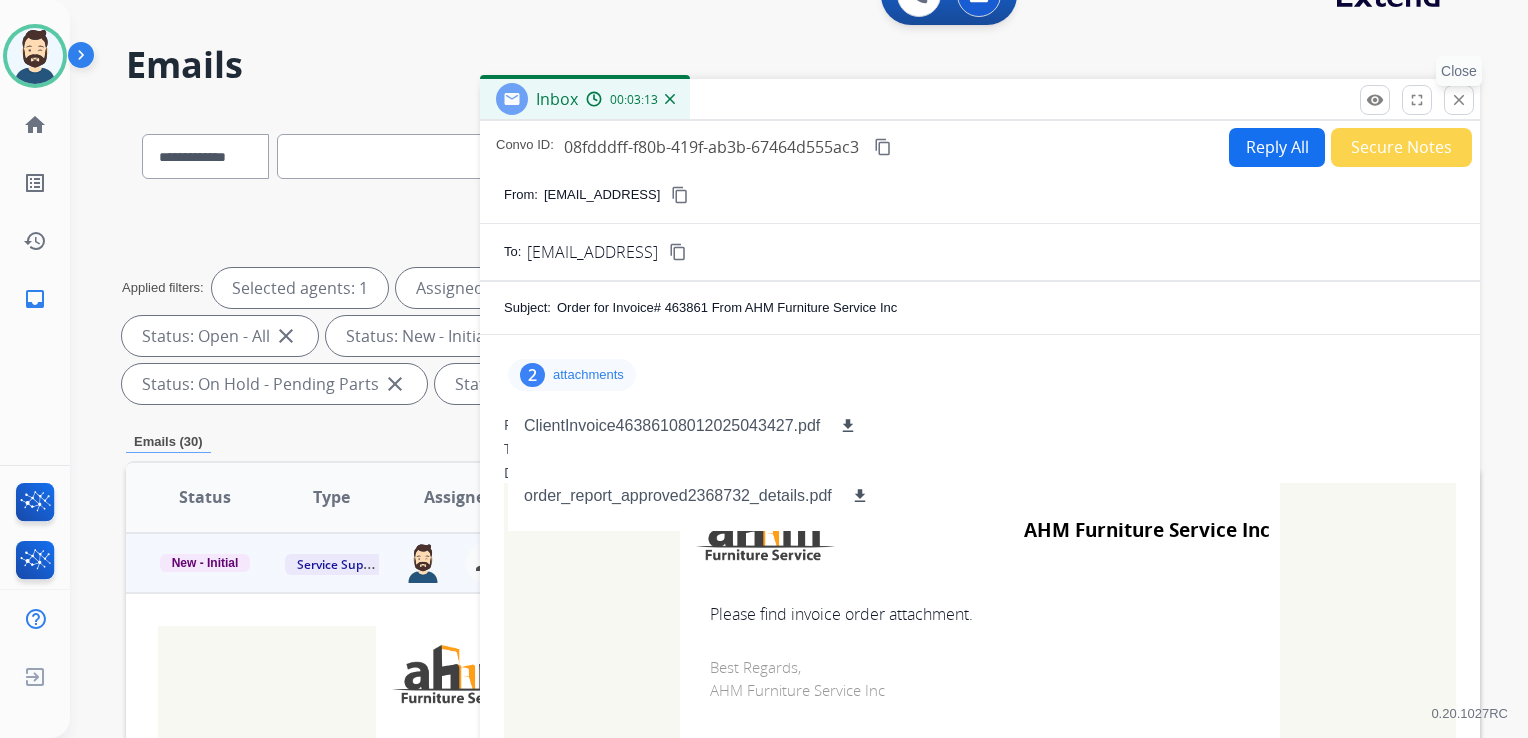 click on "close" at bounding box center (1459, 100) 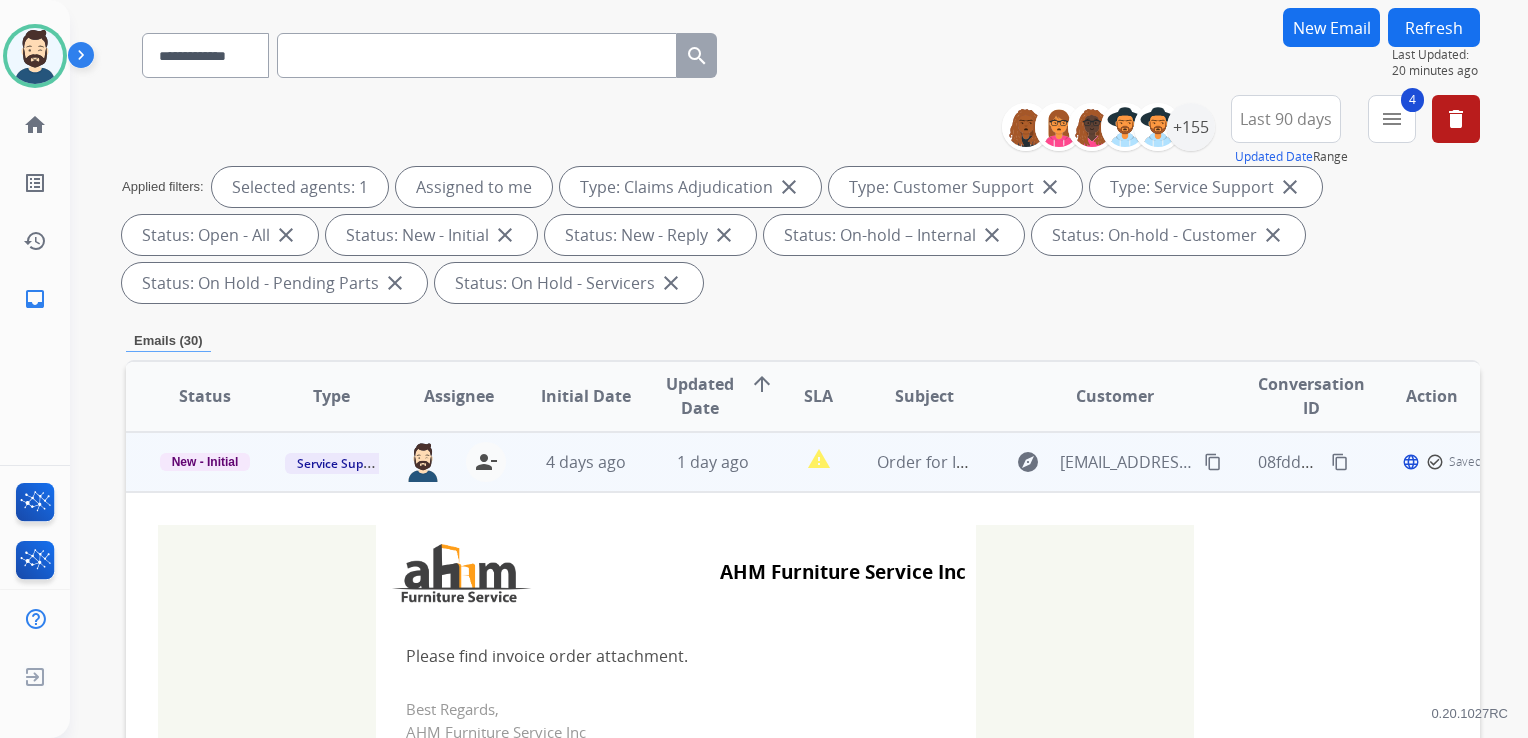 scroll, scrollTop: 243, scrollLeft: 0, axis: vertical 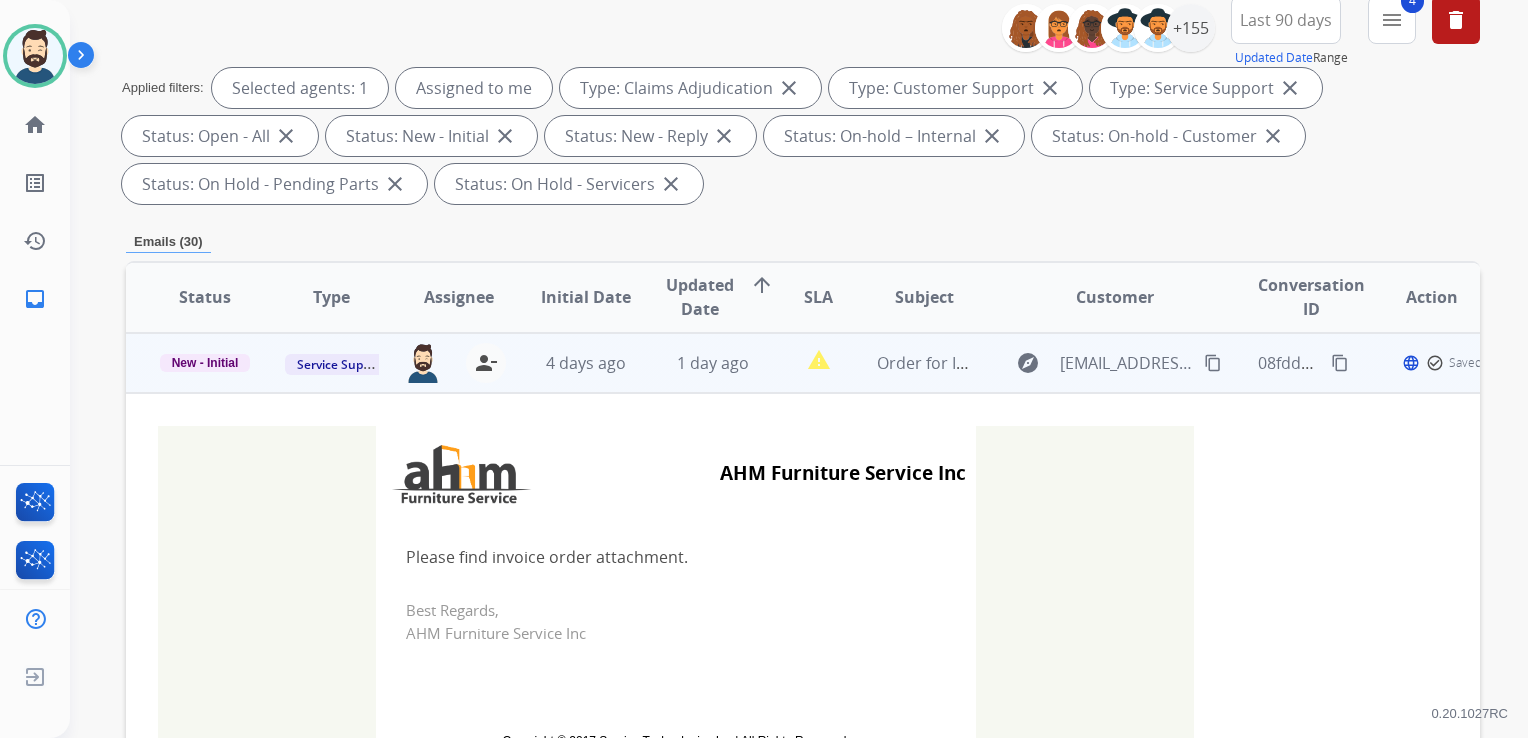 click on "New - Initial" at bounding box center [205, 363] 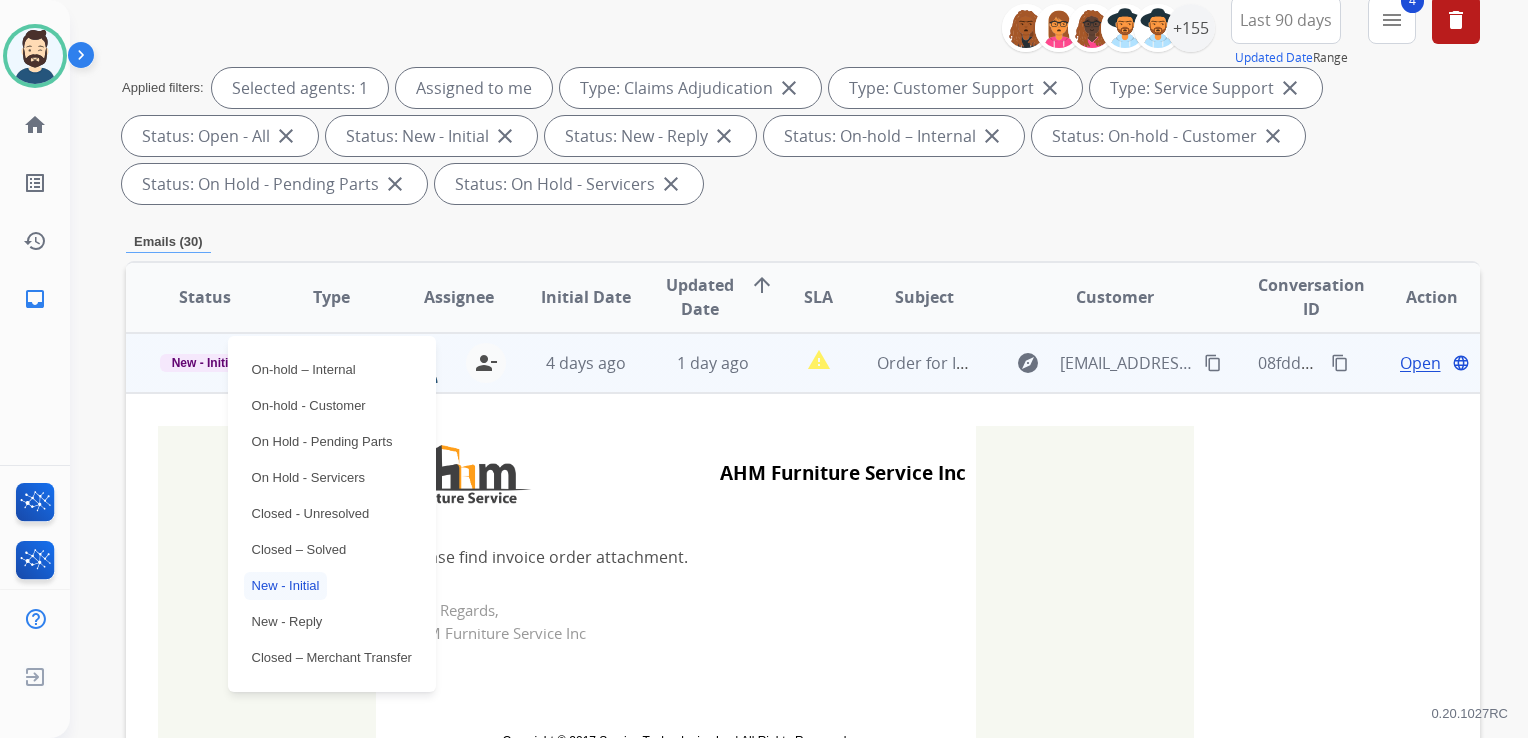 drag, startPoint x: 305, startPoint y: 546, endPoint x: 433, endPoint y: 474, distance: 146.86047 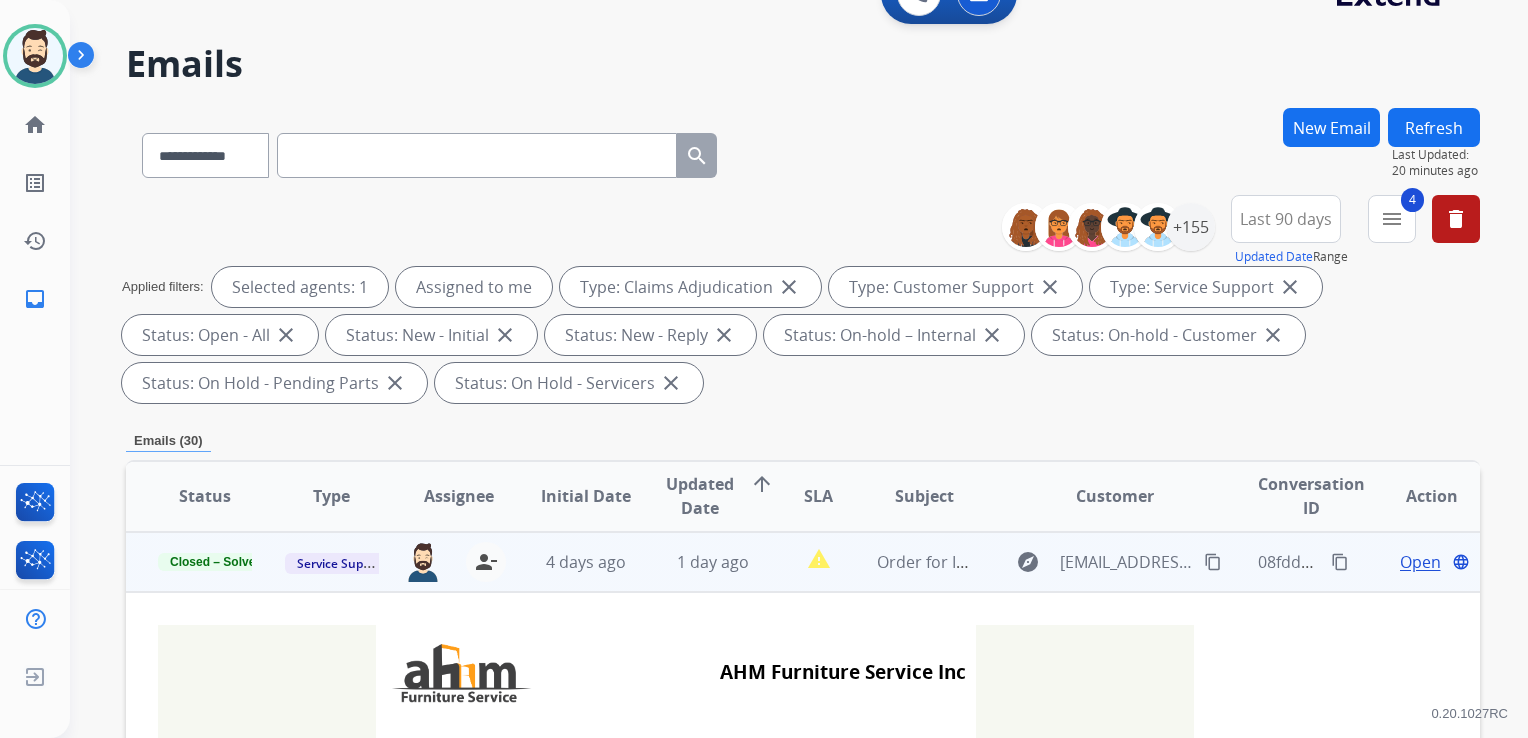 scroll, scrollTop: 43, scrollLeft: 0, axis: vertical 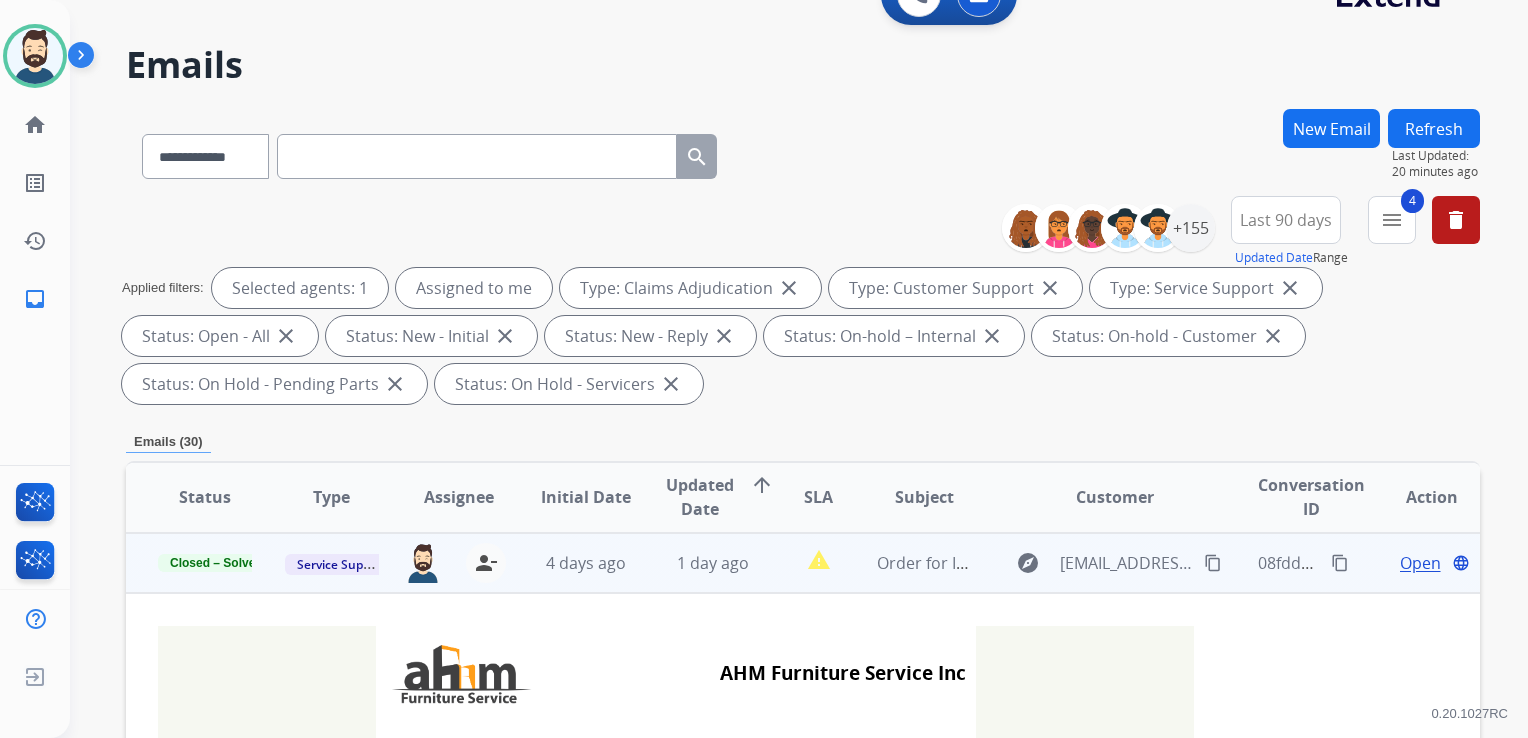 click on "Order for Invoice# 463861 From AHM Furniture Service Inc" at bounding box center [908, 563] 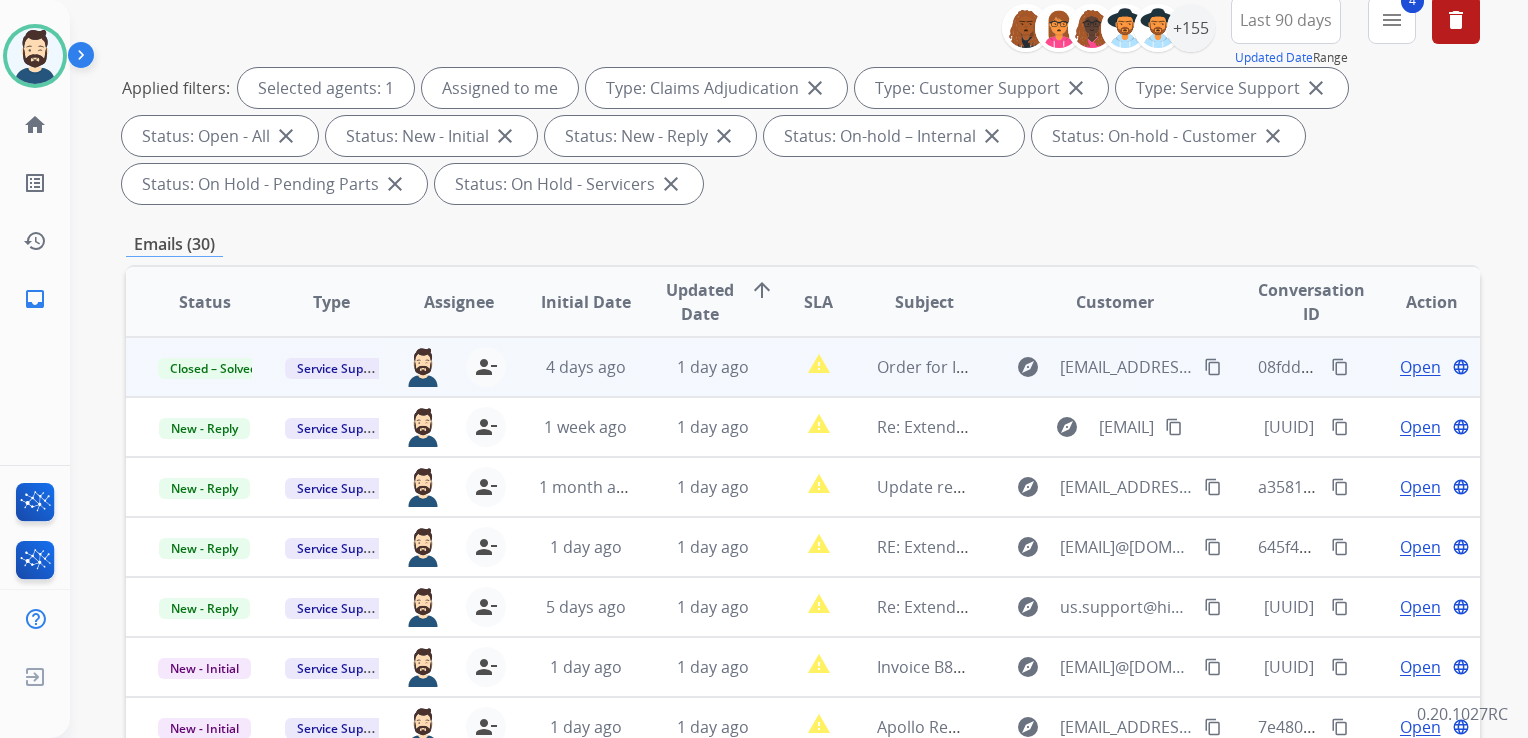 scroll, scrollTop: 143, scrollLeft: 0, axis: vertical 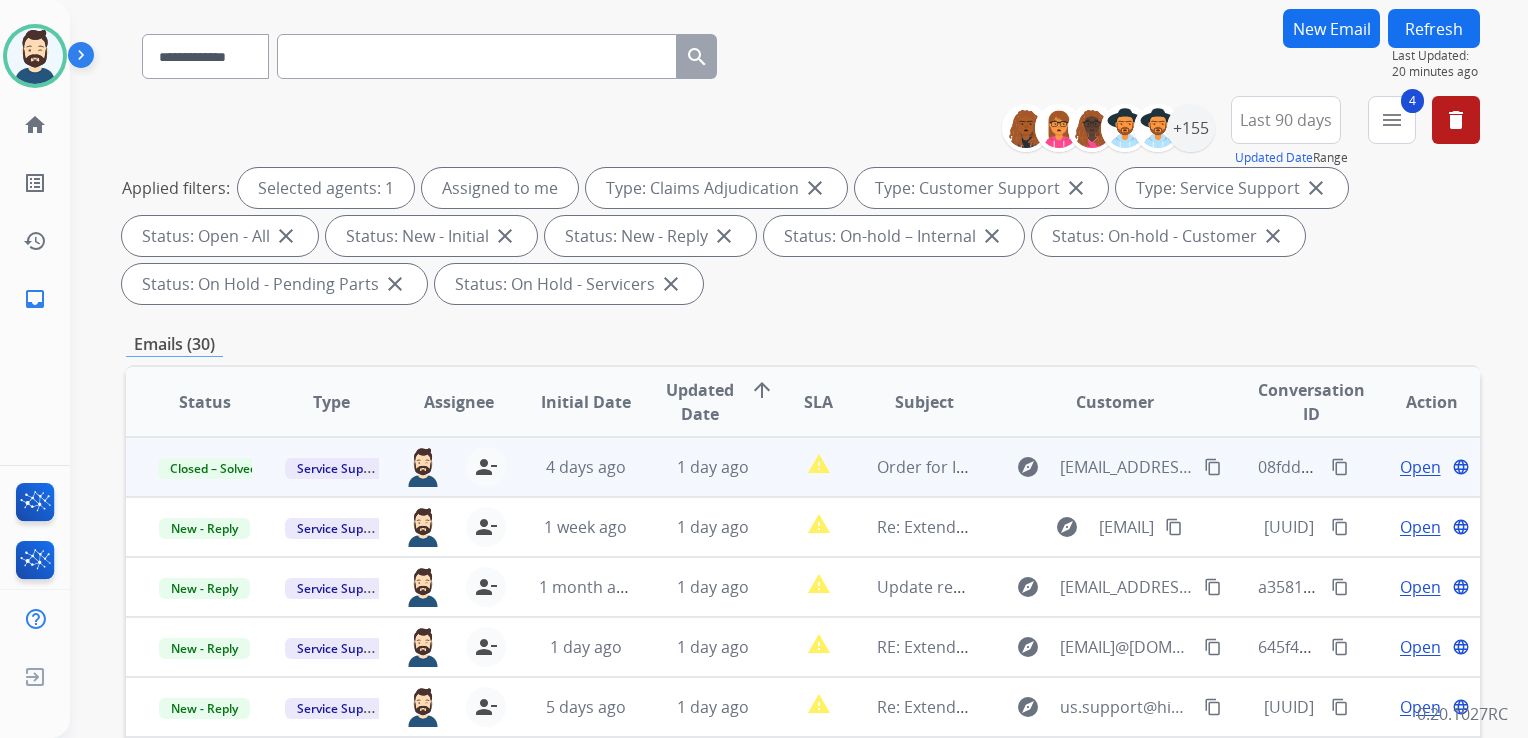 click on "Refresh" at bounding box center [1434, 28] 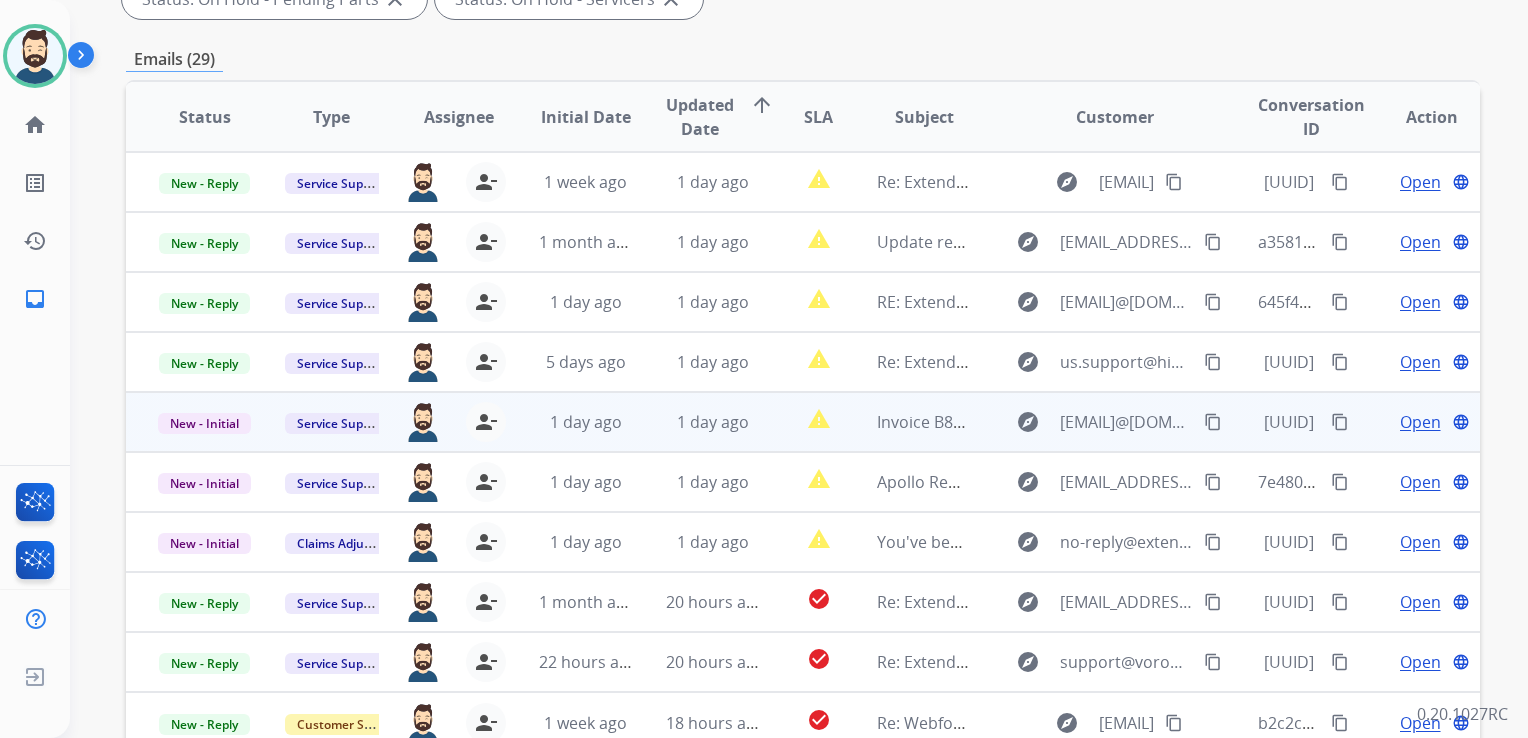 scroll, scrollTop: 400, scrollLeft: 0, axis: vertical 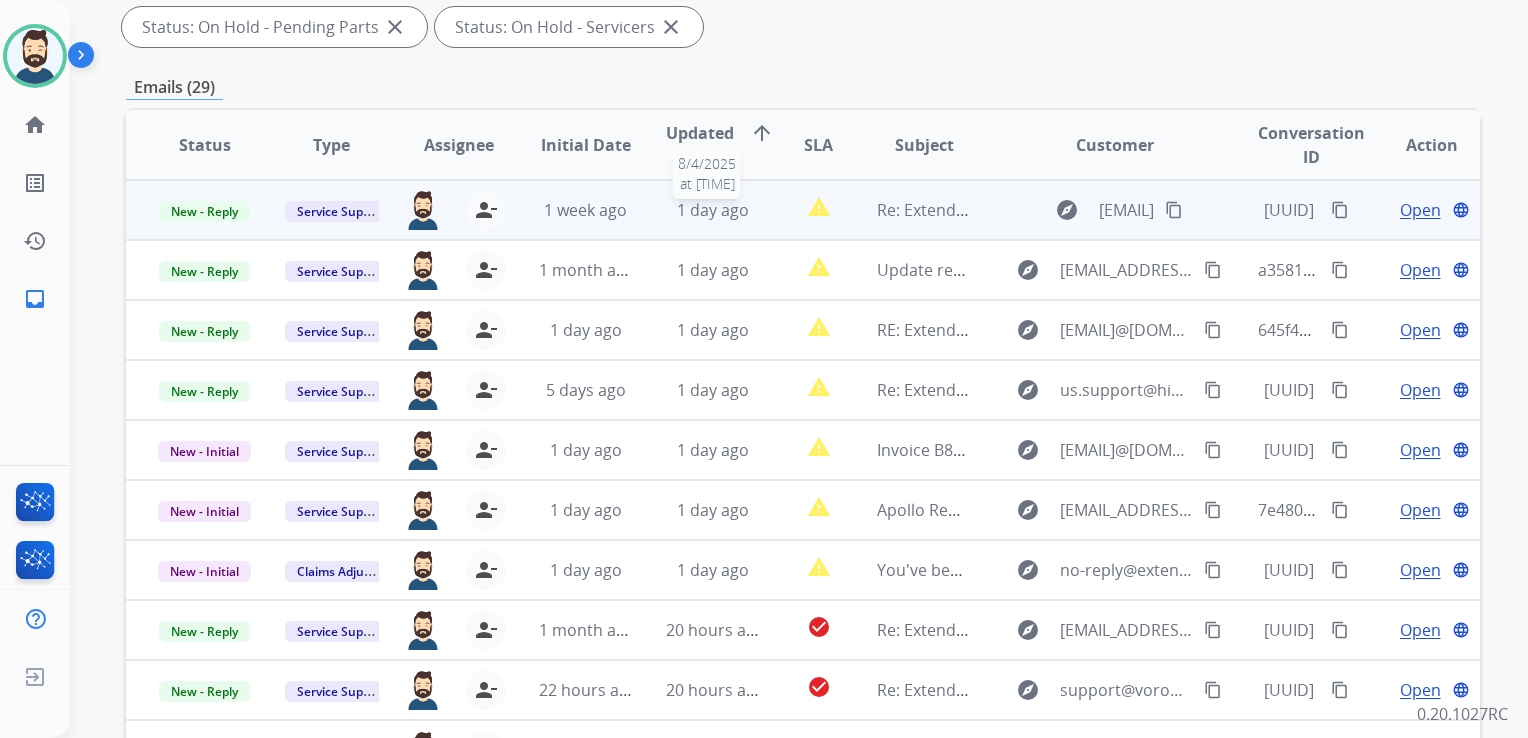click on "1 day ago" at bounding box center (713, 210) 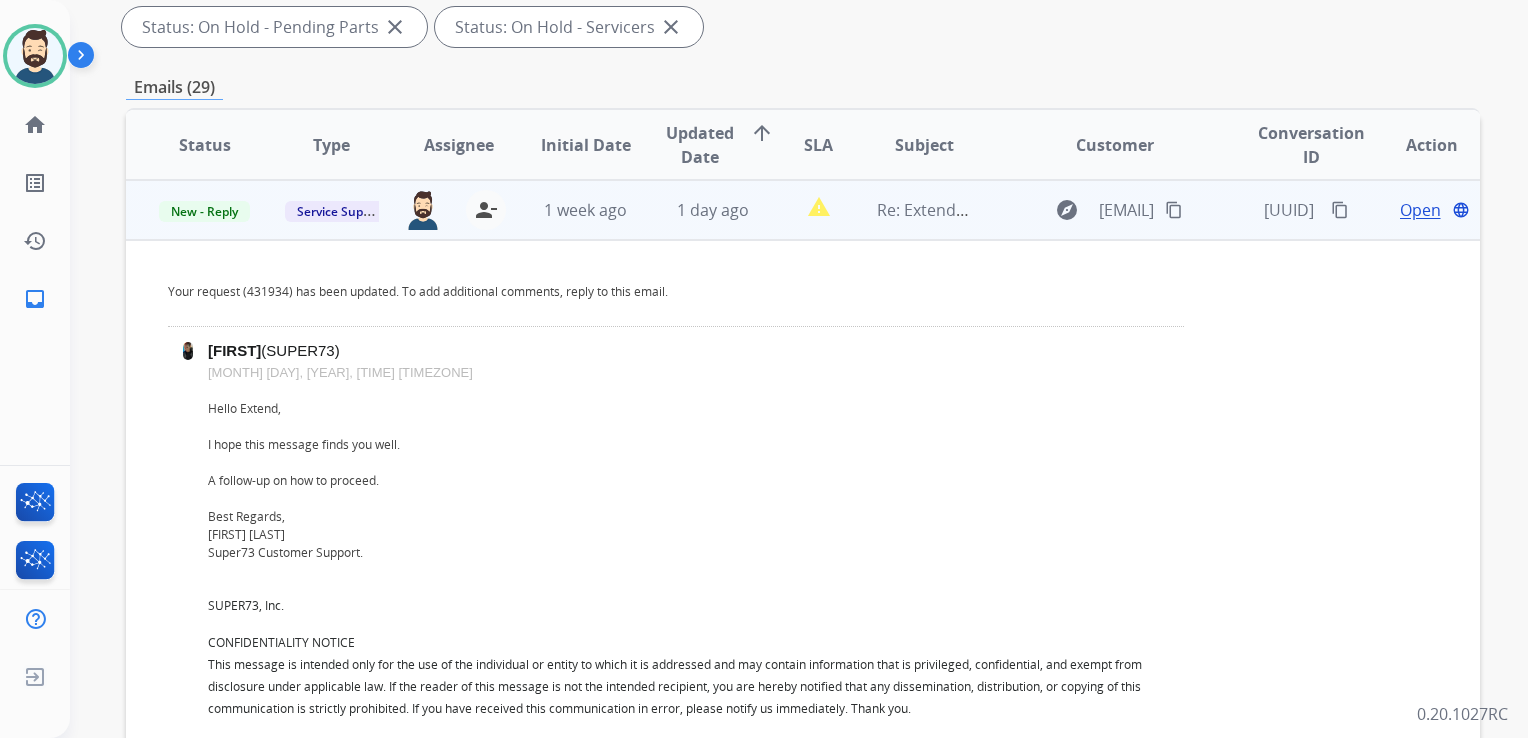 click on "Open" at bounding box center (1420, 210) 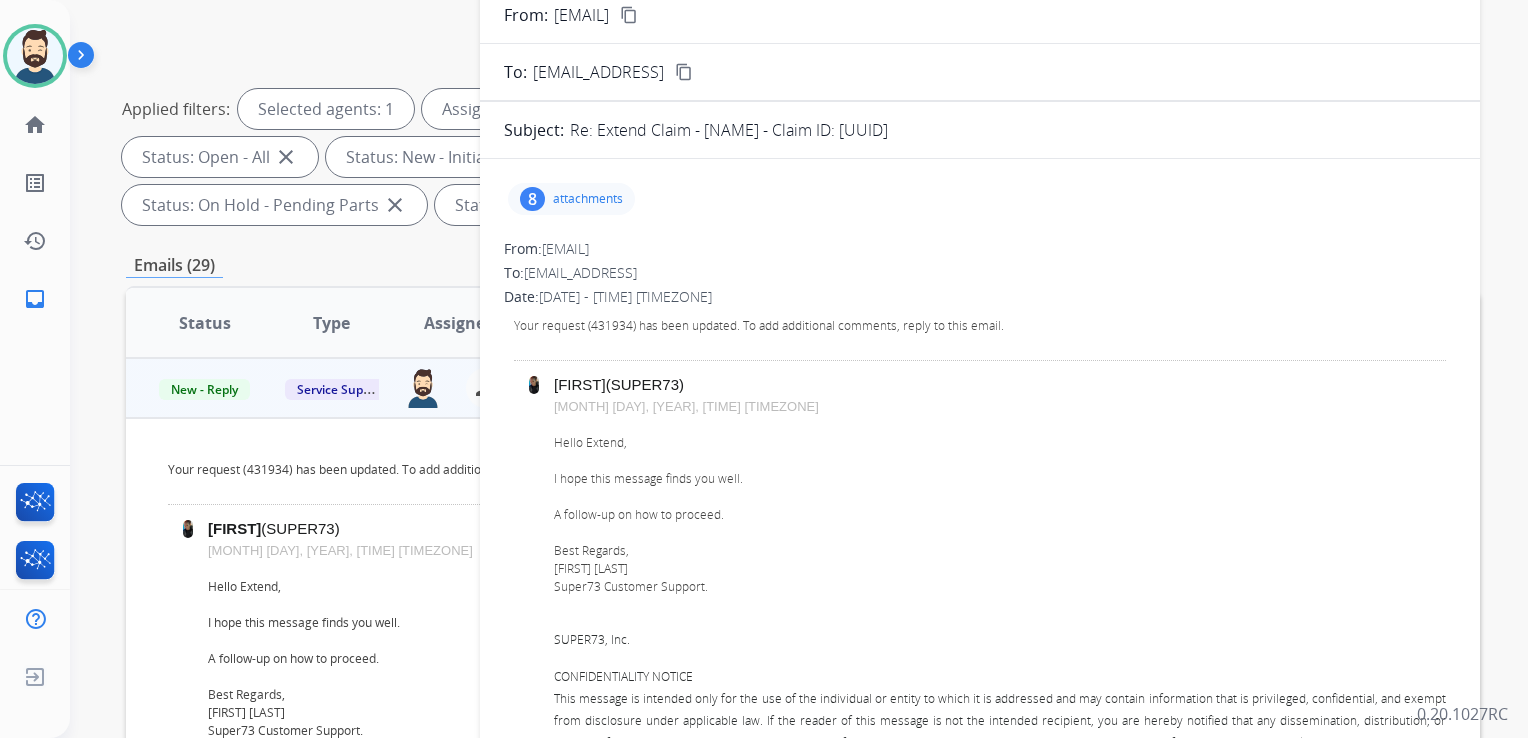 scroll, scrollTop: 0, scrollLeft: 0, axis: both 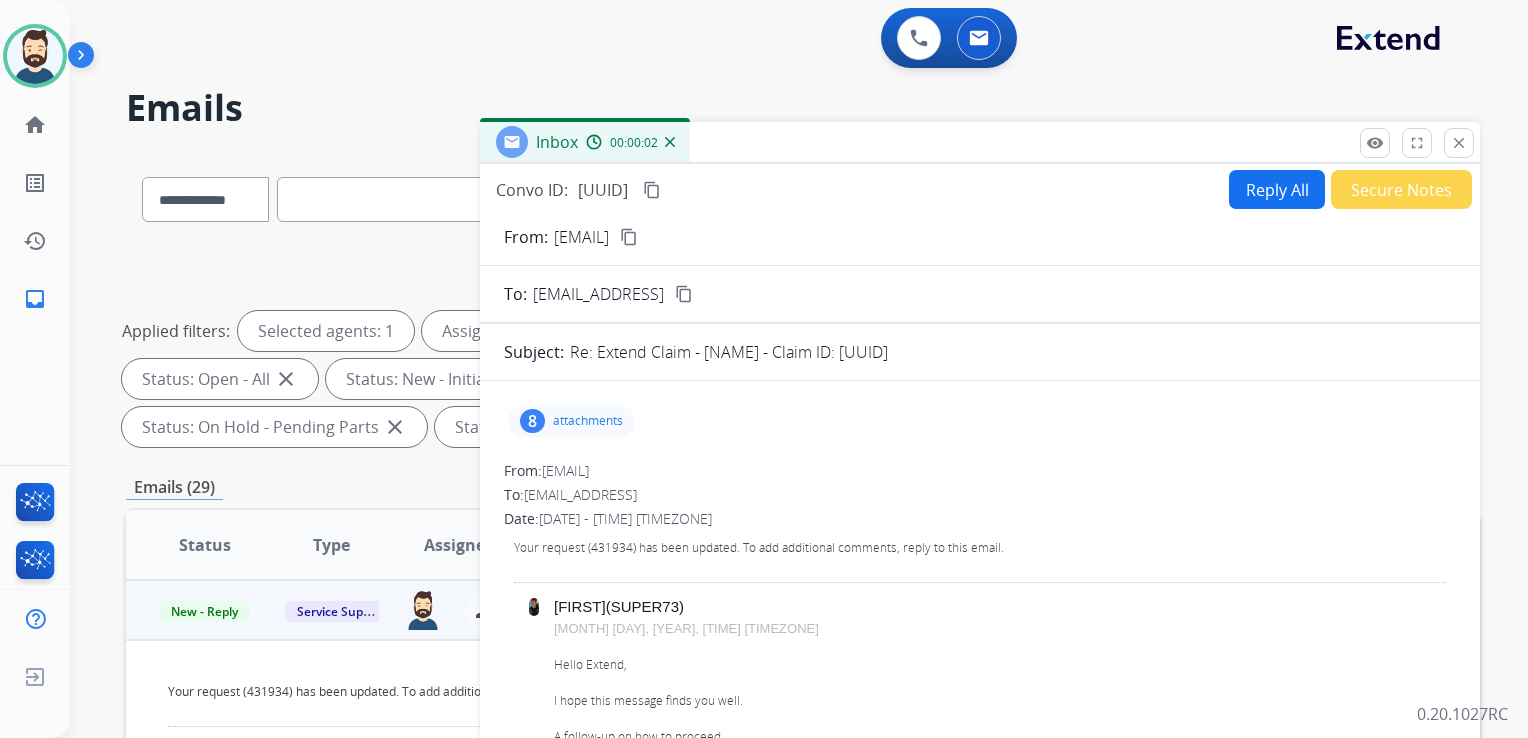 drag, startPoint x: 887, startPoint y: 353, endPoint x: 1203, endPoint y: 353, distance: 316 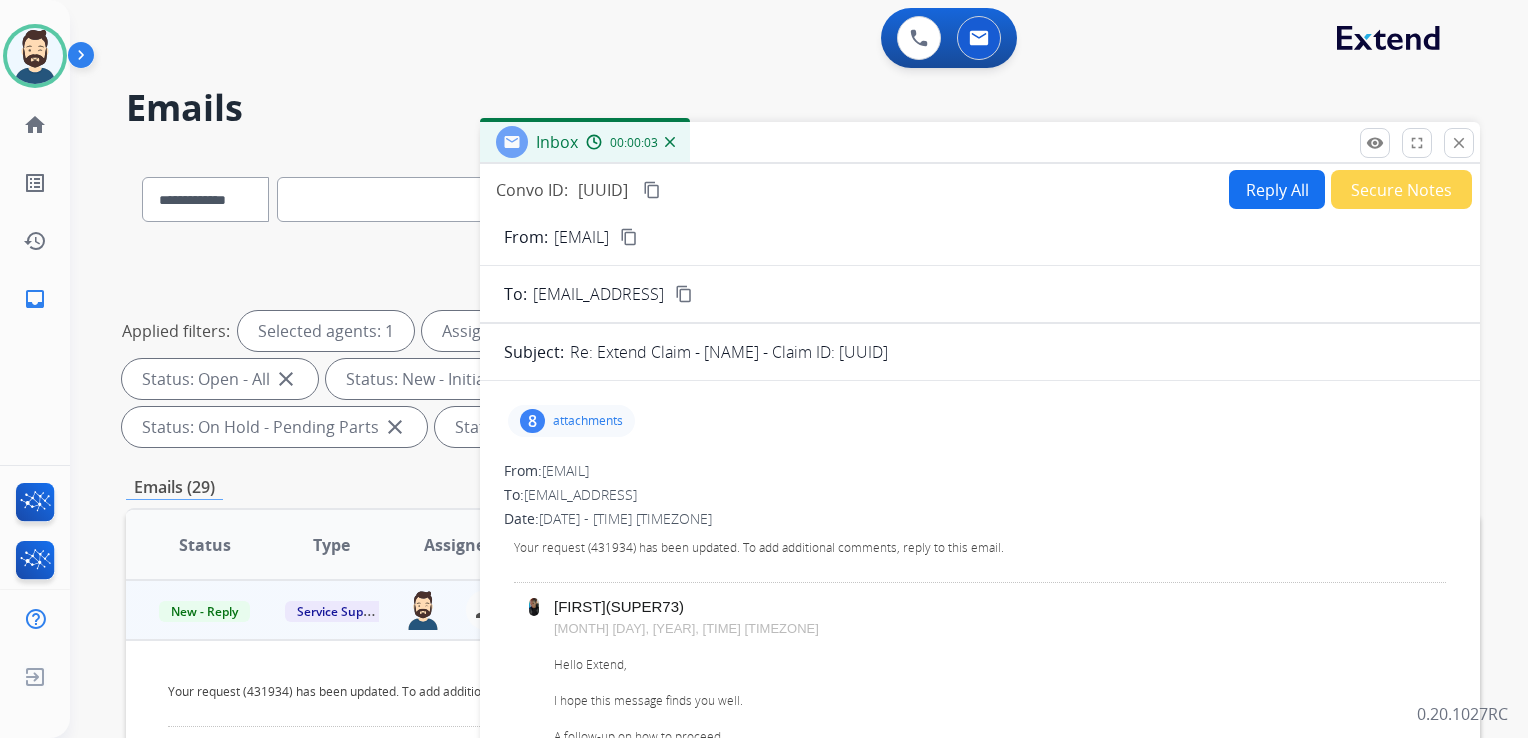 drag, startPoint x: 1202, startPoint y: 353, endPoint x: 1123, endPoint y: 362, distance: 79.51101 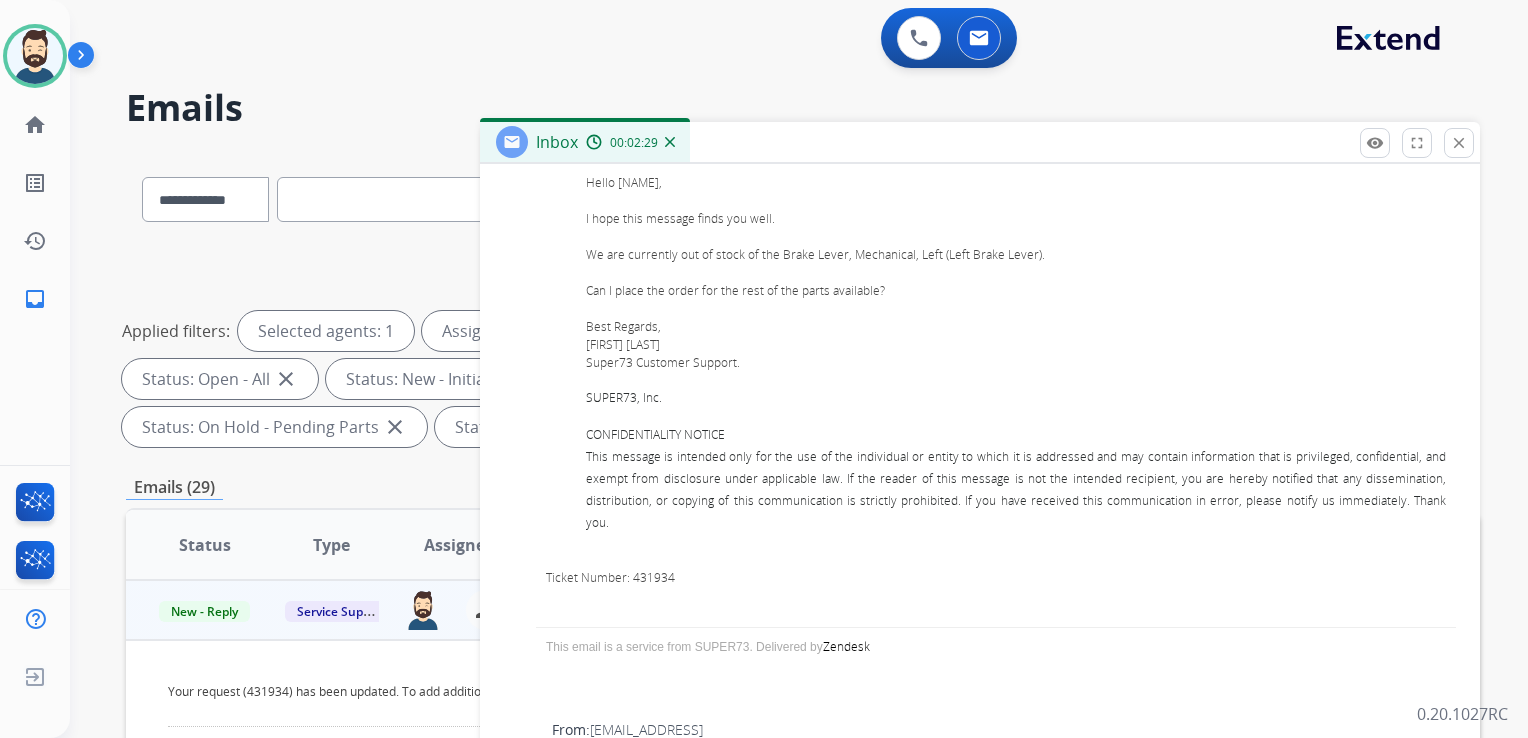 scroll, scrollTop: 1500, scrollLeft: 0, axis: vertical 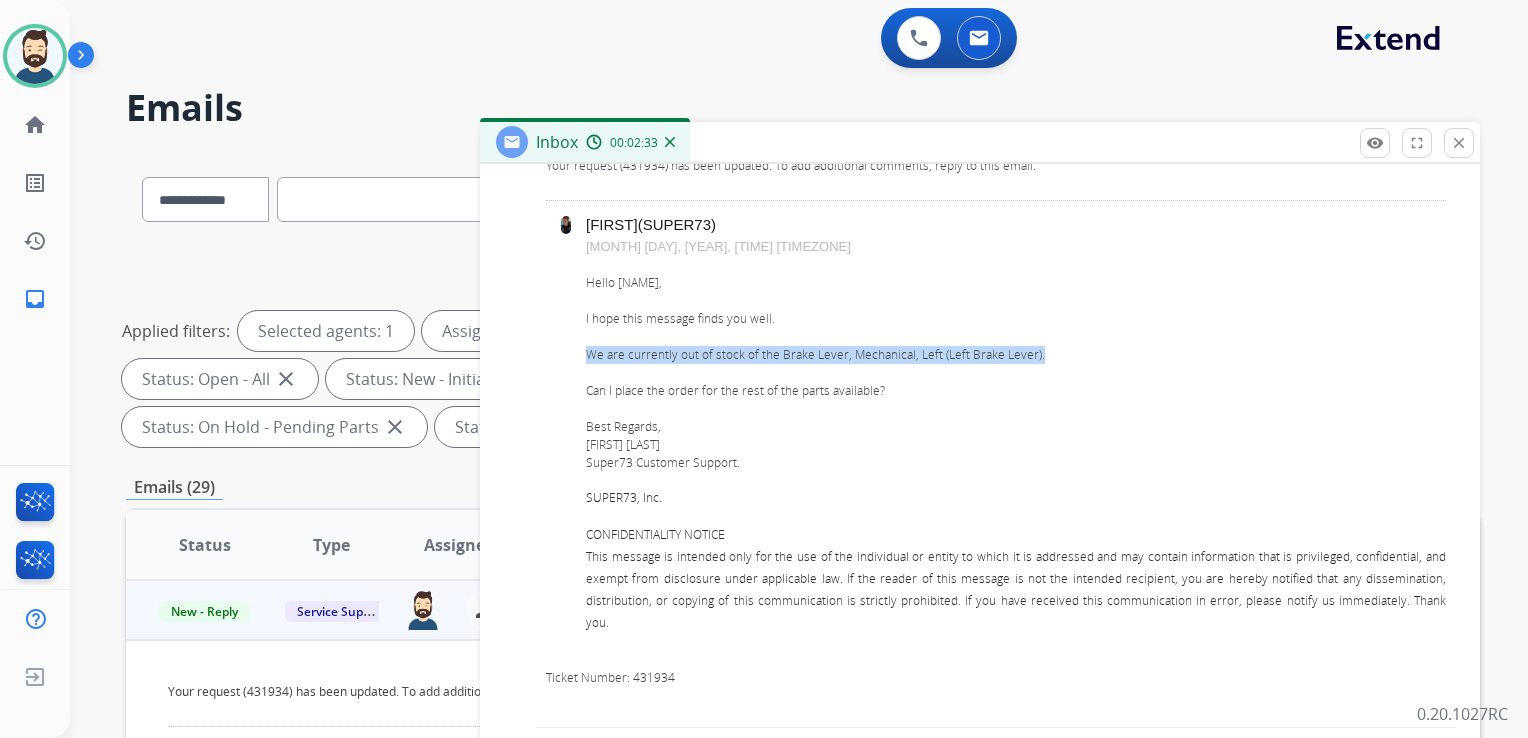 drag, startPoint x: 591, startPoint y: 355, endPoint x: 1052, endPoint y: 353, distance: 461.00433 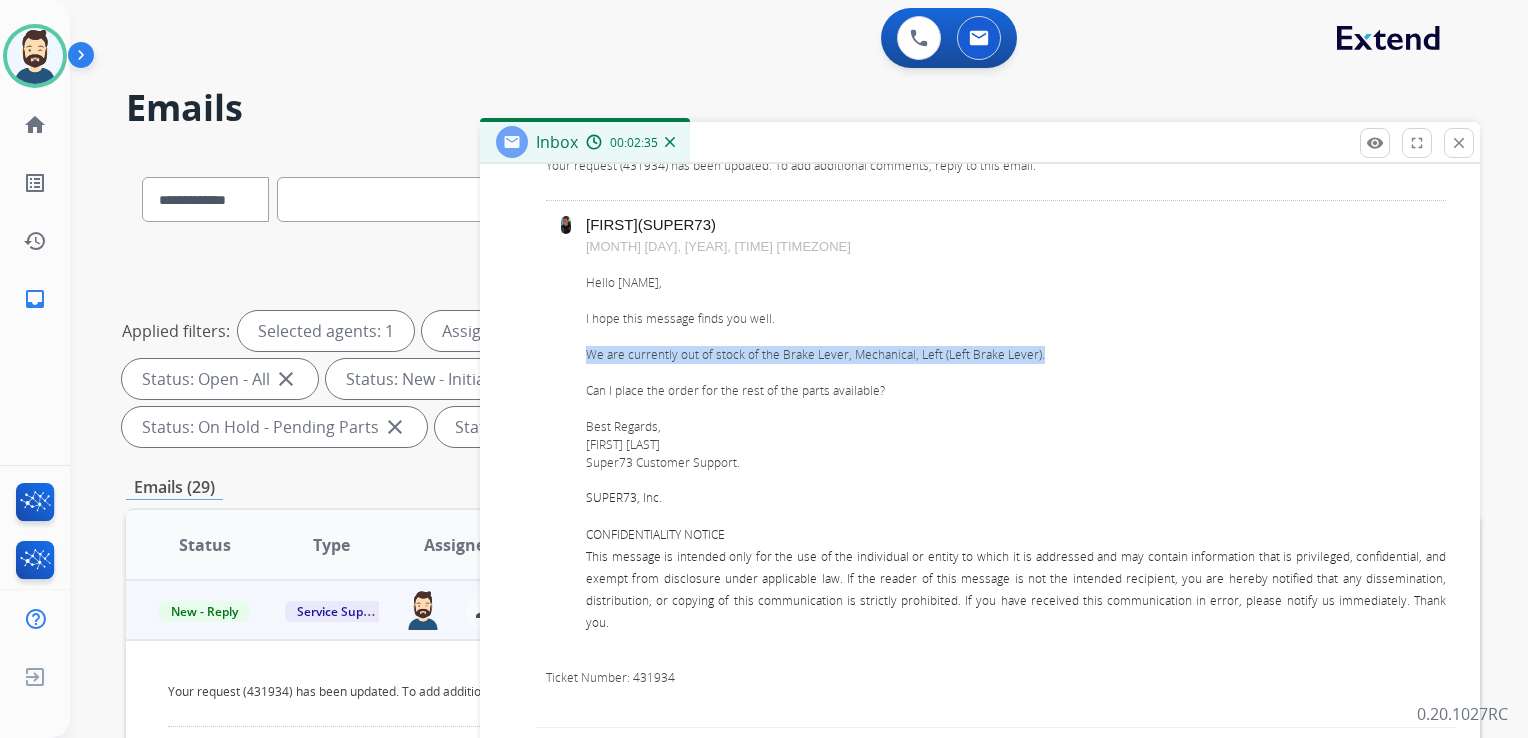 copy on "We are currently out of stock of the Brake Lever, Mechanical, Left (Left Brake Lever)." 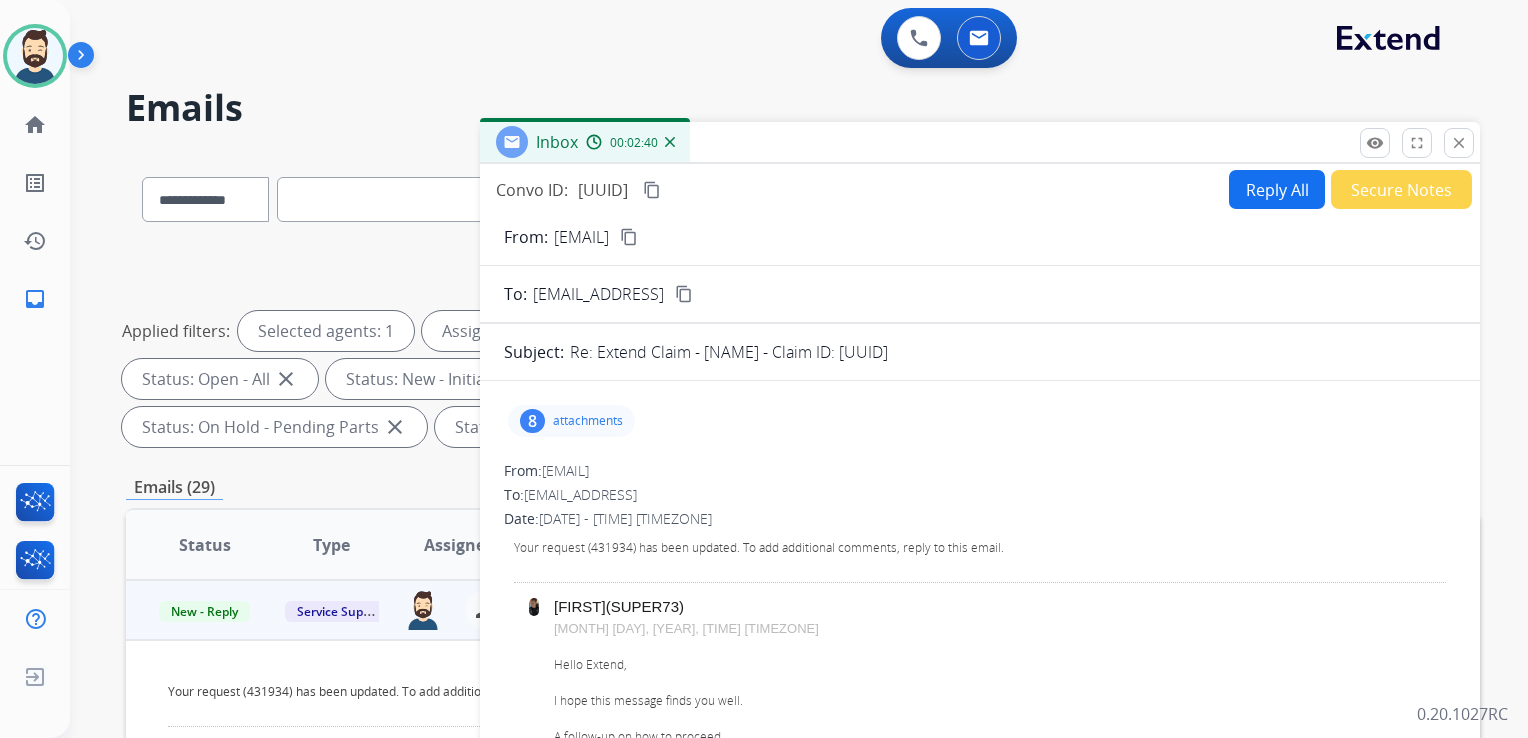 scroll, scrollTop: 0, scrollLeft: 0, axis: both 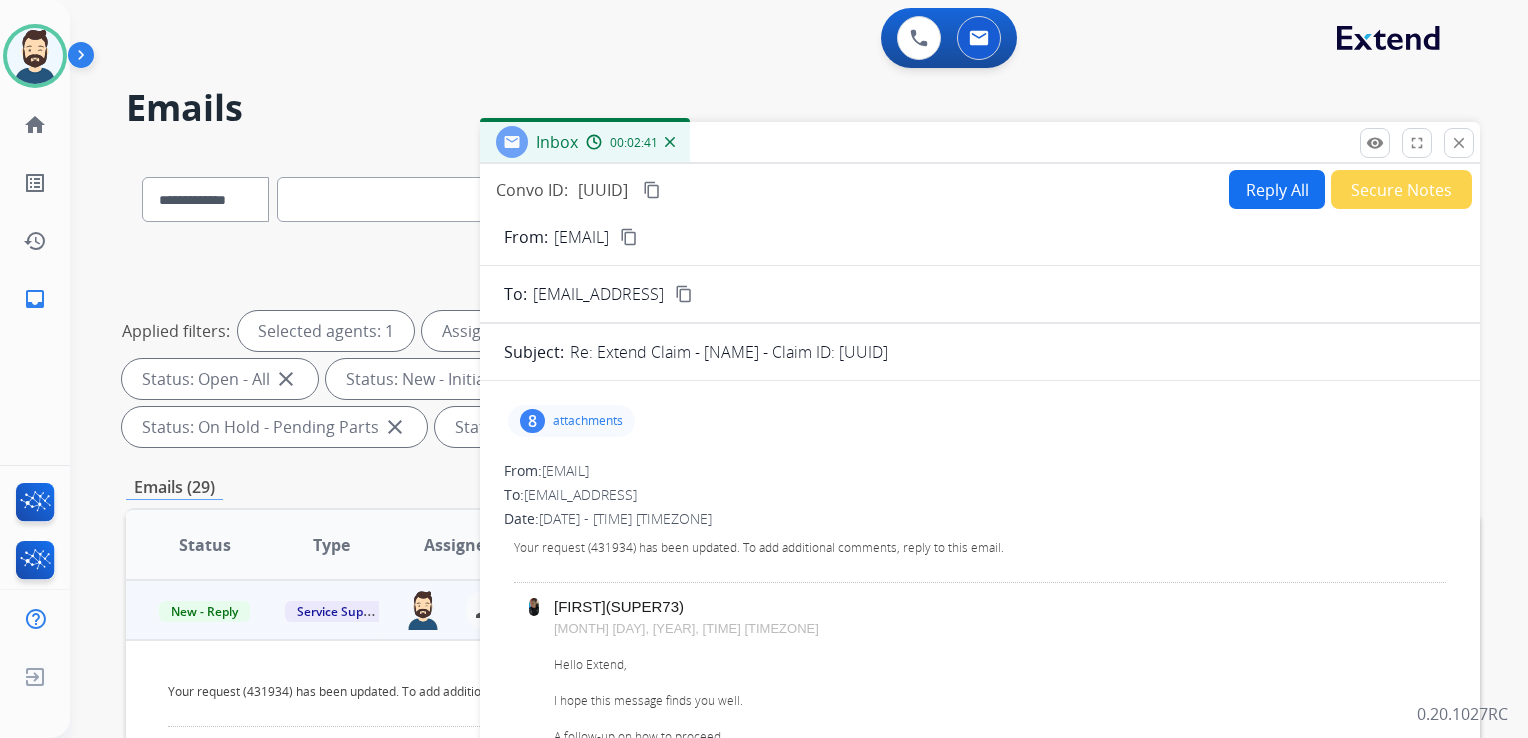 click on "Reply All" at bounding box center [1277, 189] 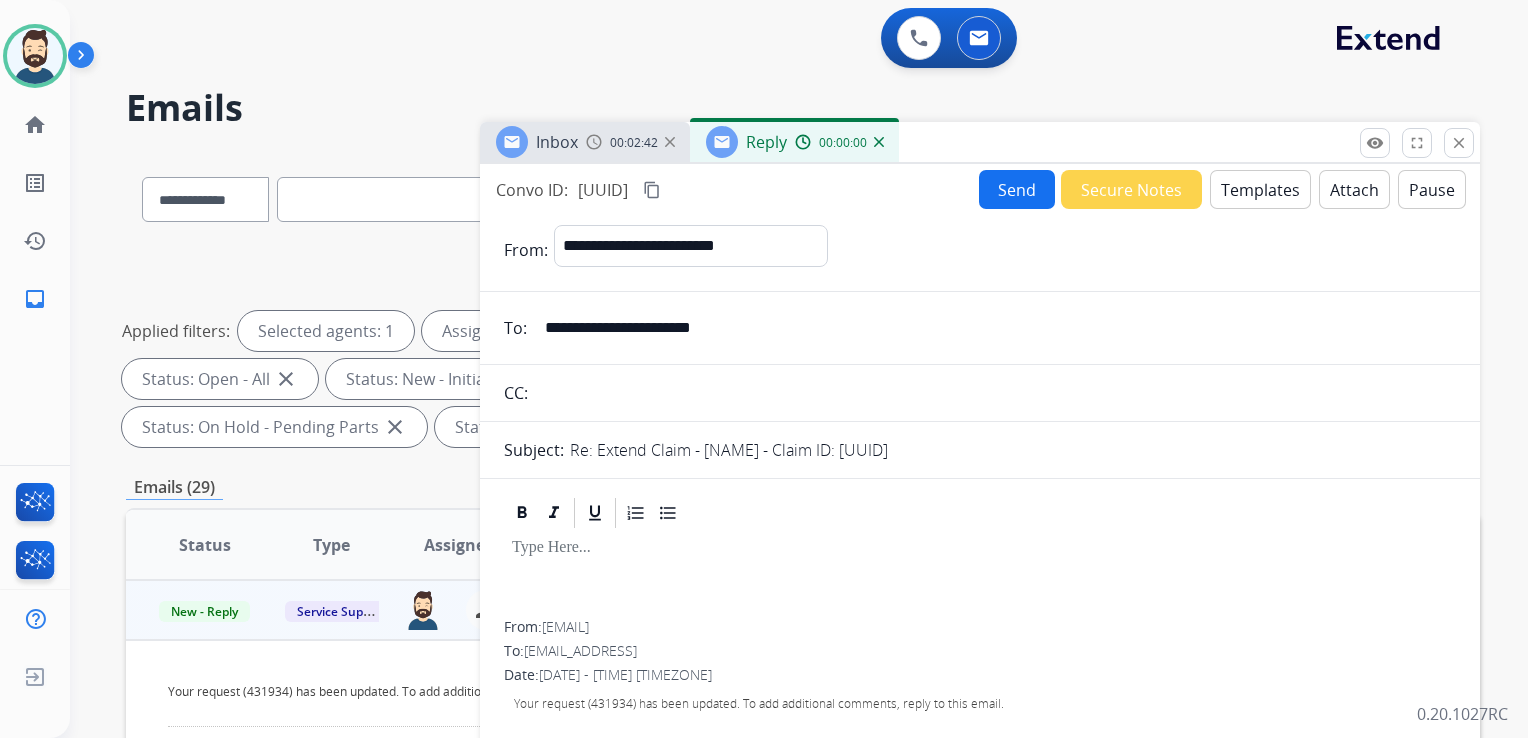 click on "Templates" at bounding box center (1260, 189) 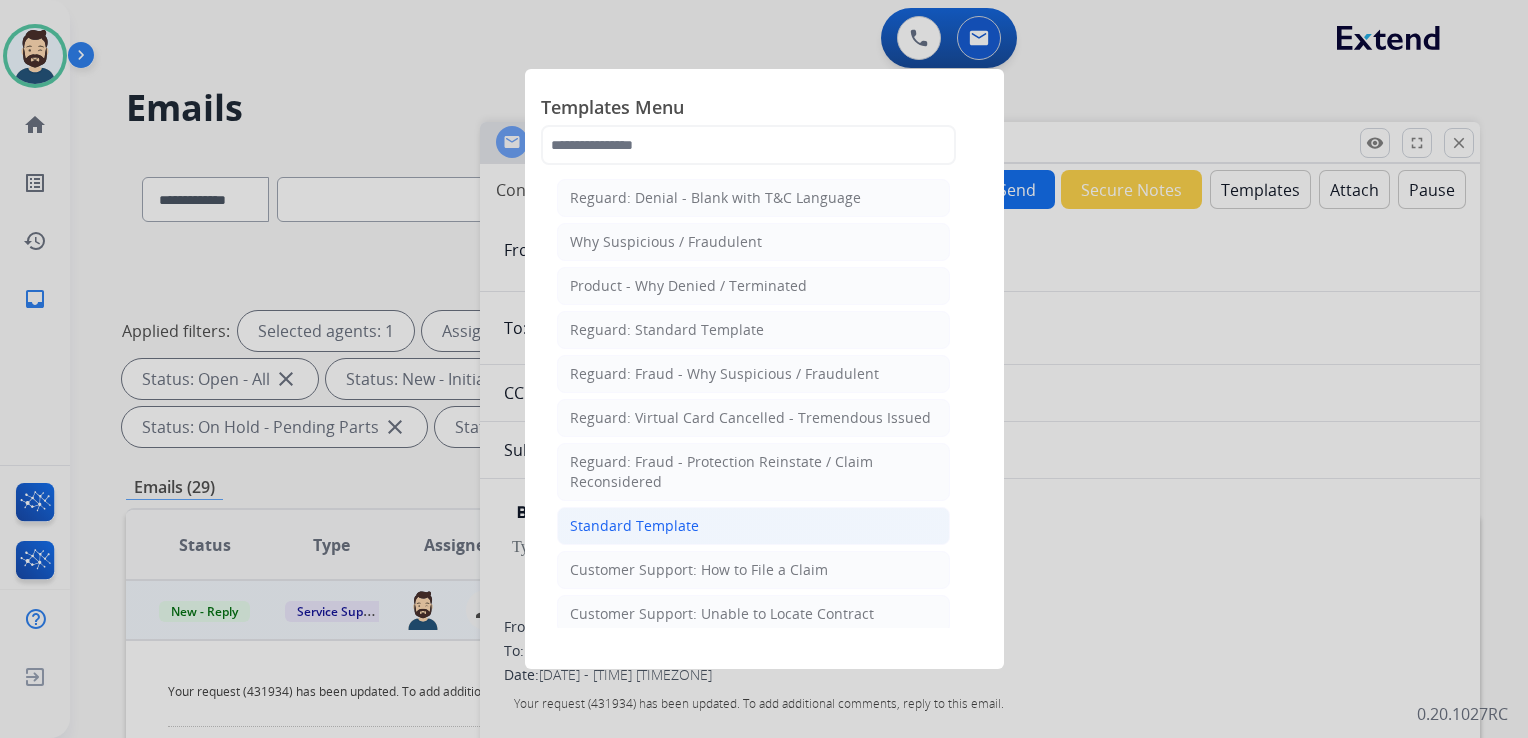 click on "Standard Template" 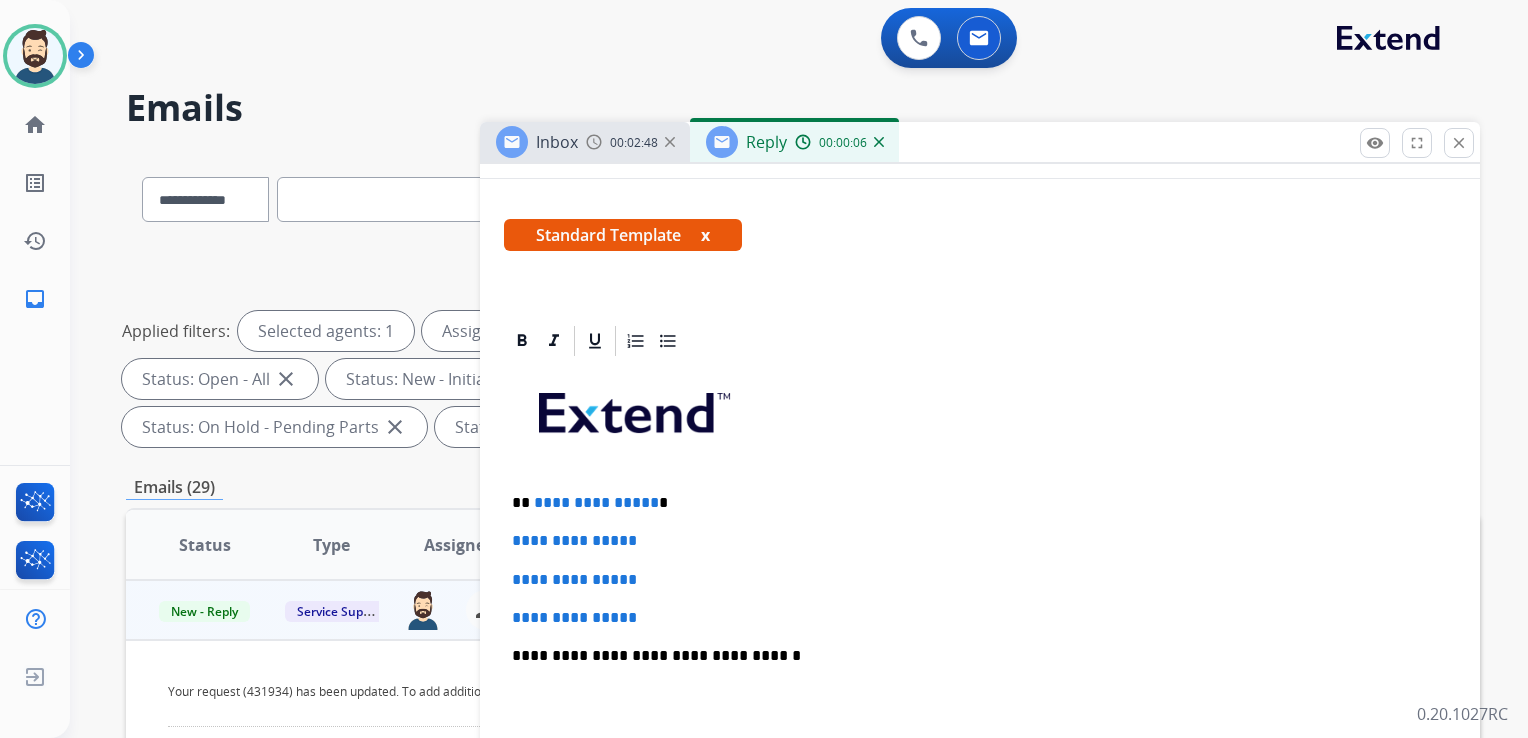 scroll, scrollTop: 300, scrollLeft: 0, axis: vertical 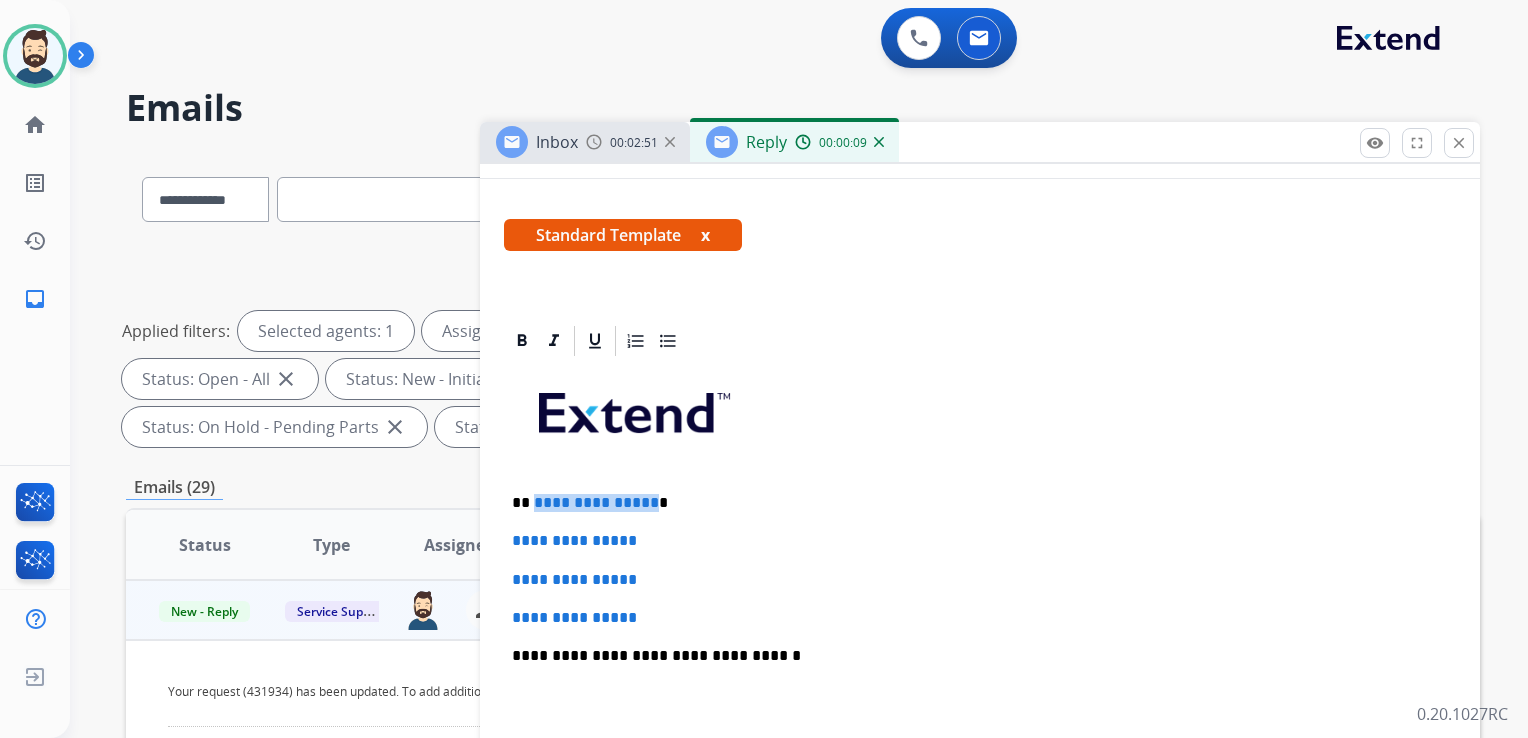 drag, startPoint x: 530, startPoint y: 498, endPoint x: 631, endPoint y: 492, distance: 101.17806 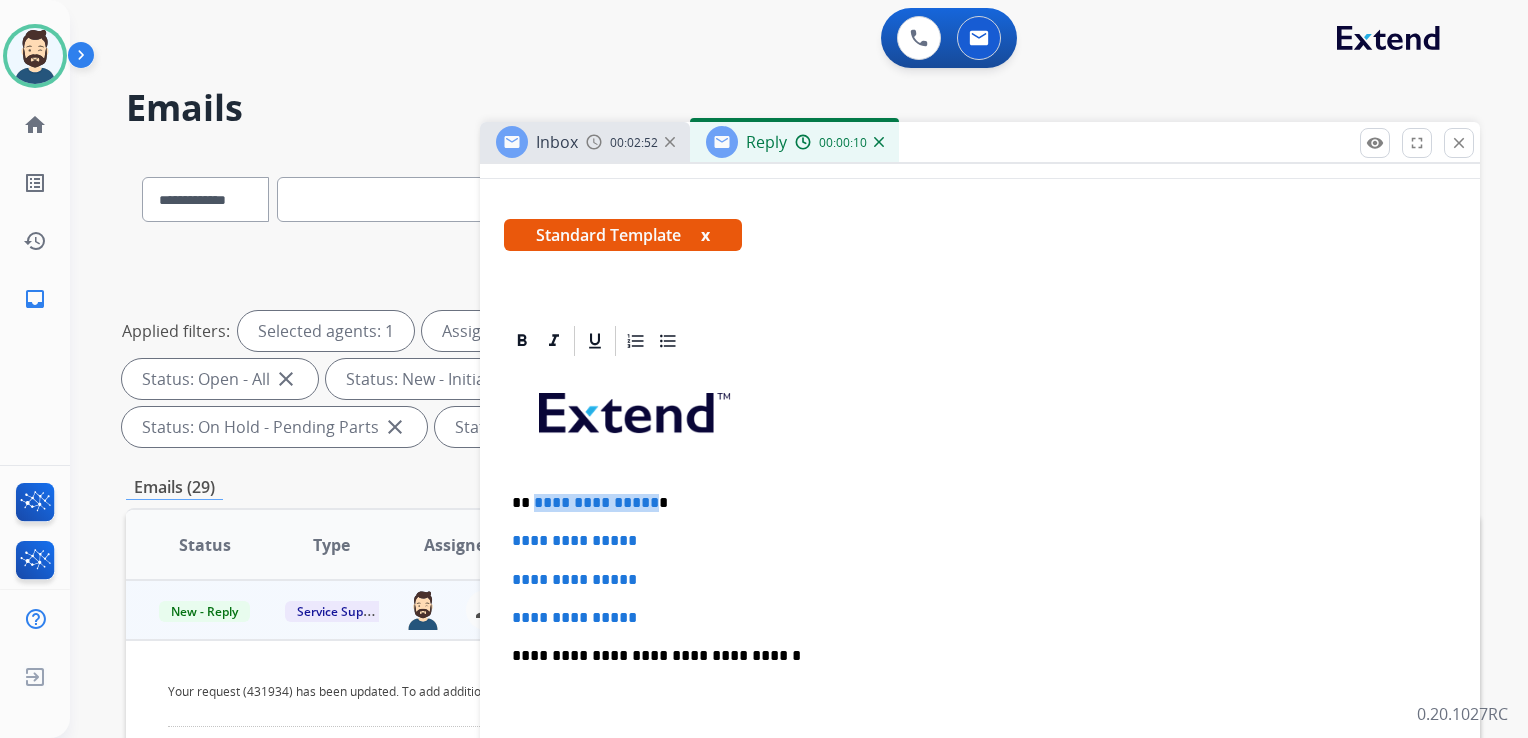 type 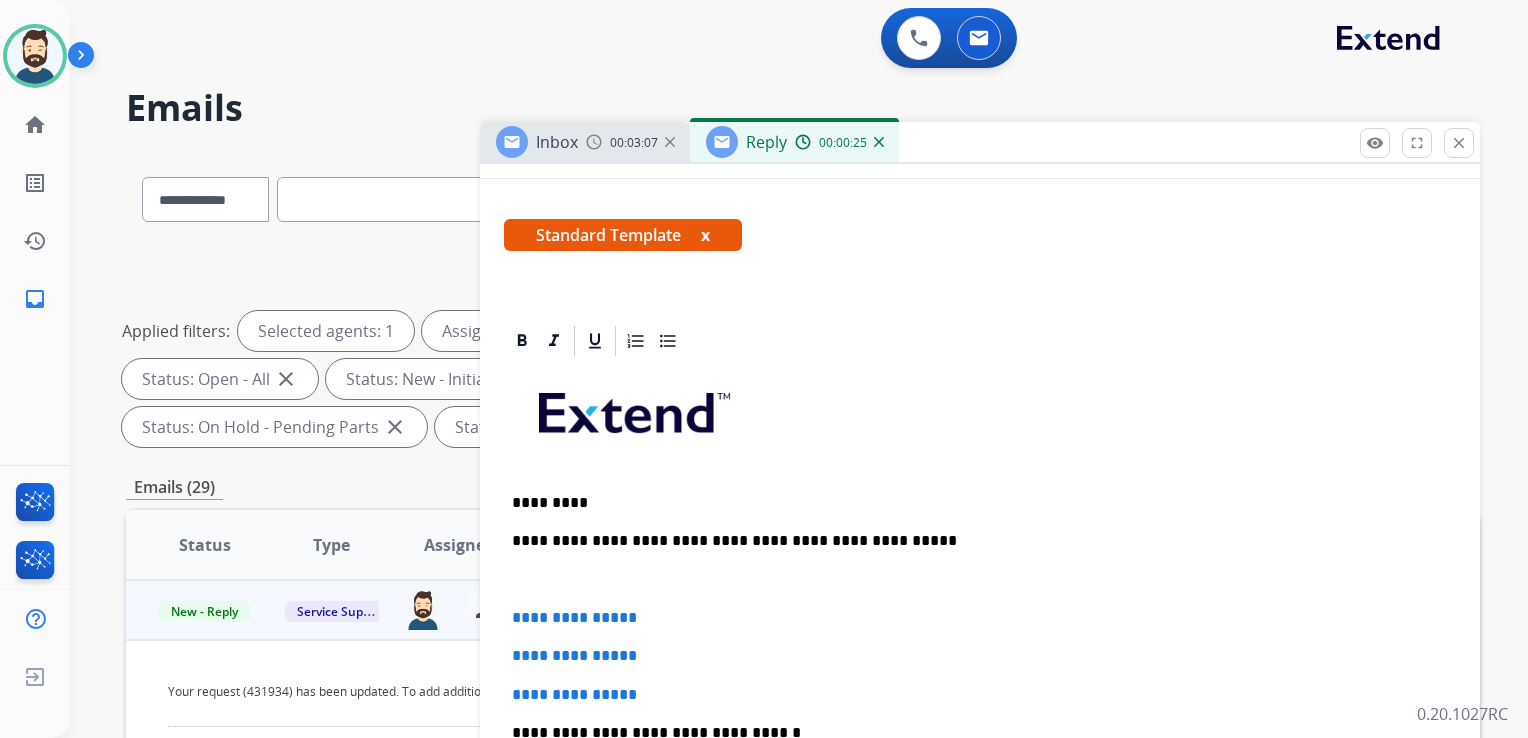 click on "**********" at bounding box center [972, 541] 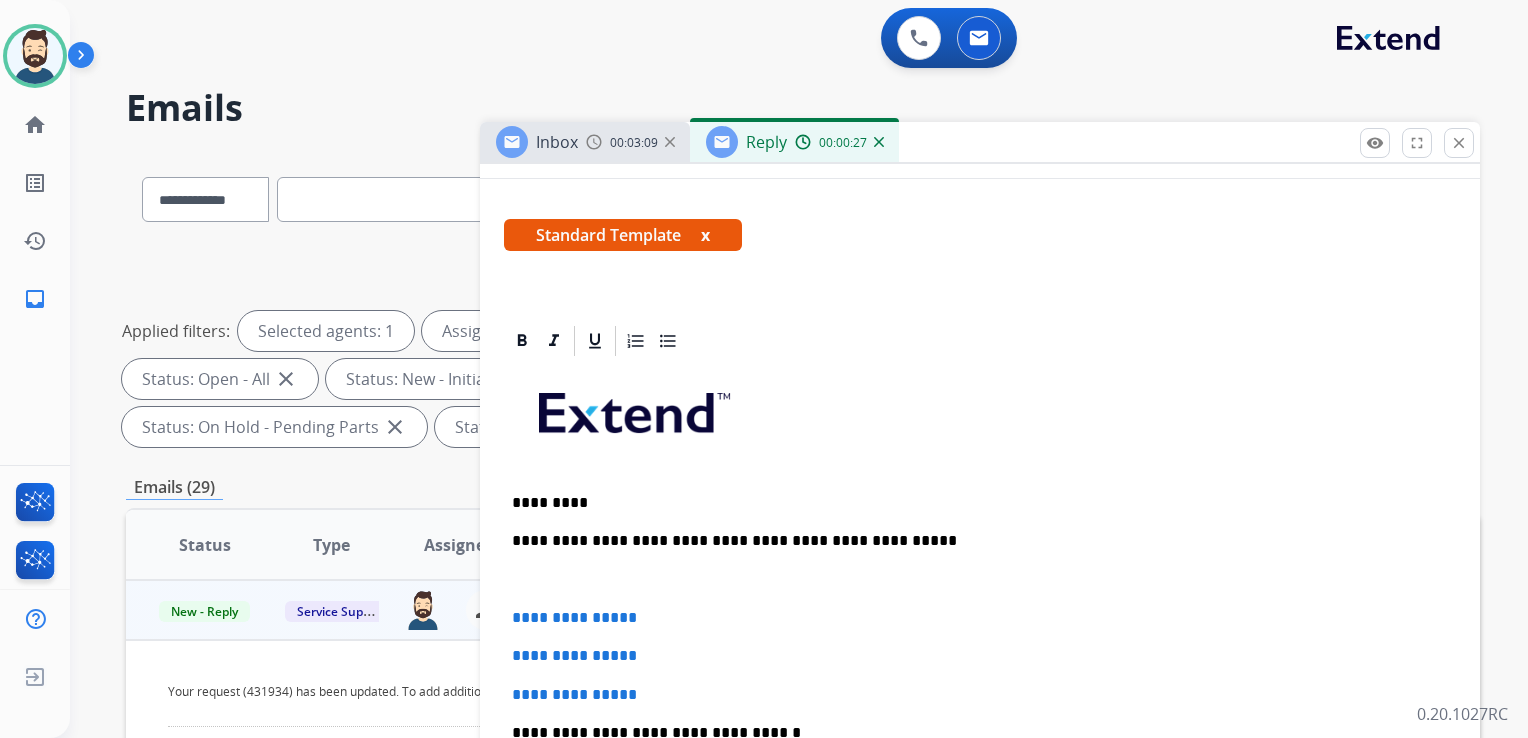 click at bounding box center [980, 580] 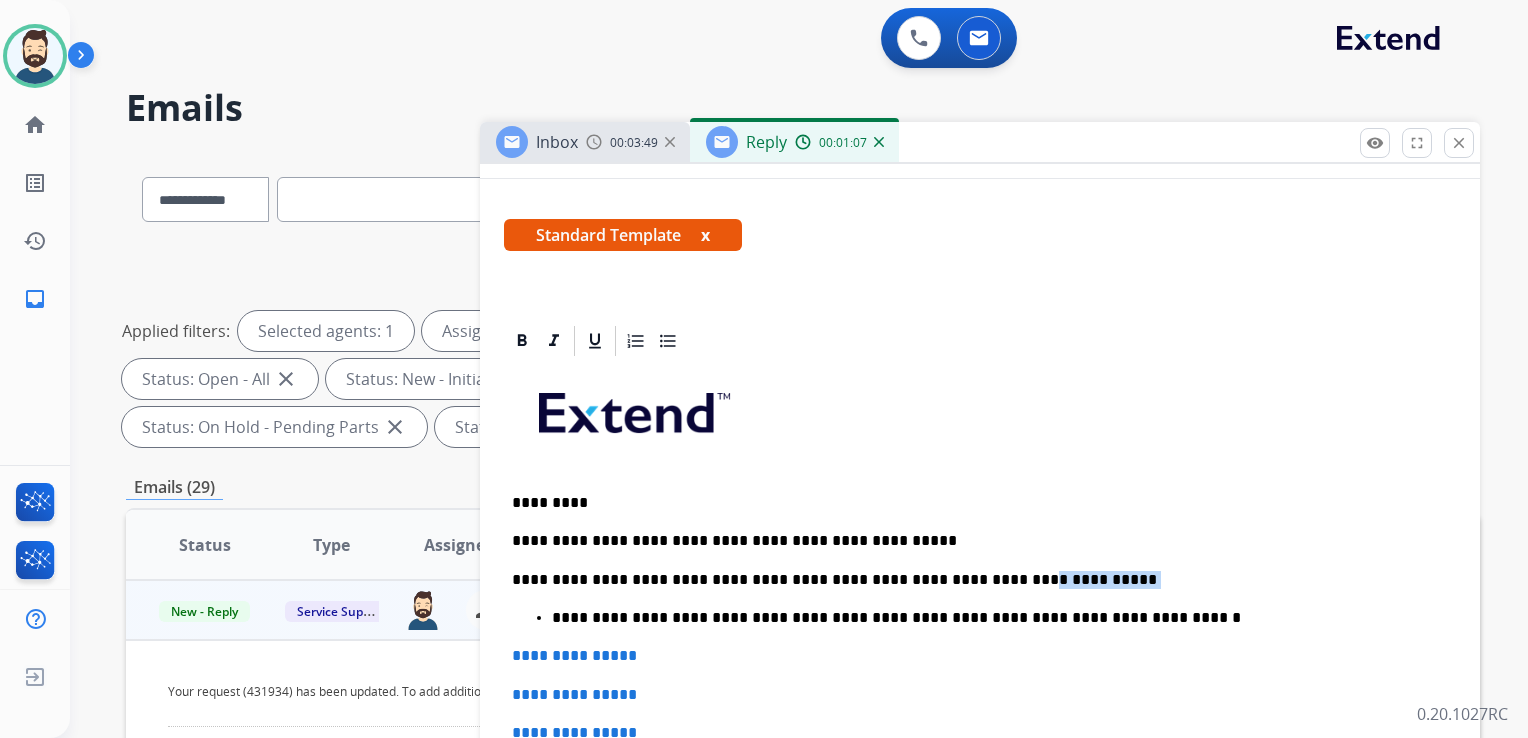 drag, startPoint x: 944, startPoint y: 580, endPoint x: 1021, endPoint y: 574, distance: 77.23341 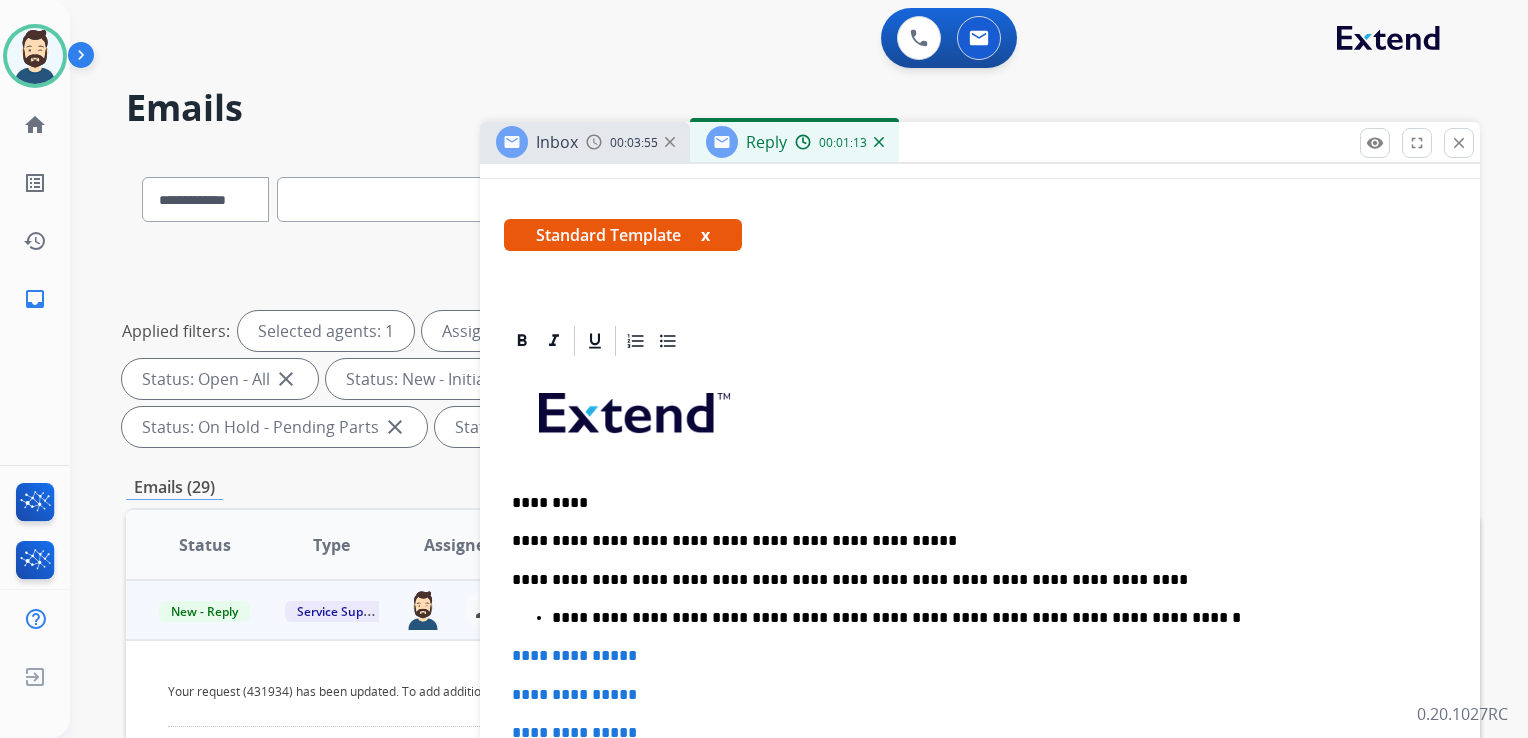 click on "**********" at bounding box center (992, 618) 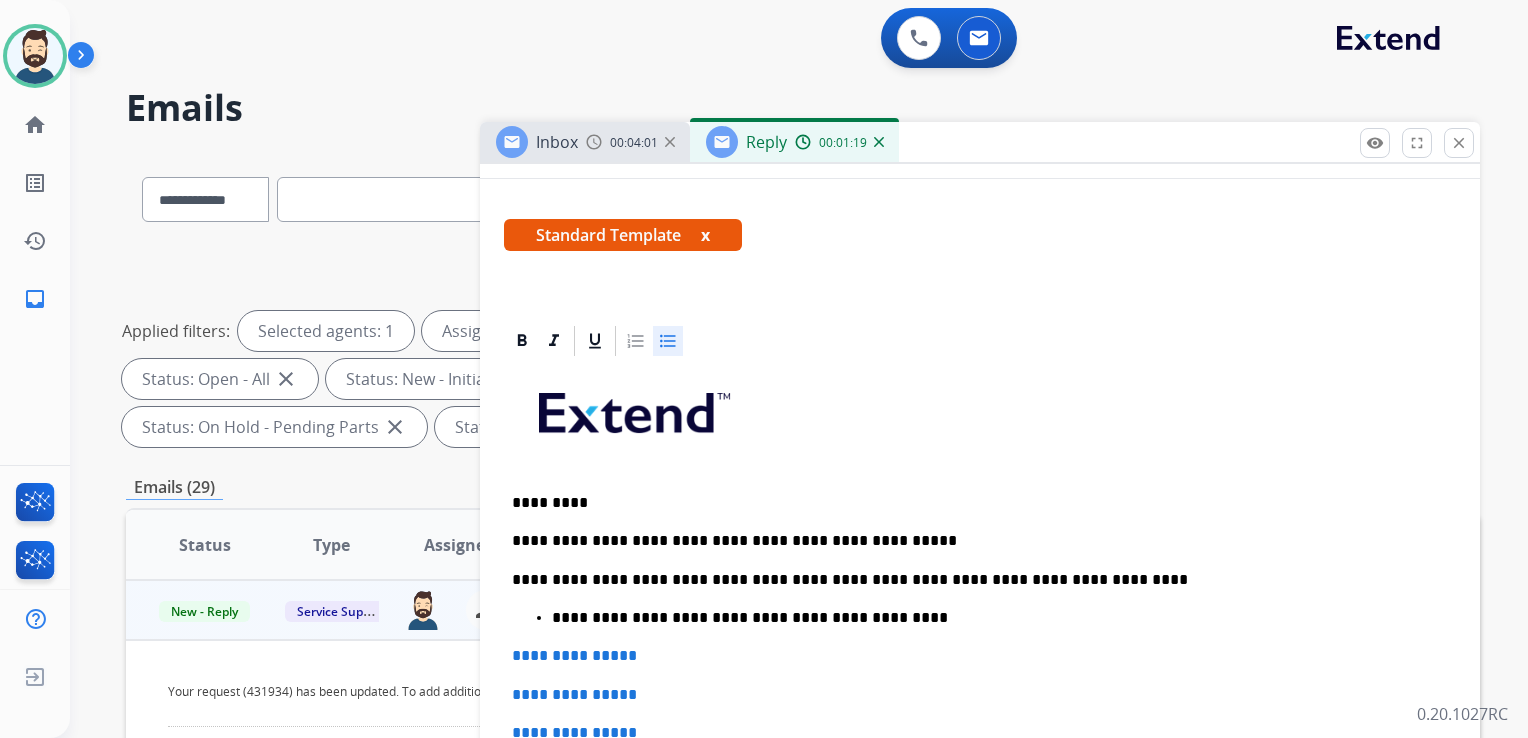 click on "**********" at bounding box center (992, 618) 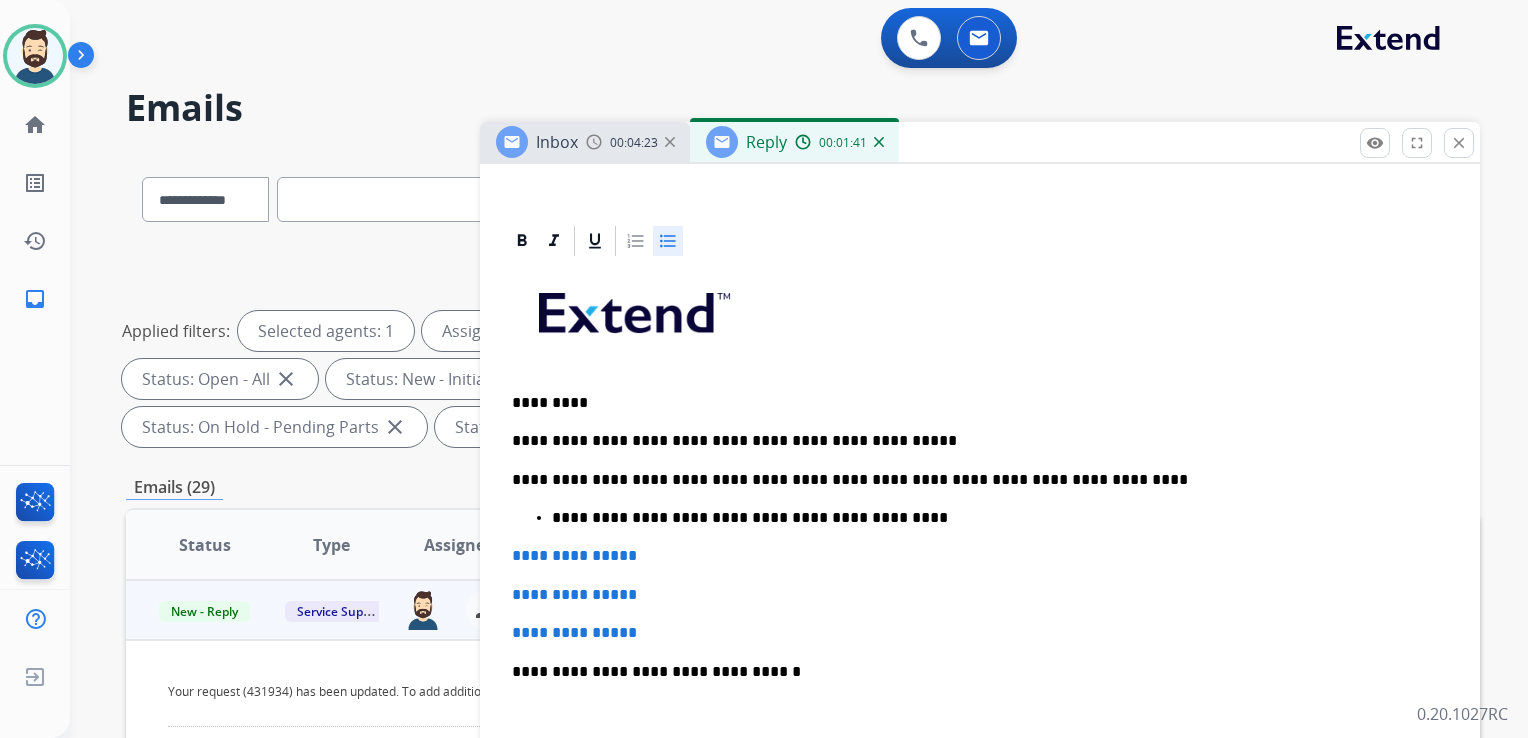 scroll, scrollTop: 500, scrollLeft: 0, axis: vertical 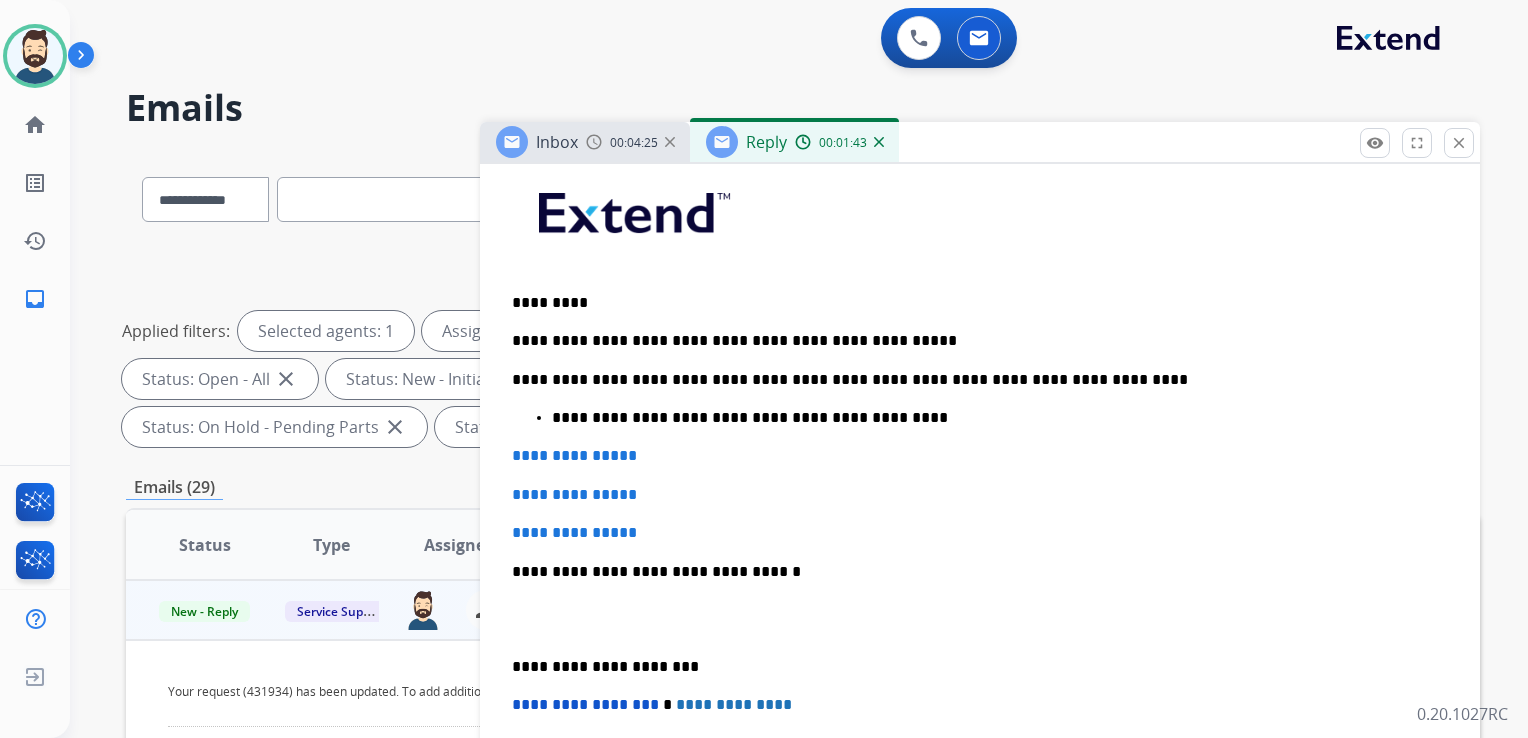 click on "**********" at bounding box center (972, 380) 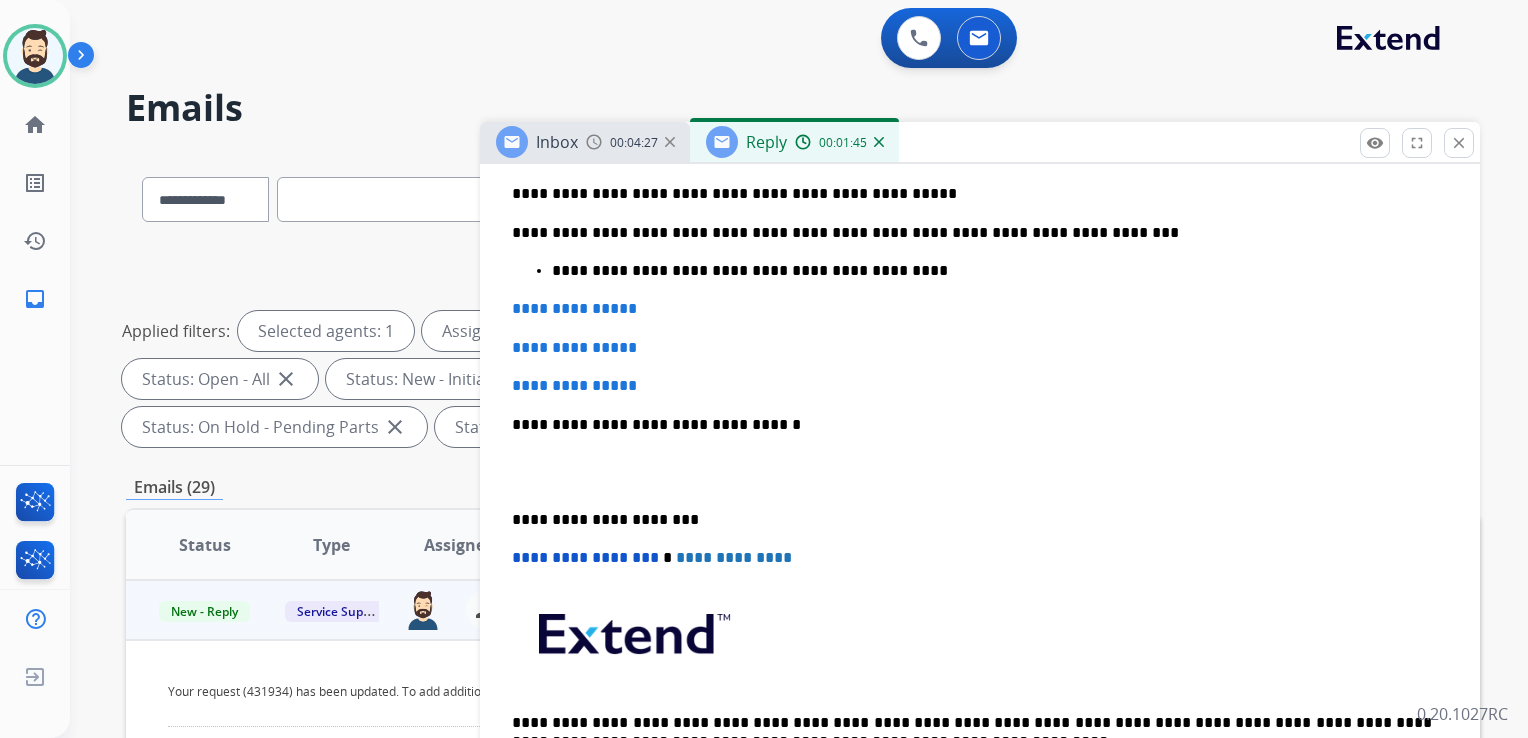 scroll, scrollTop: 600, scrollLeft: 0, axis: vertical 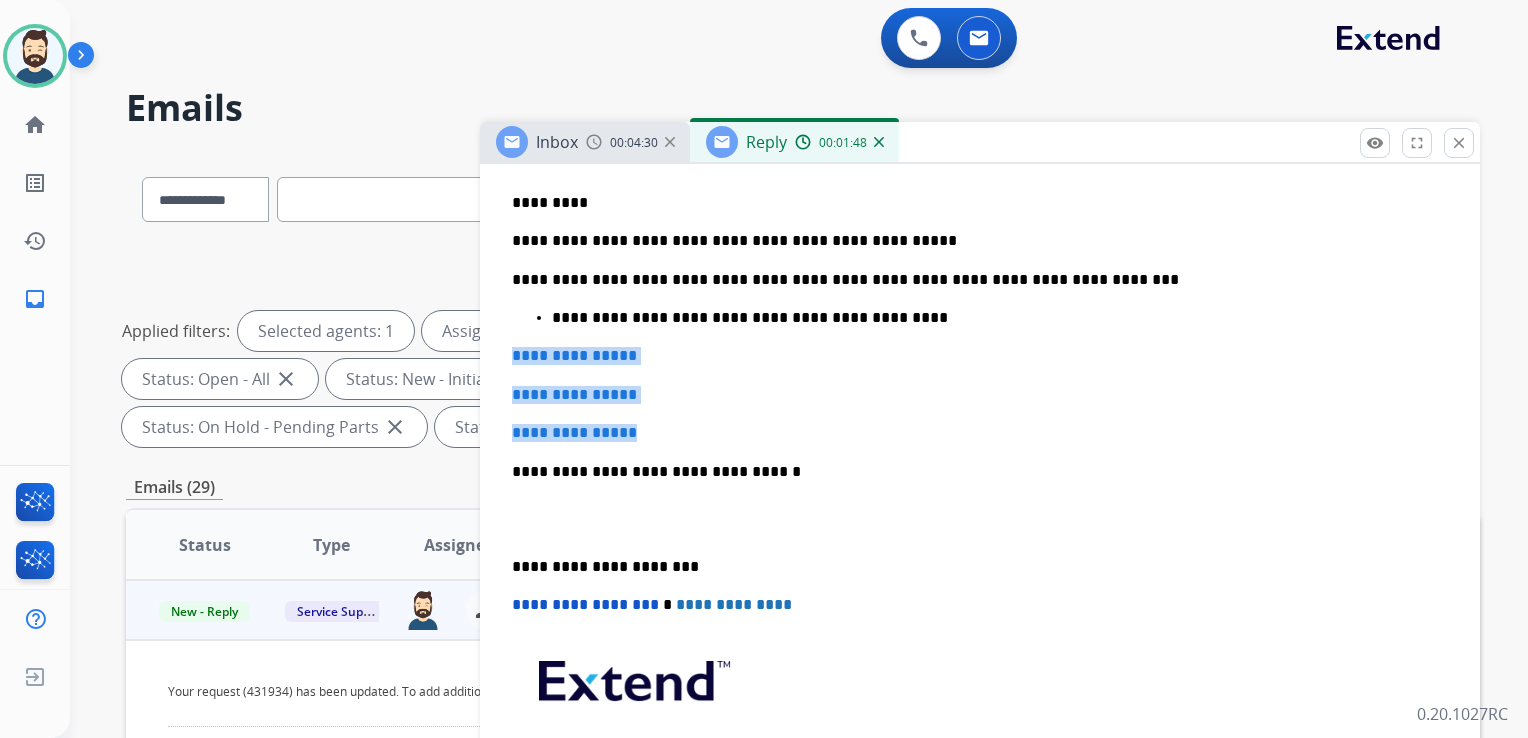drag, startPoint x: 559, startPoint y: 354, endPoint x: 691, endPoint y: 406, distance: 141.87318 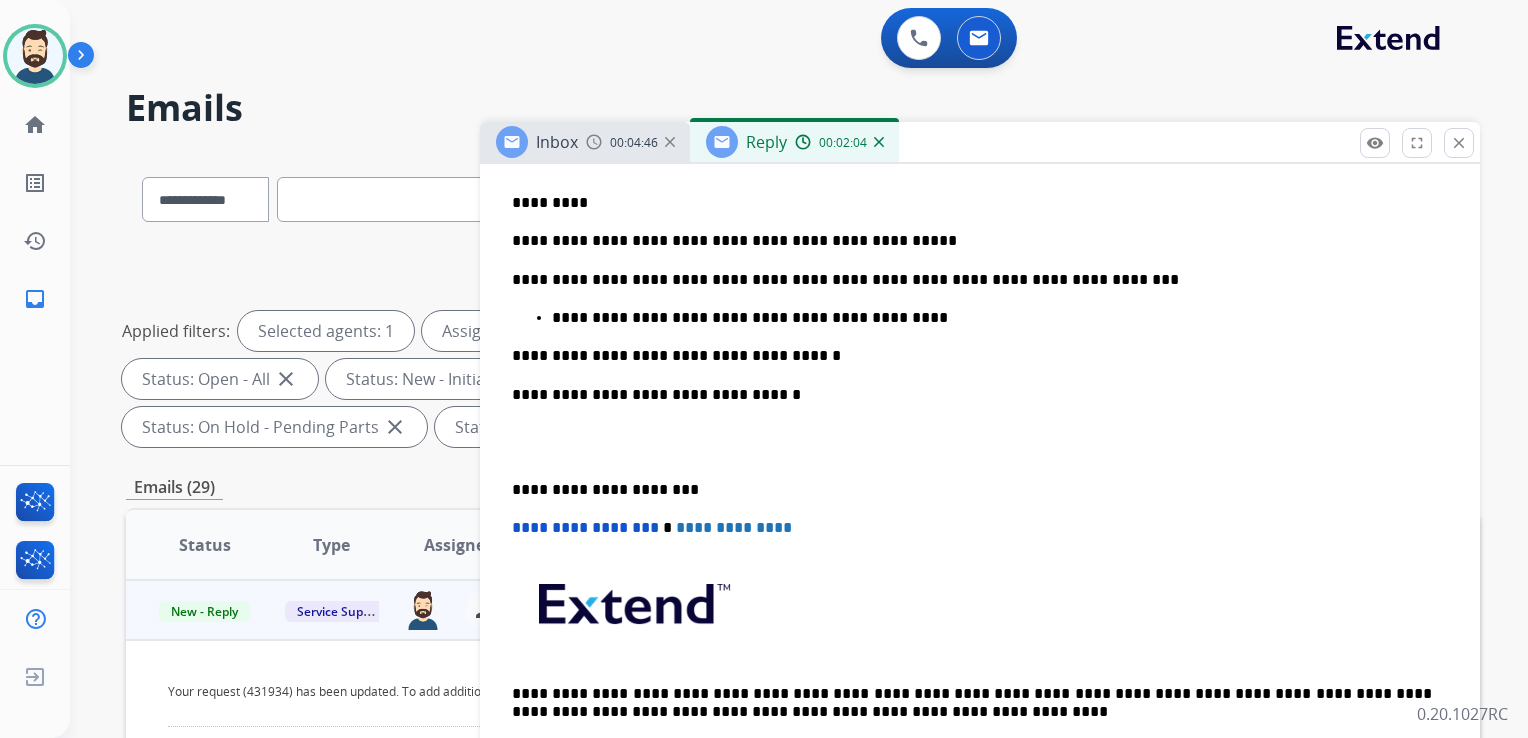 click on "**********" at bounding box center (972, 395) 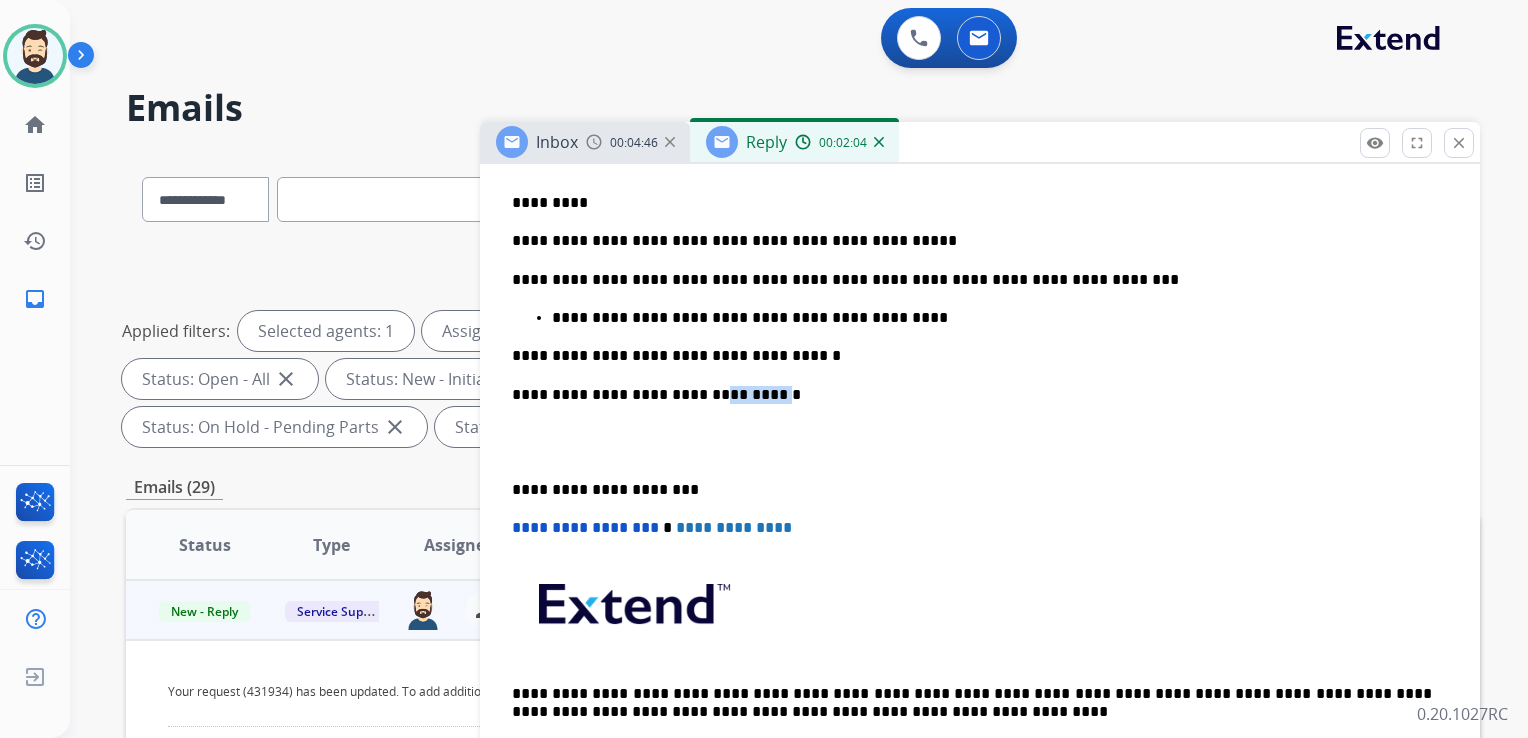 click on "**********" at bounding box center (972, 395) 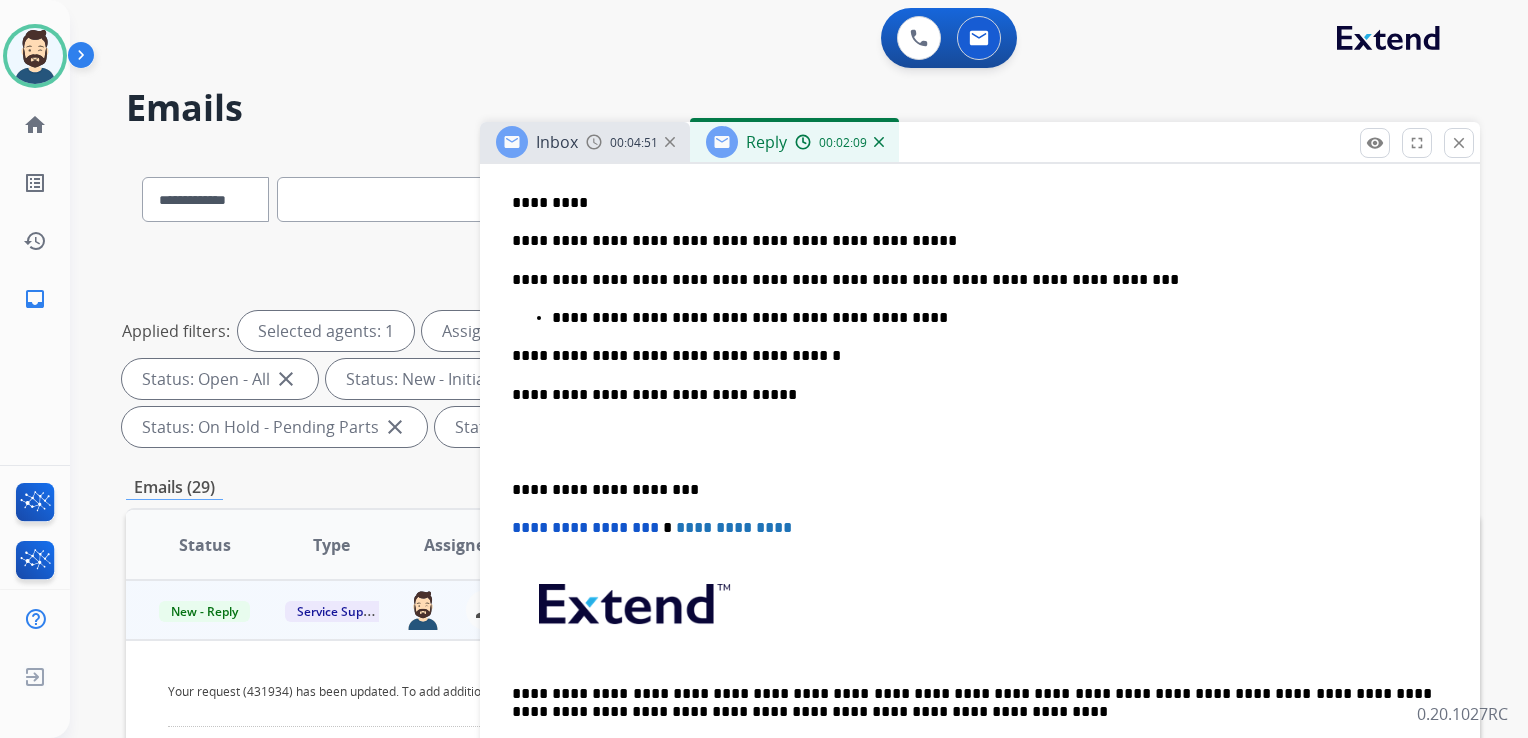 click on "**********" at bounding box center [972, 490] 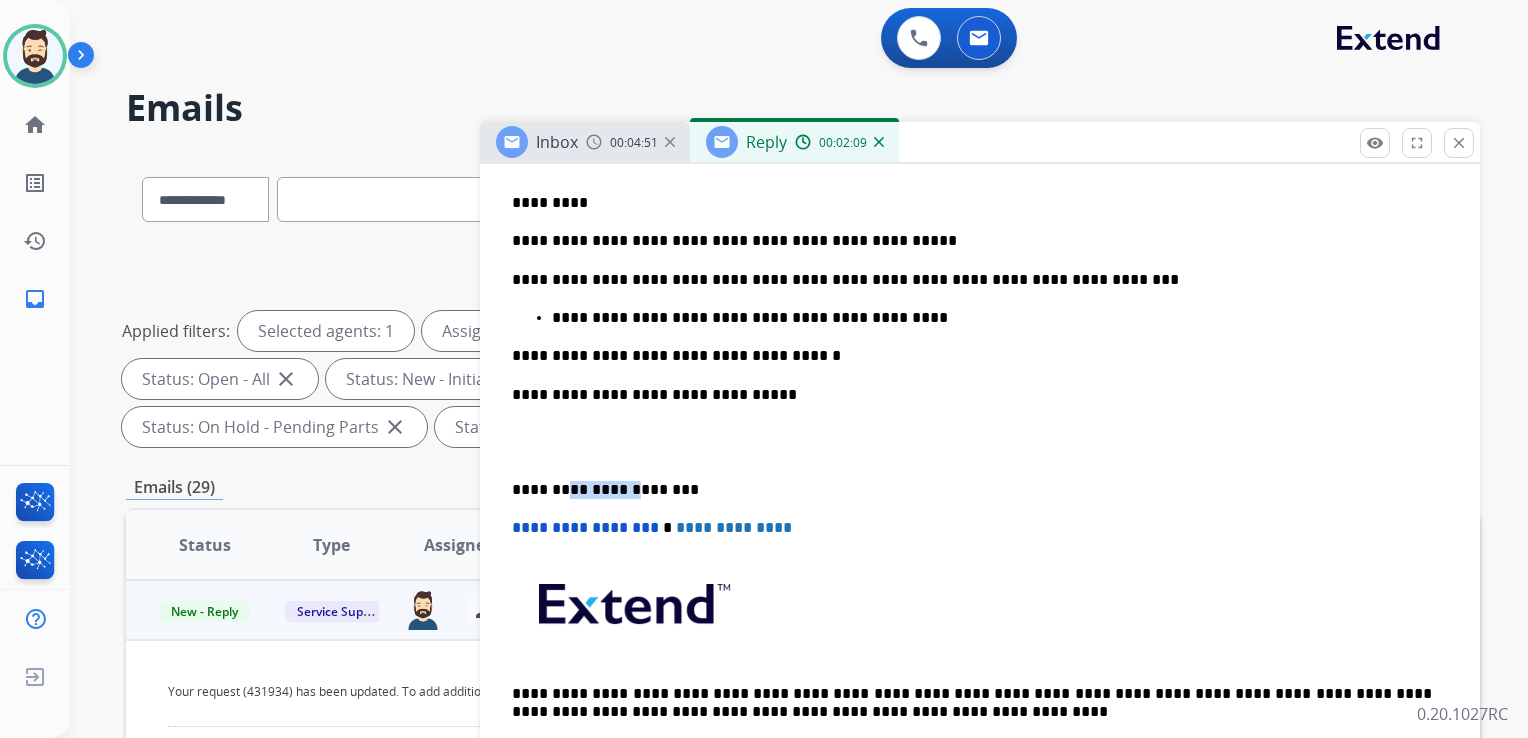 click on "**********" at bounding box center (972, 490) 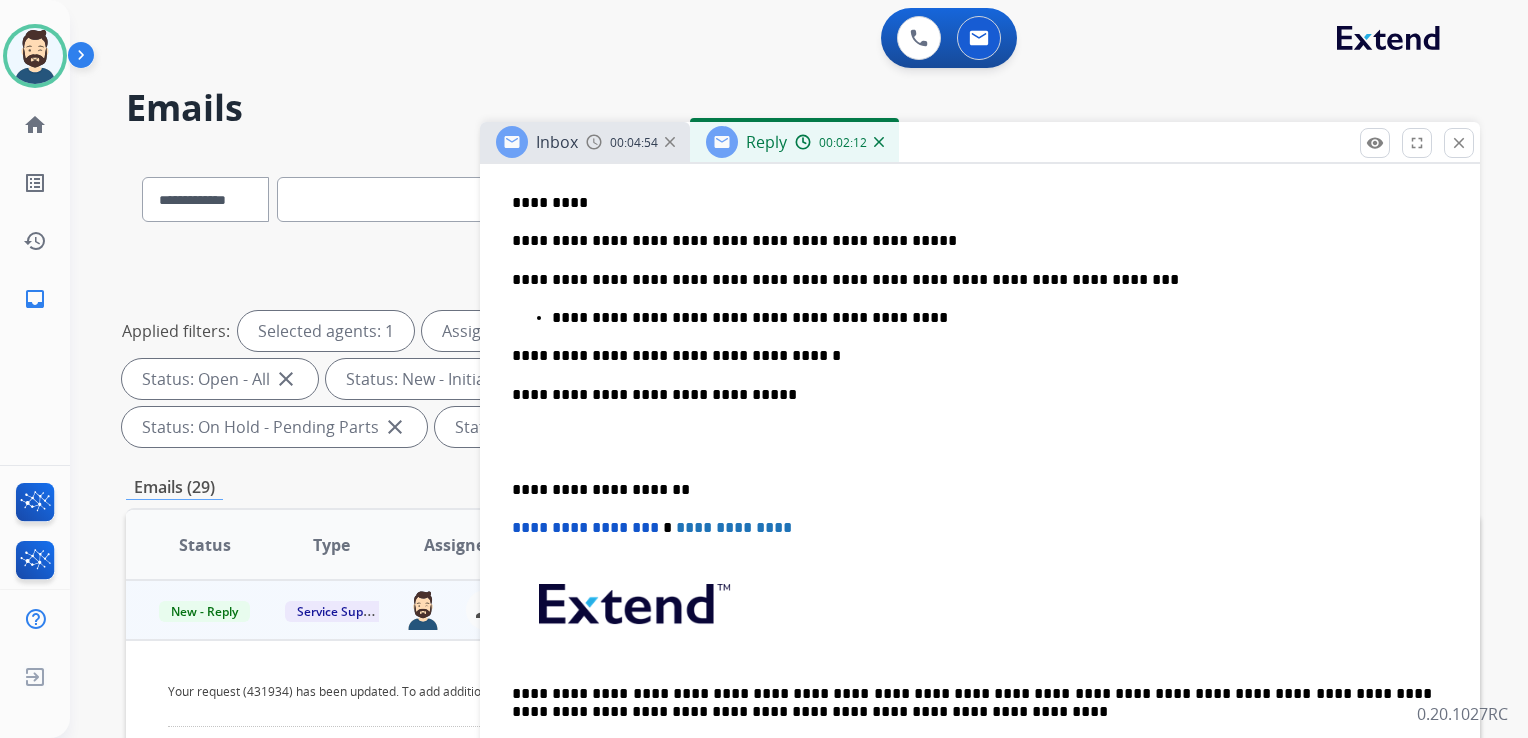click on "**********" at bounding box center (585, 527) 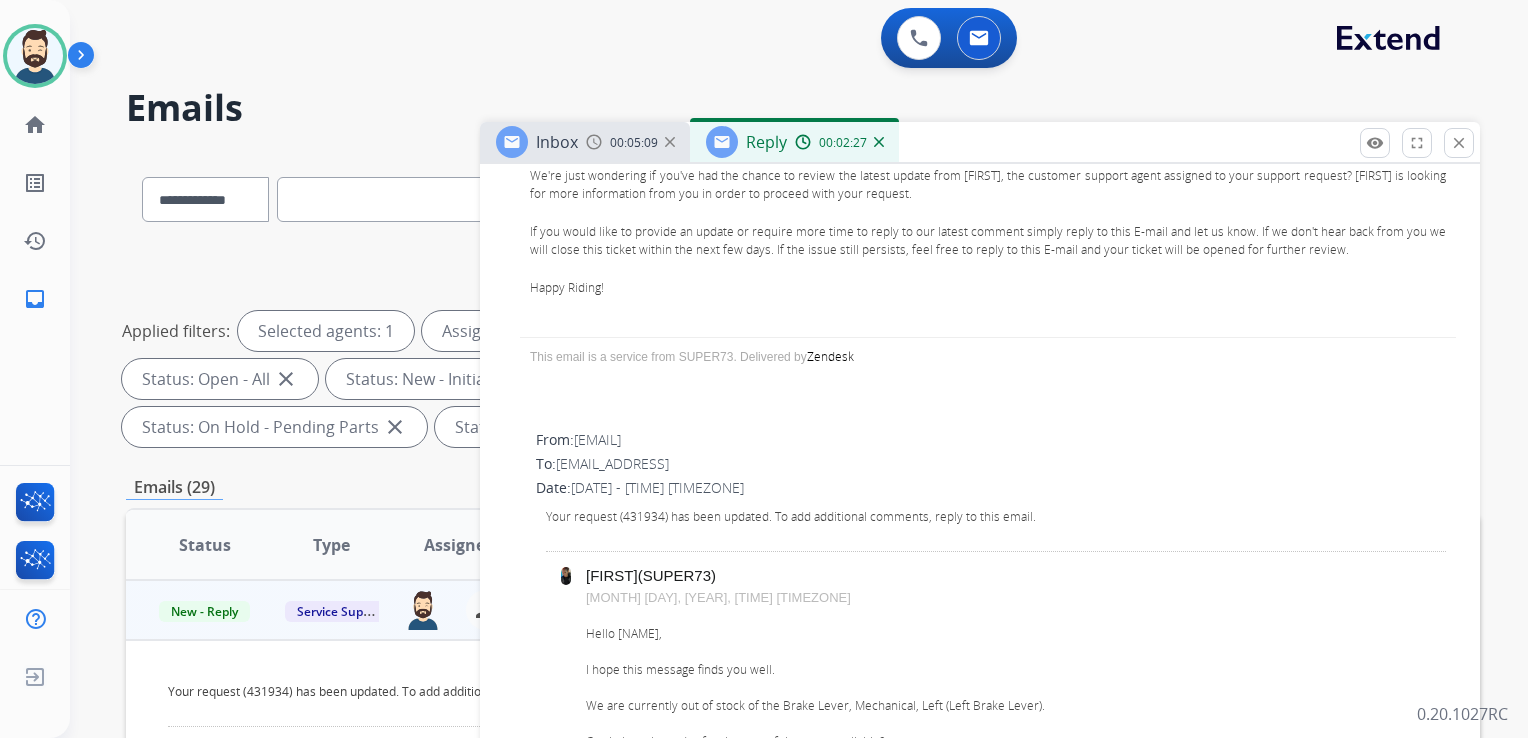 scroll, scrollTop: 2400, scrollLeft: 0, axis: vertical 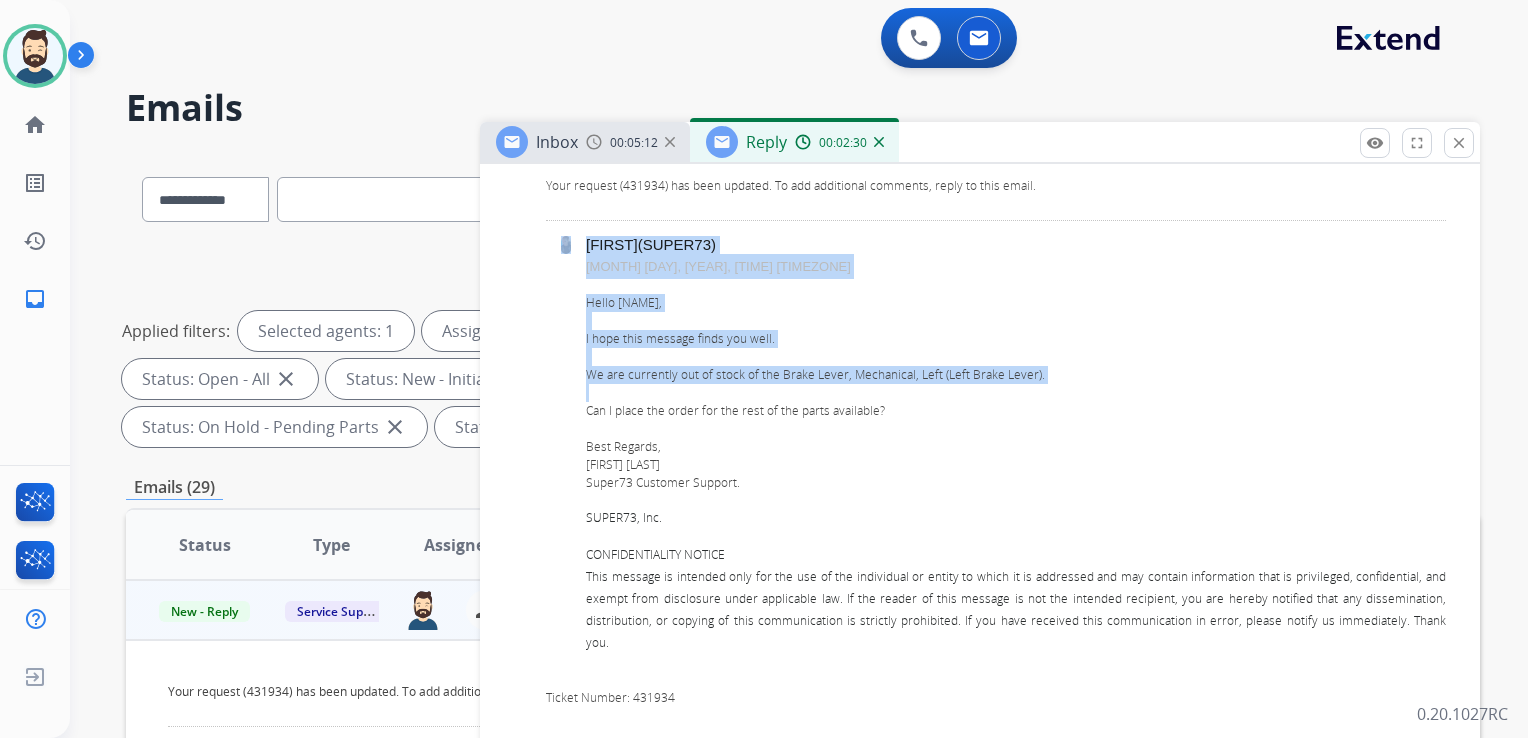 drag, startPoint x: 584, startPoint y: 332, endPoint x: 896, endPoint y: 386, distance: 316.63858 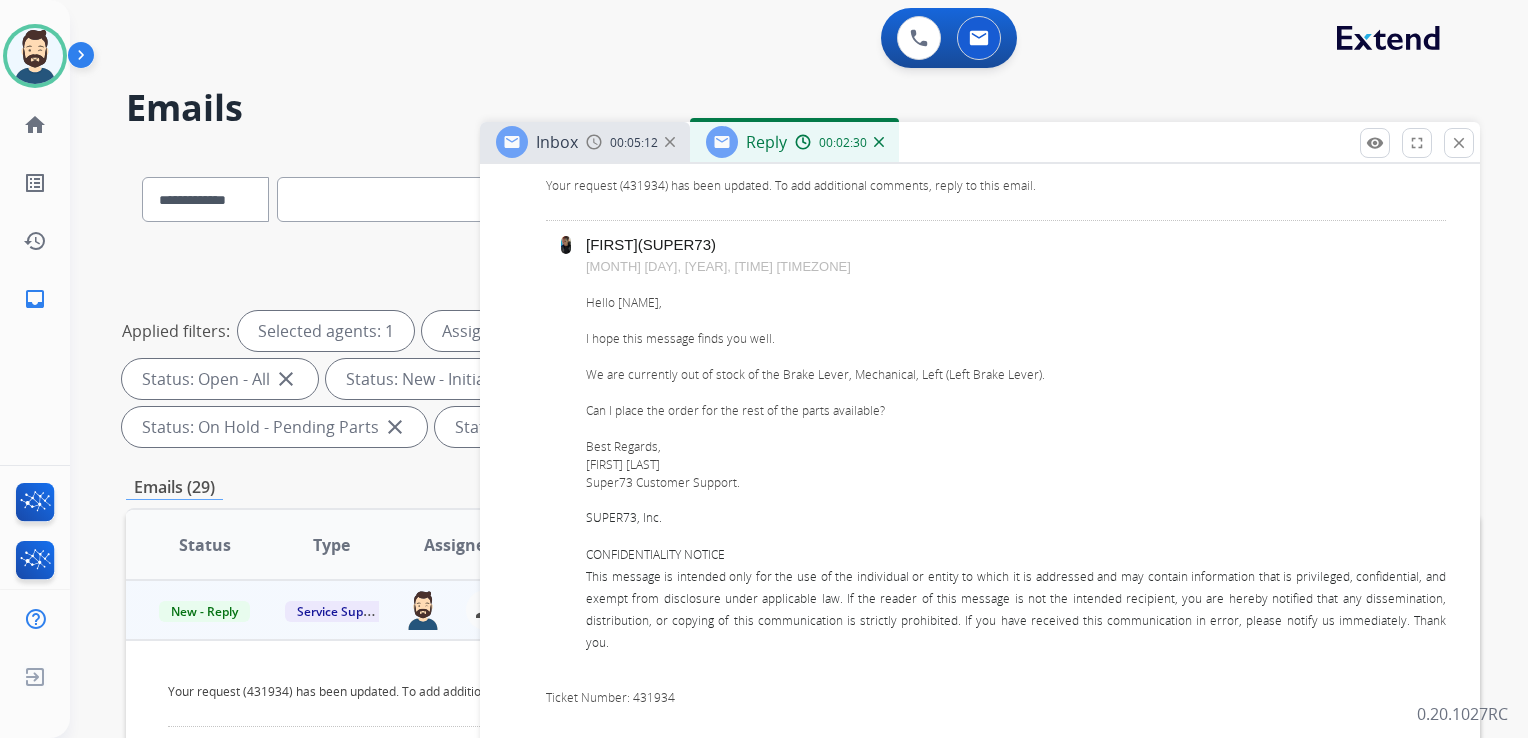 drag, startPoint x: 896, startPoint y: 386, endPoint x: 856, endPoint y: 403, distance: 43.462627 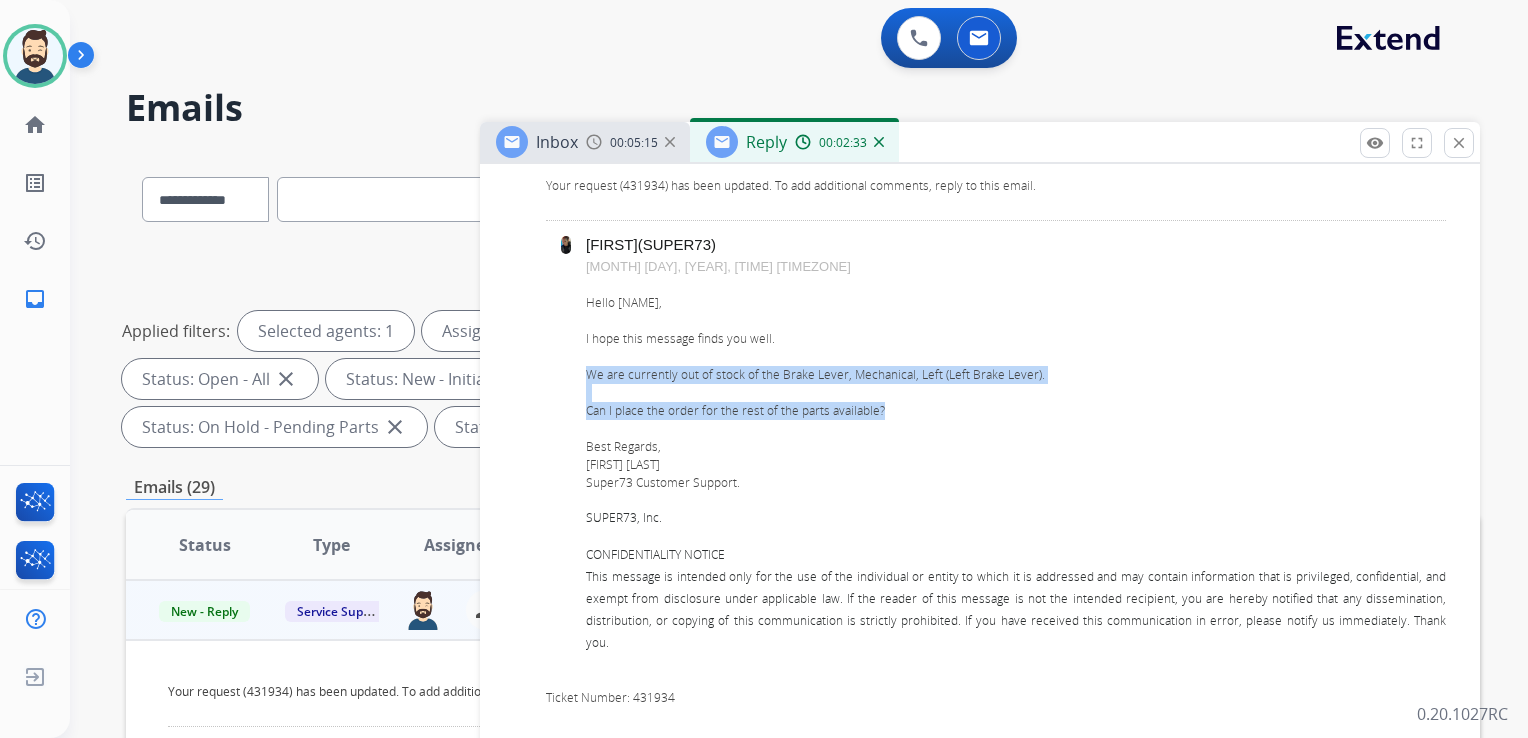 drag, startPoint x: 886, startPoint y: 405, endPoint x: 586, endPoint y: 363, distance: 302.92572 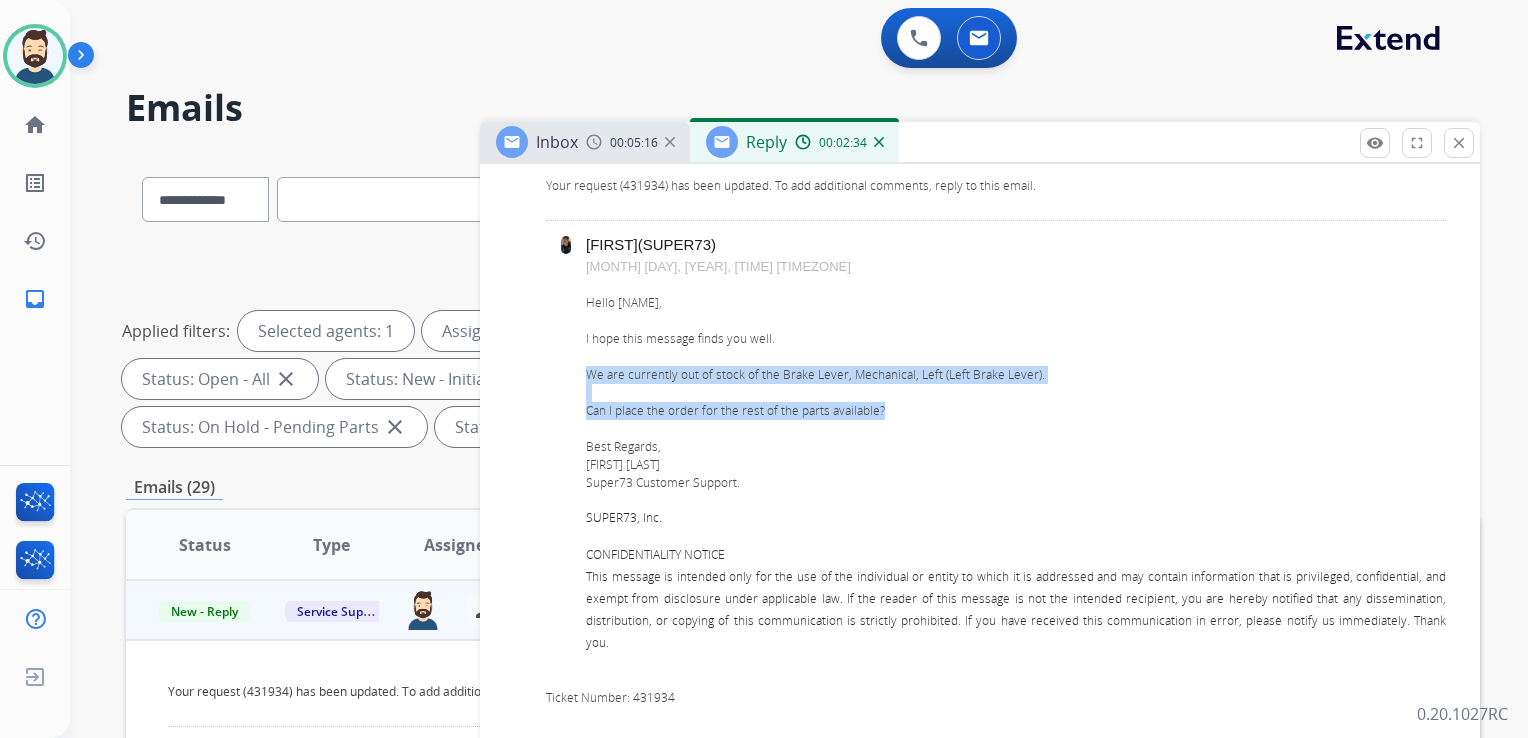 drag, startPoint x: 586, startPoint y: 363, endPoint x: 603, endPoint y: 368, distance: 17.720045 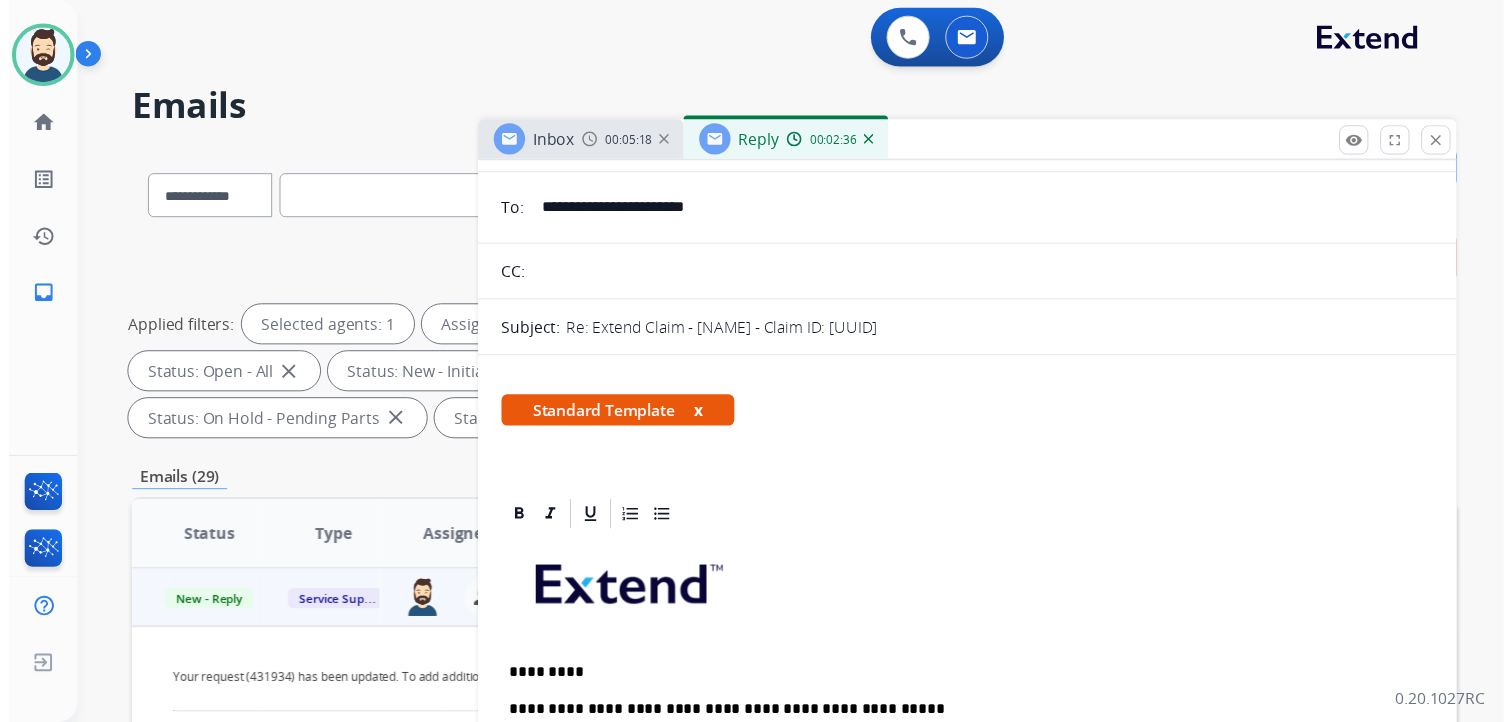 scroll, scrollTop: 0, scrollLeft: 0, axis: both 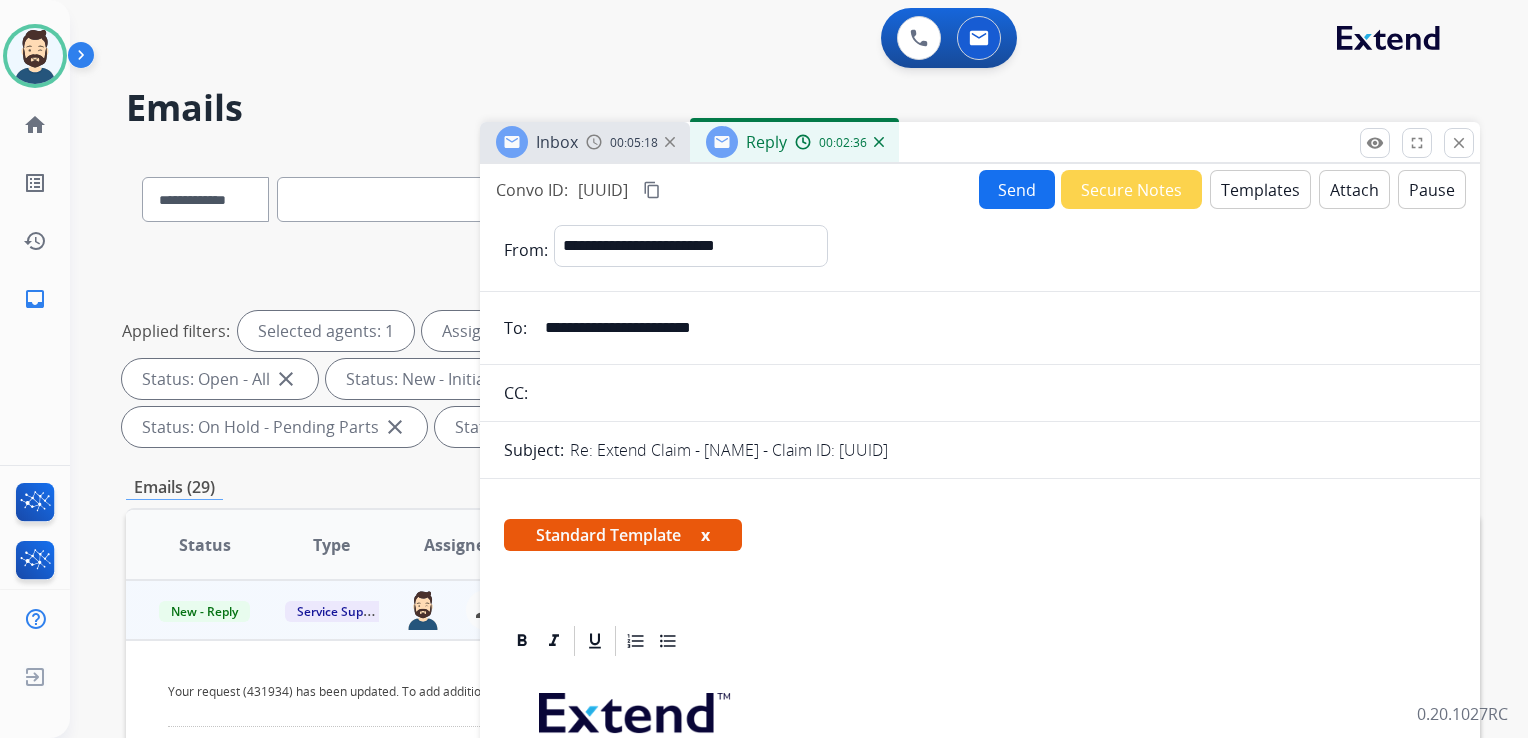 click on "Send" at bounding box center [1017, 189] 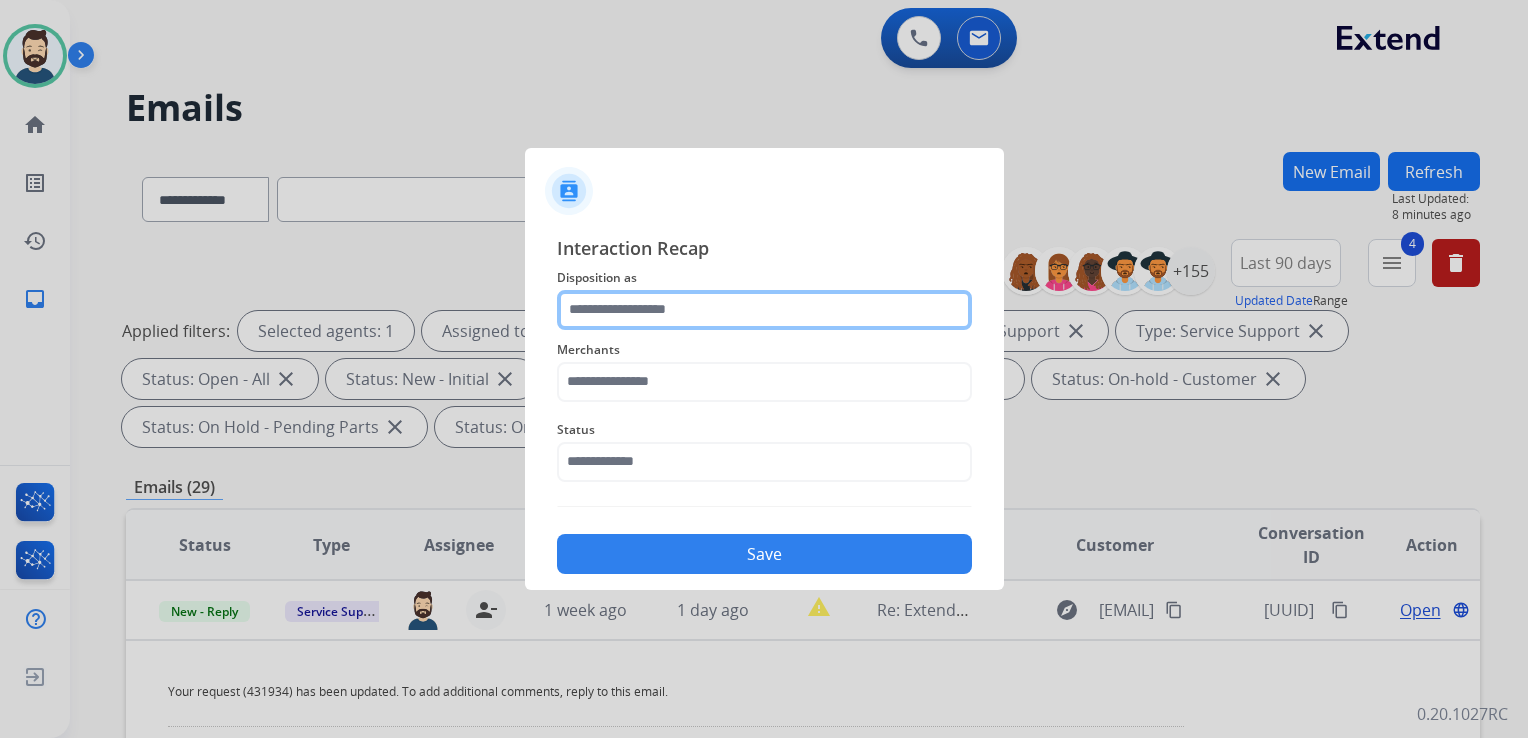 click 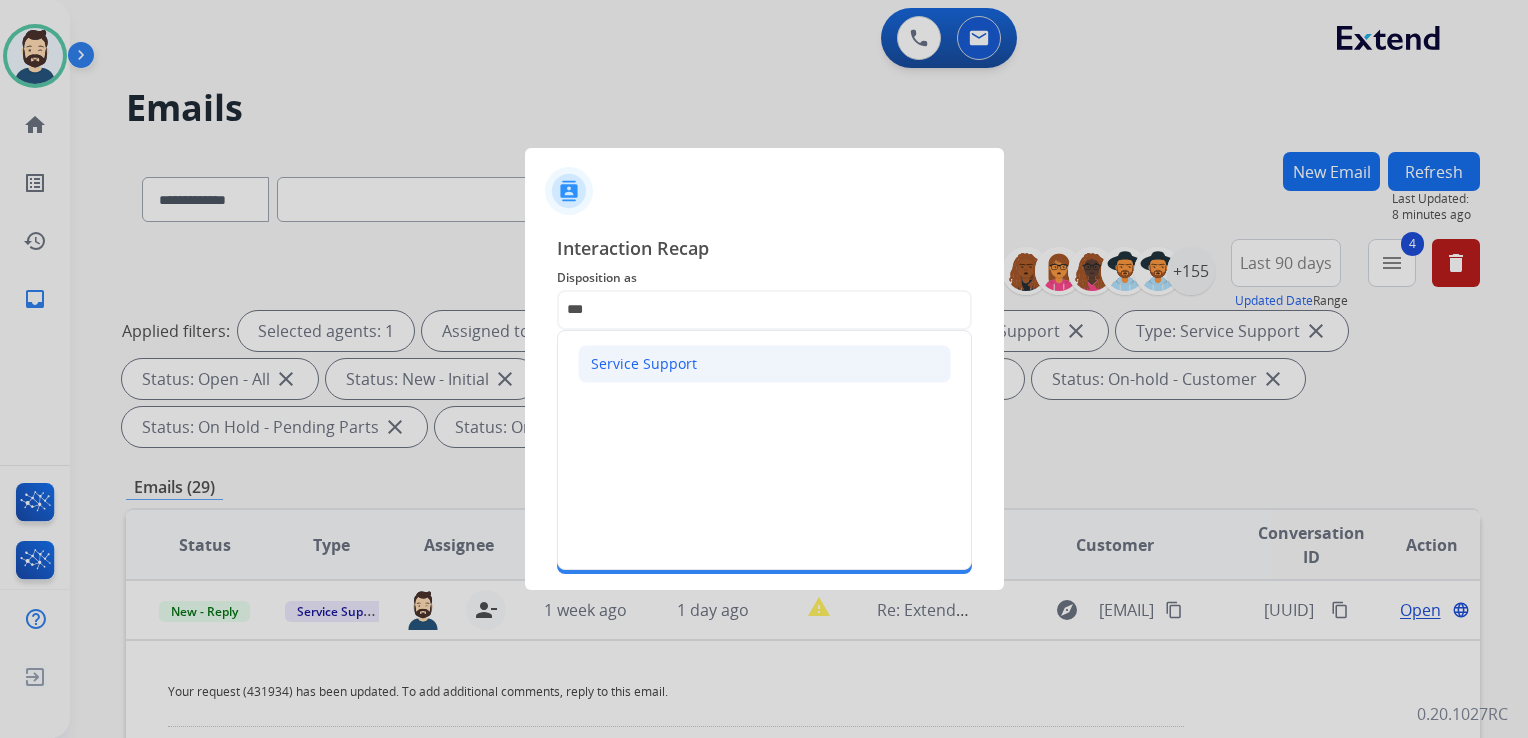 click on "Service Support" 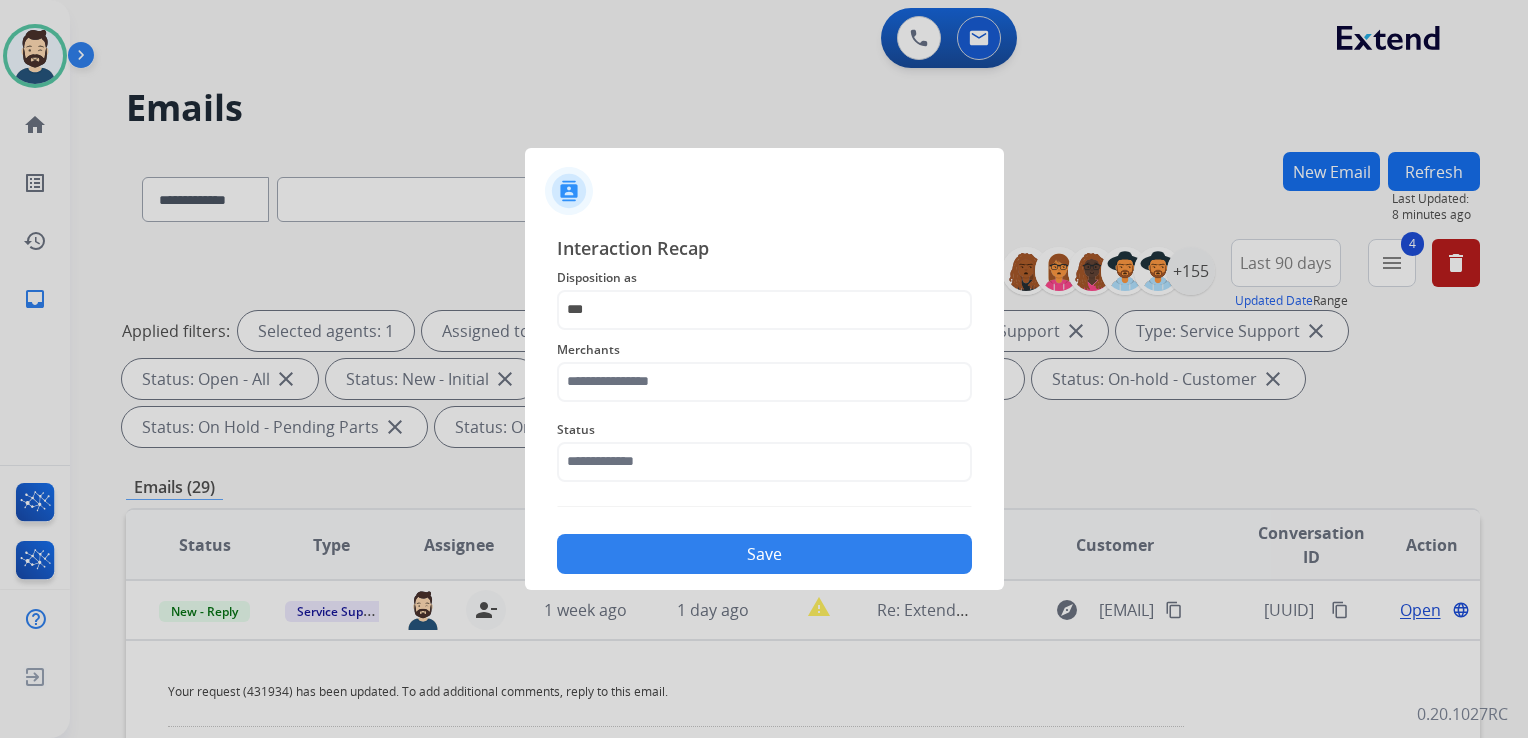 type on "**********" 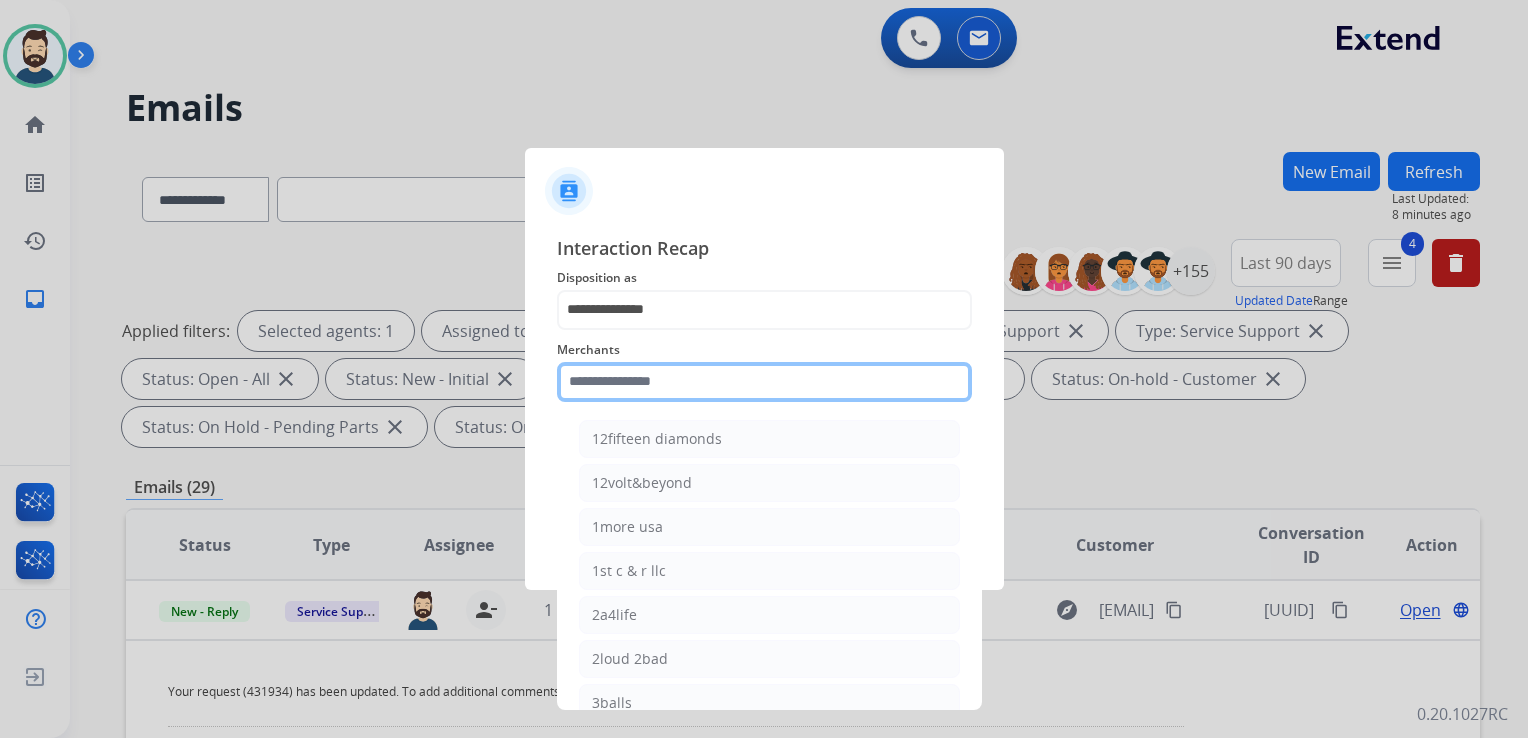 click 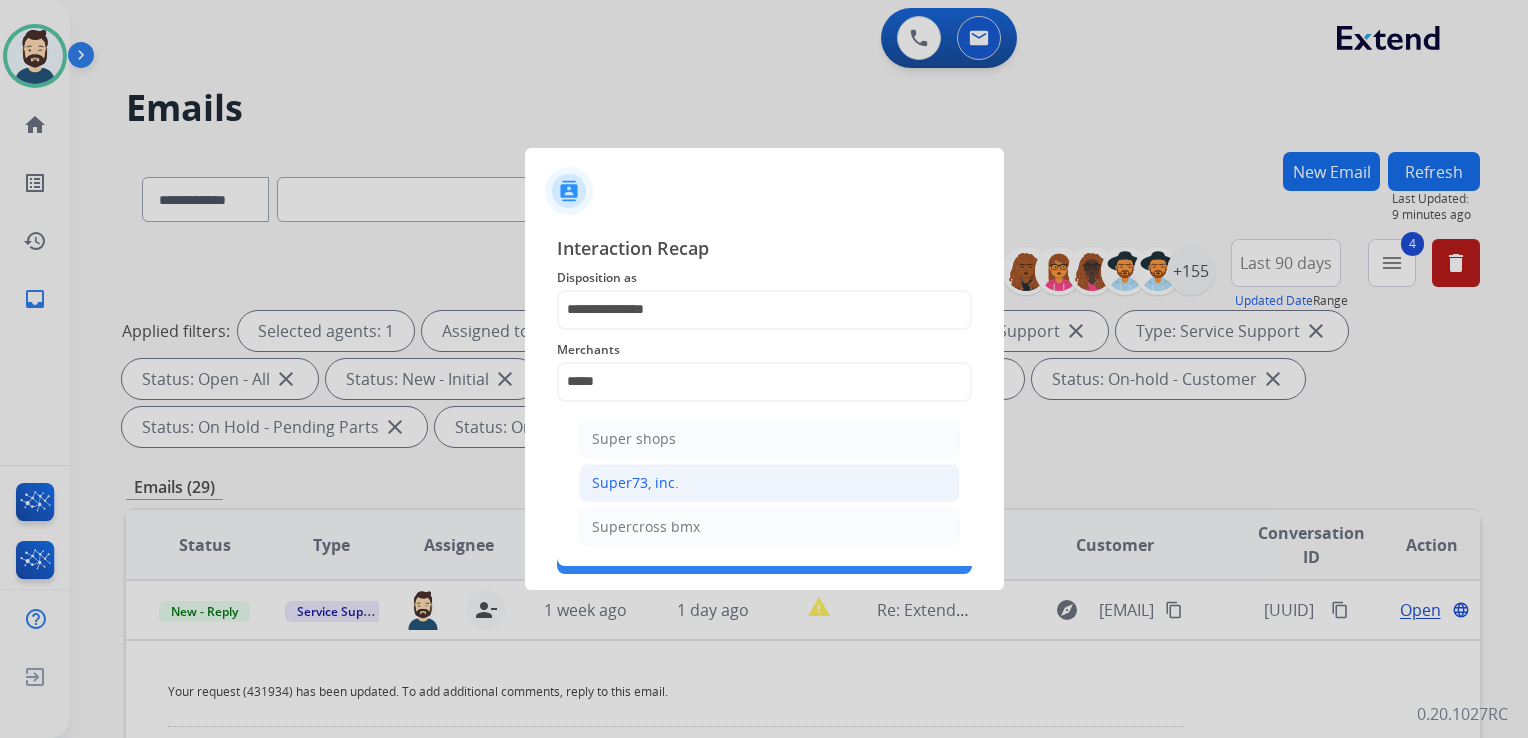 click on "Super73, inc." 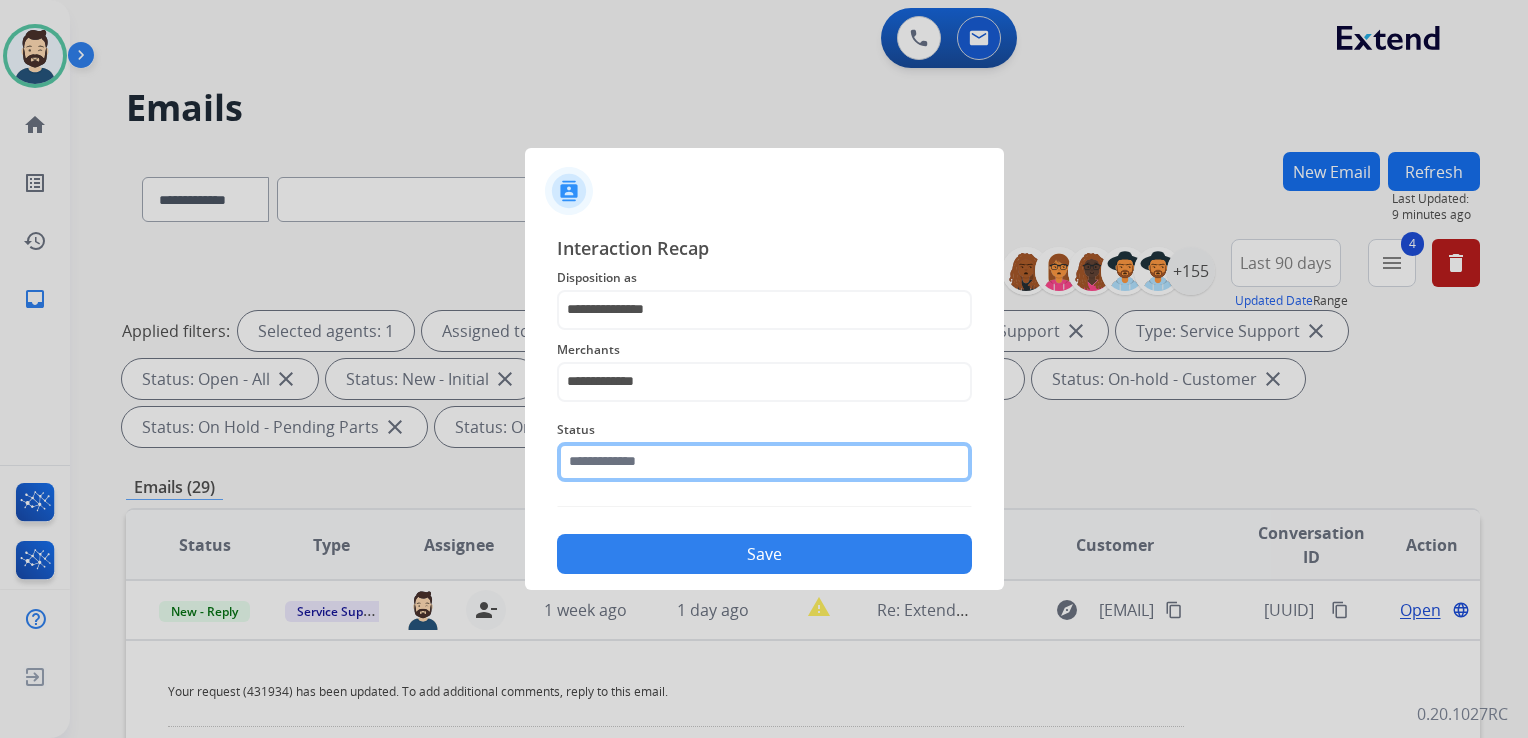 click 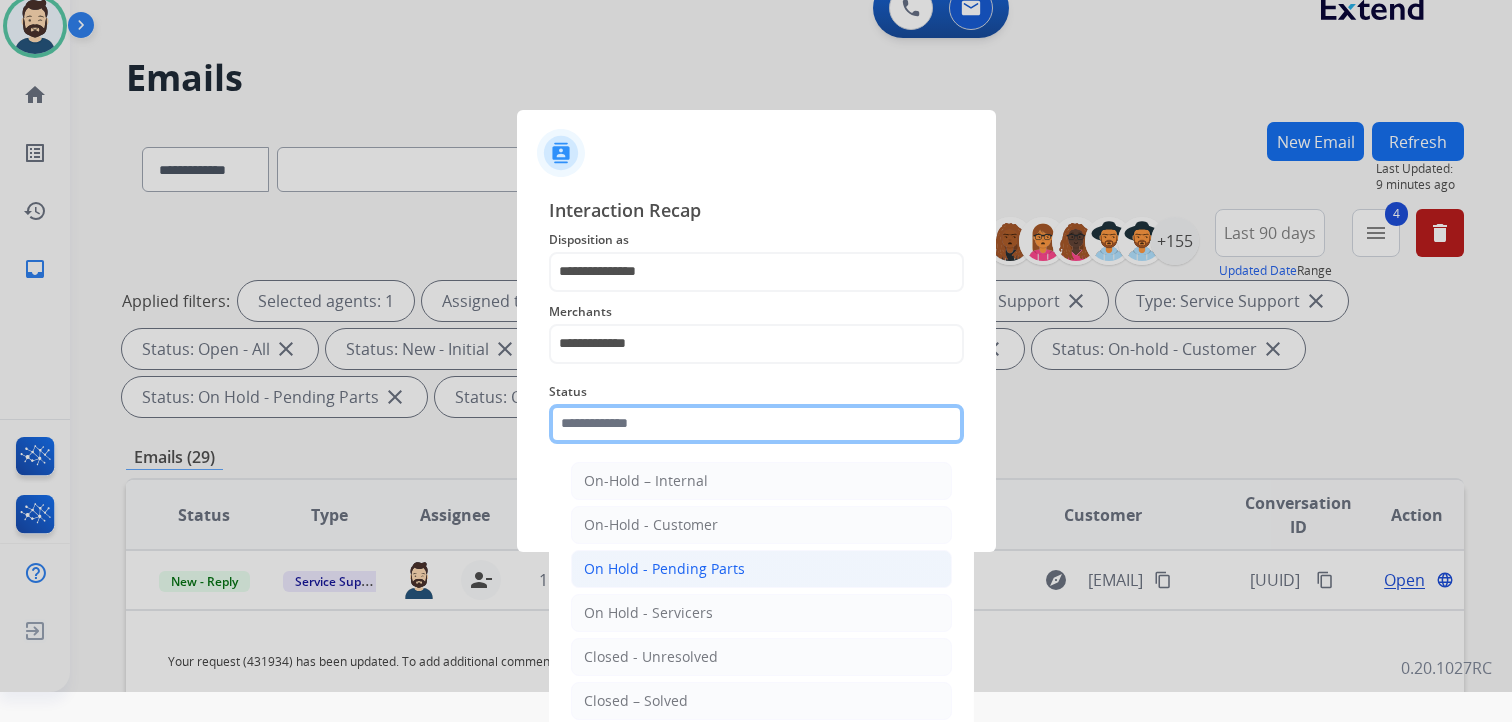 scroll, scrollTop: 59, scrollLeft: 0, axis: vertical 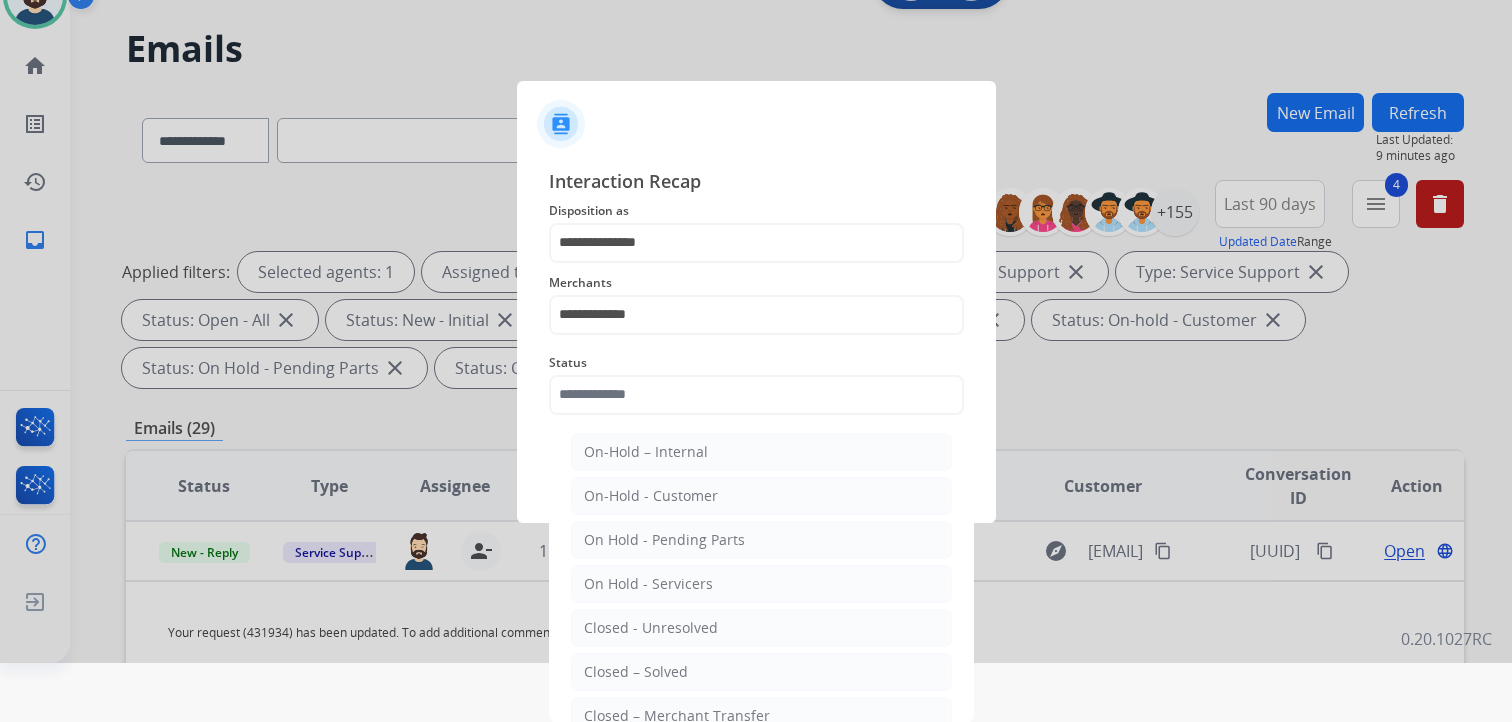 drag, startPoint x: 651, startPoint y: 665, endPoint x: 666, endPoint y: 640, distance: 29.15476 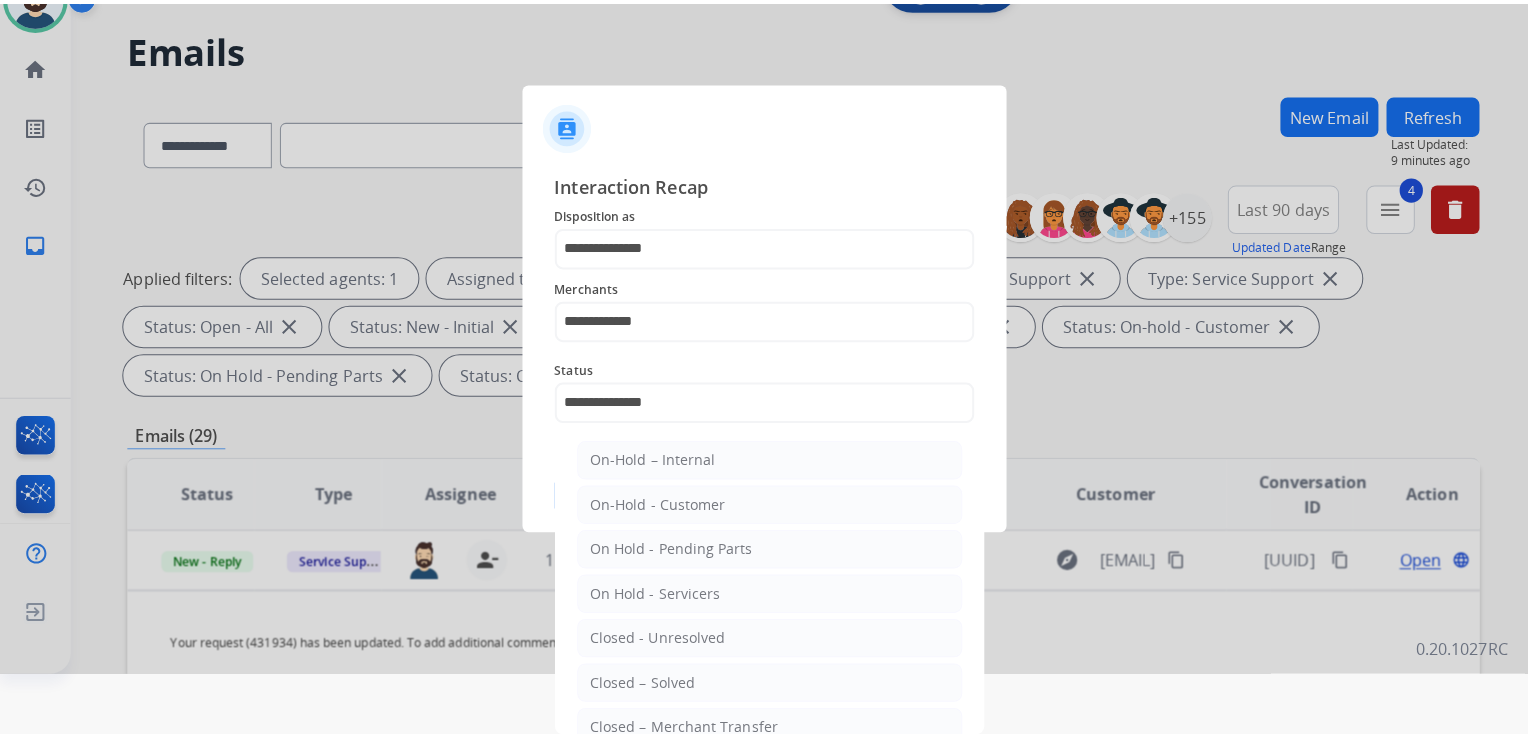 scroll, scrollTop: 0, scrollLeft: 0, axis: both 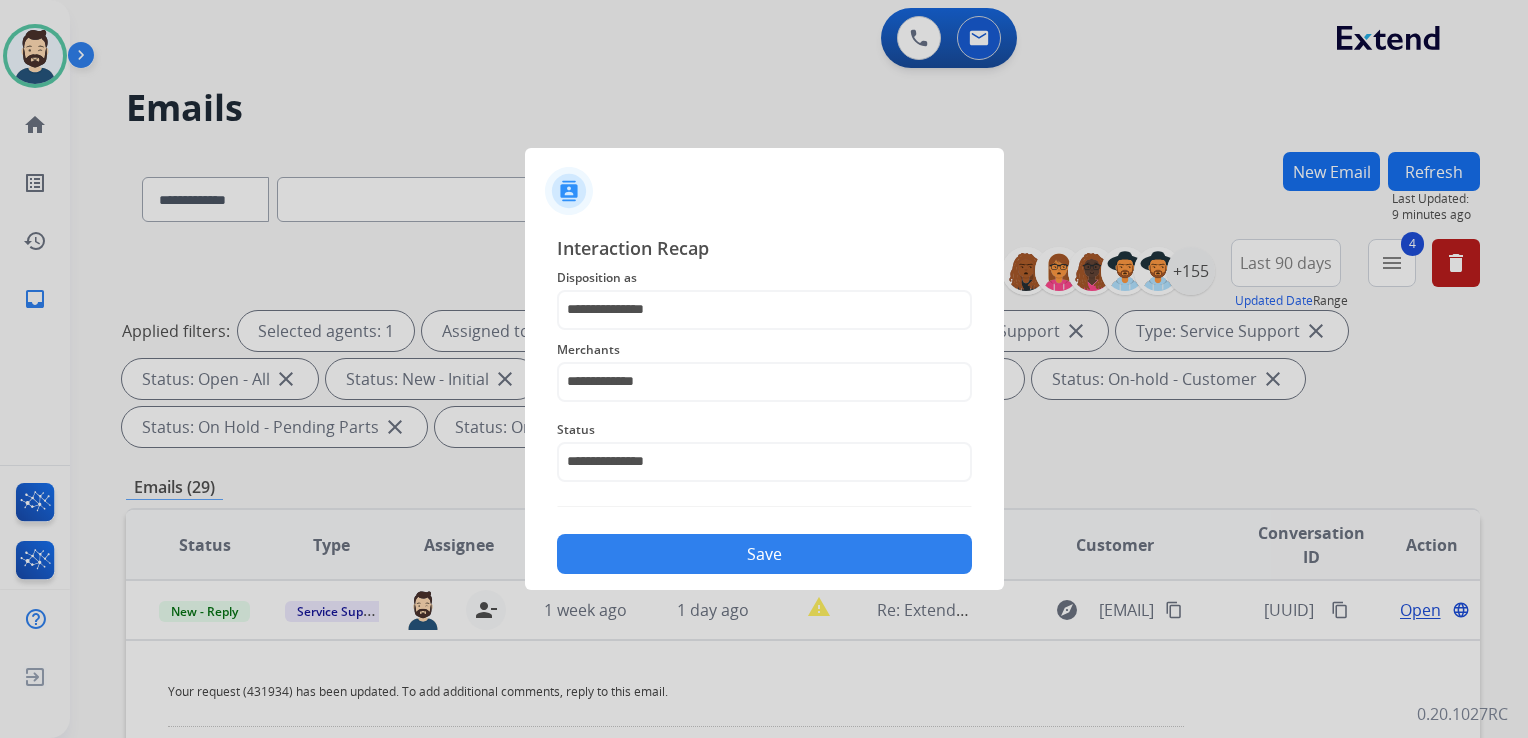 click on "Save" 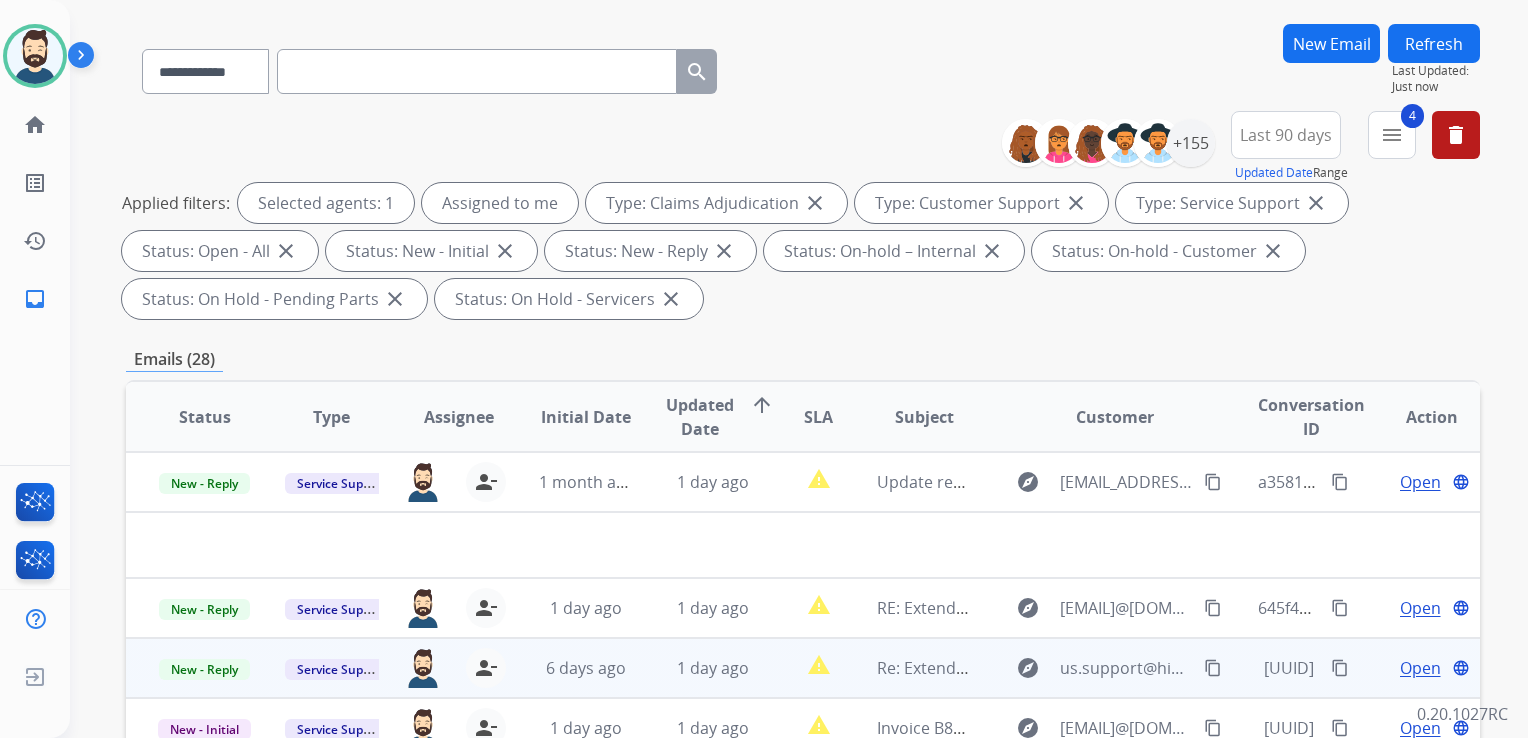 scroll, scrollTop: 300, scrollLeft: 0, axis: vertical 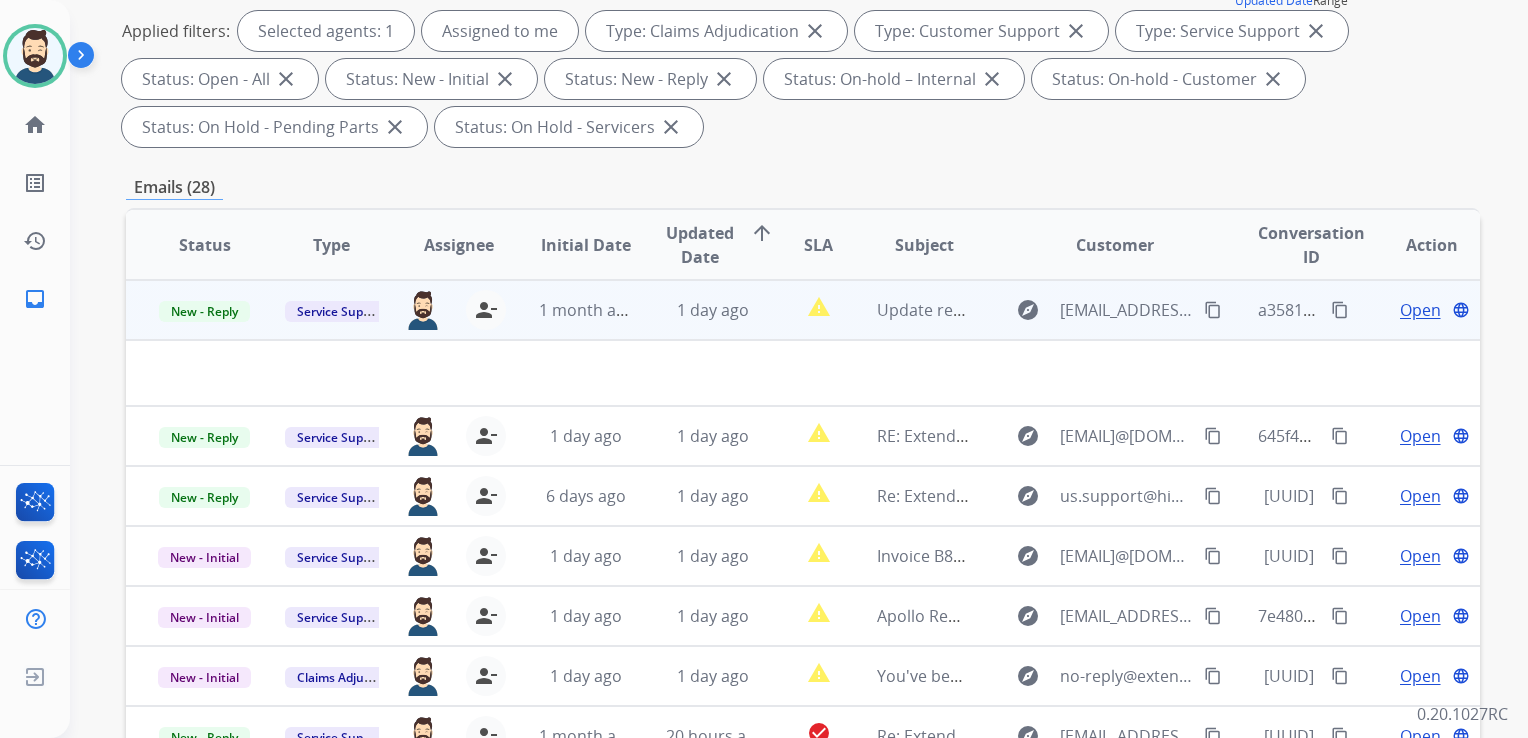 click on "report_problem" at bounding box center [803, 310] 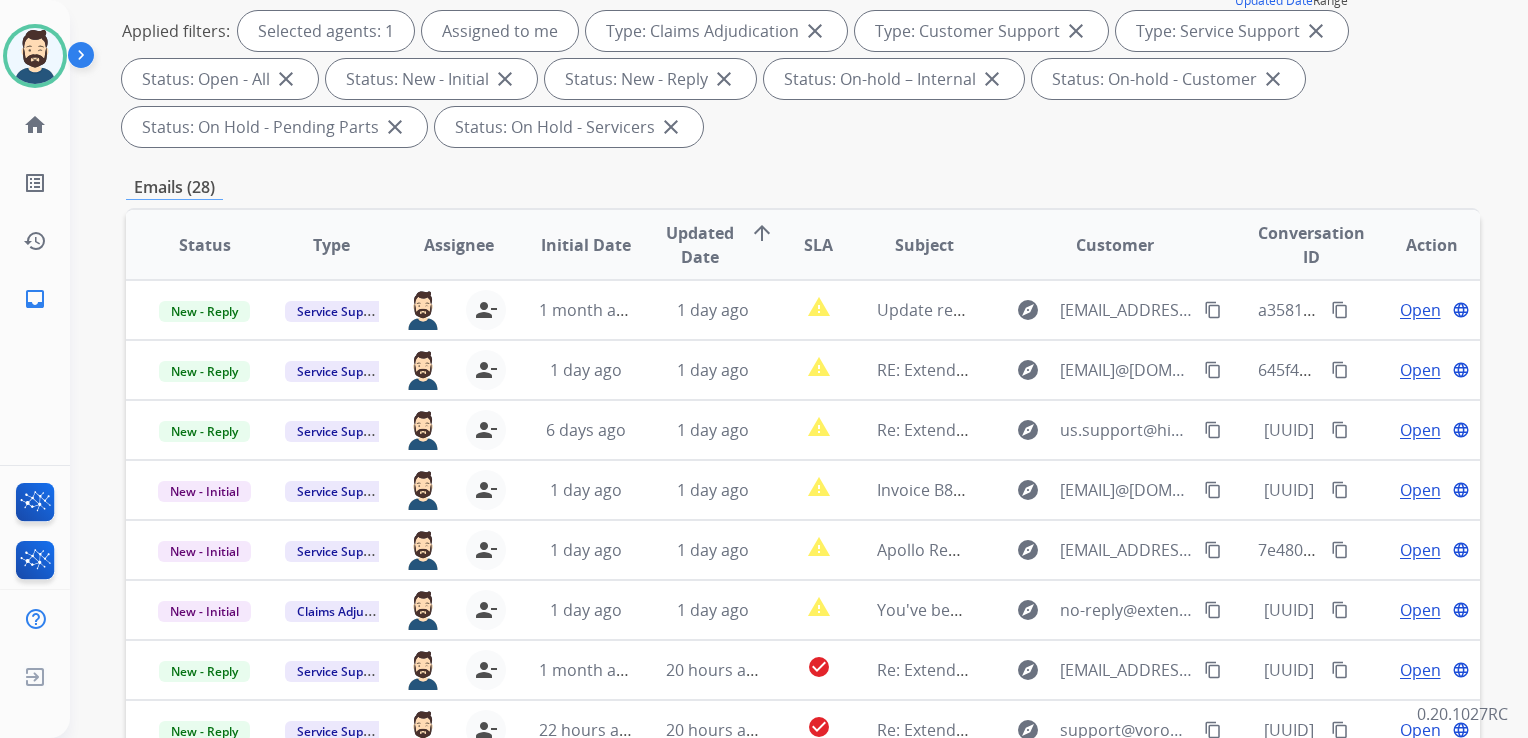 scroll, scrollTop: 400, scrollLeft: 0, axis: vertical 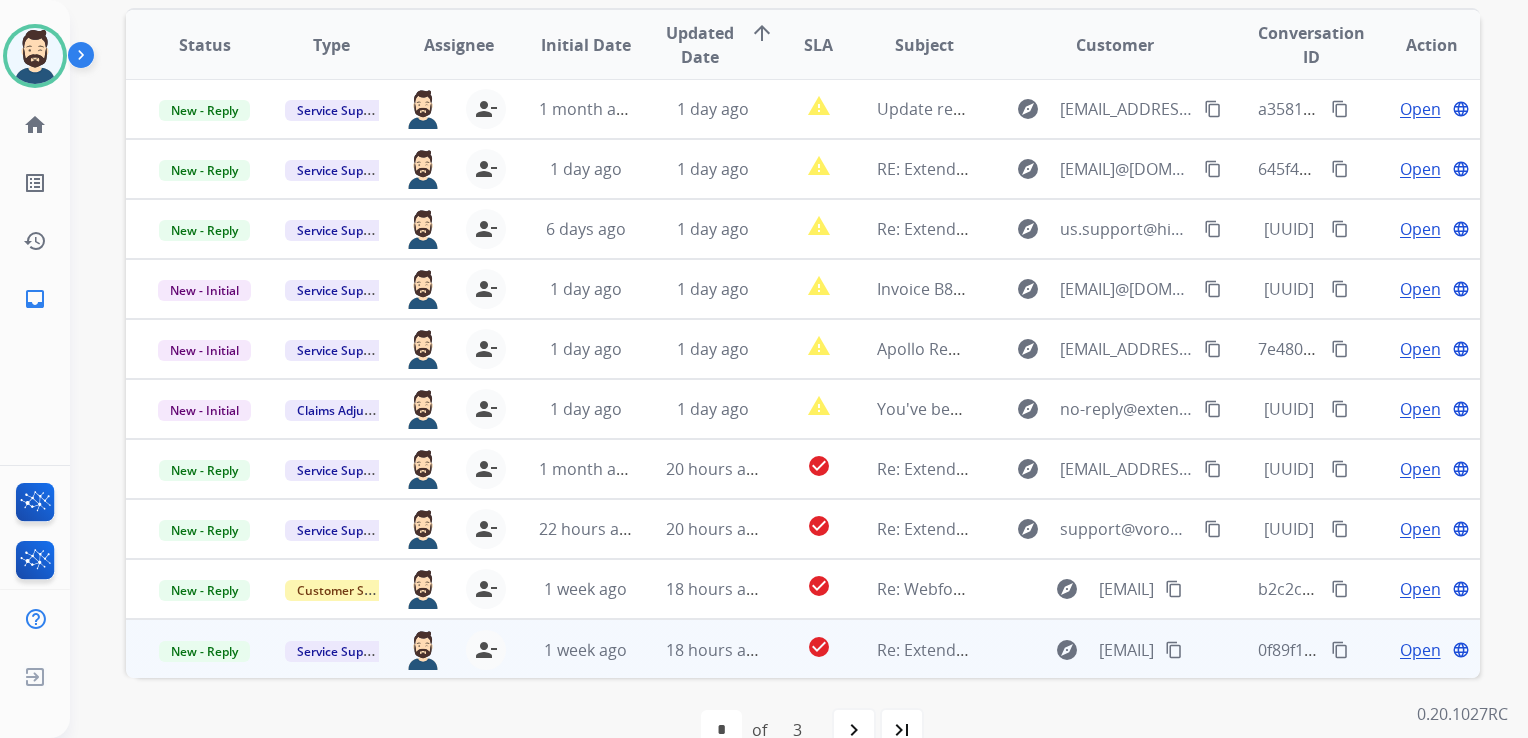 click on "18 hours ago" at bounding box center [697, 649] 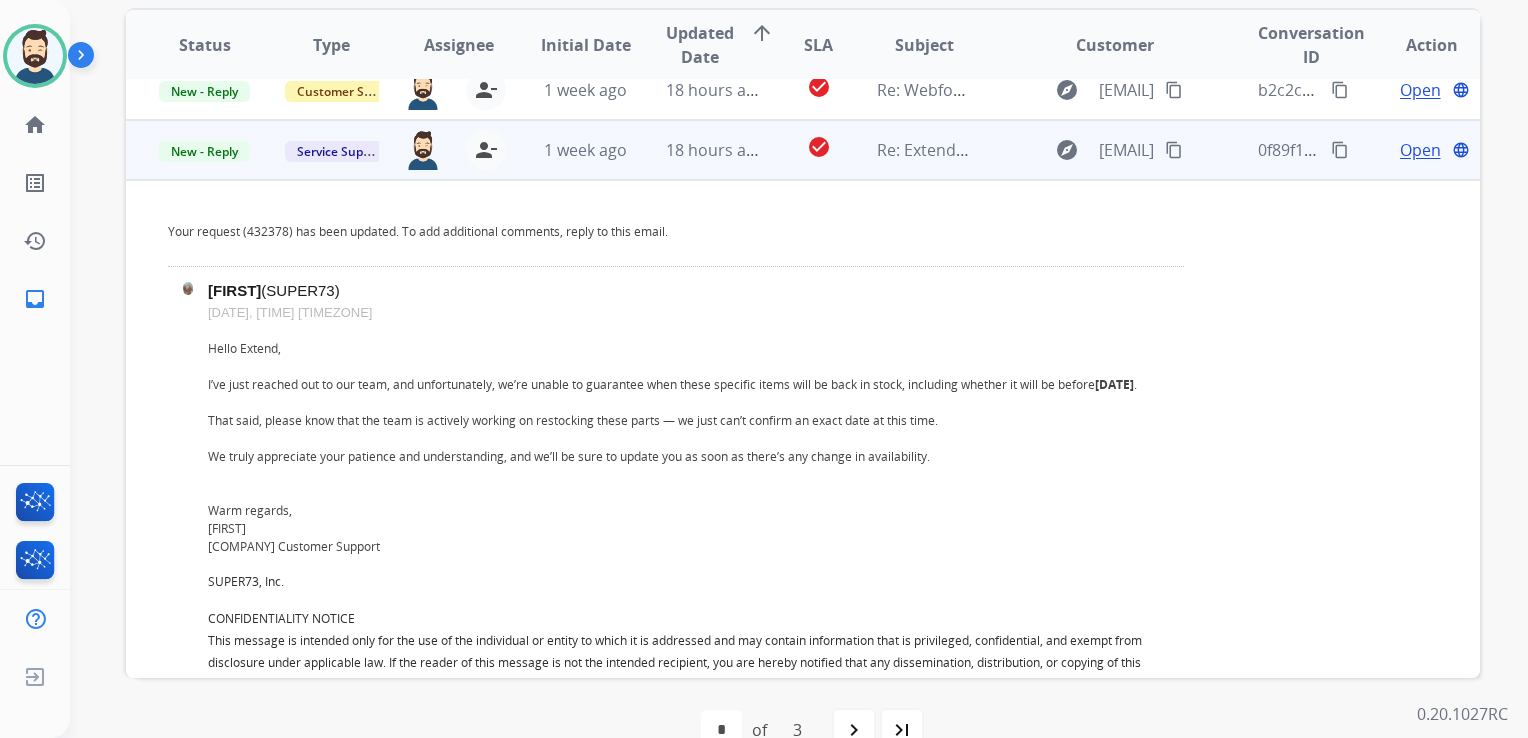 scroll, scrollTop: 540, scrollLeft: 0, axis: vertical 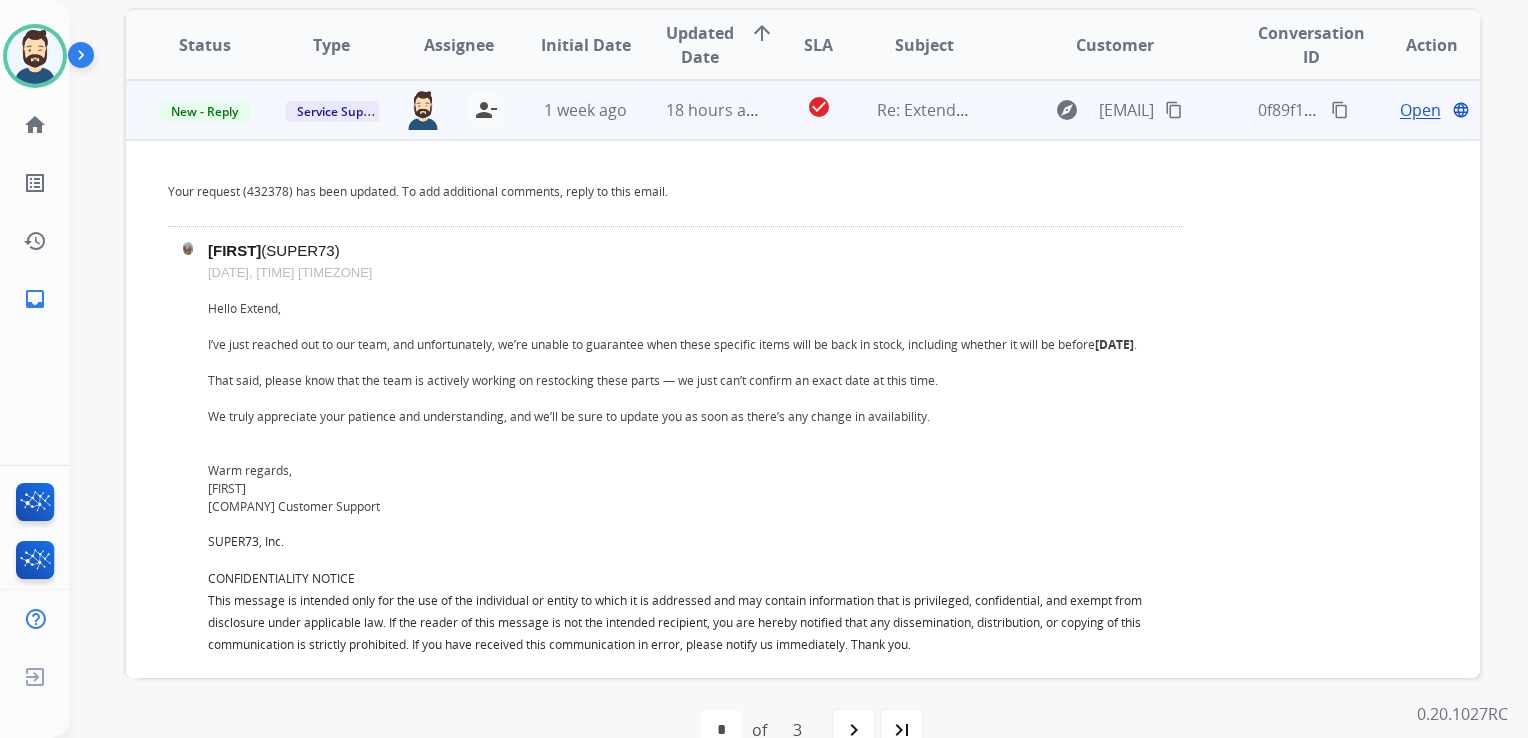click on "Open" at bounding box center (1420, 110) 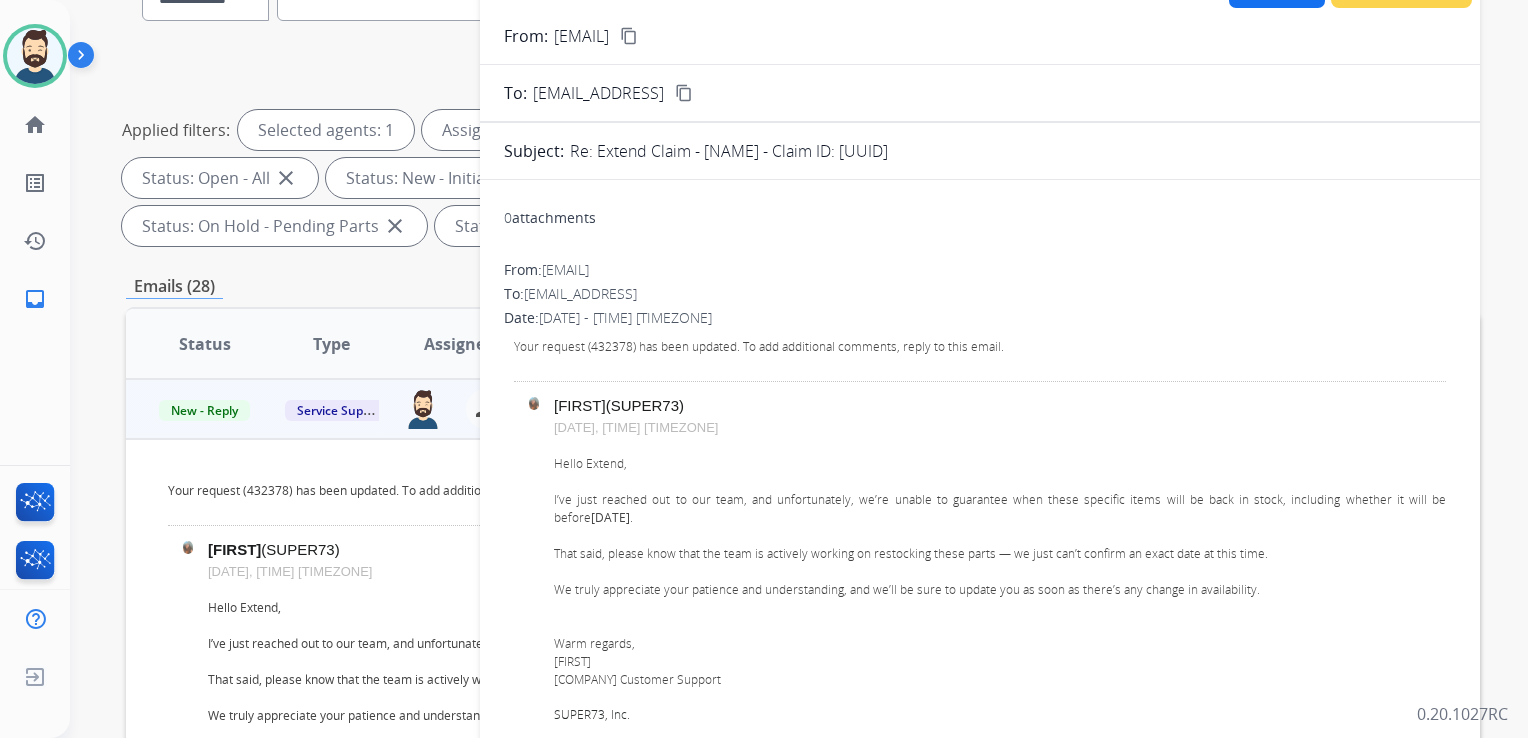scroll, scrollTop: 200, scrollLeft: 0, axis: vertical 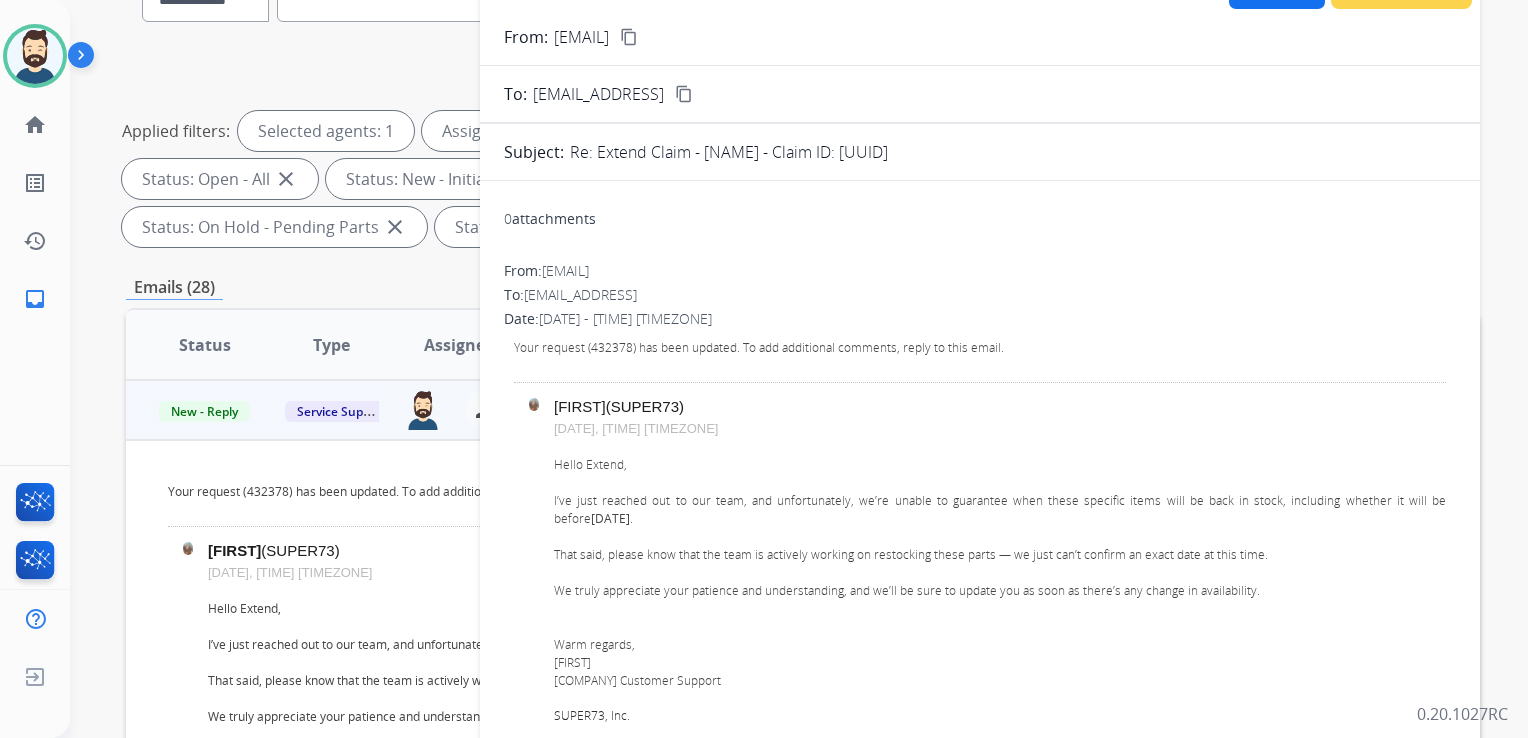 drag, startPoint x: 889, startPoint y: 152, endPoint x: 1192, endPoint y: 144, distance: 303.1056 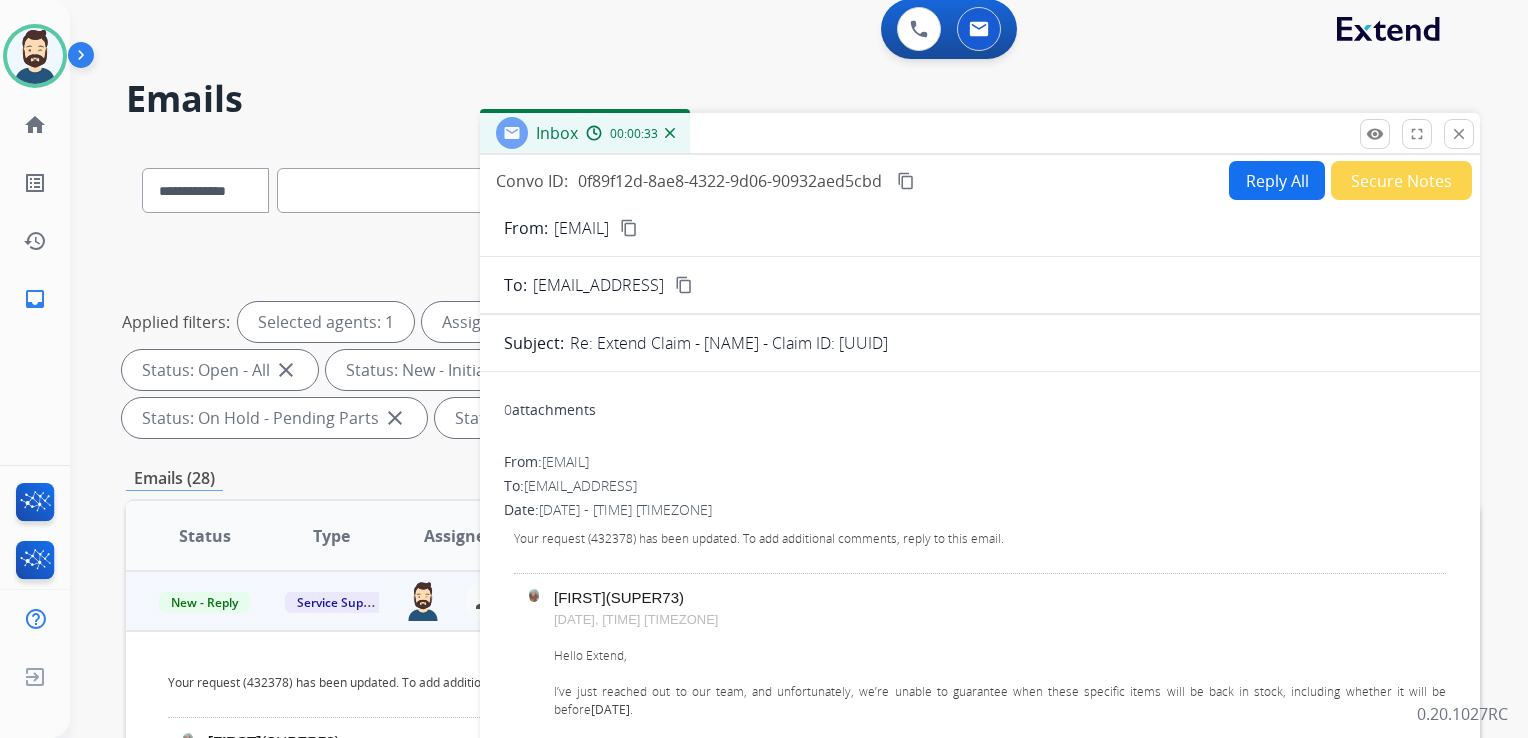 scroll, scrollTop: 0, scrollLeft: 0, axis: both 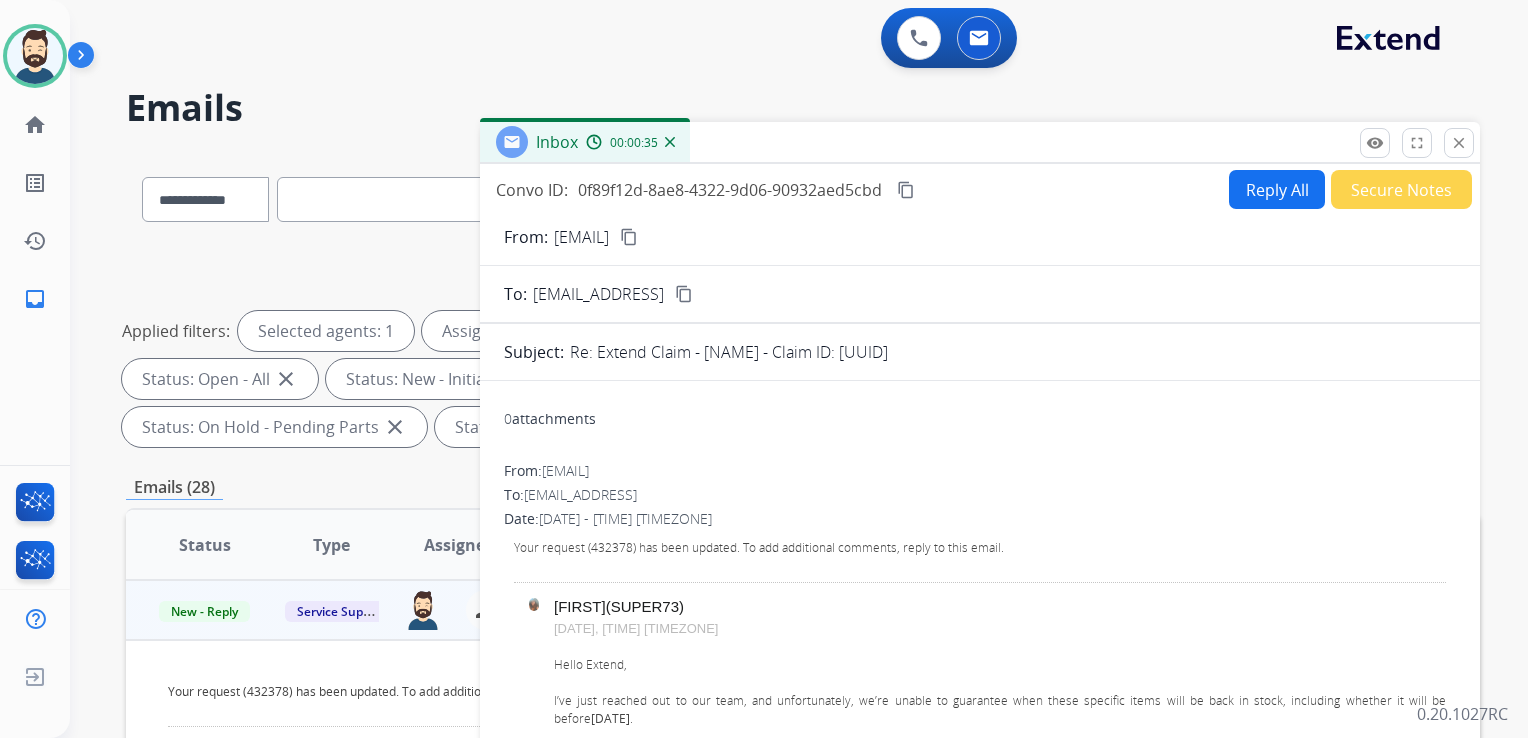 click on "Reply All" at bounding box center [1277, 189] 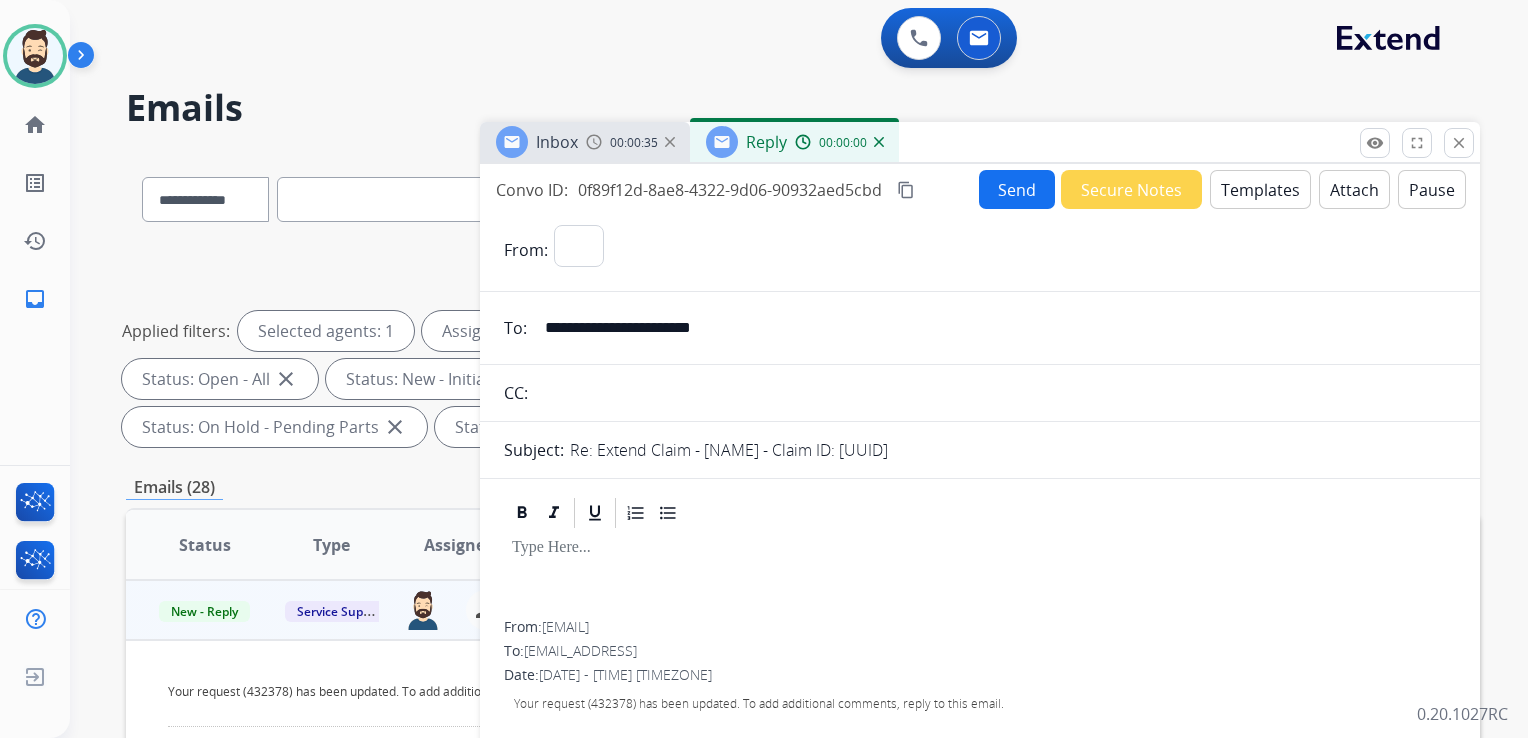 click on "Templates" at bounding box center [1260, 189] 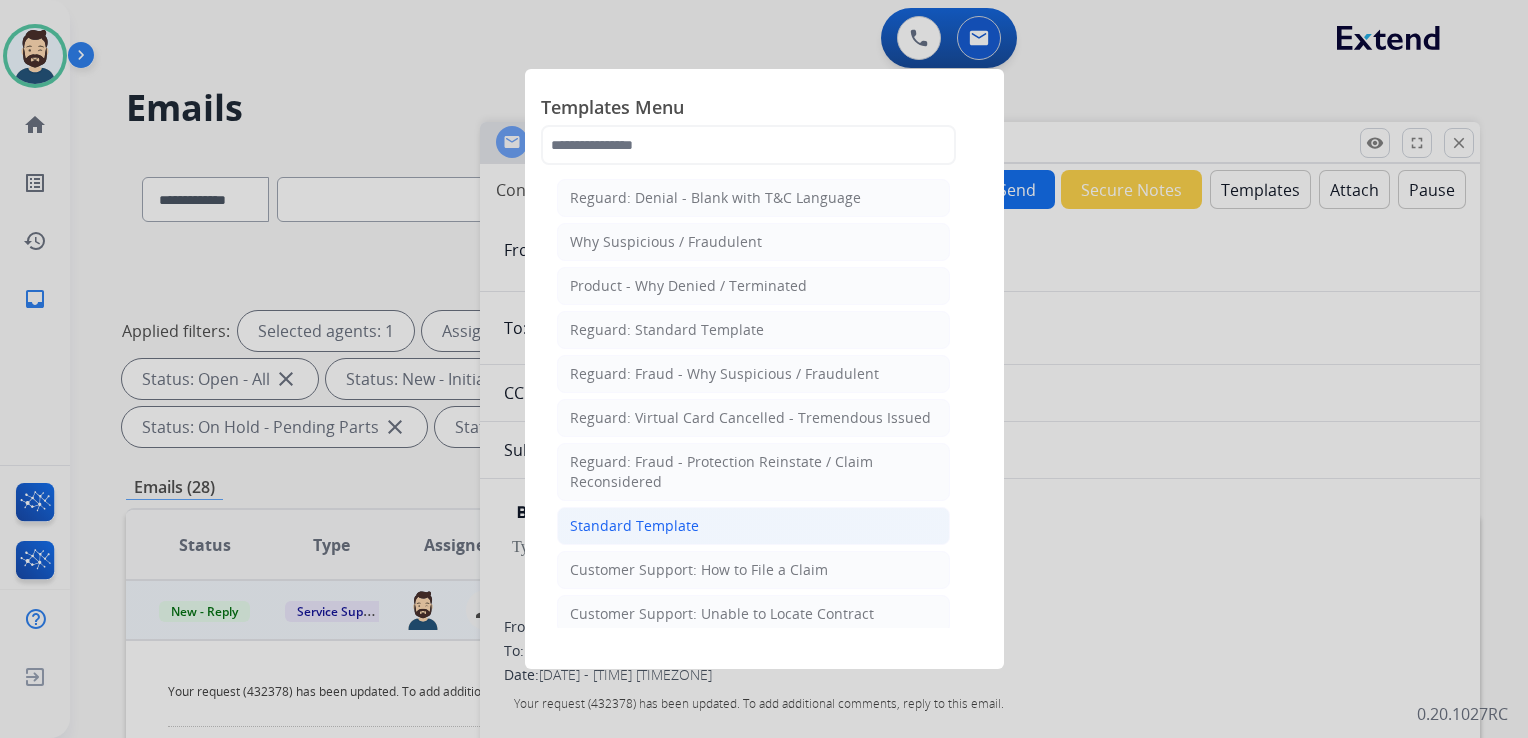 click on "Standard Template" 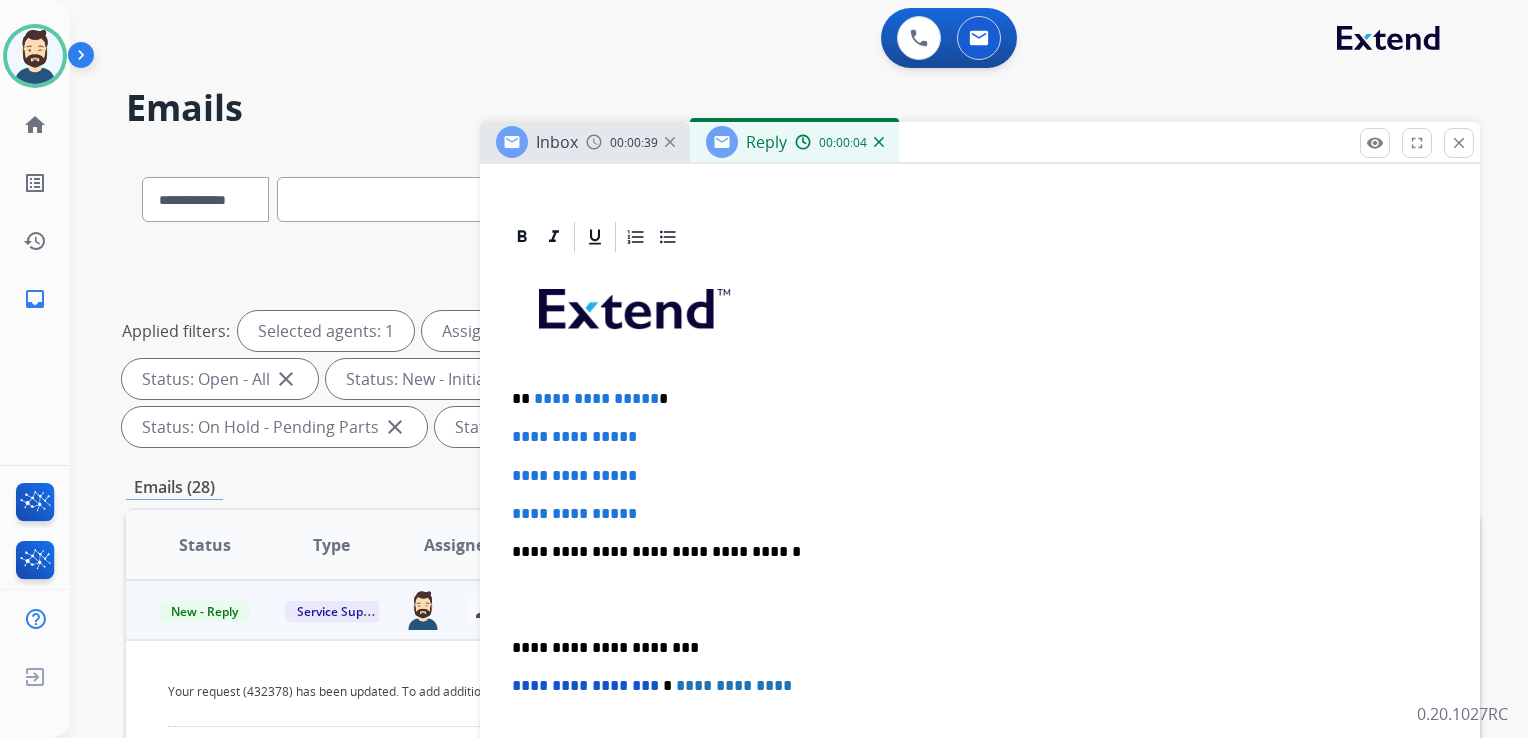 scroll, scrollTop: 400, scrollLeft: 0, axis: vertical 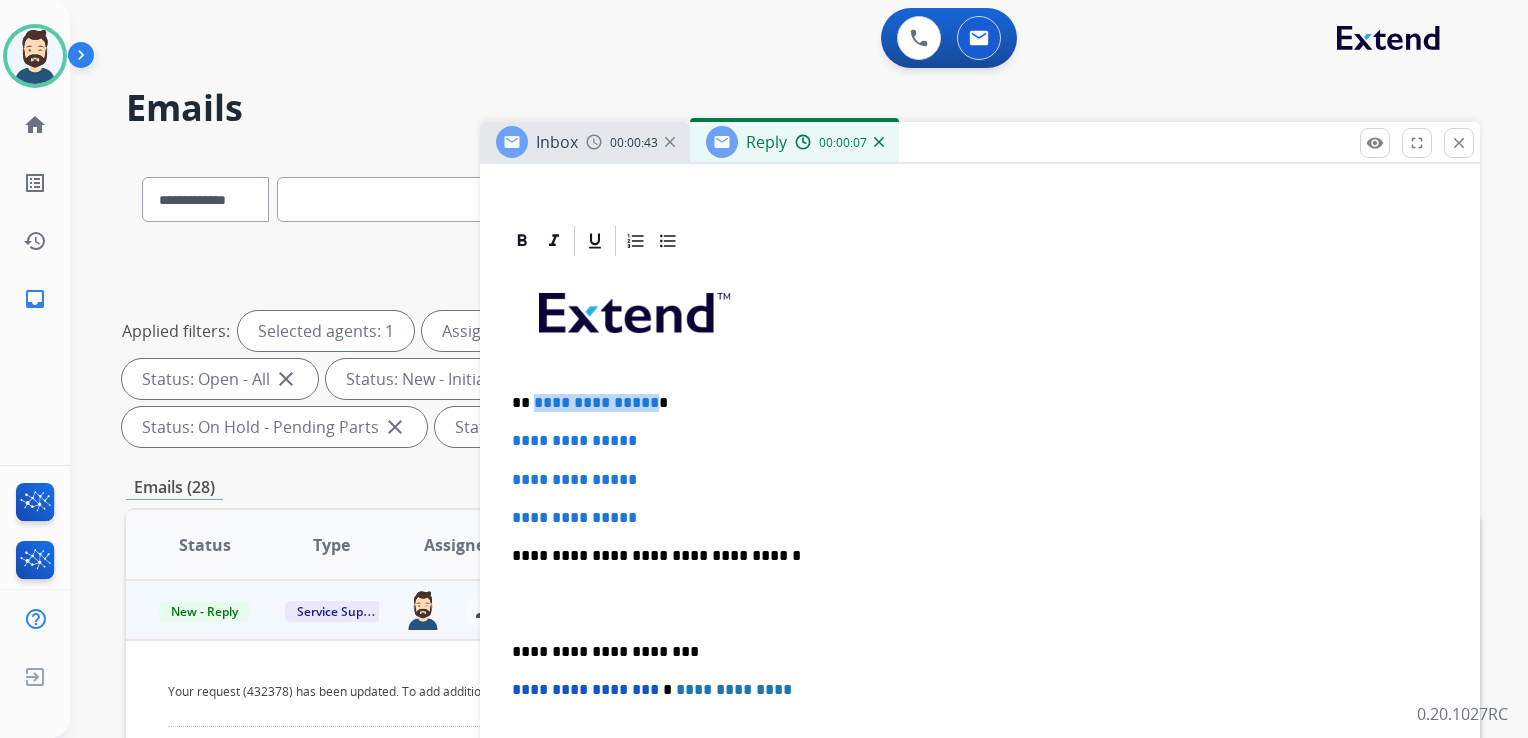 drag, startPoint x: 532, startPoint y: 398, endPoint x: 644, endPoint y: 398, distance: 112 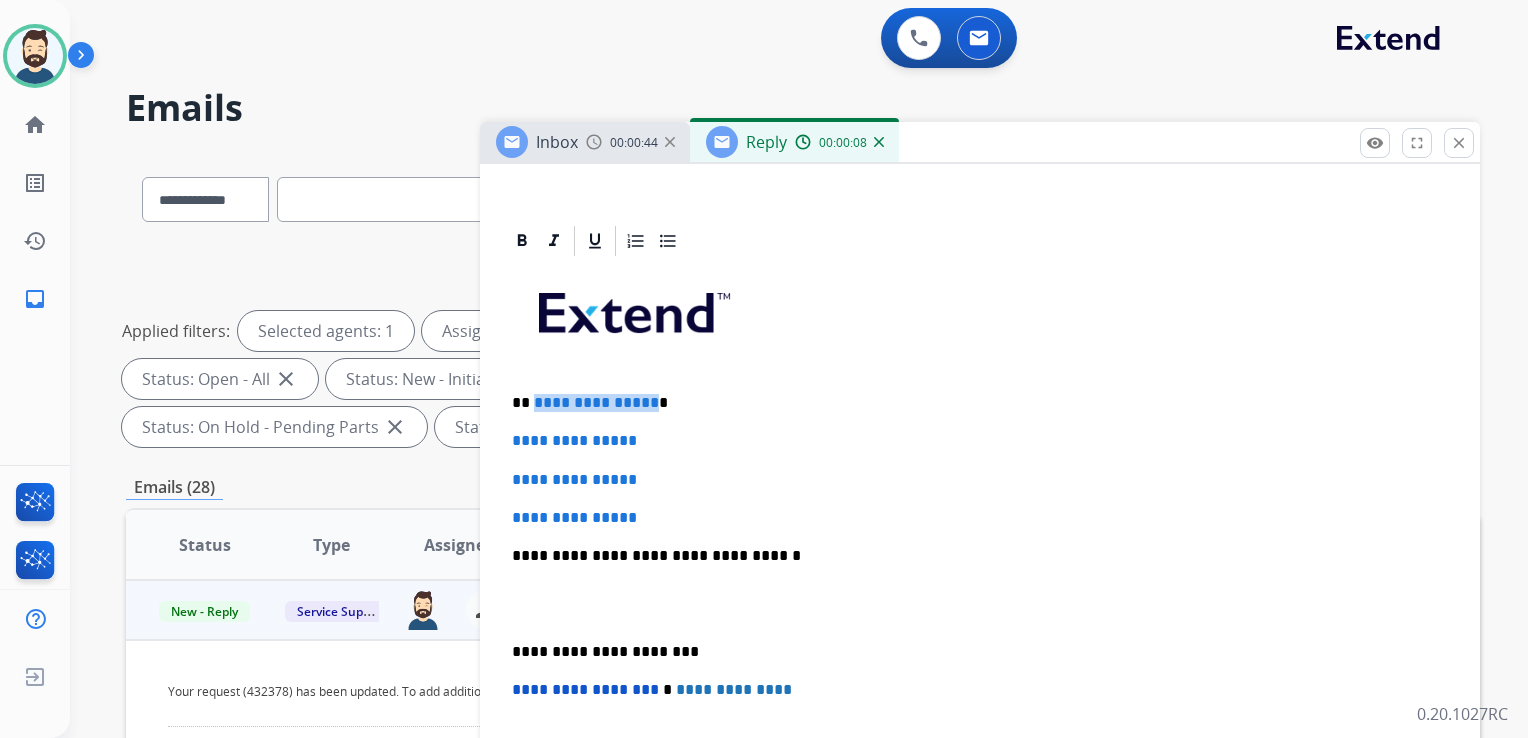 type 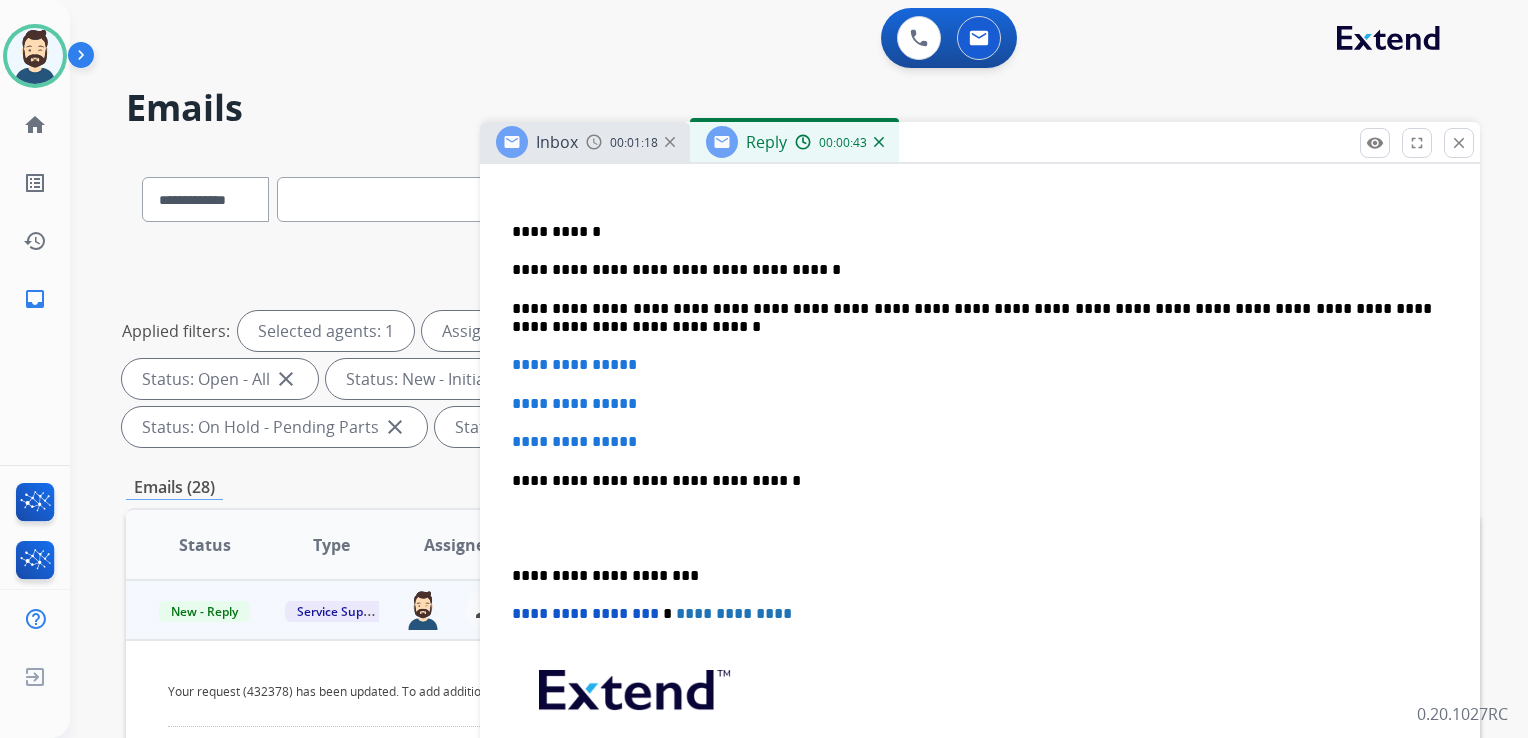 scroll, scrollTop: 600, scrollLeft: 0, axis: vertical 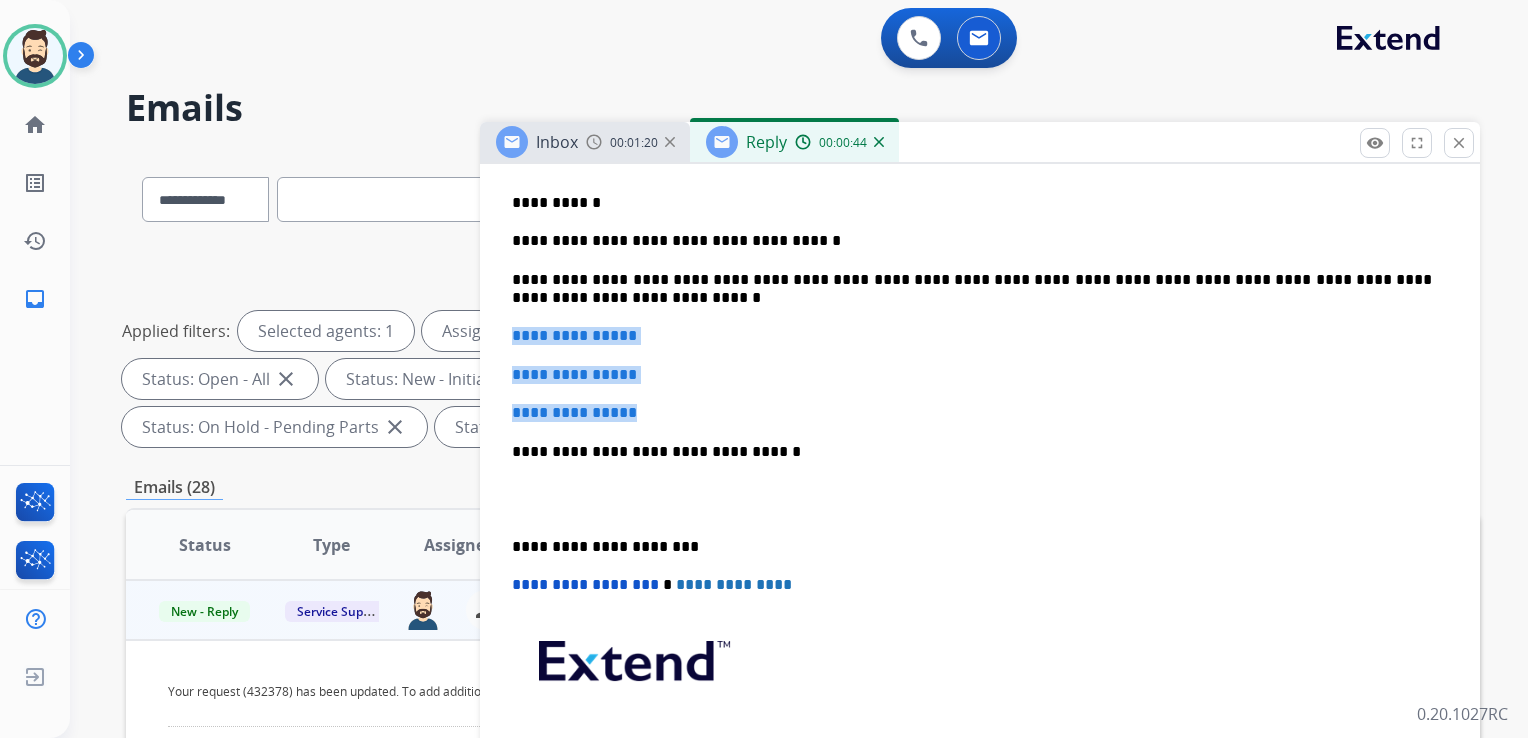 drag, startPoint x: 508, startPoint y: 333, endPoint x: 696, endPoint y: 414, distance: 204.7071 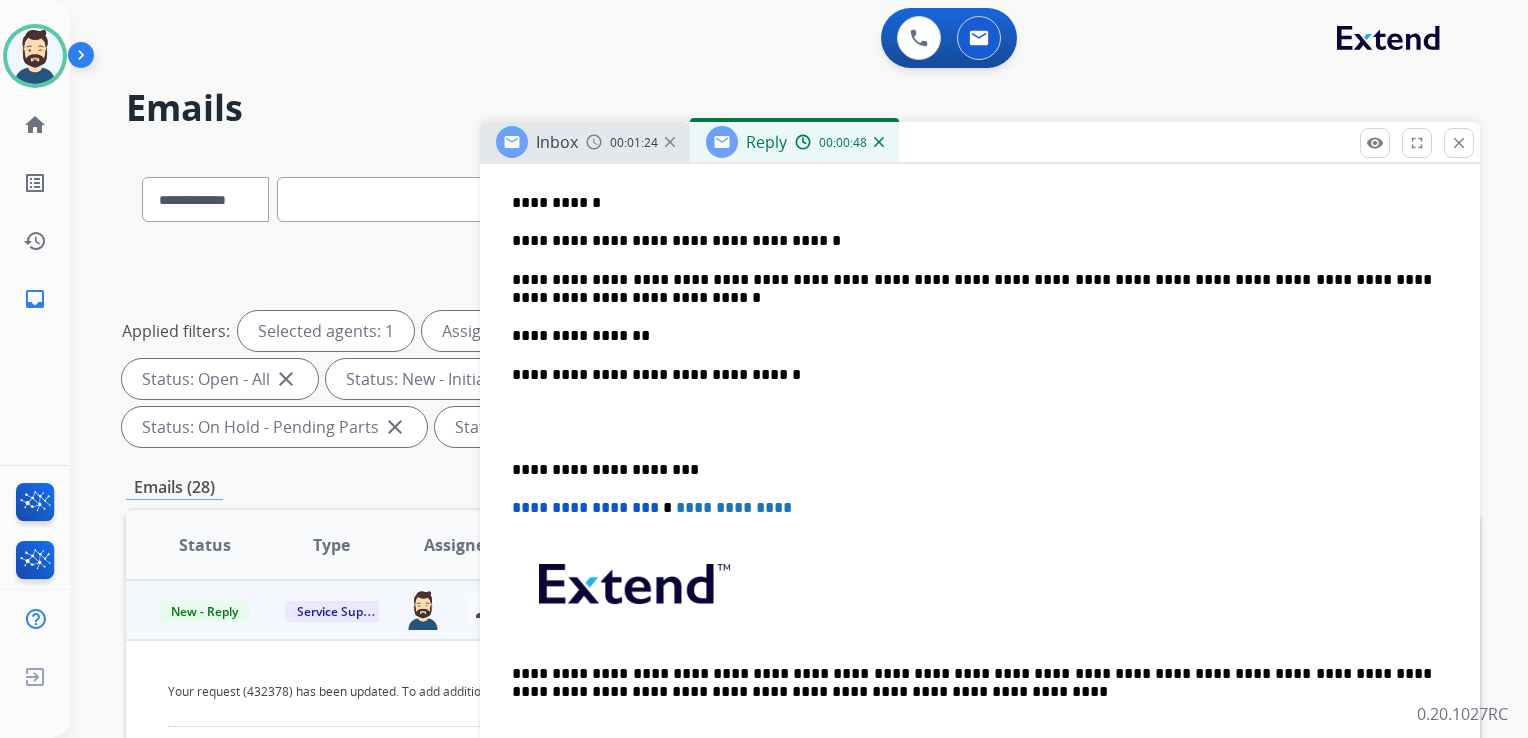 click on "**********" at bounding box center [972, 375] 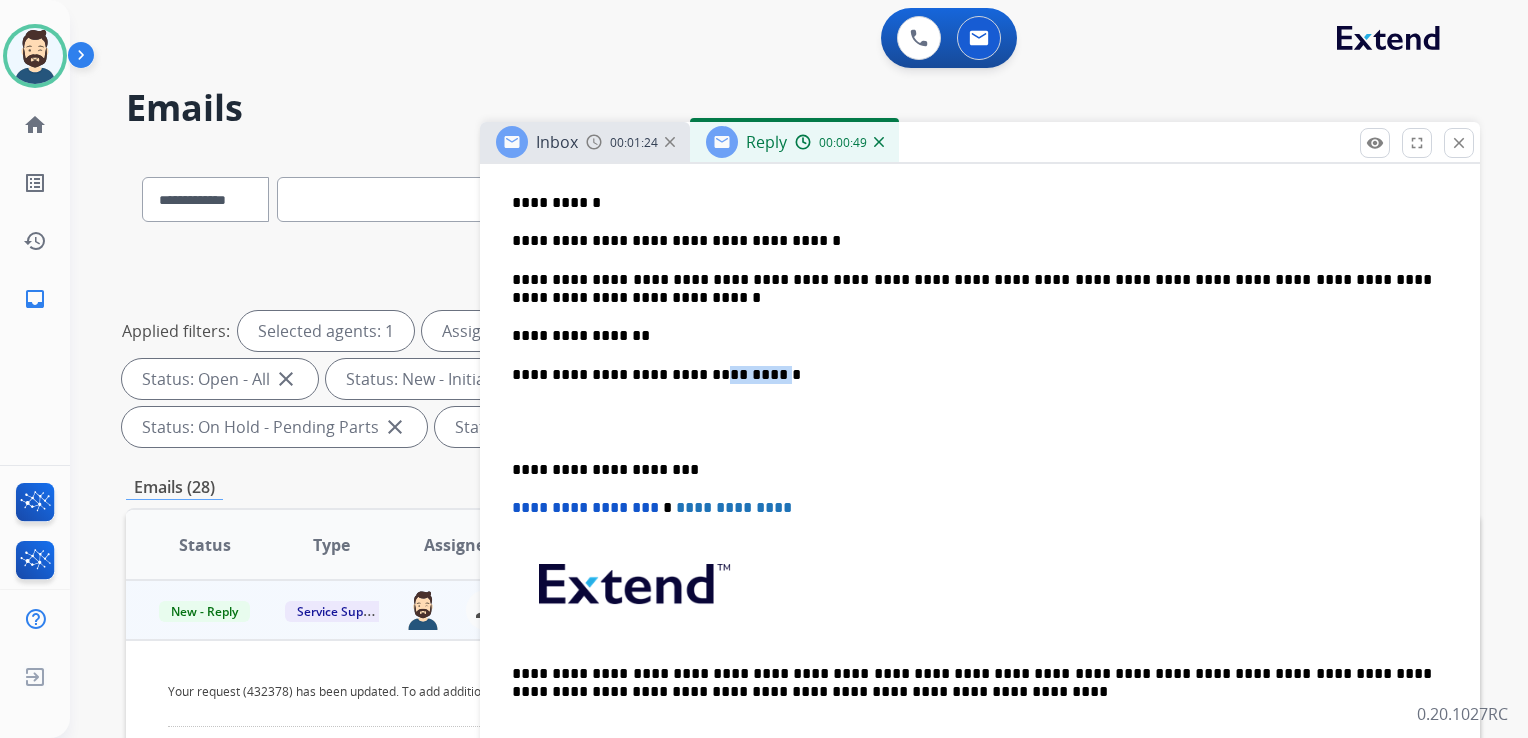 click on "**********" at bounding box center [972, 375] 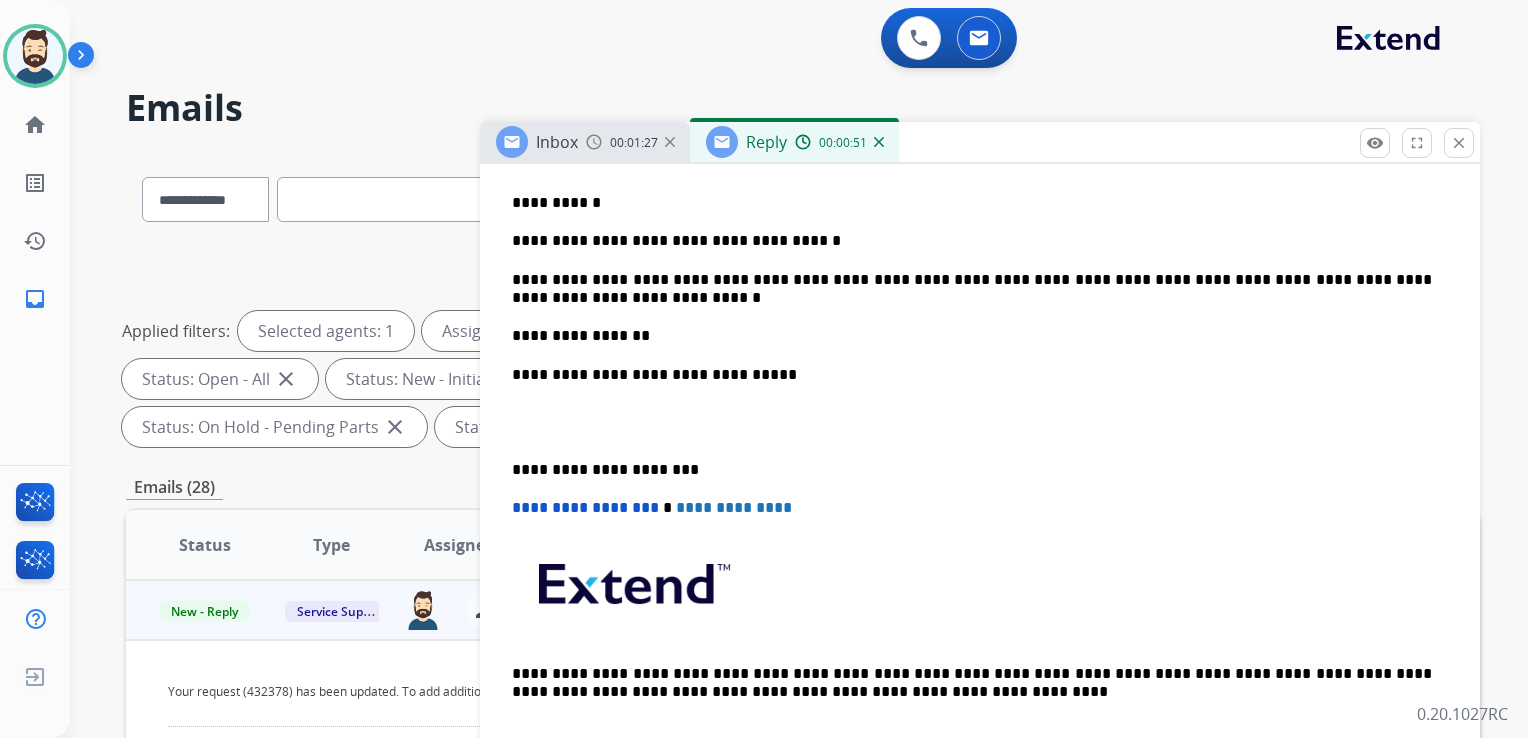 click on "**********" at bounding box center (972, 470) 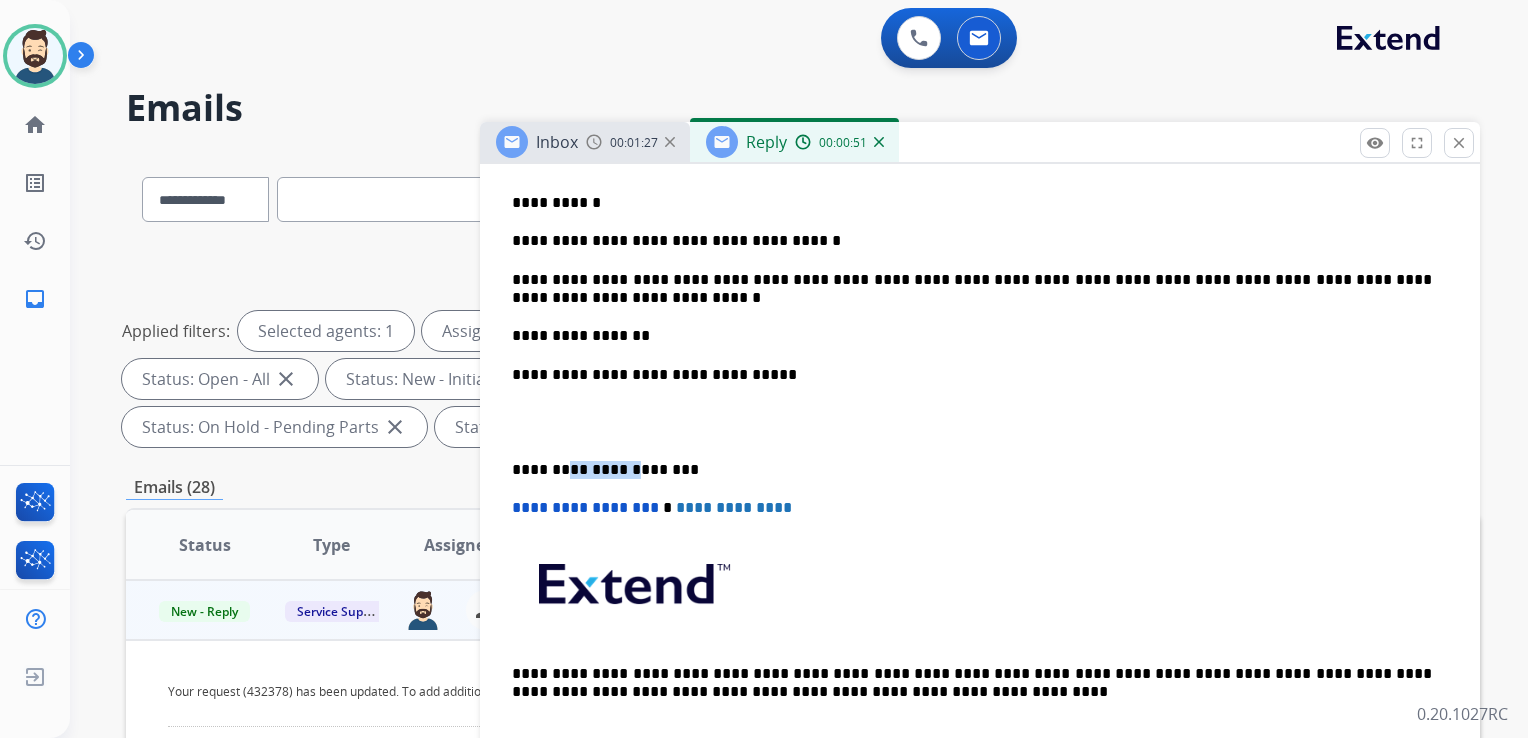 click on "**********" at bounding box center [972, 470] 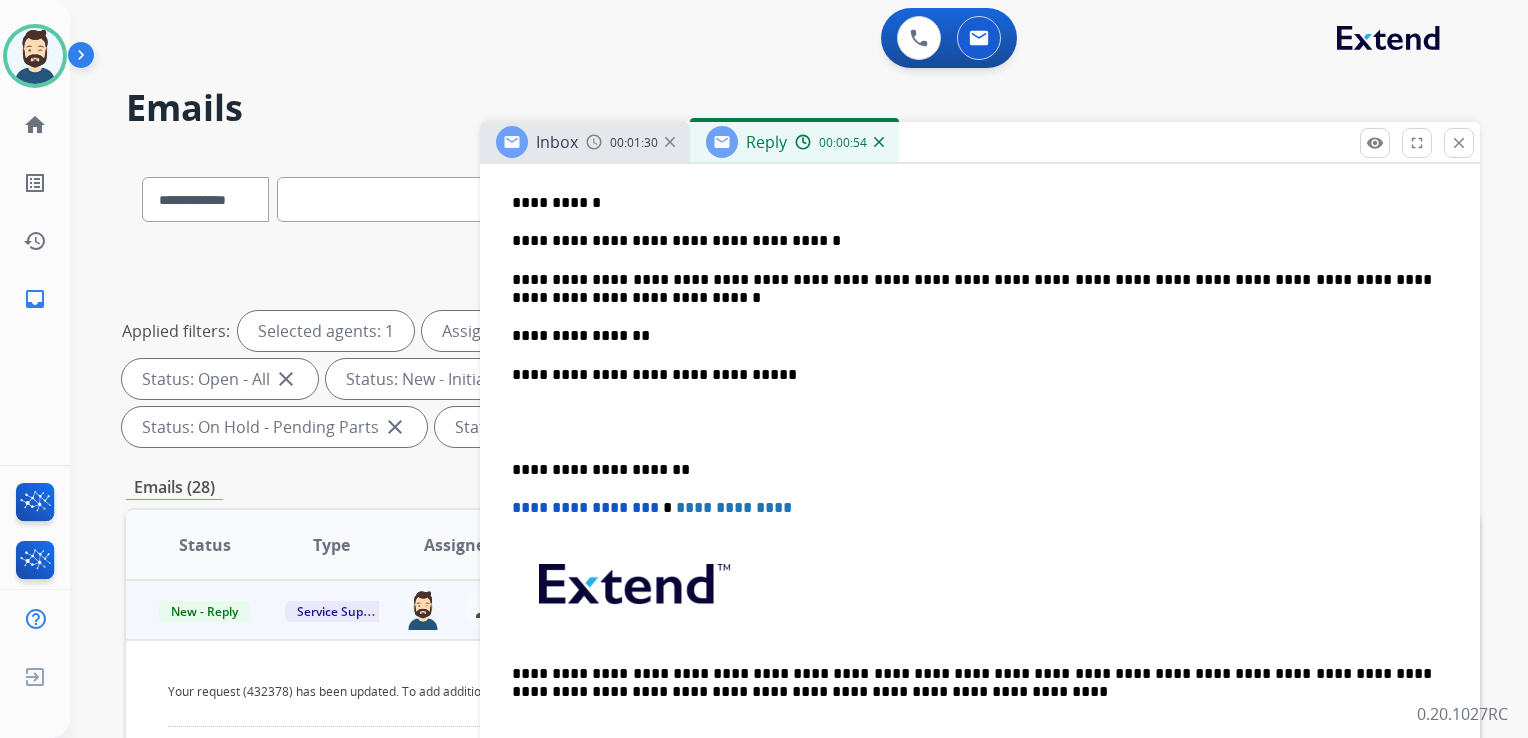 click on "**********" at bounding box center [585, 507] 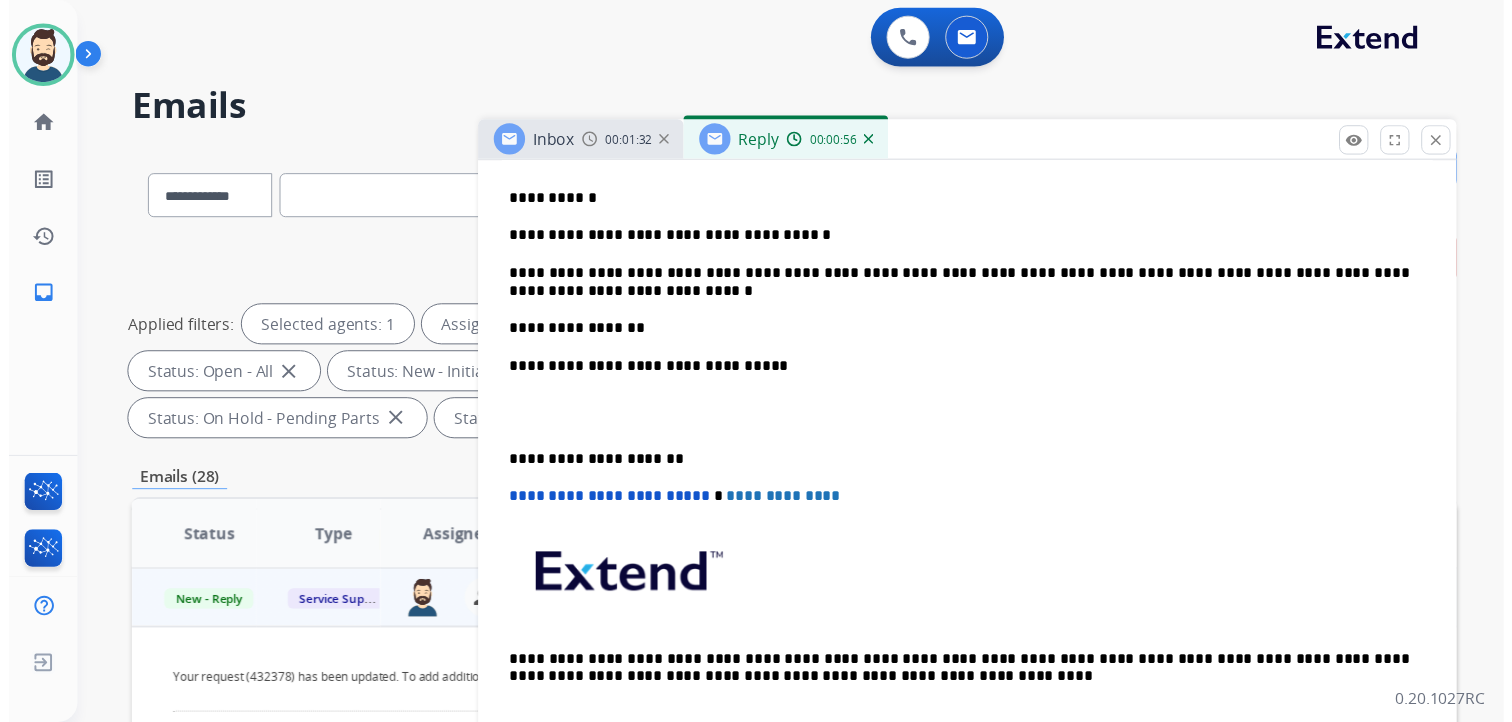 scroll, scrollTop: 0, scrollLeft: 0, axis: both 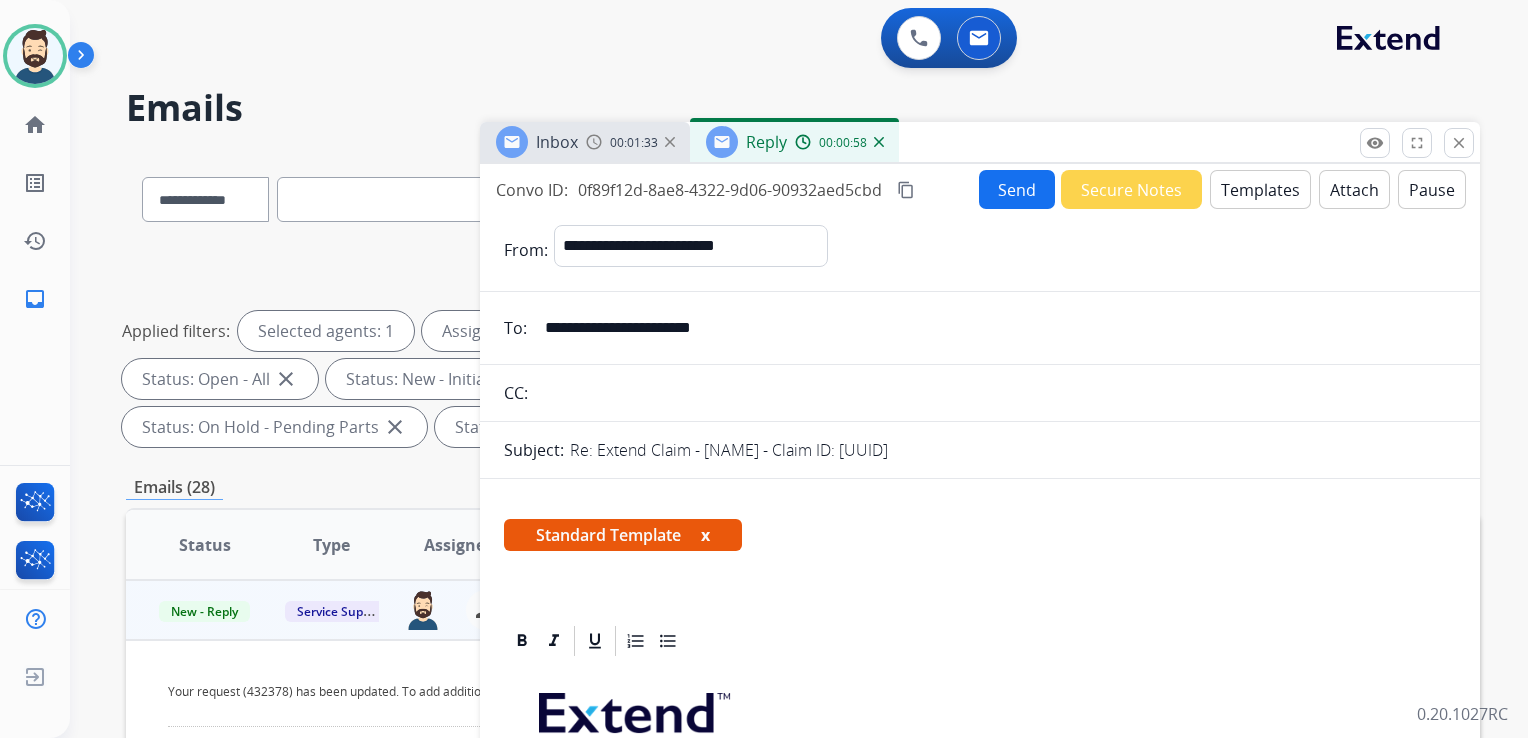 click on "Send" at bounding box center (1017, 189) 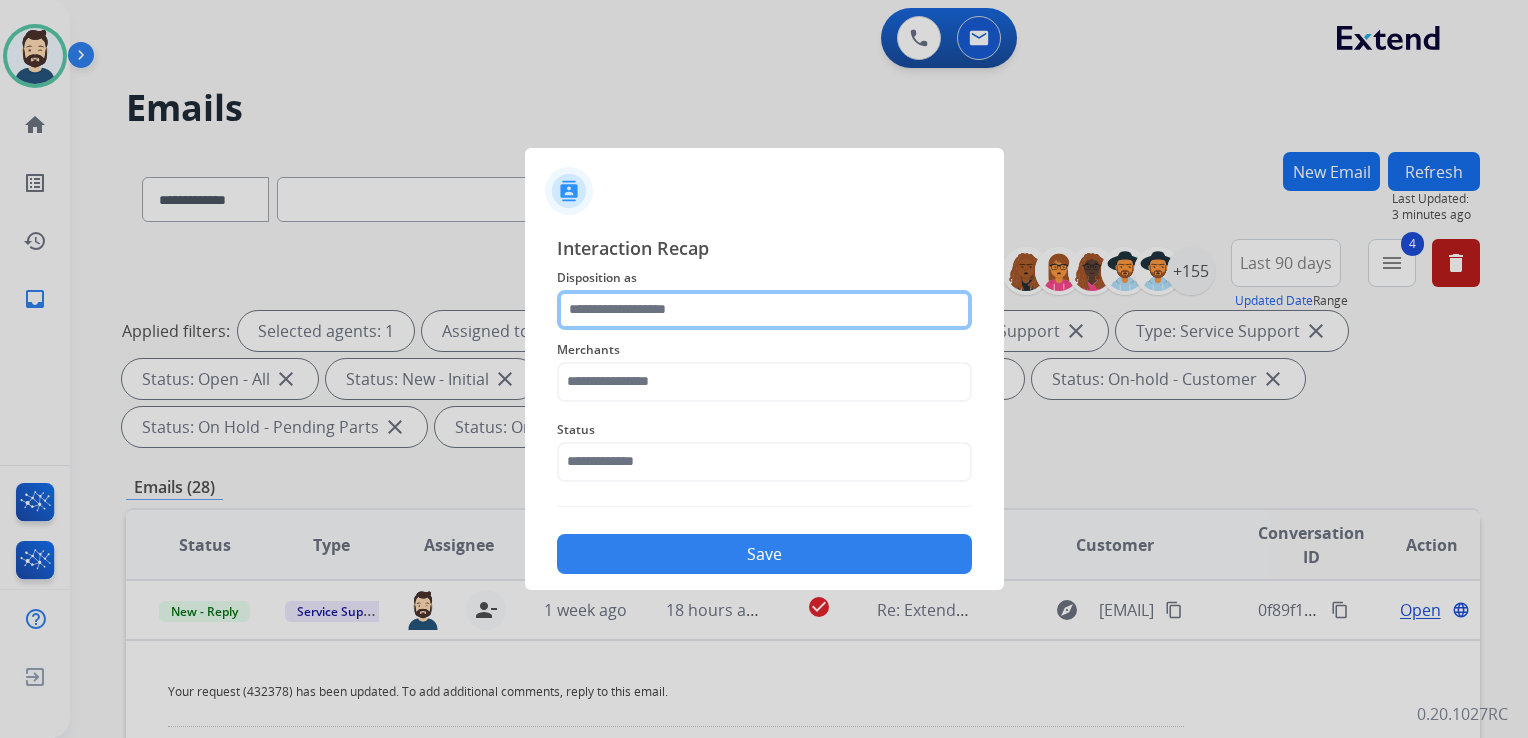 click 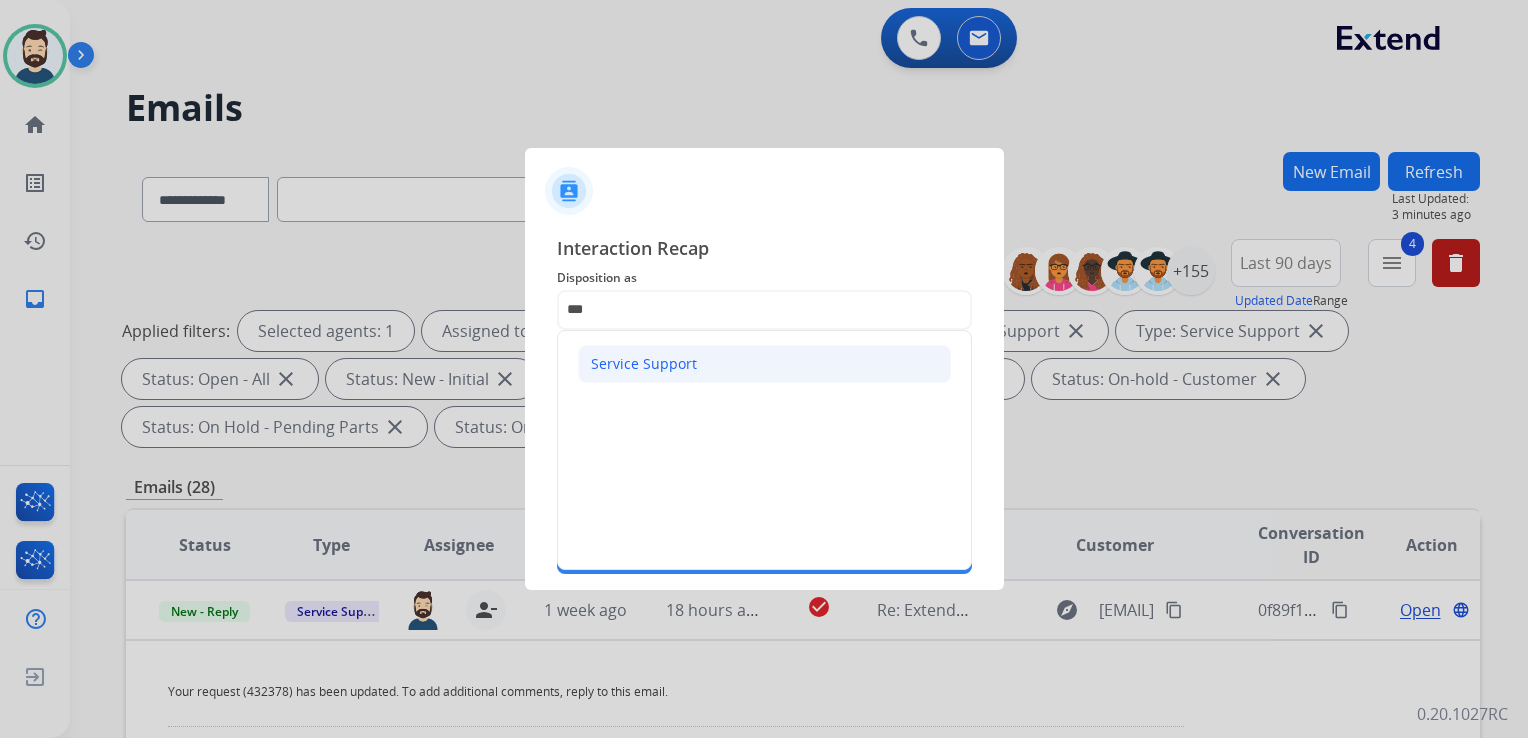 click on "Service Support" 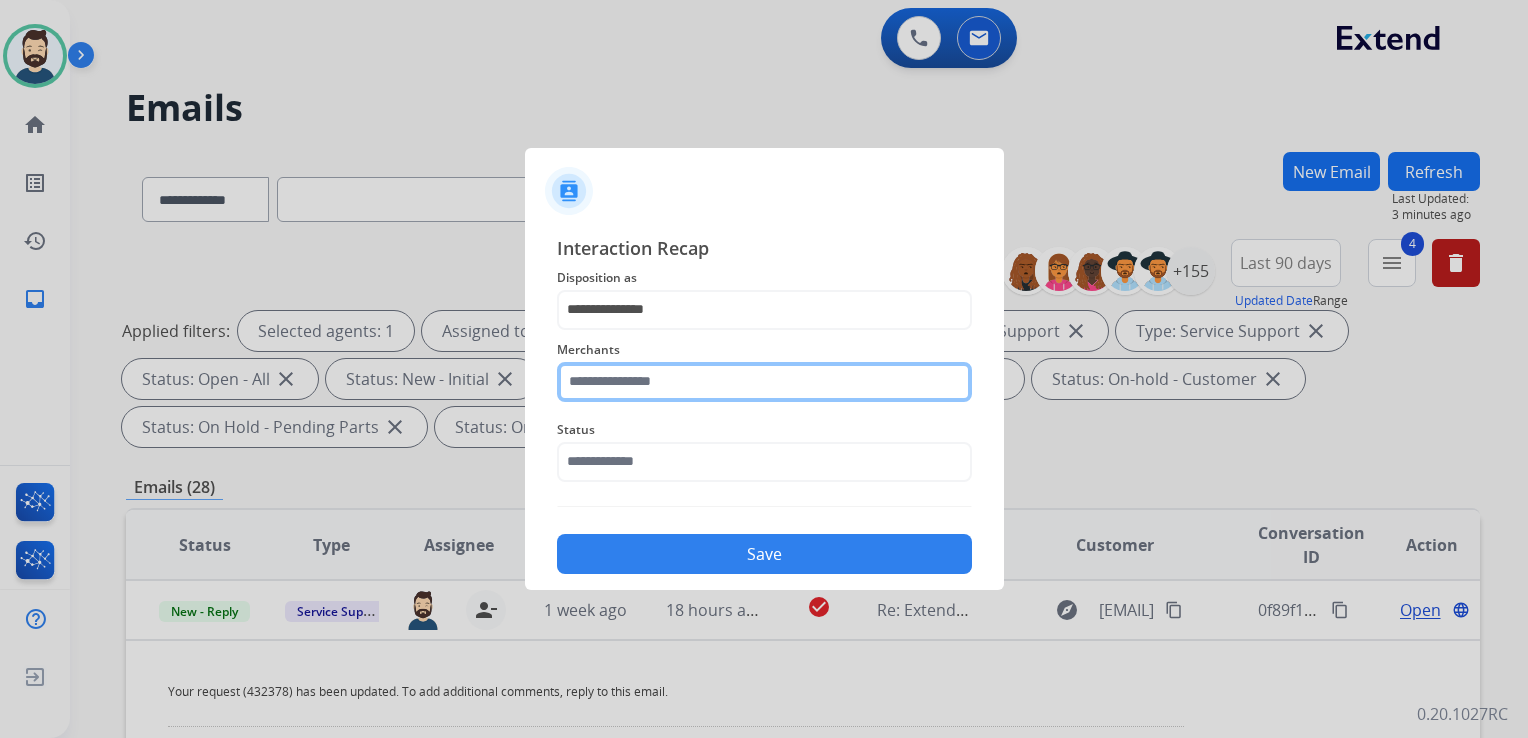 click 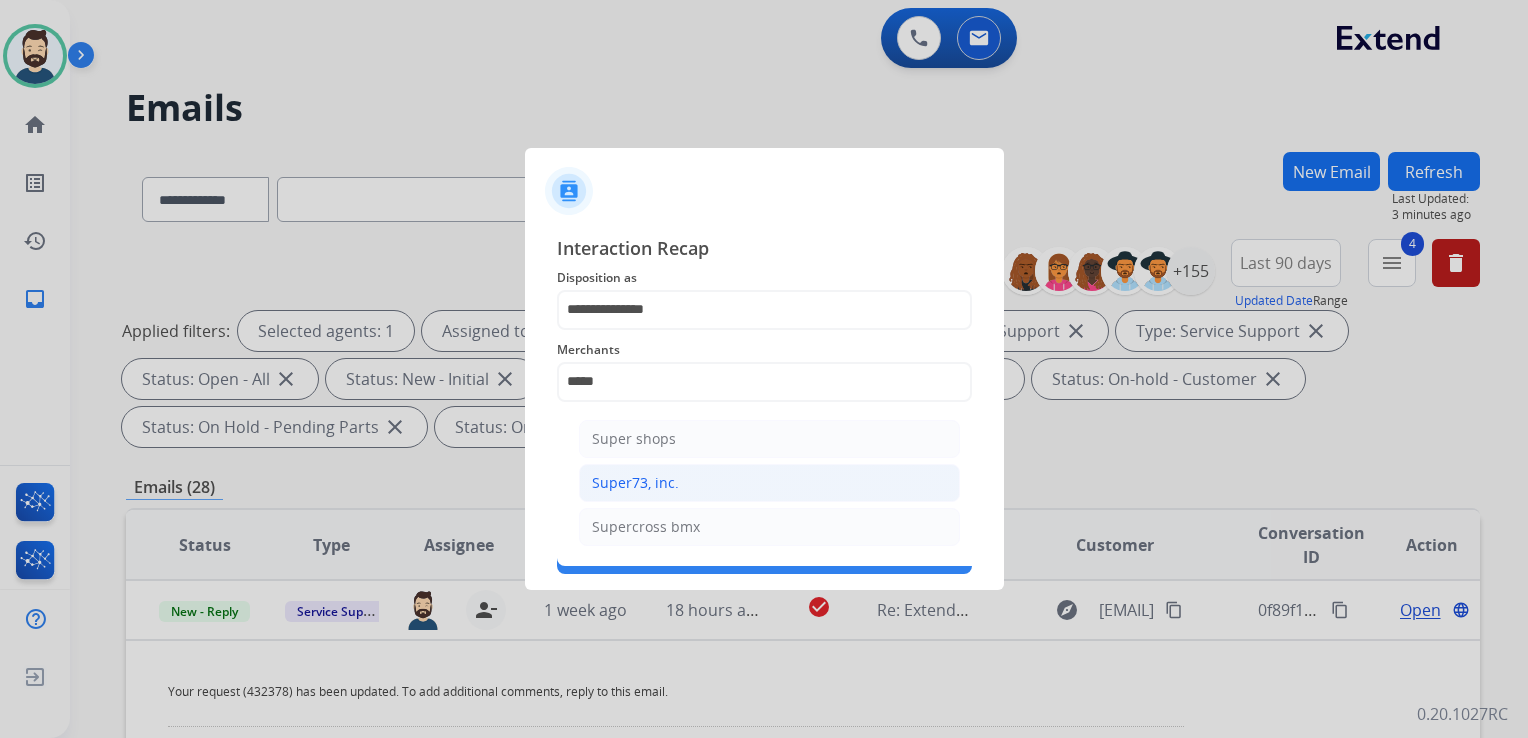 click on "Super73, inc." 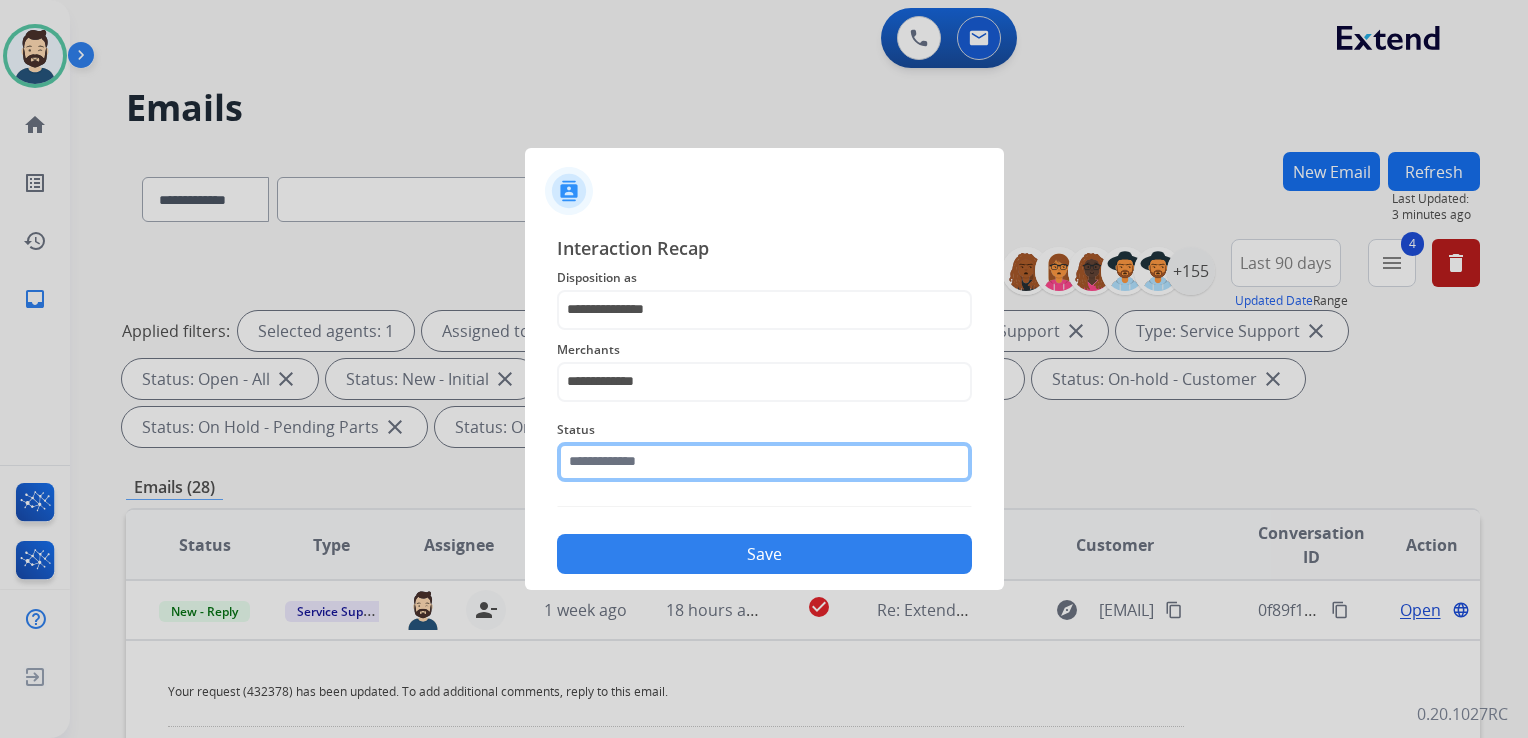 click 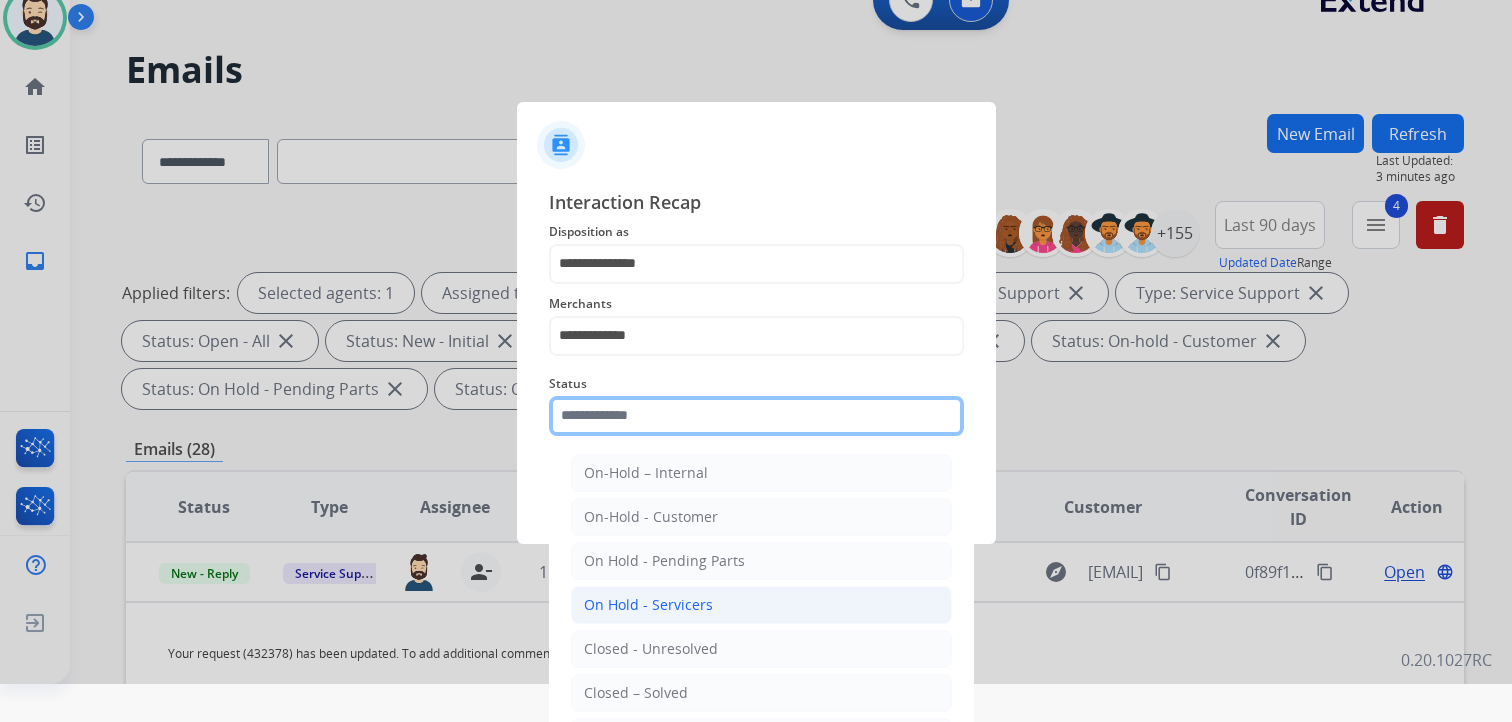 scroll, scrollTop: 59, scrollLeft: 0, axis: vertical 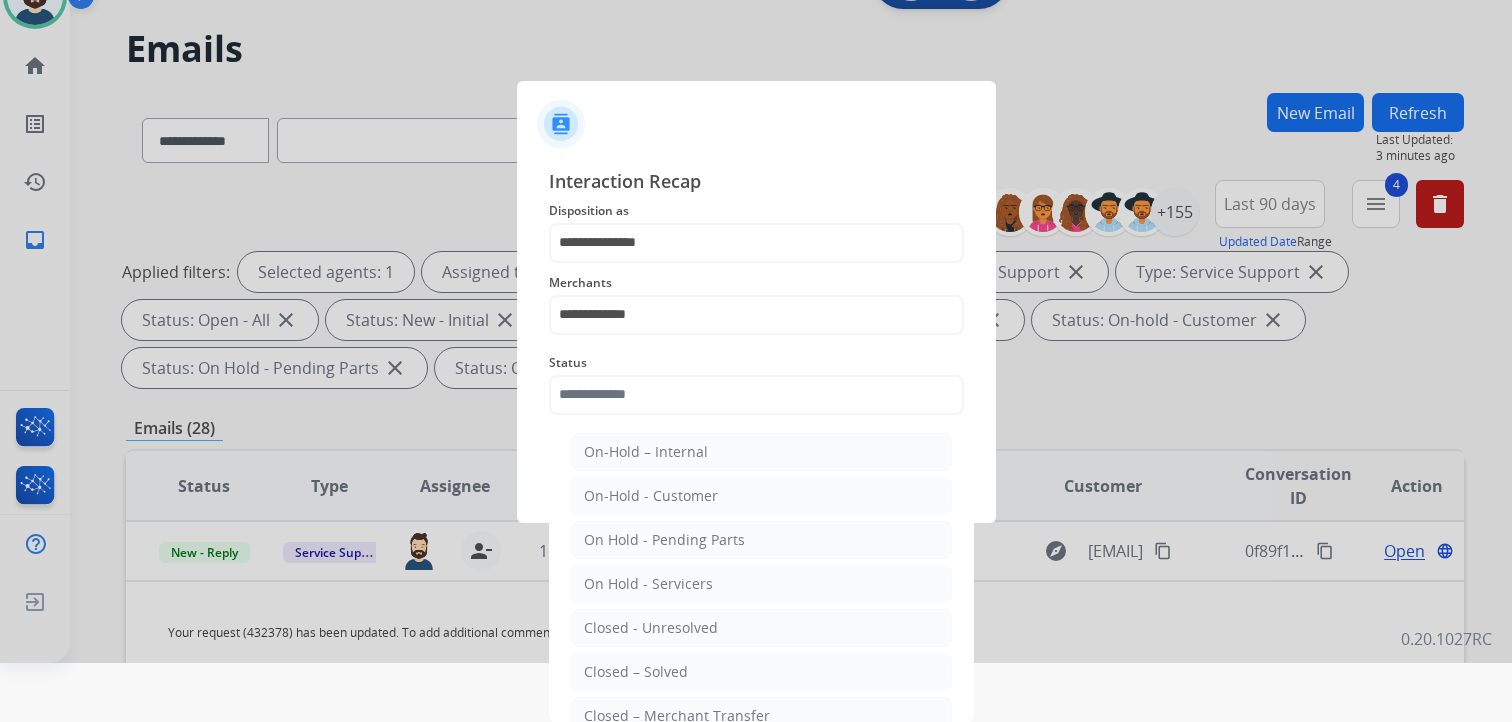 click on "Closed – Solved" 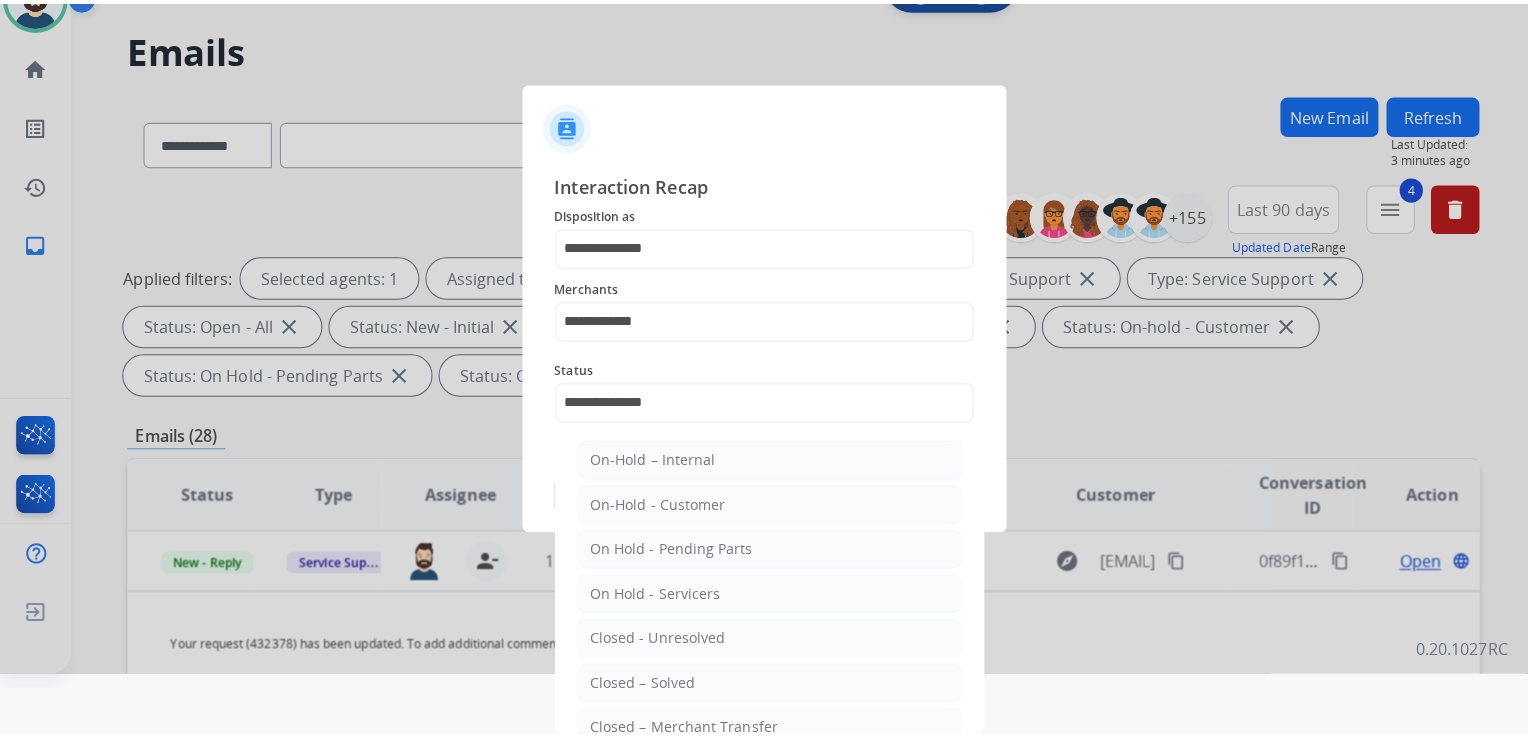 scroll, scrollTop: 0, scrollLeft: 0, axis: both 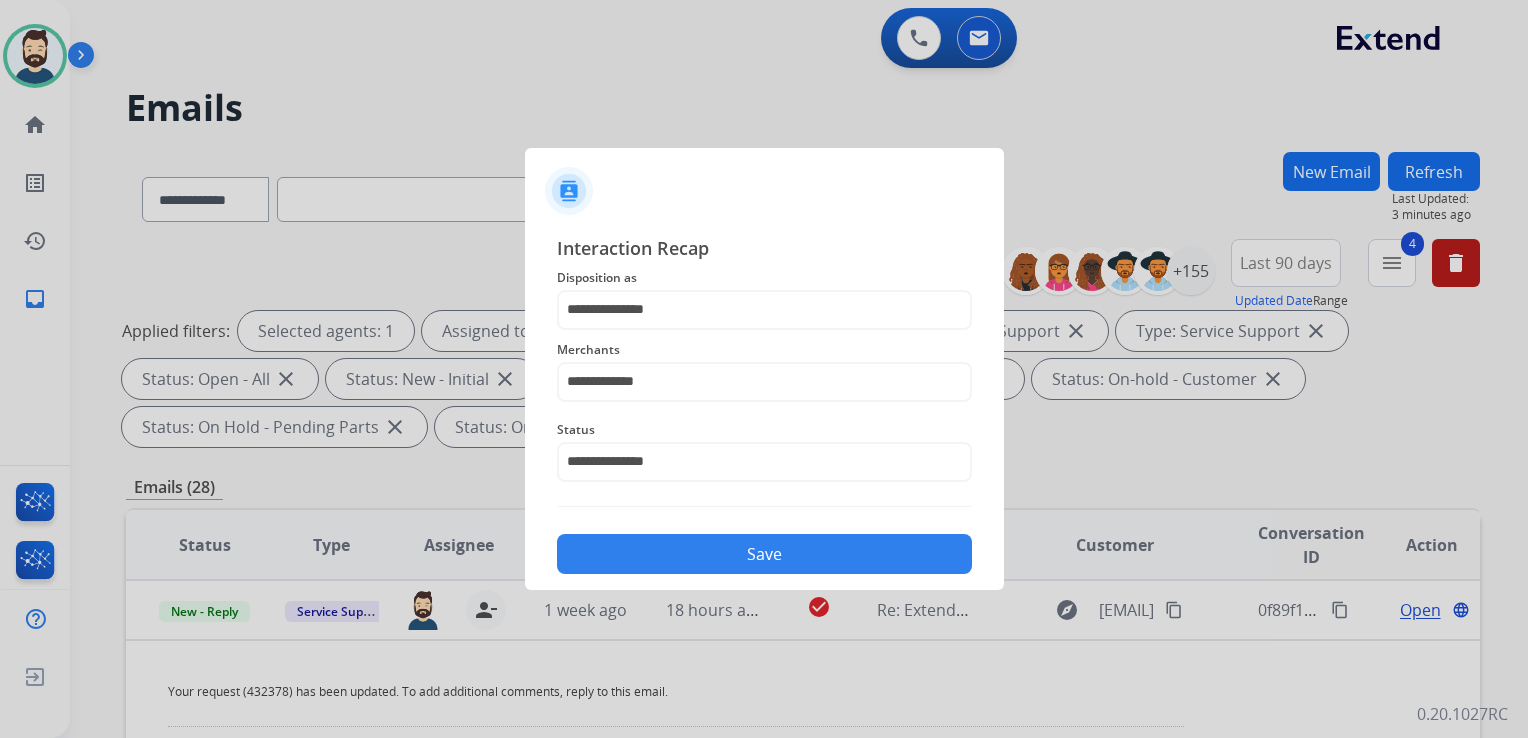 click on "Save" 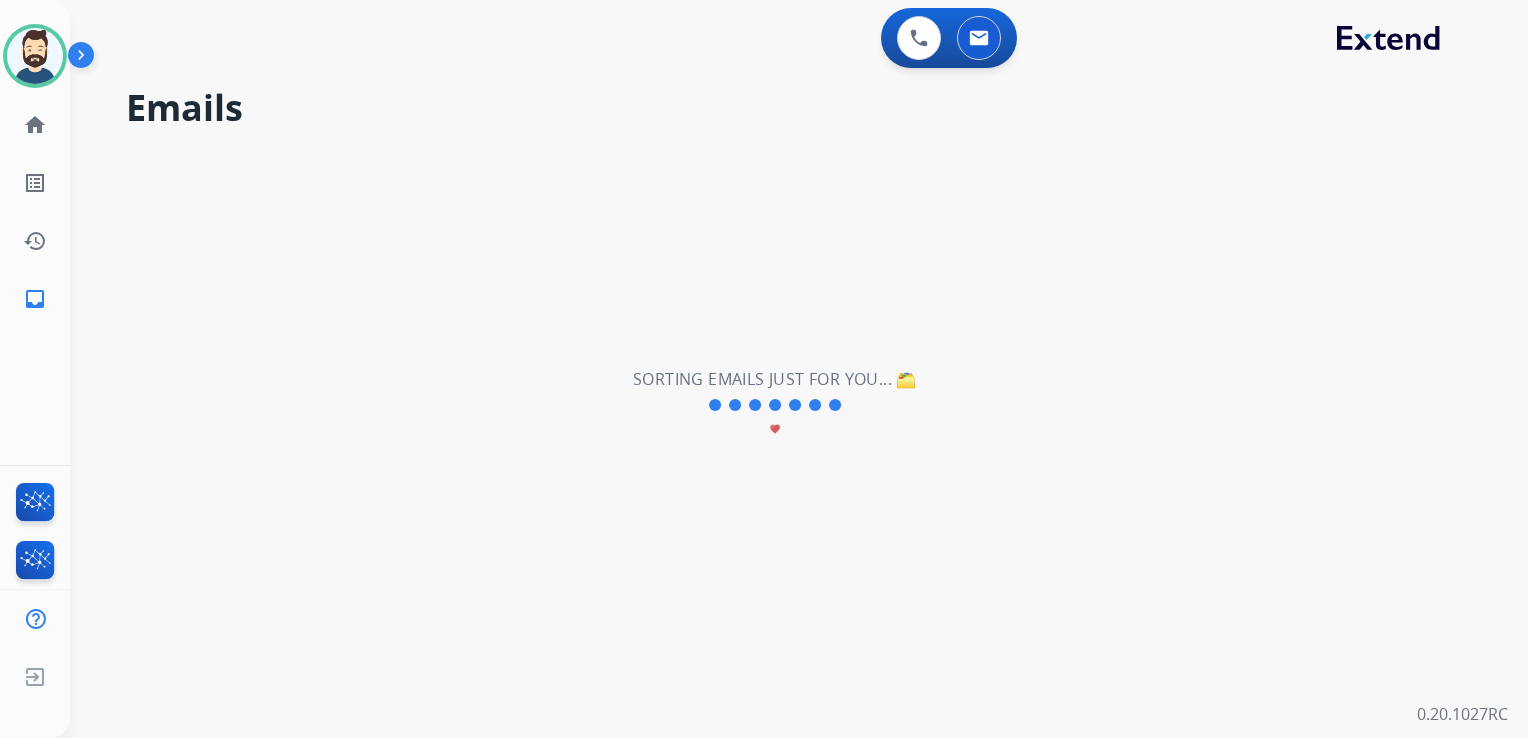 scroll, scrollTop: 66, scrollLeft: 0, axis: vertical 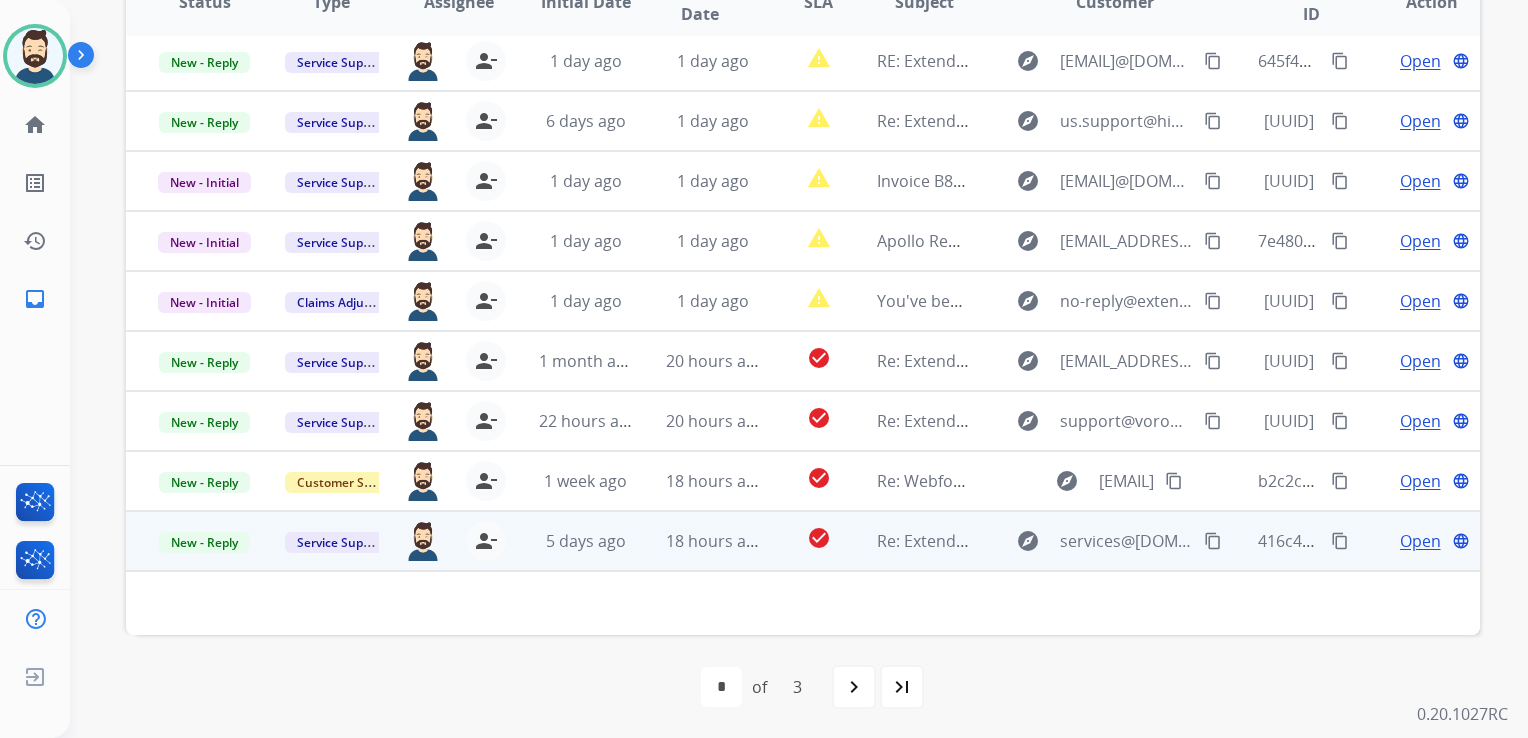 click on "18 hours ago" at bounding box center (697, 541) 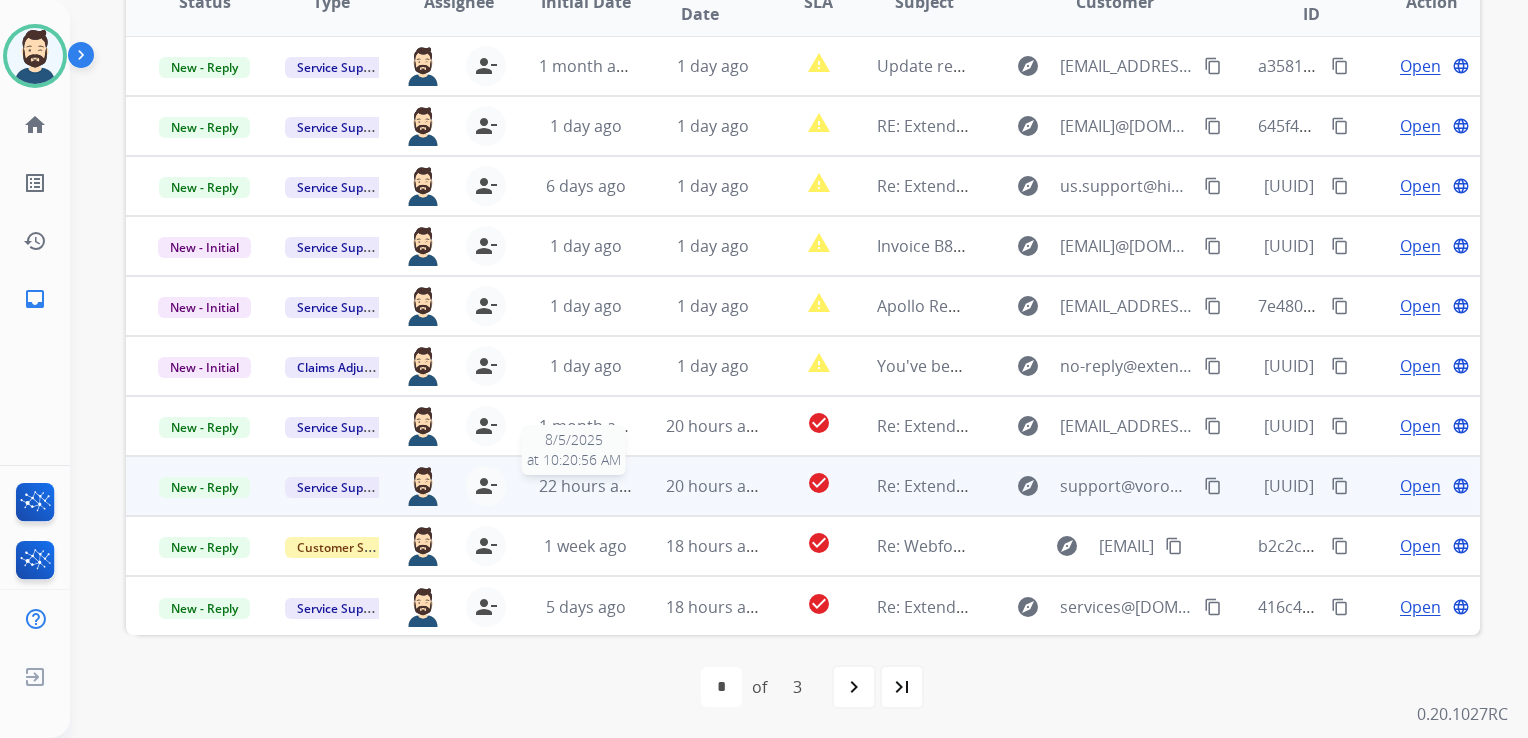 scroll, scrollTop: 0, scrollLeft: 0, axis: both 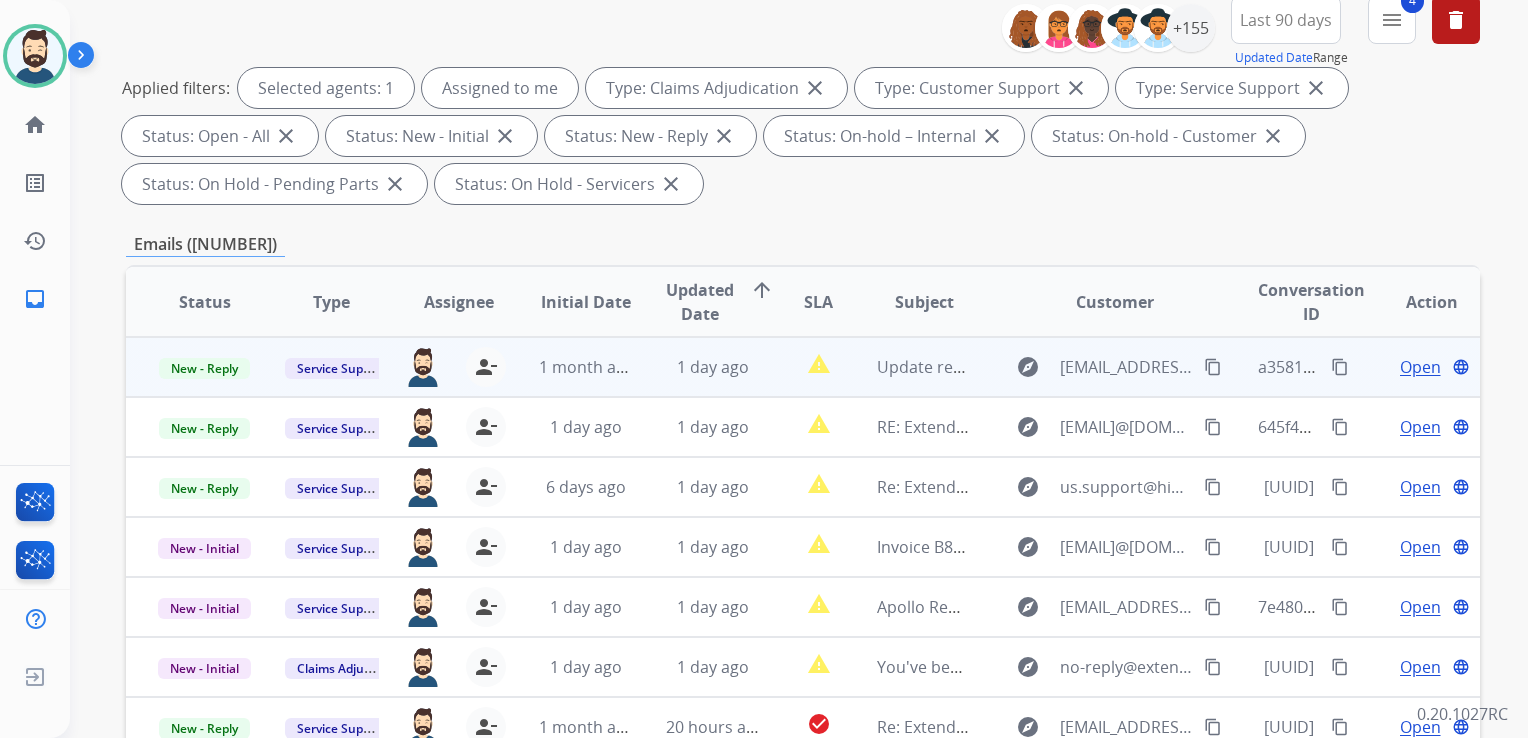 click on "1 day ago" at bounding box center [697, 367] 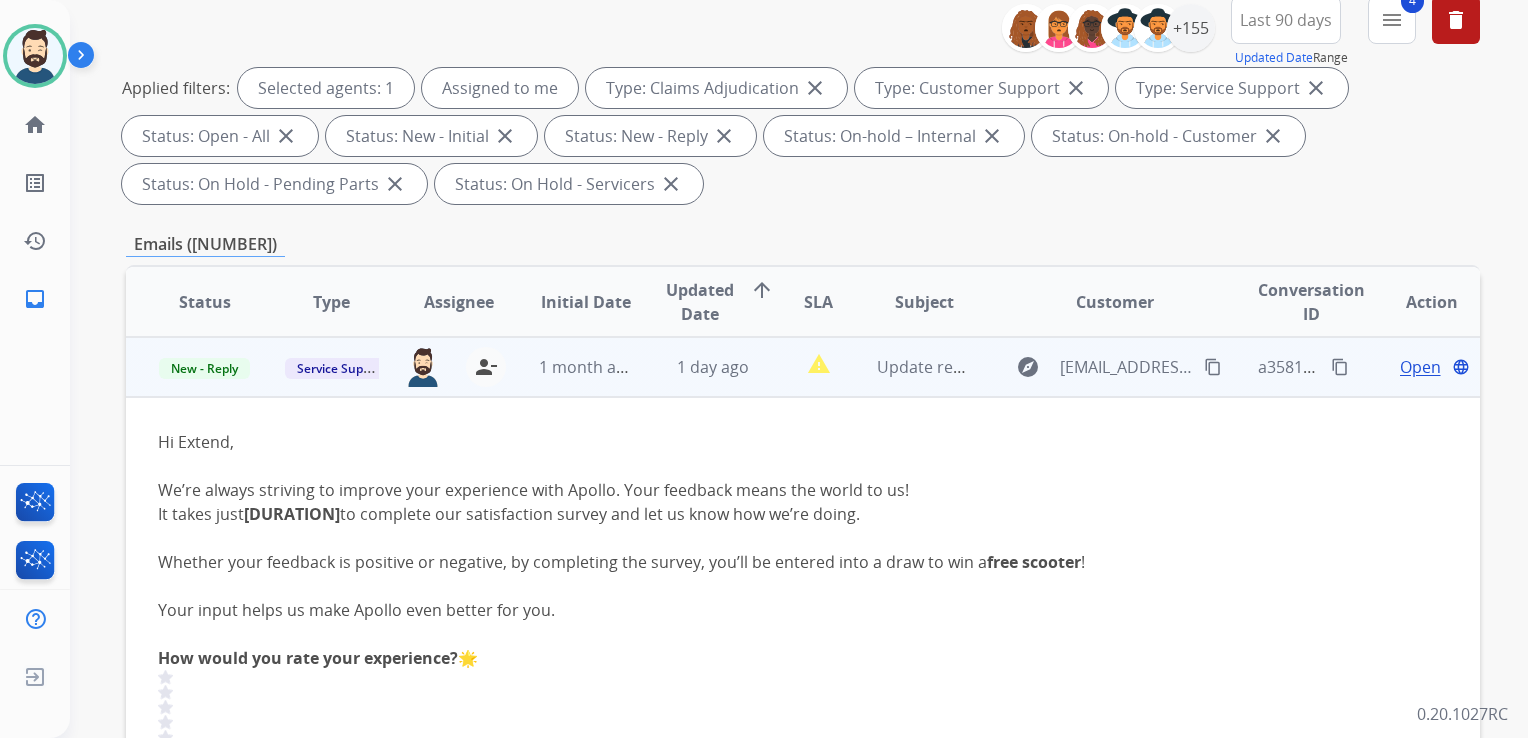 click on "Open" at bounding box center (1420, 367) 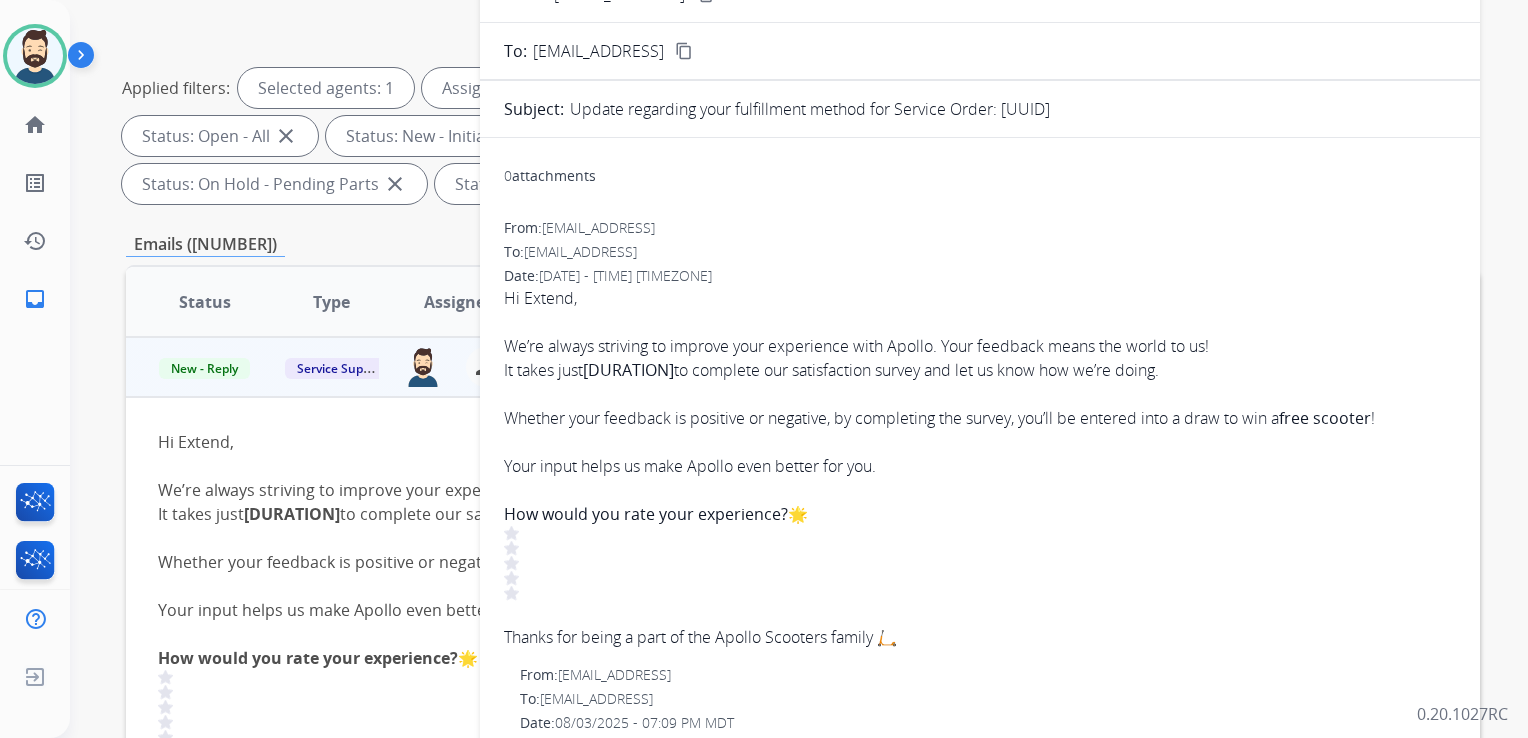 drag, startPoint x: 1005, startPoint y: 108, endPoint x: 1311, endPoint y: 103, distance: 306.04083 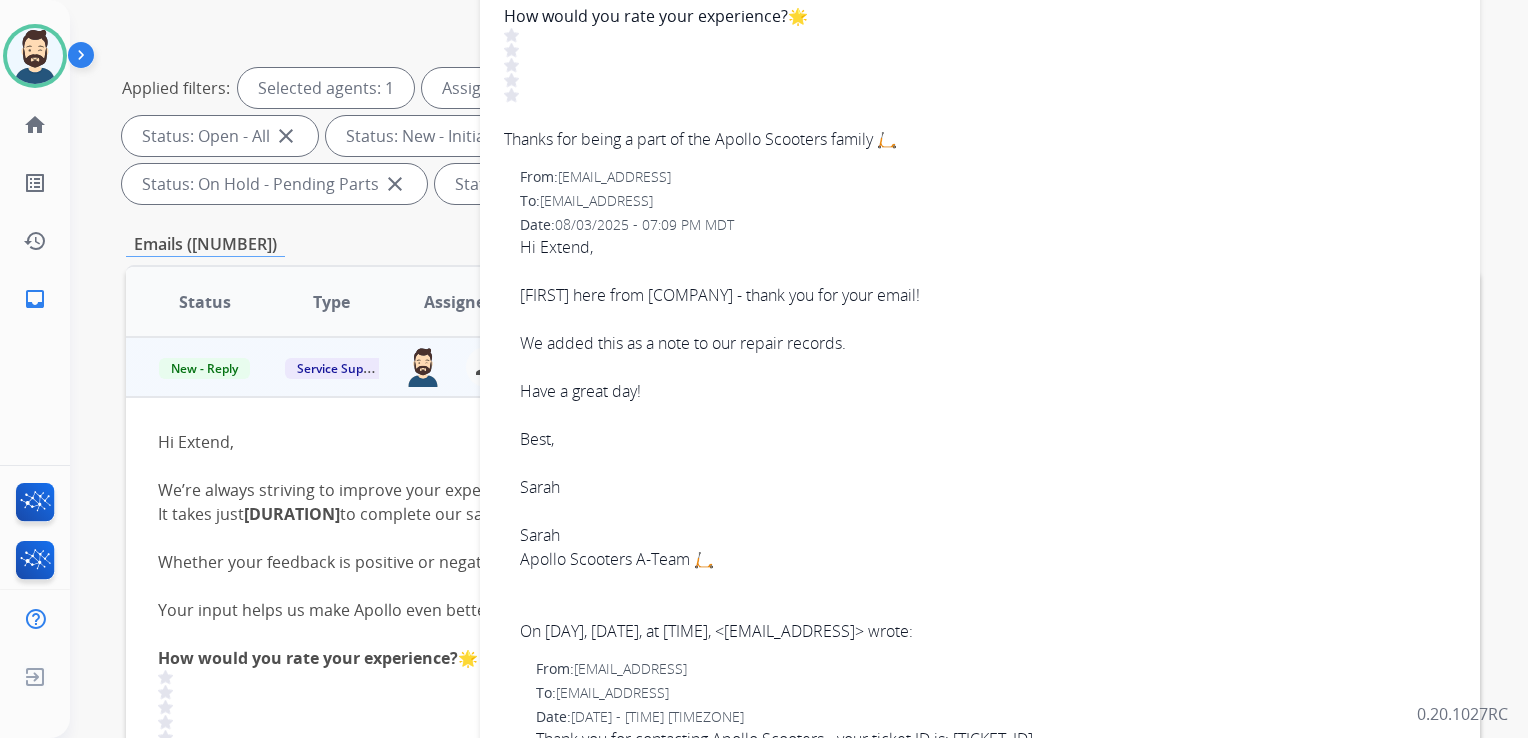 scroll, scrollTop: 500, scrollLeft: 0, axis: vertical 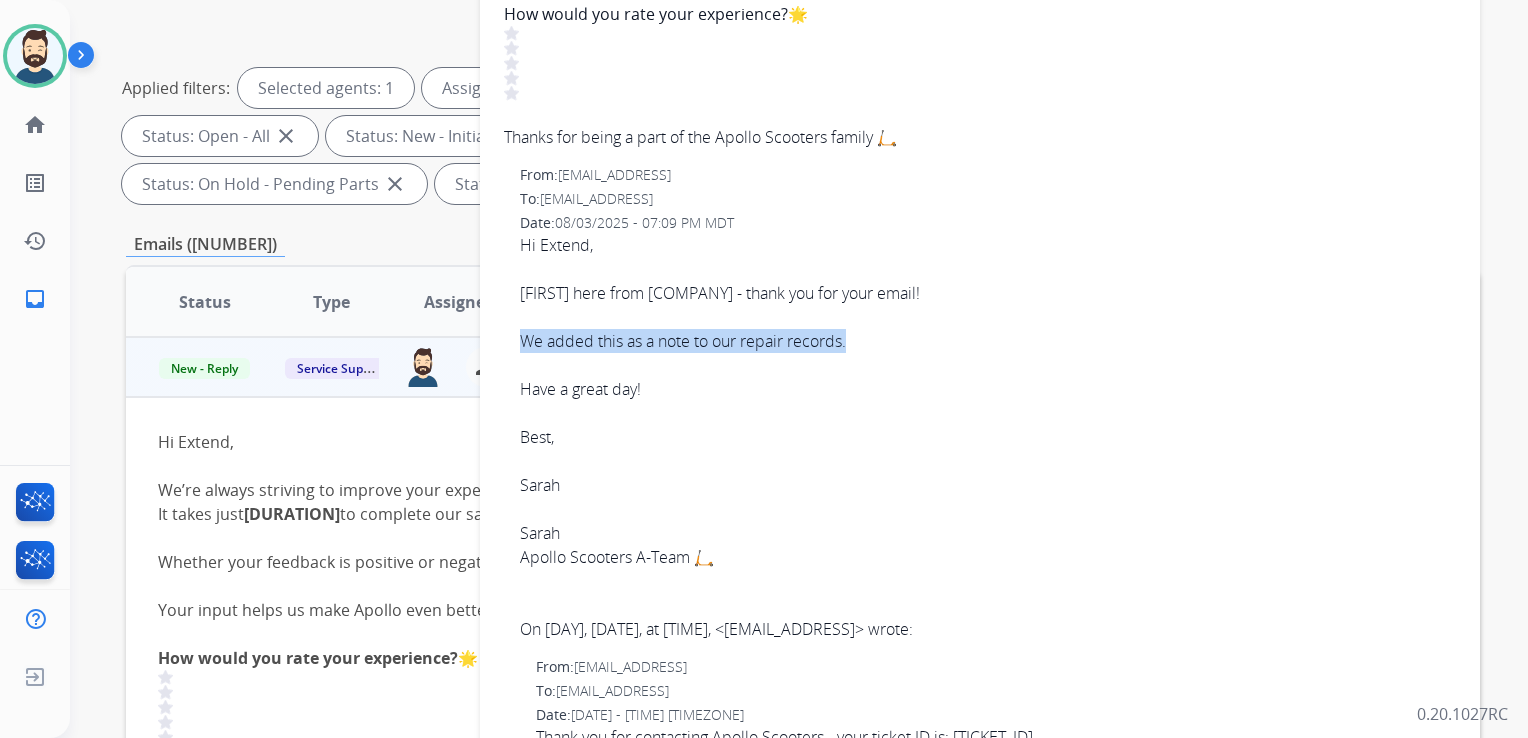 drag, startPoint x: 519, startPoint y: 339, endPoint x: 858, endPoint y: 330, distance: 339.11945 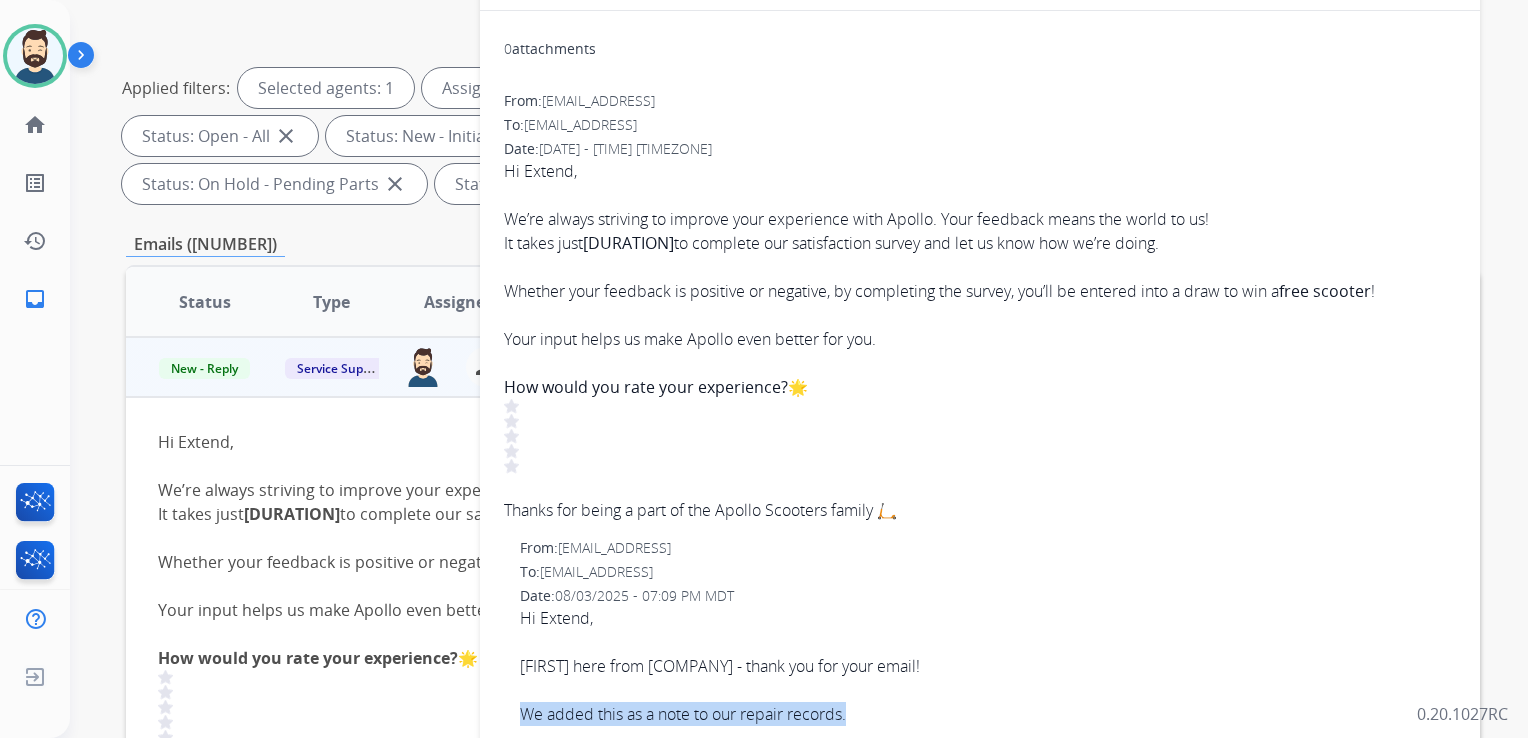 scroll, scrollTop: 0, scrollLeft: 0, axis: both 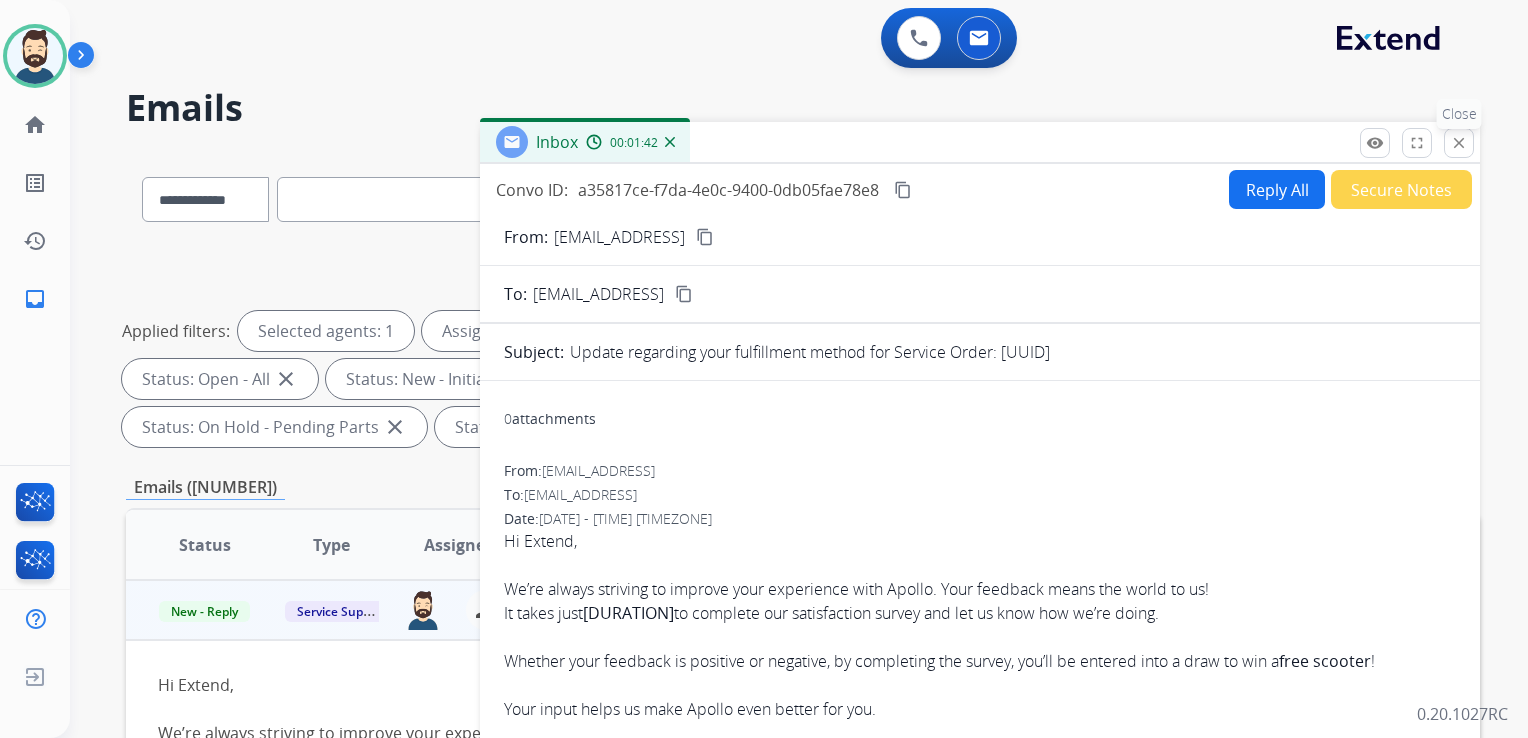 click on "close" at bounding box center (1459, 143) 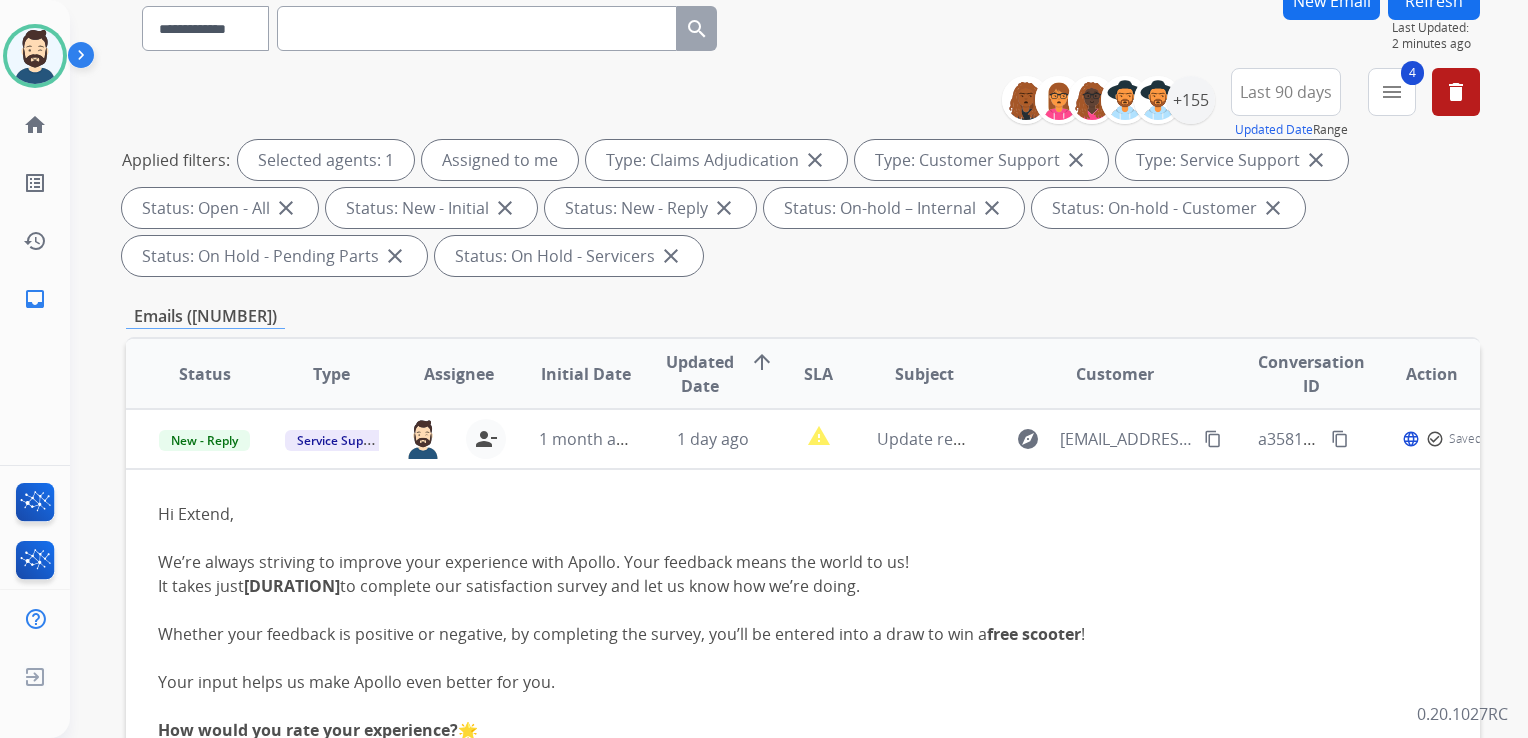 scroll, scrollTop: 300, scrollLeft: 0, axis: vertical 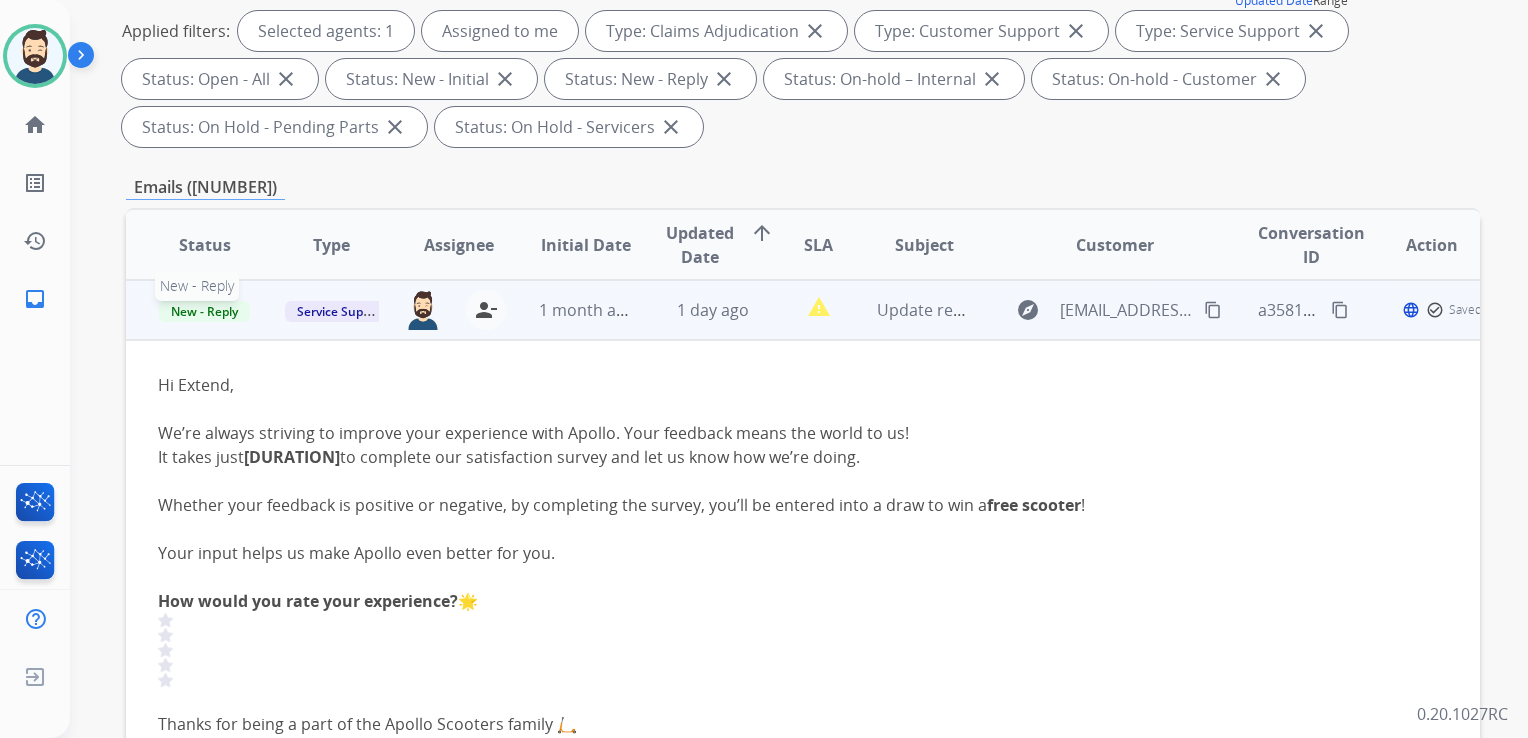 click on "New - Reply" at bounding box center [204, 311] 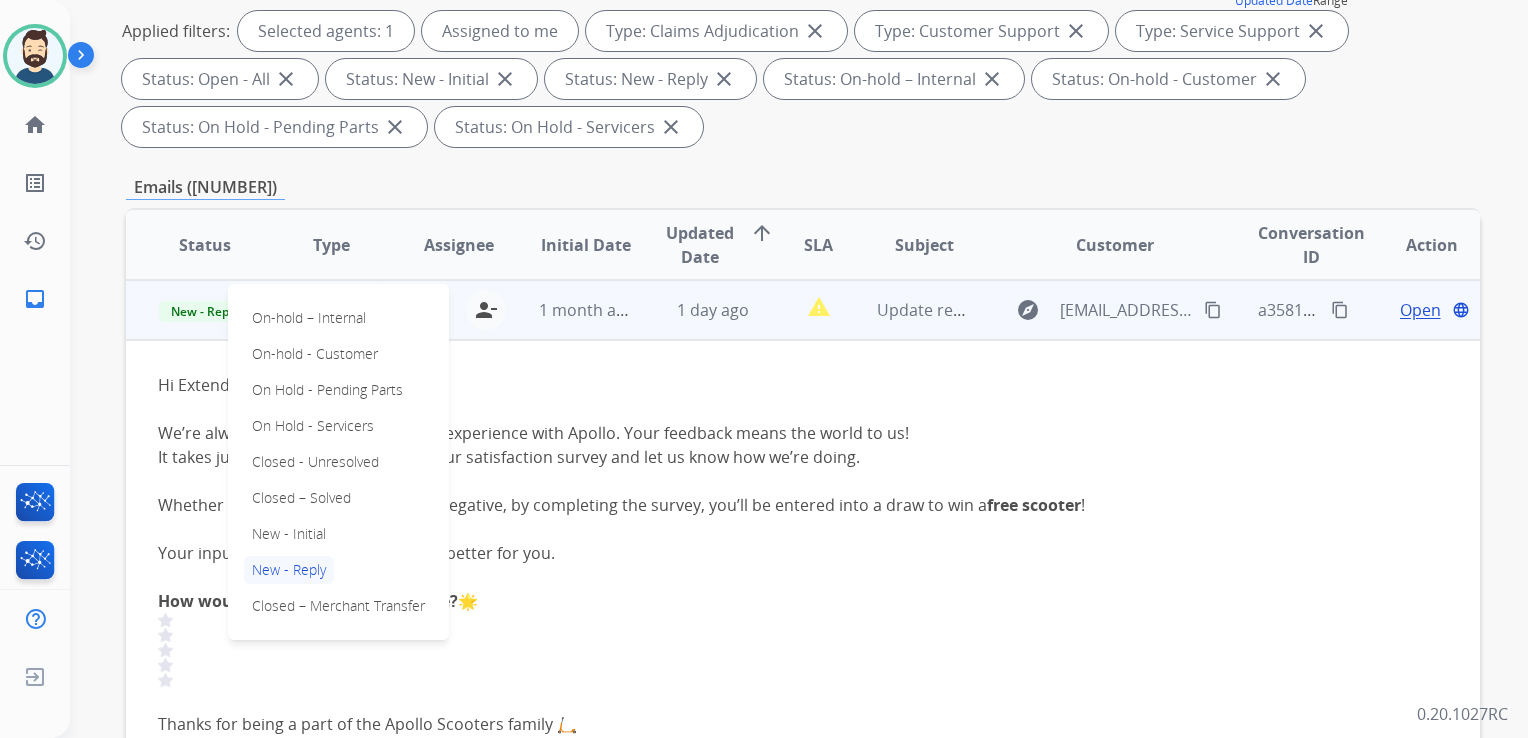 drag, startPoint x: 273, startPoint y: 502, endPoint x: 301, endPoint y: 484, distance: 33.286633 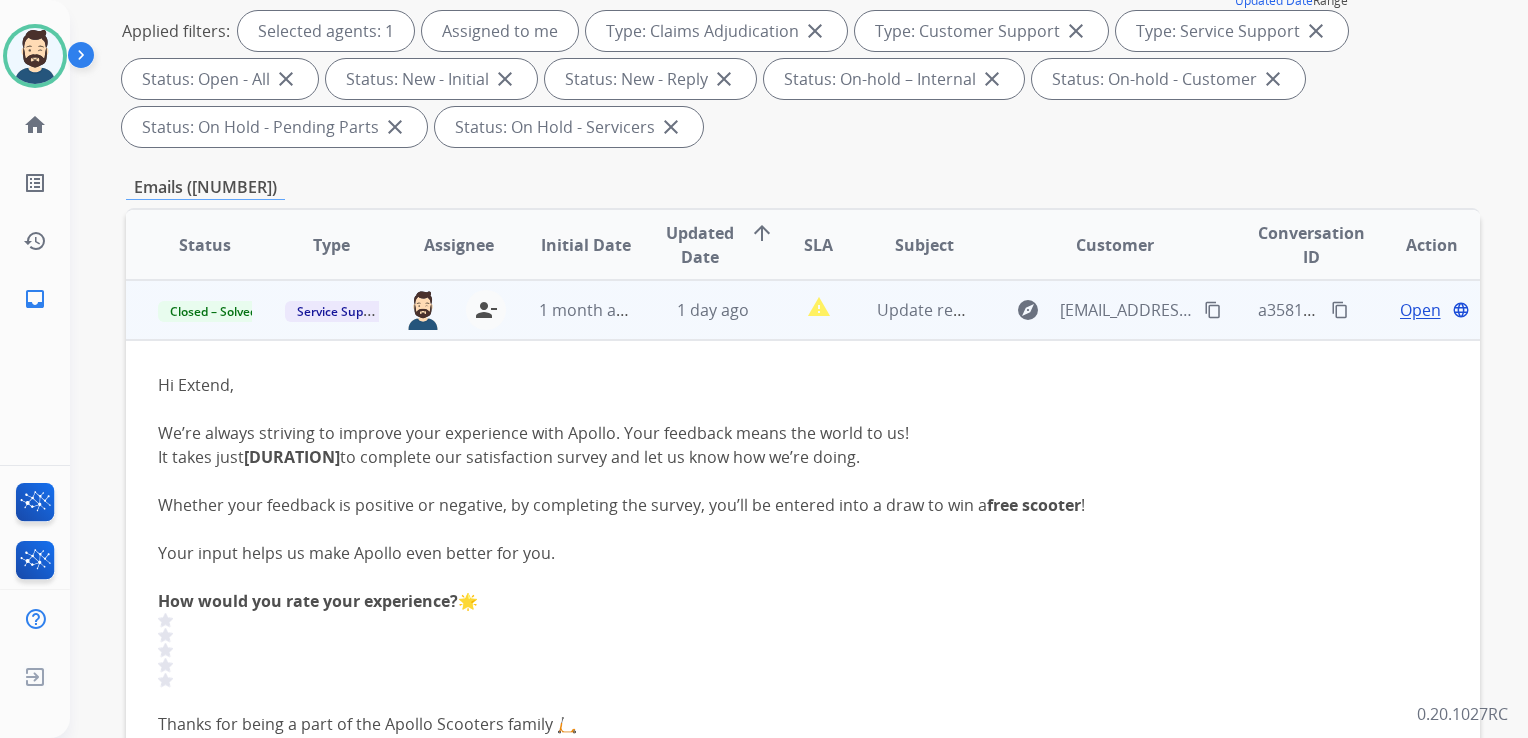 click on "1 day ago" at bounding box center (697, 310) 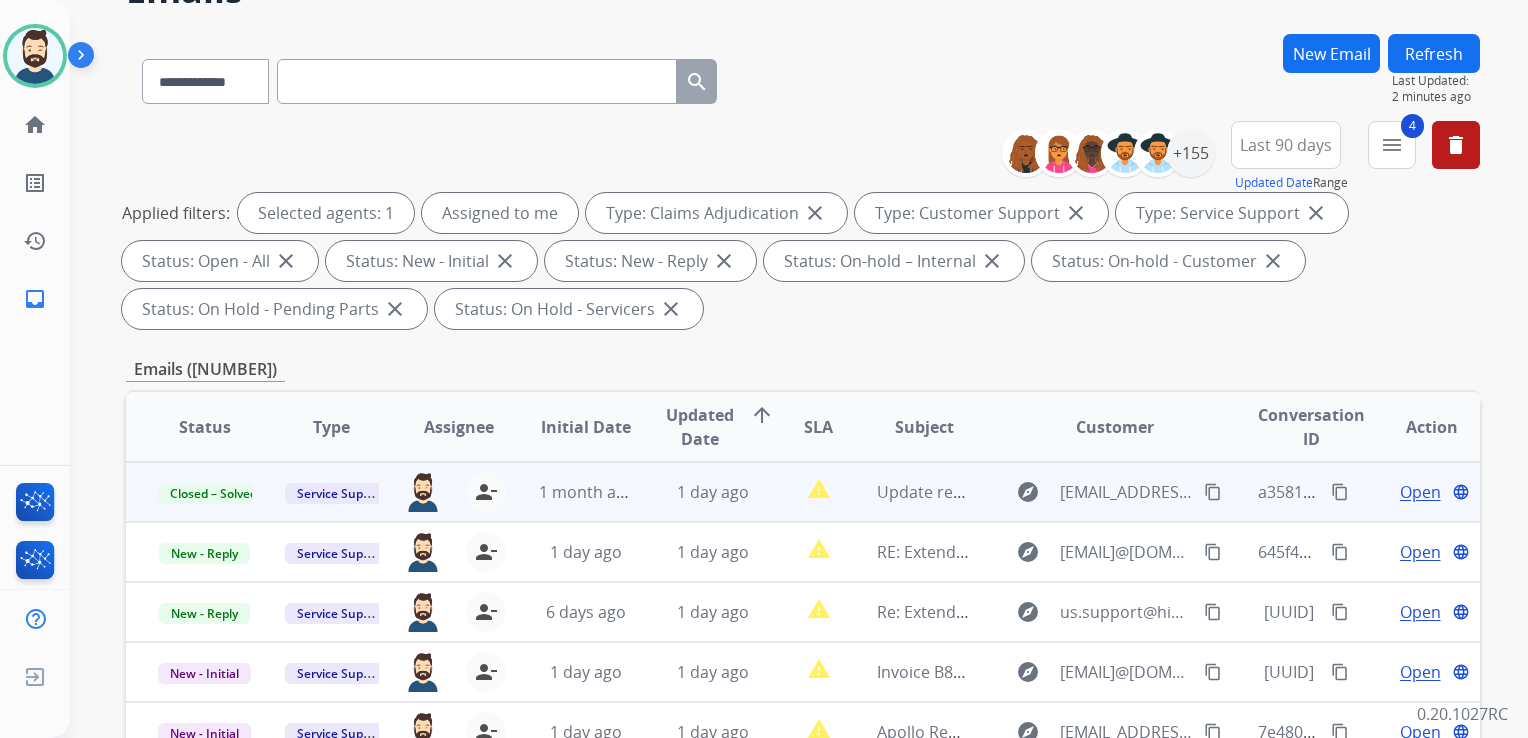 scroll, scrollTop: 0, scrollLeft: 0, axis: both 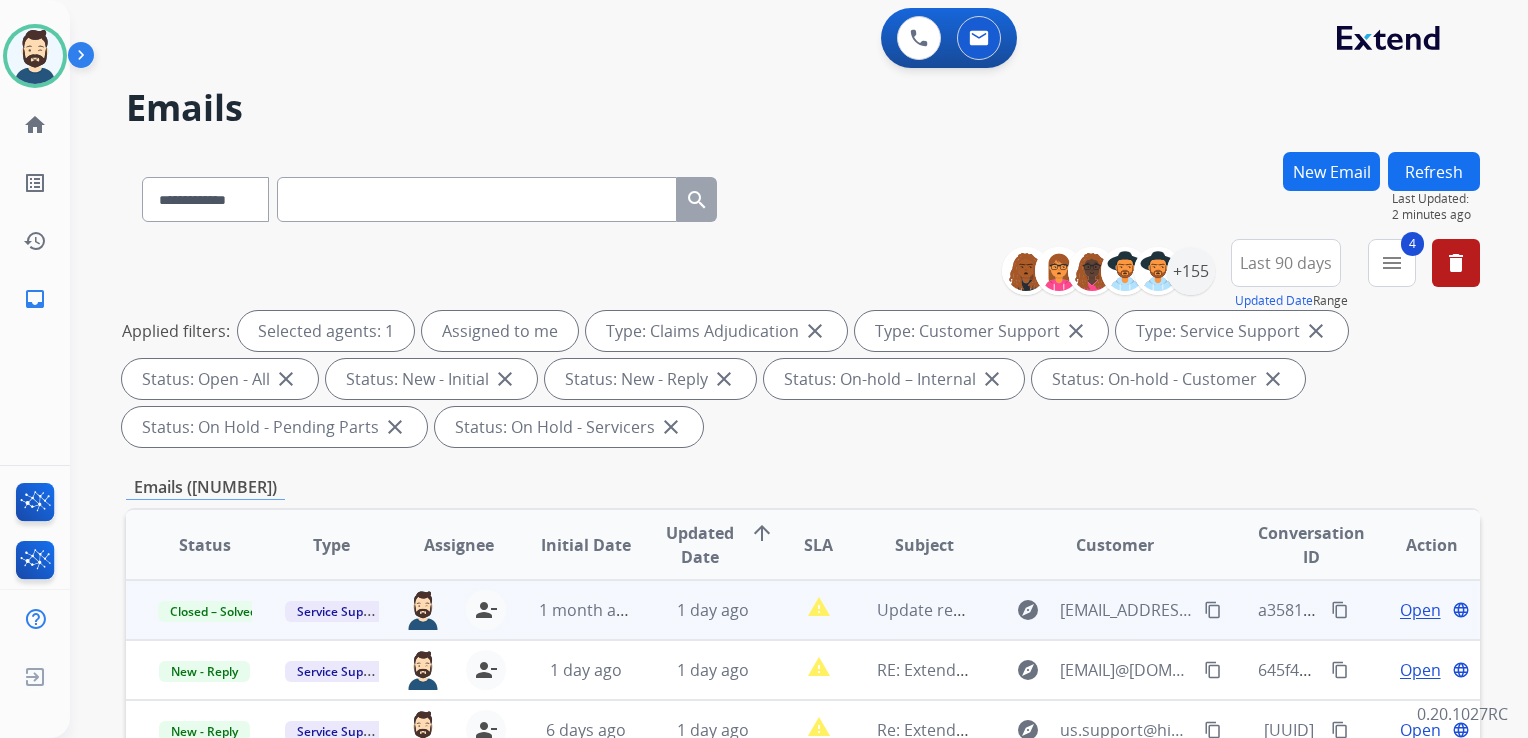 click on "Refresh" at bounding box center (1434, 171) 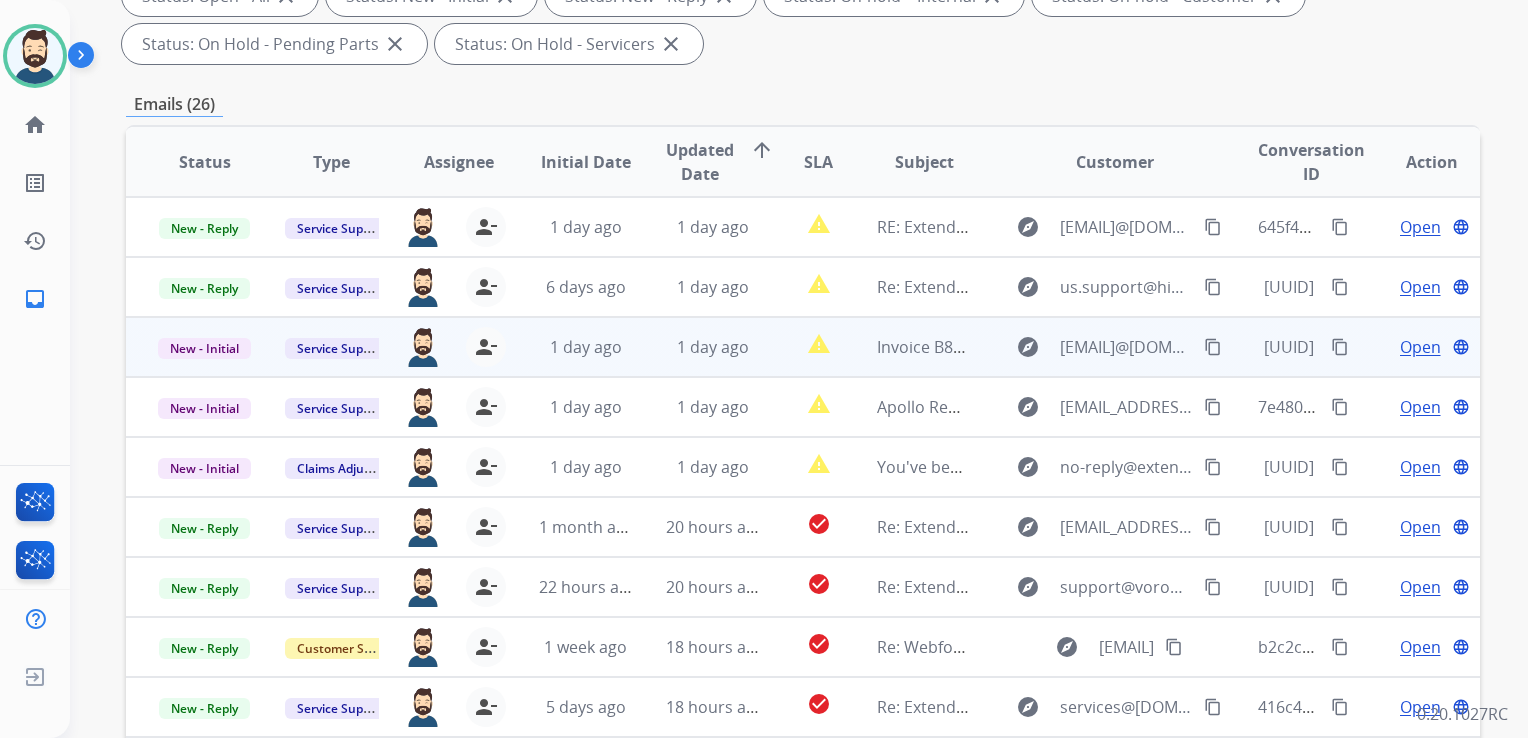 scroll, scrollTop: 400, scrollLeft: 0, axis: vertical 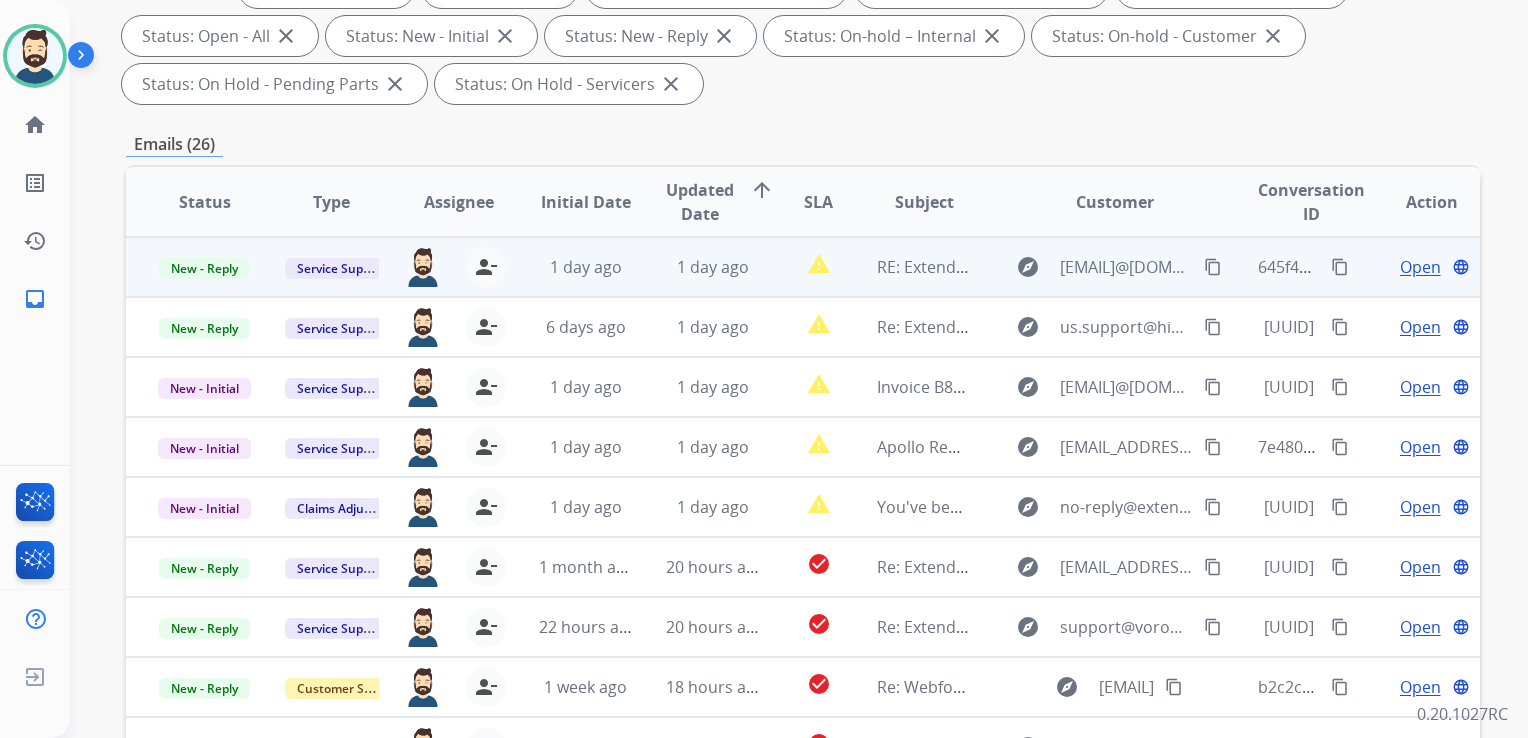 click on "1 day ago" at bounding box center (697, 267) 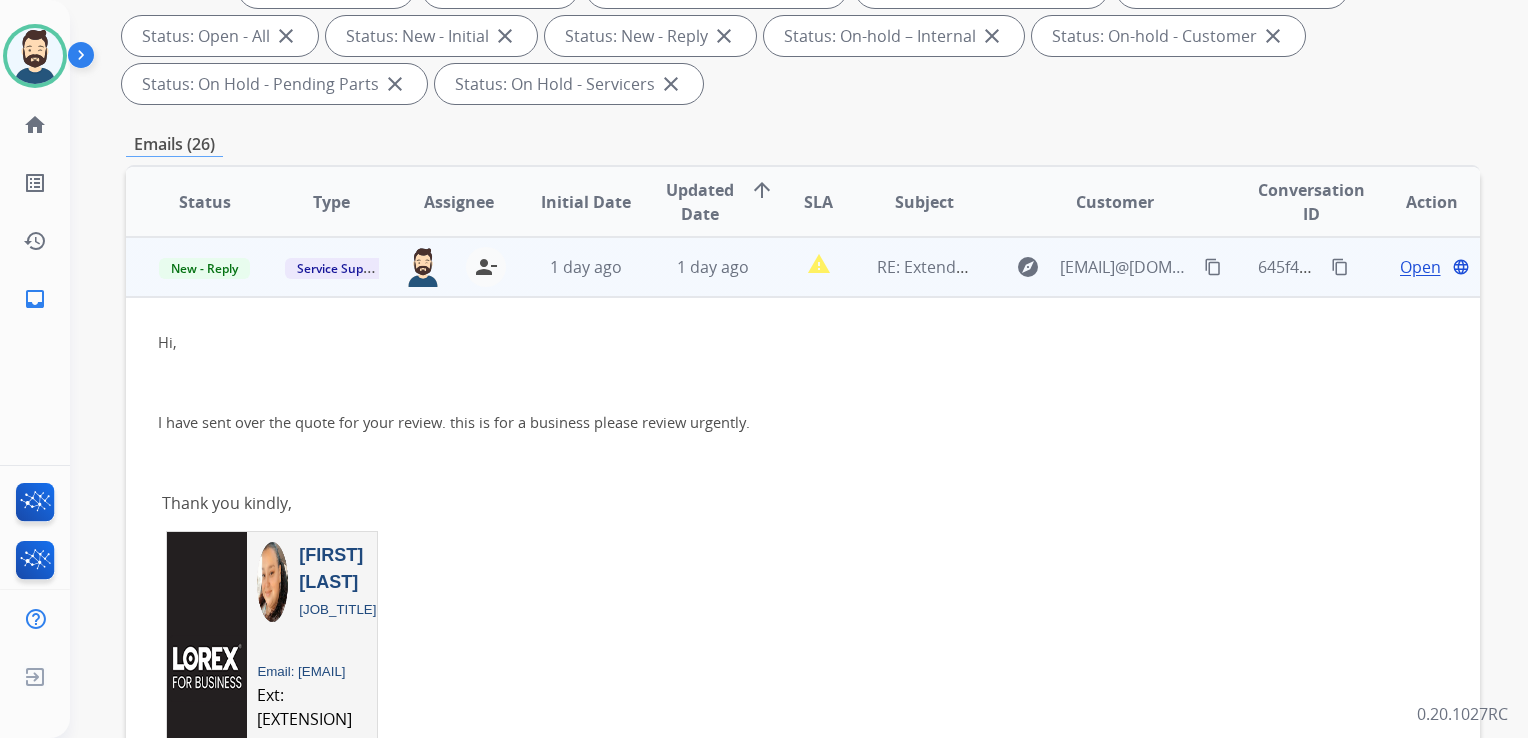 click on "Open" at bounding box center (1420, 267) 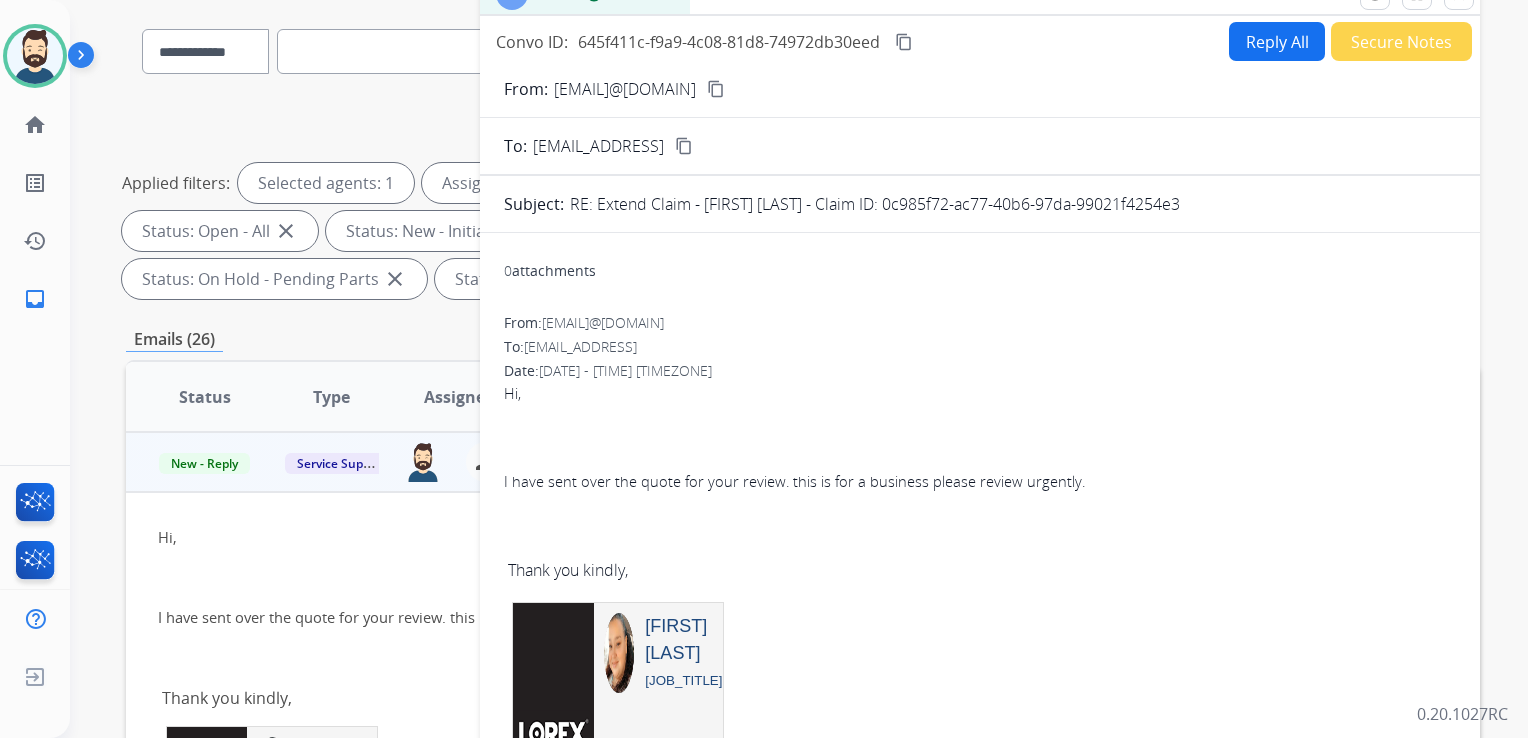 scroll, scrollTop: 143, scrollLeft: 0, axis: vertical 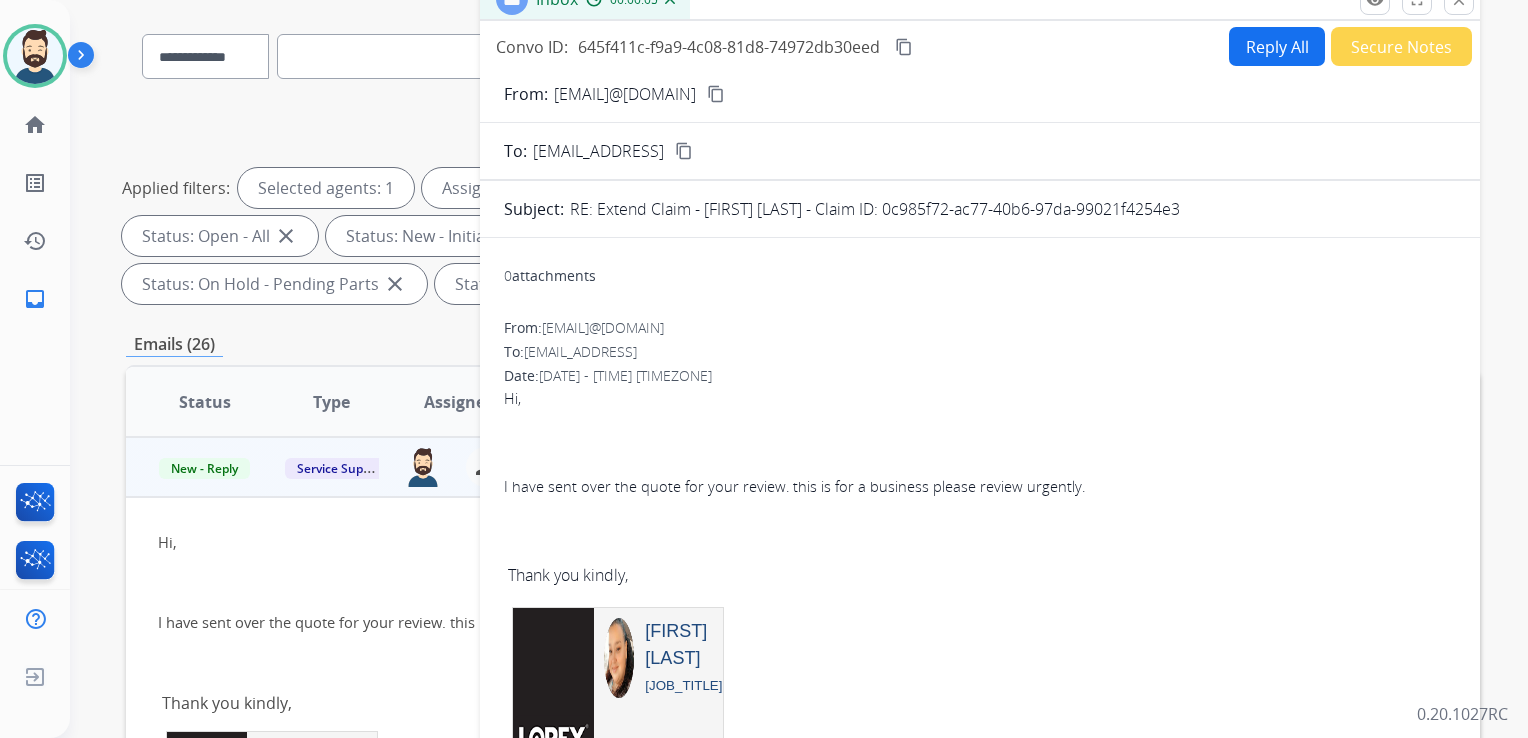 drag, startPoint x: 927, startPoint y: 210, endPoint x: 1232, endPoint y: 207, distance: 305.01474 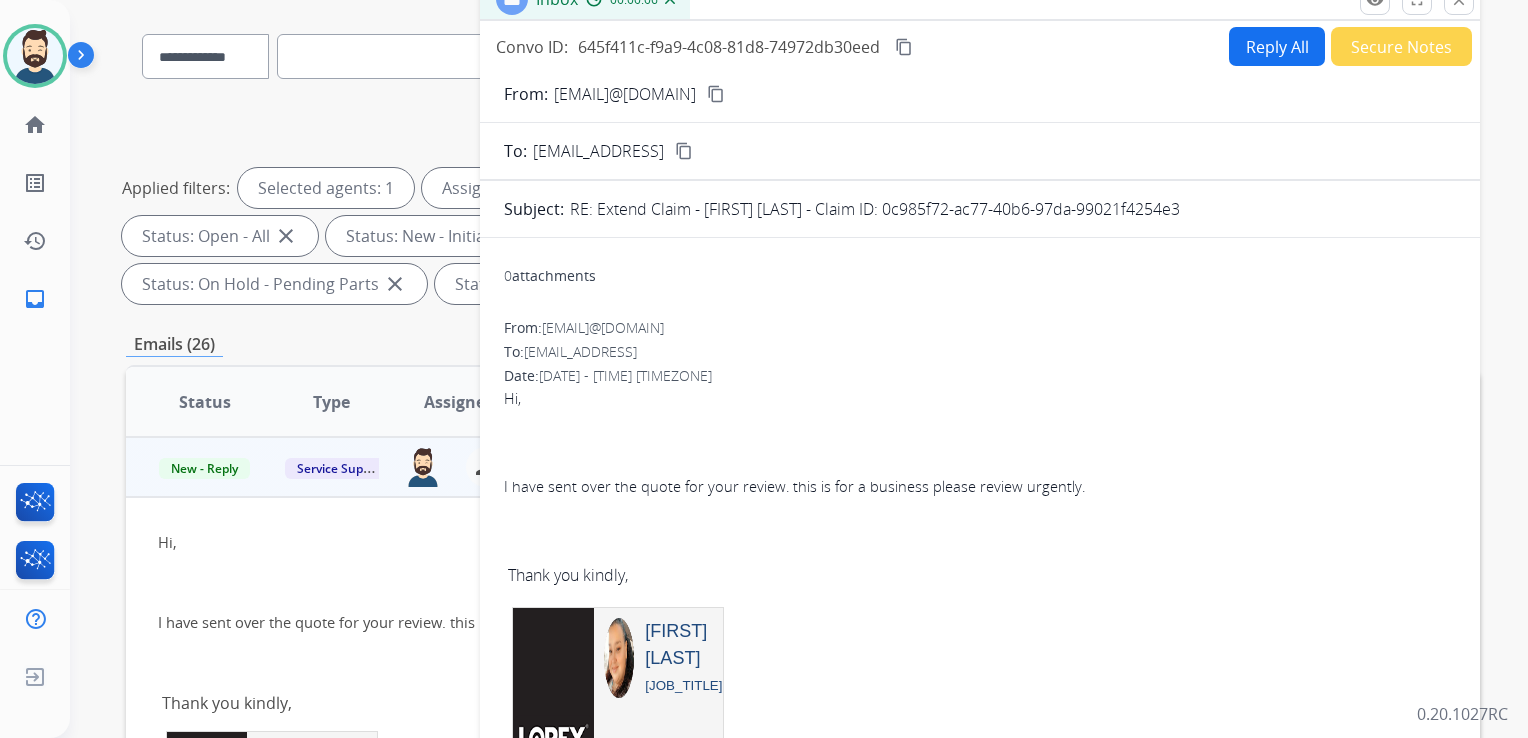 copy on "0c985f72-ac77-40b6-97da-99021f4254e3" 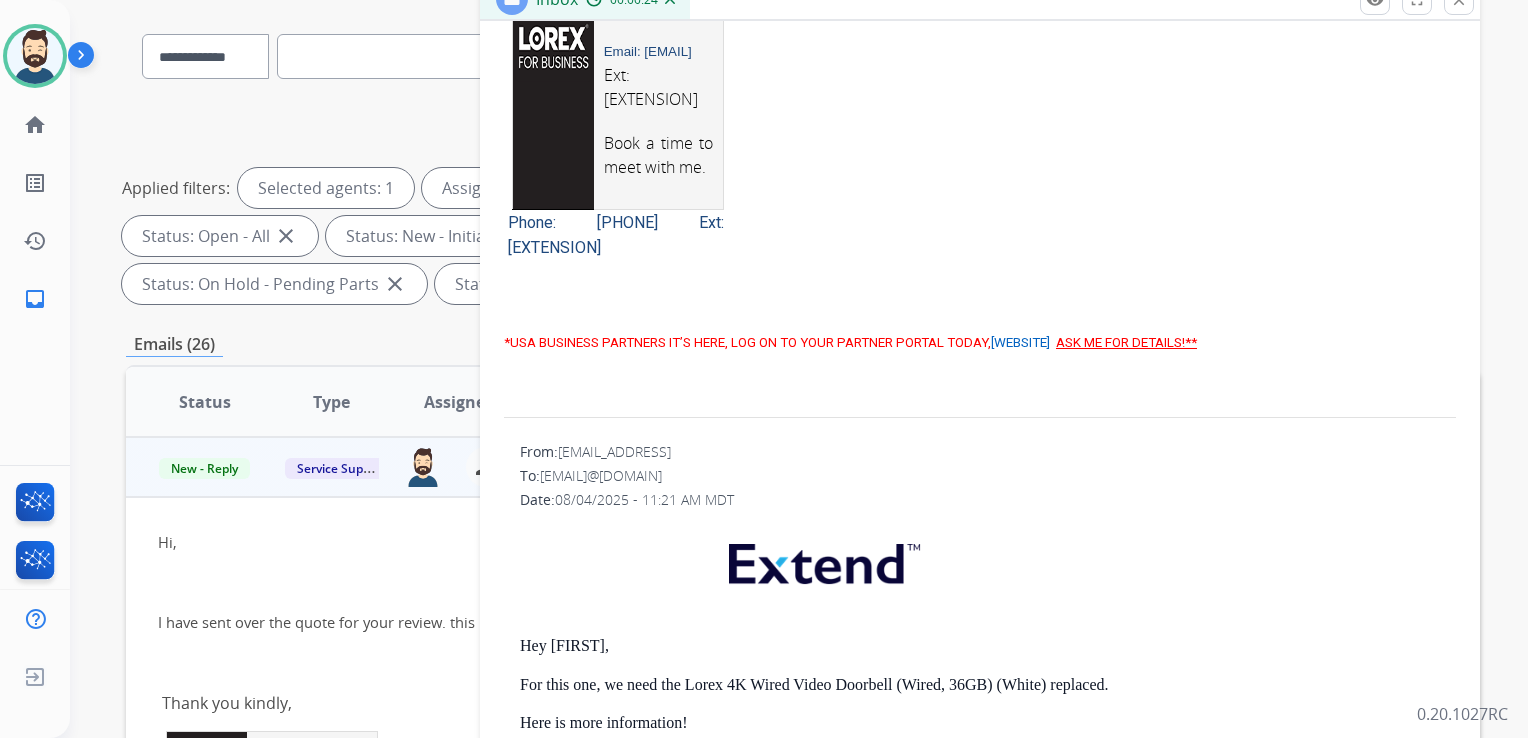 scroll, scrollTop: 0, scrollLeft: 0, axis: both 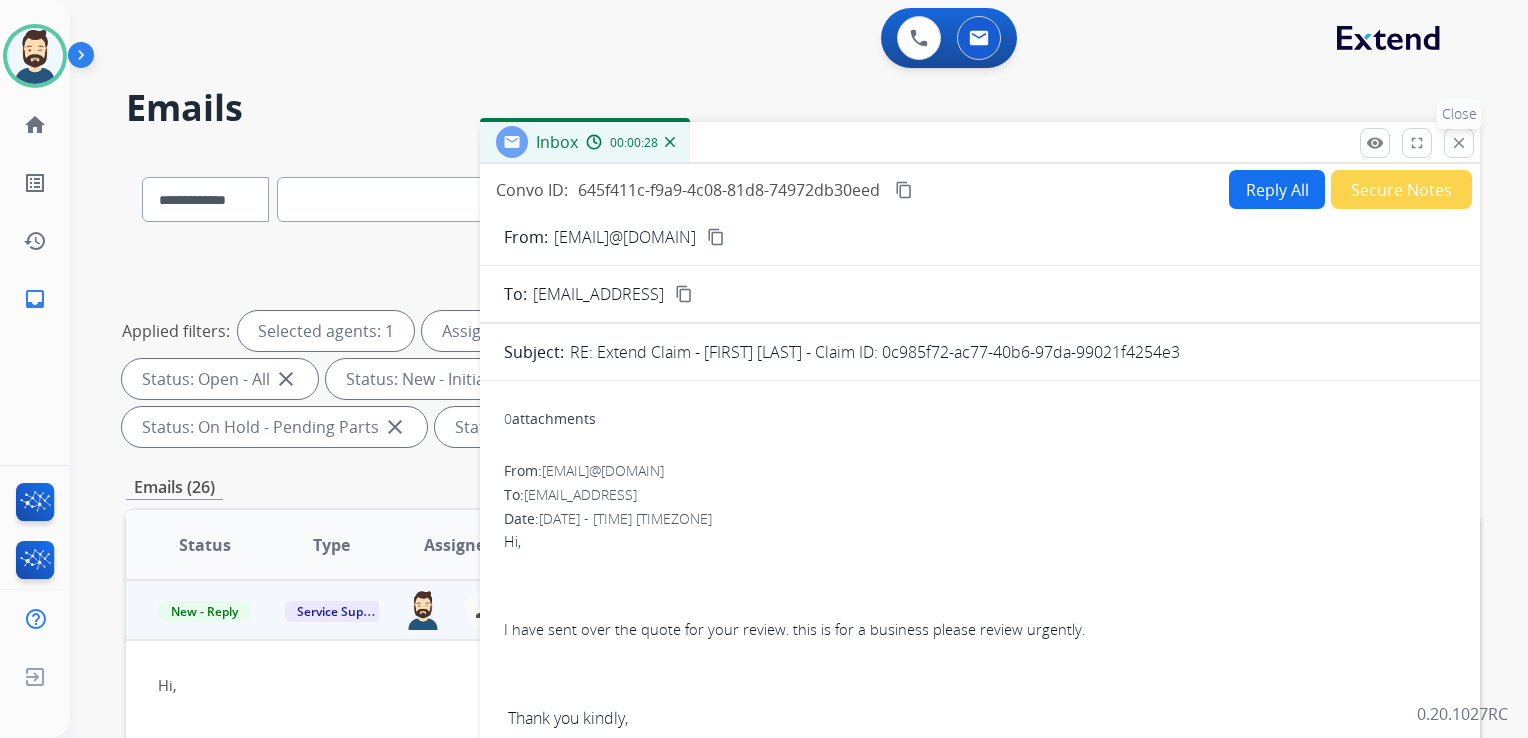 click on "close" at bounding box center [1459, 143] 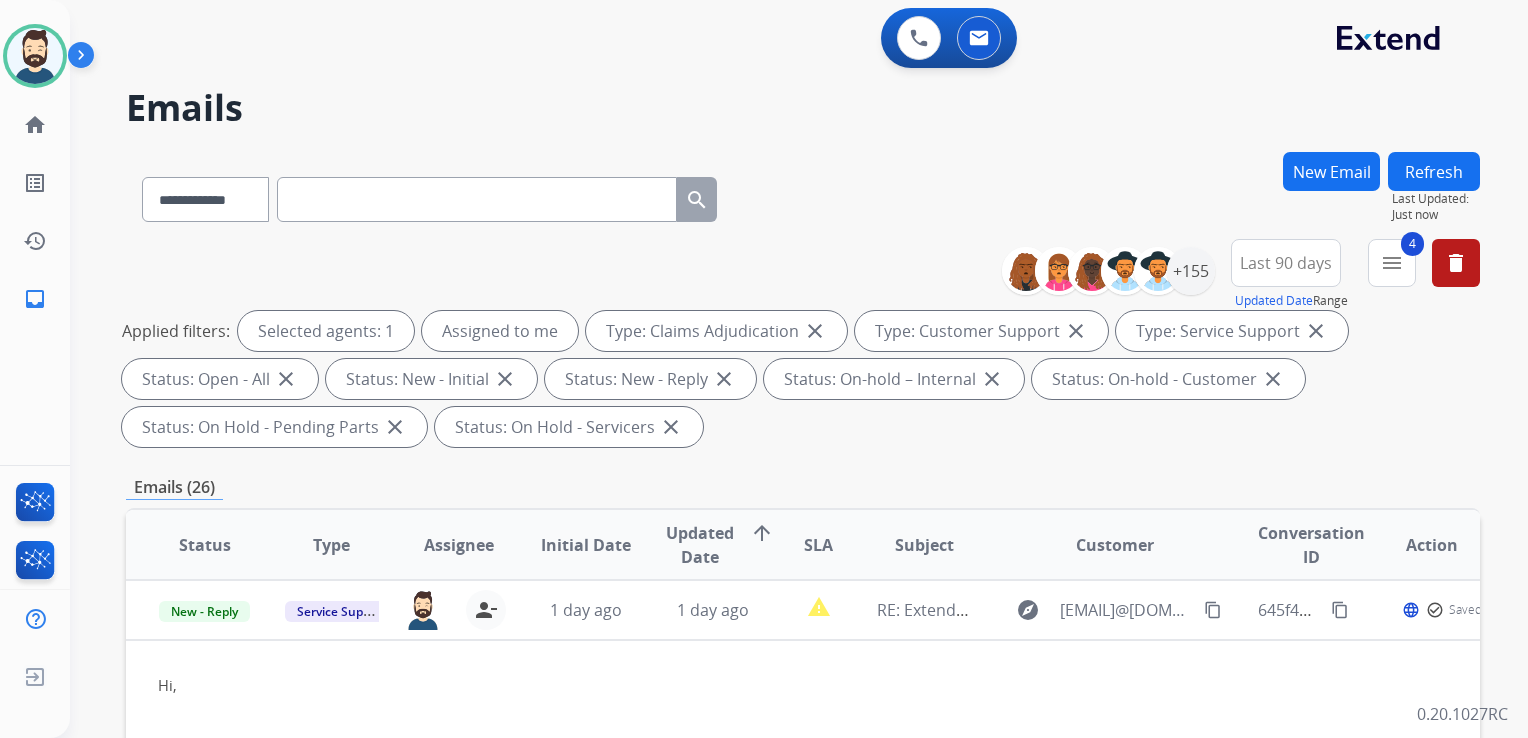 scroll, scrollTop: 400, scrollLeft: 0, axis: vertical 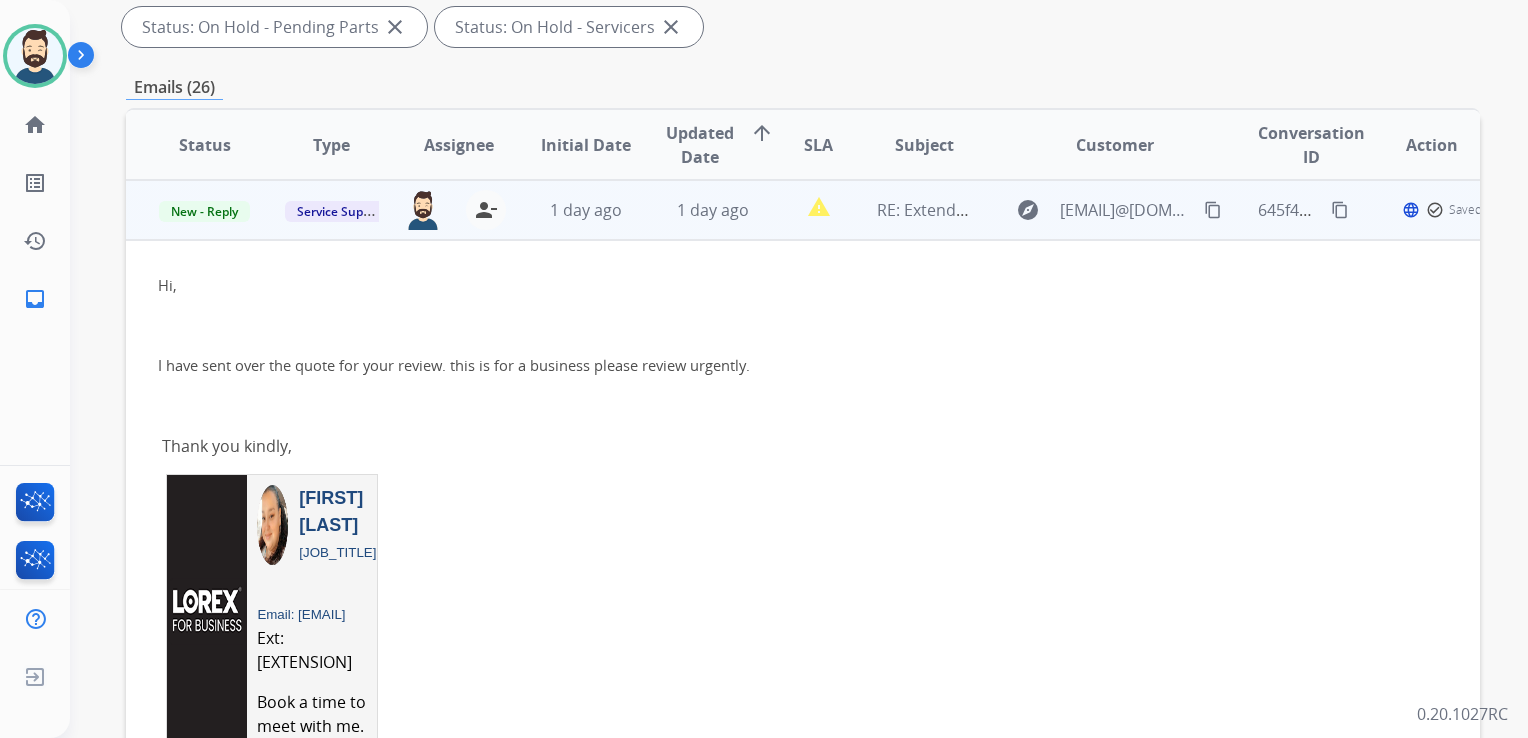 click on "1 day ago" at bounding box center [697, 210] 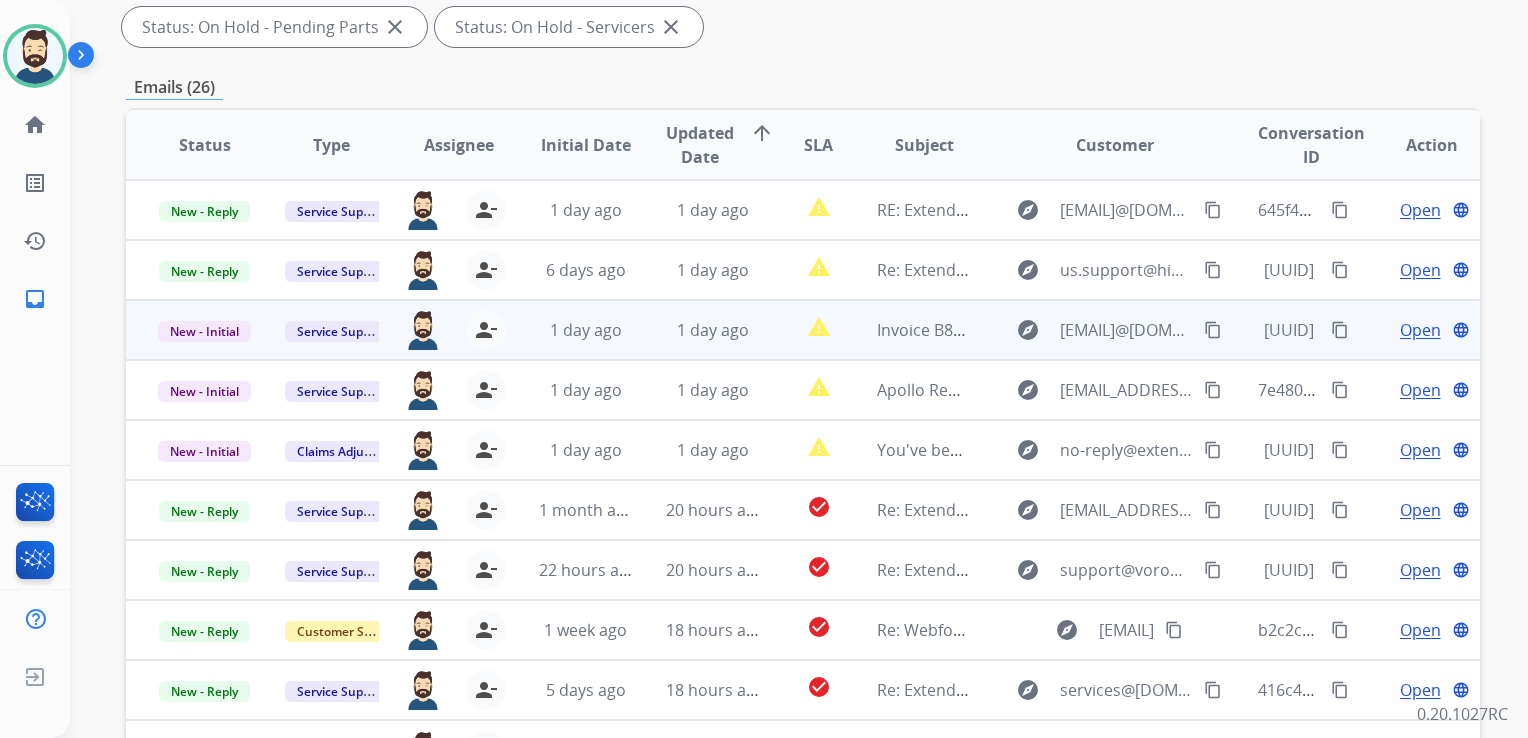 click on "Invoice B862AJD-E" at bounding box center (908, 330) 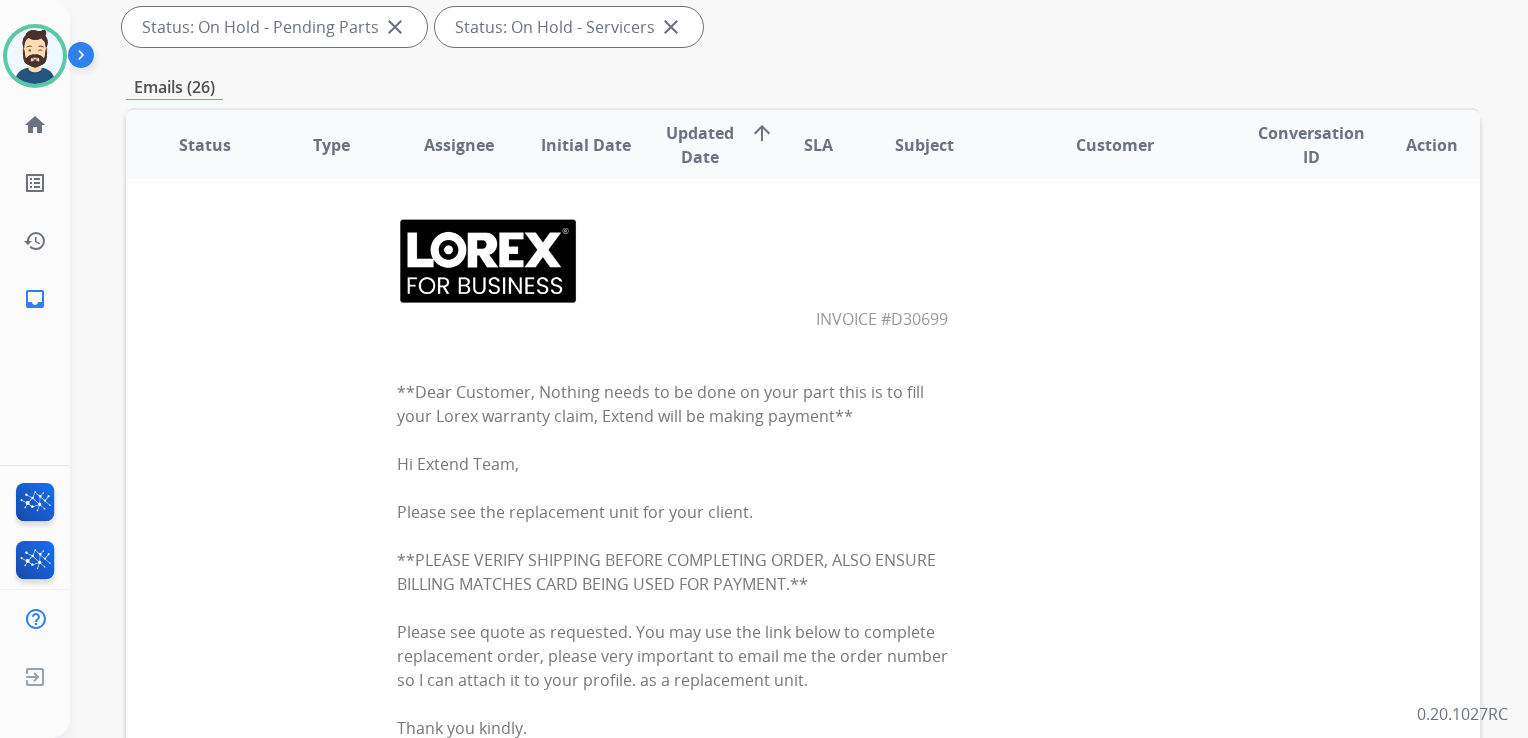 scroll, scrollTop: 20, scrollLeft: 0, axis: vertical 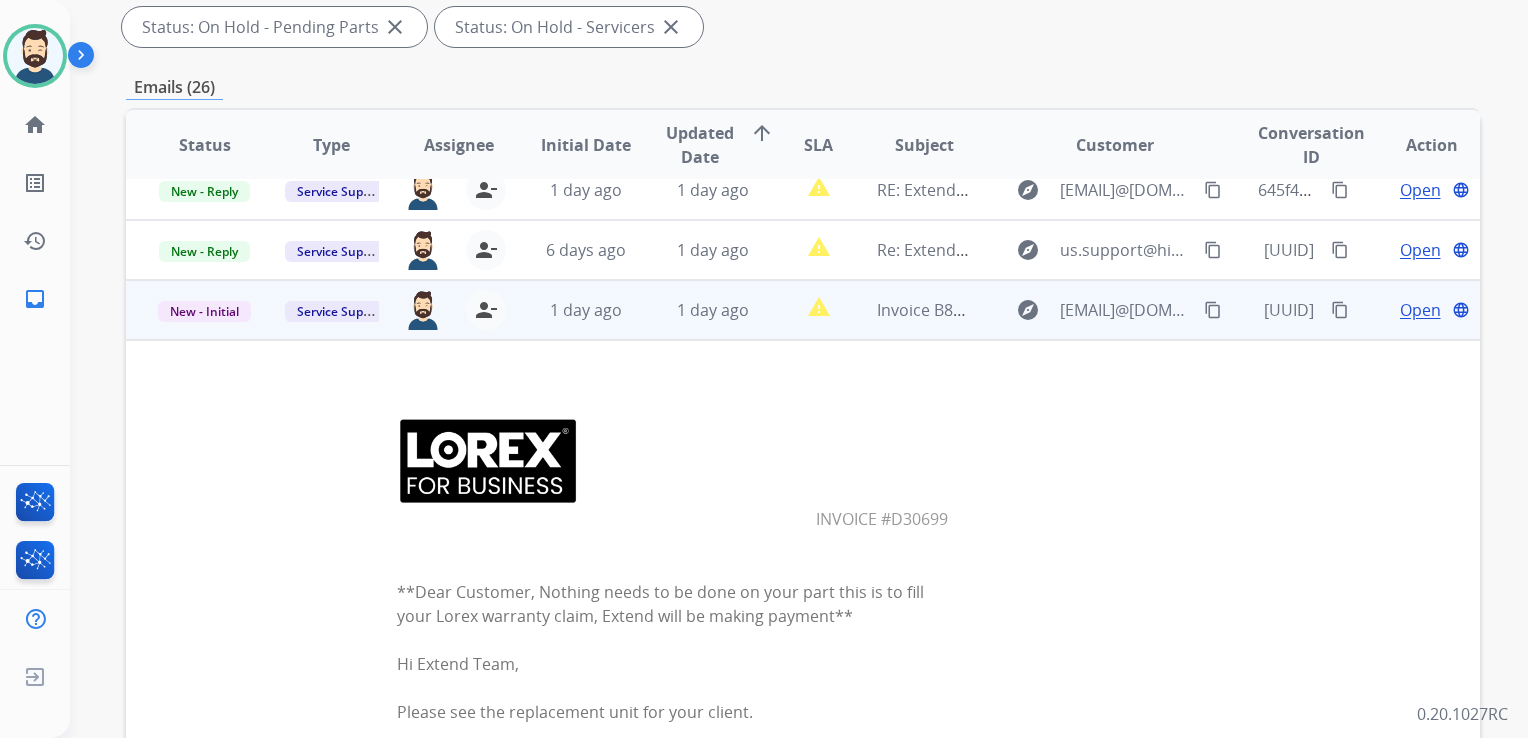 click on "Open" at bounding box center (1420, 310) 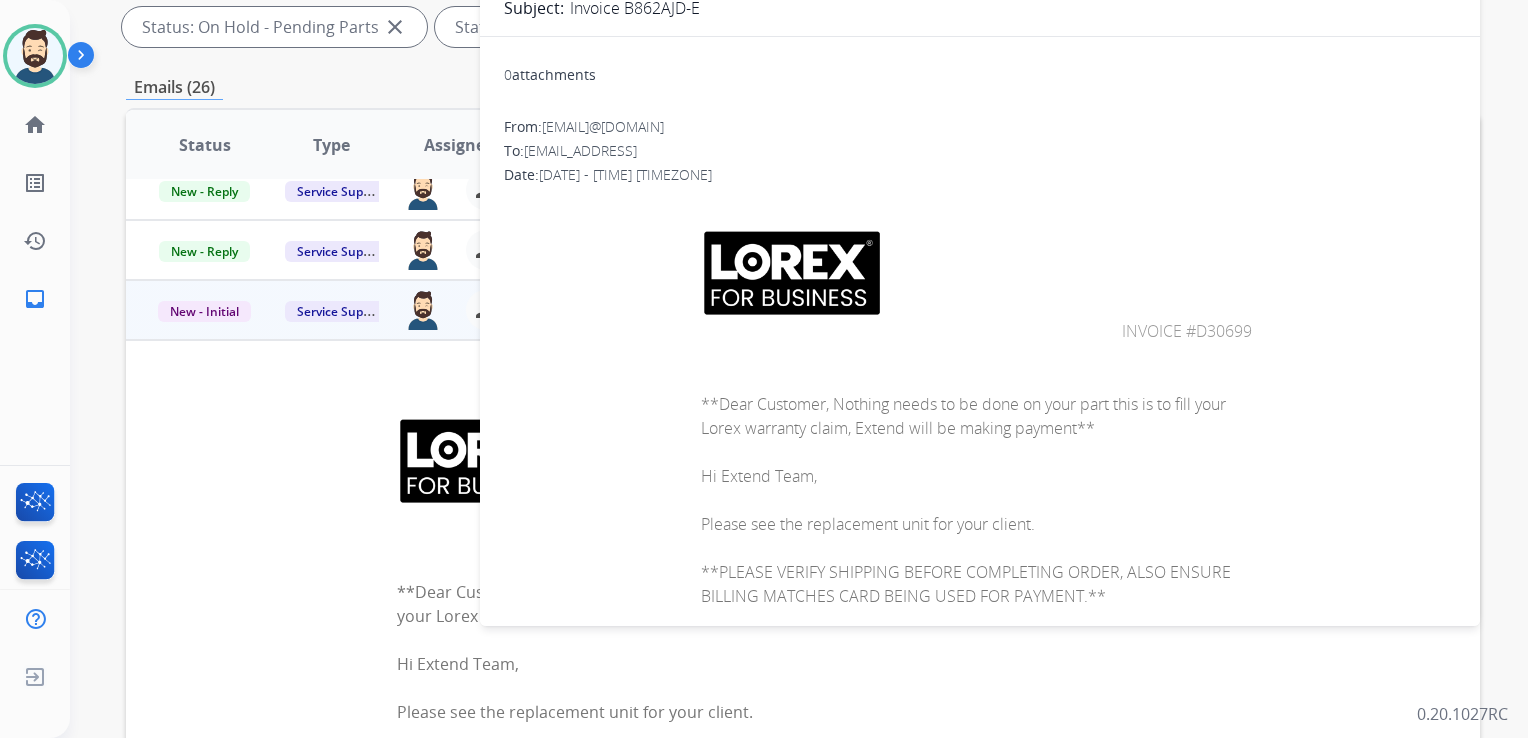 drag, startPoint x: 1113, startPoint y: 325, endPoint x: 1245, endPoint y: 325, distance: 132 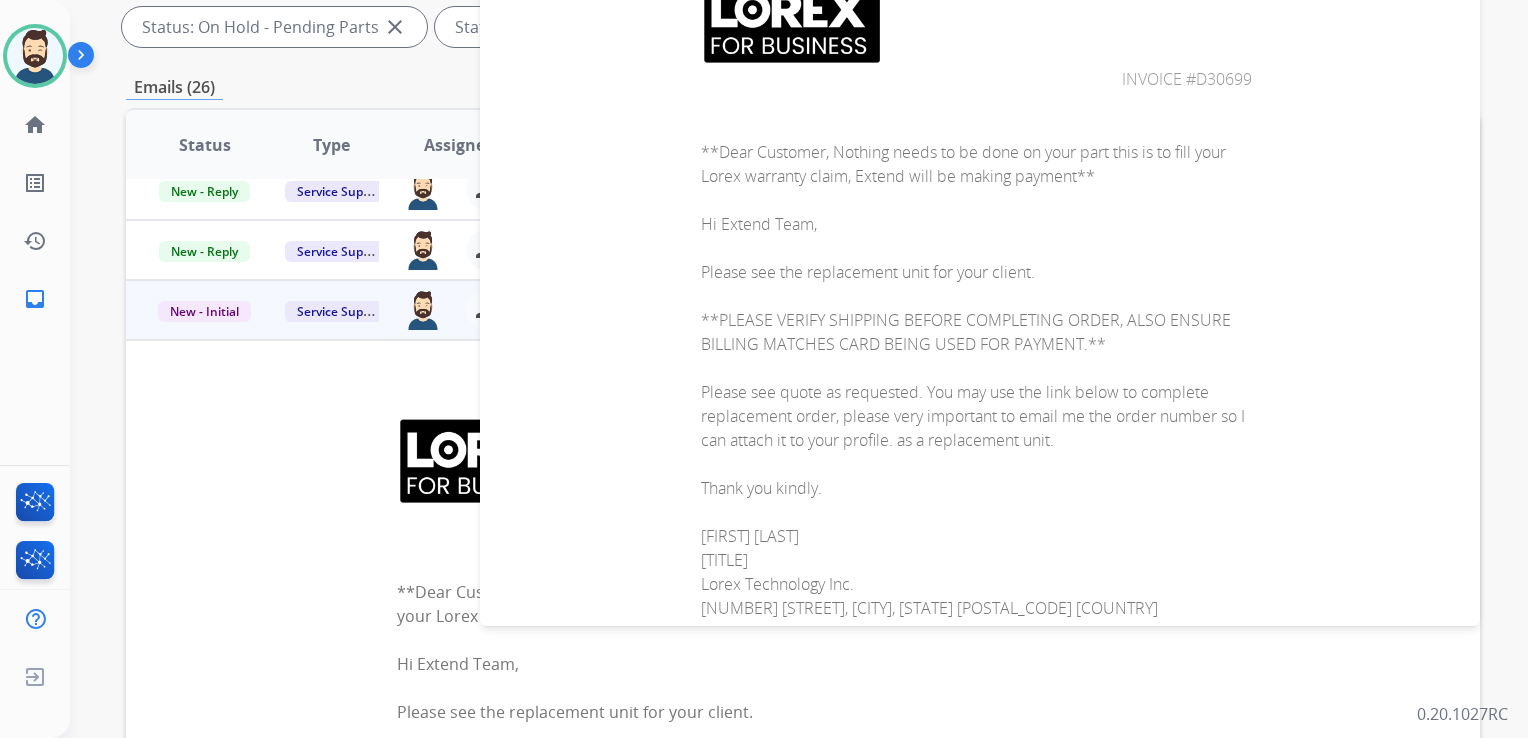 scroll, scrollTop: 0, scrollLeft: 0, axis: both 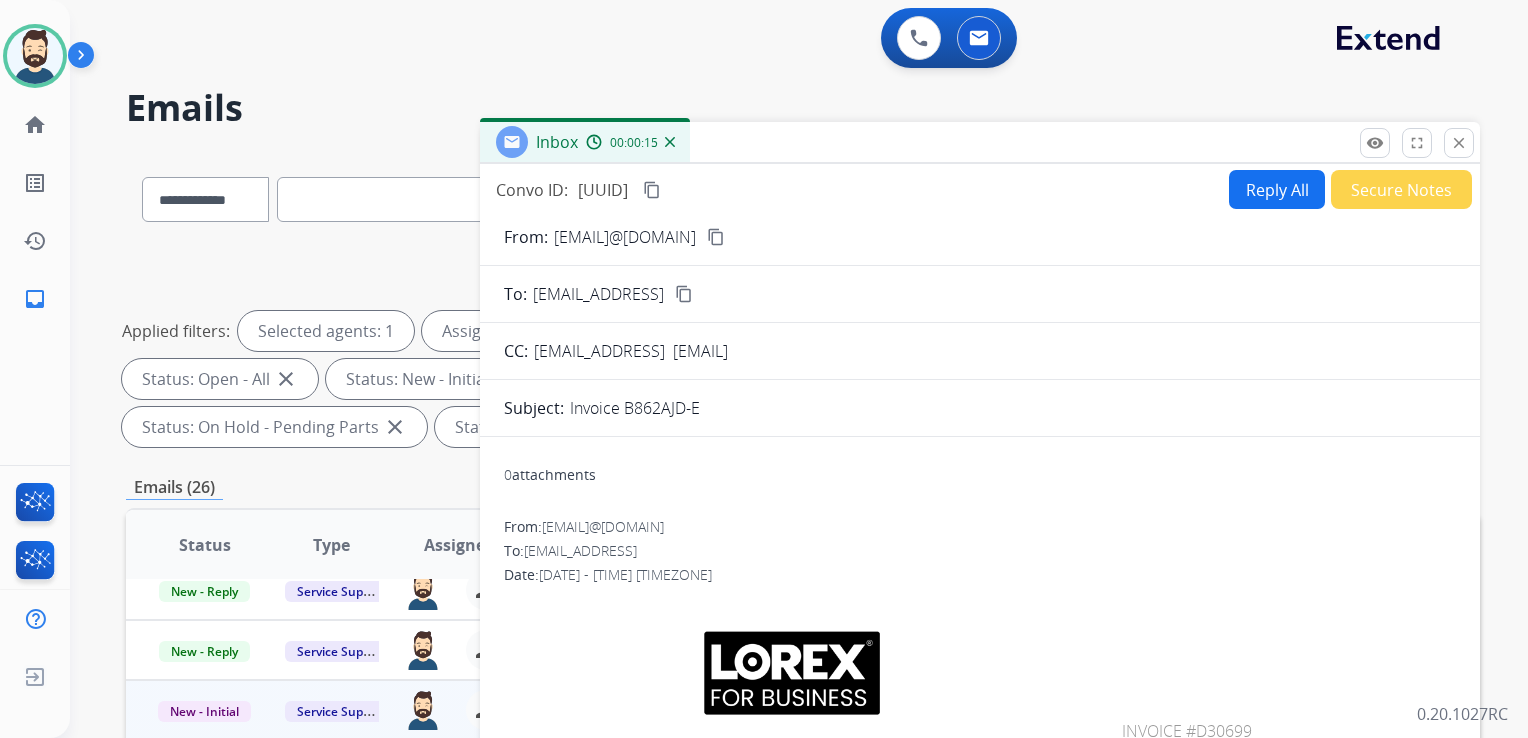 click on "content_copy" at bounding box center (652, 190) 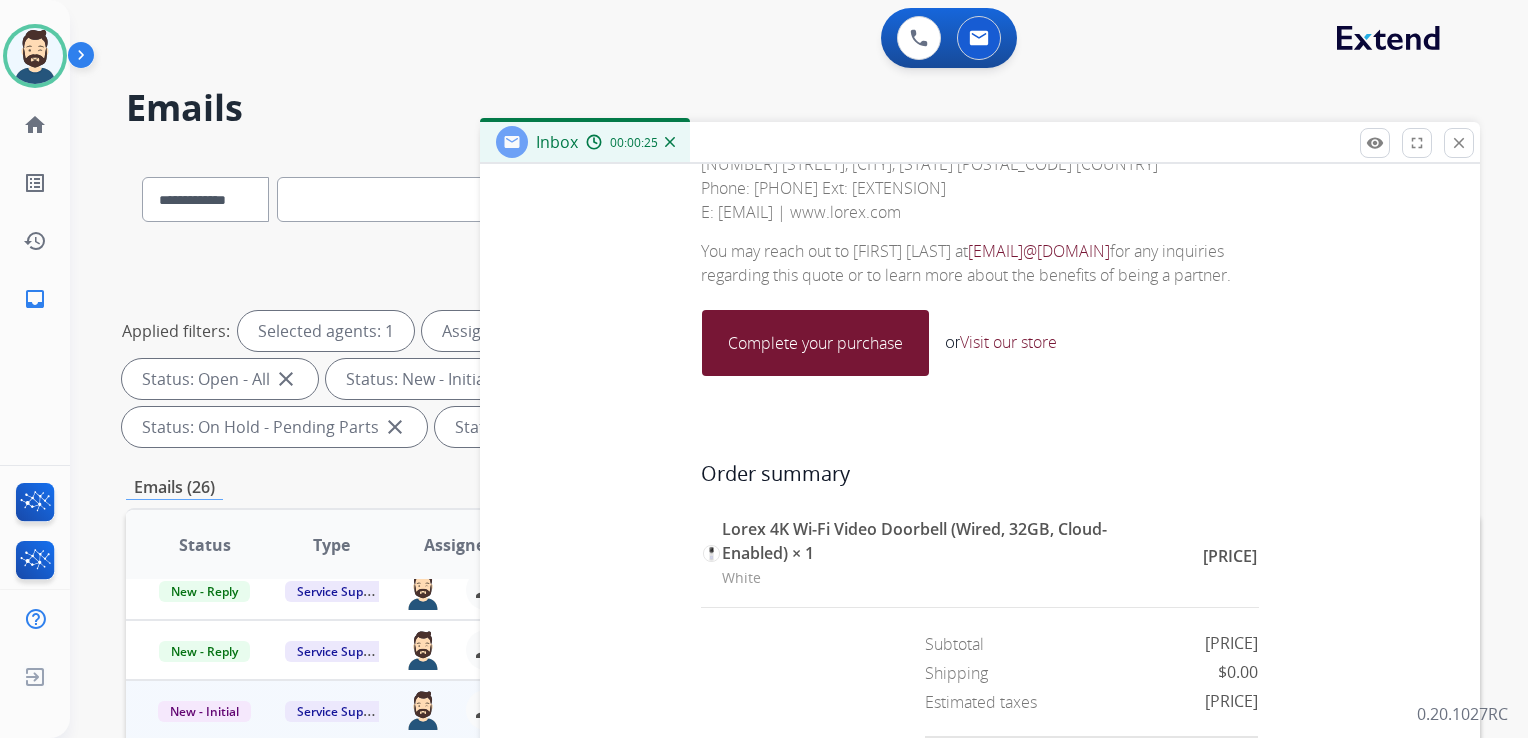 scroll, scrollTop: 1100, scrollLeft: 0, axis: vertical 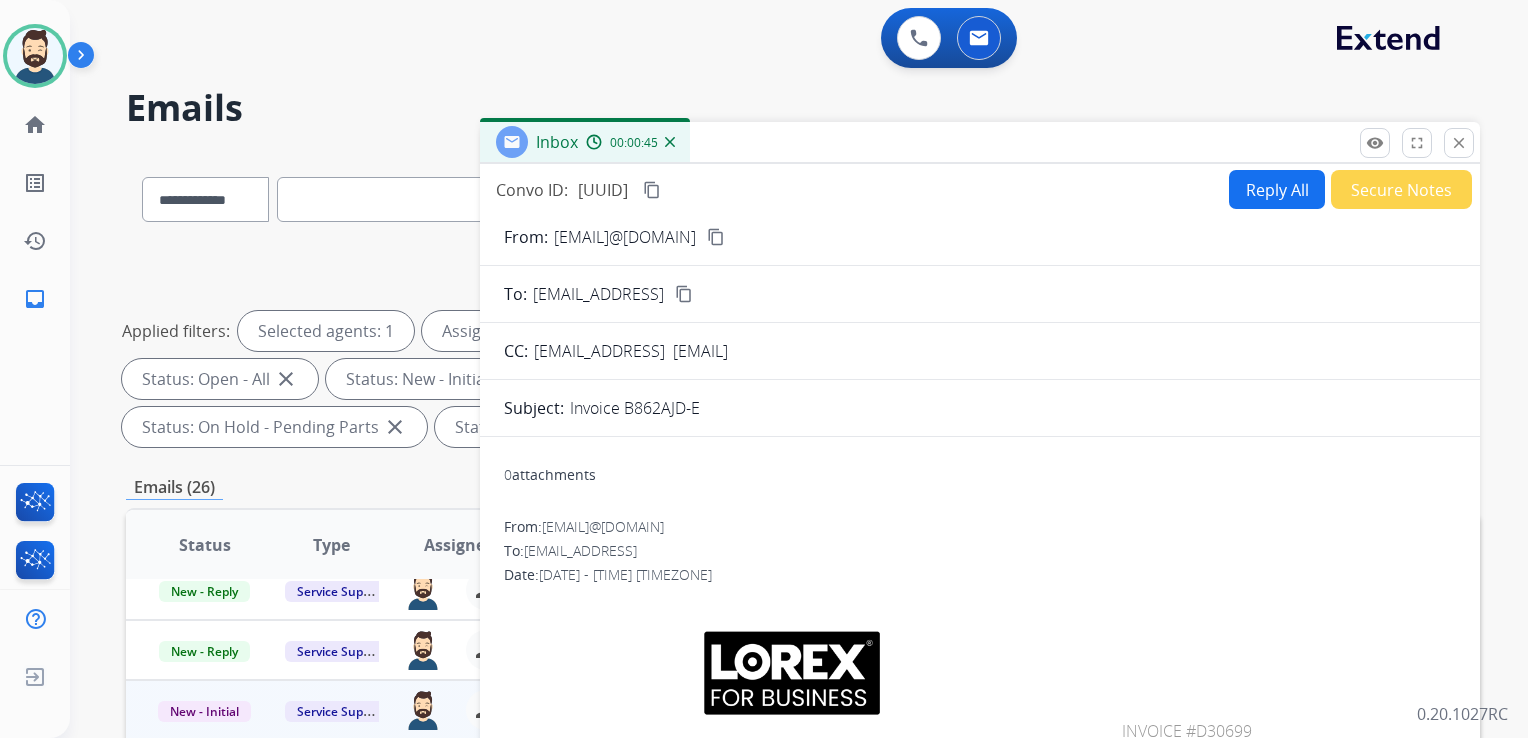 drag, startPoint x: 1459, startPoint y: 143, endPoint x: 1432, endPoint y: 146, distance: 27.166155 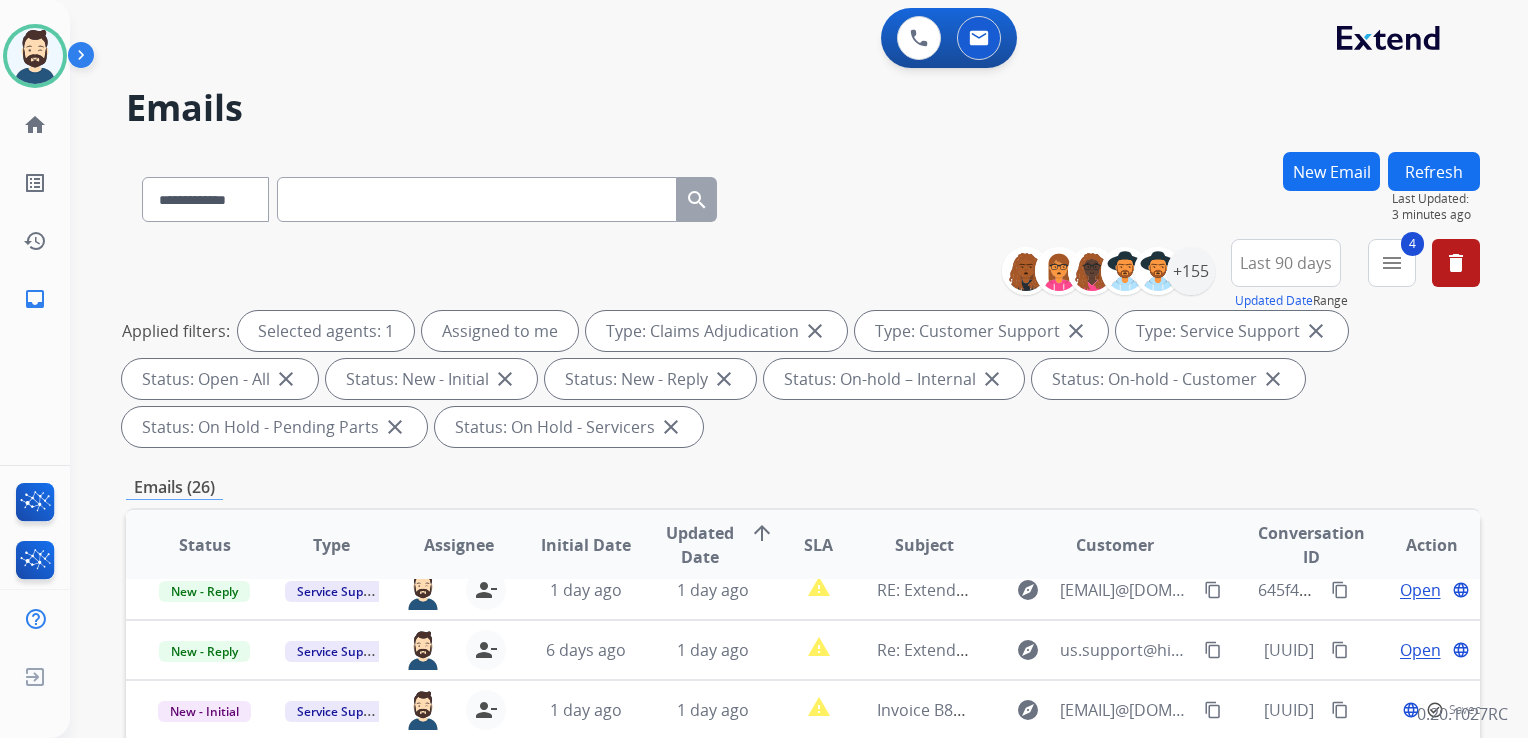 scroll, scrollTop: 300, scrollLeft: 0, axis: vertical 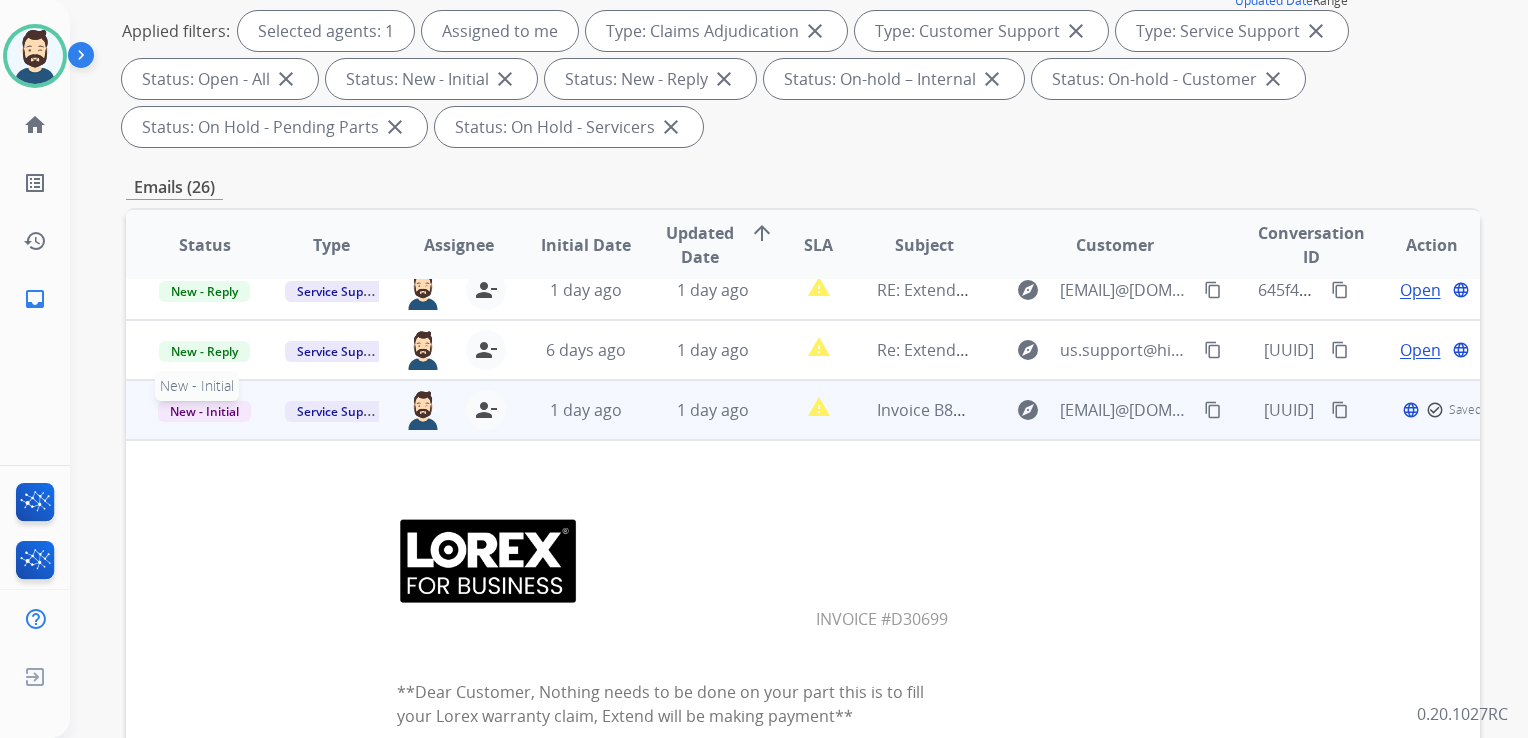 click on "New - Initial" at bounding box center [204, 411] 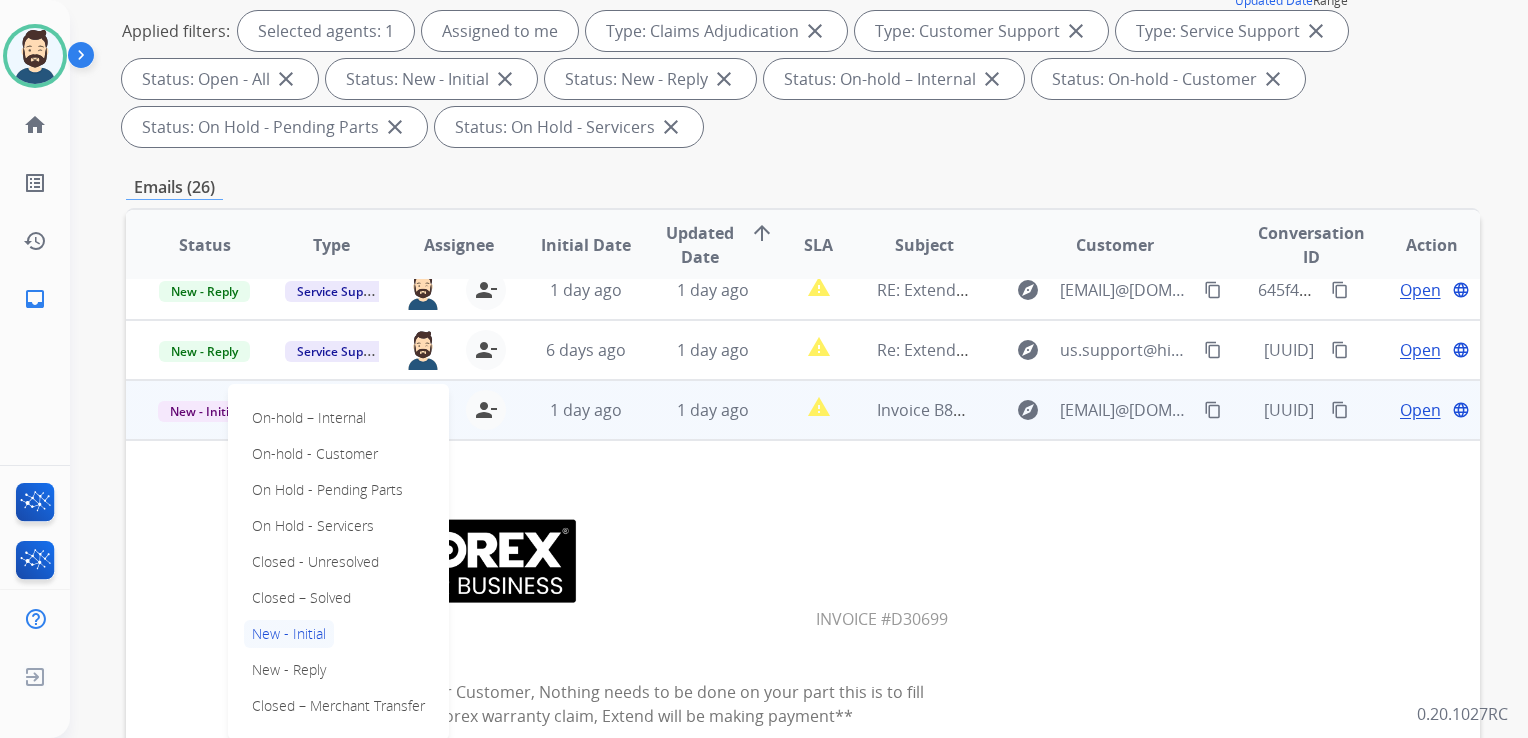 click on "Closed – Solved" at bounding box center (301, 598) 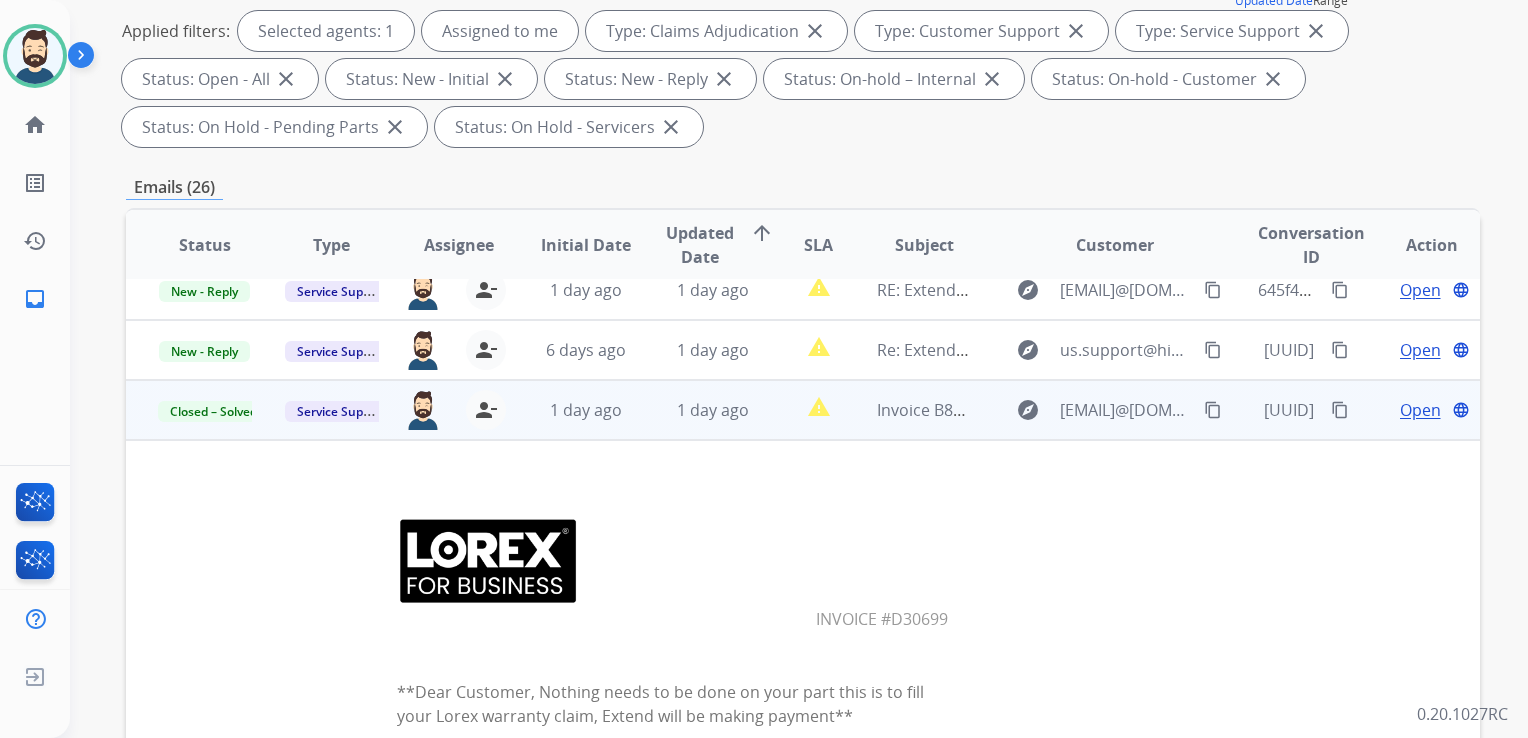 click on "1 day ago" at bounding box center [697, 410] 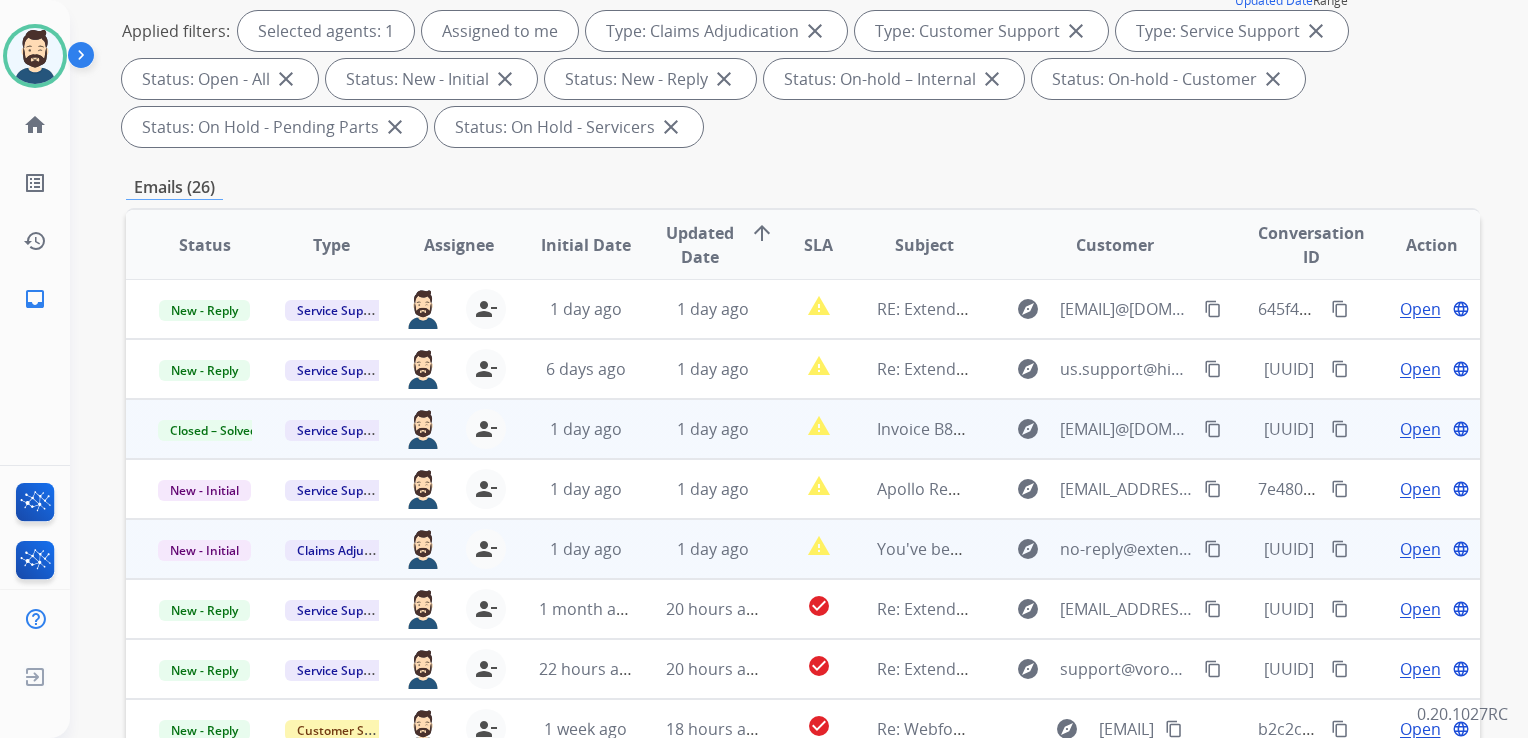 scroll, scrollTop: 0, scrollLeft: 0, axis: both 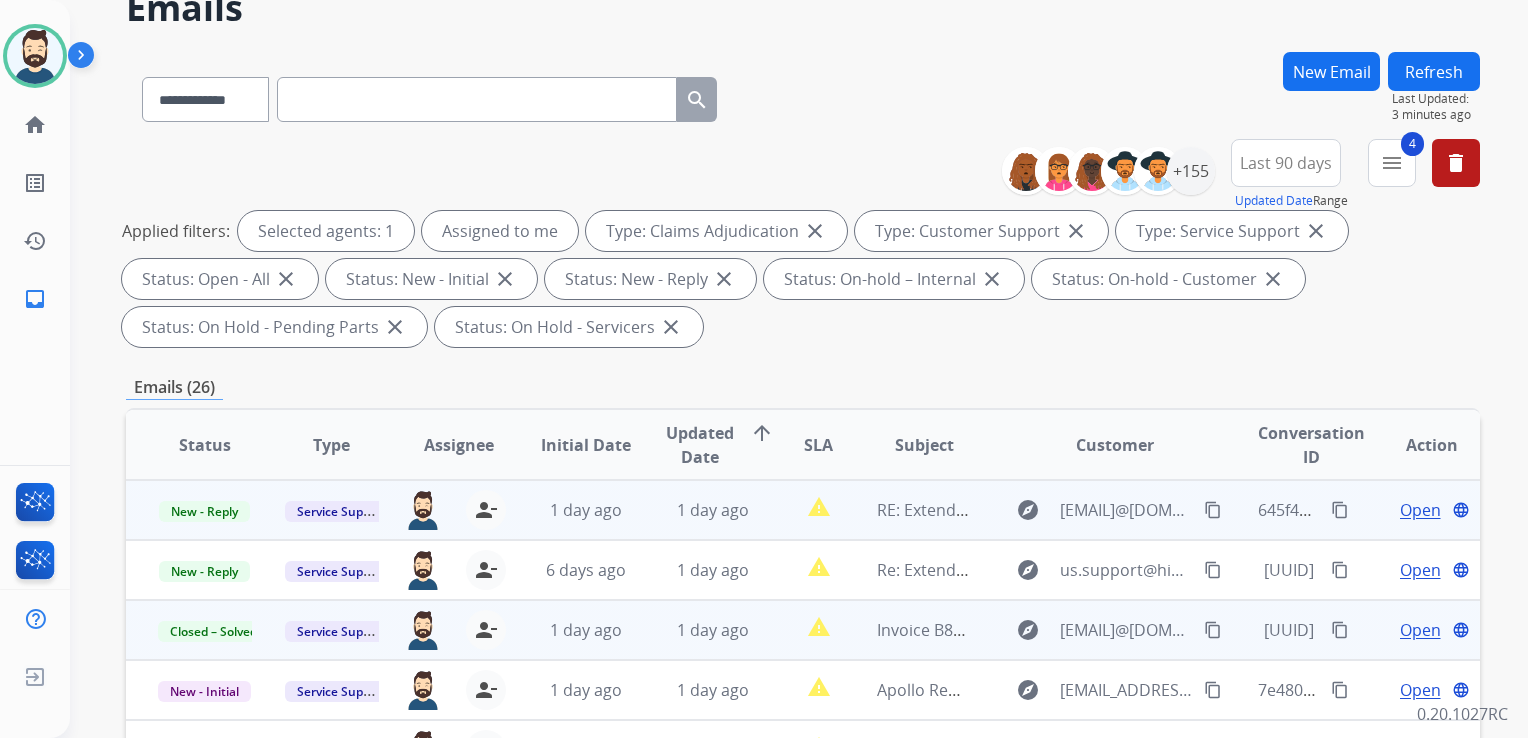 click on "1 day ago" at bounding box center [713, 510] 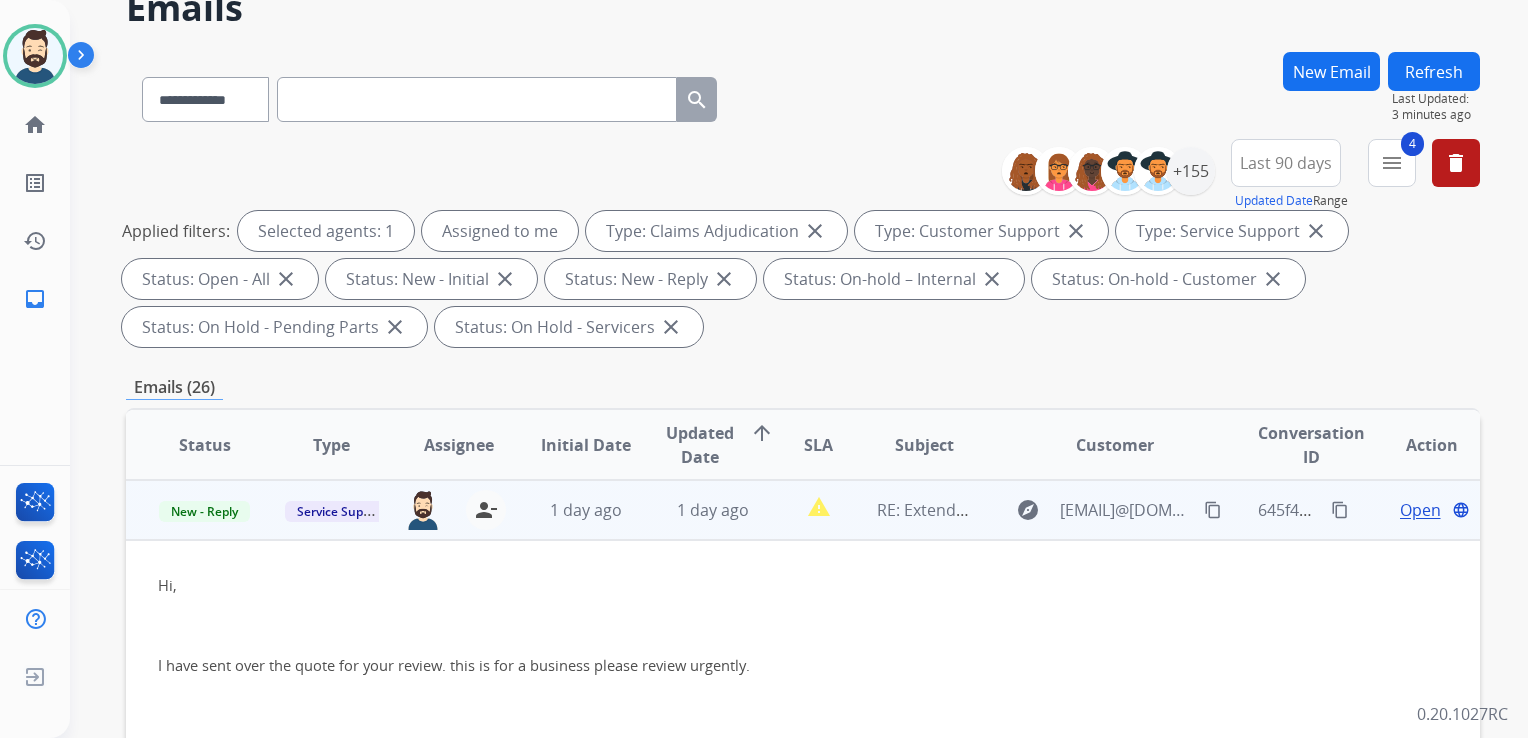 click on "Open" at bounding box center (1420, 510) 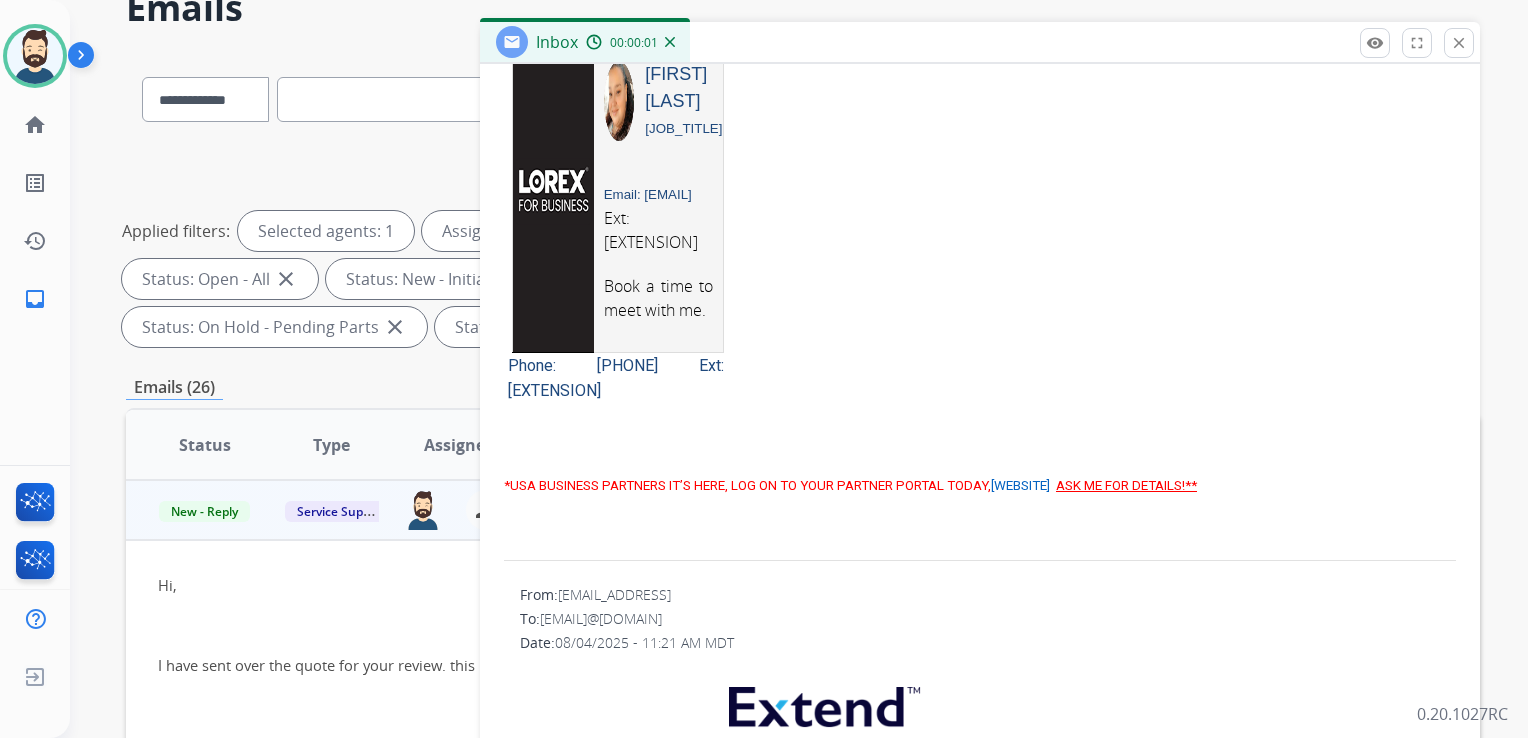 scroll, scrollTop: 0, scrollLeft: 0, axis: both 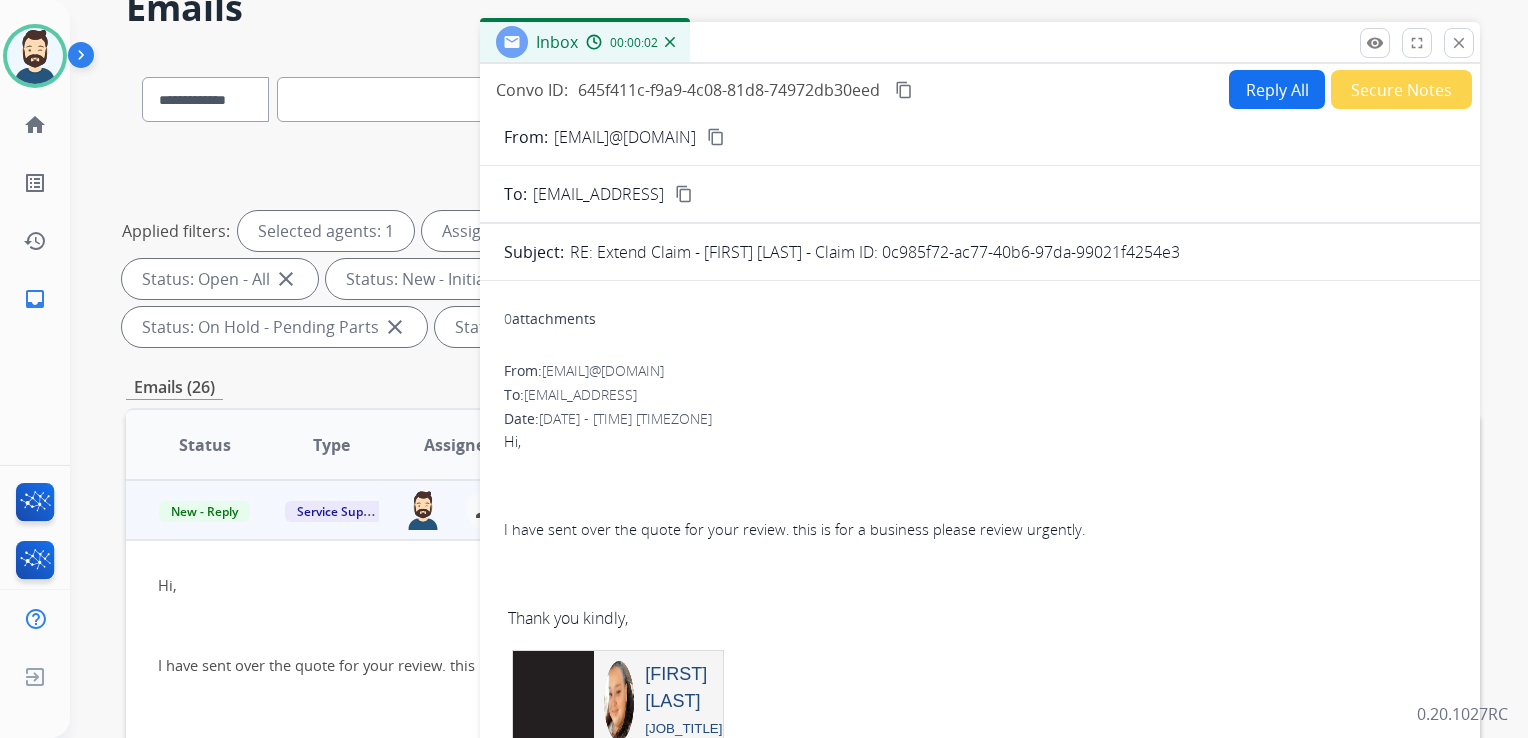 click on "Reply All" at bounding box center [1277, 89] 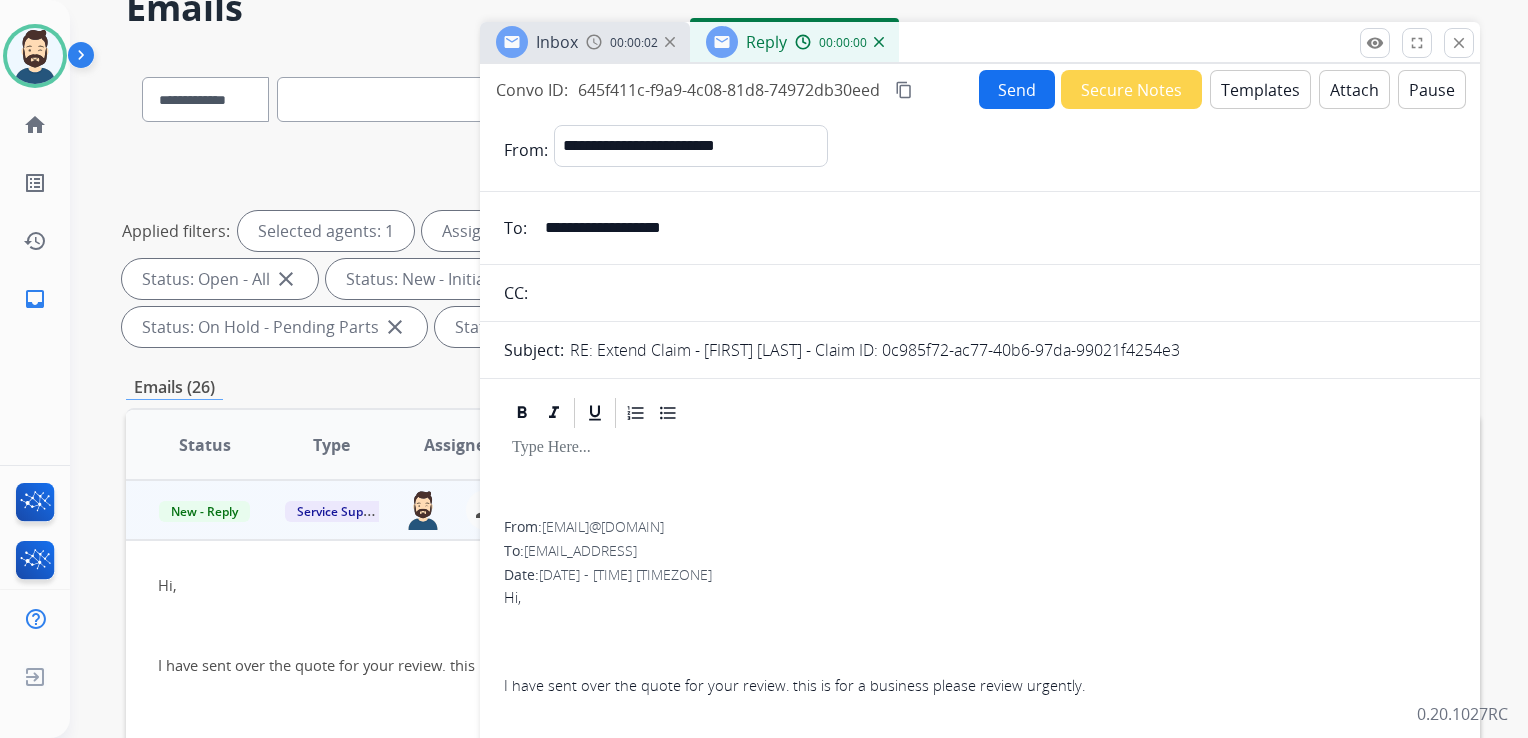 click on "Templates" at bounding box center (1260, 89) 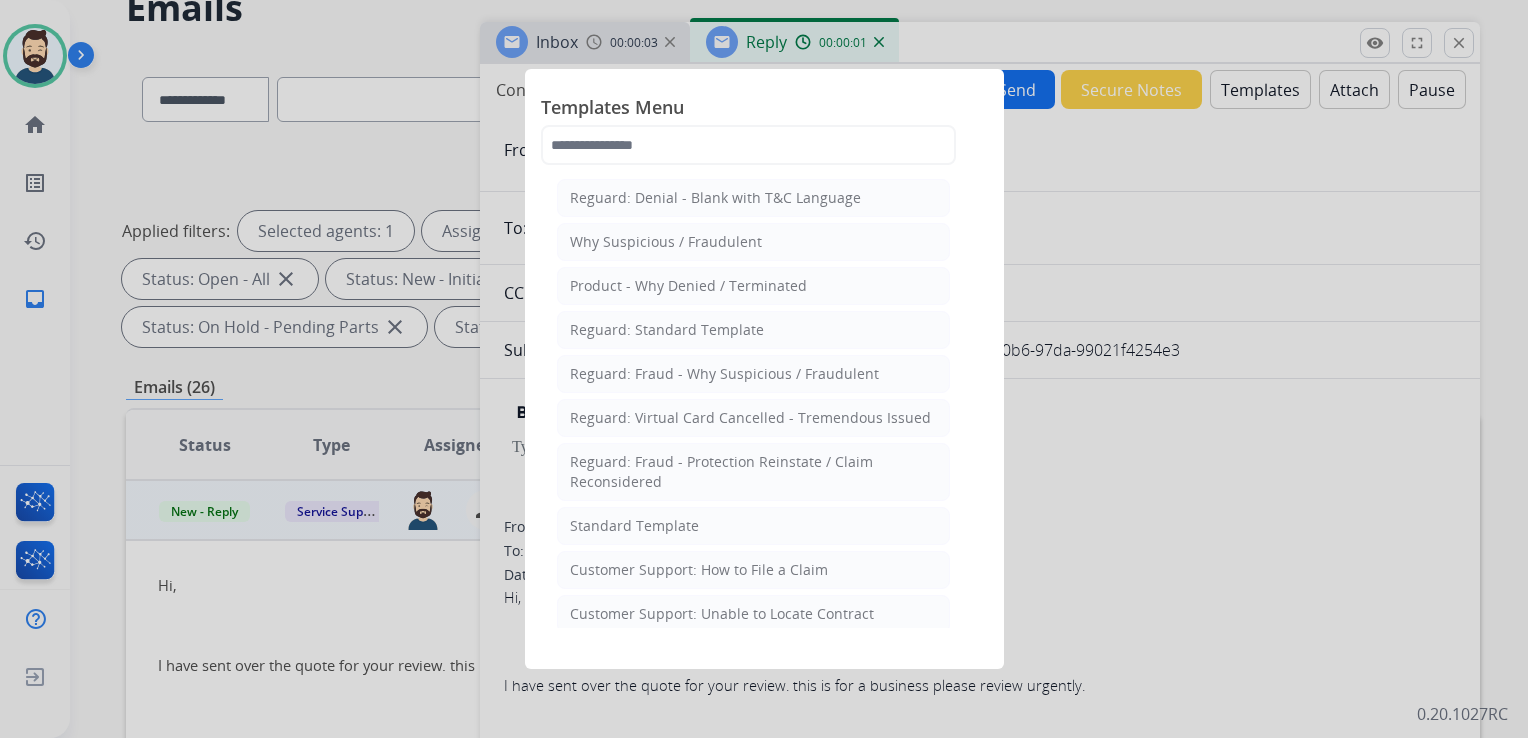 drag, startPoint x: 624, startPoint y: 522, endPoint x: 656, endPoint y: 497, distance: 40.60788 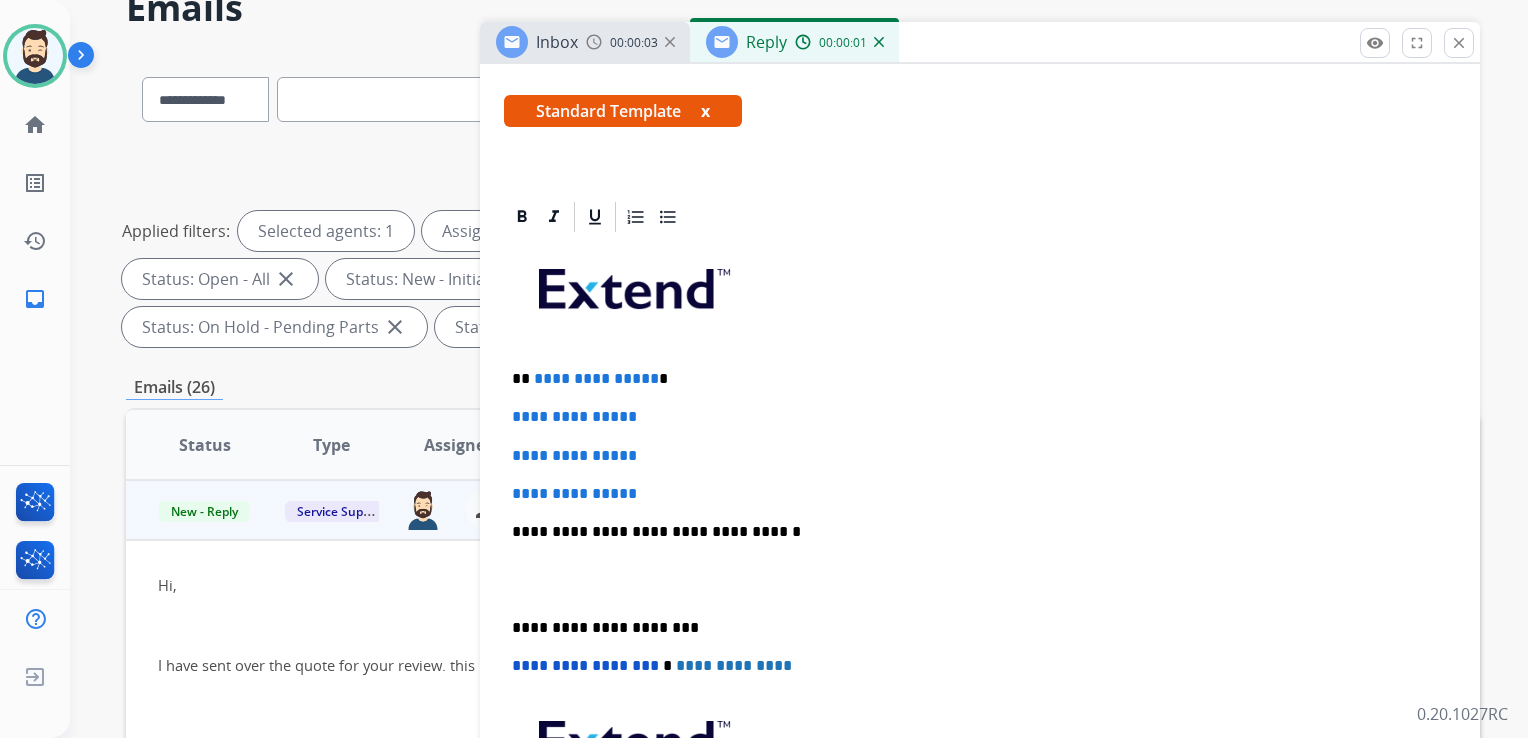 scroll, scrollTop: 400, scrollLeft: 0, axis: vertical 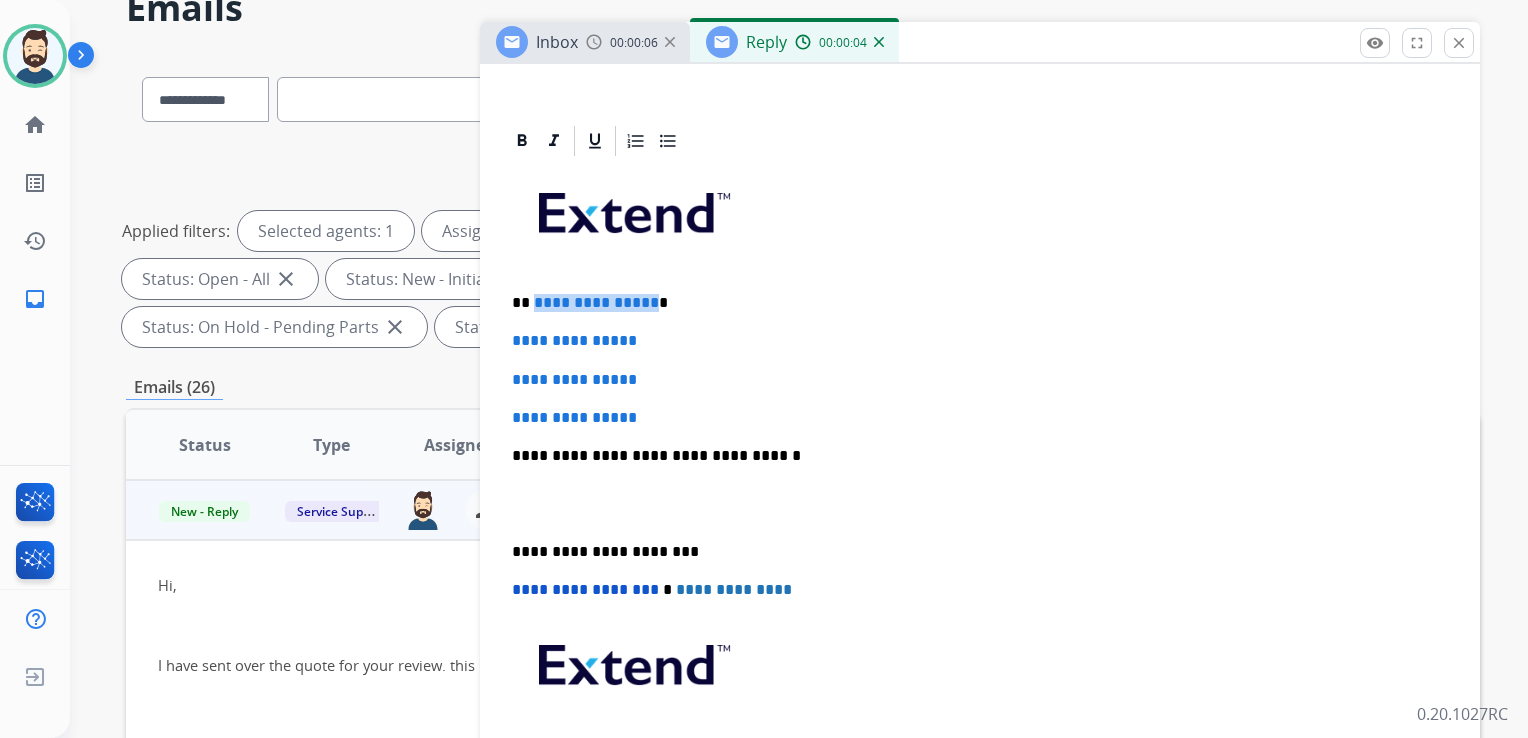 drag, startPoint x: 532, startPoint y: 301, endPoint x: 646, endPoint y: 302, distance: 114.00439 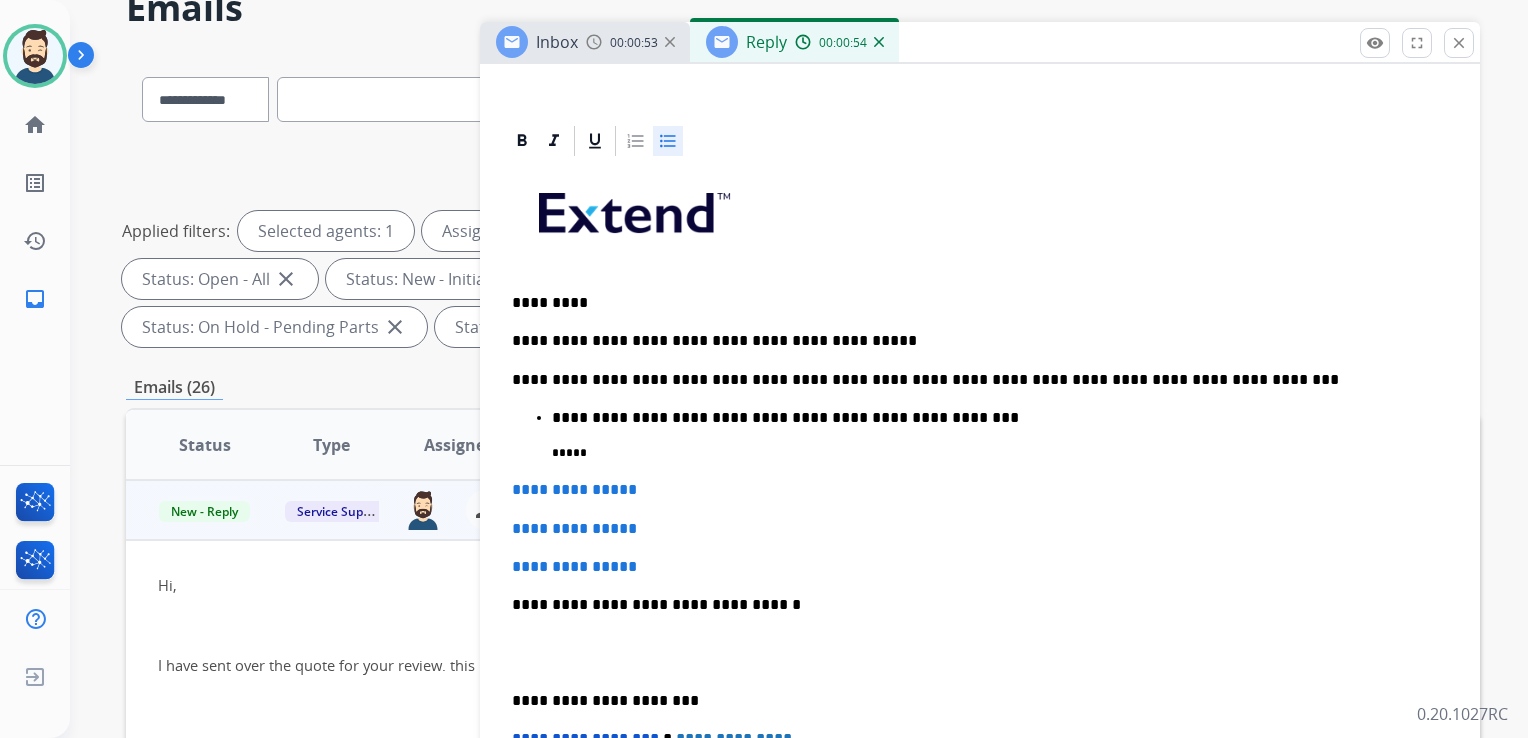 click on "**********" at bounding box center [992, 418] 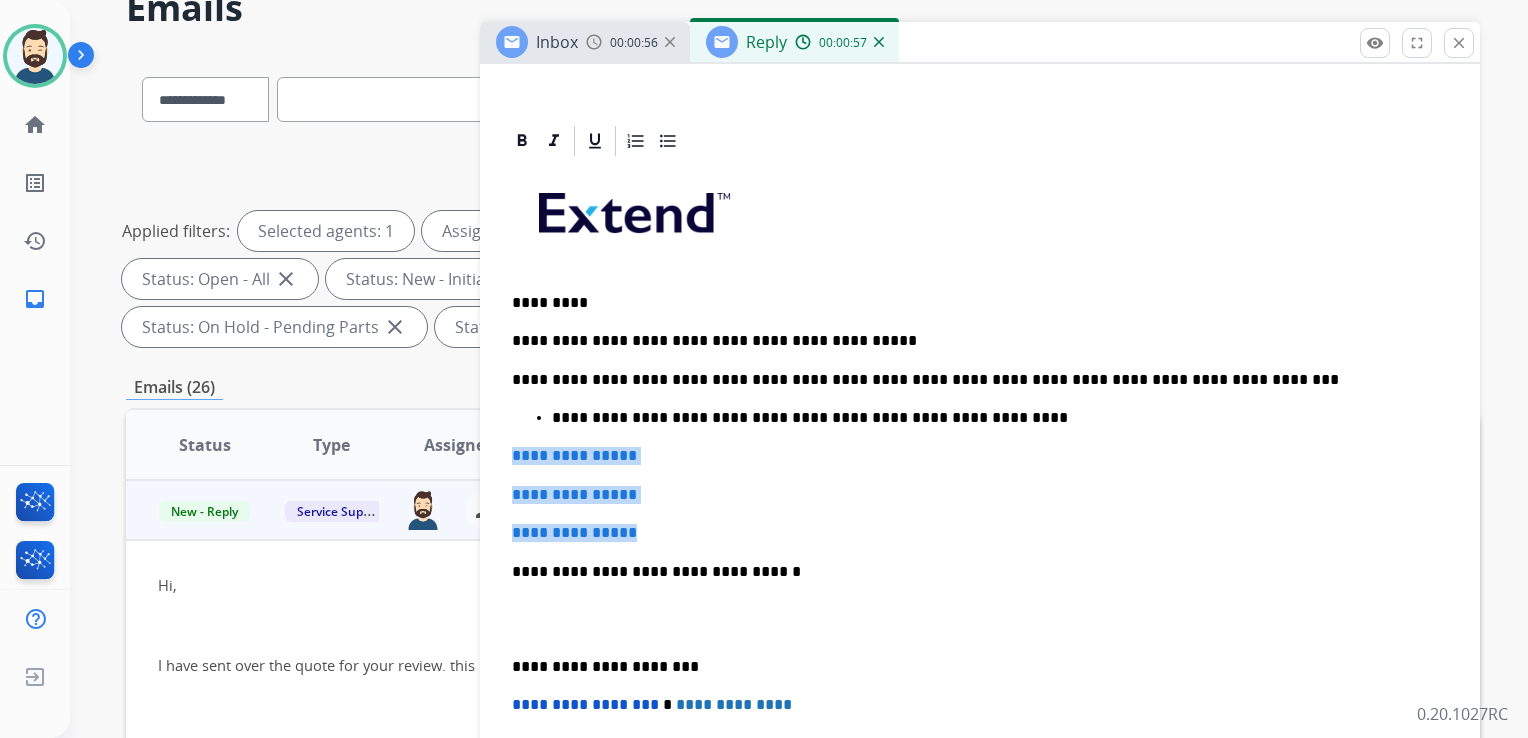 drag, startPoint x: 512, startPoint y: 457, endPoint x: 675, endPoint y: 520, distance: 174.75125 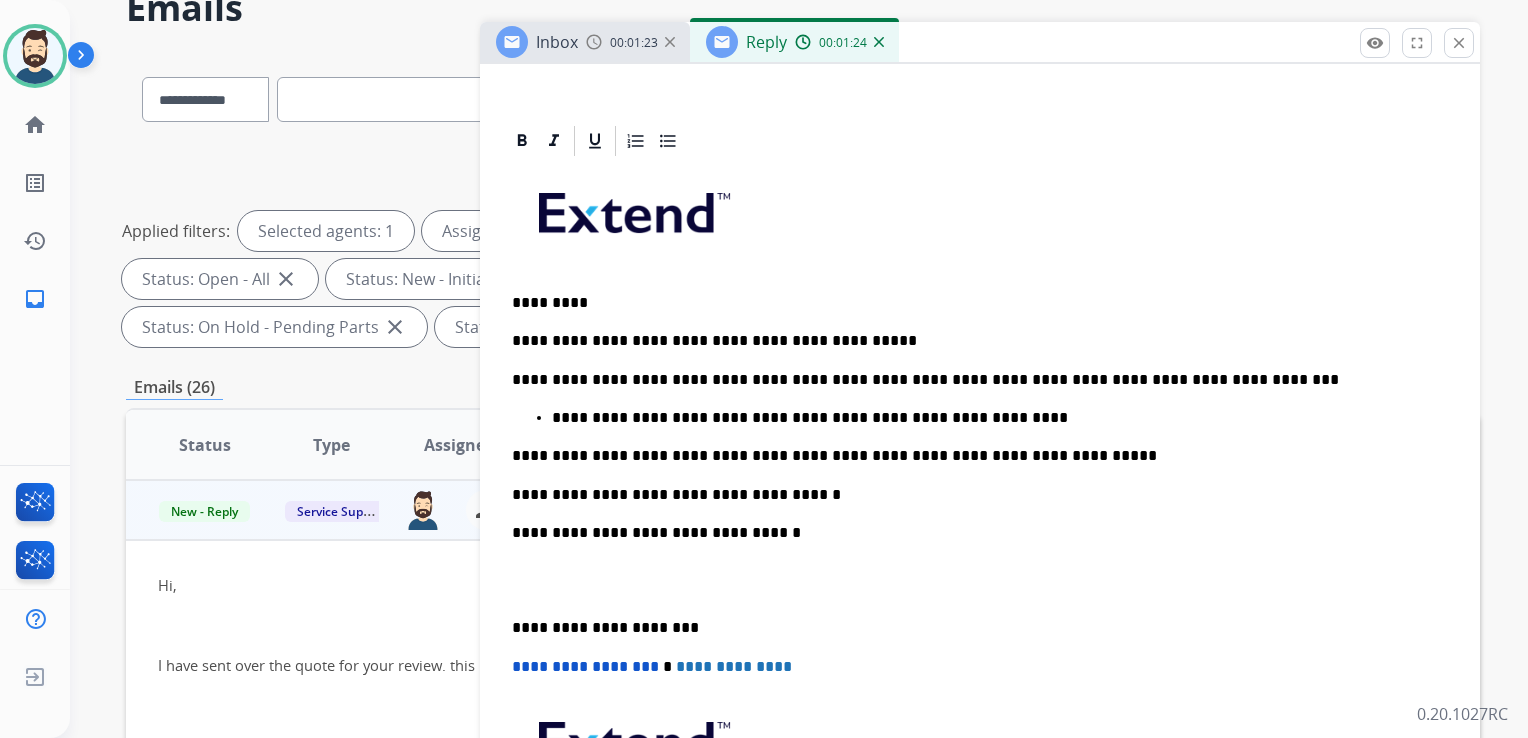 click on "**********" at bounding box center [972, 533] 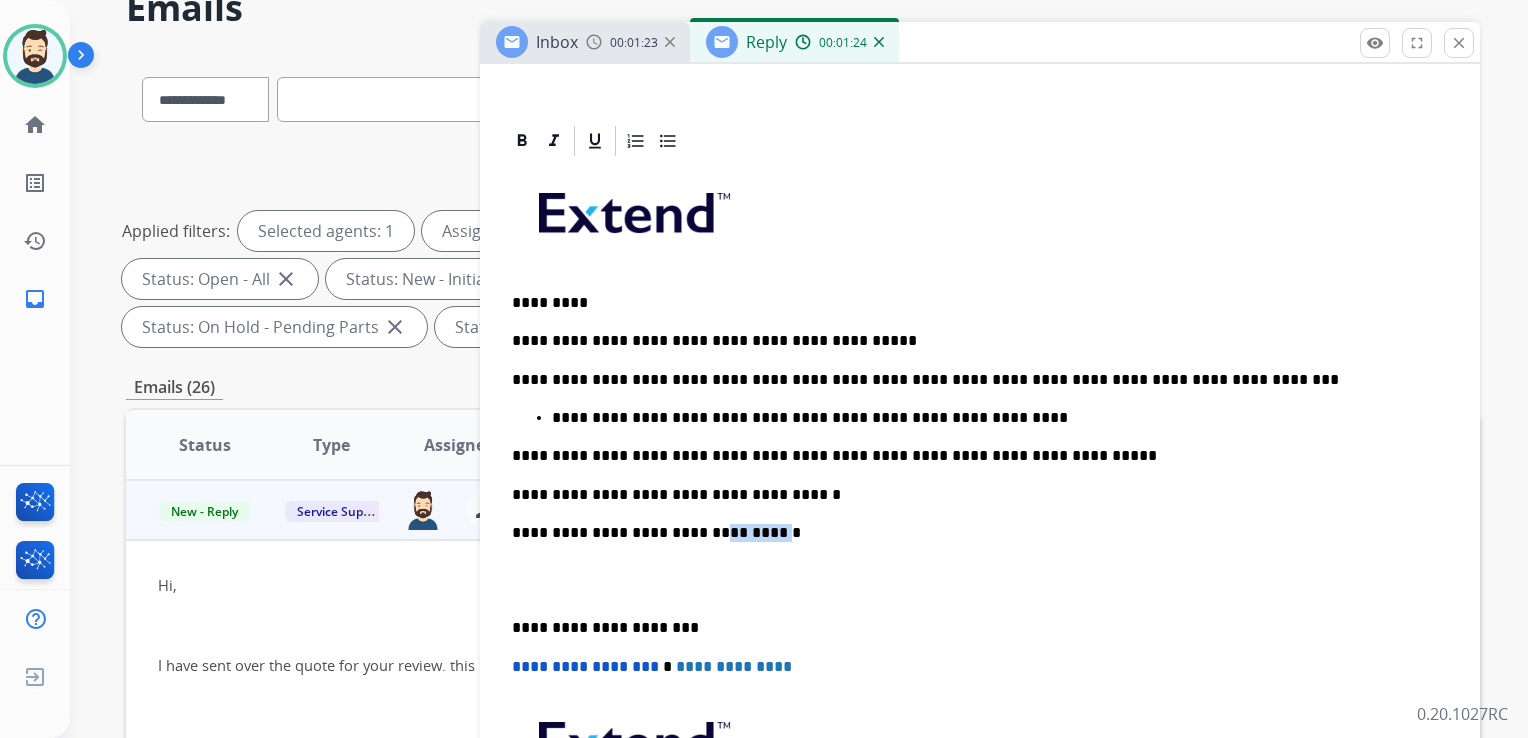click on "**********" at bounding box center (972, 533) 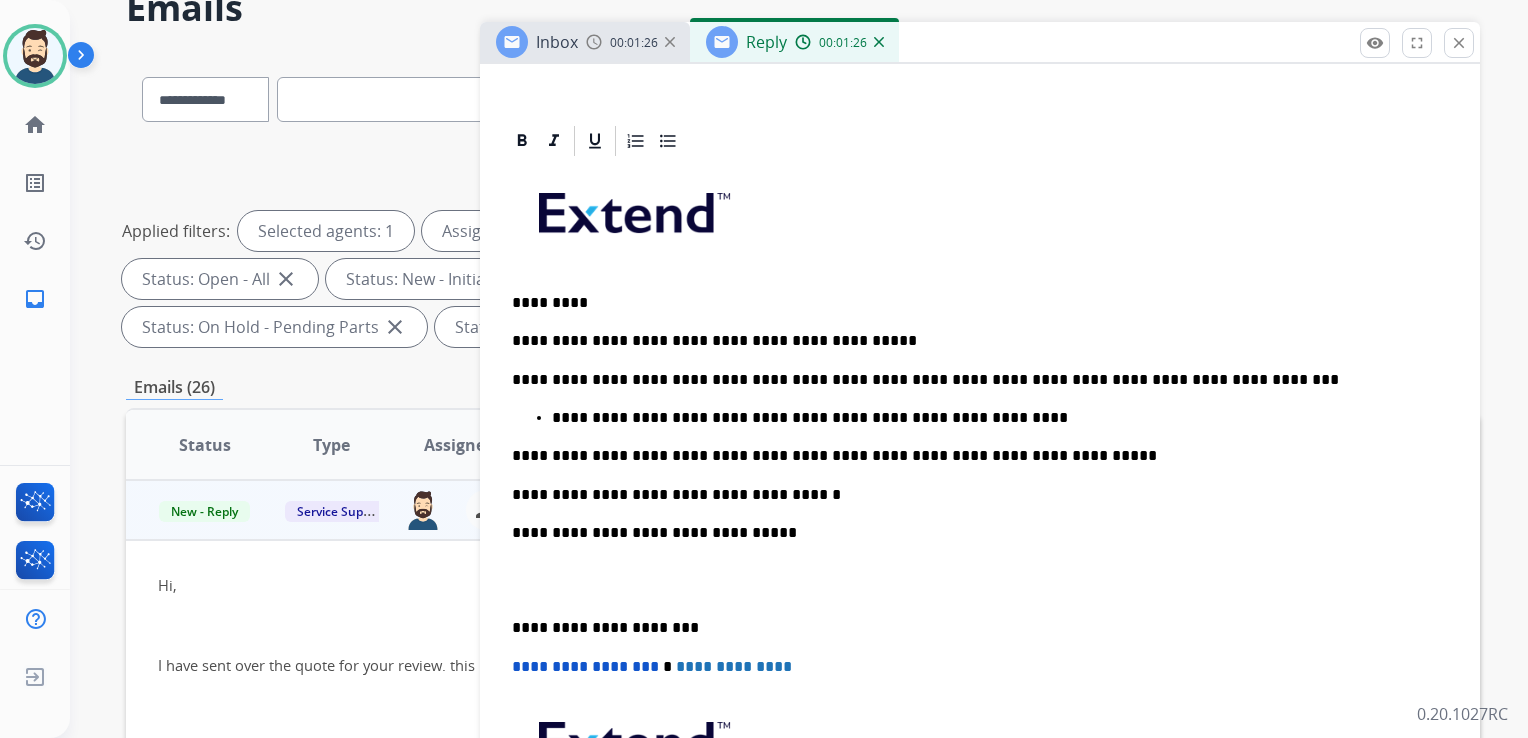 click on "**********" at bounding box center (972, 628) 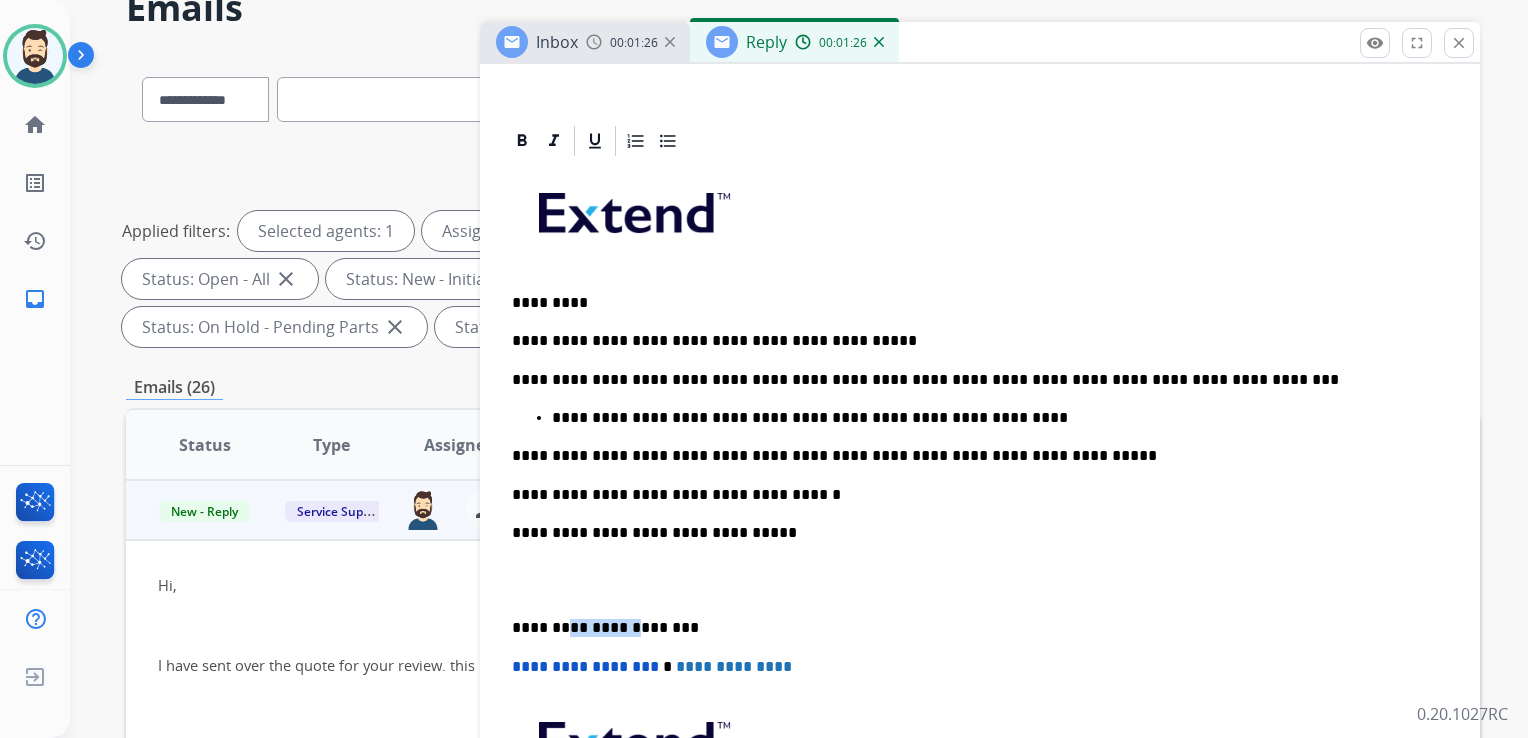 click on "**********" at bounding box center (972, 628) 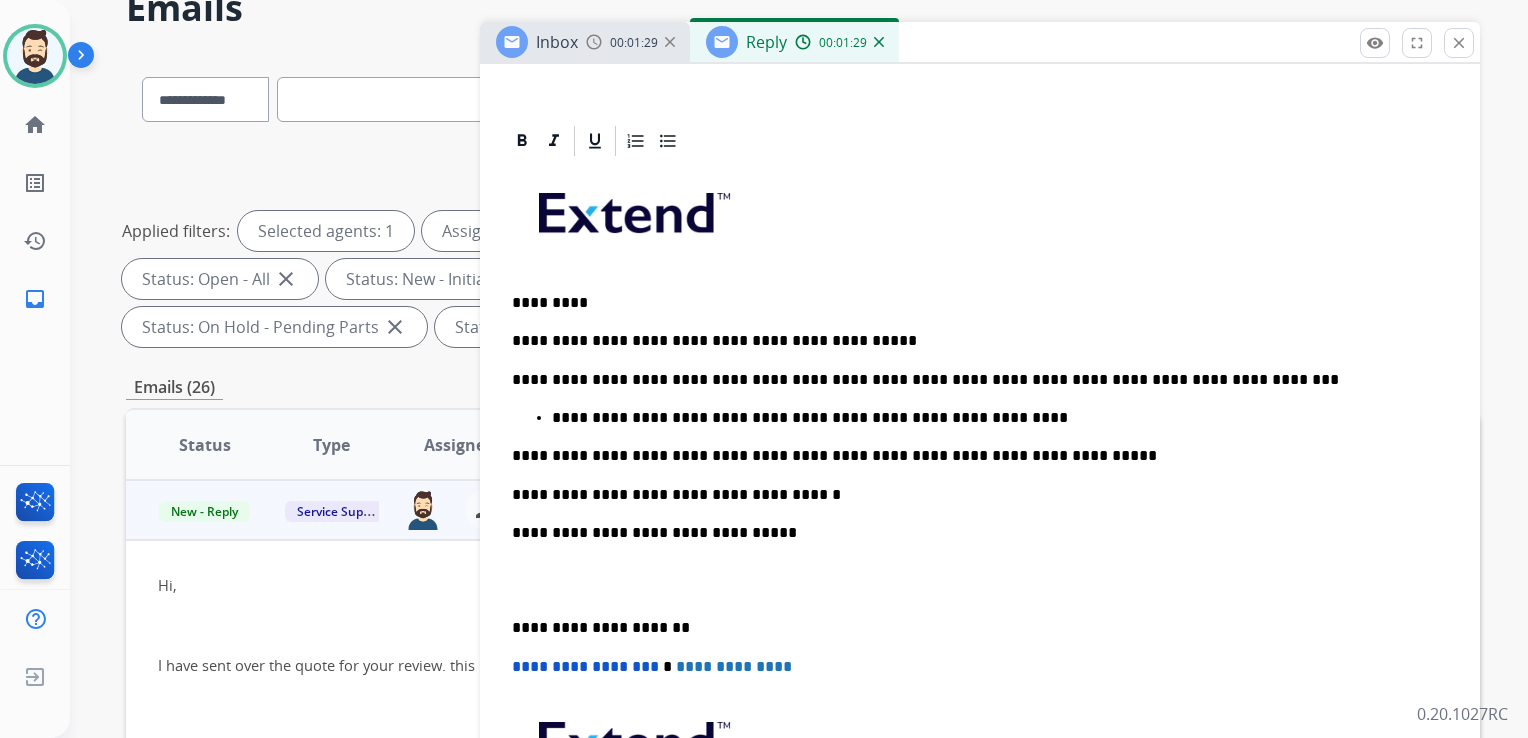 click on "**********" at bounding box center [585, 666] 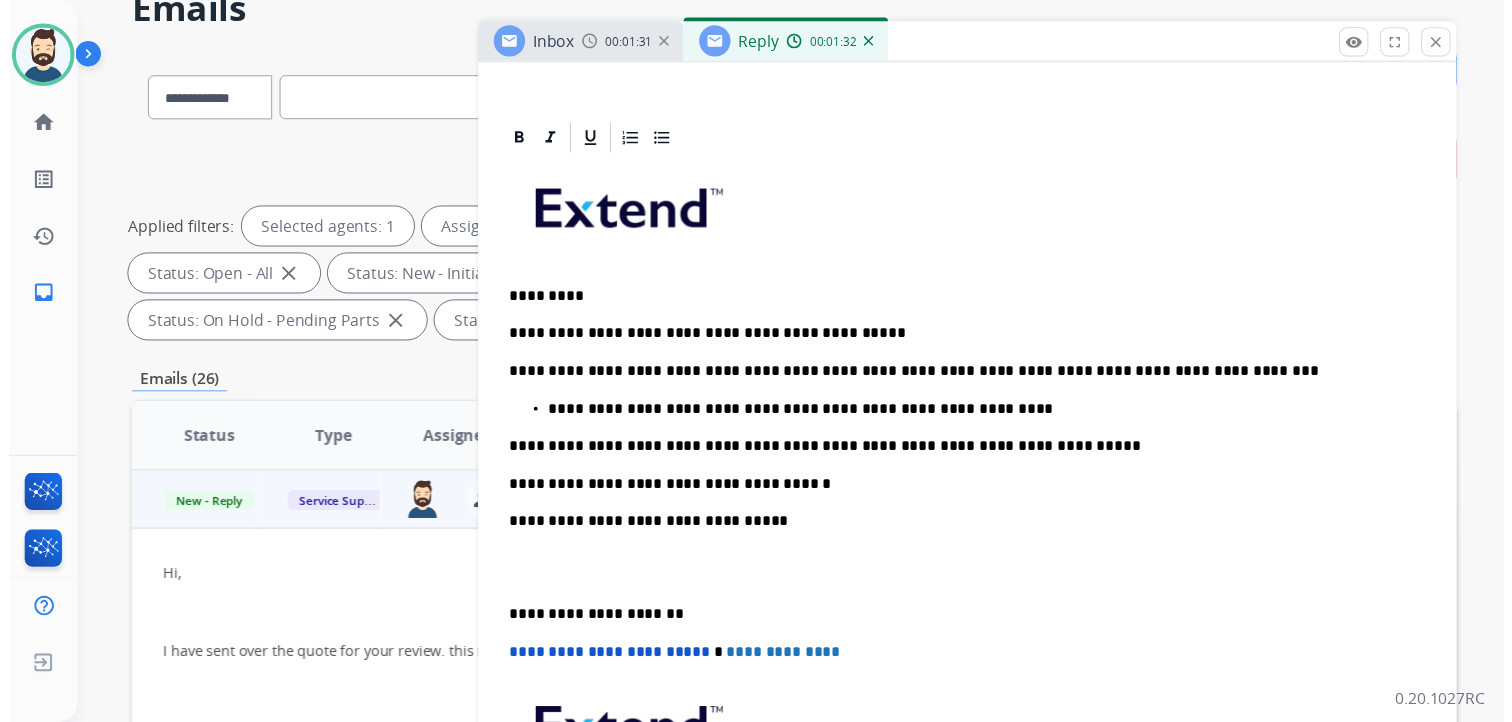 scroll, scrollTop: 0, scrollLeft: 0, axis: both 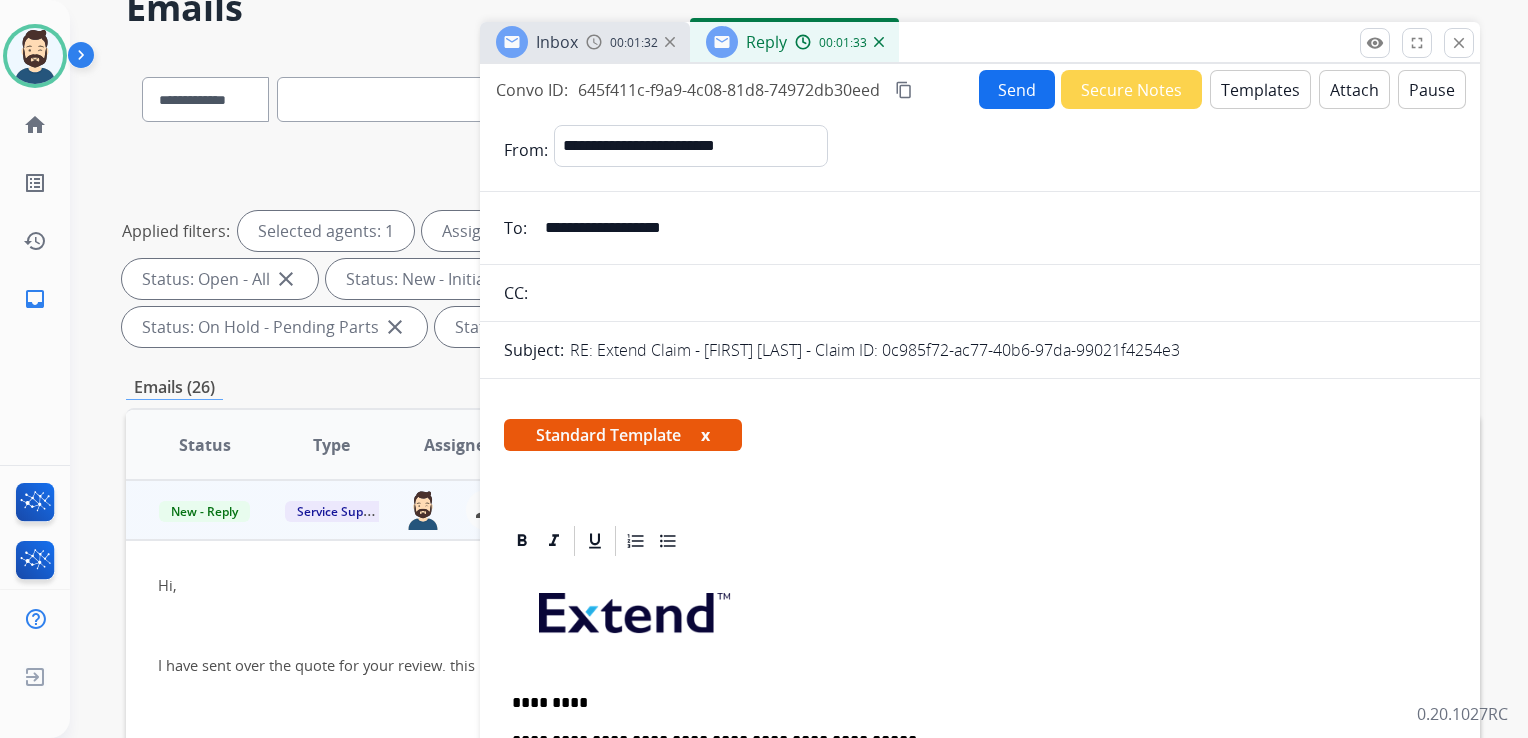 click on "Send" at bounding box center (1017, 89) 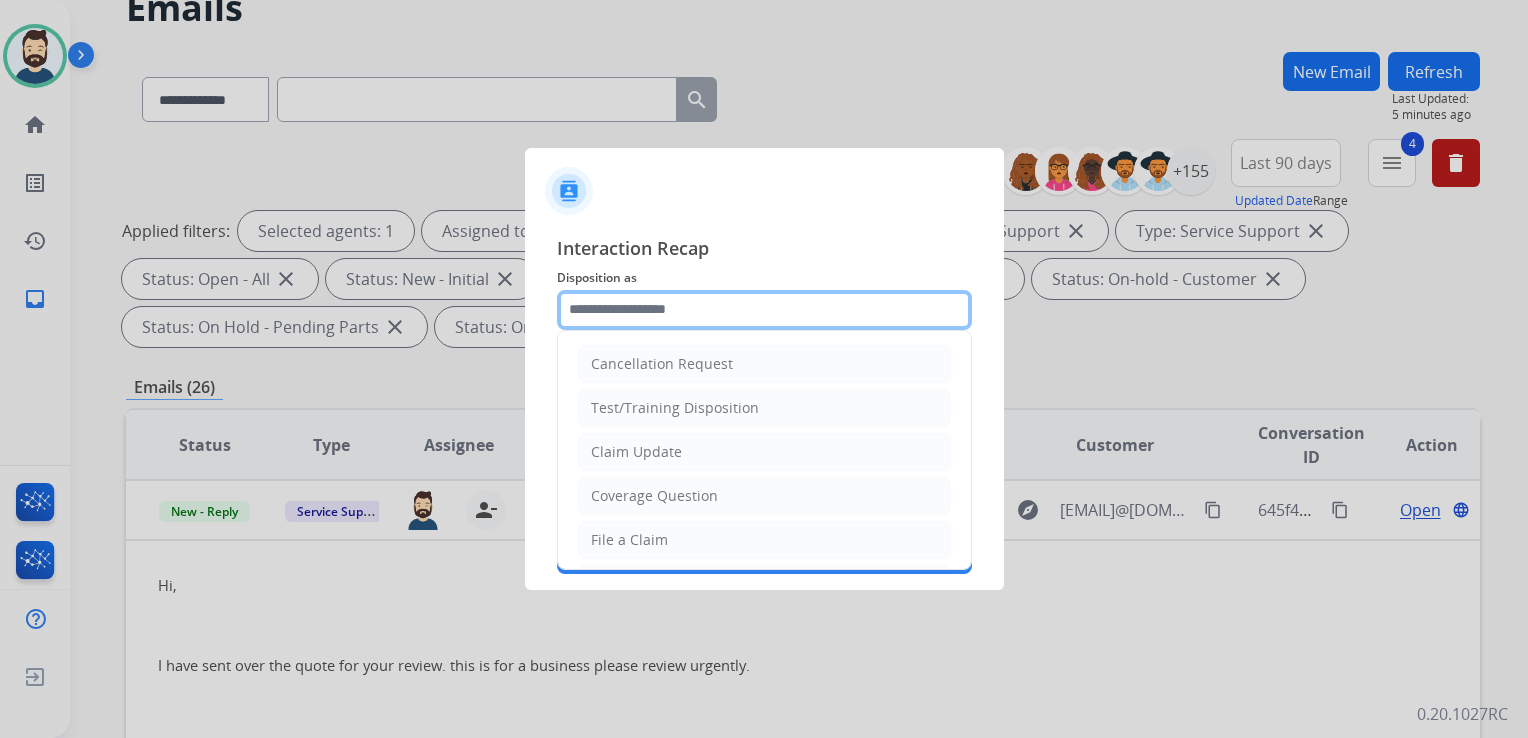 click 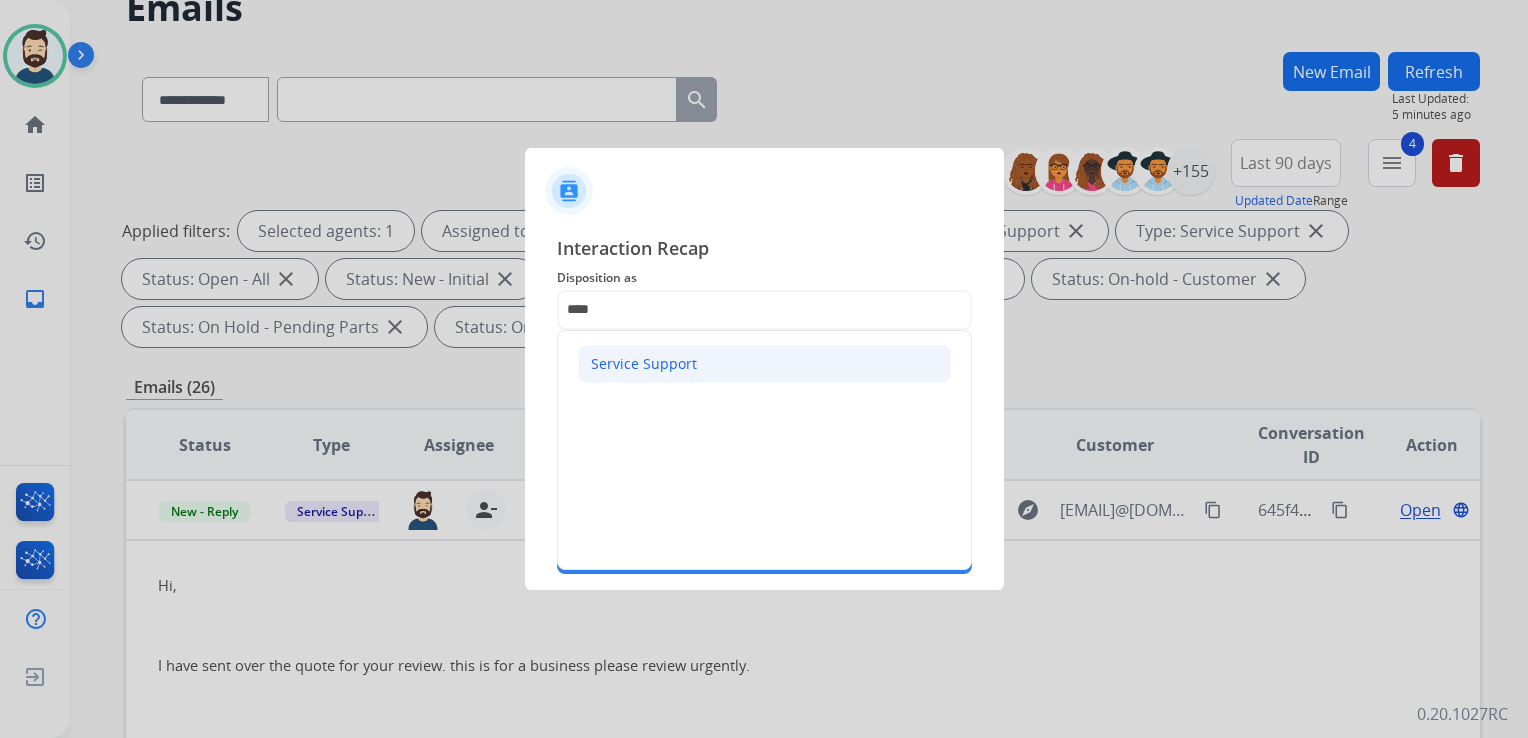 click on "Service Support" 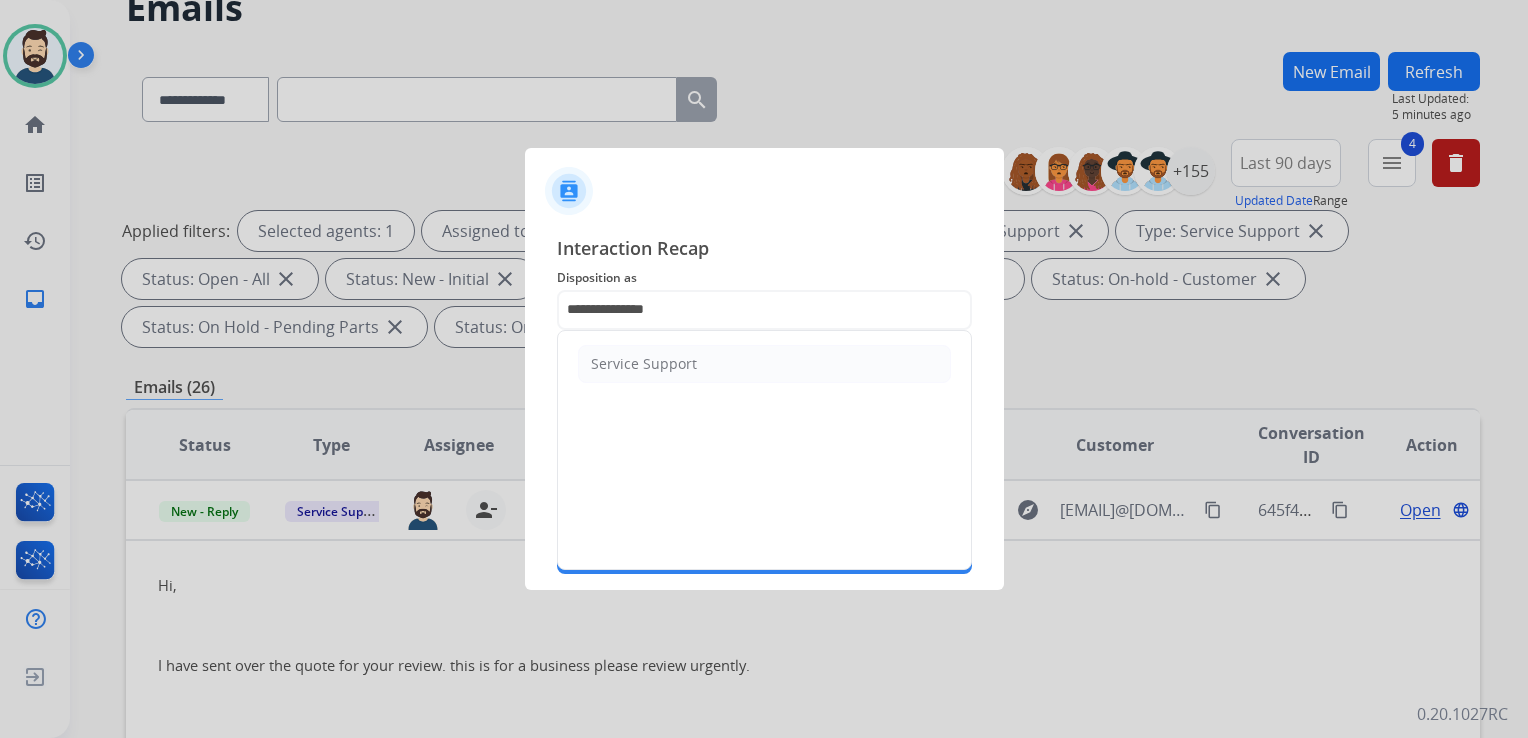 click 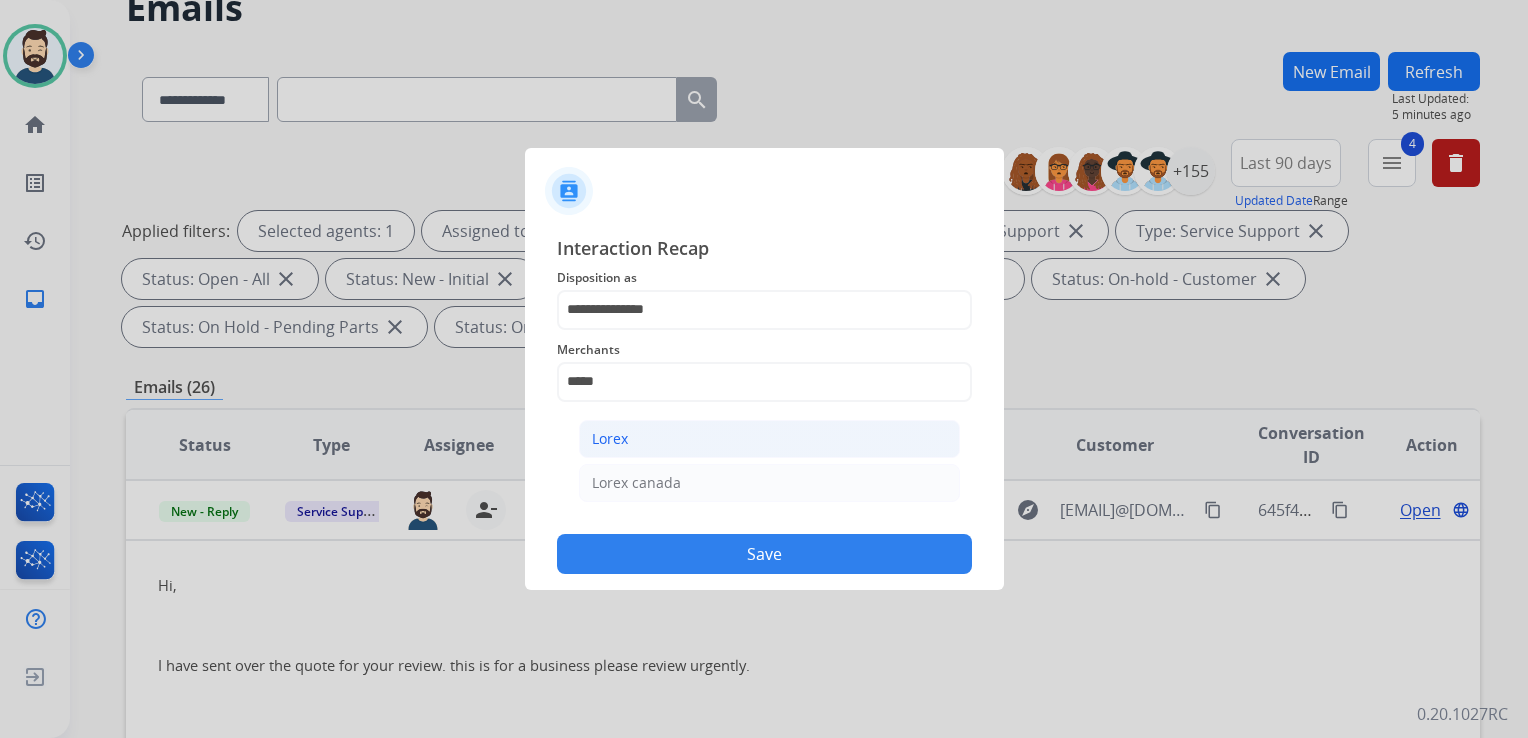 click on "Lorex" 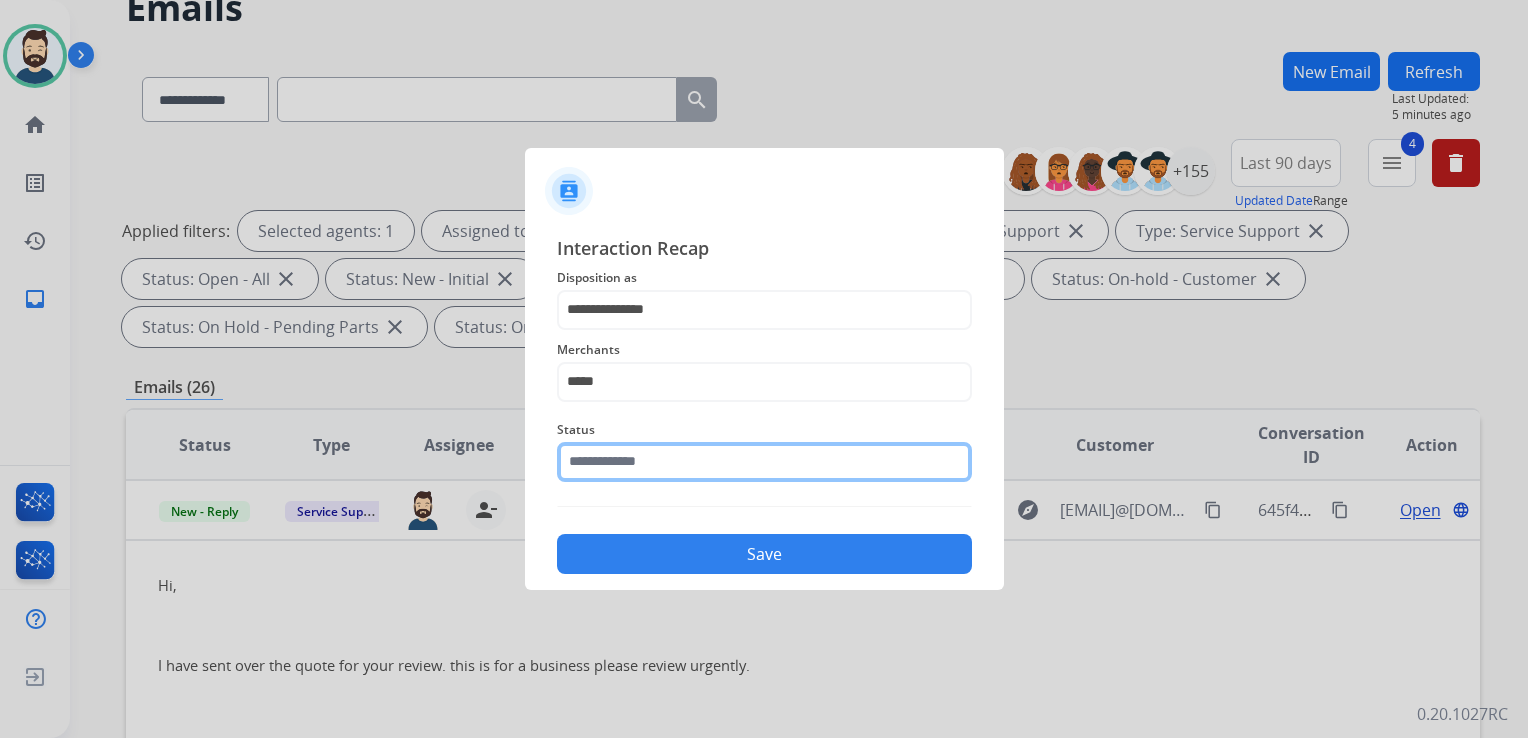 click 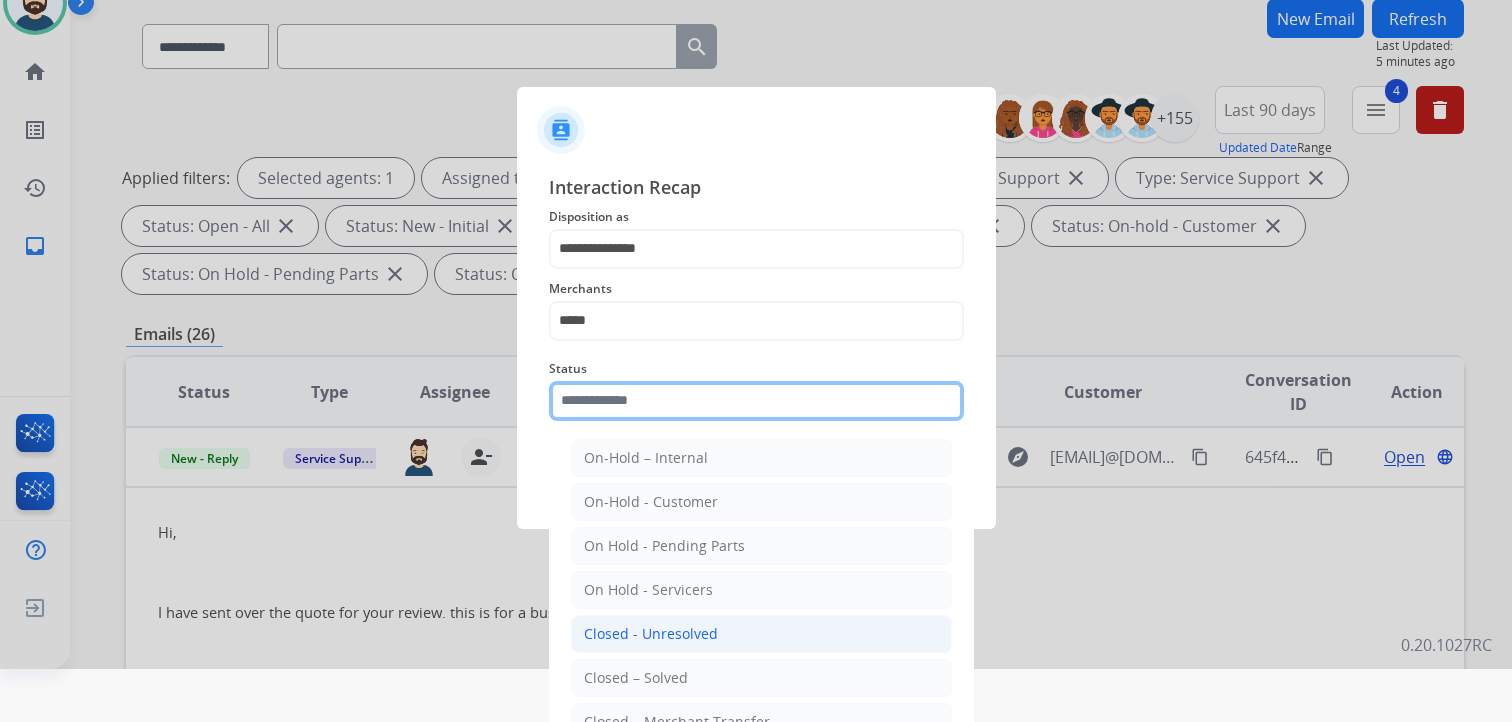 scroll, scrollTop: 59, scrollLeft: 0, axis: vertical 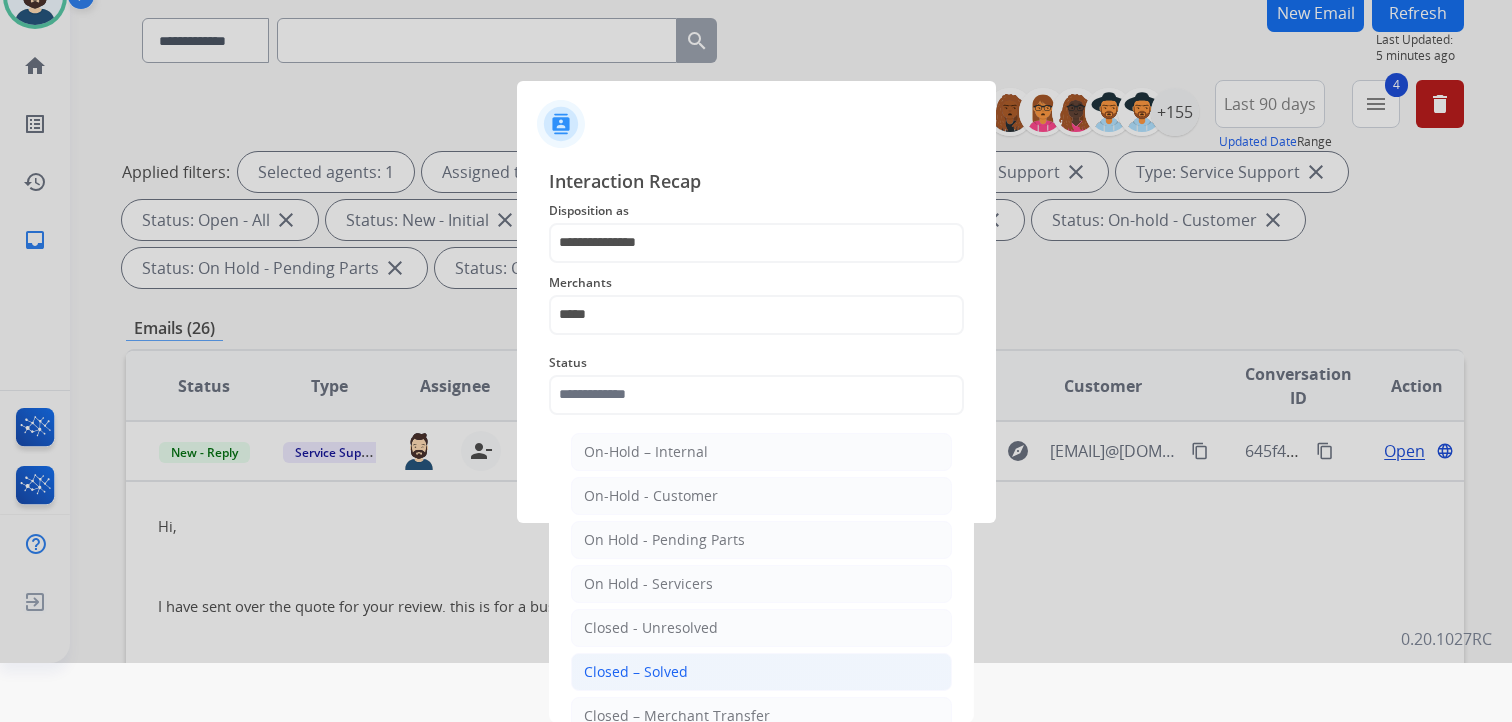click on "Closed – Solved" 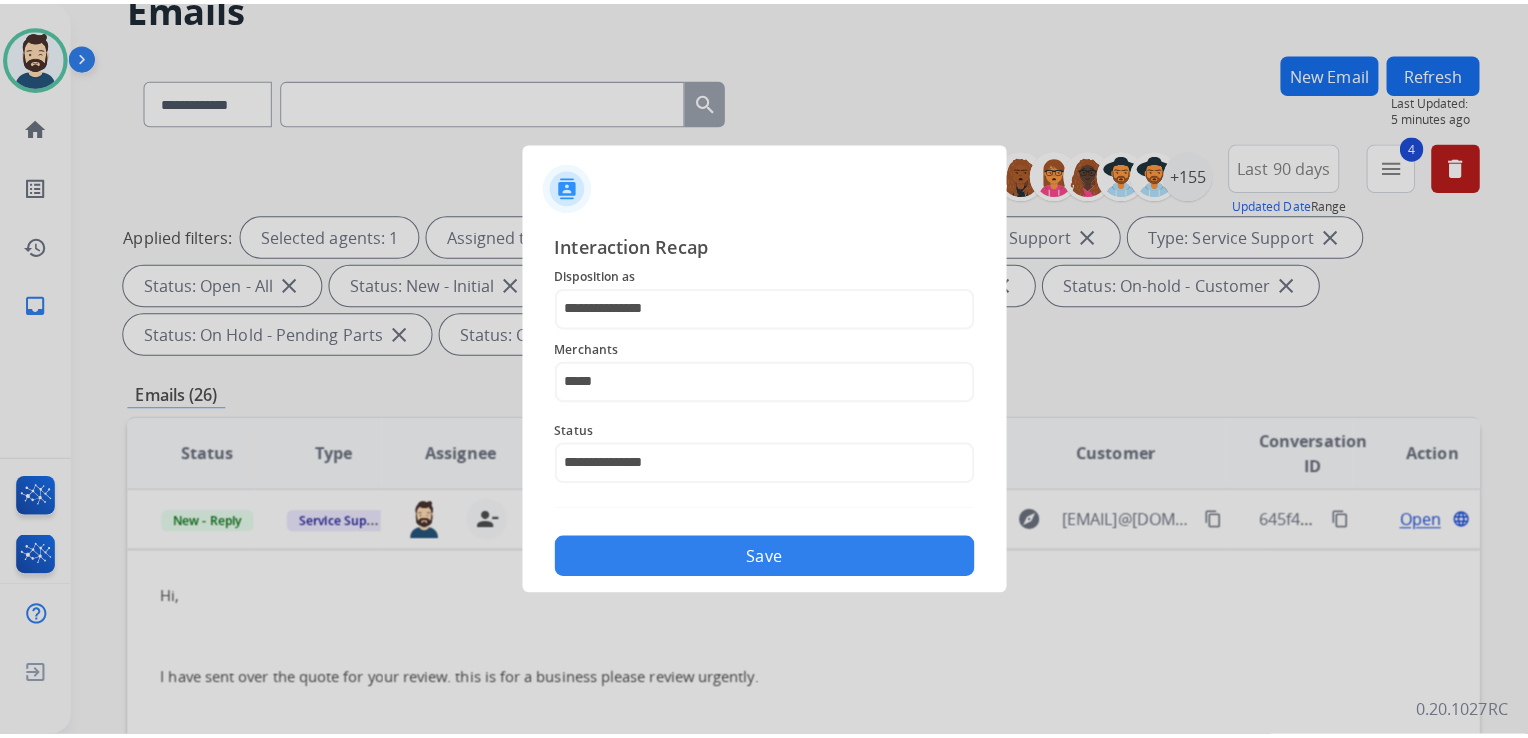 scroll, scrollTop: 0, scrollLeft: 0, axis: both 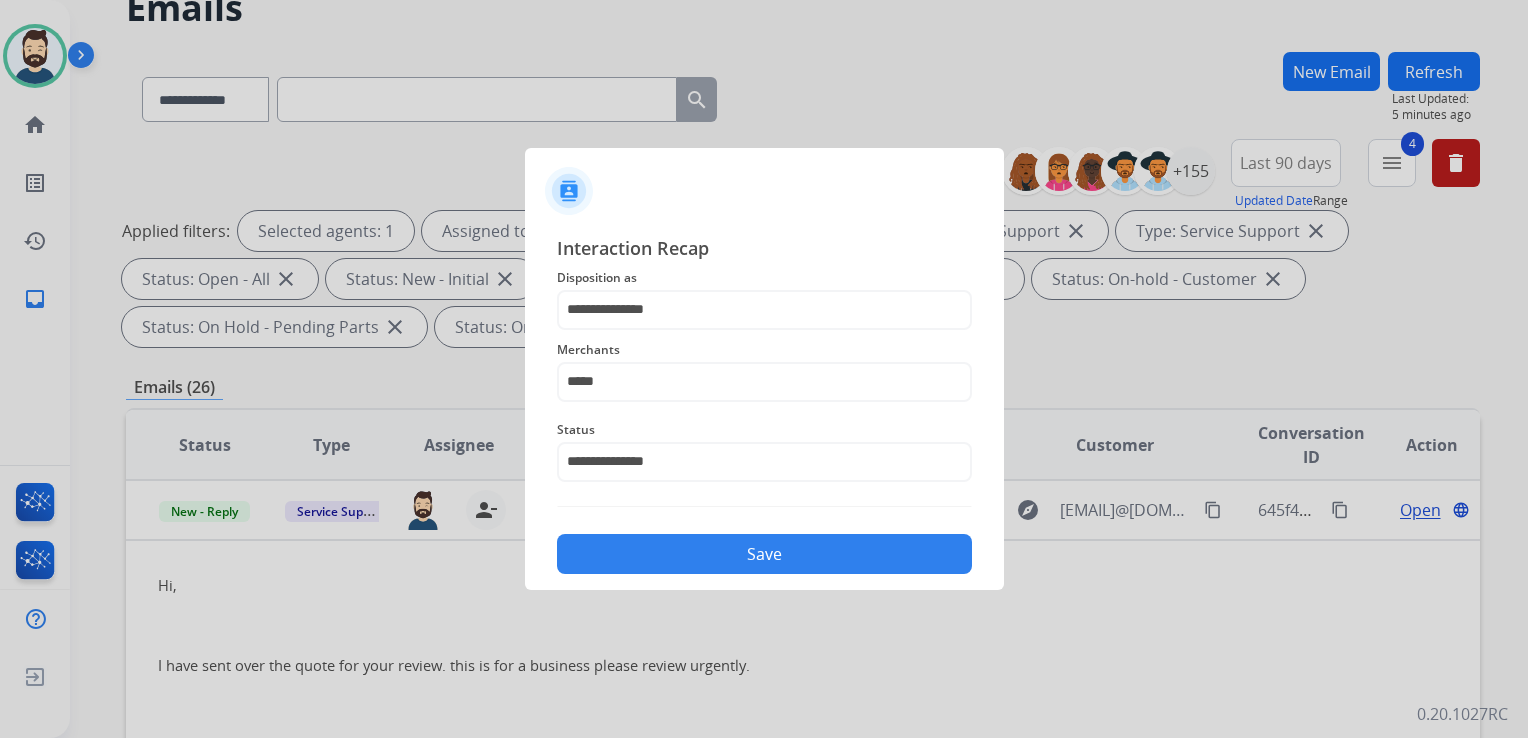 click on "Save" 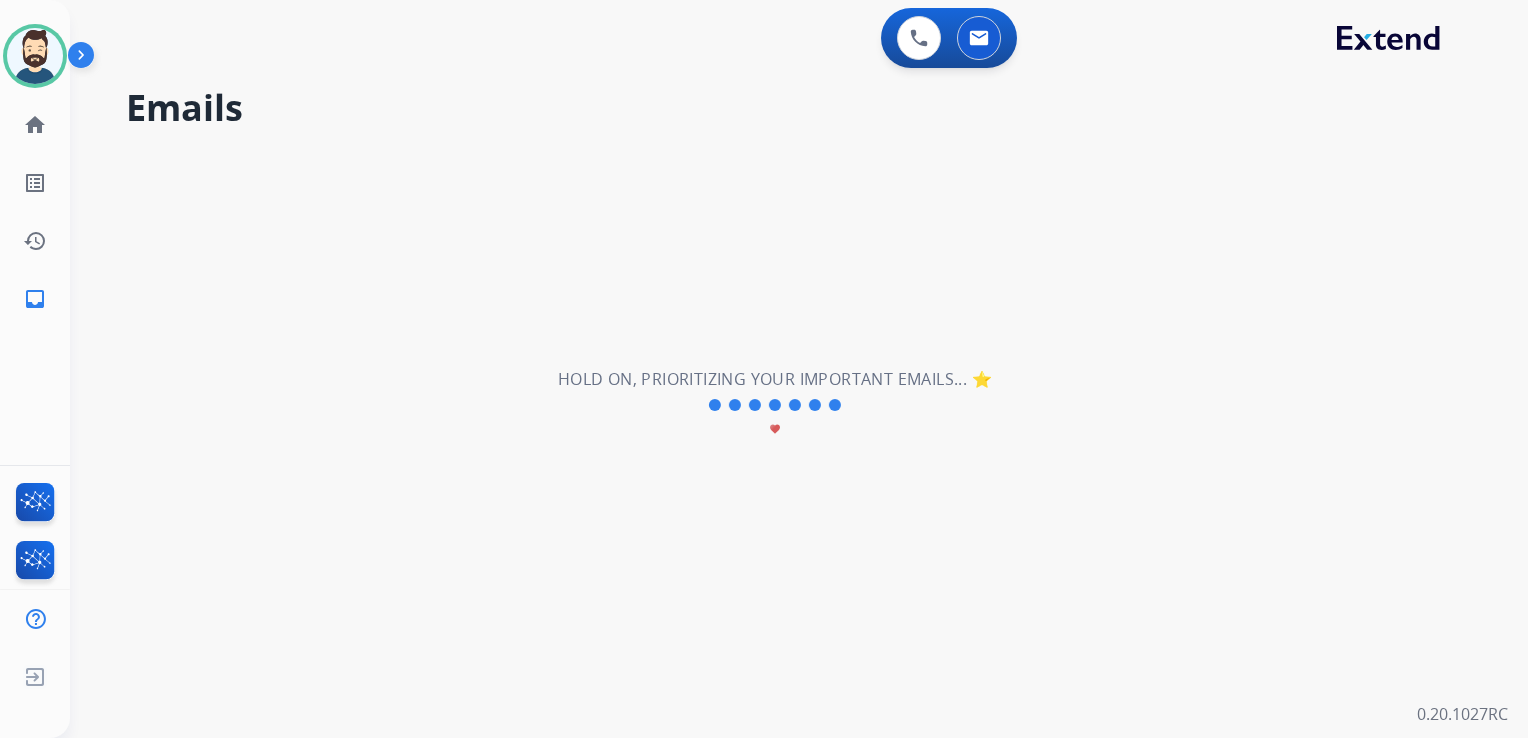 scroll, scrollTop: 0, scrollLeft: 0, axis: both 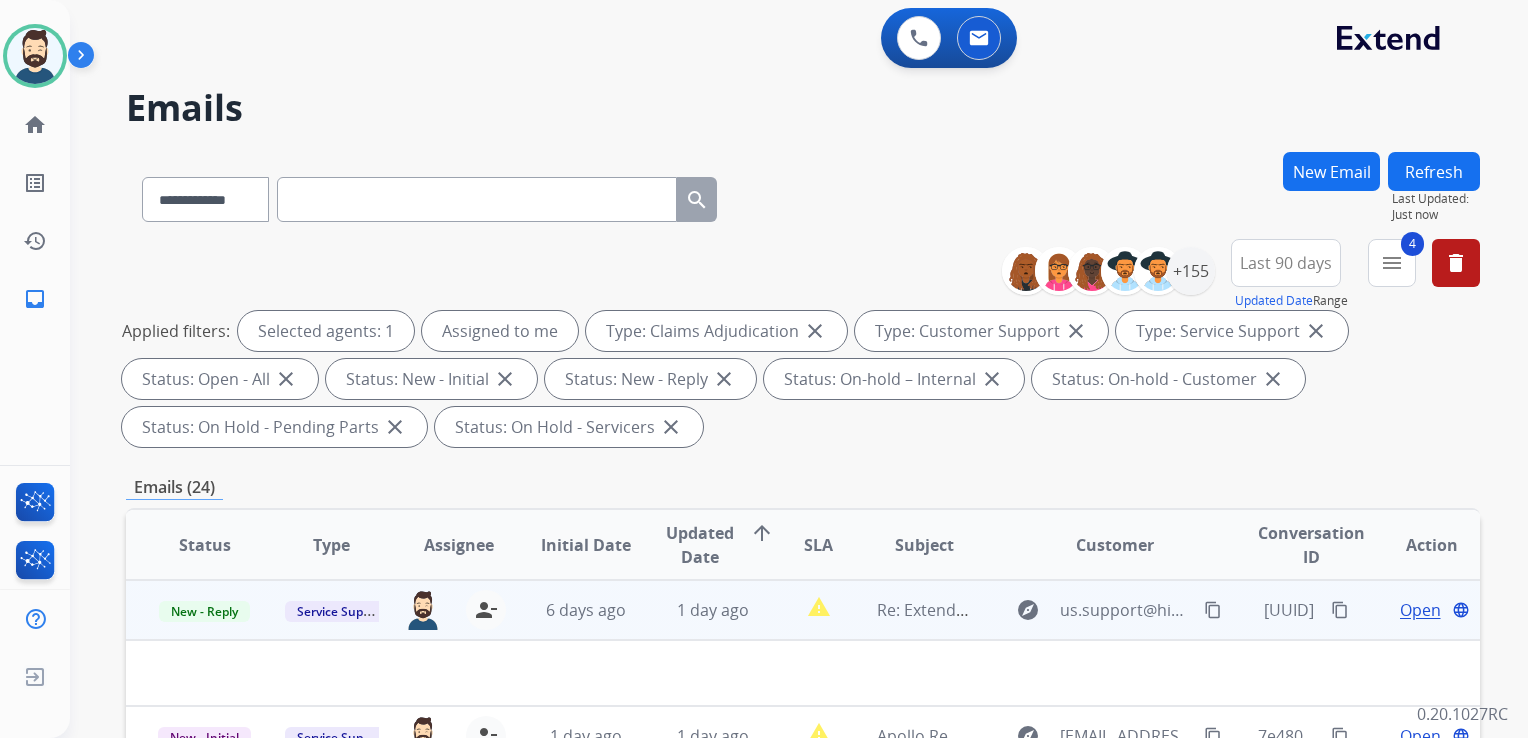 drag, startPoint x: 642, startPoint y: 628, endPoint x: 660, endPoint y: 600, distance: 33.286633 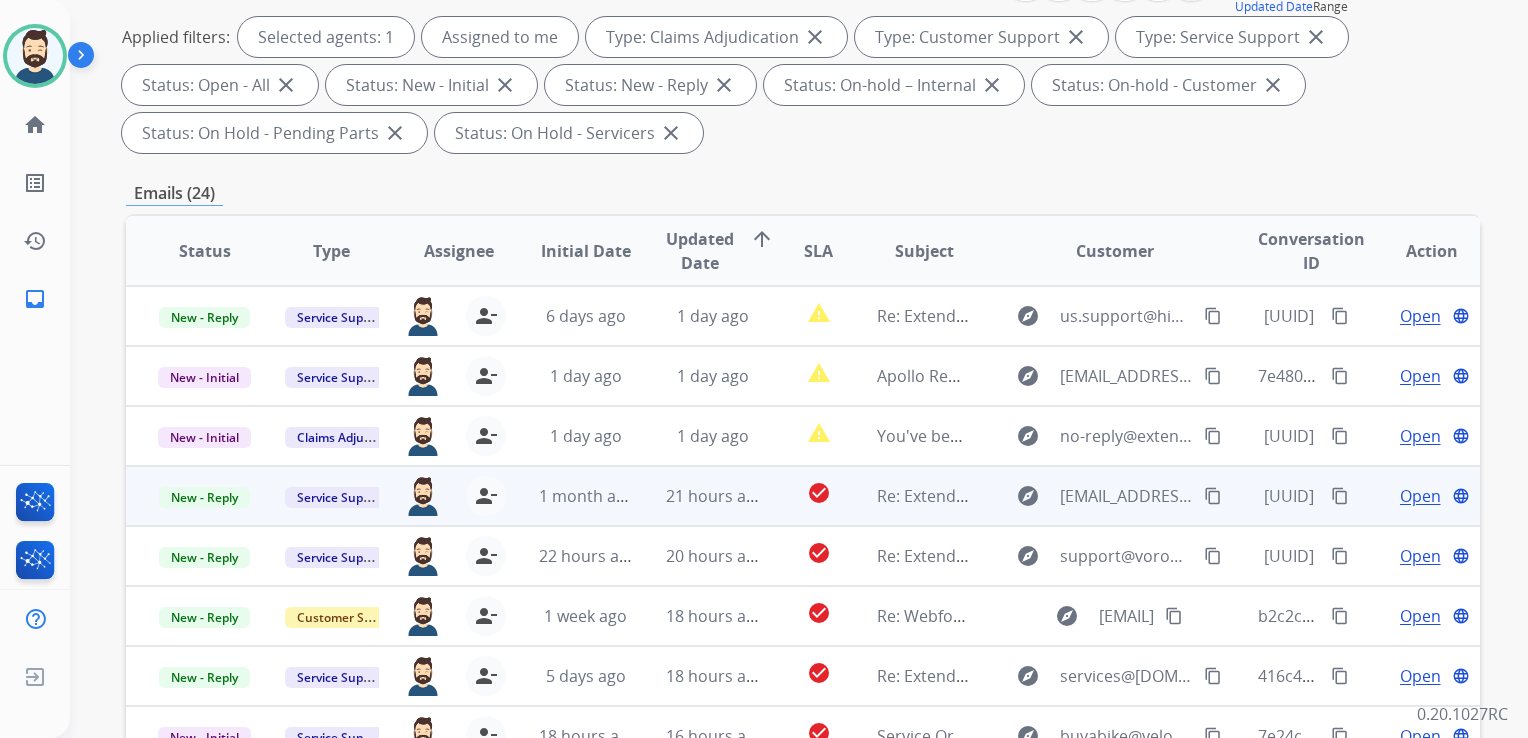 scroll, scrollTop: 300, scrollLeft: 0, axis: vertical 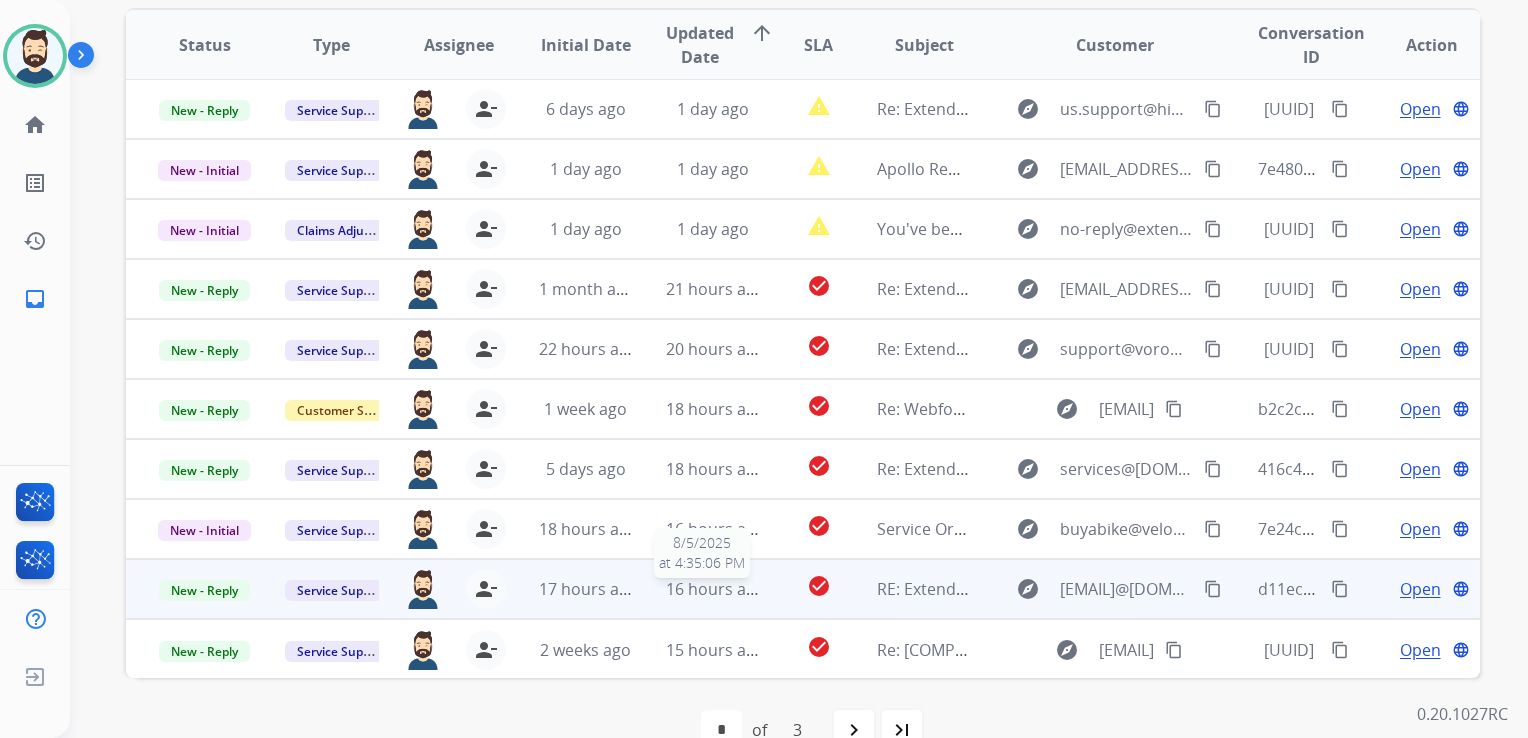 click on "16 hours ago" at bounding box center (715, 589) 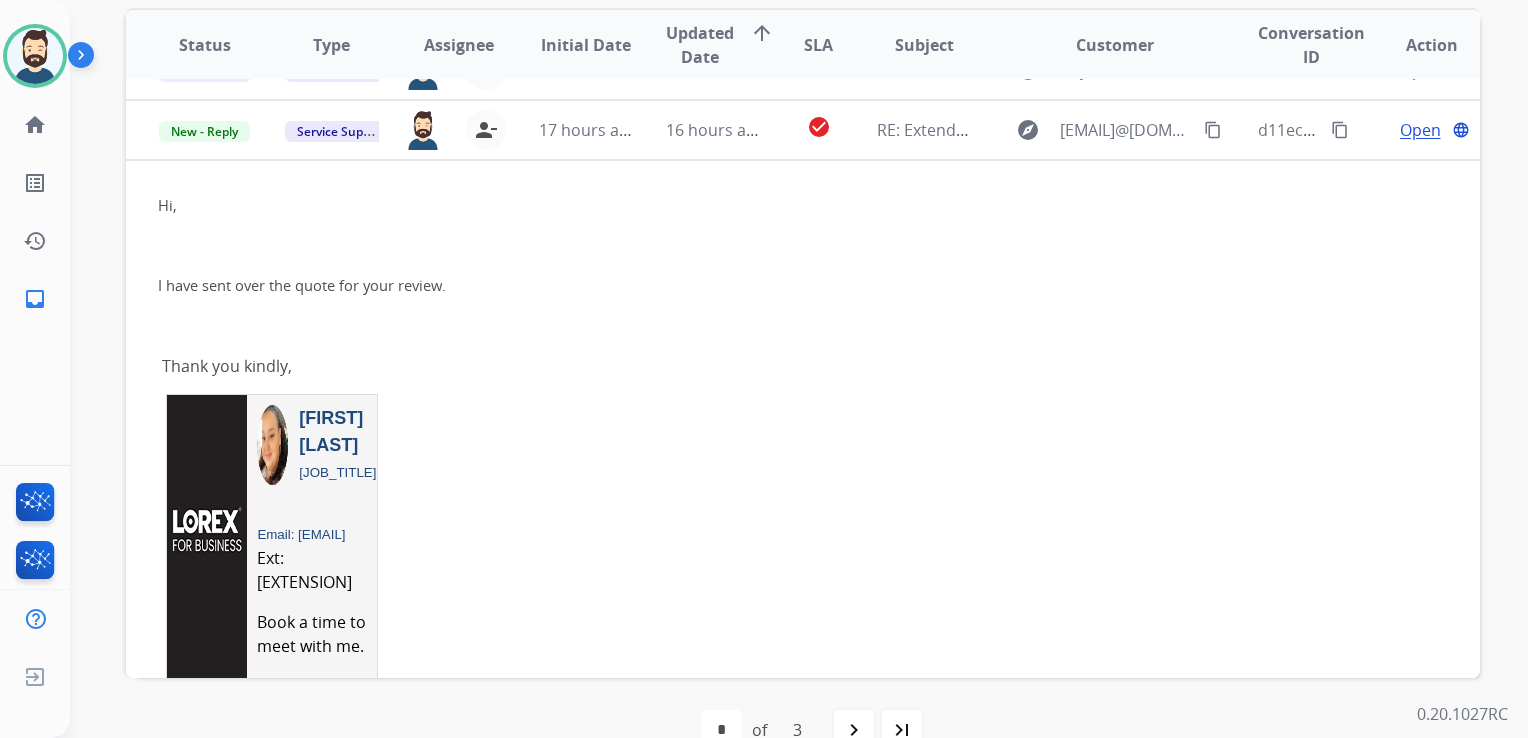 scroll, scrollTop: 480, scrollLeft: 0, axis: vertical 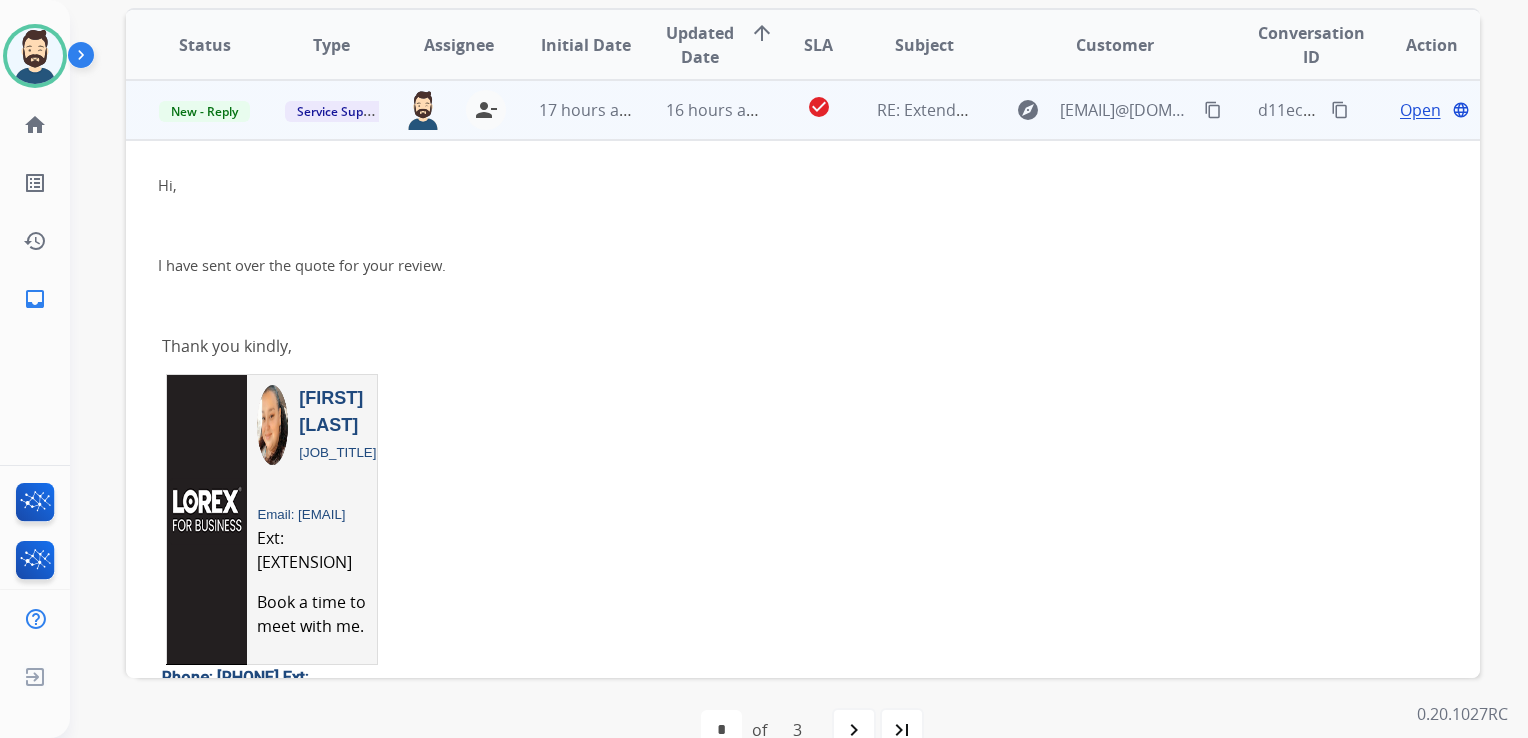click on "Open" at bounding box center (1420, 110) 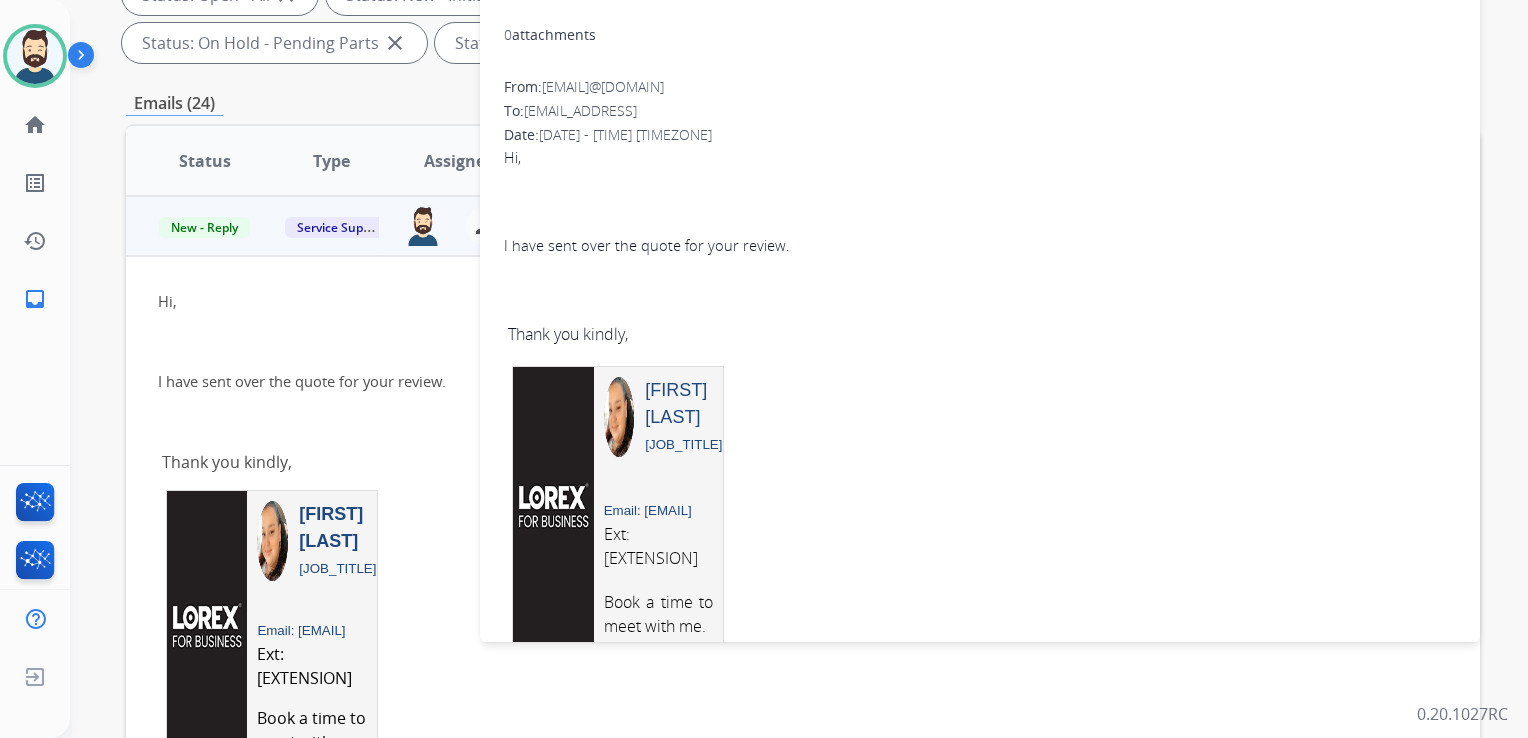 scroll, scrollTop: 200, scrollLeft: 0, axis: vertical 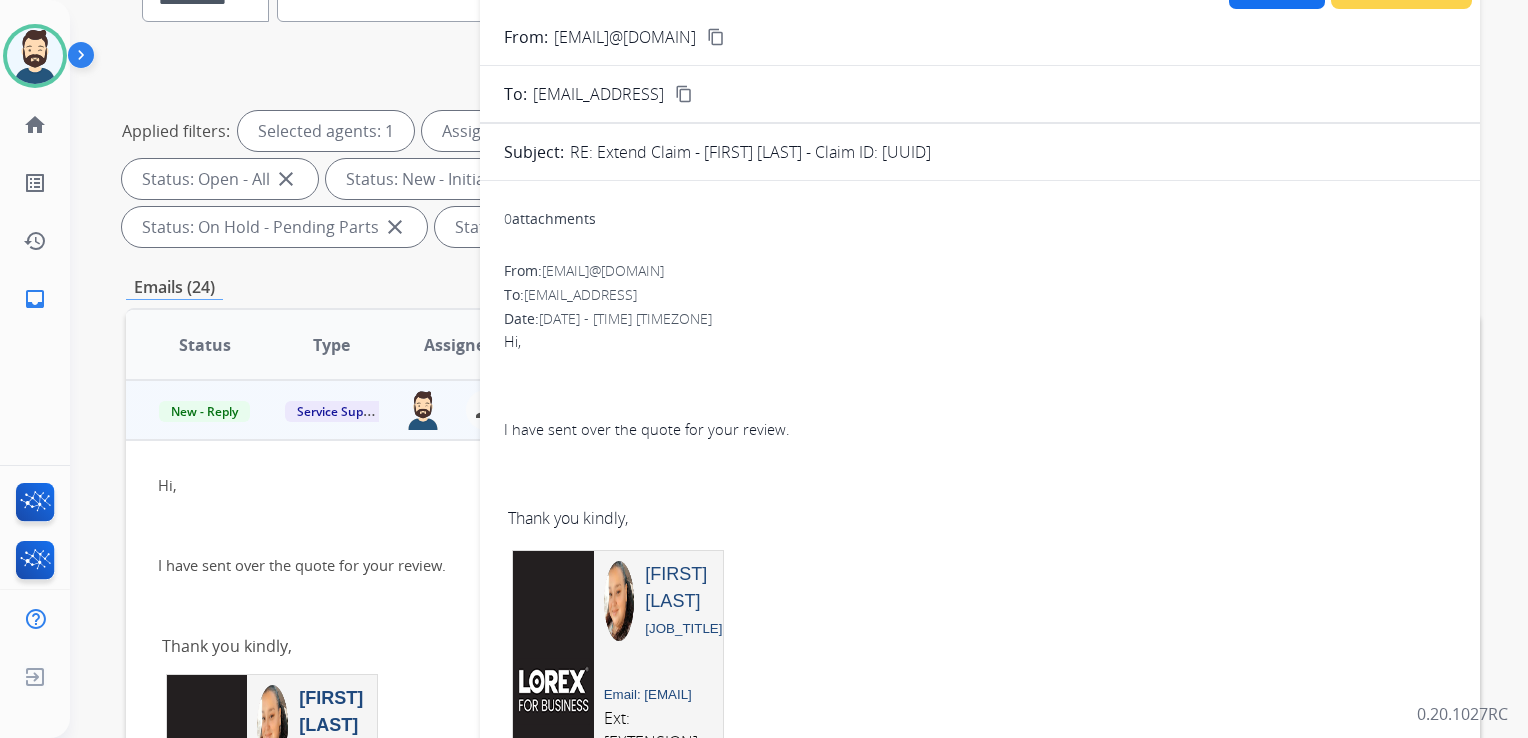 drag, startPoint x: 891, startPoint y: 150, endPoint x: 1194, endPoint y: 148, distance: 303.0066 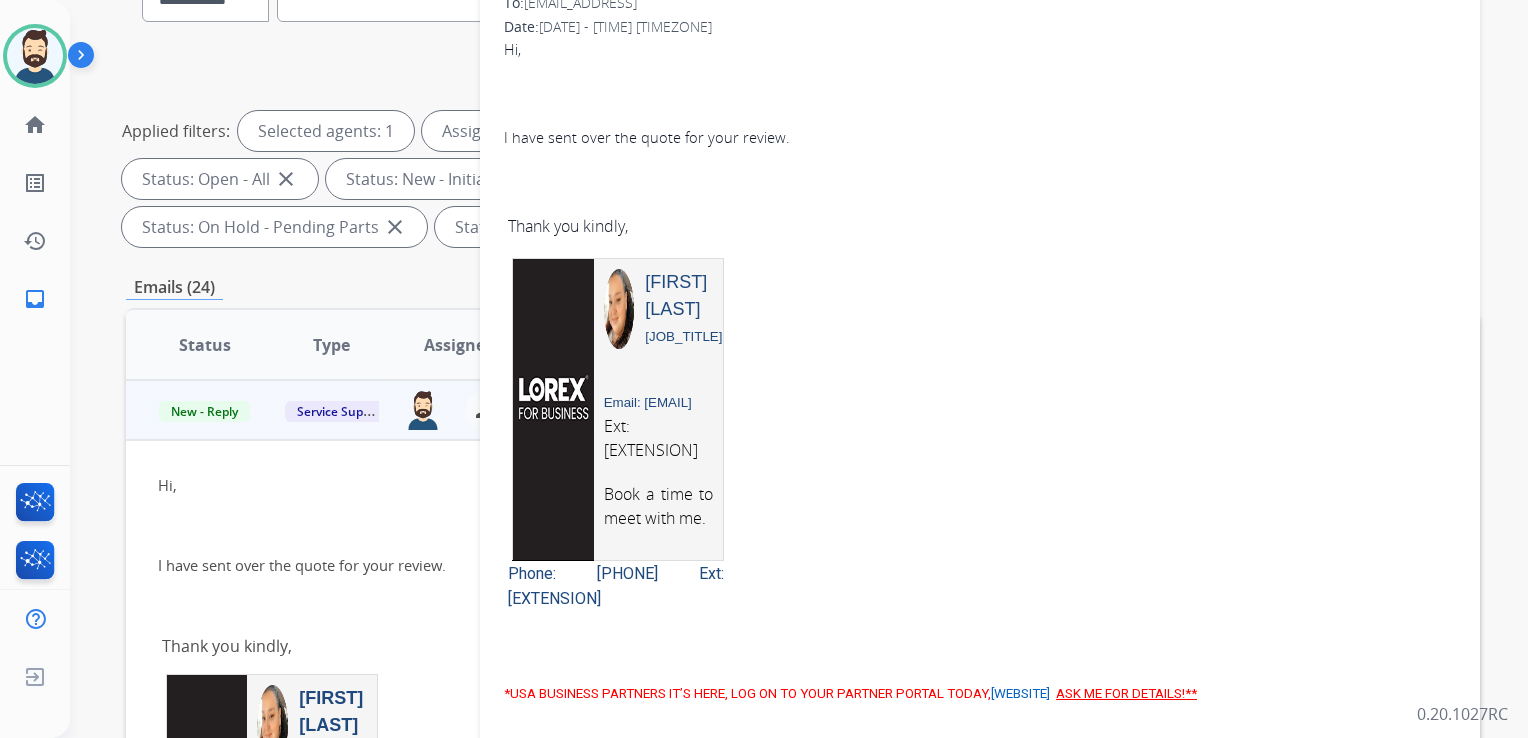 scroll, scrollTop: 0, scrollLeft: 0, axis: both 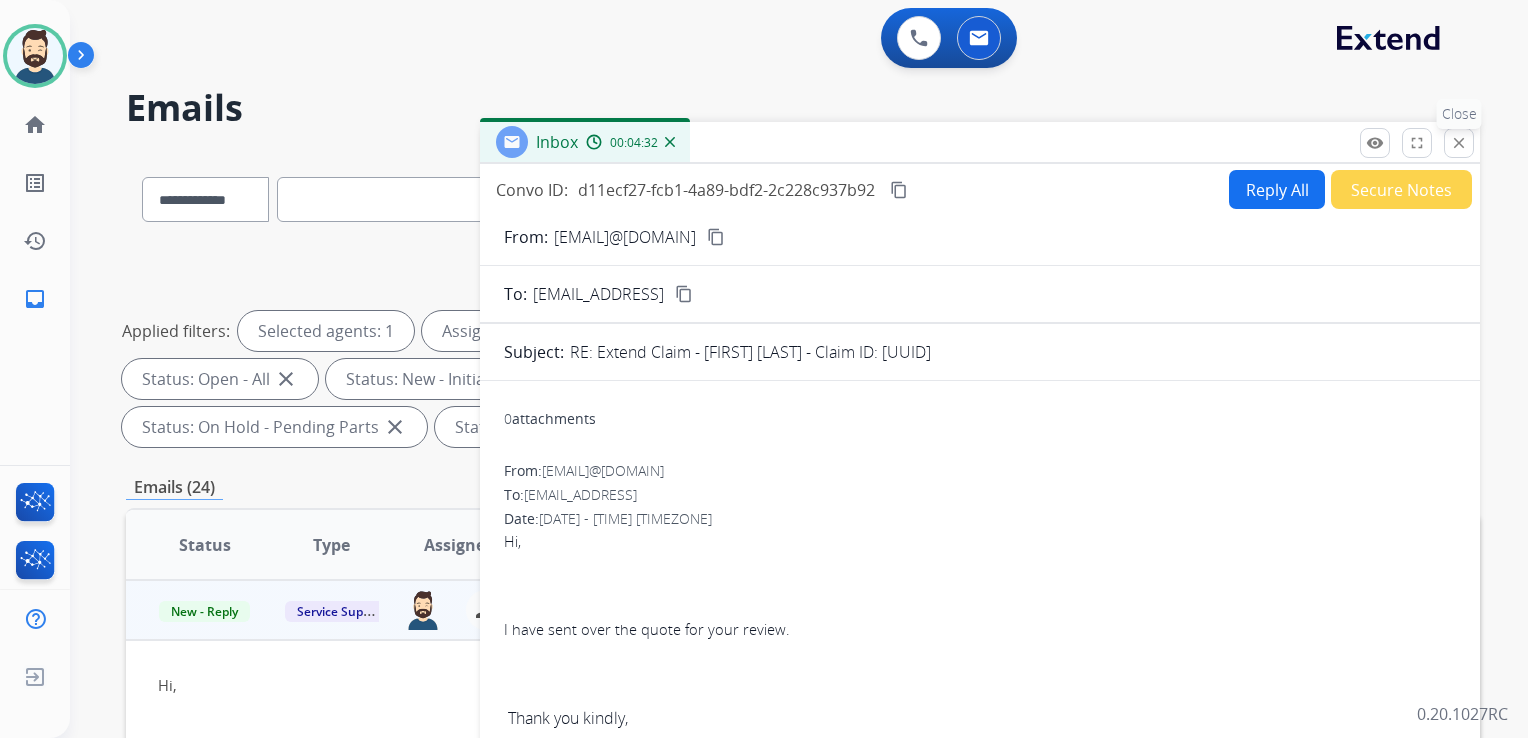 click on "close" at bounding box center (1459, 143) 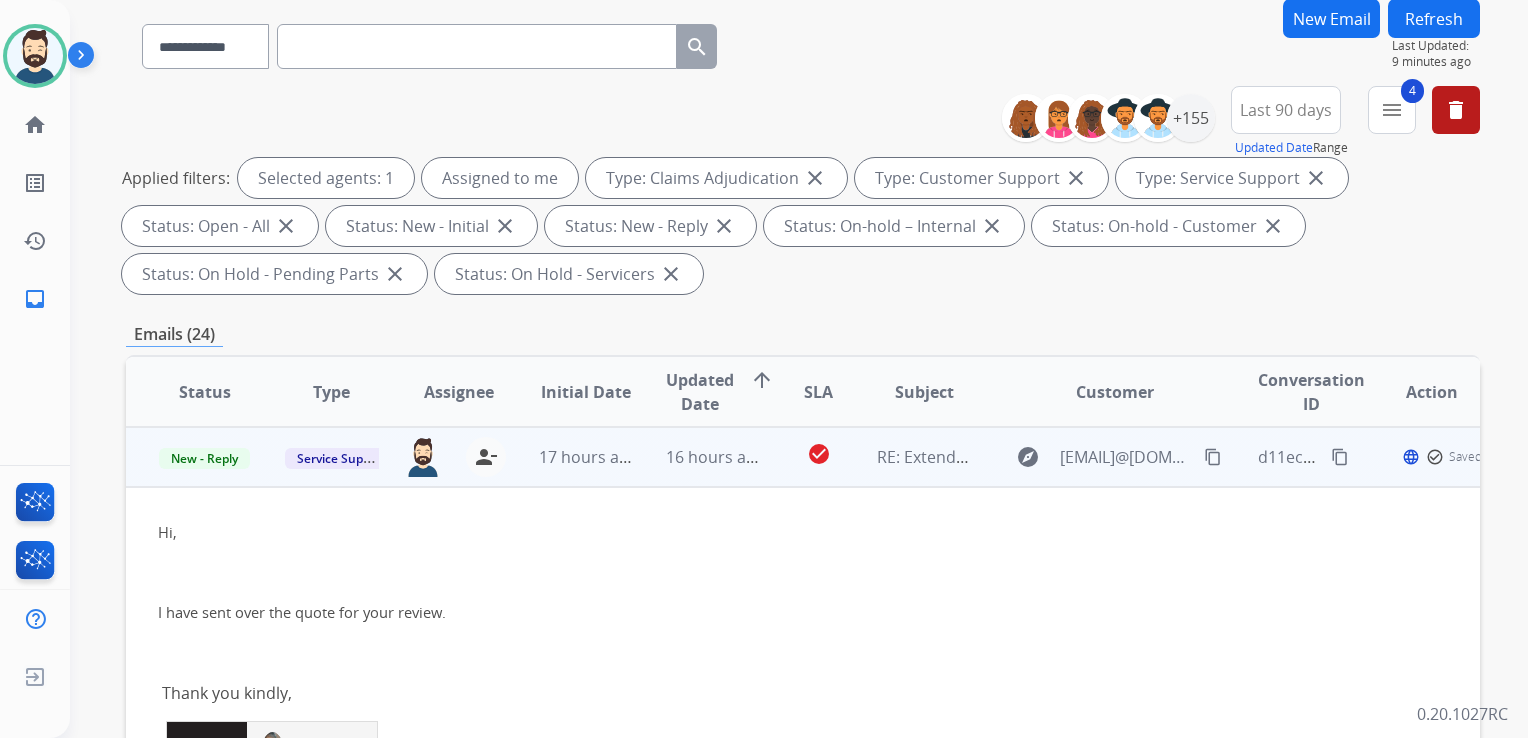 scroll, scrollTop: 300, scrollLeft: 0, axis: vertical 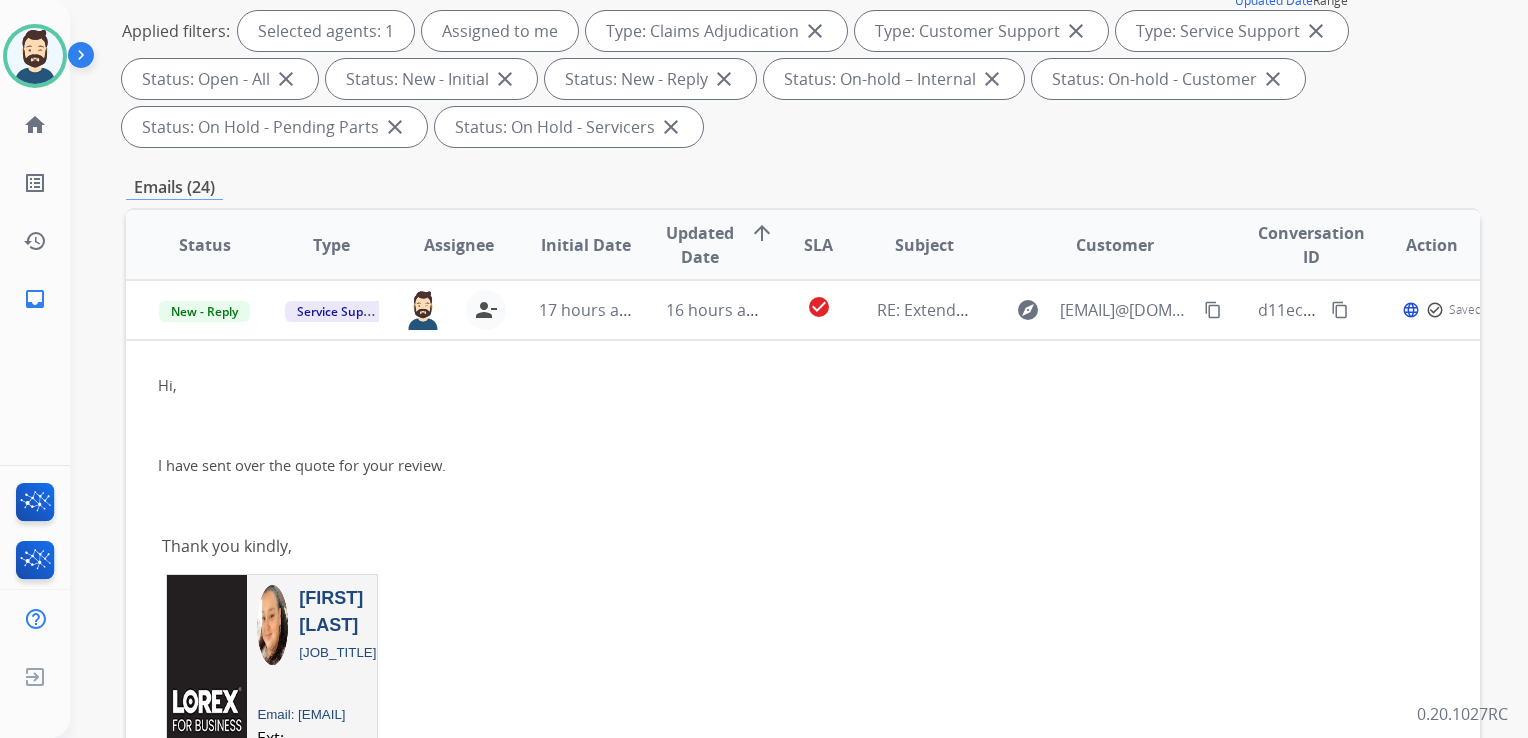 click on "16 hours ago" at bounding box center (697, 310) 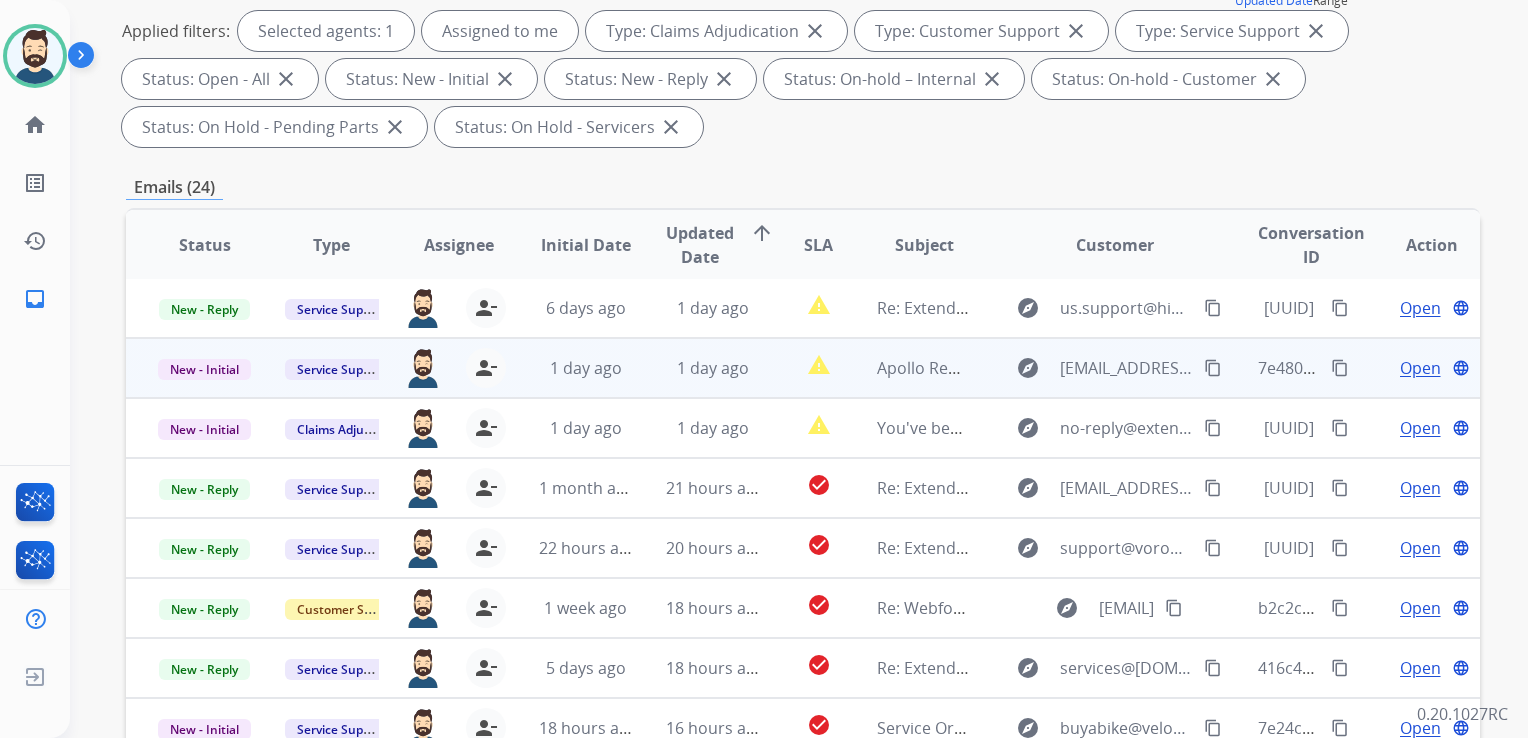 scroll, scrollTop: 17, scrollLeft: 0, axis: vertical 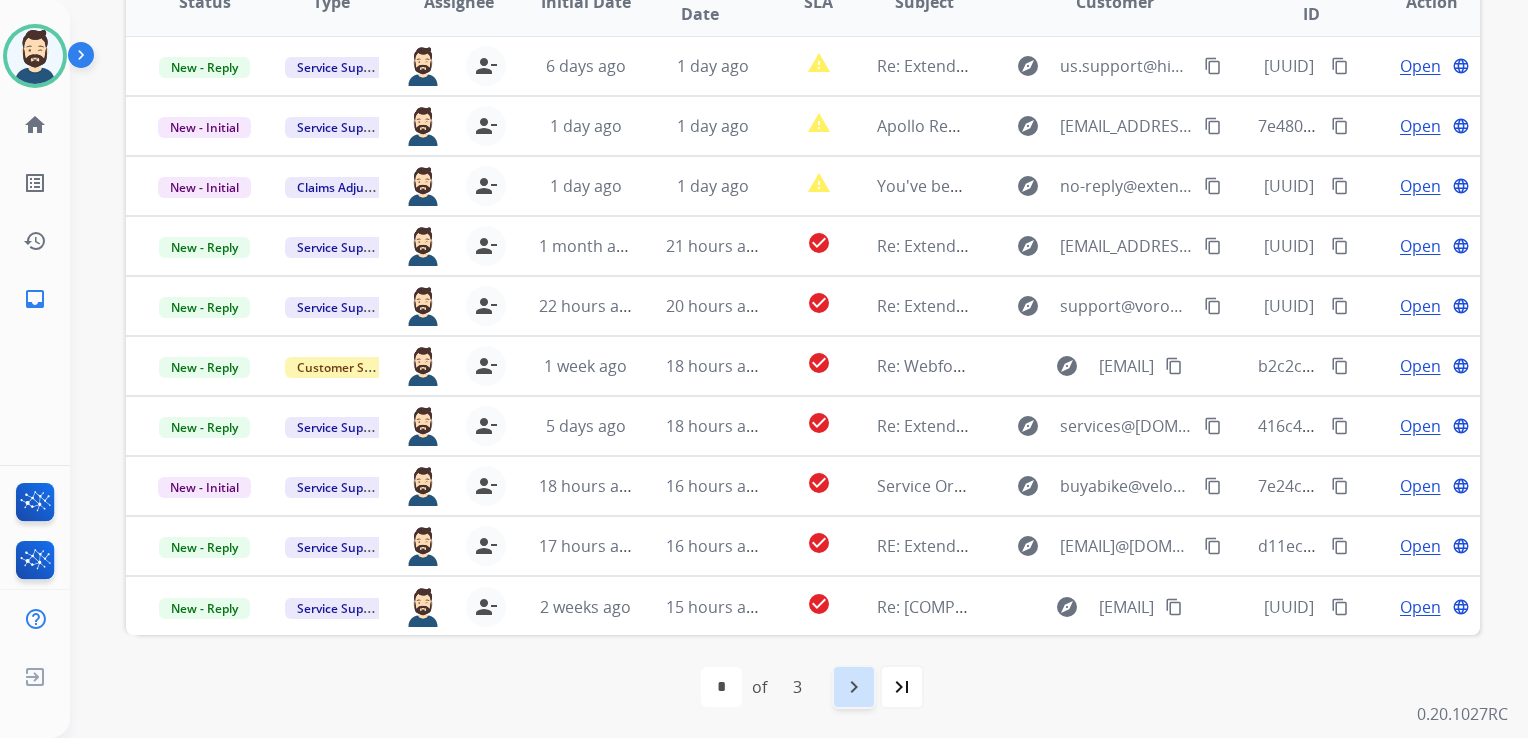 click on "navigate_next" at bounding box center [854, 687] 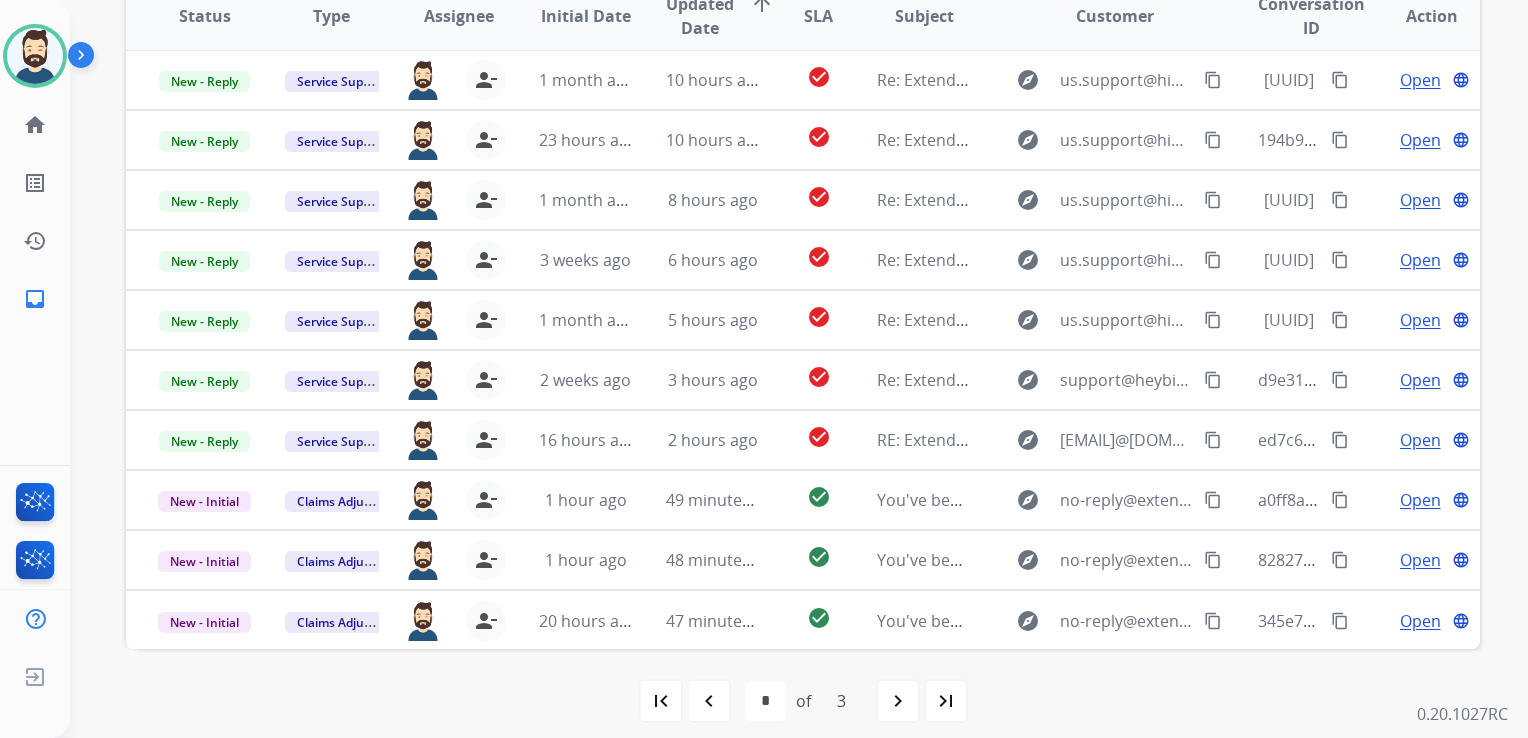 scroll, scrollTop: 543, scrollLeft: 0, axis: vertical 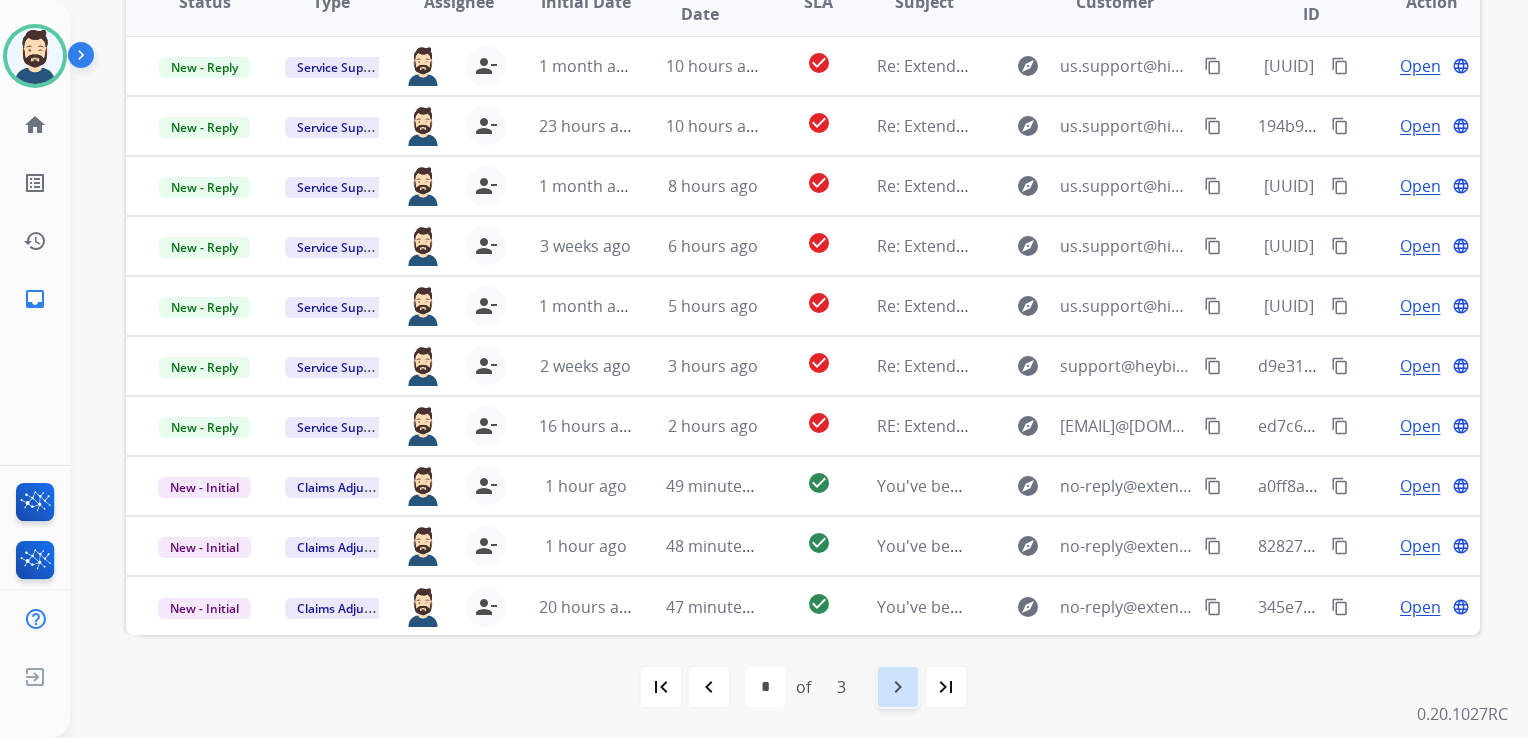 click on "navigate_next" at bounding box center [898, 687] 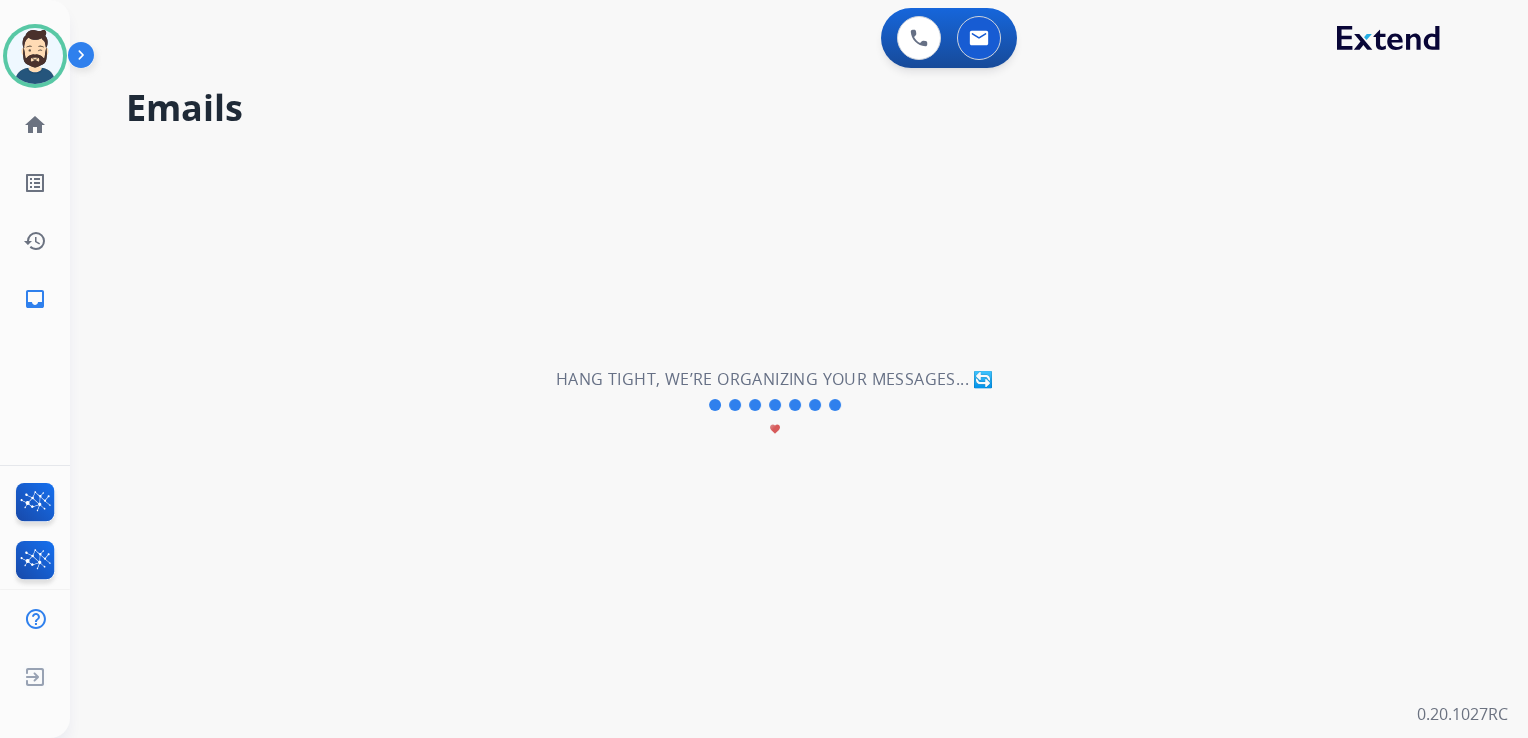 scroll, scrollTop: 0, scrollLeft: 0, axis: both 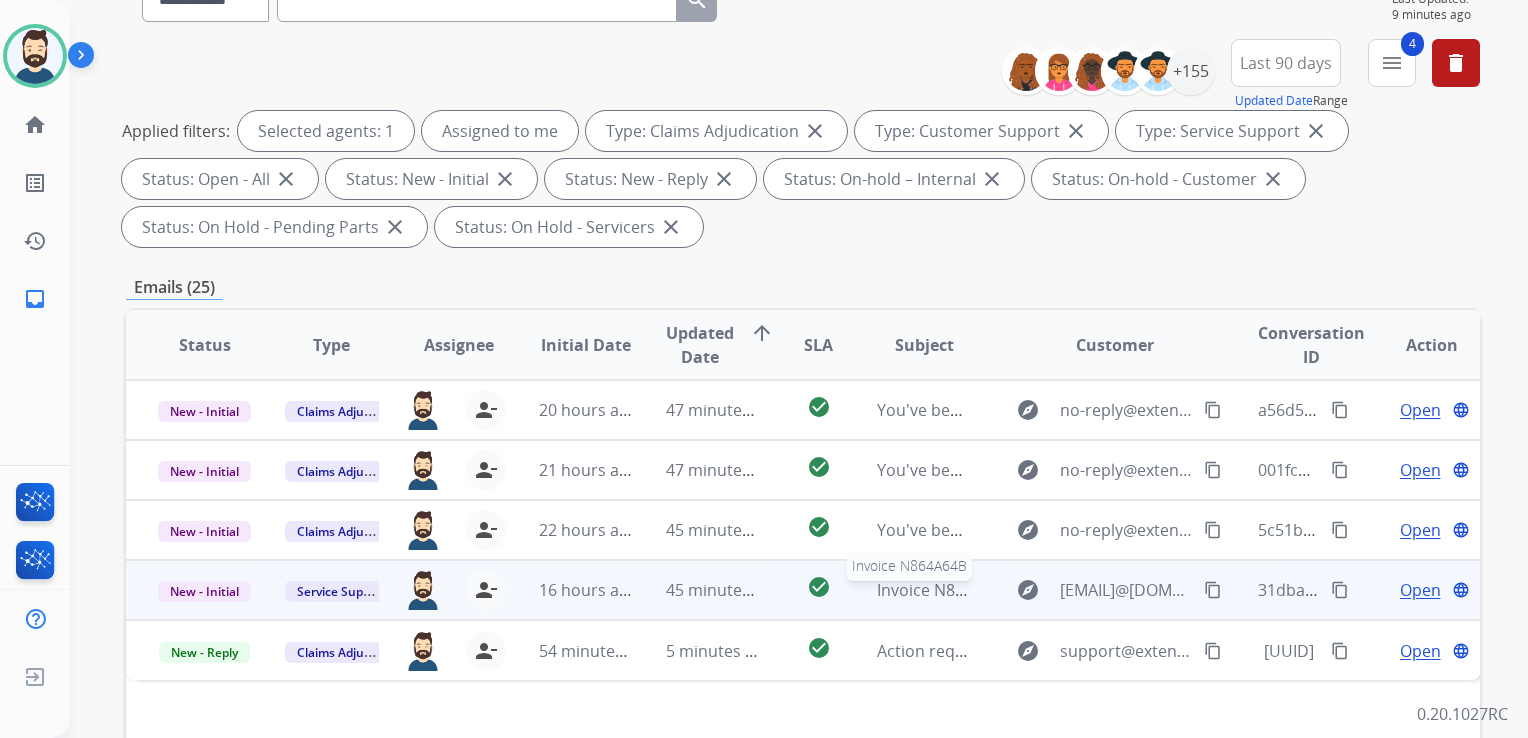 click on "Invoice N864A64B" at bounding box center [944, 590] 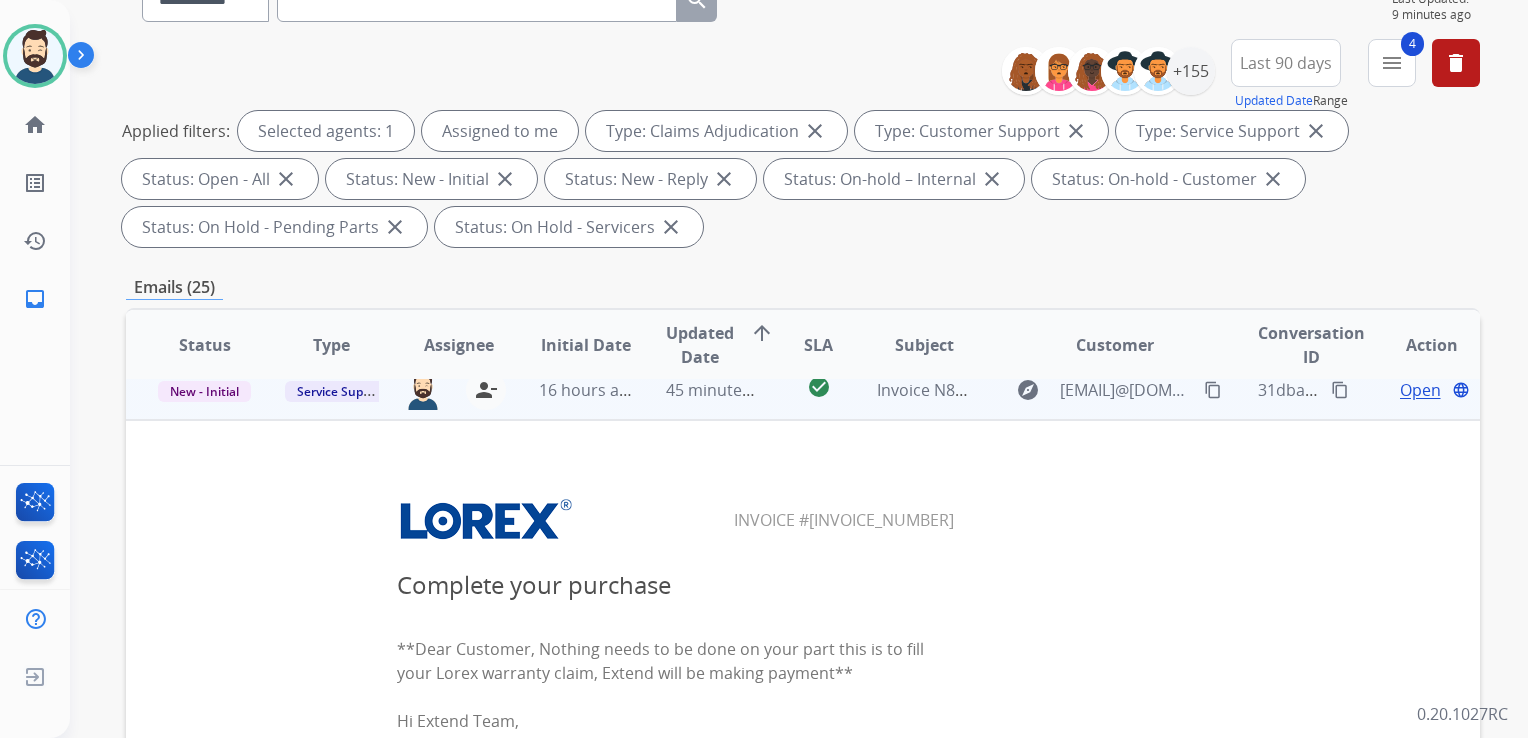 scroll, scrollTop: 80, scrollLeft: 0, axis: vertical 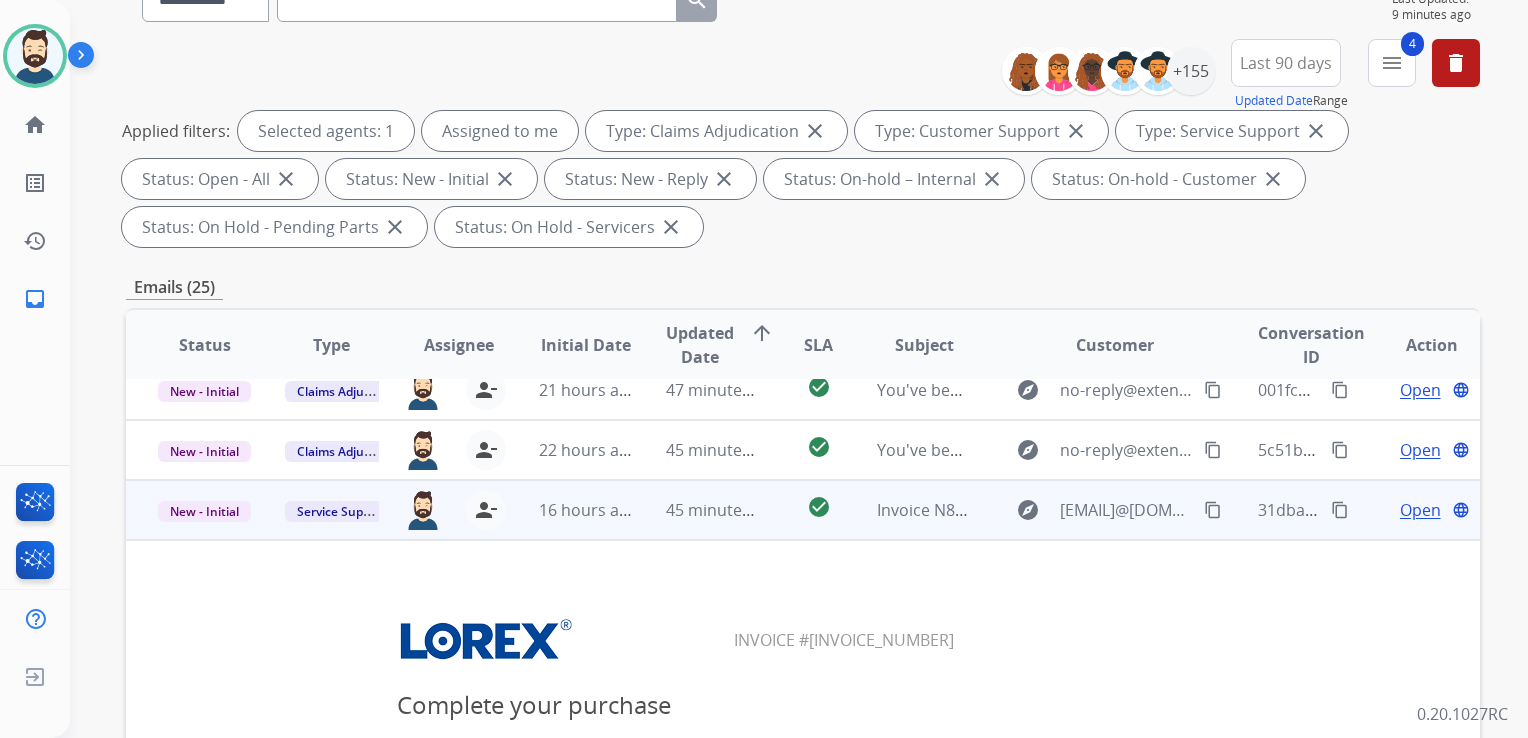 click on "Open" at bounding box center (1420, 510) 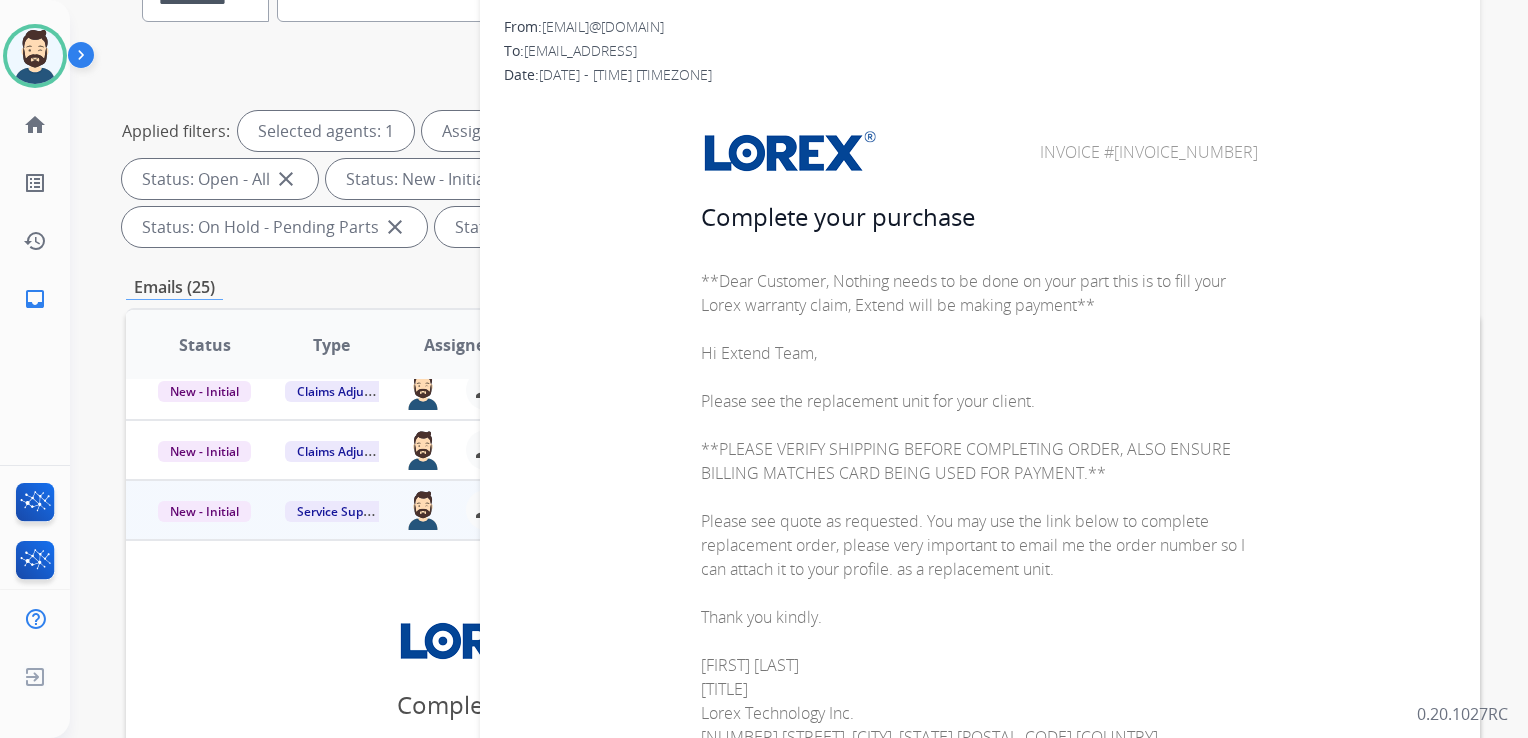 scroll, scrollTop: 100, scrollLeft: 0, axis: vertical 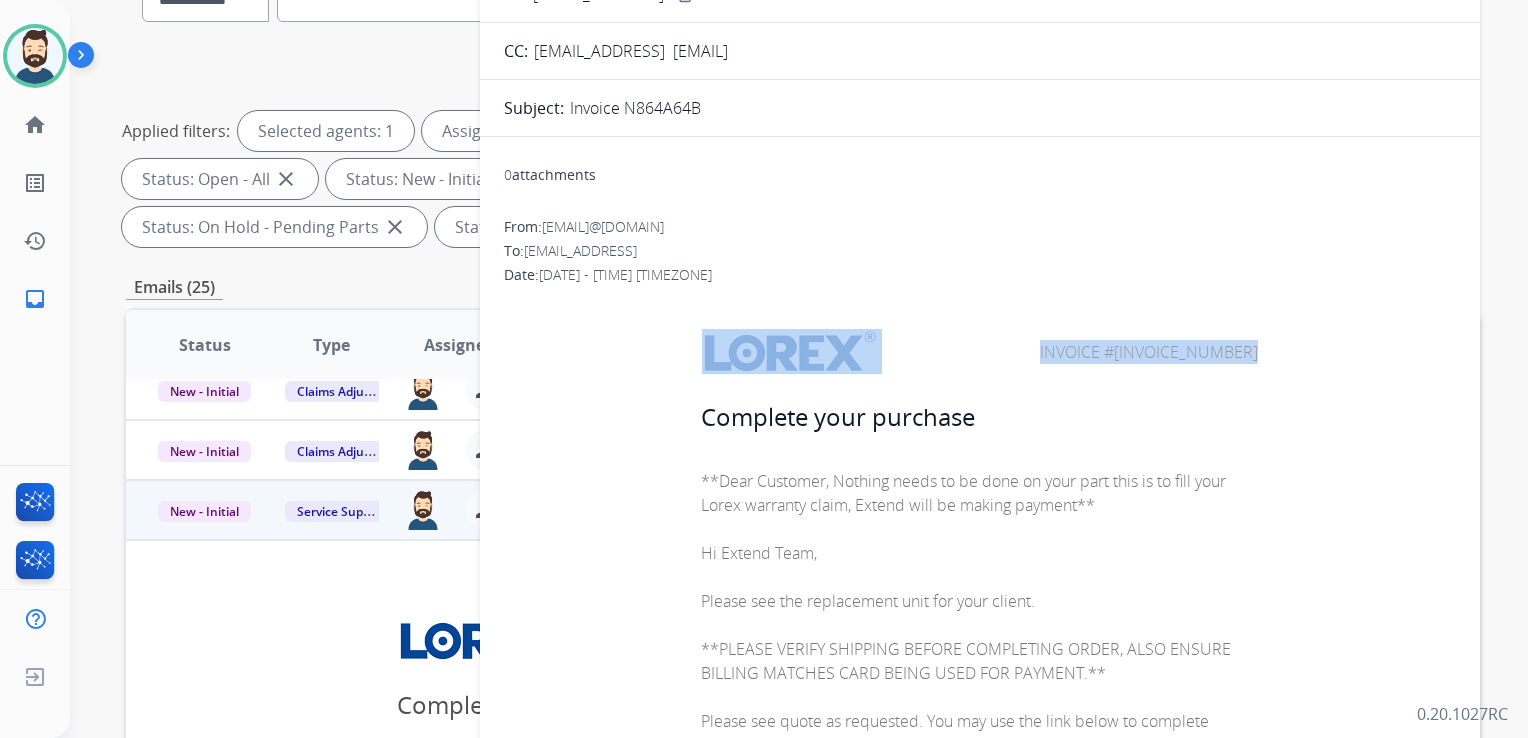 drag, startPoint x: 1111, startPoint y: 349, endPoint x: 1252, endPoint y: 347, distance: 141.01419 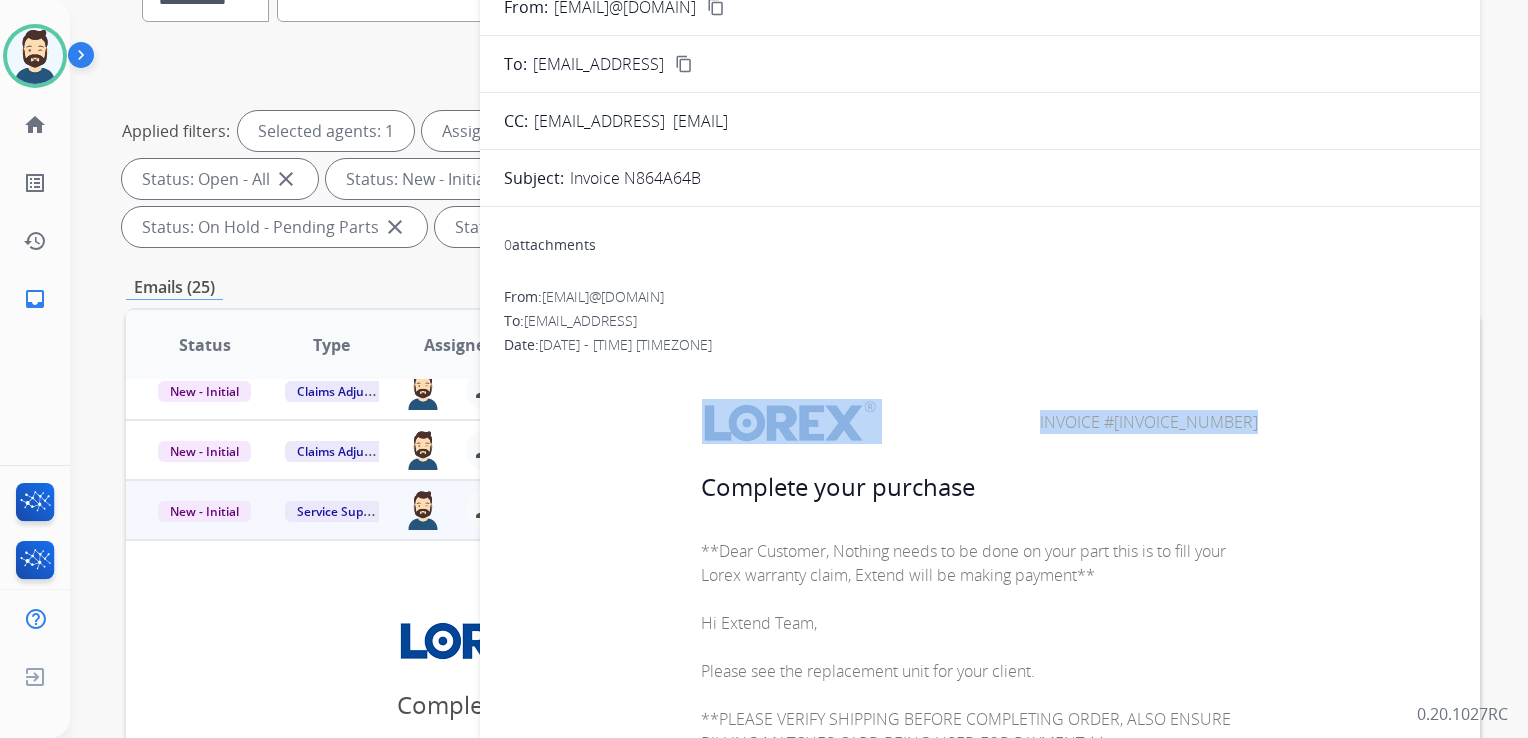 scroll, scrollTop: 0, scrollLeft: 0, axis: both 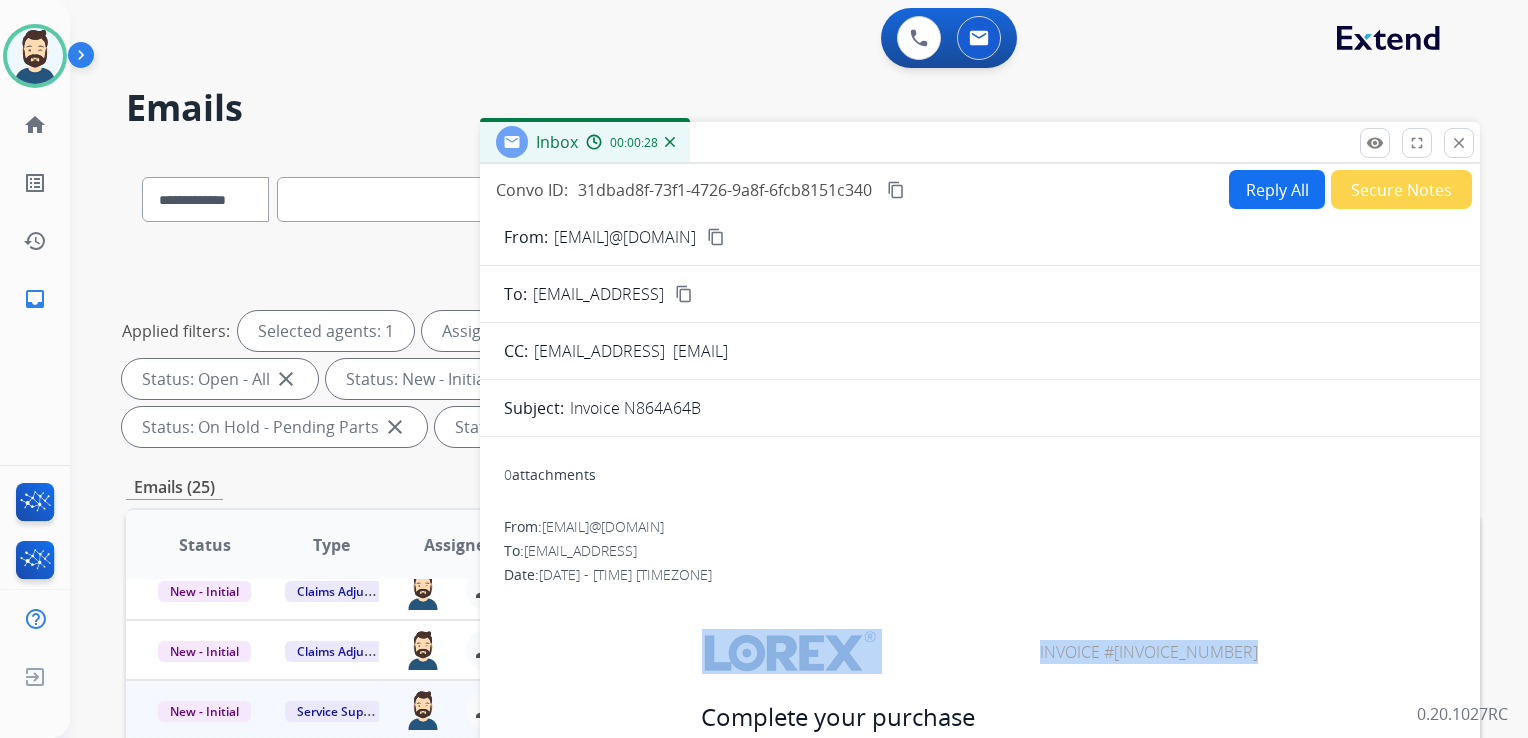 click on "content_copy" at bounding box center [896, 190] 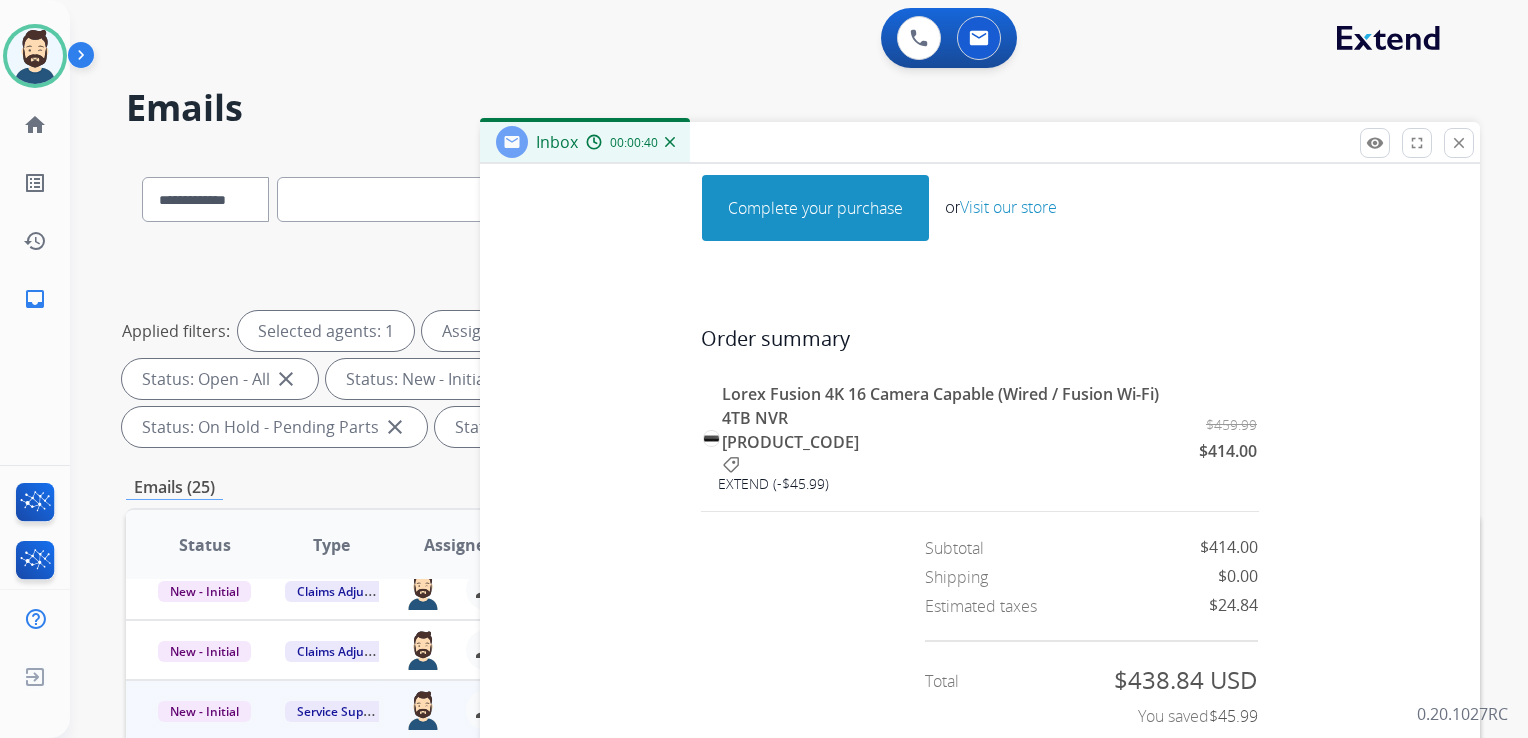 scroll, scrollTop: 970, scrollLeft: 0, axis: vertical 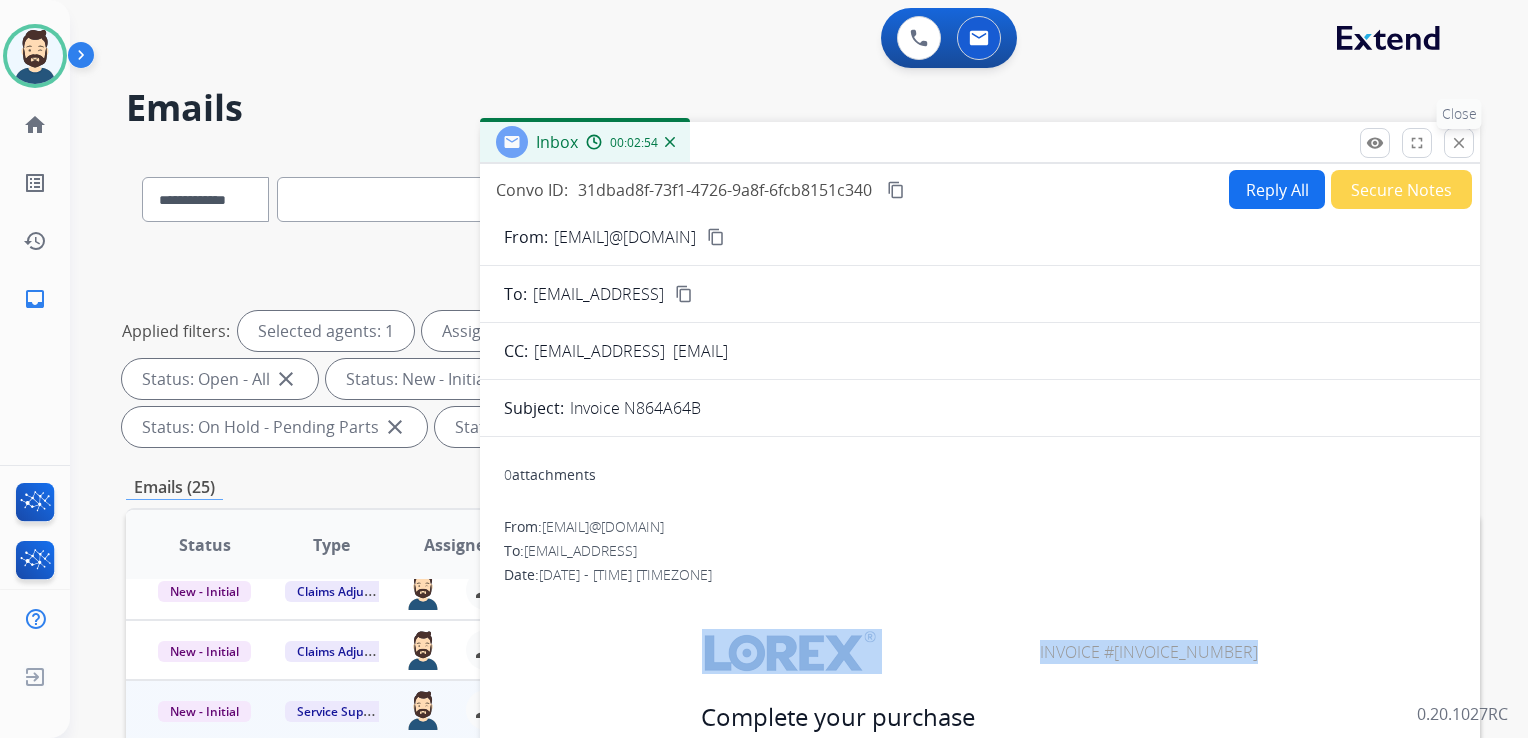 click on "close" at bounding box center [1459, 143] 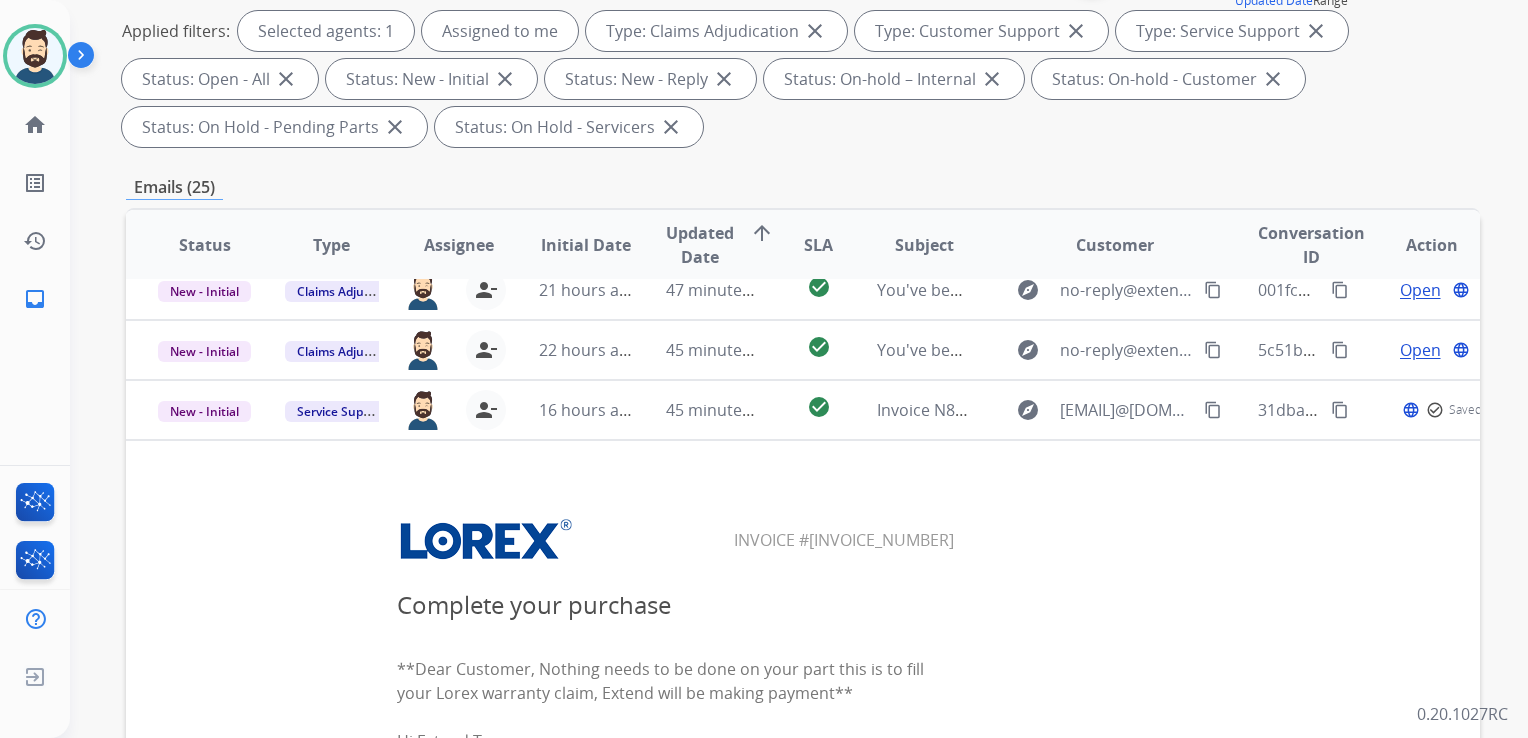 scroll, scrollTop: 500, scrollLeft: 0, axis: vertical 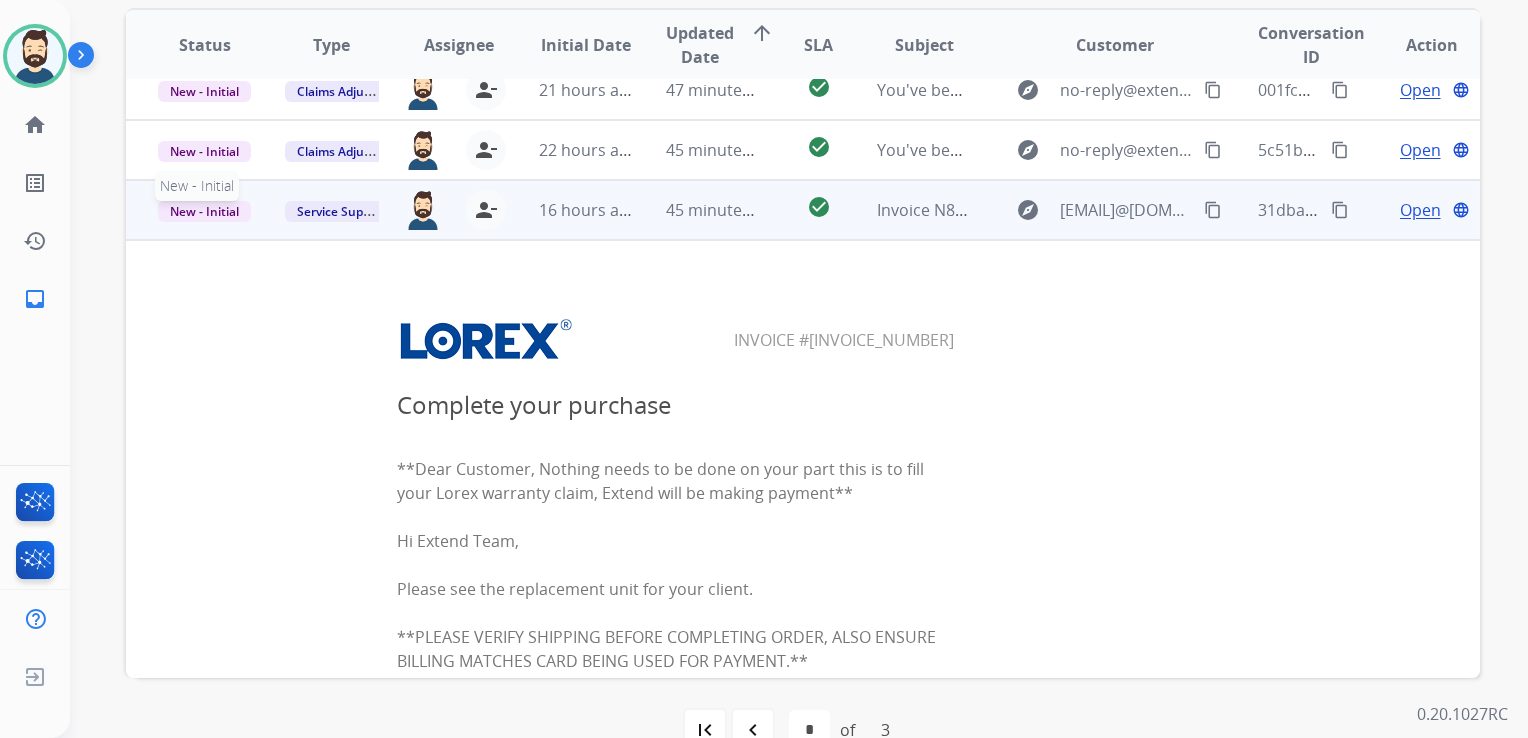 click on "New - Initial" at bounding box center [204, 211] 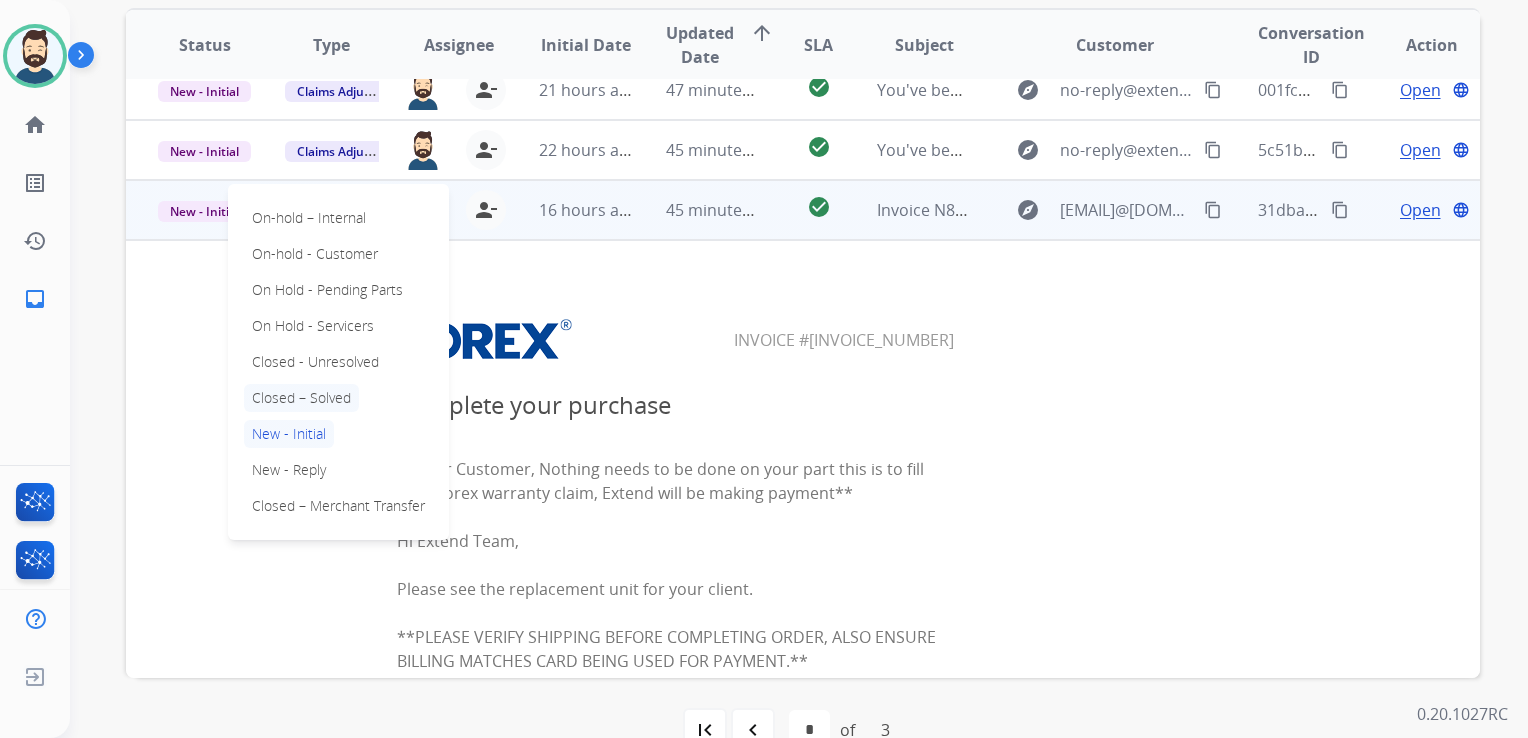 click on "Closed – Solved" at bounding box center (301, 398) 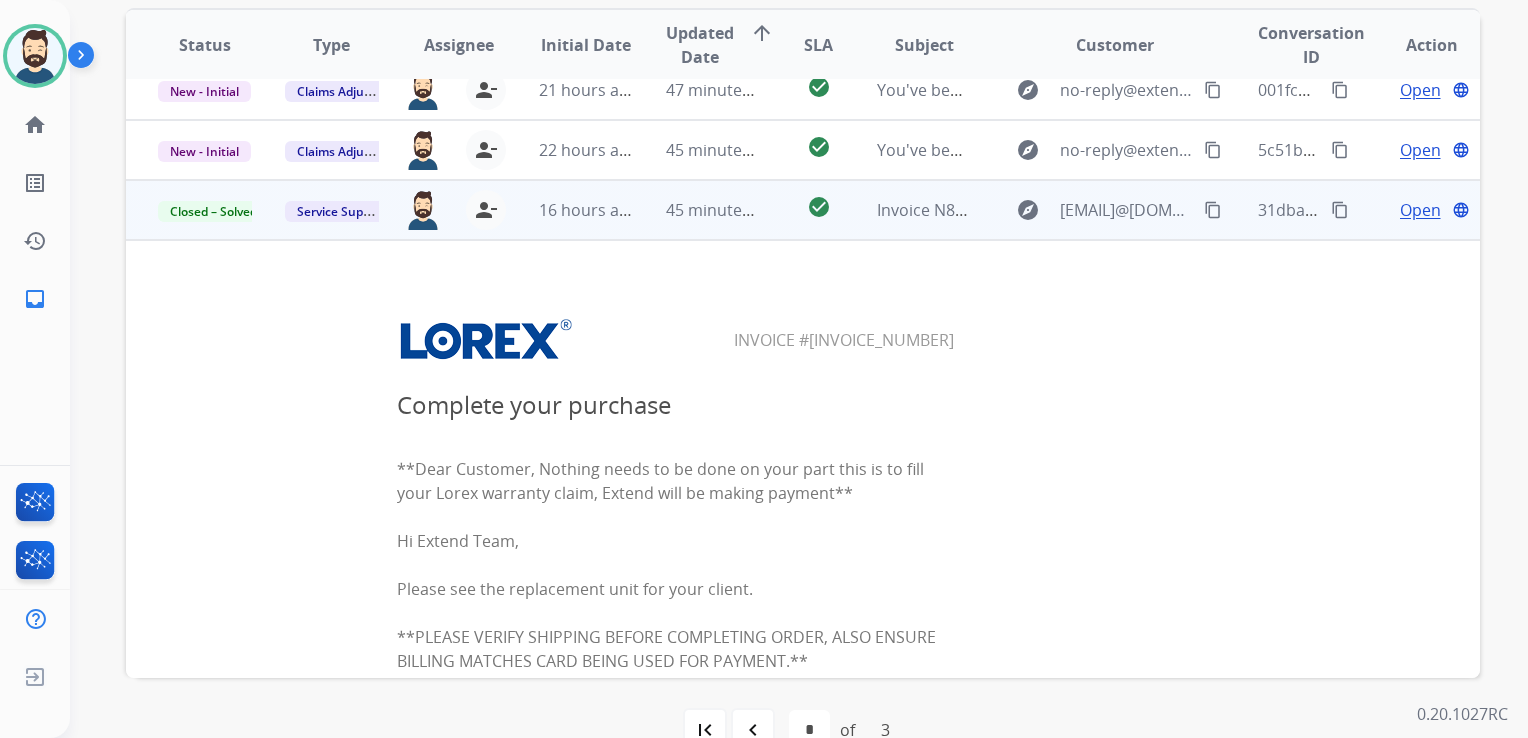 click on "16 hours ago" at bounding box center (570, 210) 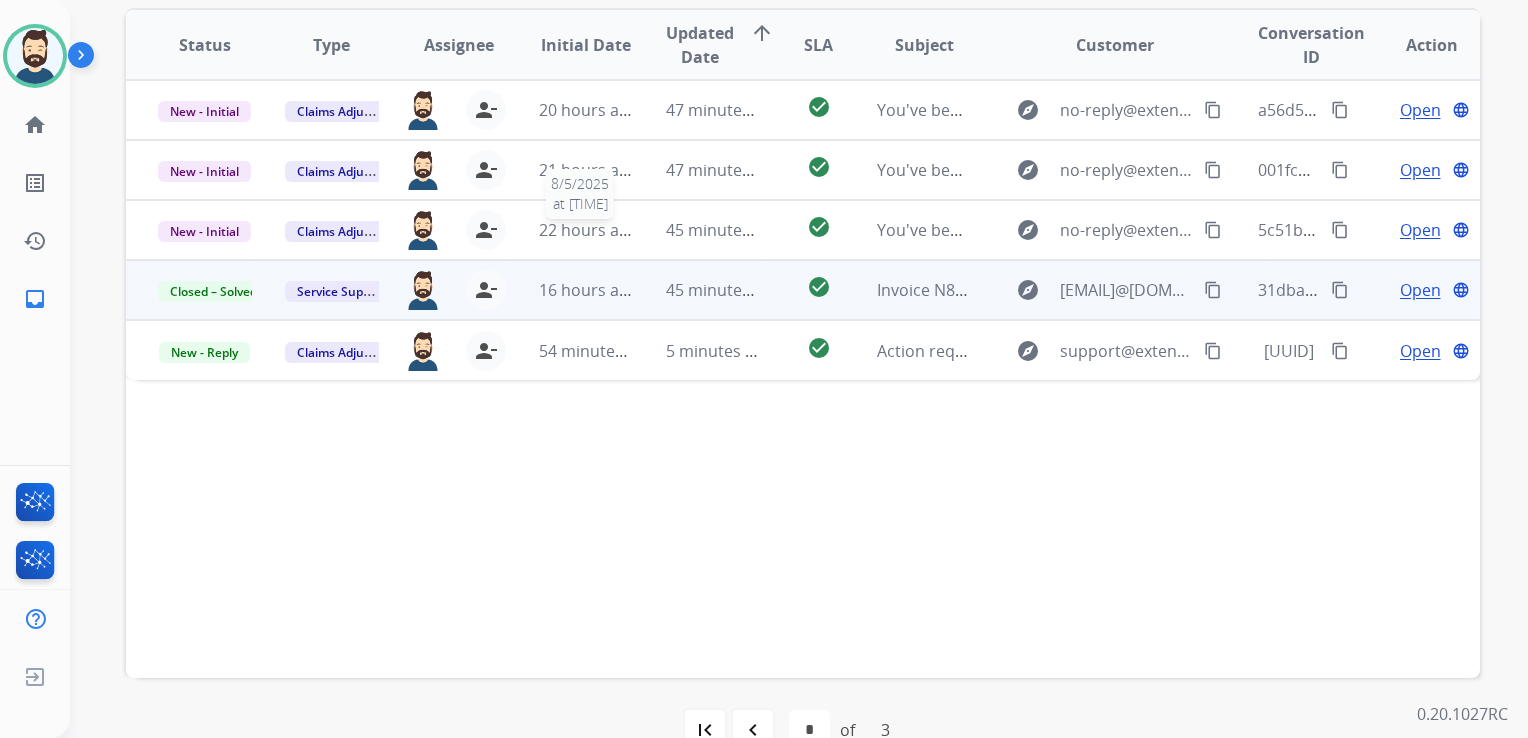 scroll, scrollTop: 0, scrollLeft: 0, axis: both 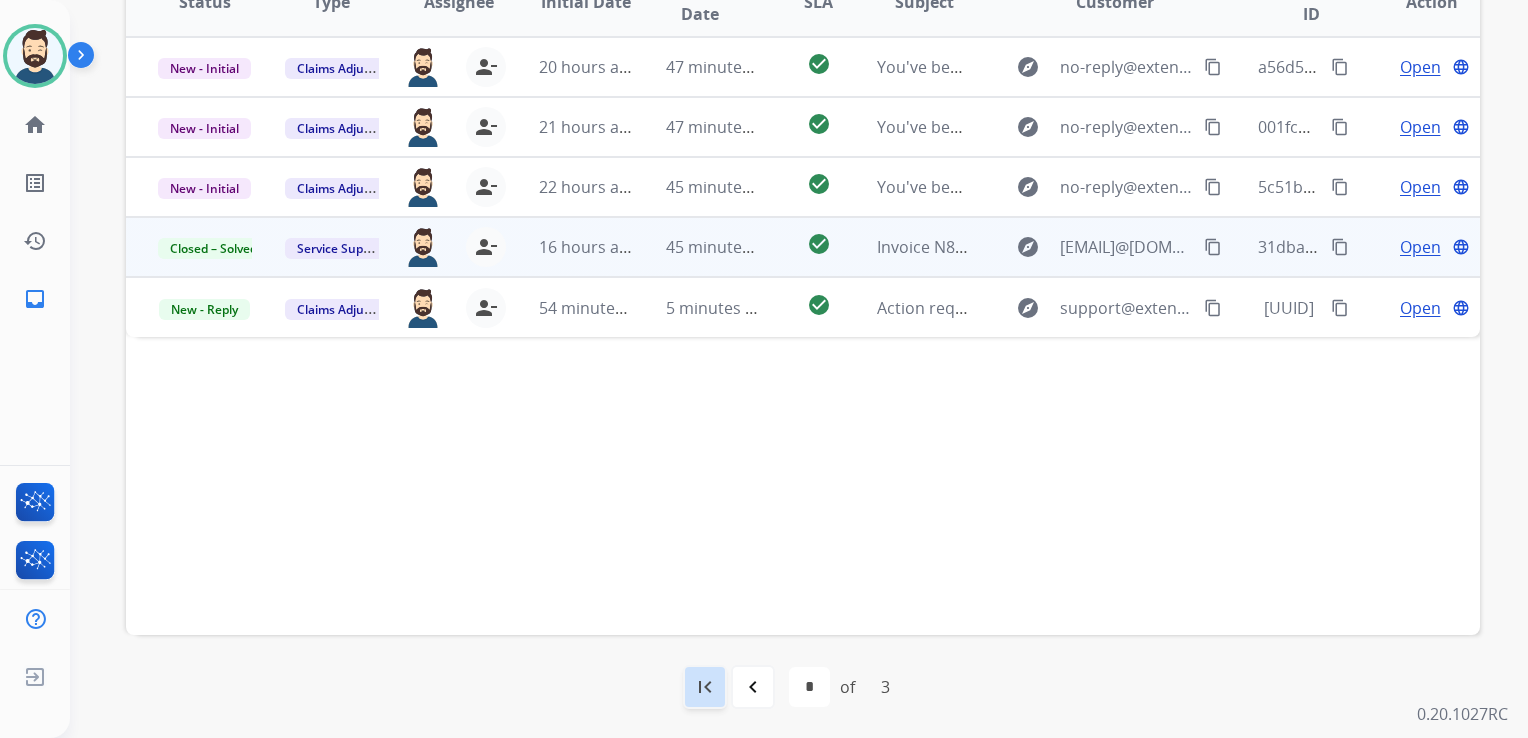 click on "first_page" at bounding box center (705, 687) 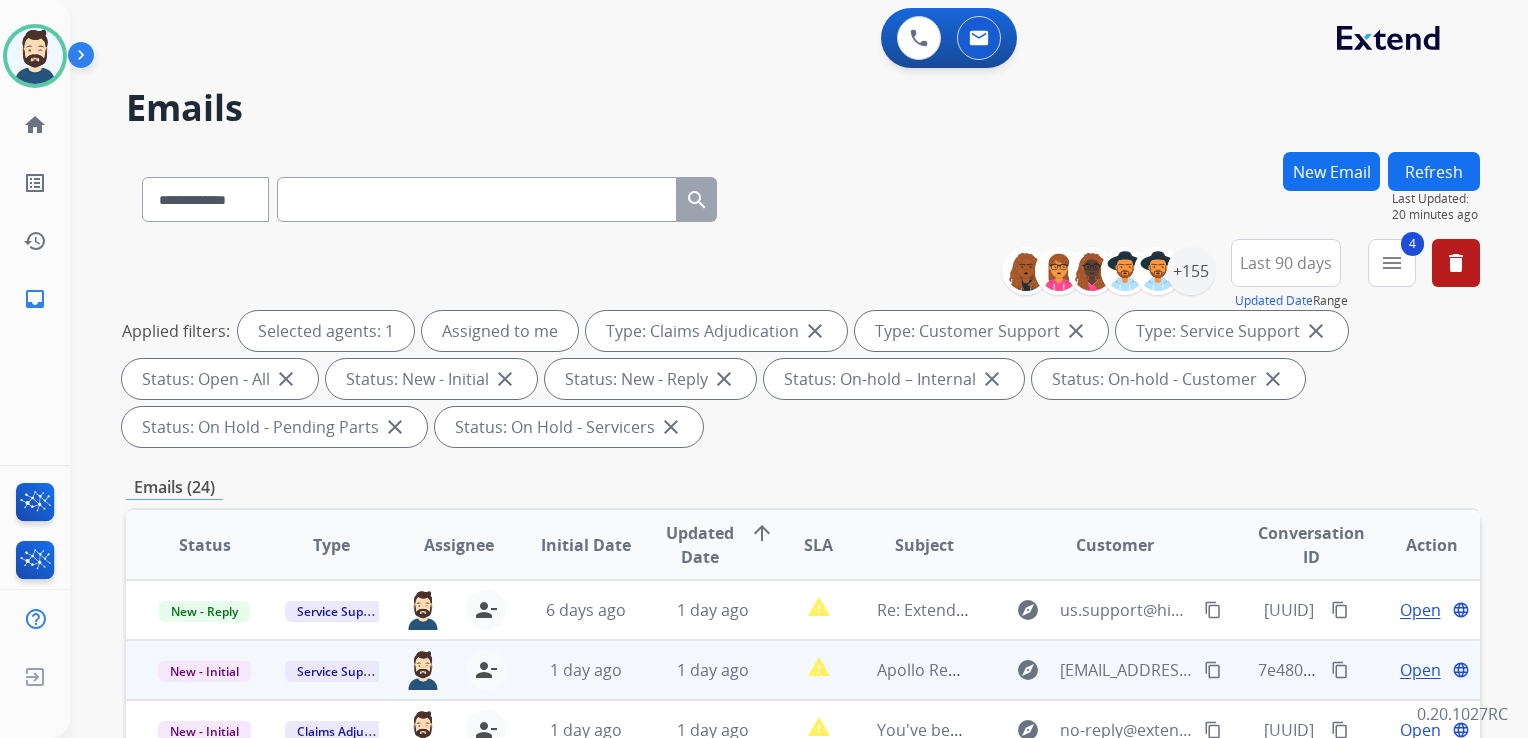 scroll, scrollTop: 300, scrollLeft: 0, axis: vertical 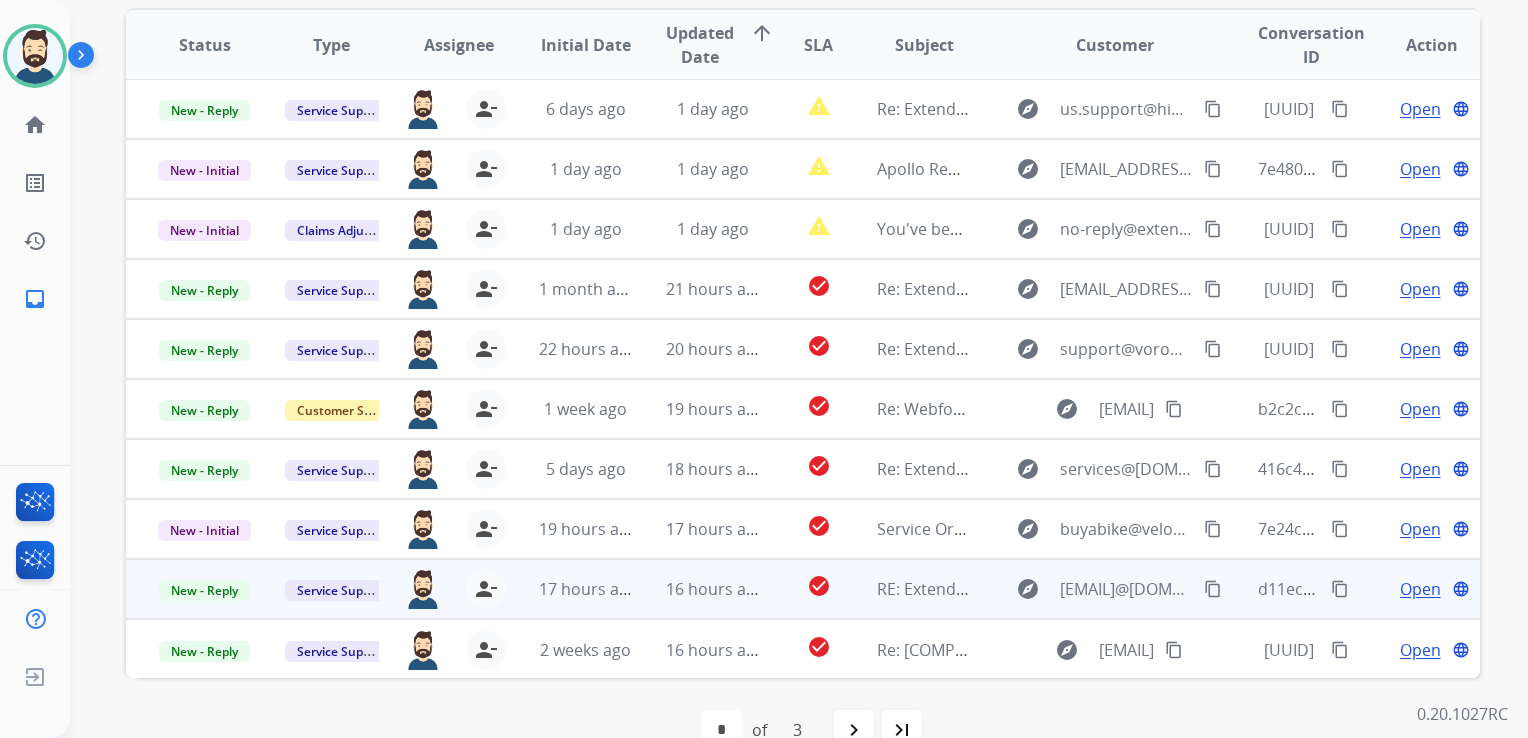 click on "check_circle" at bounding box center (803, 589) 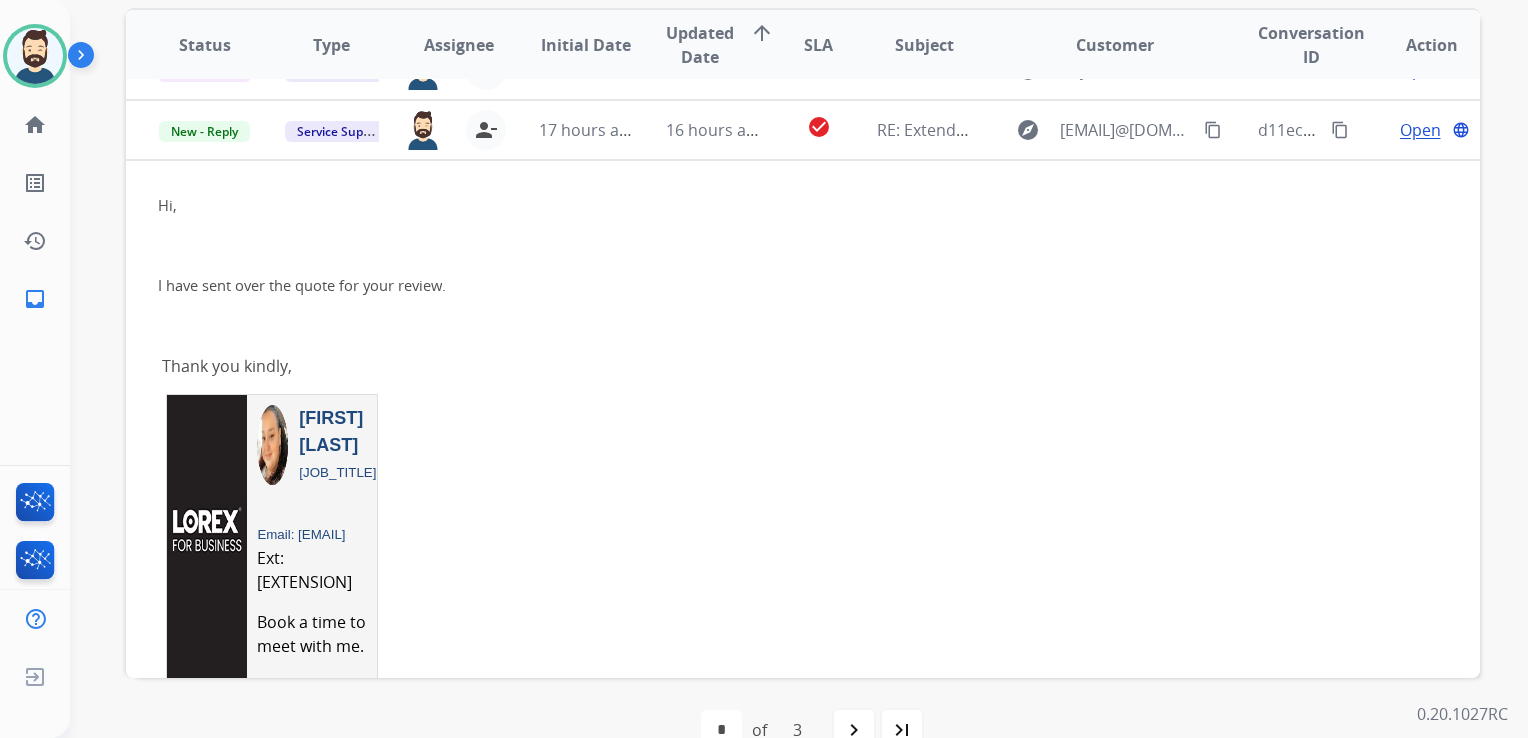 scroll, scrollTop: 480, scrollLeft: 0, axis: vertical 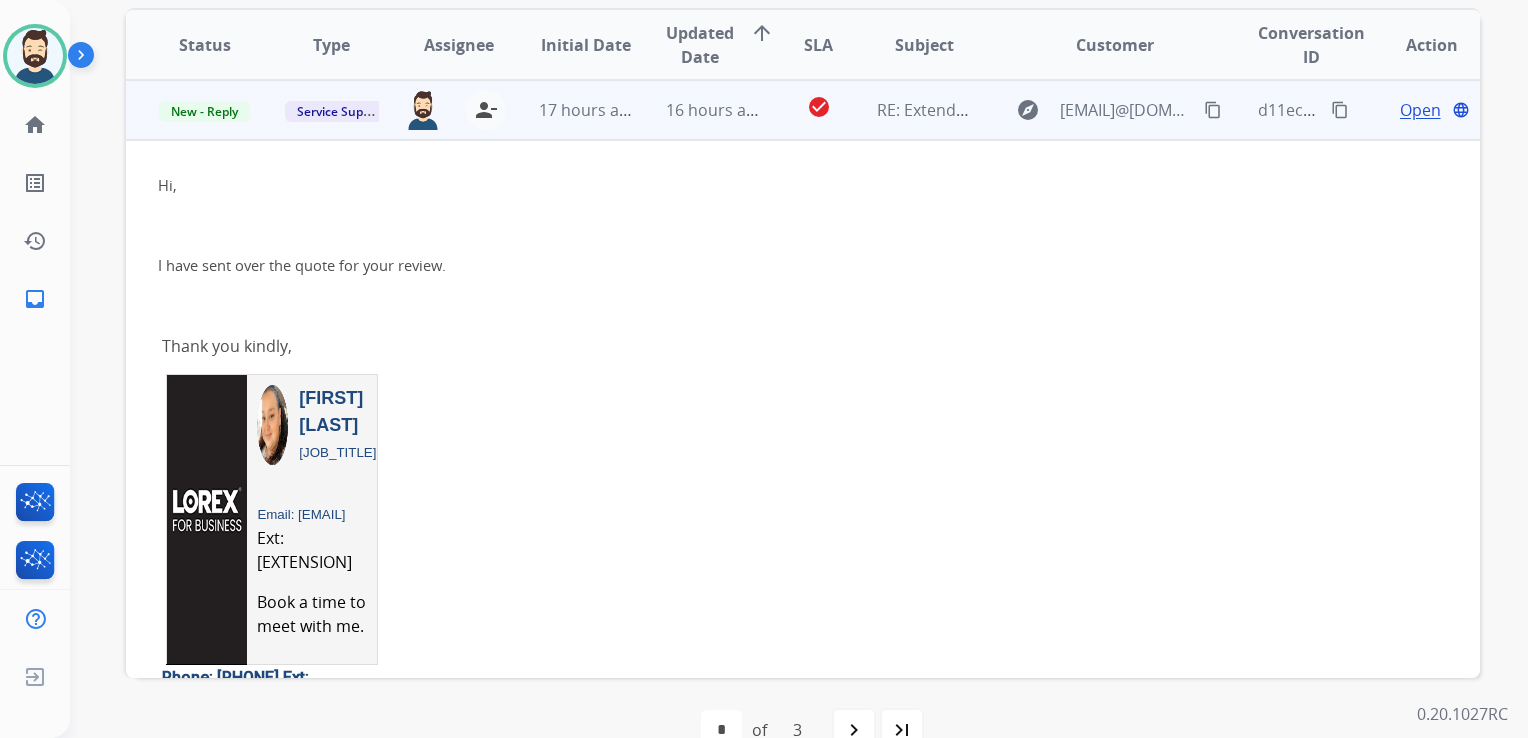 click on "Open" at bounding box center (1420, 110) 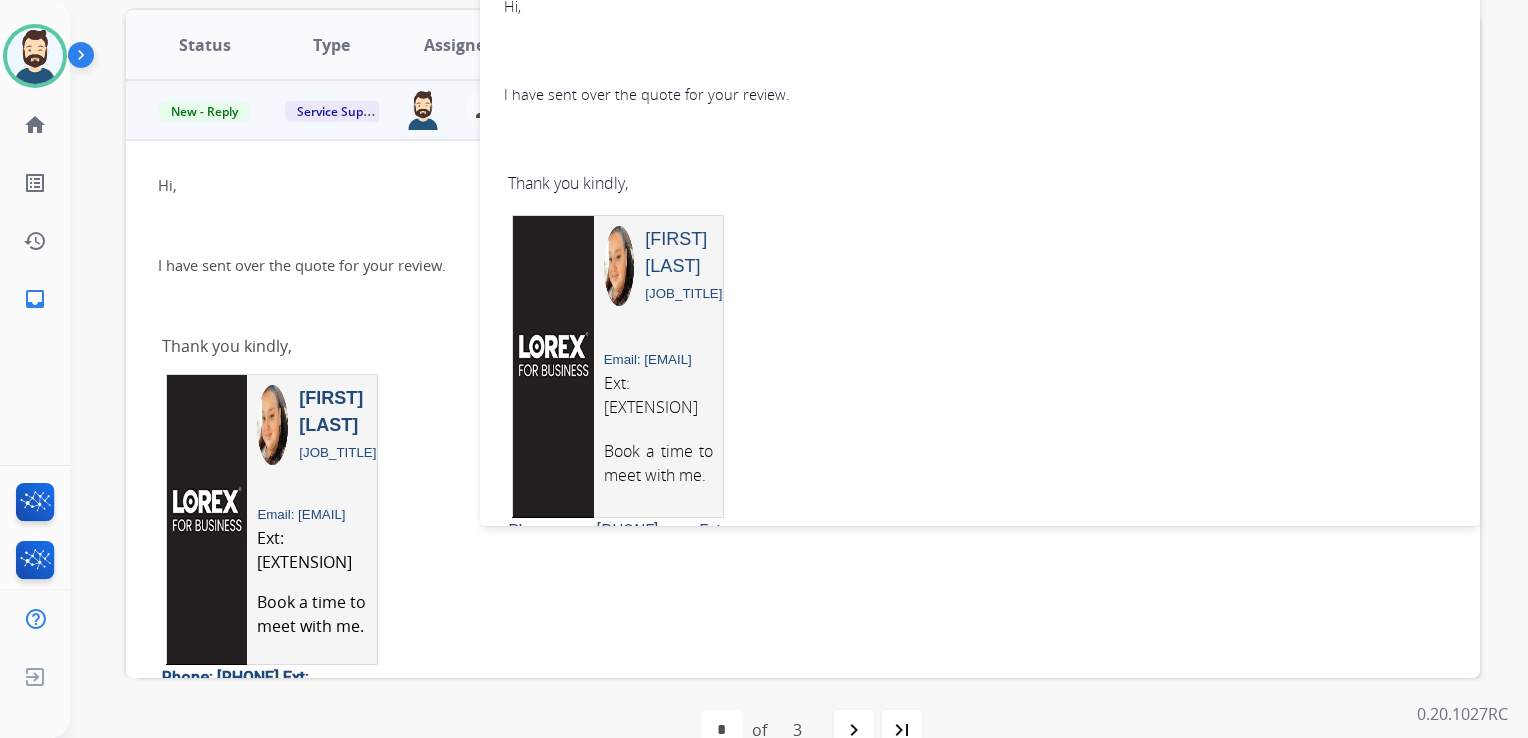 scroll, scrollTop: 0, scrollLeft: 0, axis: both 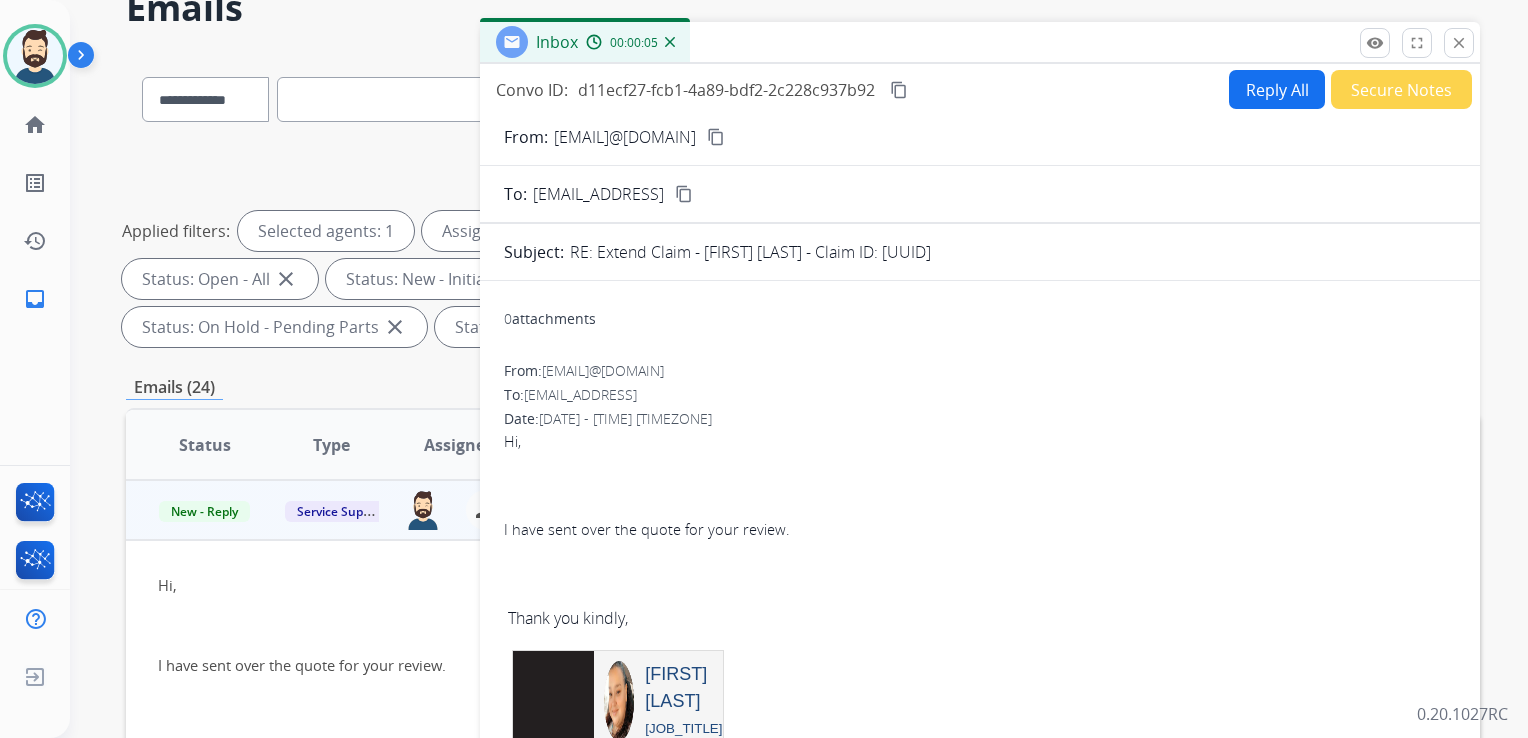 click on "Reply All" at bounding box center [1277, 89] 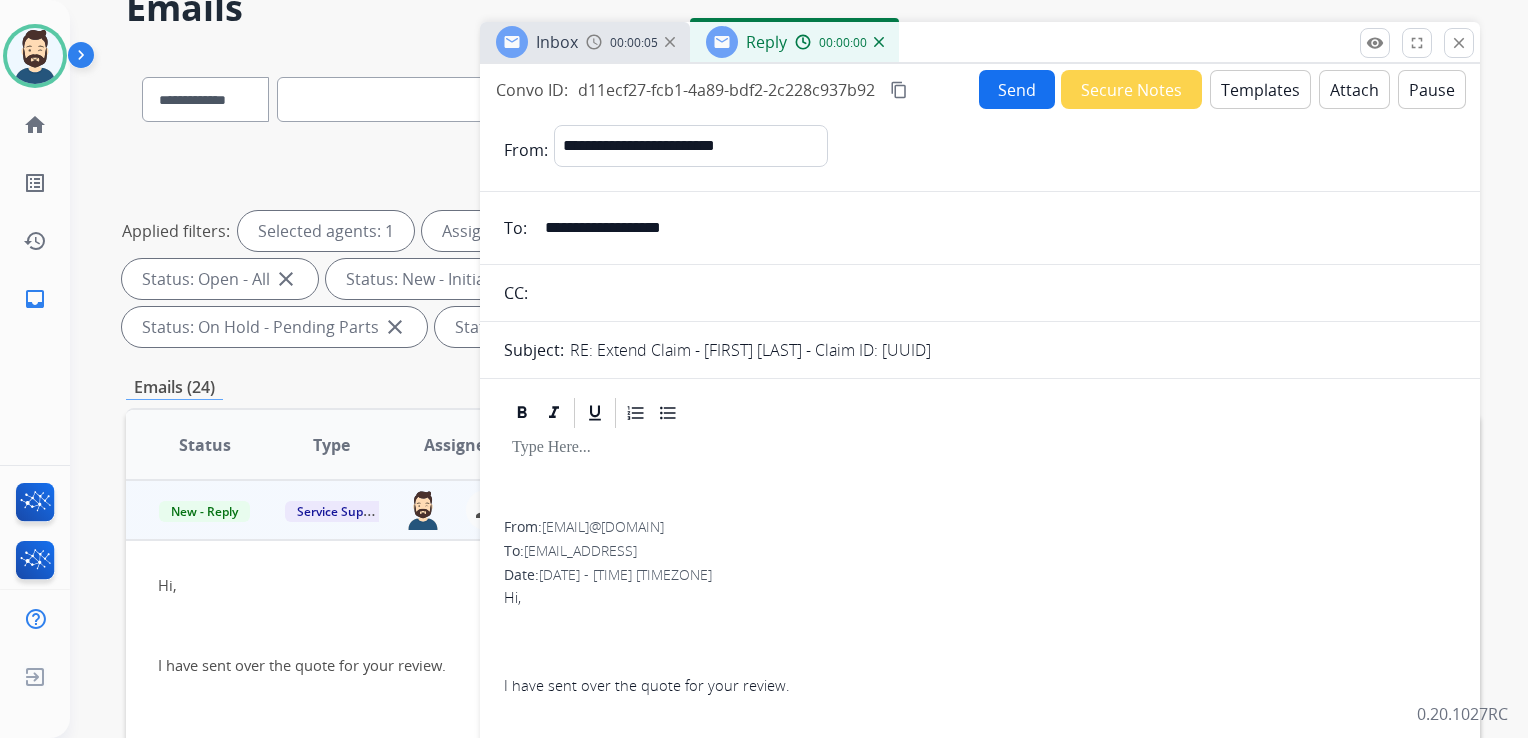 click on "Templates" at bounding box center [1260, 89] 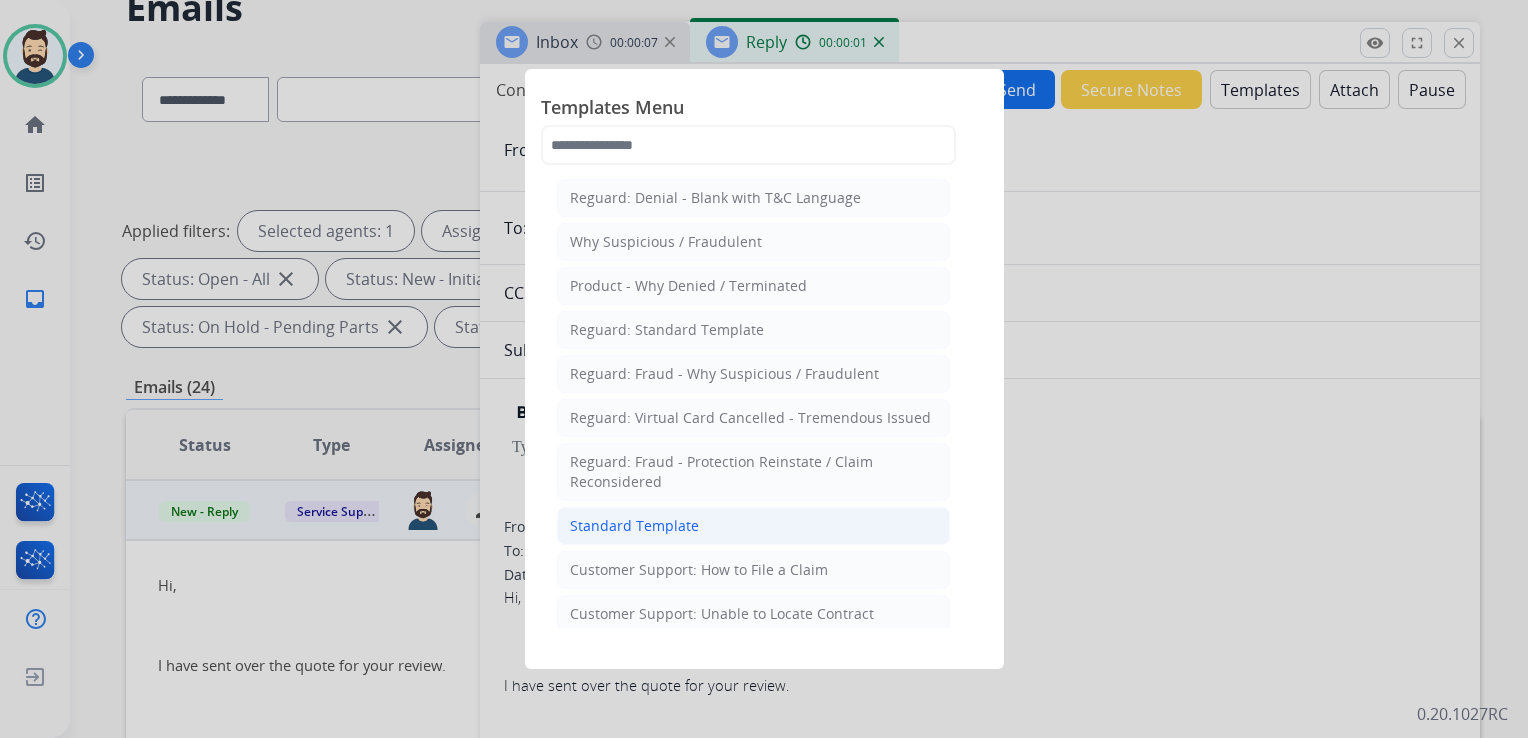drag, startPoint x: 625, startPoint y: 522, endPoint x: 627, endPoint y: 490, distance: 32.06244 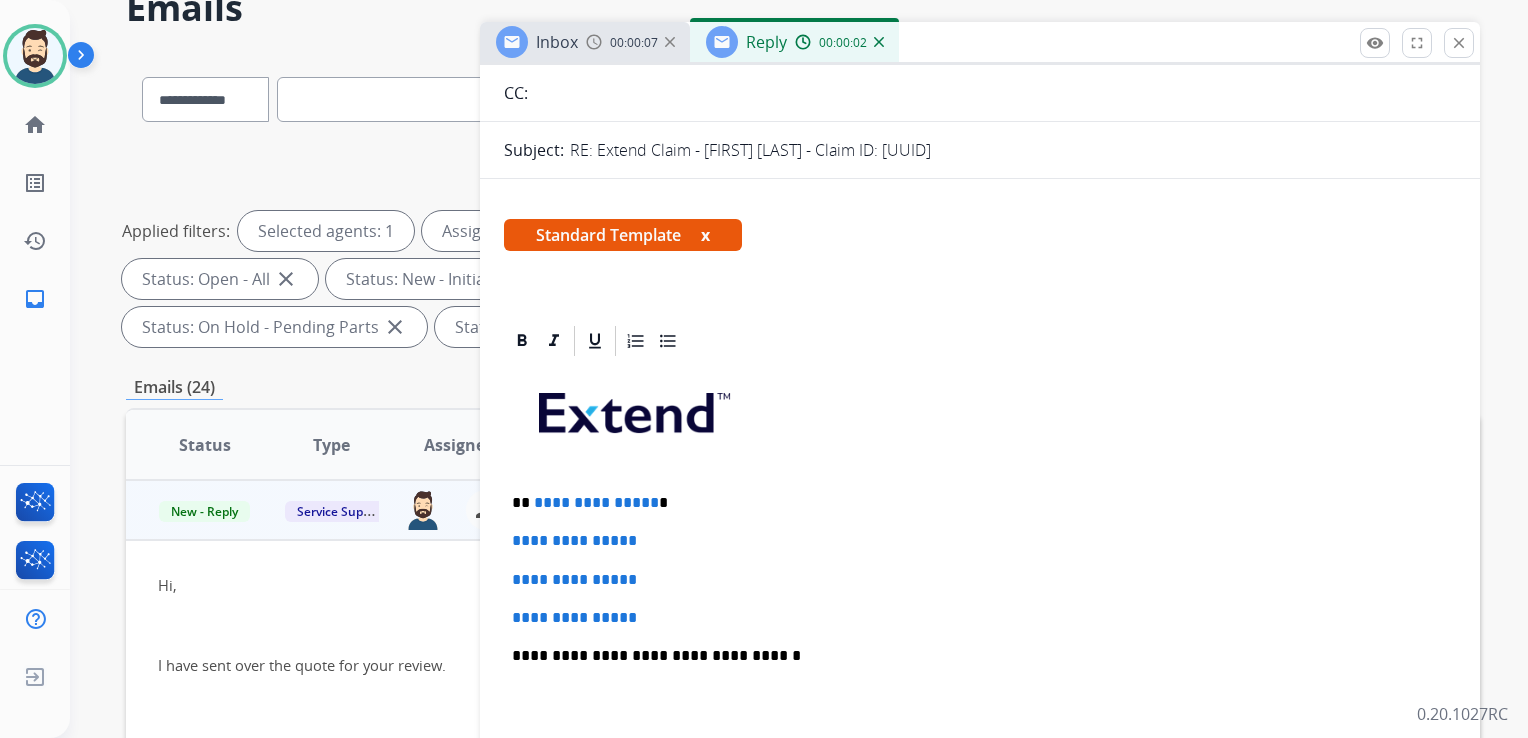 scroll, scrollTop: 400, scrollLeft: 0, axis: vertical 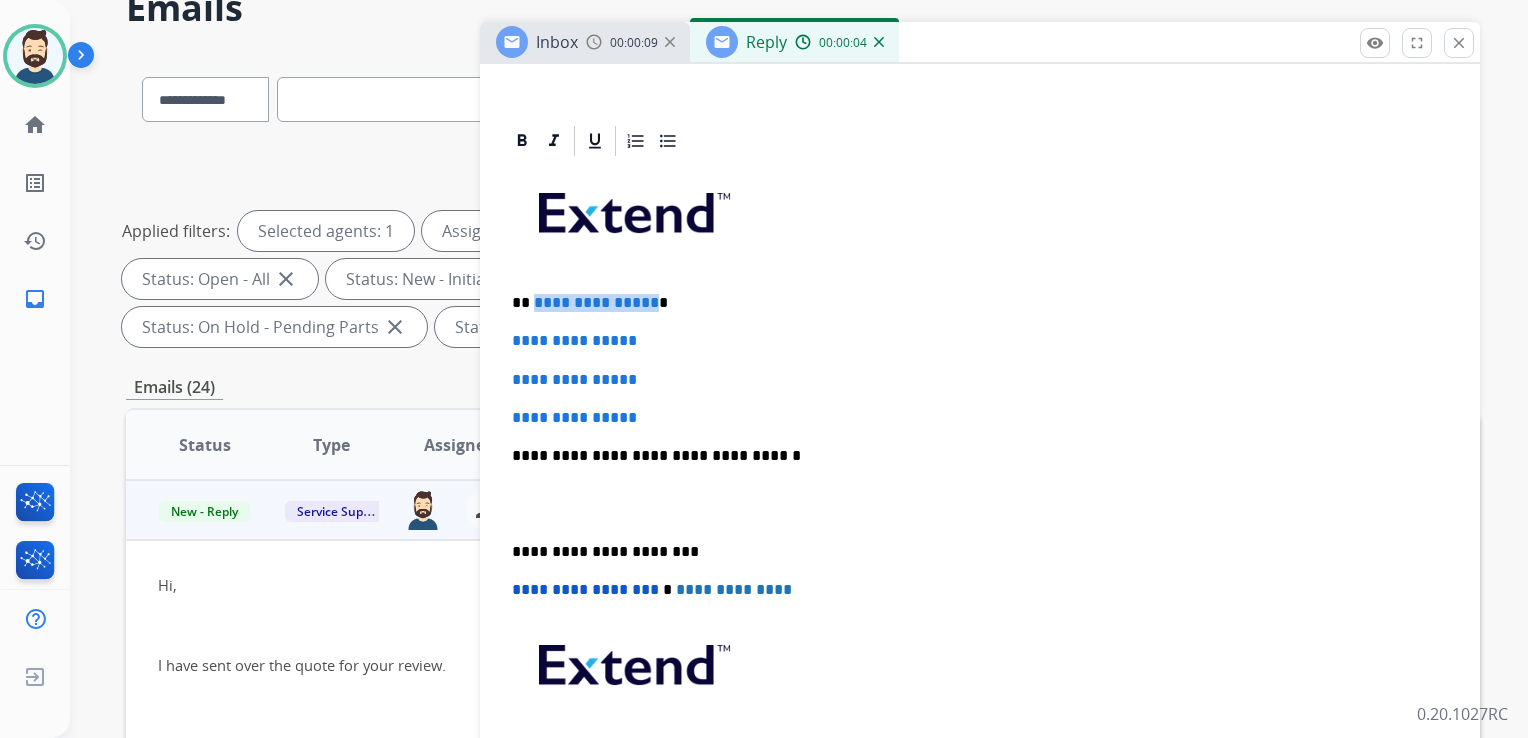 drag, startPoint x: 533, startPoint y: 306, endPoint x: 644, endPoint y: 306, distance: 111 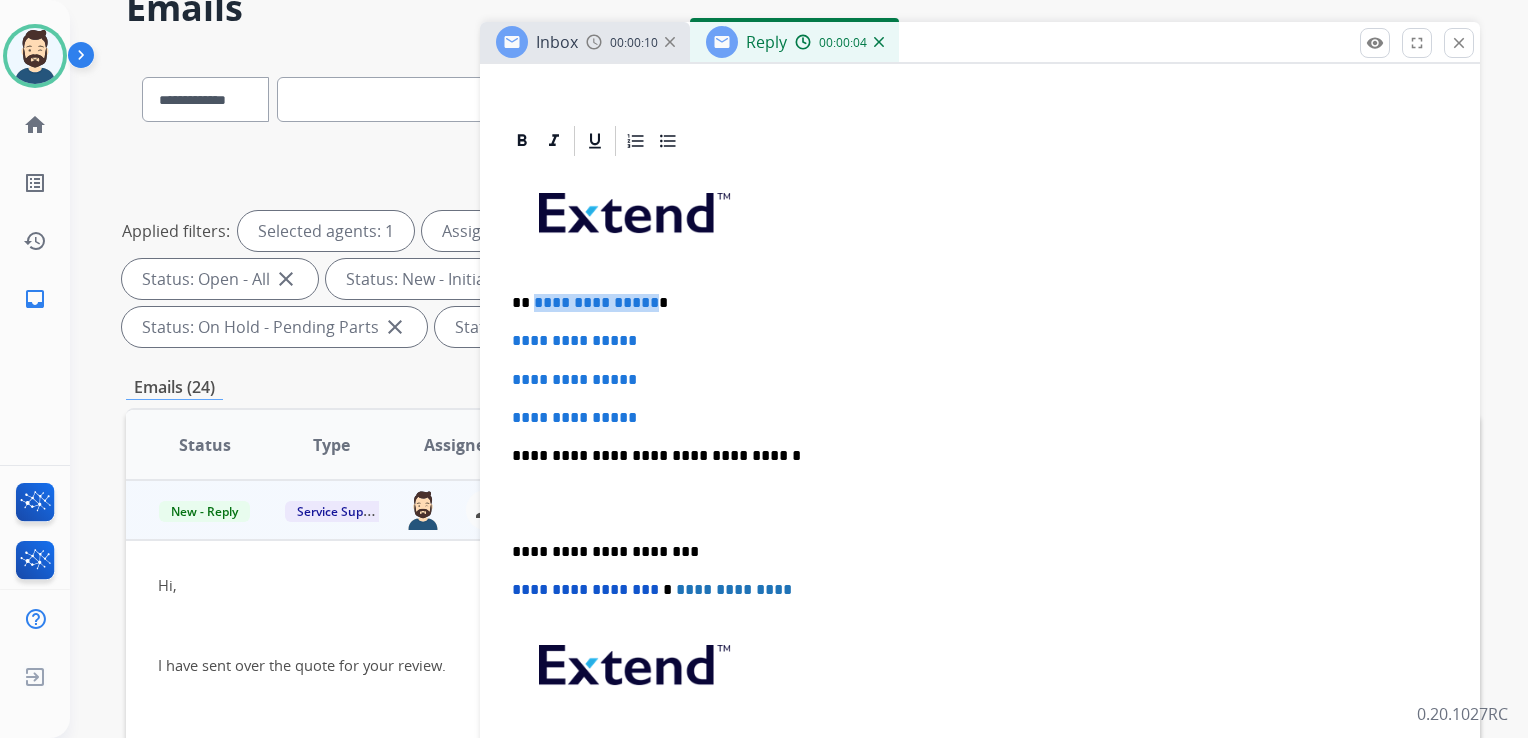 type 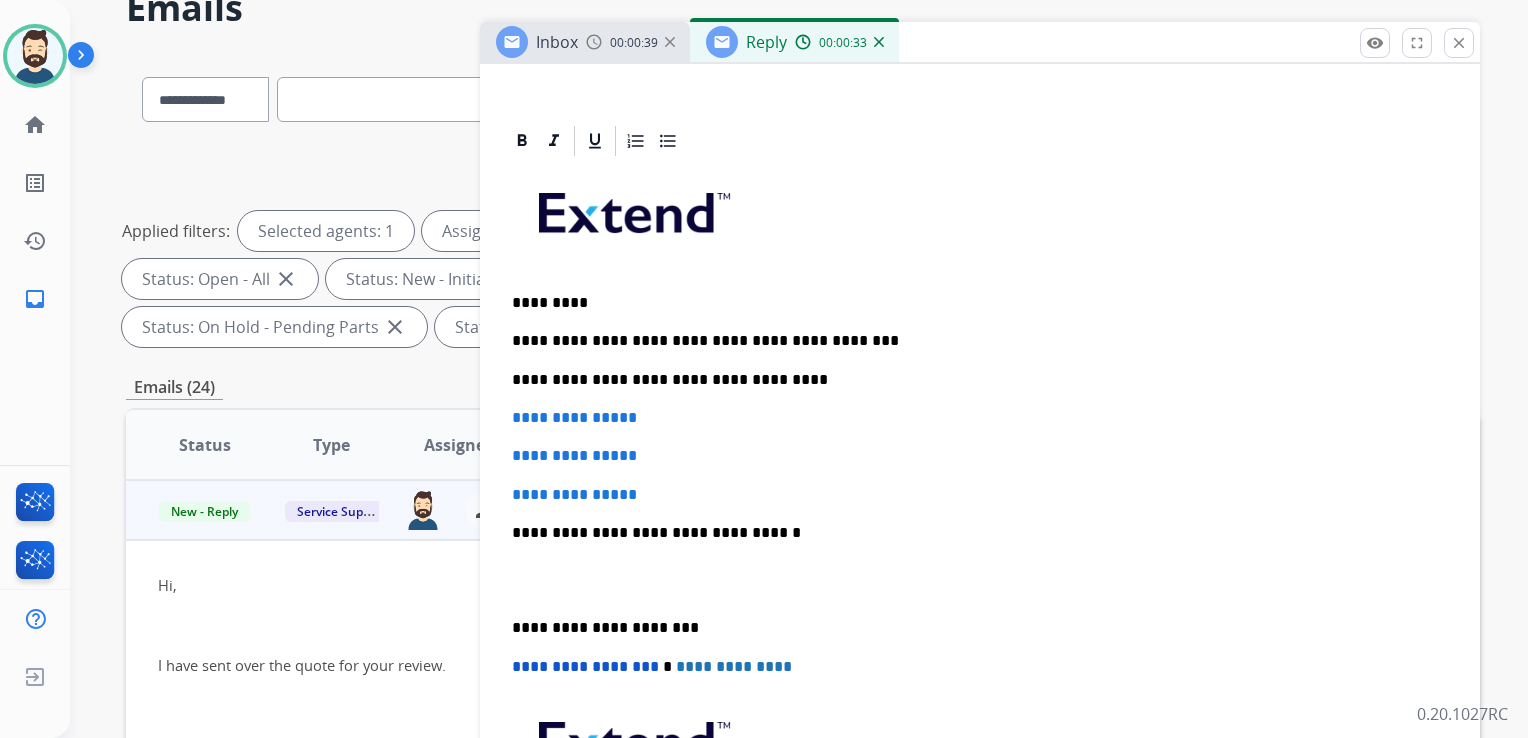 click on "**********" at bounding box center [972, 380] 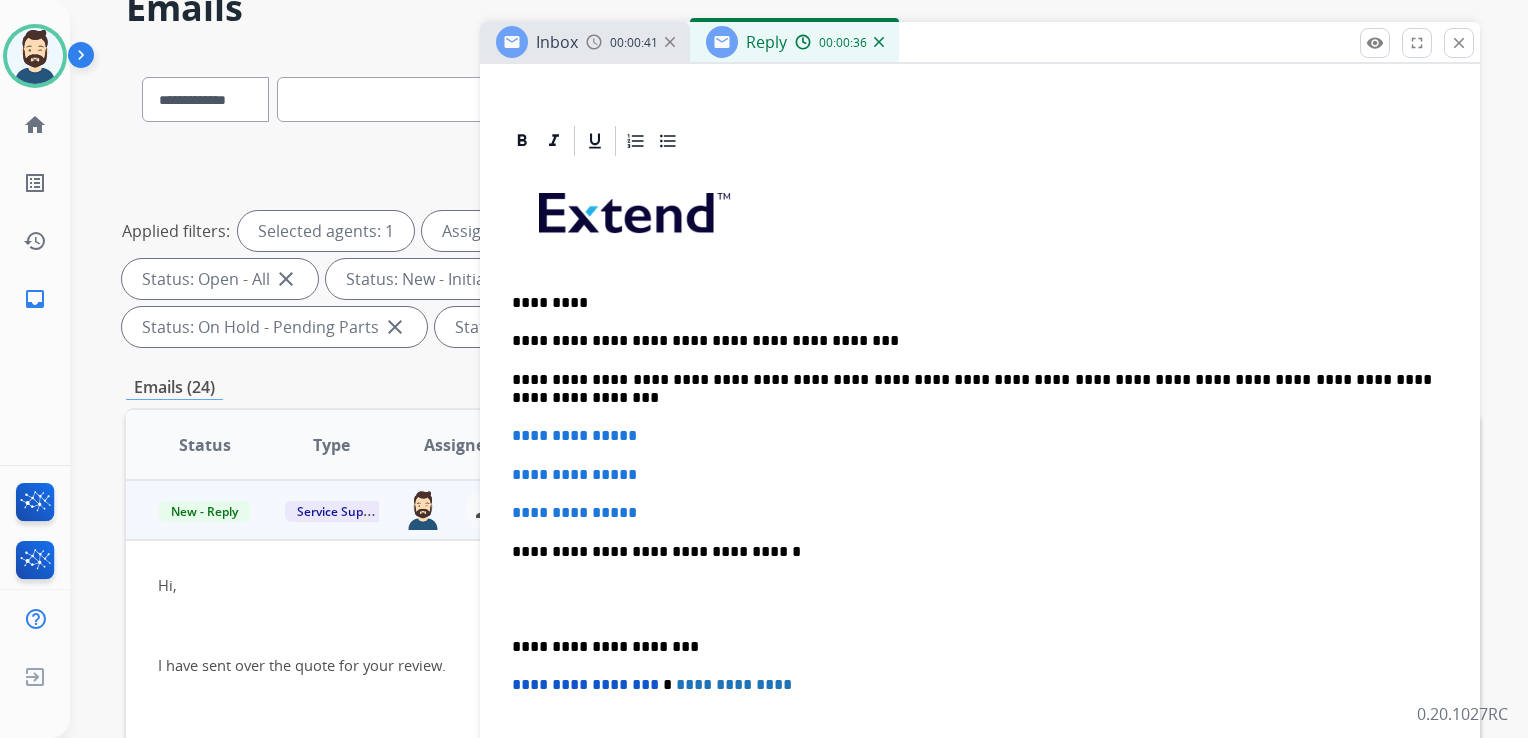 click on "**********" at bounding box center [972, 389] 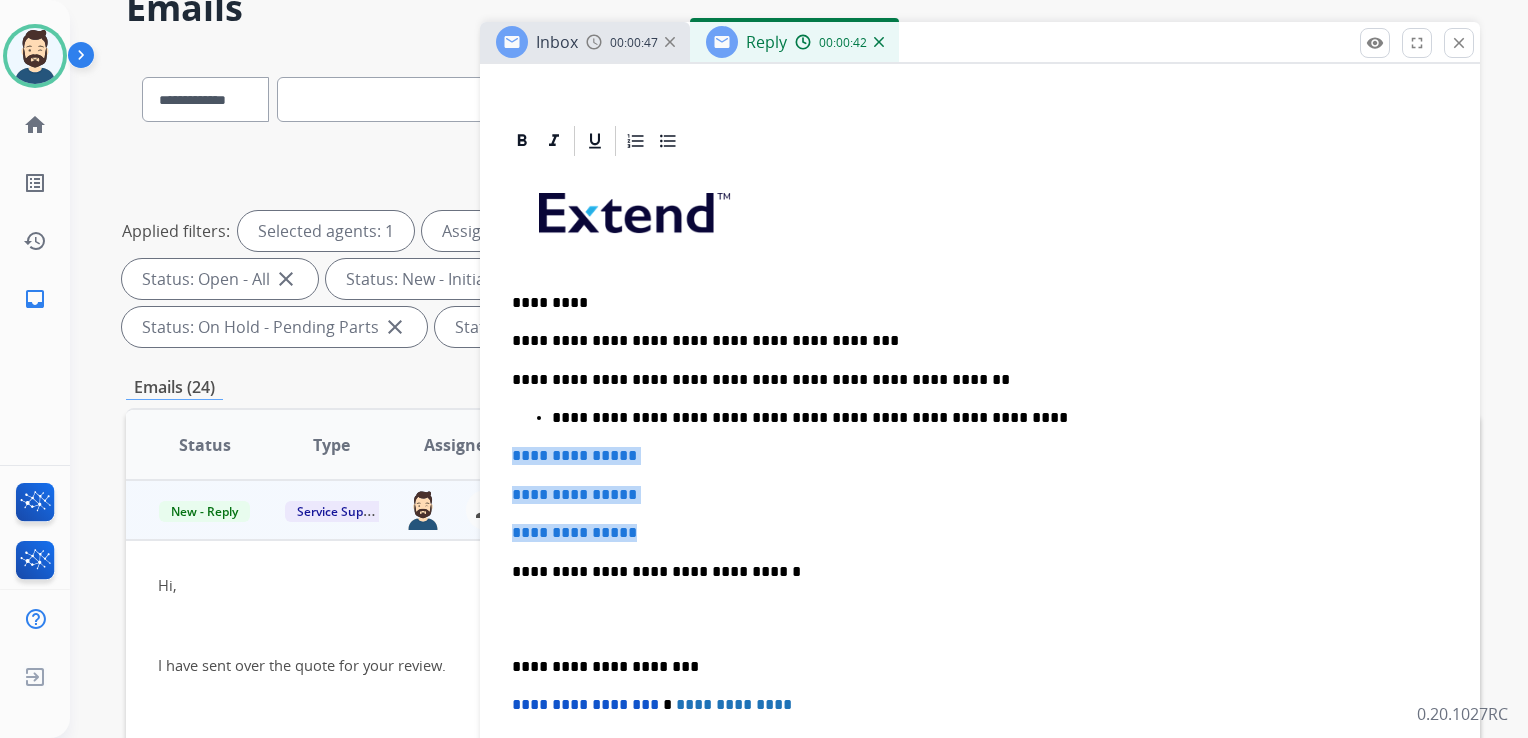 drag, startPoint x: 510, startPoint y: 458, endPoint x: 674, endPoint y: 525, distance: 177.15813 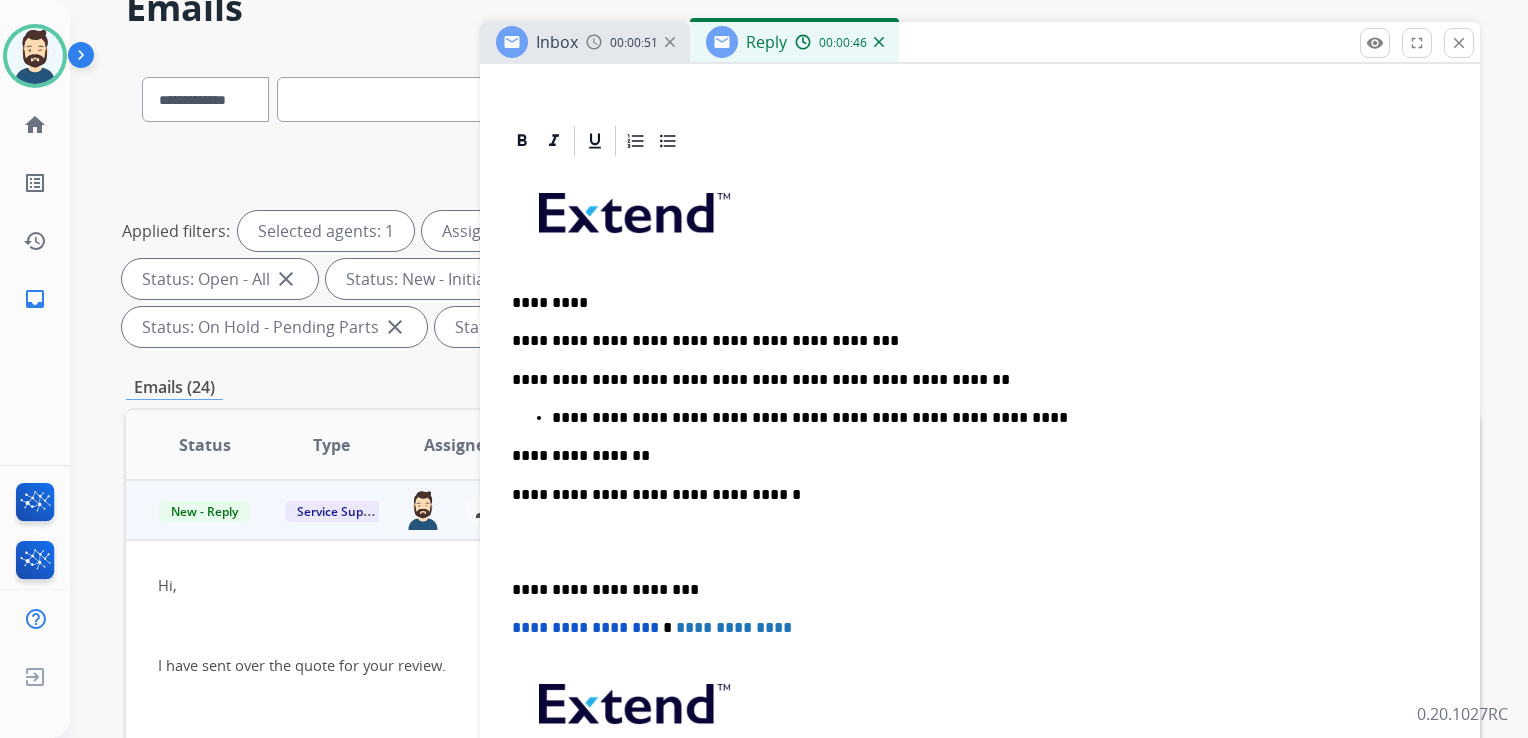 click on "**********" at bounding box center (972, 495) 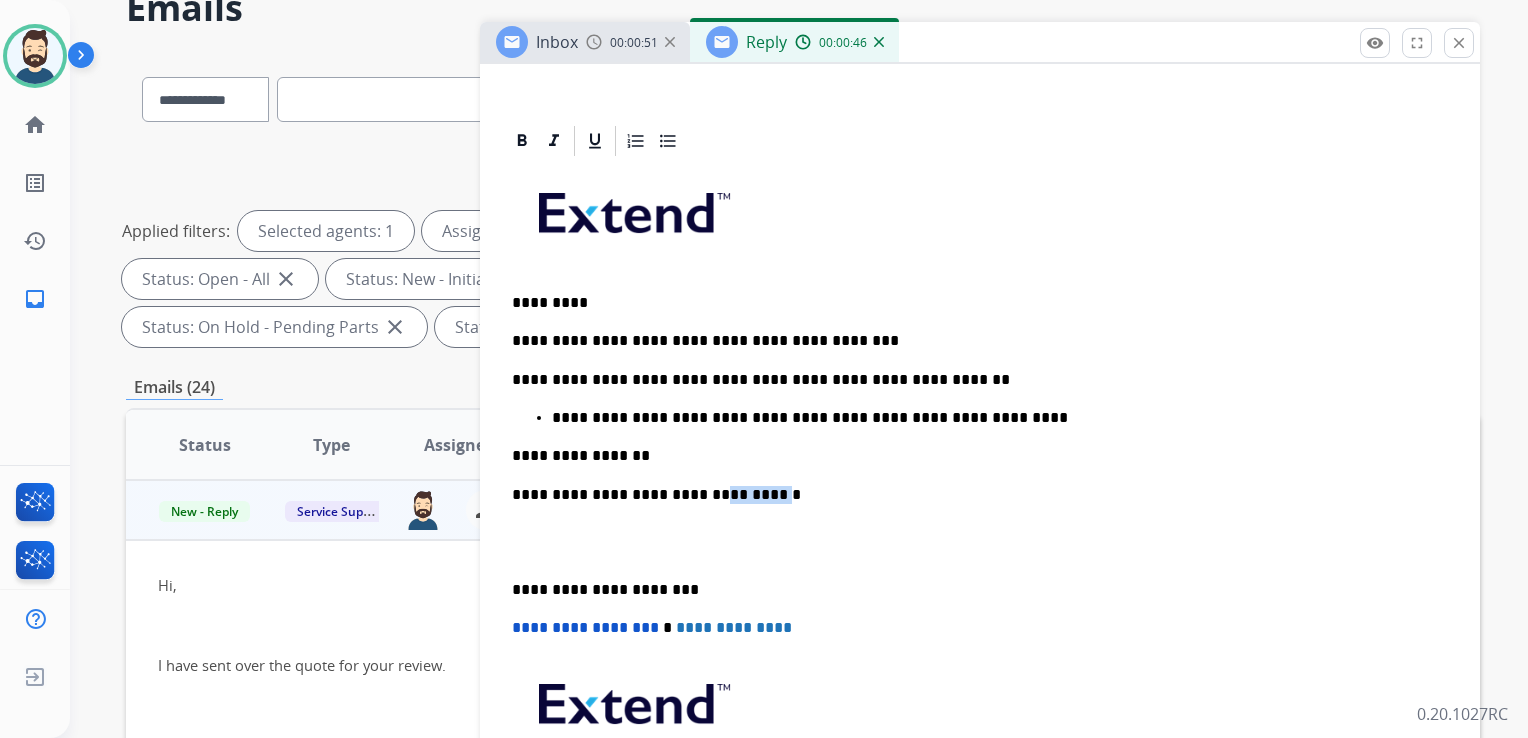 click on "**********" at bounding box center (972, 495) 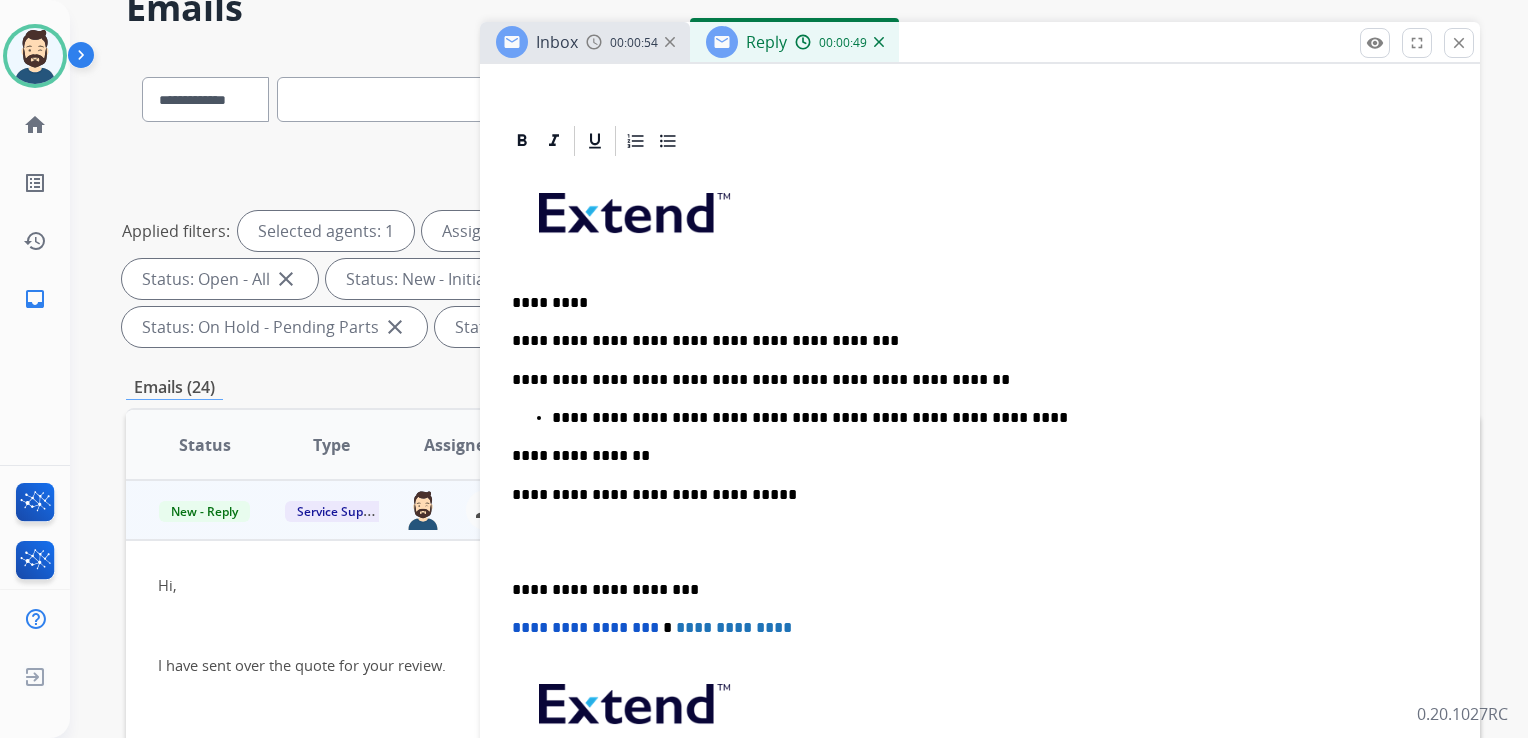 click on "**********" at bounding box center [972, 590] 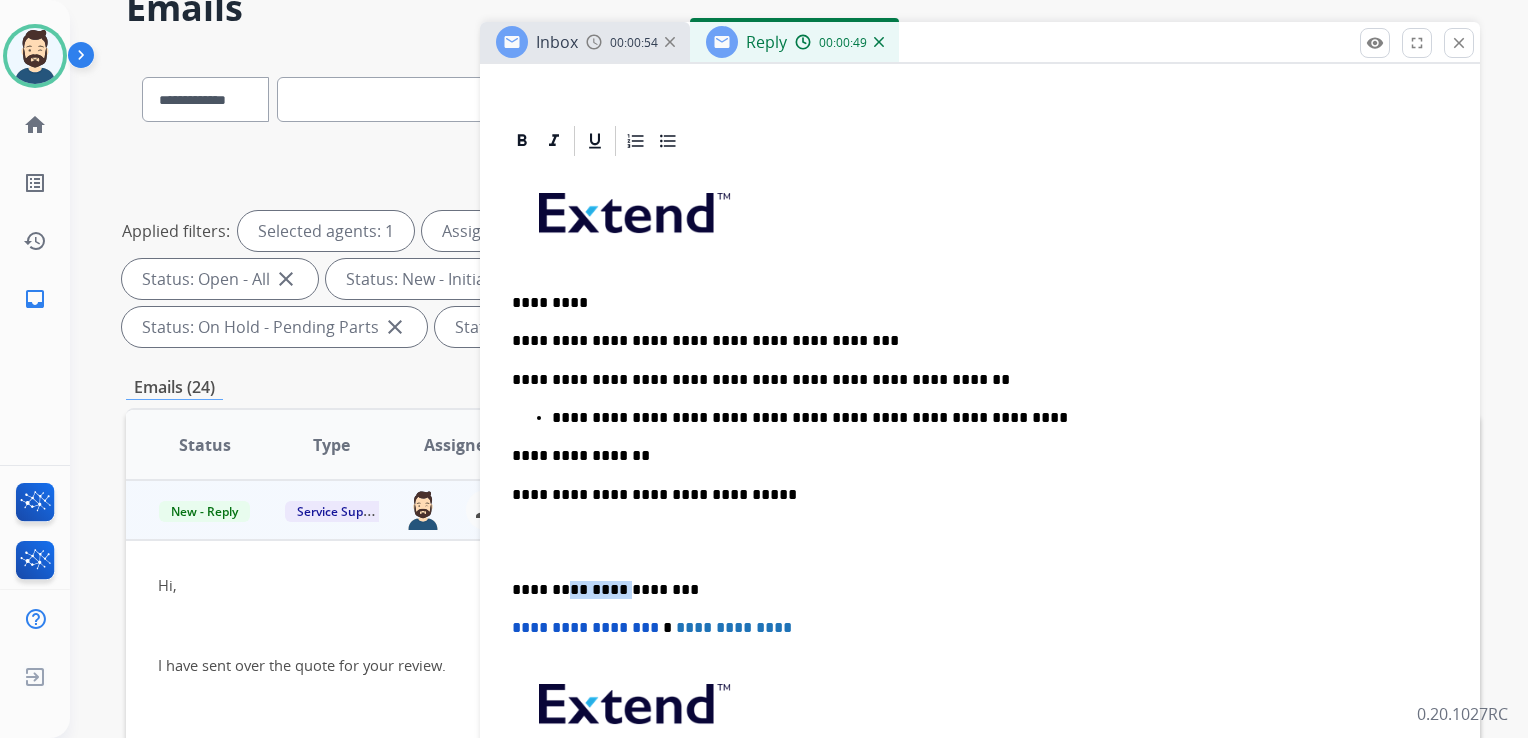click on "**********" at bounding box center (972, 590) 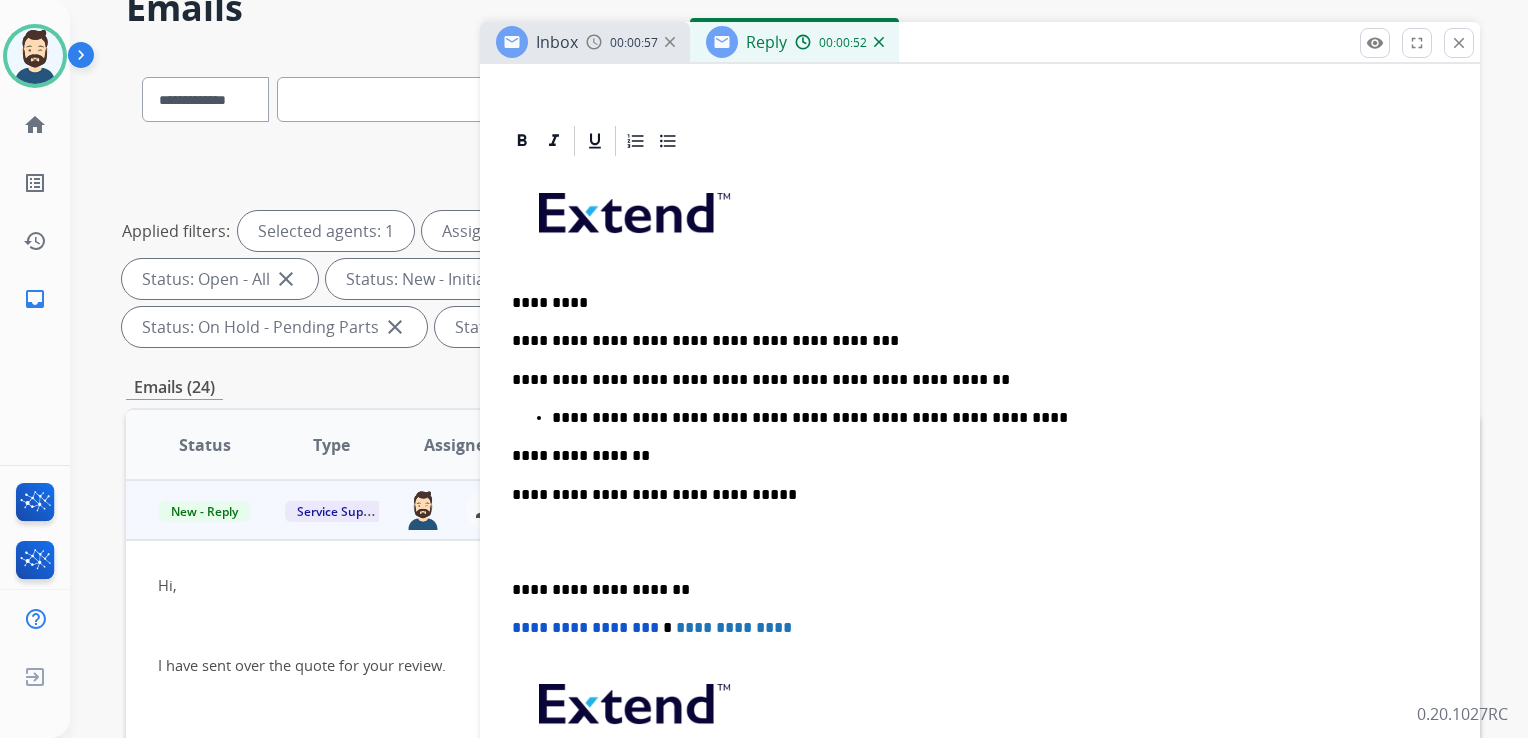 click on "**********" at bounding box center [585, 627] 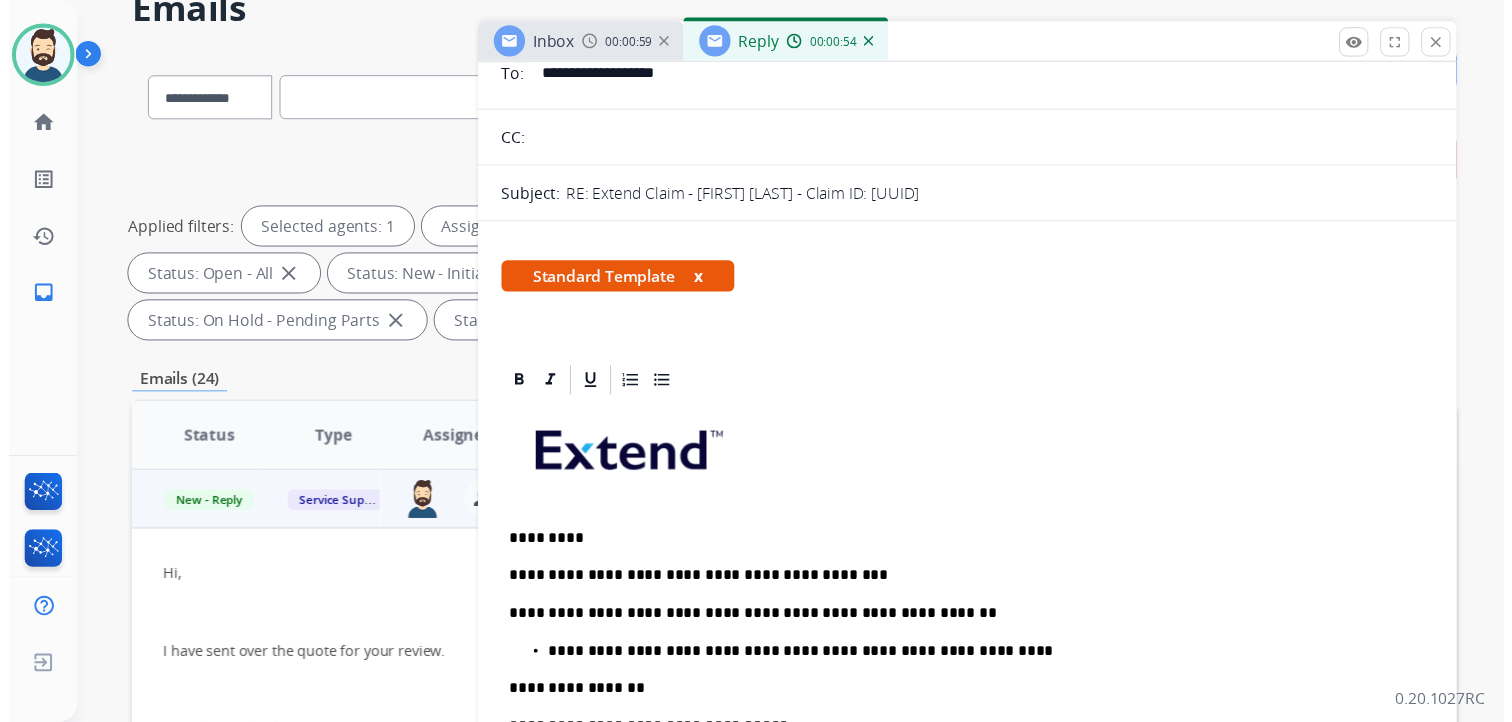 scroll, scrollTop: 0, scrollLeft: 0, axis: both 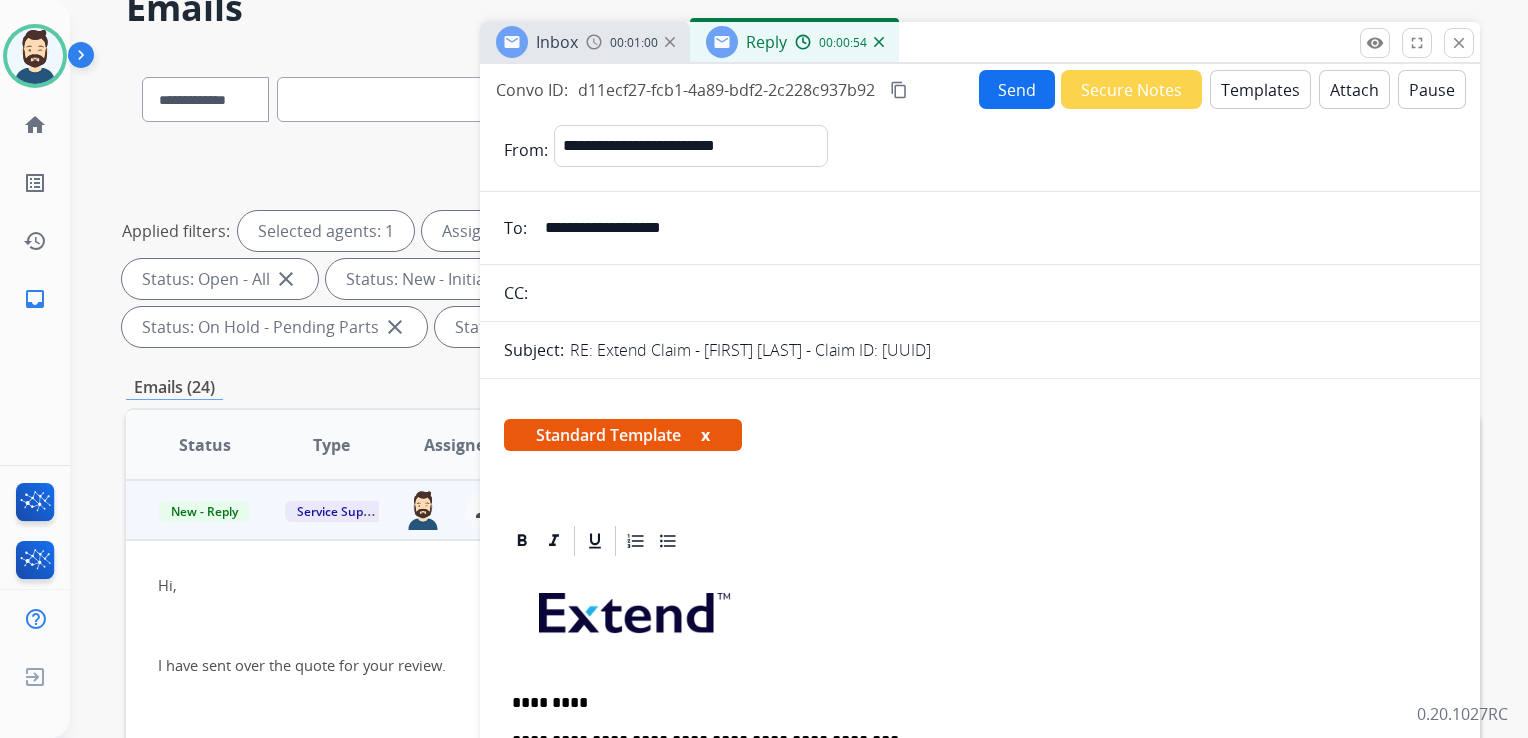 click on "Send" at bounding box center [1017, 89] 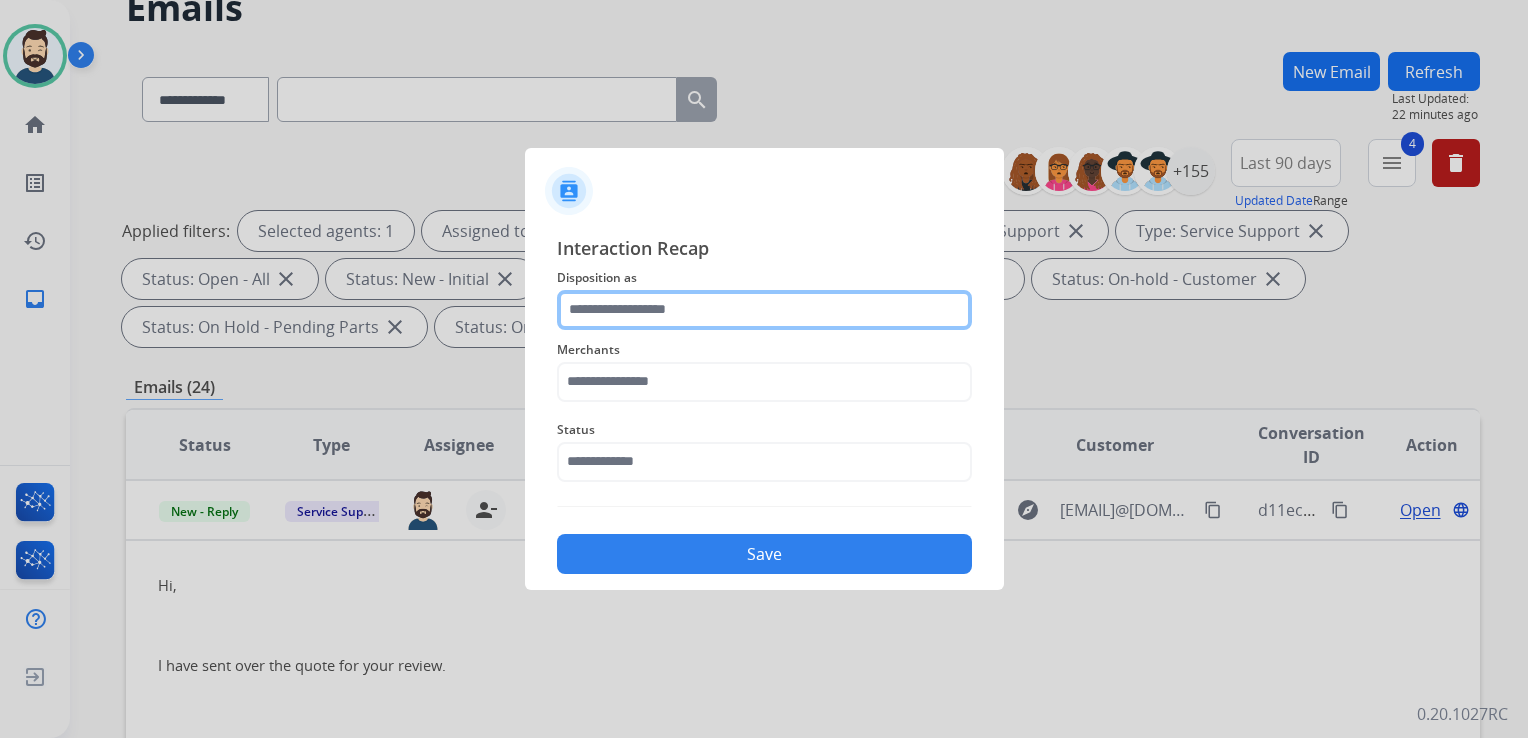 click 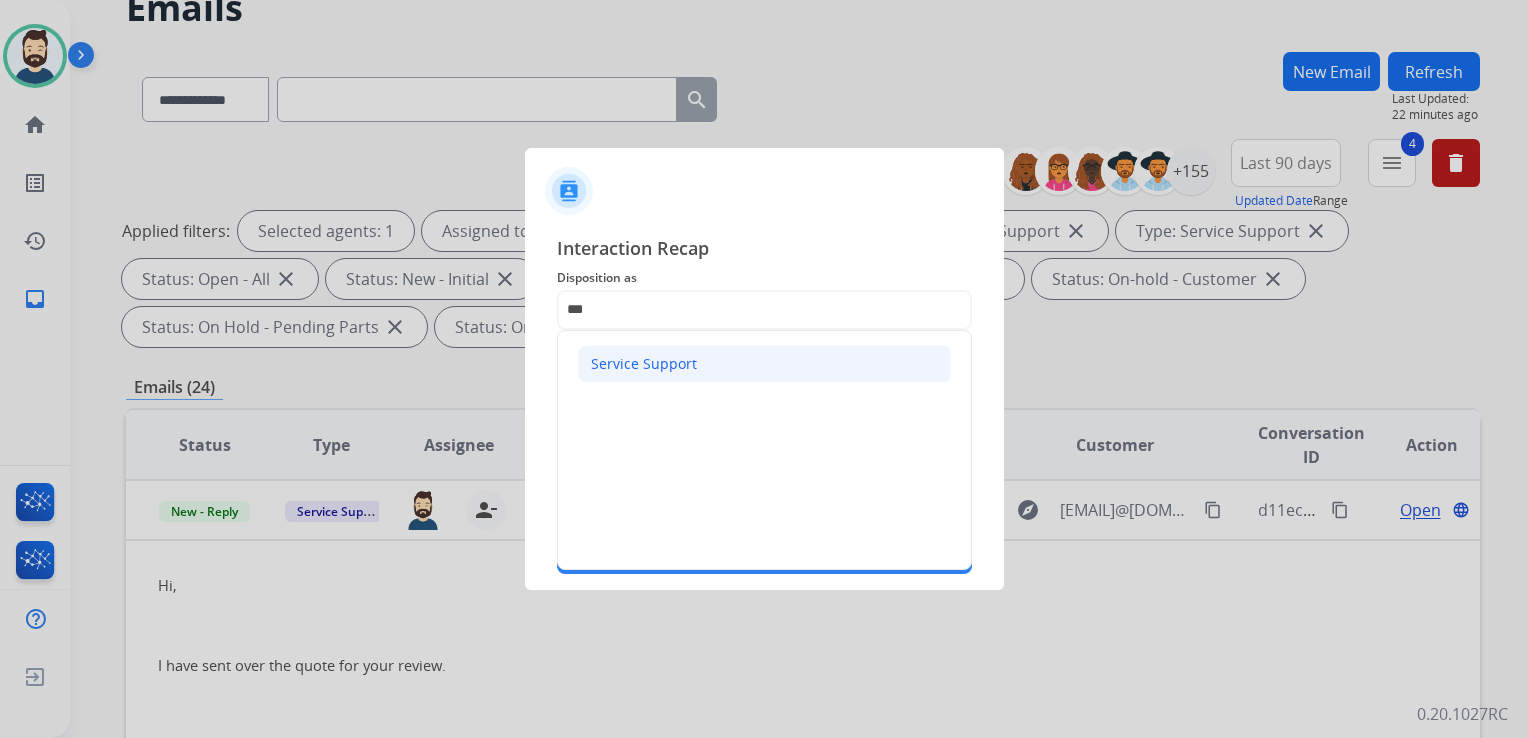 click on "Service Support" 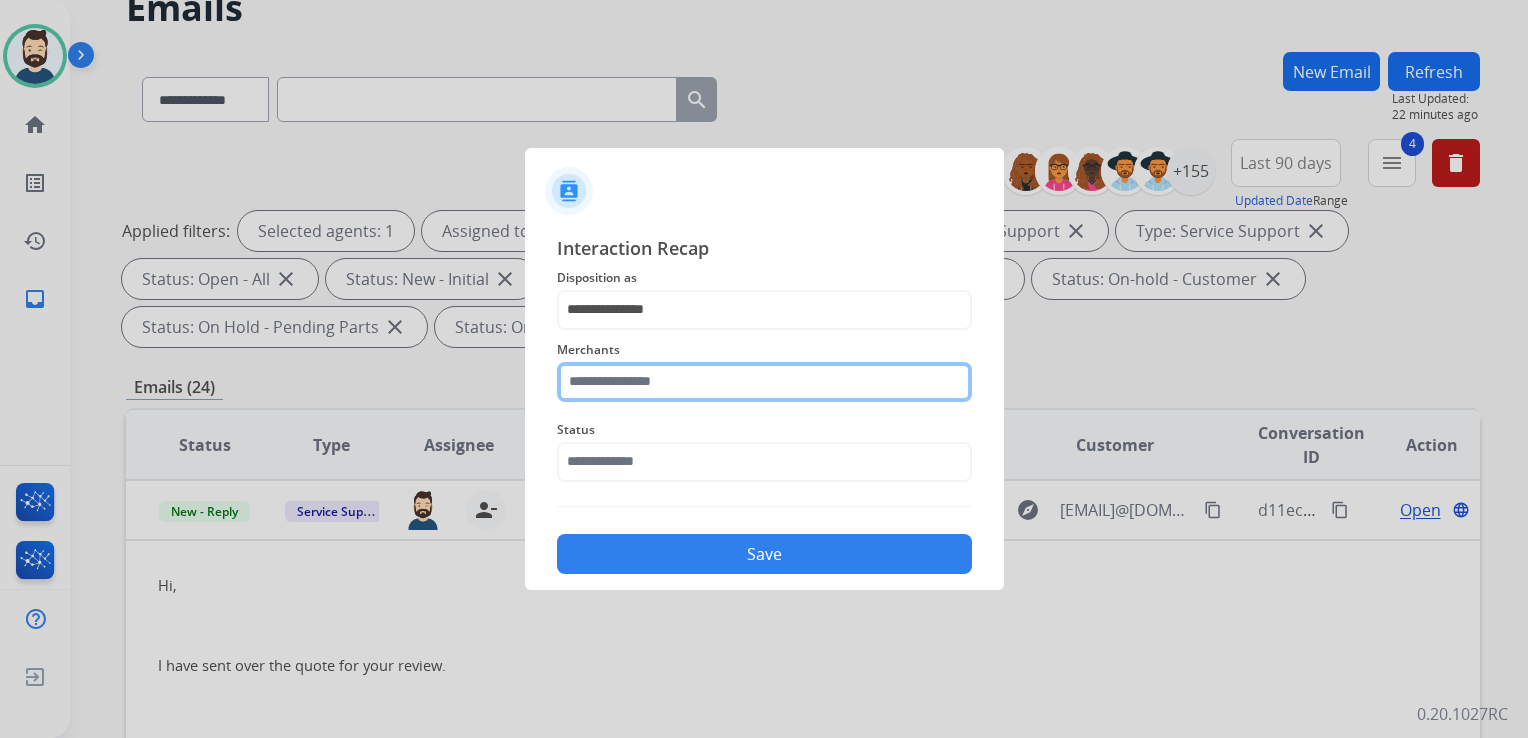 click 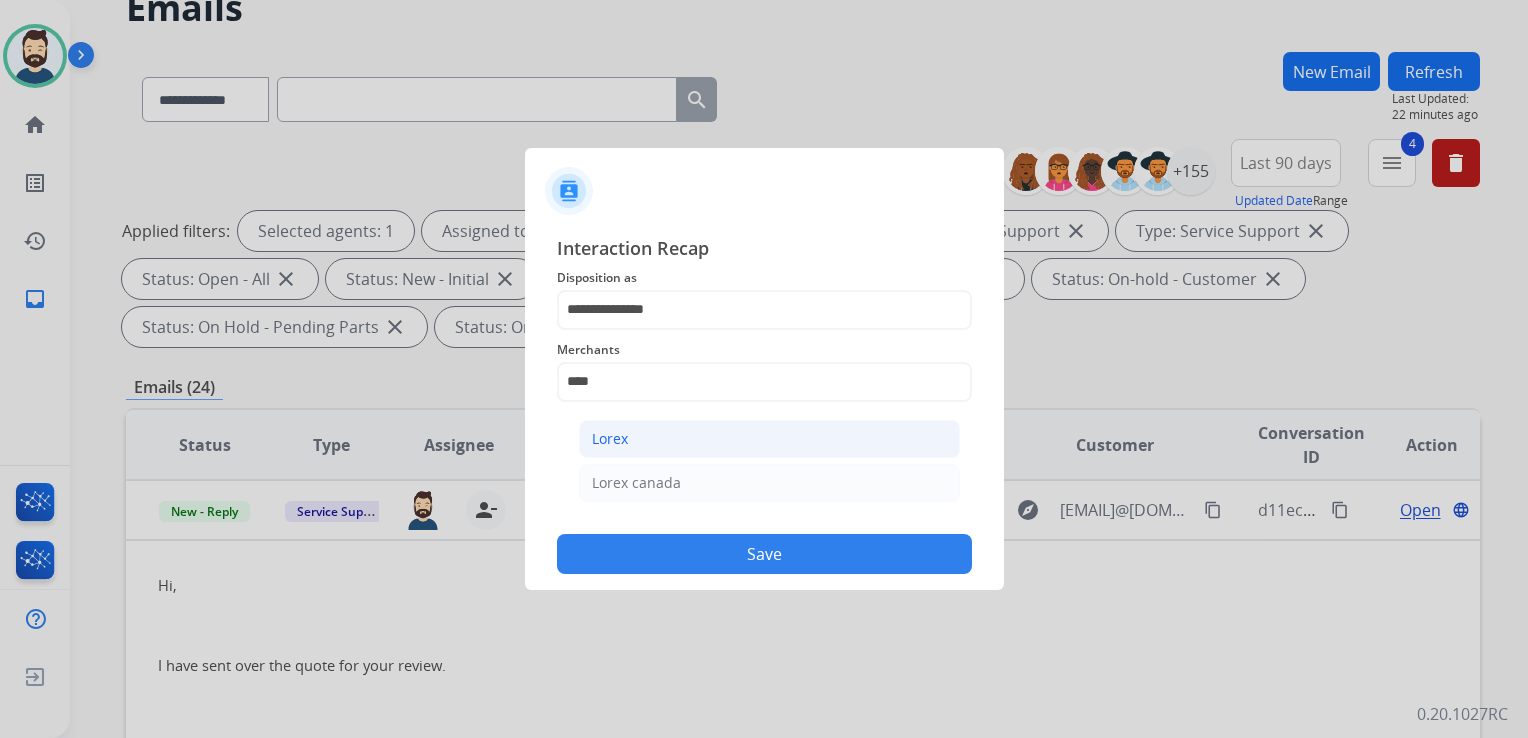 click on "Lorex" 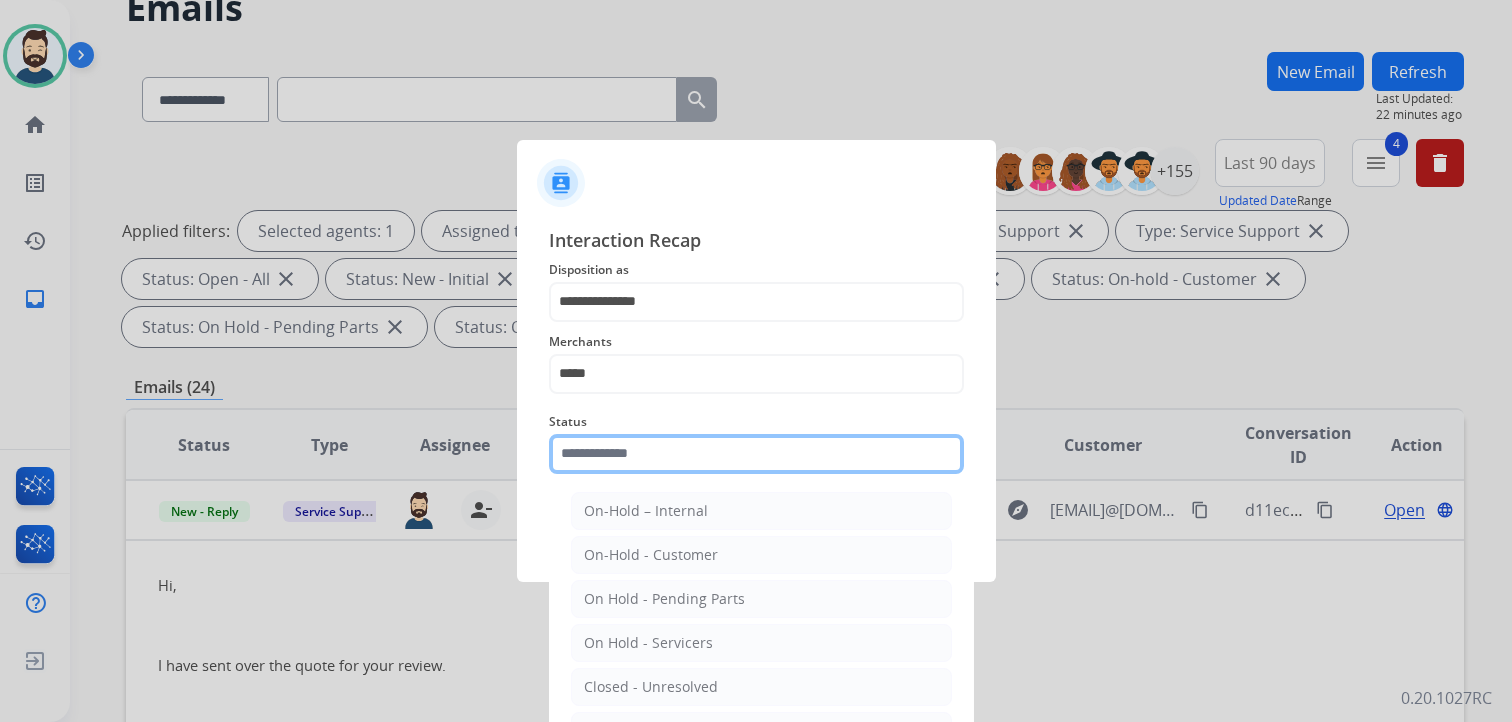 click 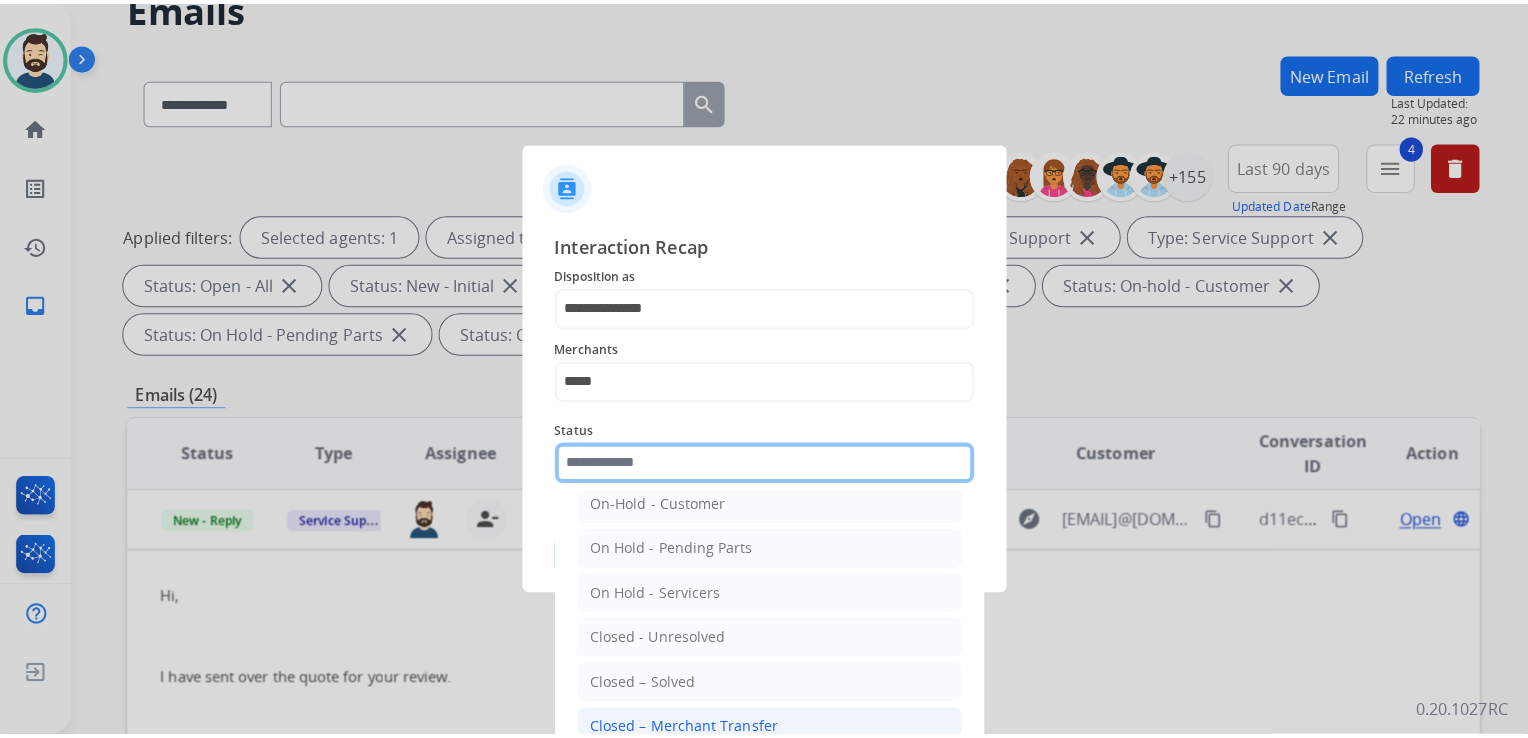 scroll, scrollTop: 116, scrollLeft: 0, axis: vertical 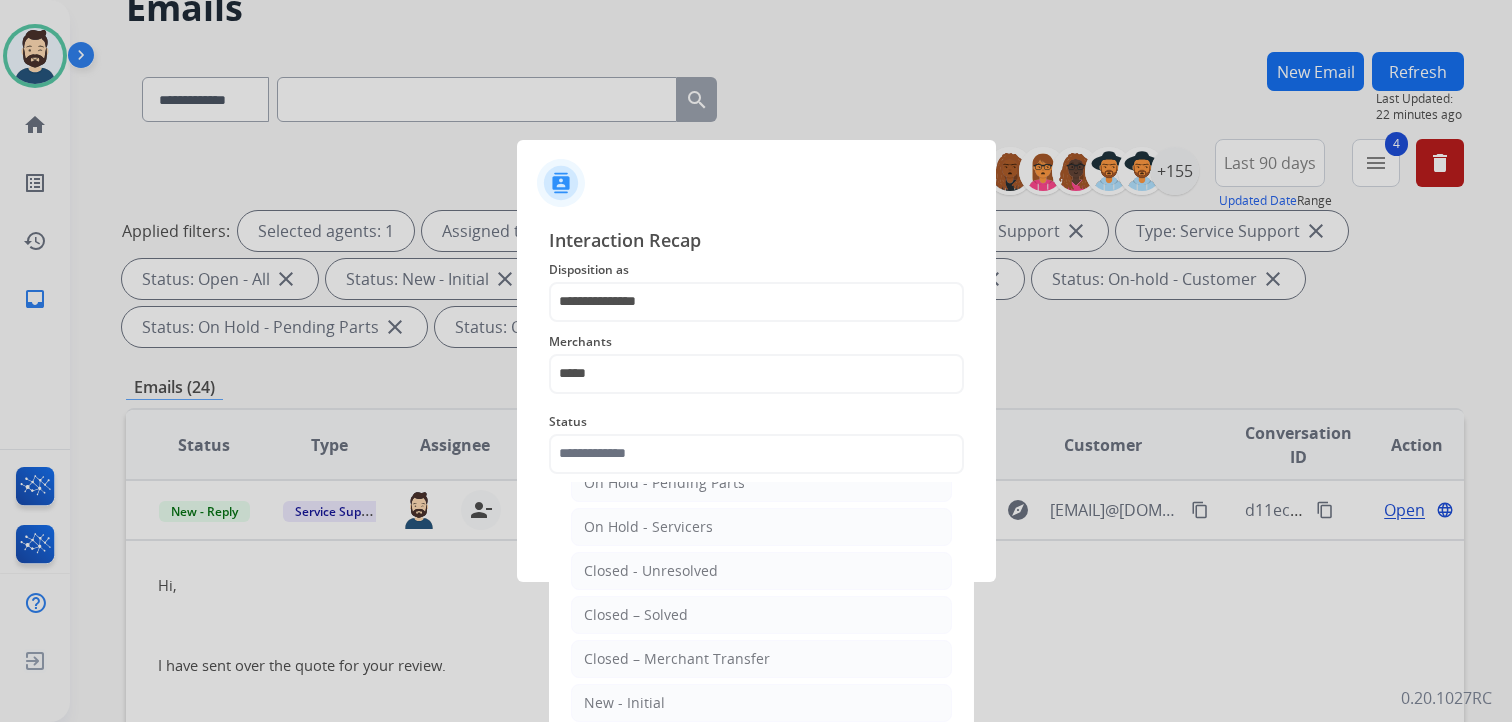 drag, startPoint x: 643, startPoint y: 622, endPoint x: 660, endPoint y: 604, distance: 24.758837 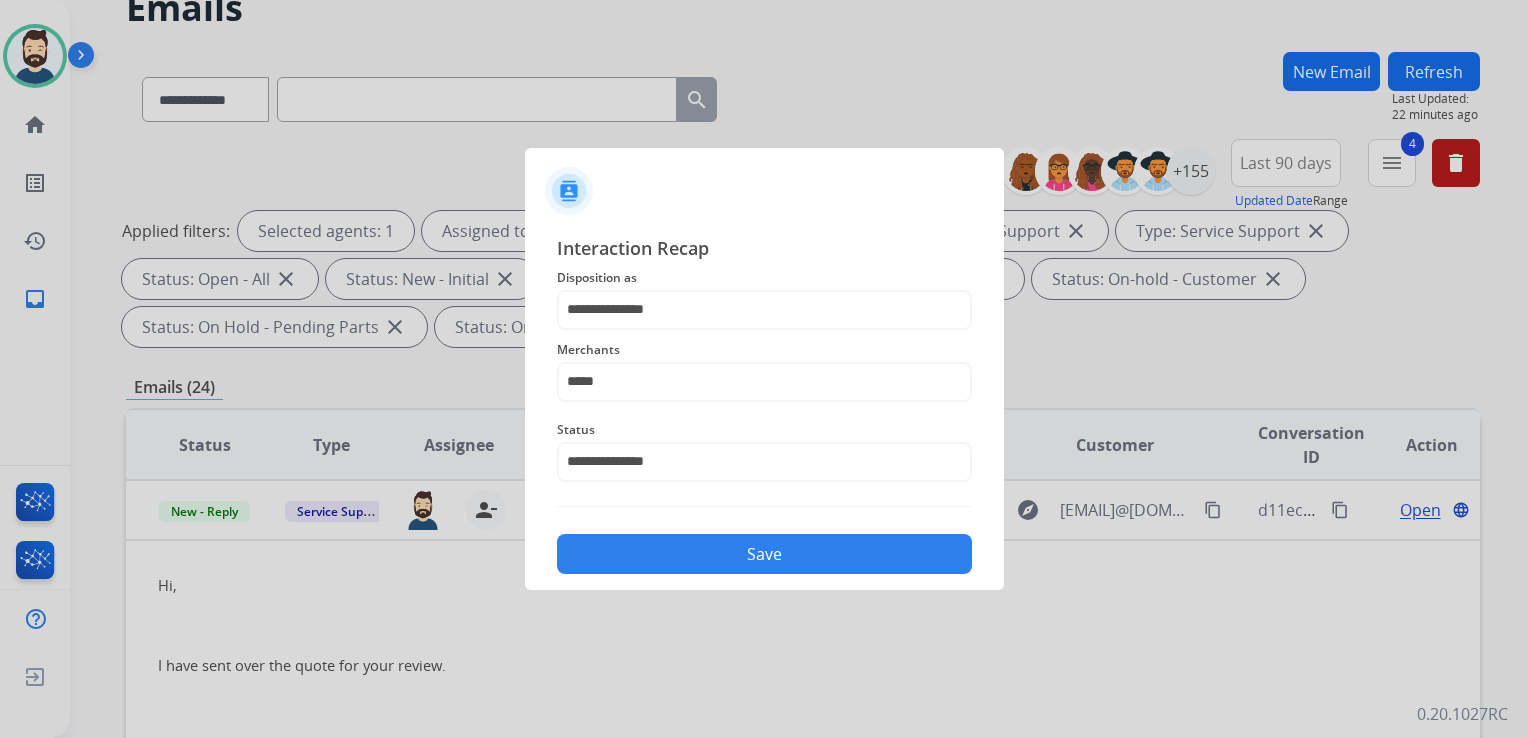 click on "Save" 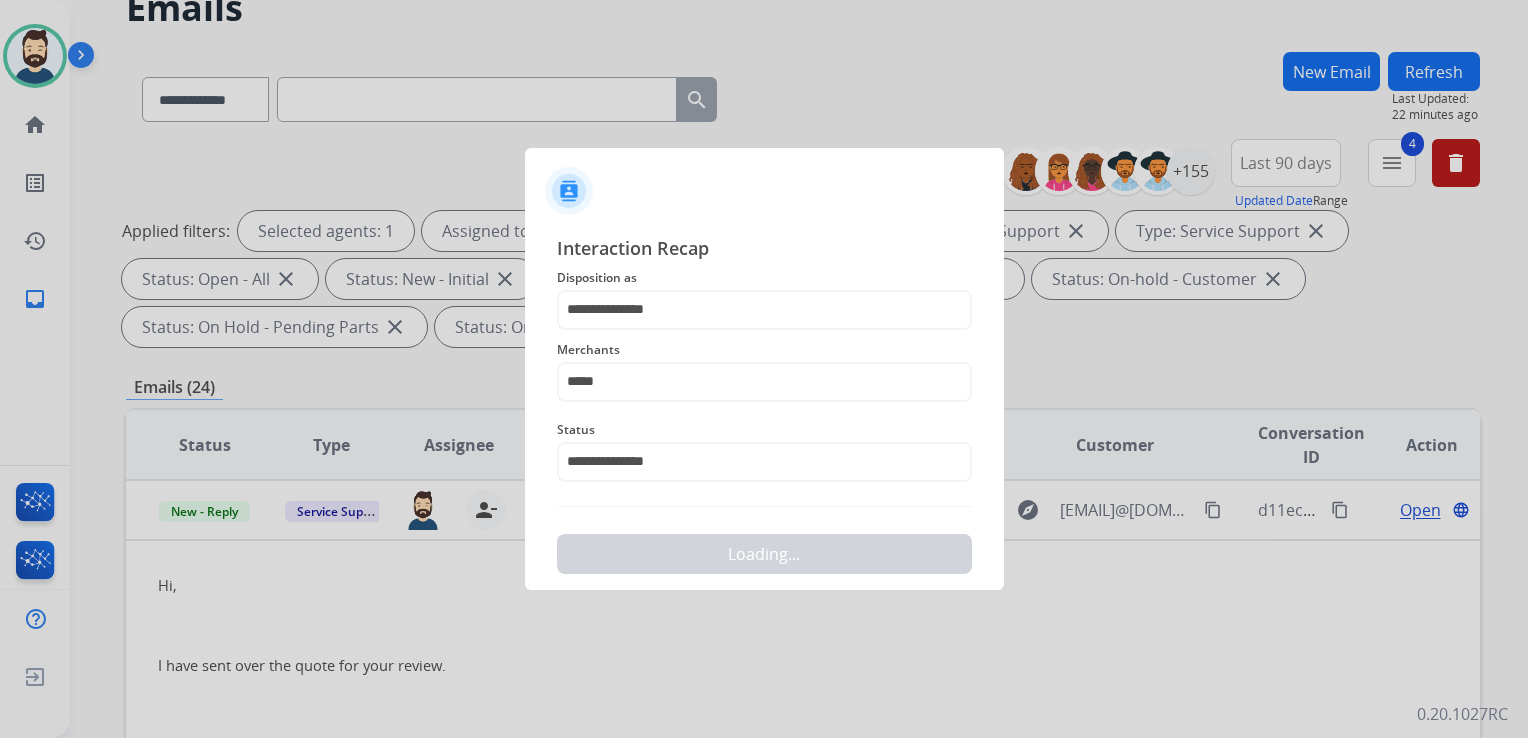 scroll, scrollTop: 0, scrollLeft: 0, axis: both 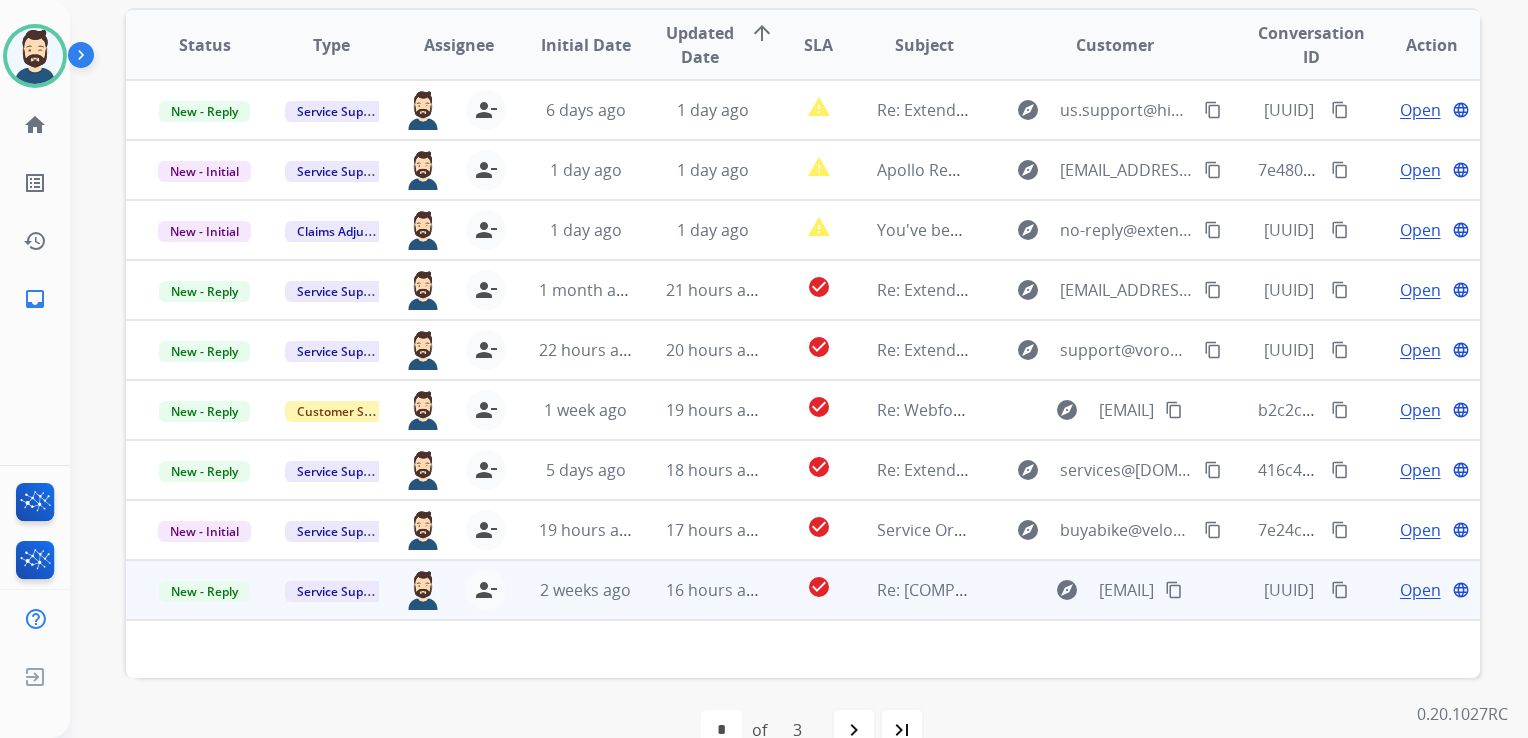 click on "16 hours ago" at bounding box center (697, 590) 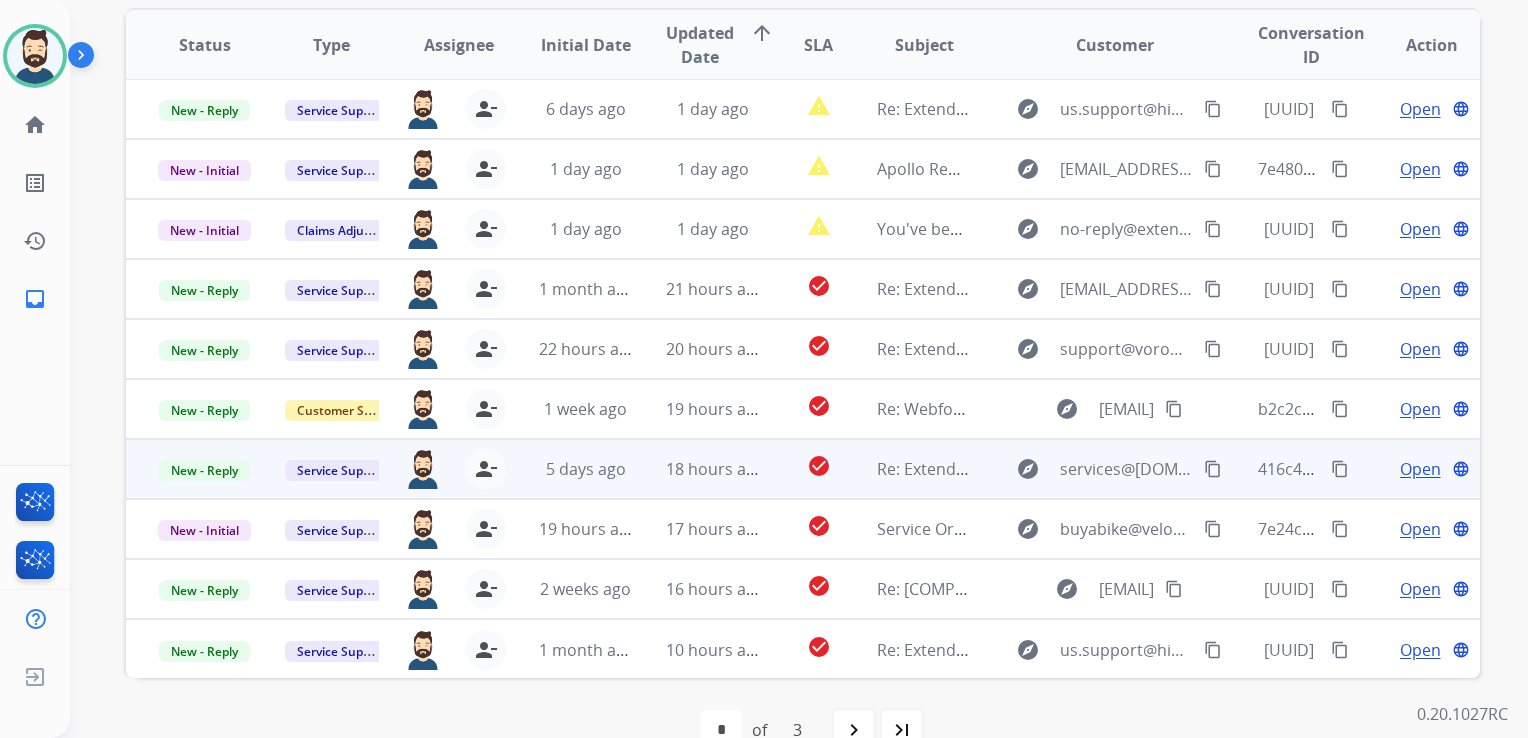 scroll, scrollTop: 0, scrollLeft: 0, axis: both 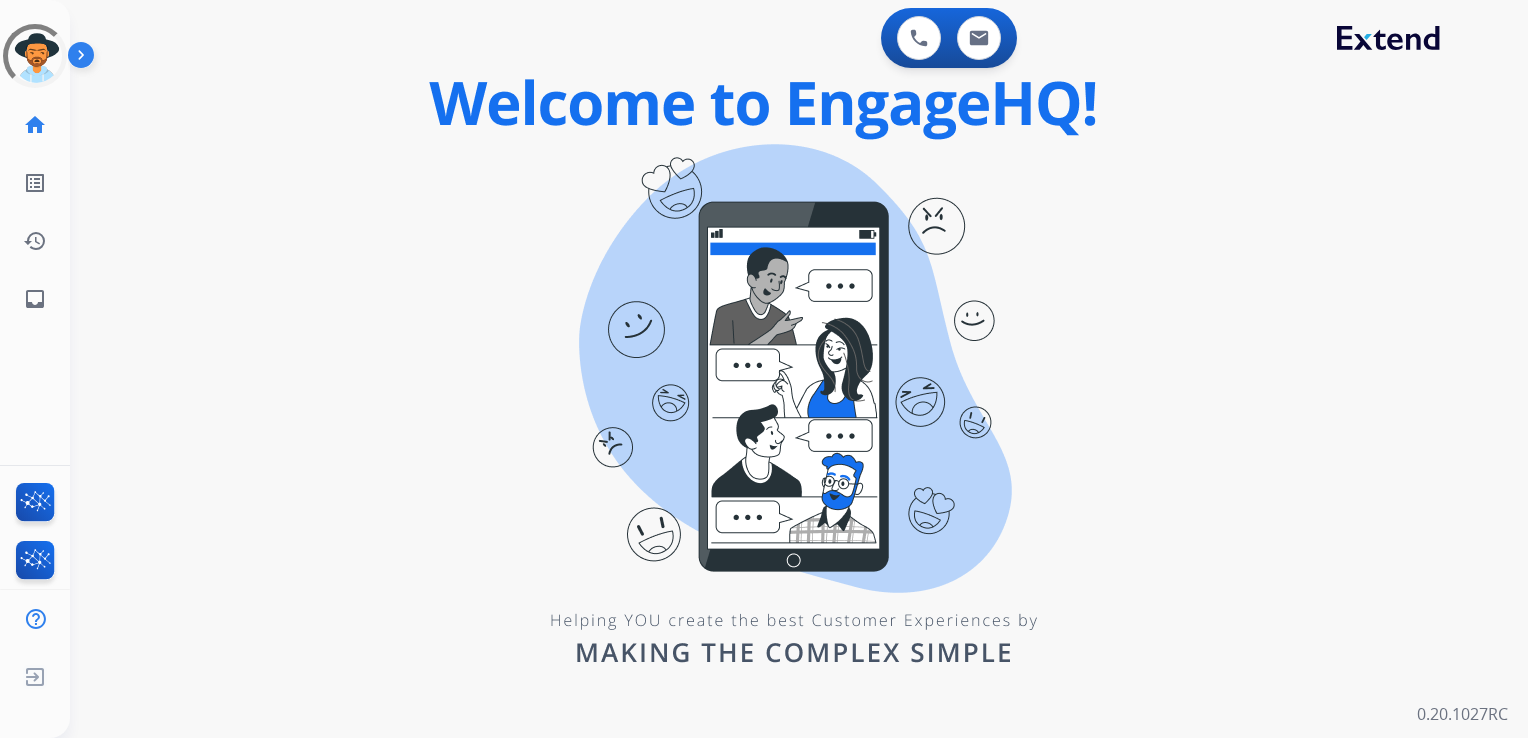 click on "swap_horiz Break voice bridge close_fullscreen Connect 3-Way Call merge_type Separate 3-Way Call  Interaction Guide   Interaction History  Interaction Guide arrow_drop_up  Extend Confluence   Contract Lookup with ID   EngageHQ Updates   EngageHQ Extend Agent Training" at bounding box center (775, 120) 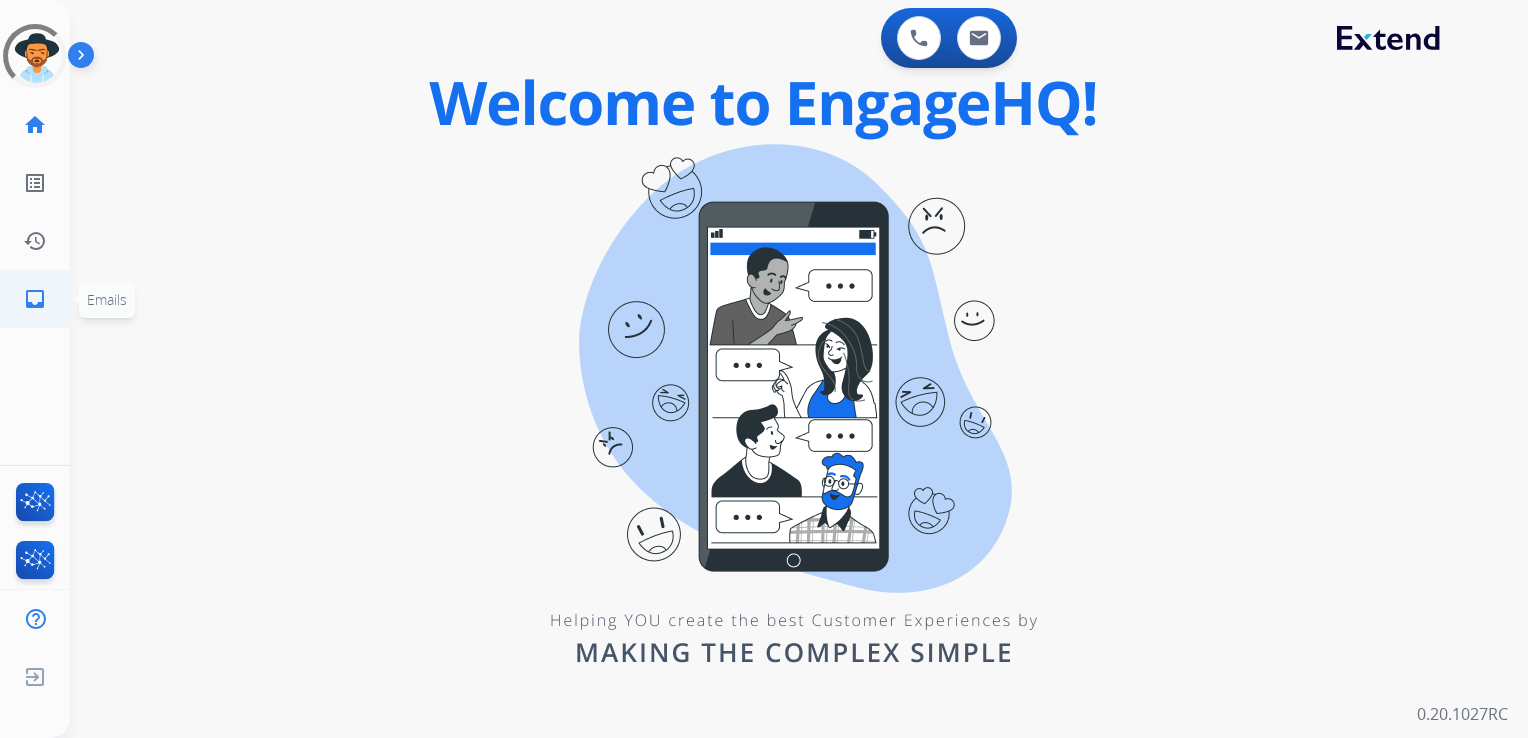 click on "inbox" 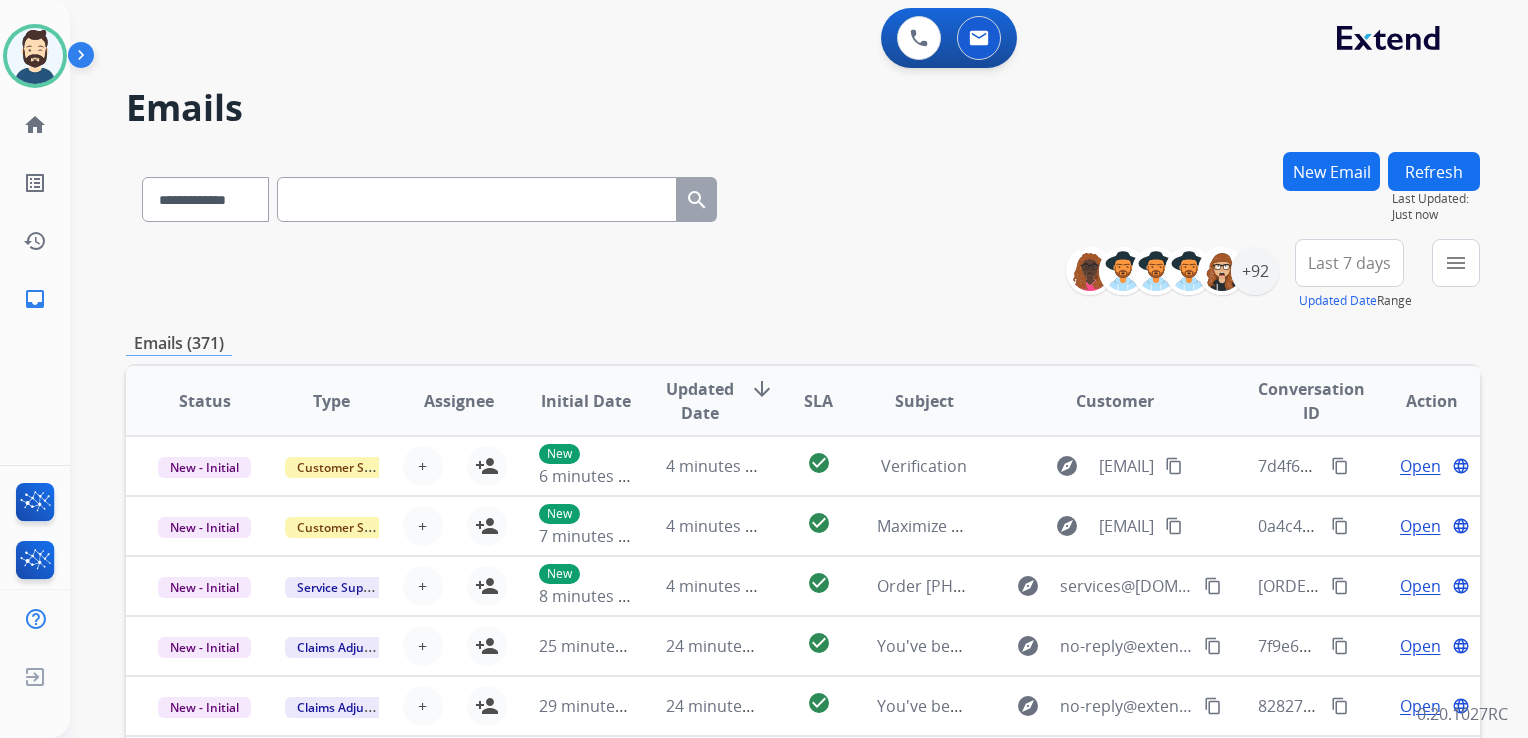 click on "0 Voice Interactions  0  Email Interactions" at bounding box center (787, 40) 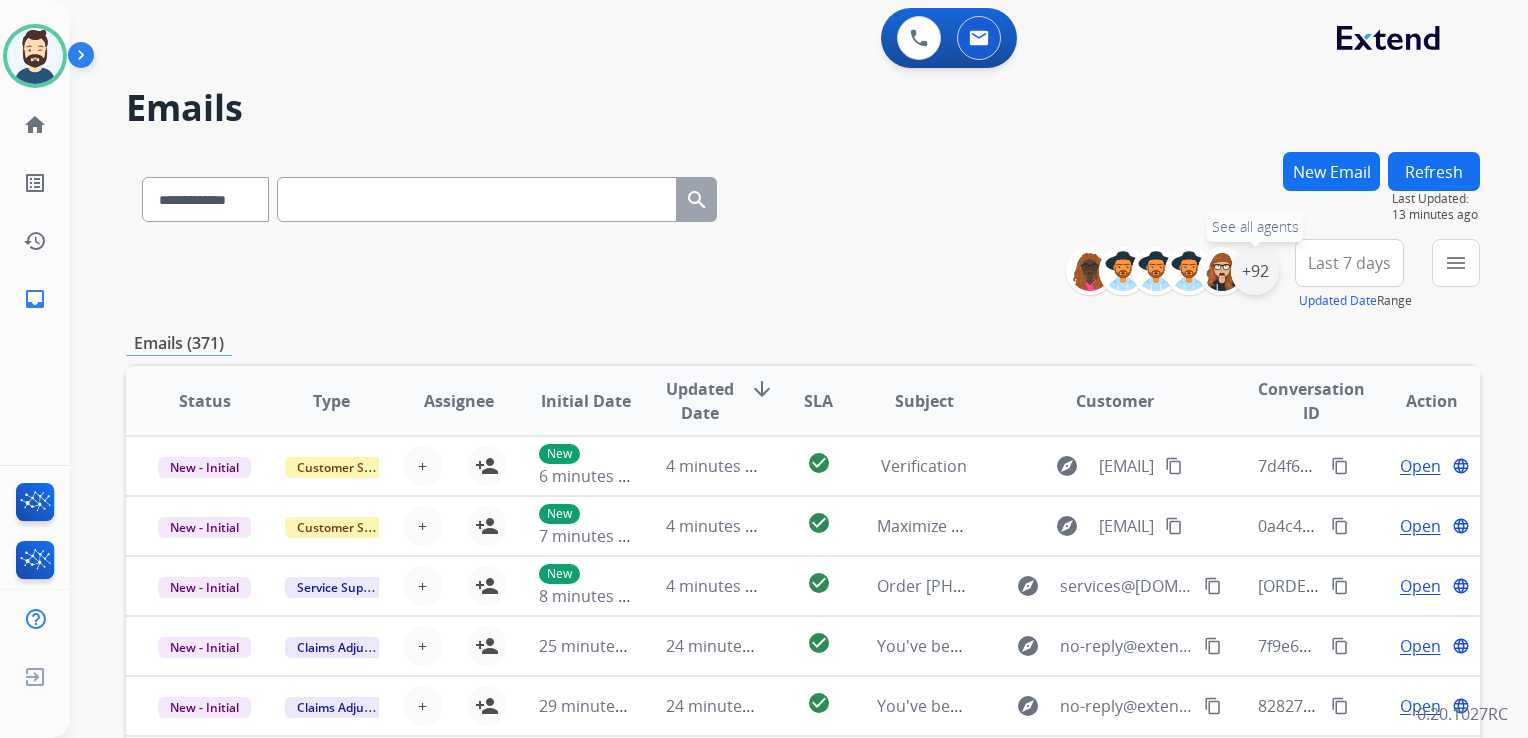 click on "+92" at bounding box center [1255, 271] 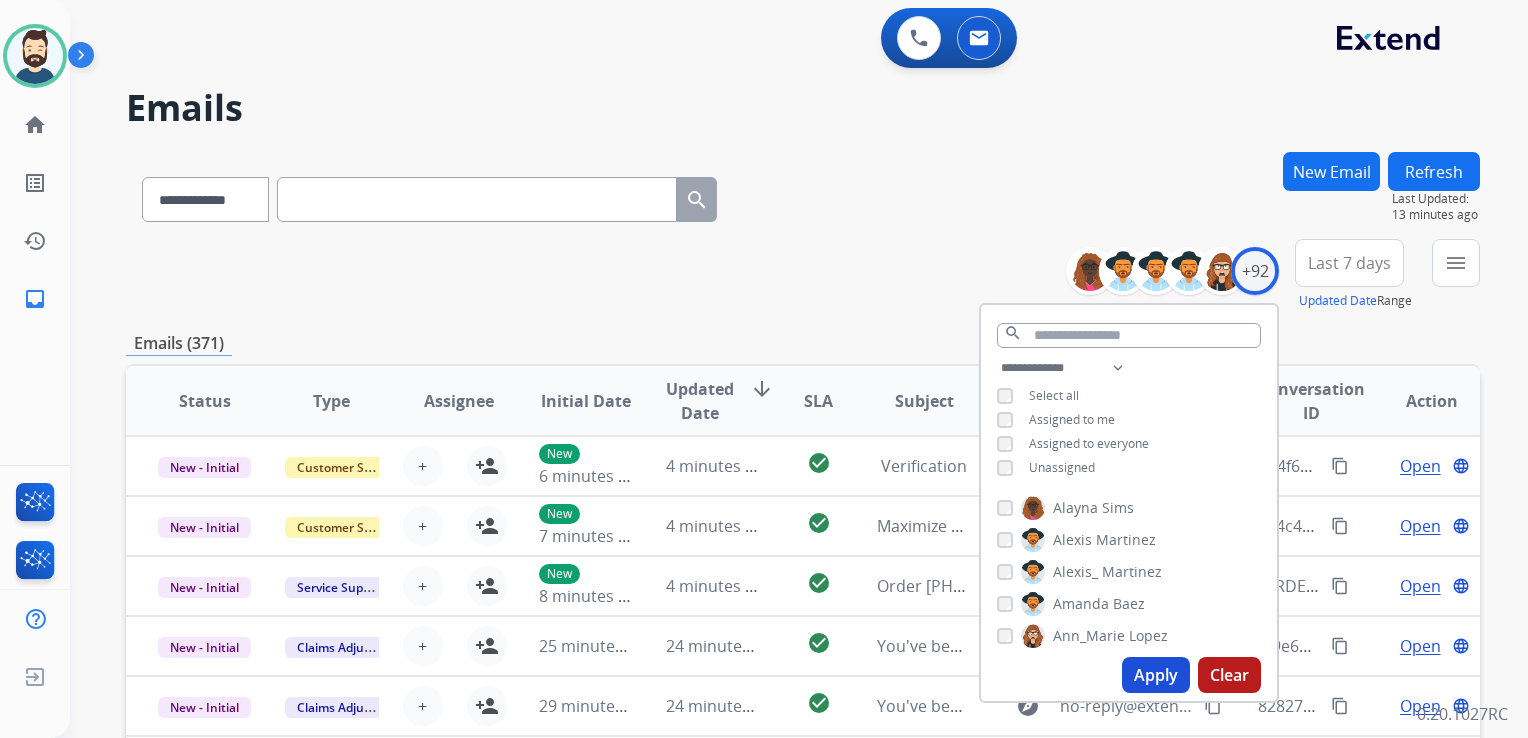 click on "Apply" at bounding box center (1156, 675) 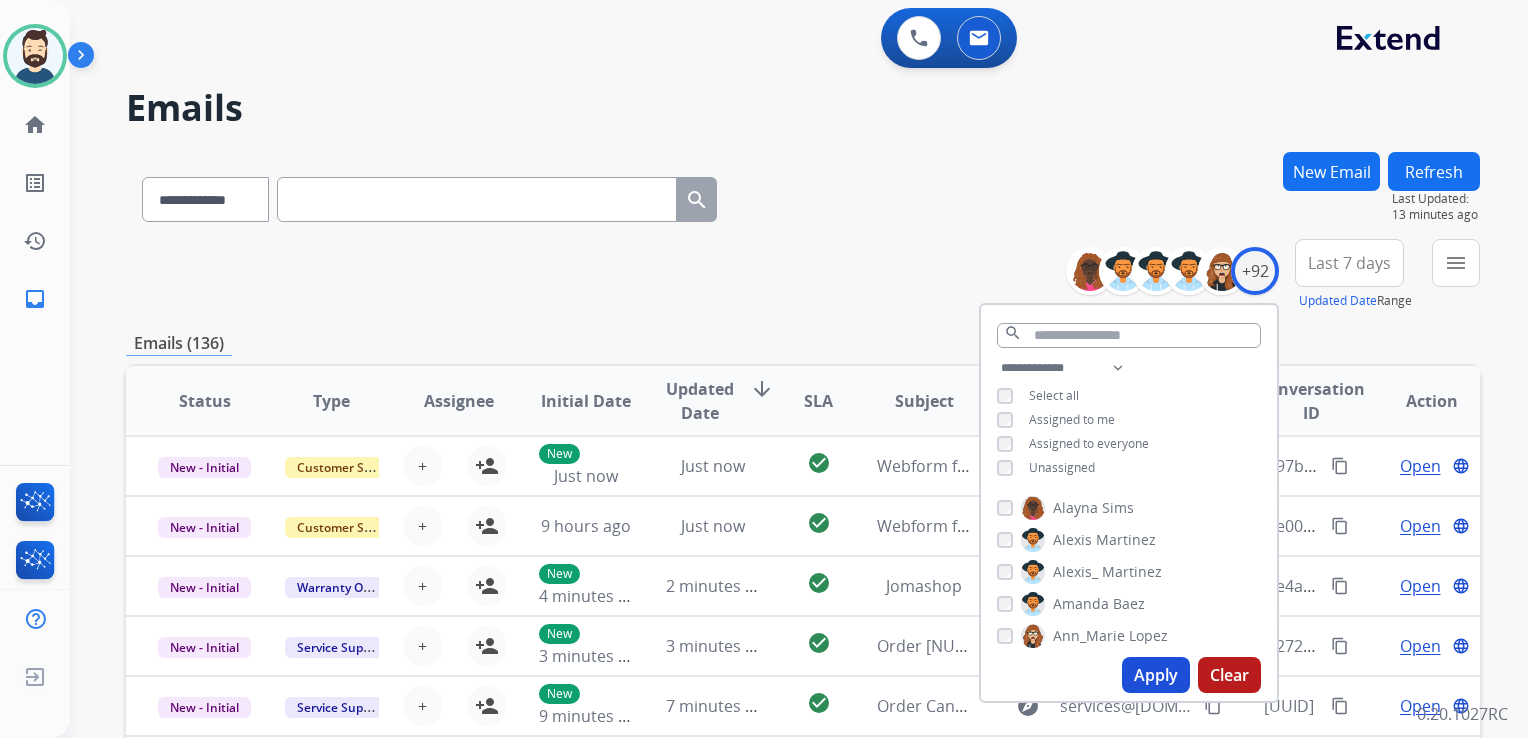 click on "Last 7 days" at bounding box center (1349, 263) 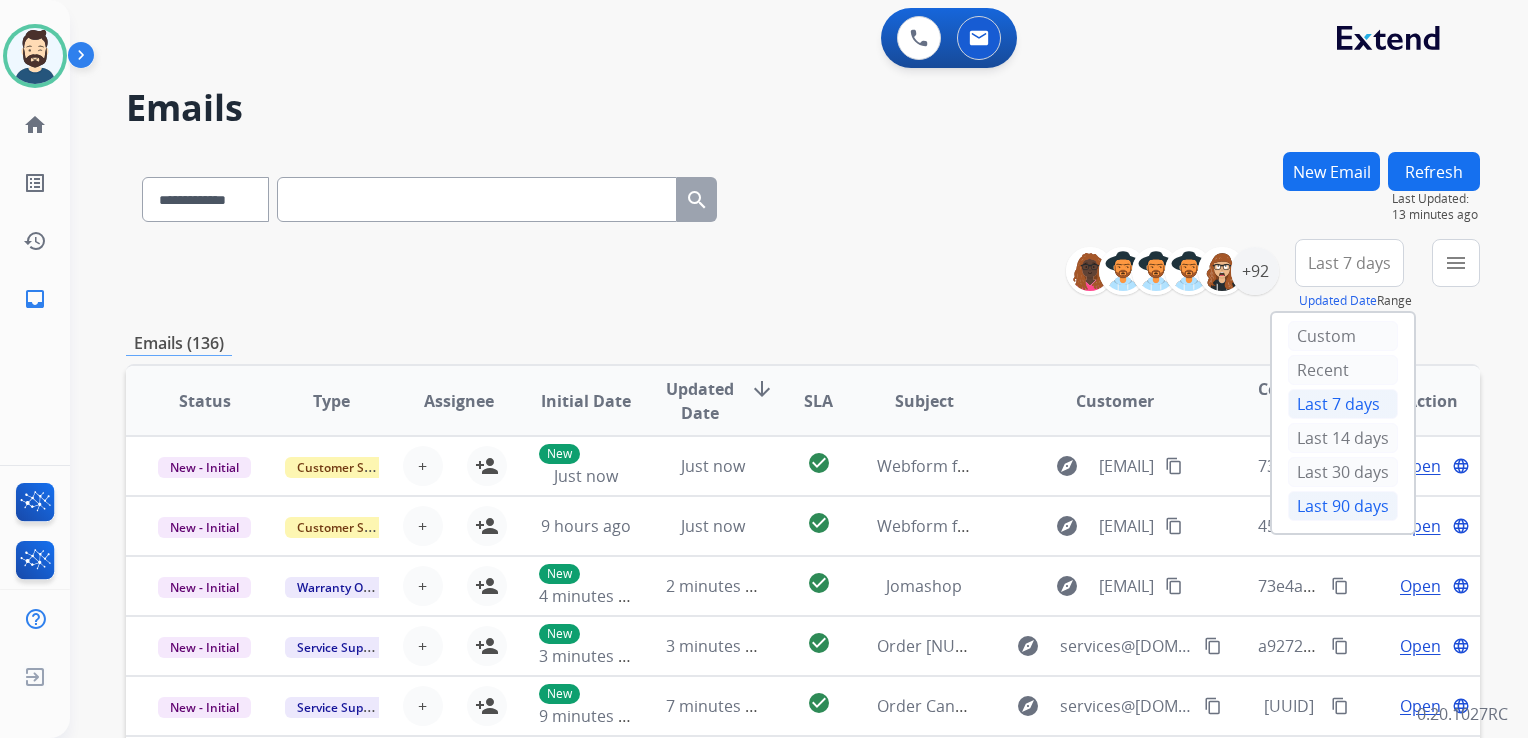 click on "Last 90 days" at bounding box center (1343, 506) 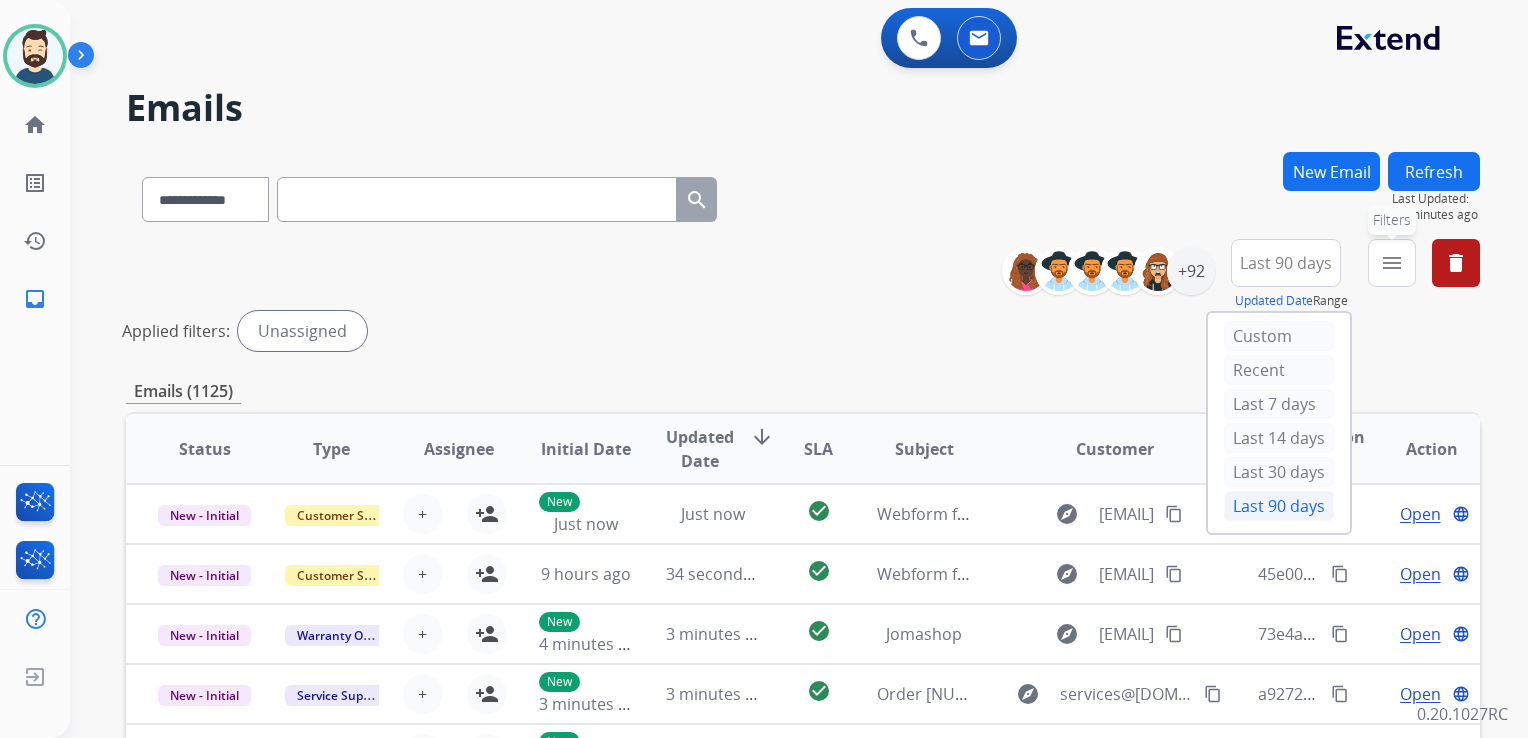 click on "menu" at bounding box center [1392, 263] 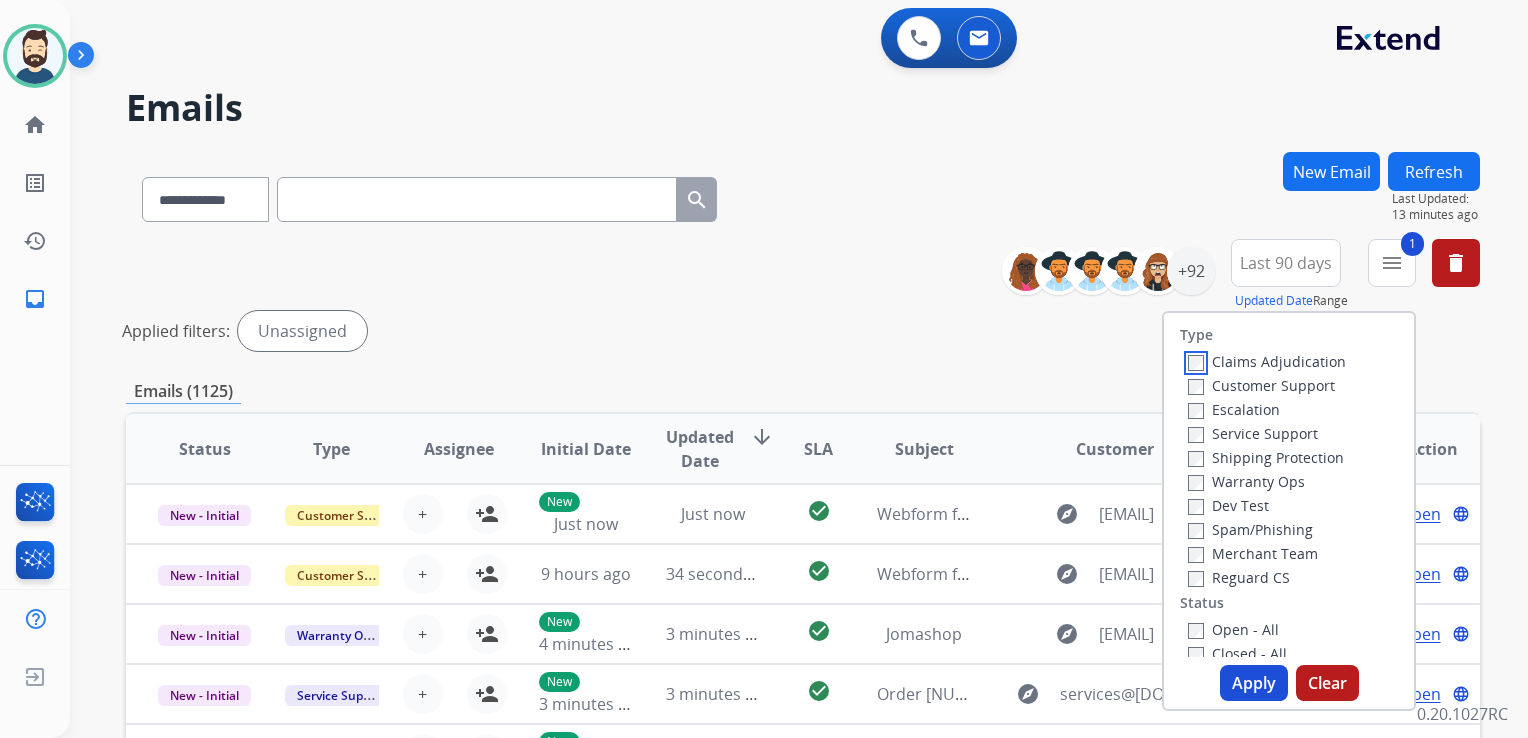scroll, scrollTop: 200, scrollLeft: 0, axis: vertical 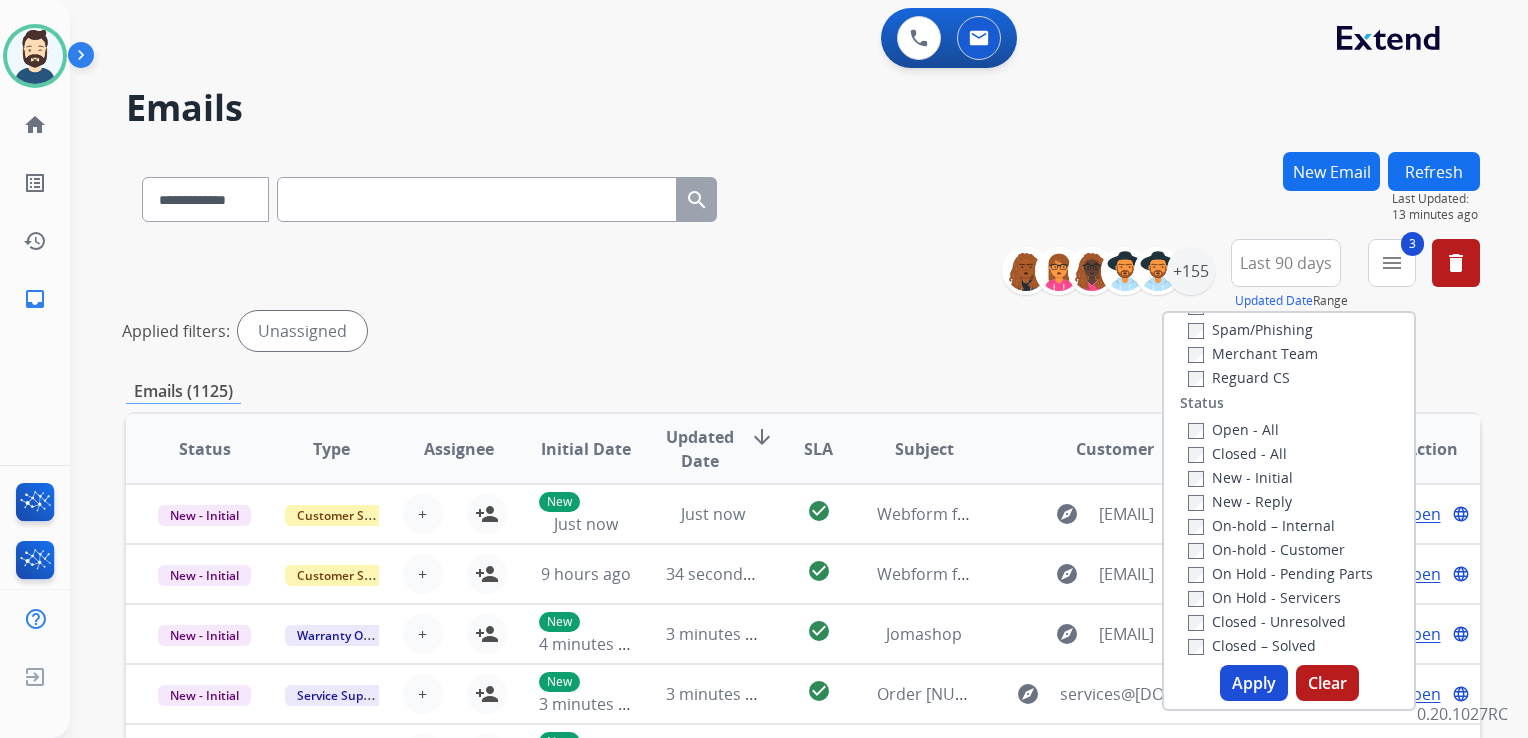 click on "Type  Claims Adjudication   Customer Support   Escalation   Service Support   Shipping Protection   Warranty Ops   Dev Test   Spam/Phishing   Merchant Team   Reguard CS  Status  Open - All   Closed - All   New - Initial   New - Reply   On-hold – Internal   On-hold - Customer   On Hold - Pending Parts   On Hold - Servicers   Closed - Unresolved   Closed – Solved   Closed – Merchant Transfer  SLA  Within SLA   Nearing SLA   Past SLA   Critical   On Hold   Closed  Processed  Migration   Webhook   Polling   Extend.com (API)  Apply Clear" at bounding box center (1289, 511) 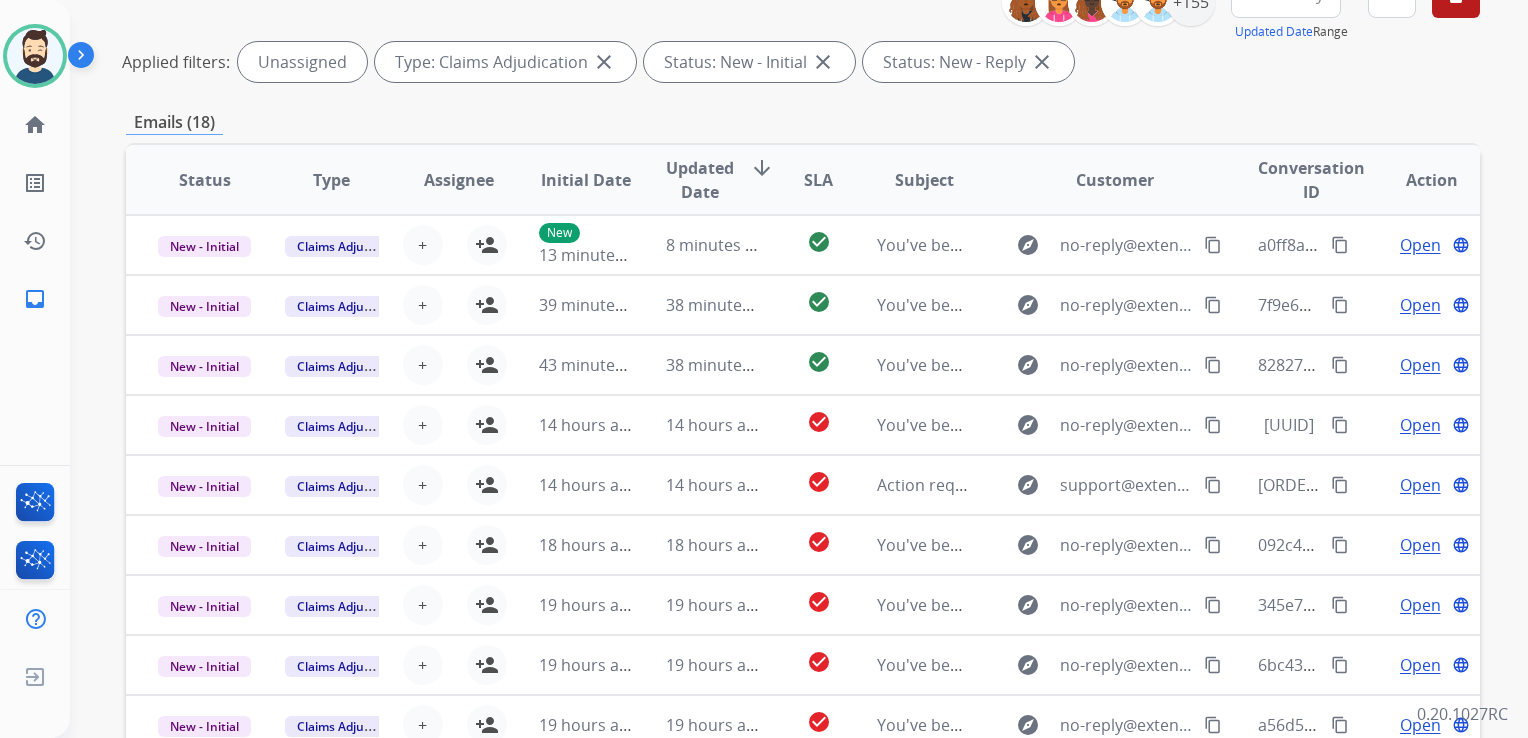 scroll, scrollTop: 400, scrollLeft: 0, axis: vertical 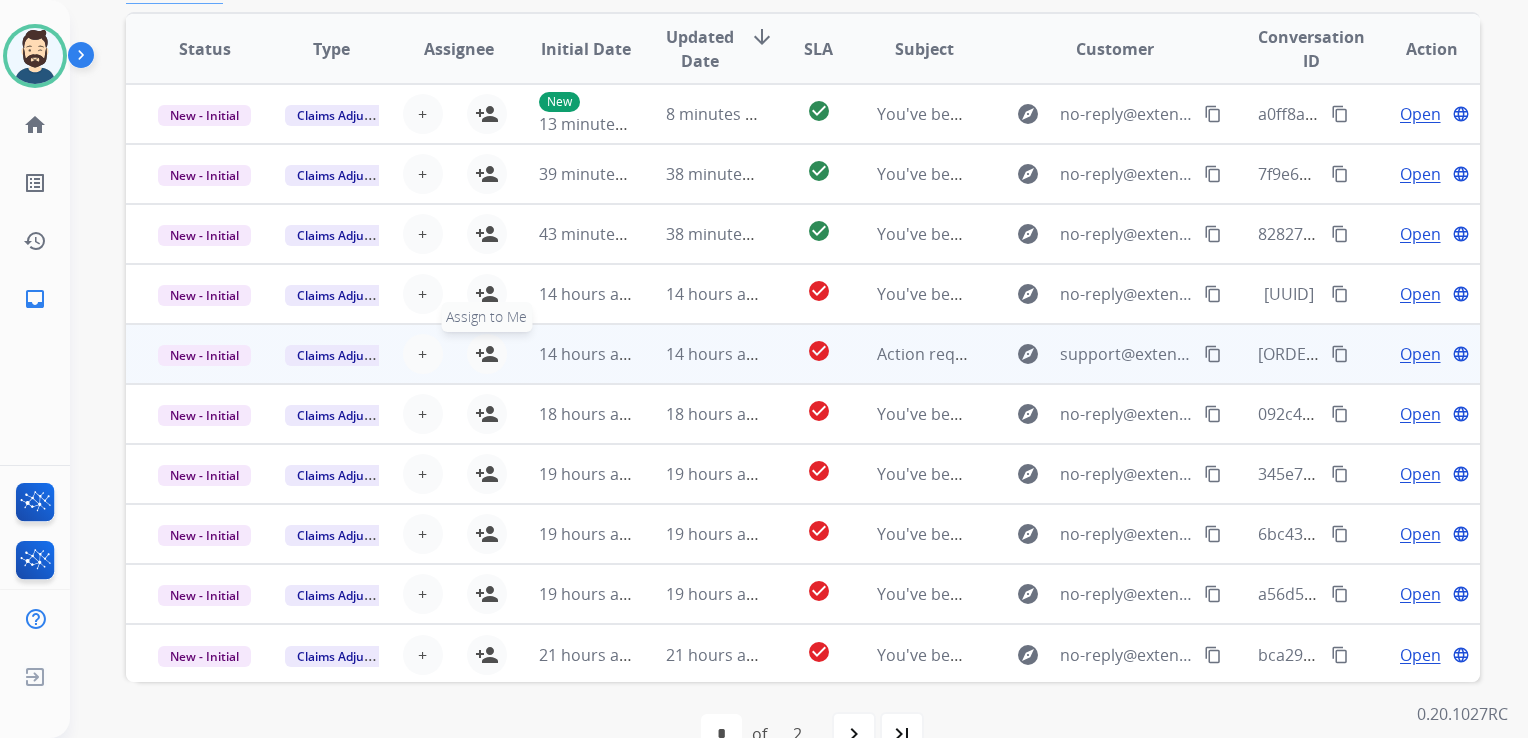 click on "person_add" at bounding box center (487, 354) 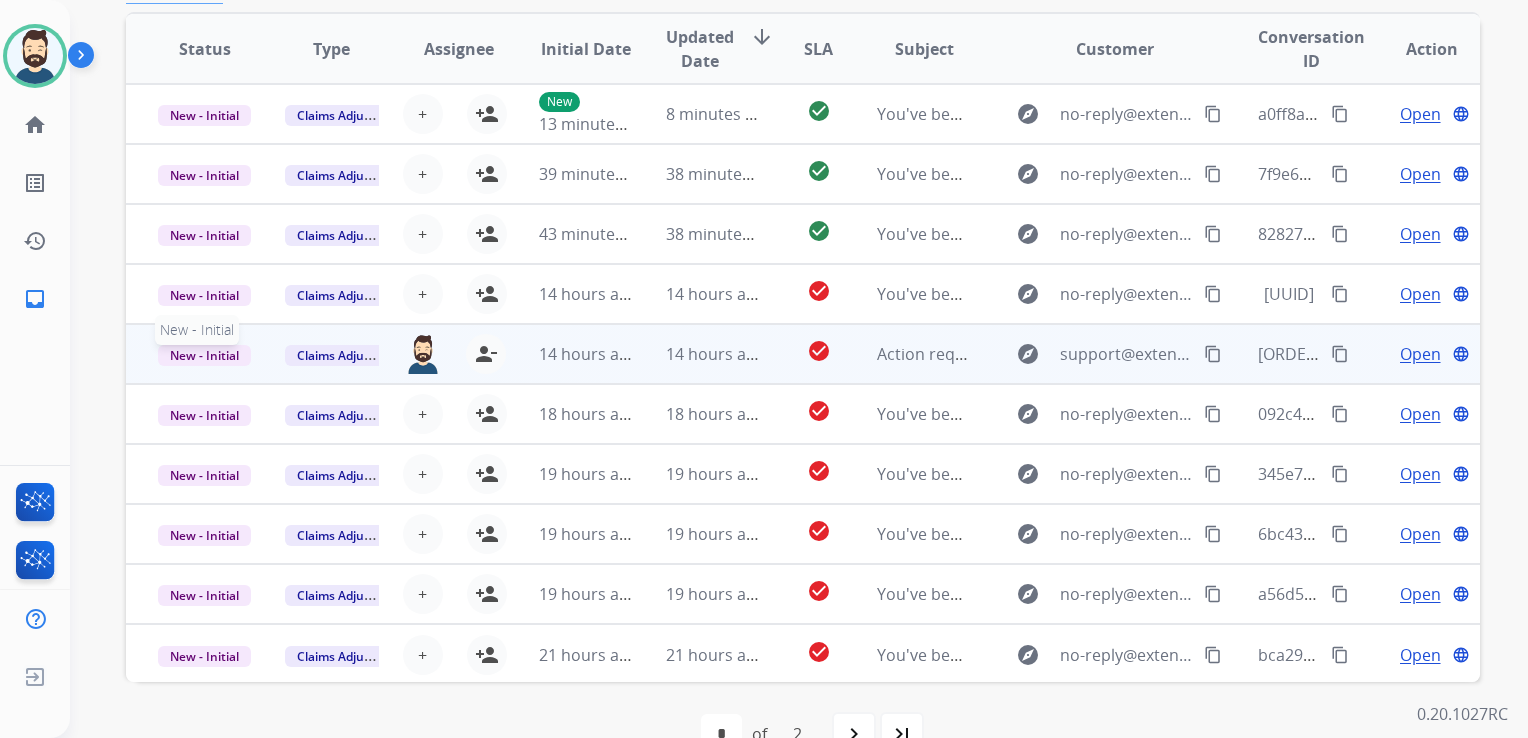 click on "New - Initial" at bounding box center (204, 355) 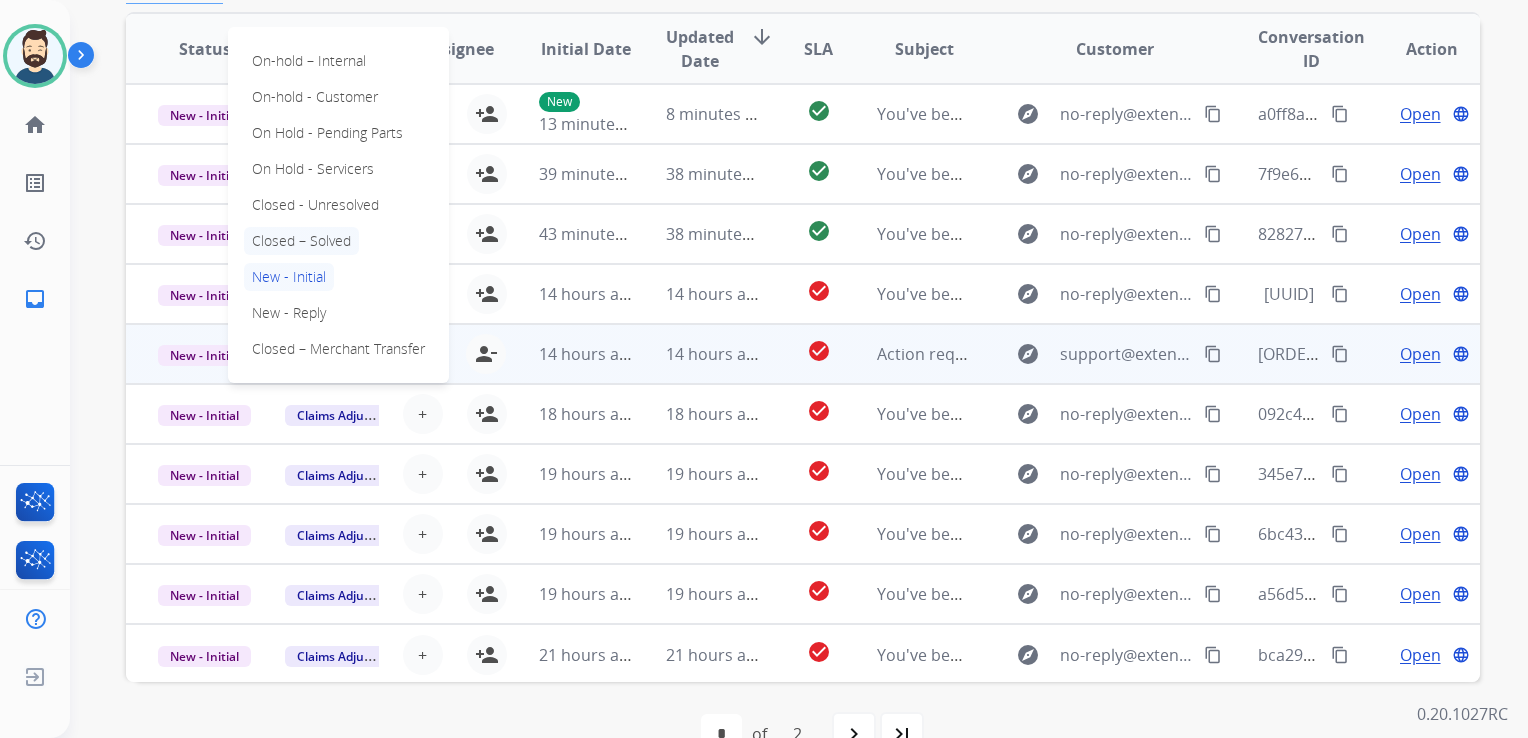 click on "Closed – Solved" at bounding box center [301, 241] 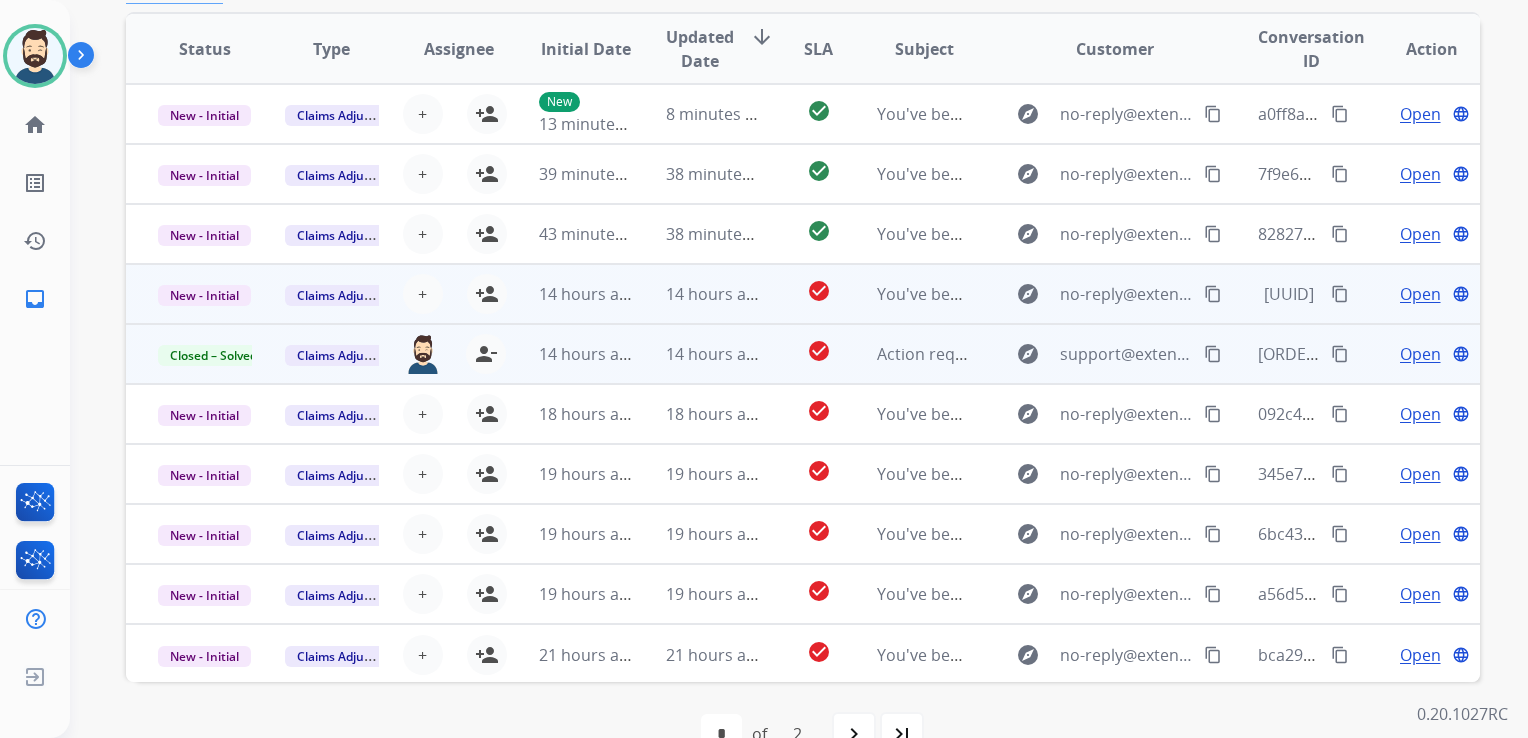 scroll, scrollTop: 0, scrollLeft: 0, axis: both 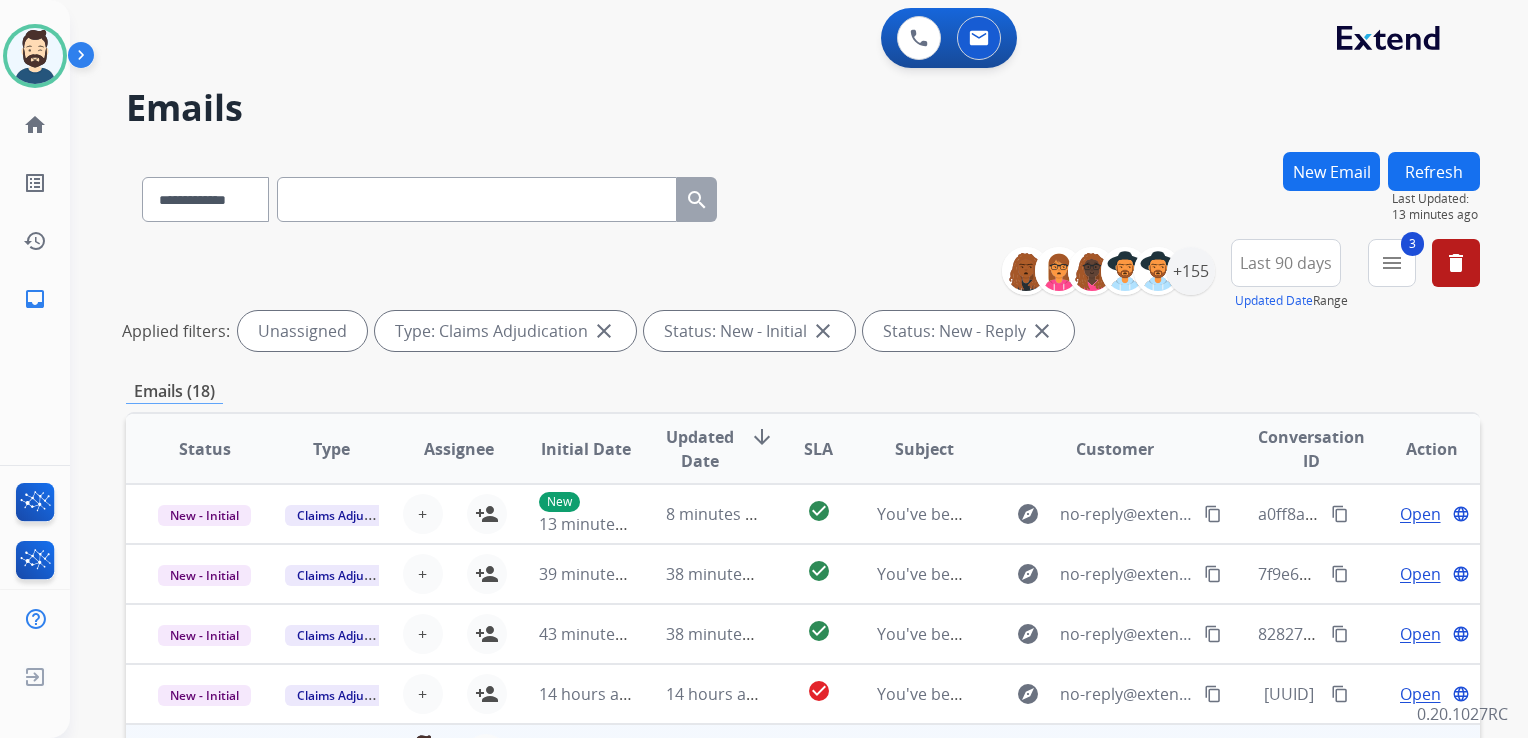 click on "Refresh" at bounding box center (1434, 171) 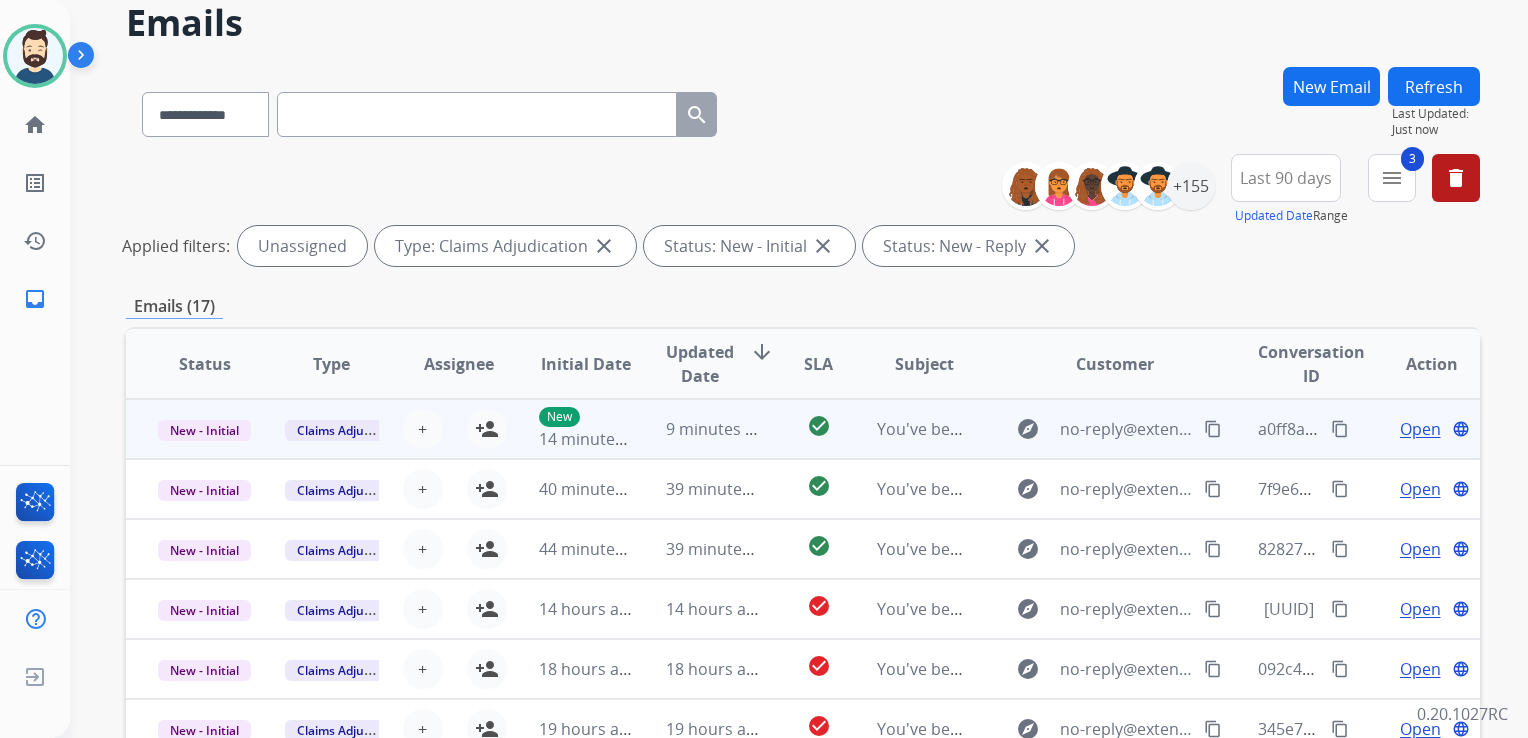 scroll, scrollTop: 200, scrollLeft: 0, axis: vertical 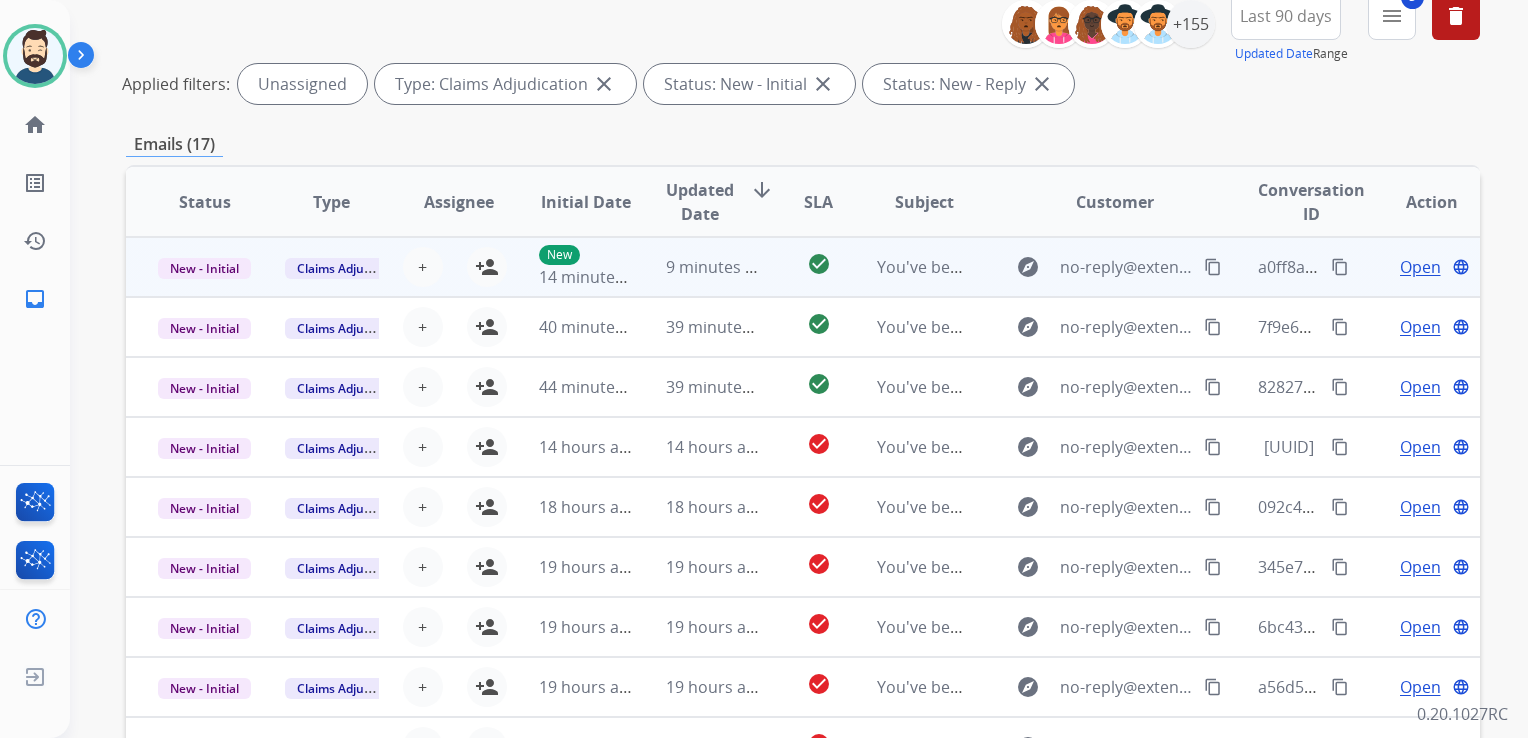 click on "9 minutes ago" at bounding box center (697, 267) 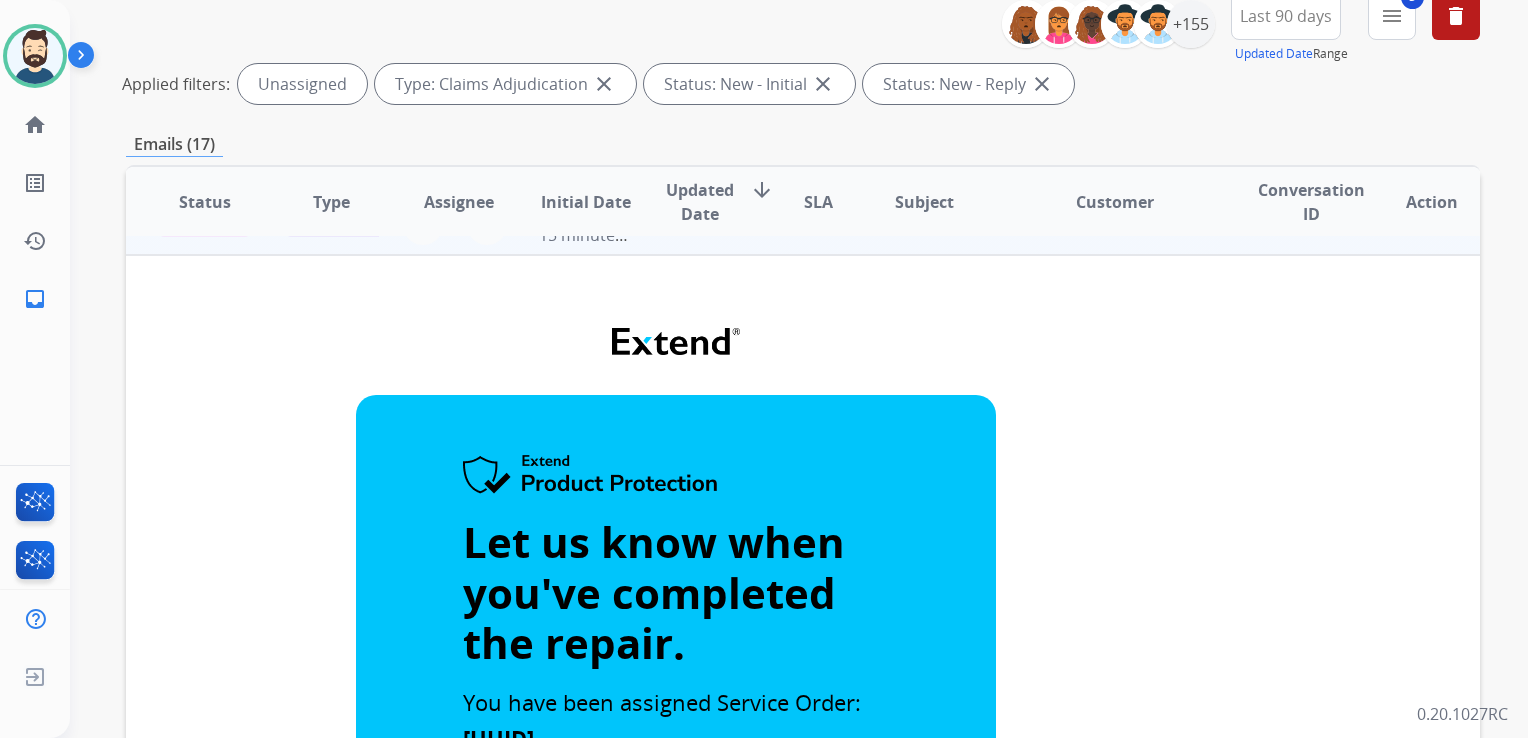 scroll, scrollTop: 0, scrollLeft: 0, axis: both 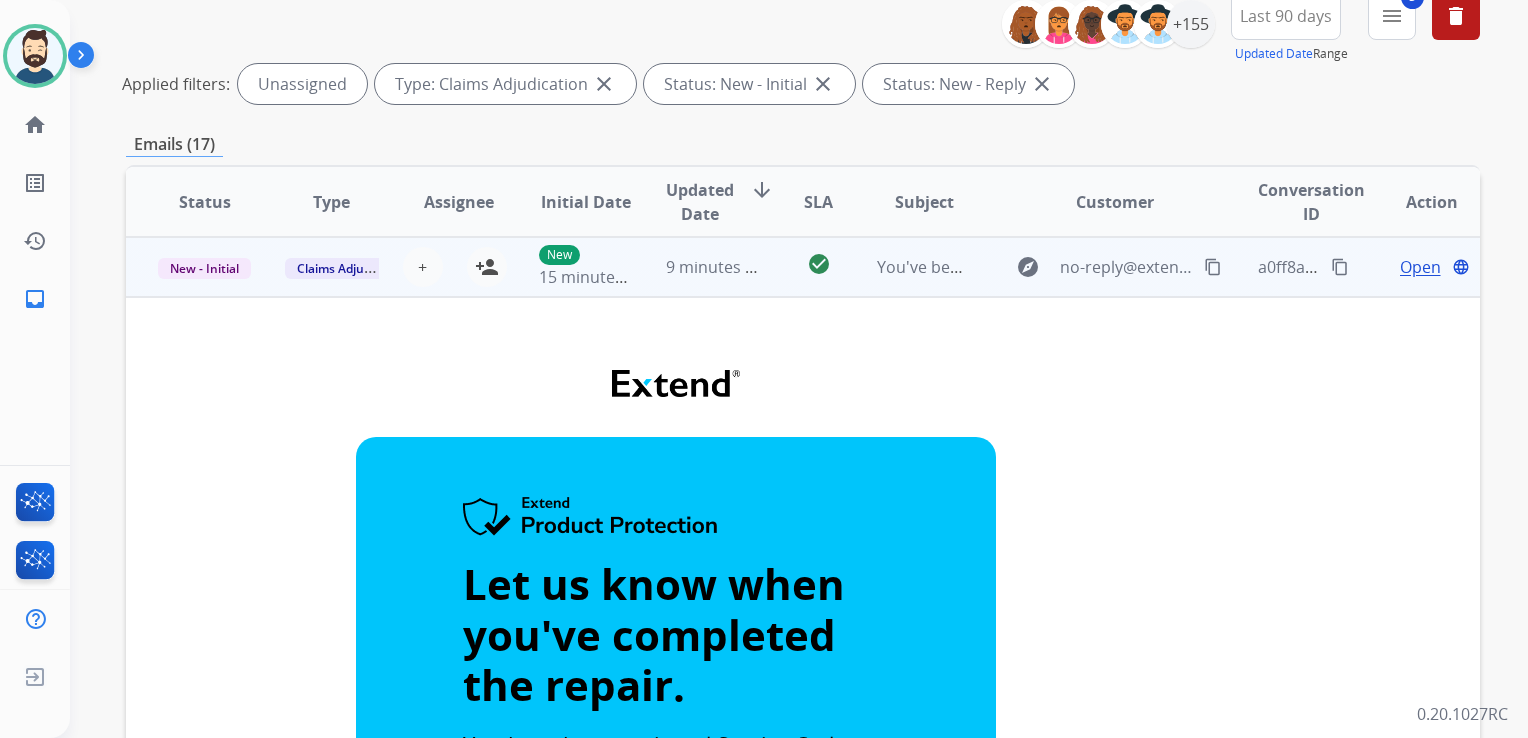 click on "9 minutes ago" at bounding box center [697, 267] 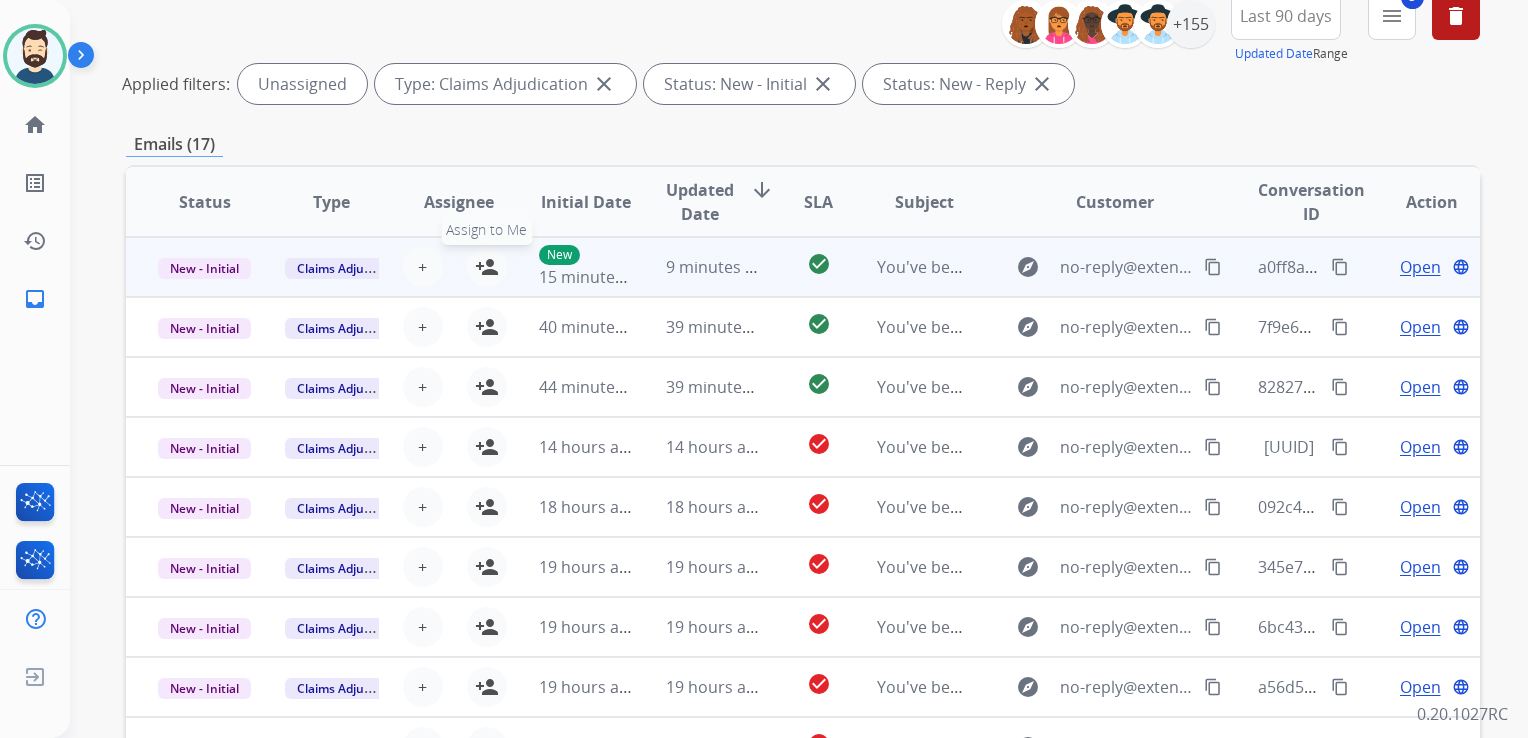 click on "person_add" at bounding box center [487, 267] 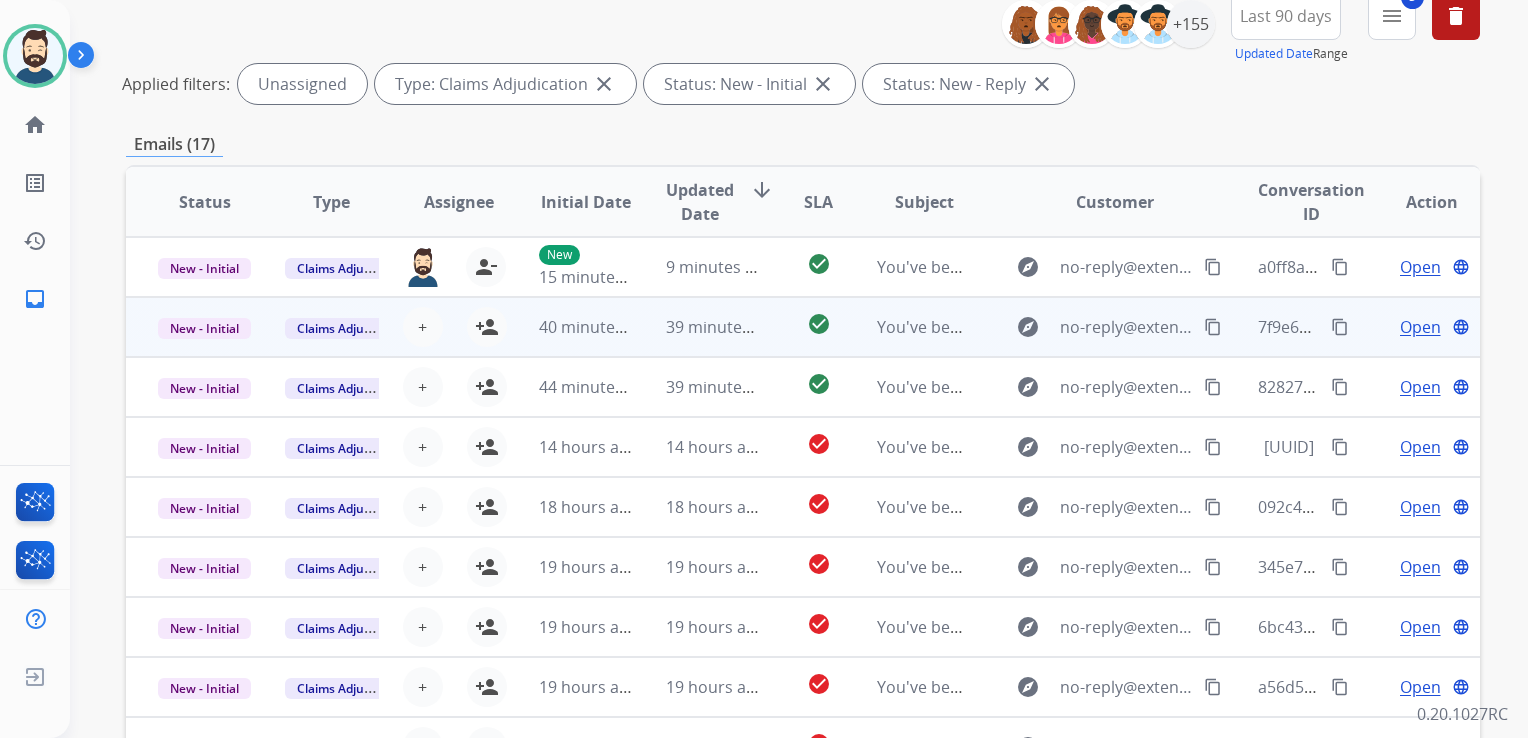 click on "39 minutes ago" at bounding box center [697, 327] 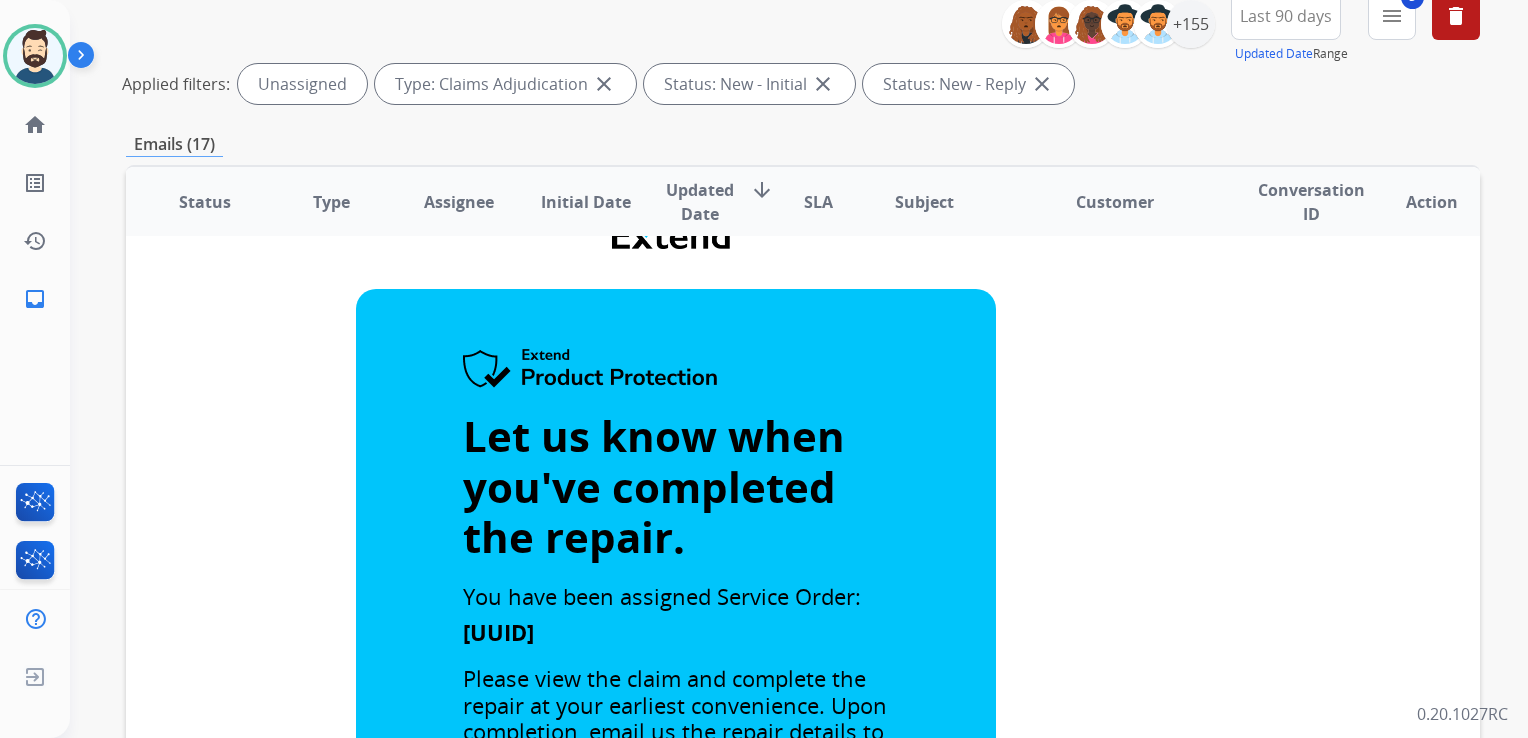 scroll, scrollTop: 0, scrollLeft: 0, axis: both 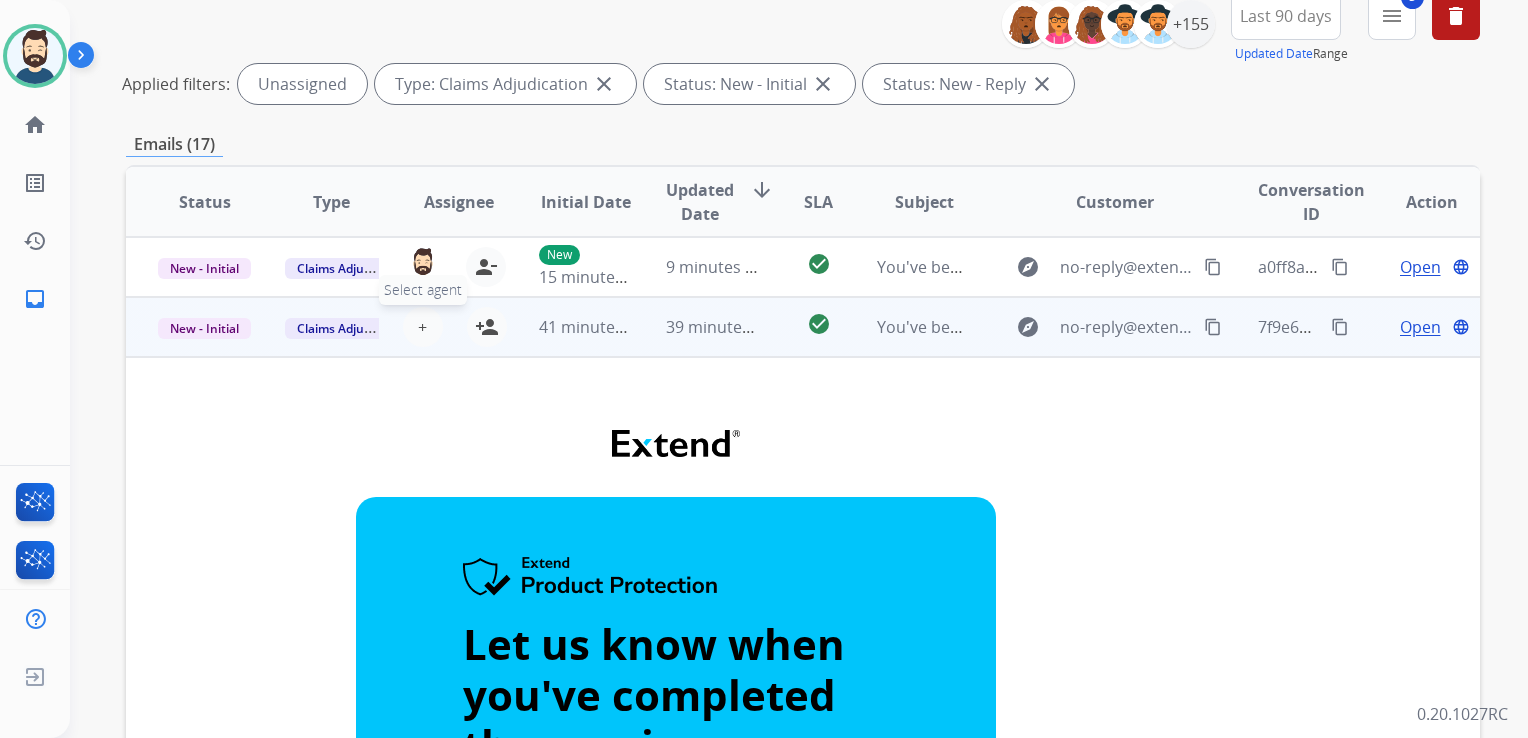 click on "+" at bounding box center (422, 327) 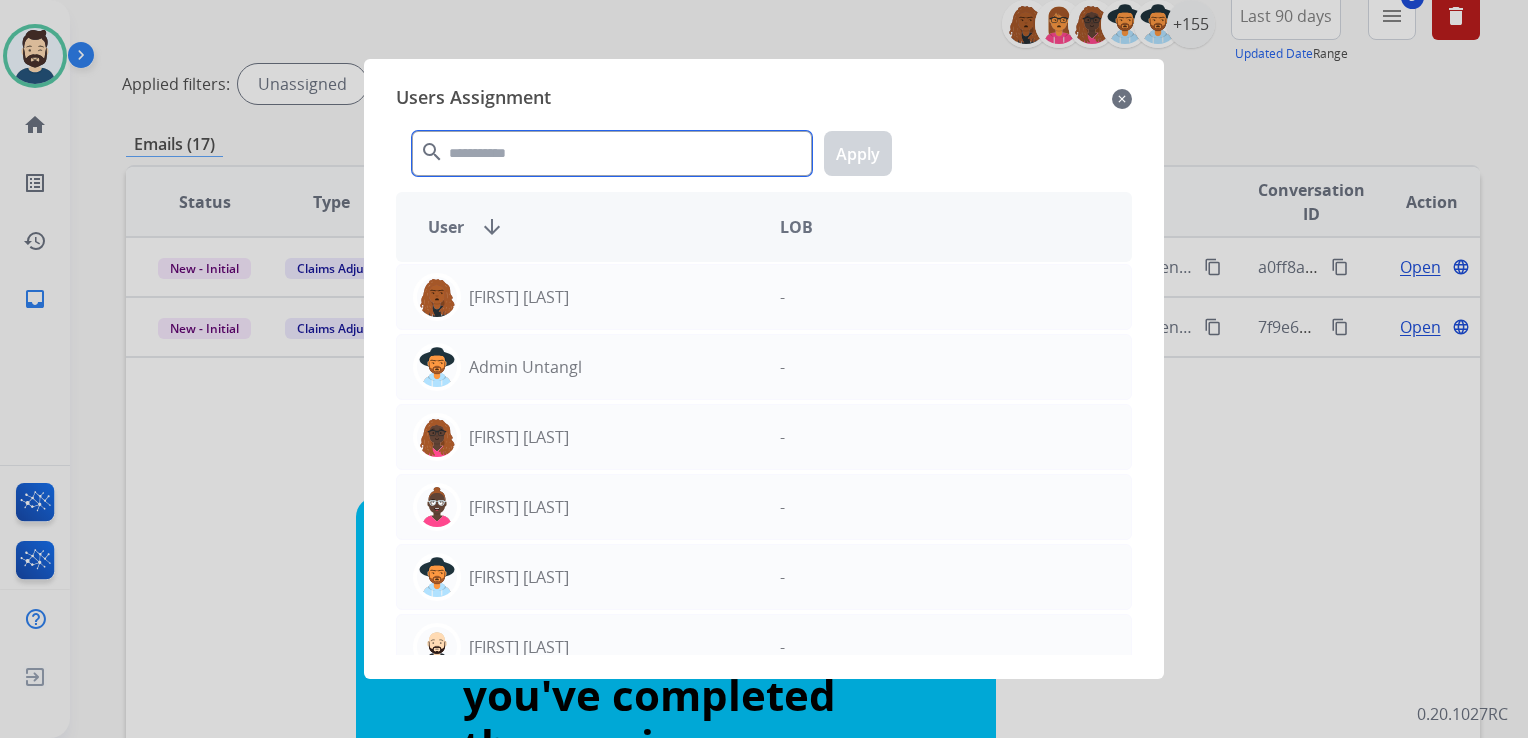 click 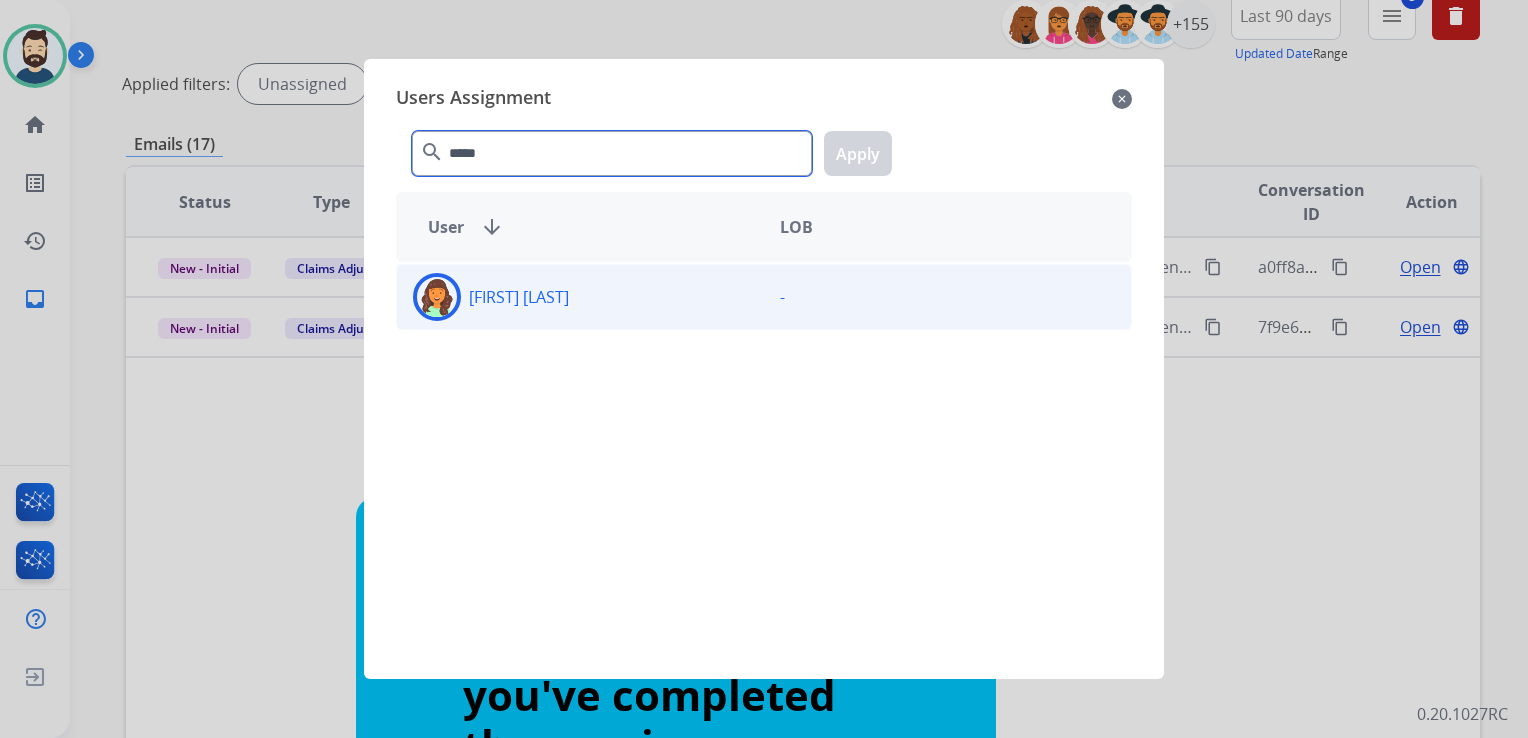 type on "*****" 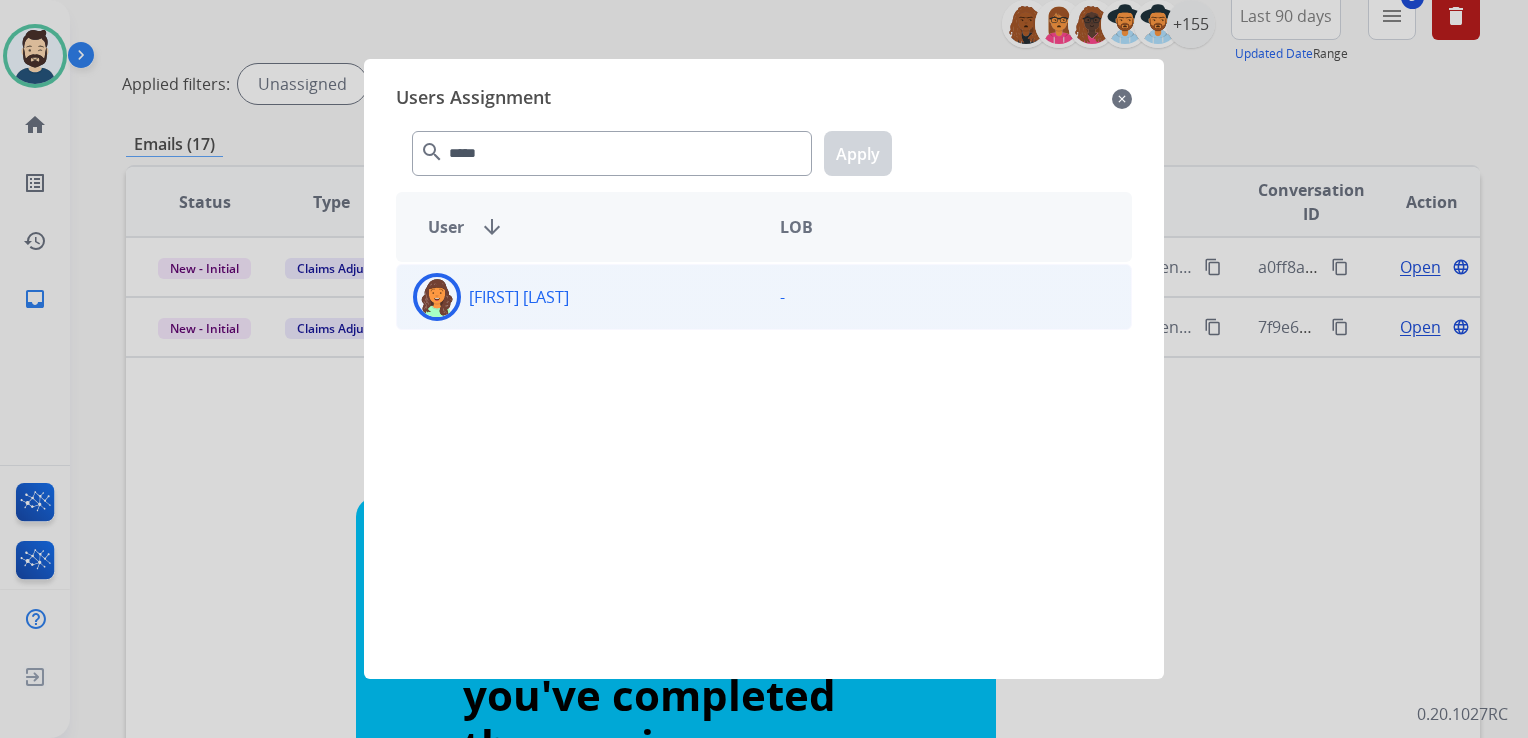 click 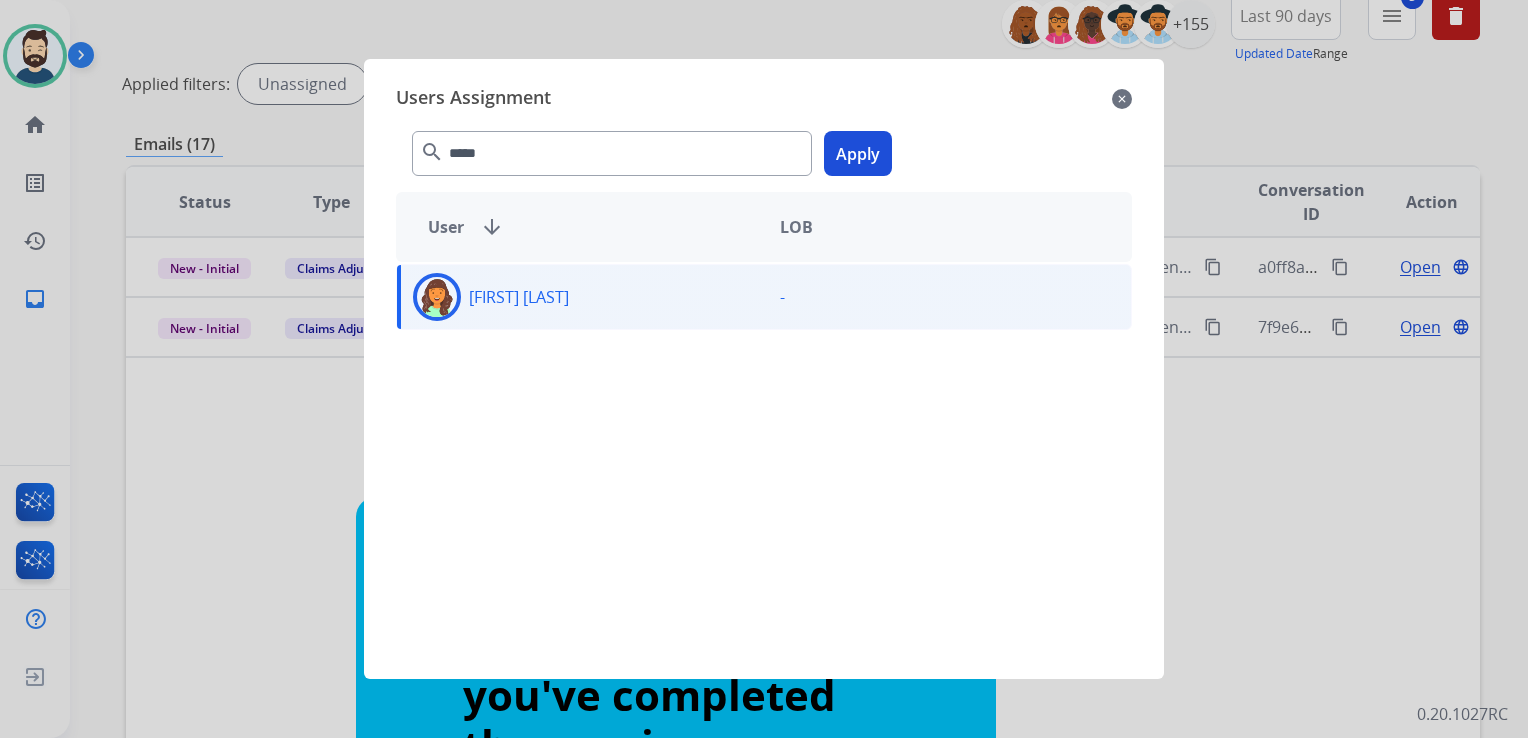 click on "Apply" 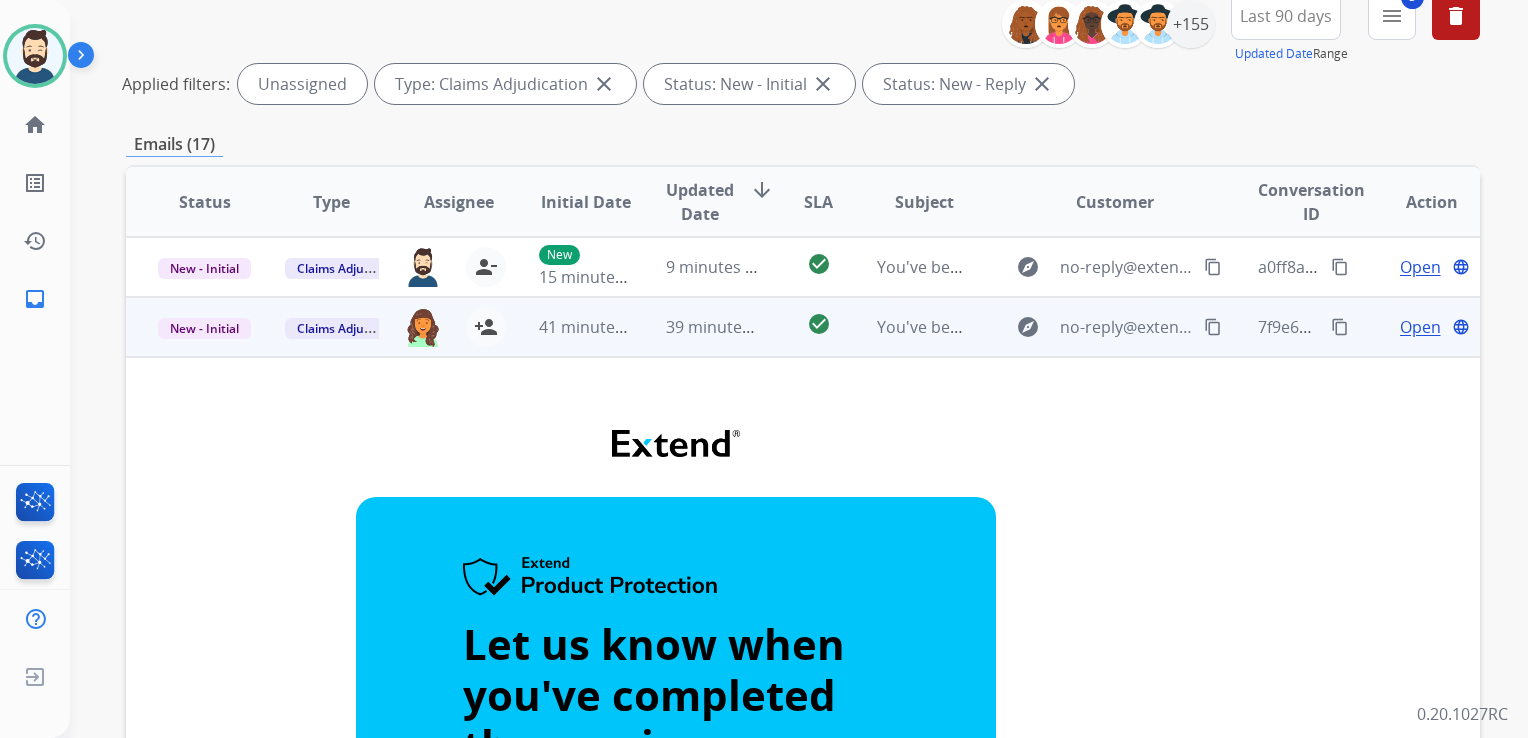 click on "39 minutes ago" at bounding box center [697, 327] 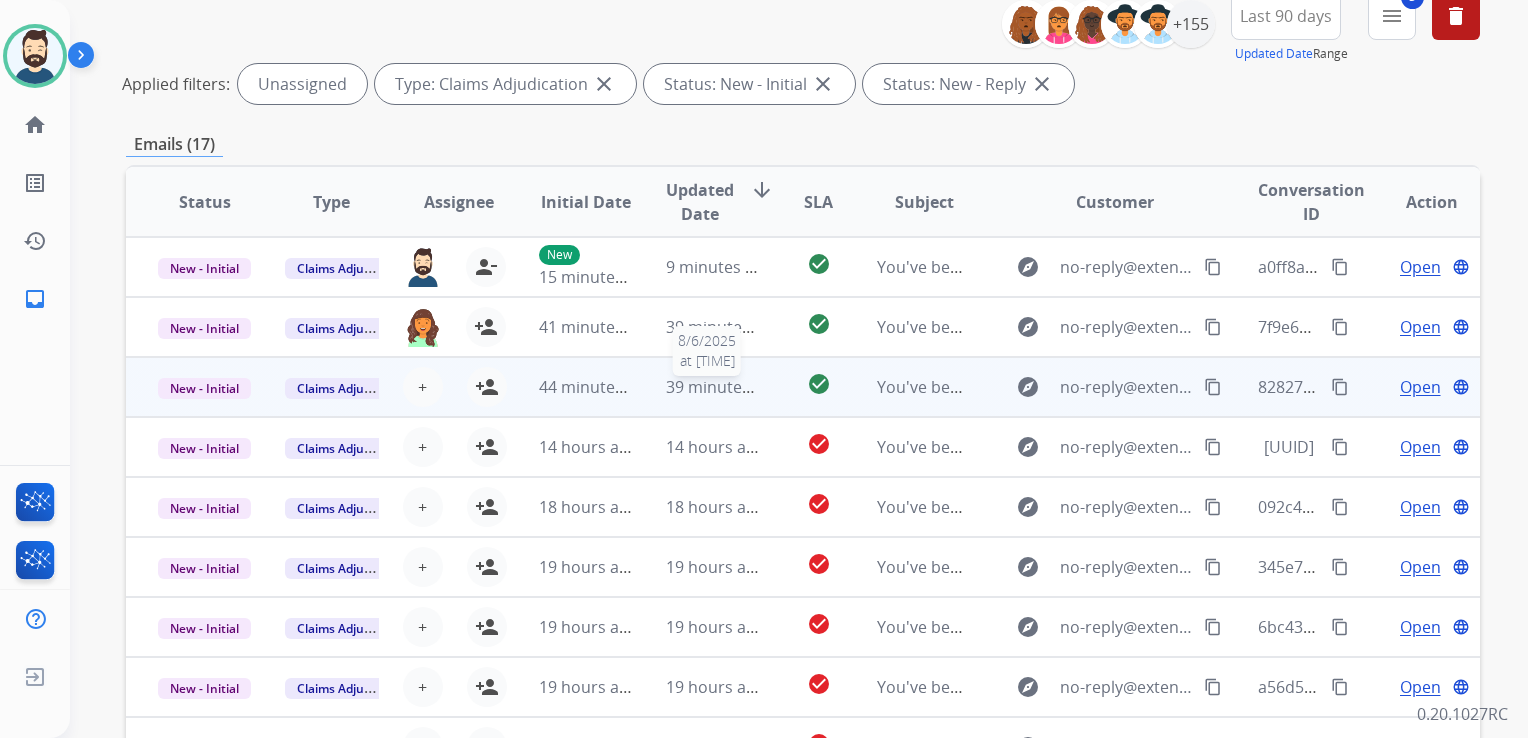 click on "39 minutes ago" at bounding box center [724, 387] 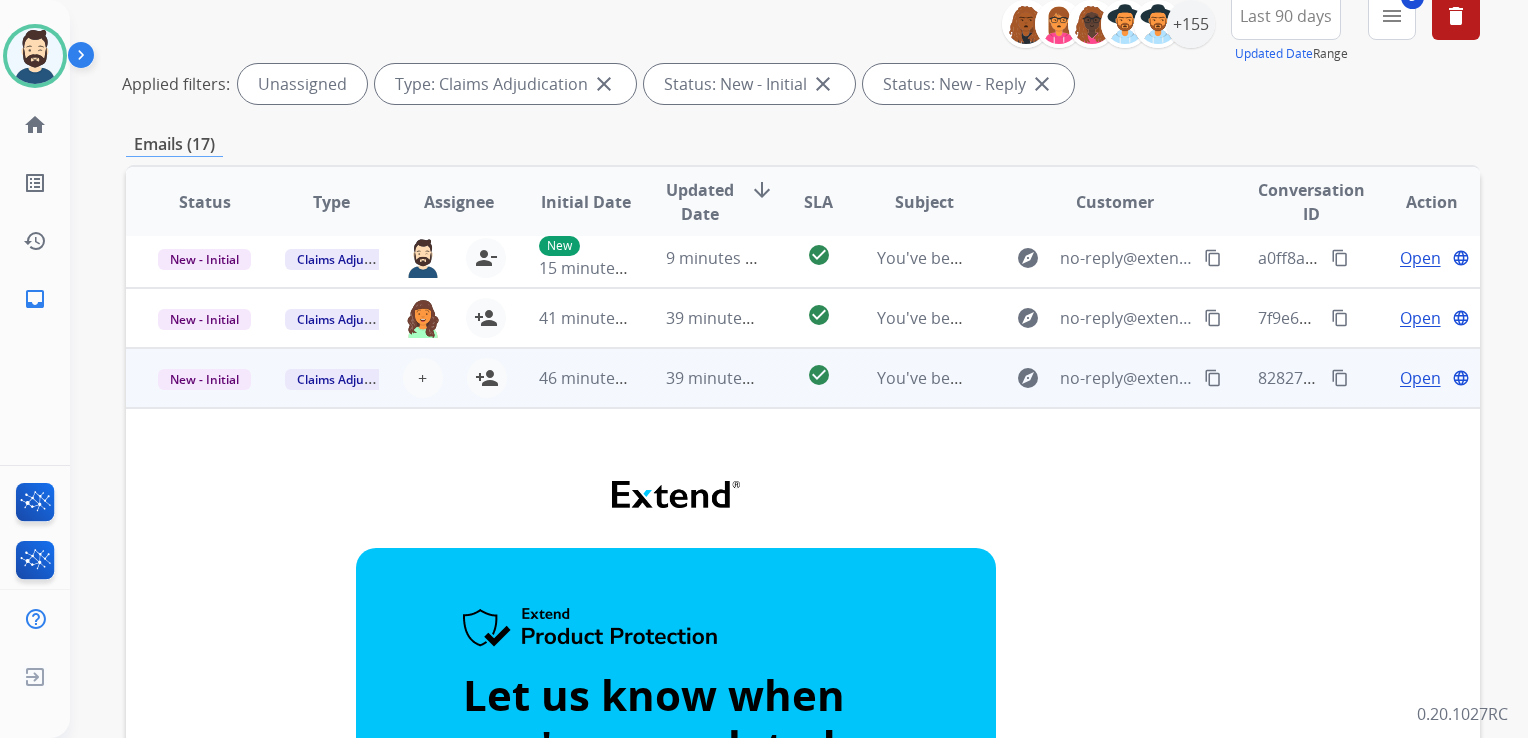 scroll, scrollTop: 0, scrollLeft: 0, axis: both 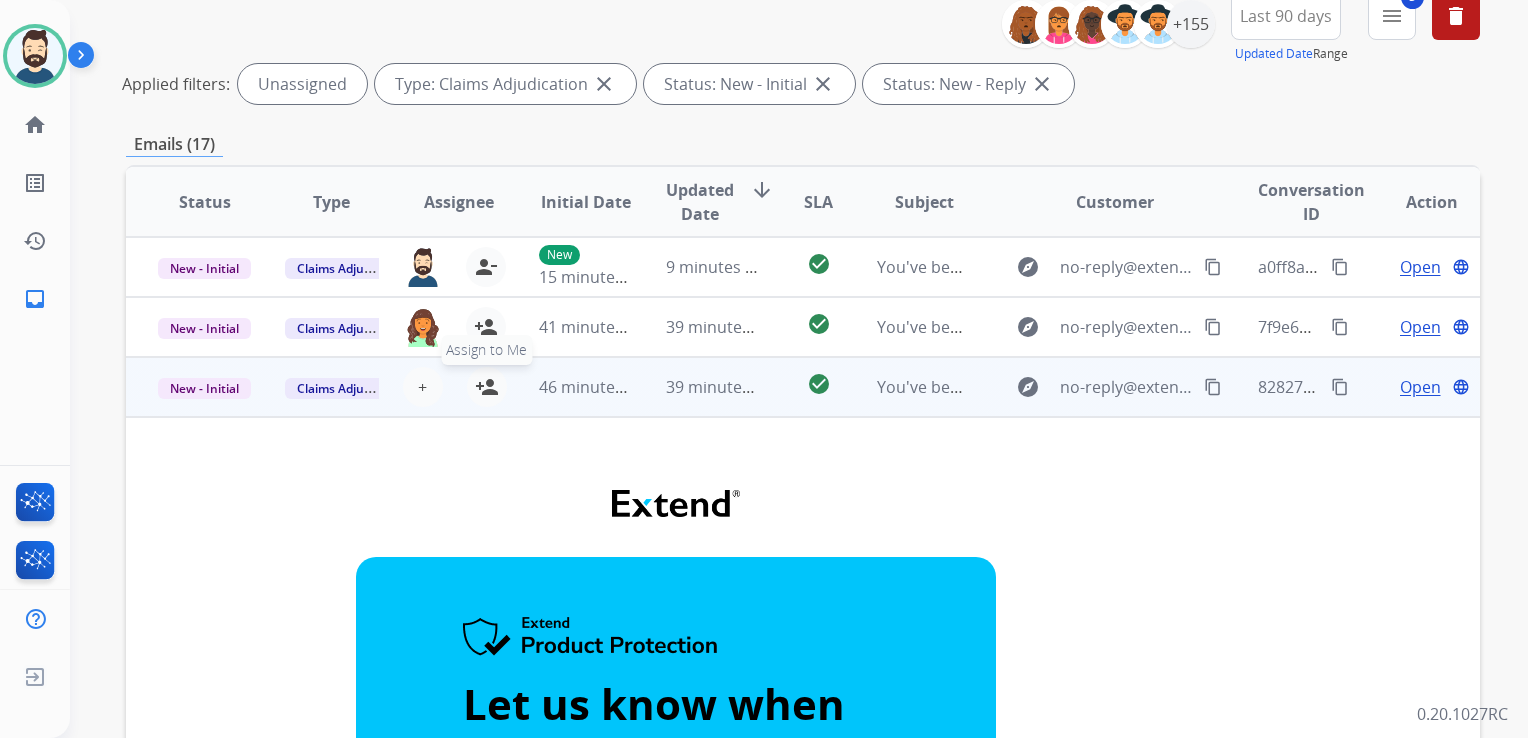 click on "person_add" at bounding box center [487, 387] 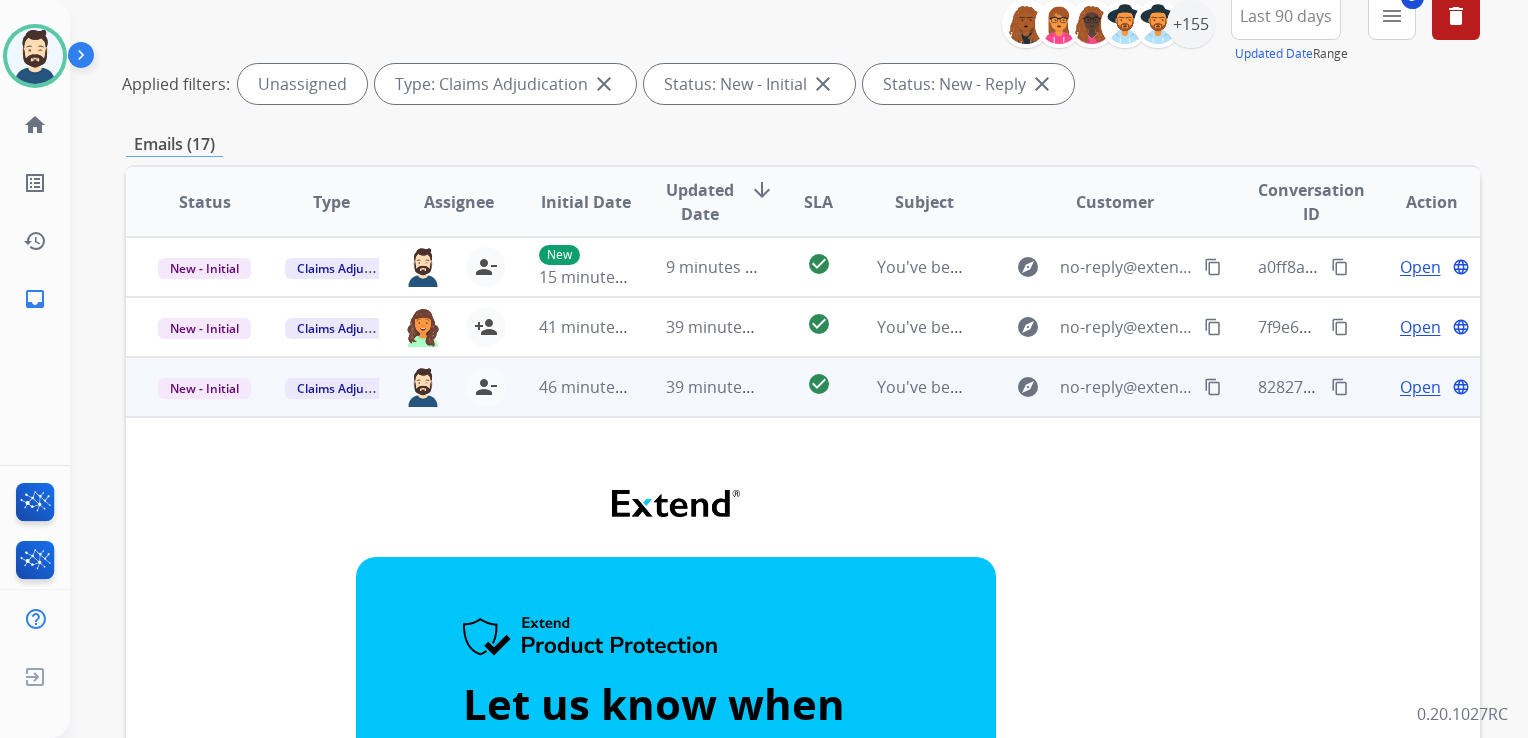 click on "39 minutes ago" at bounding box center (697, 387) 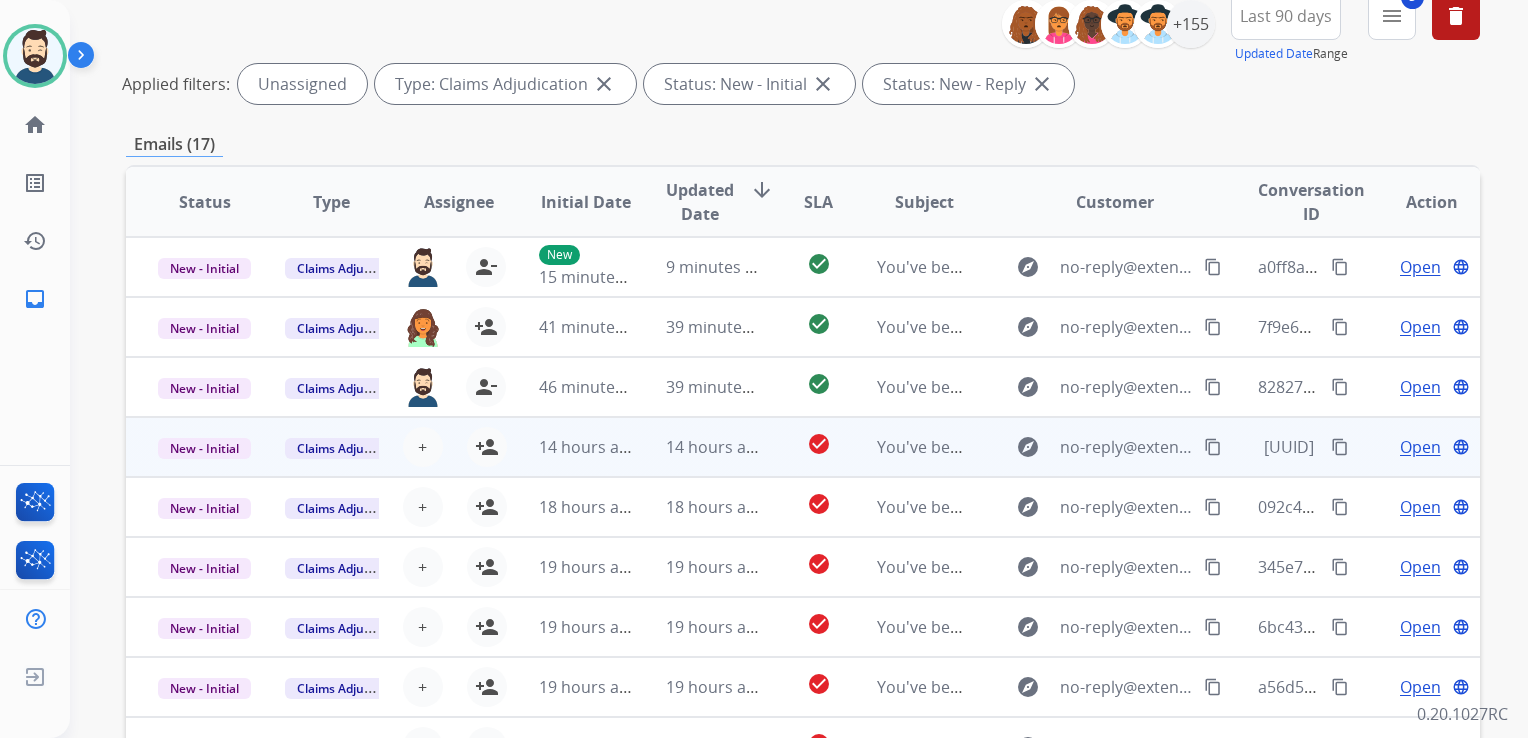 click on "14 hours ago" at bounding box center (697, 447) 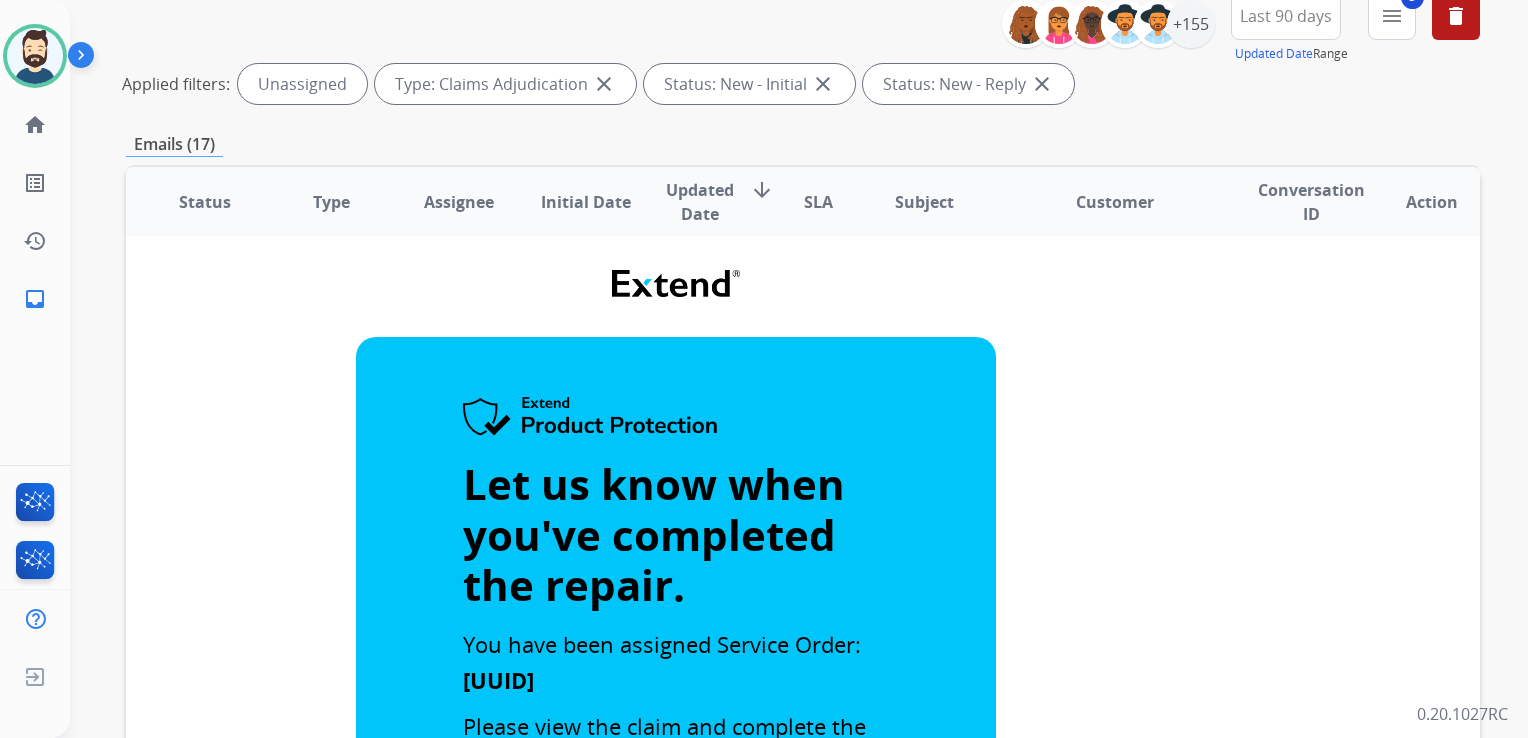 scroll, scrollTop: 0, scrollLeft: 0, axis: both 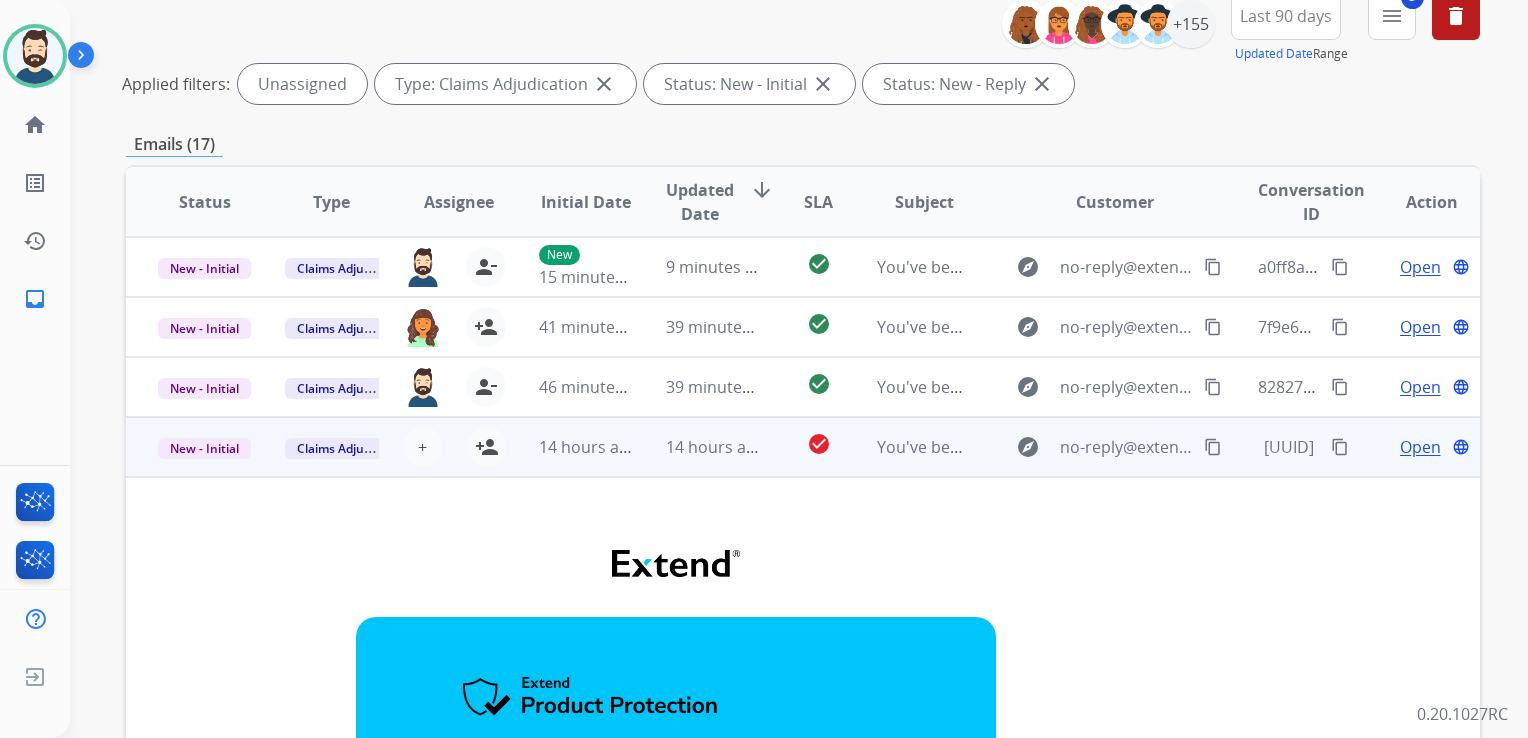 click on "14 hours ago" at bounding box center (697, 447) 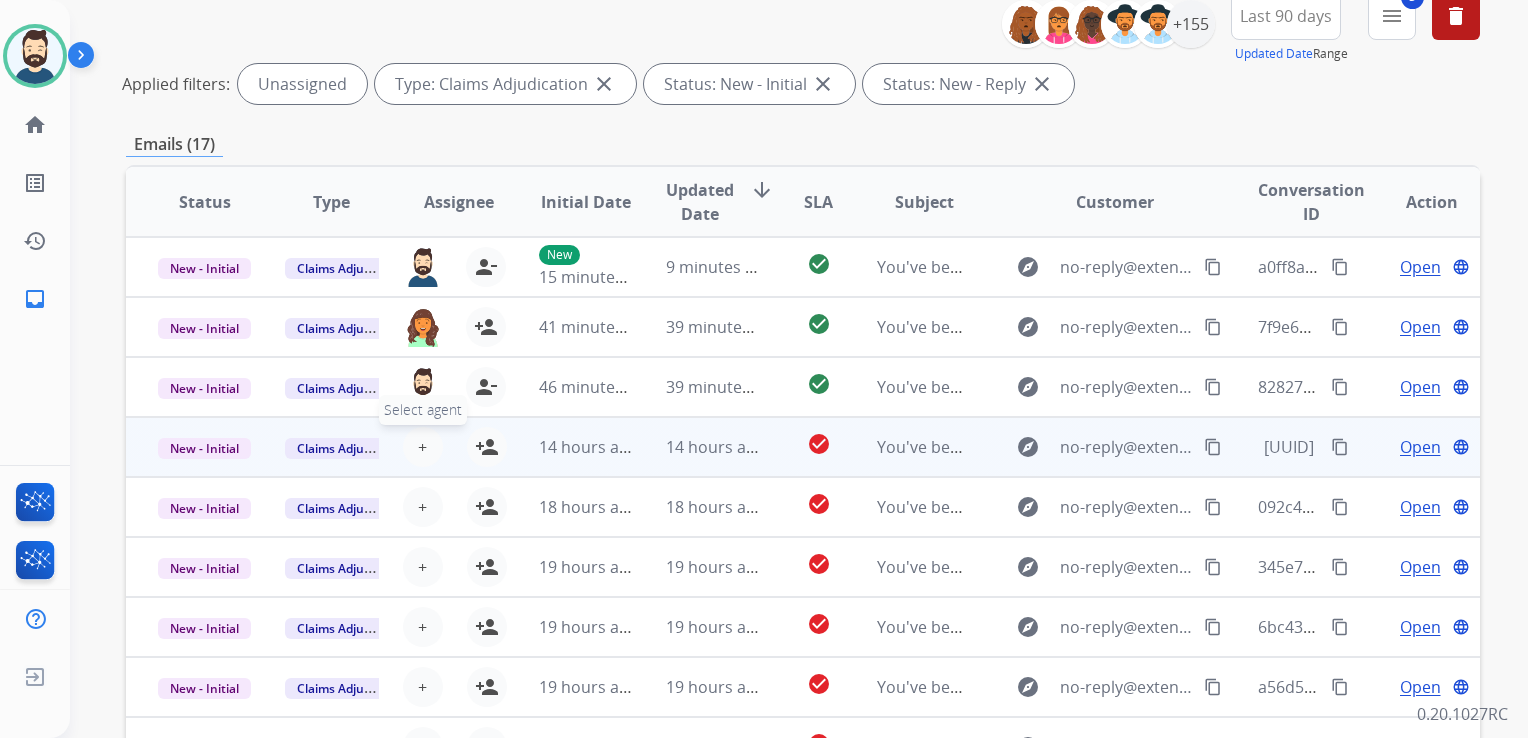 click on "+ Select agent" at bounding box center [423, 447] 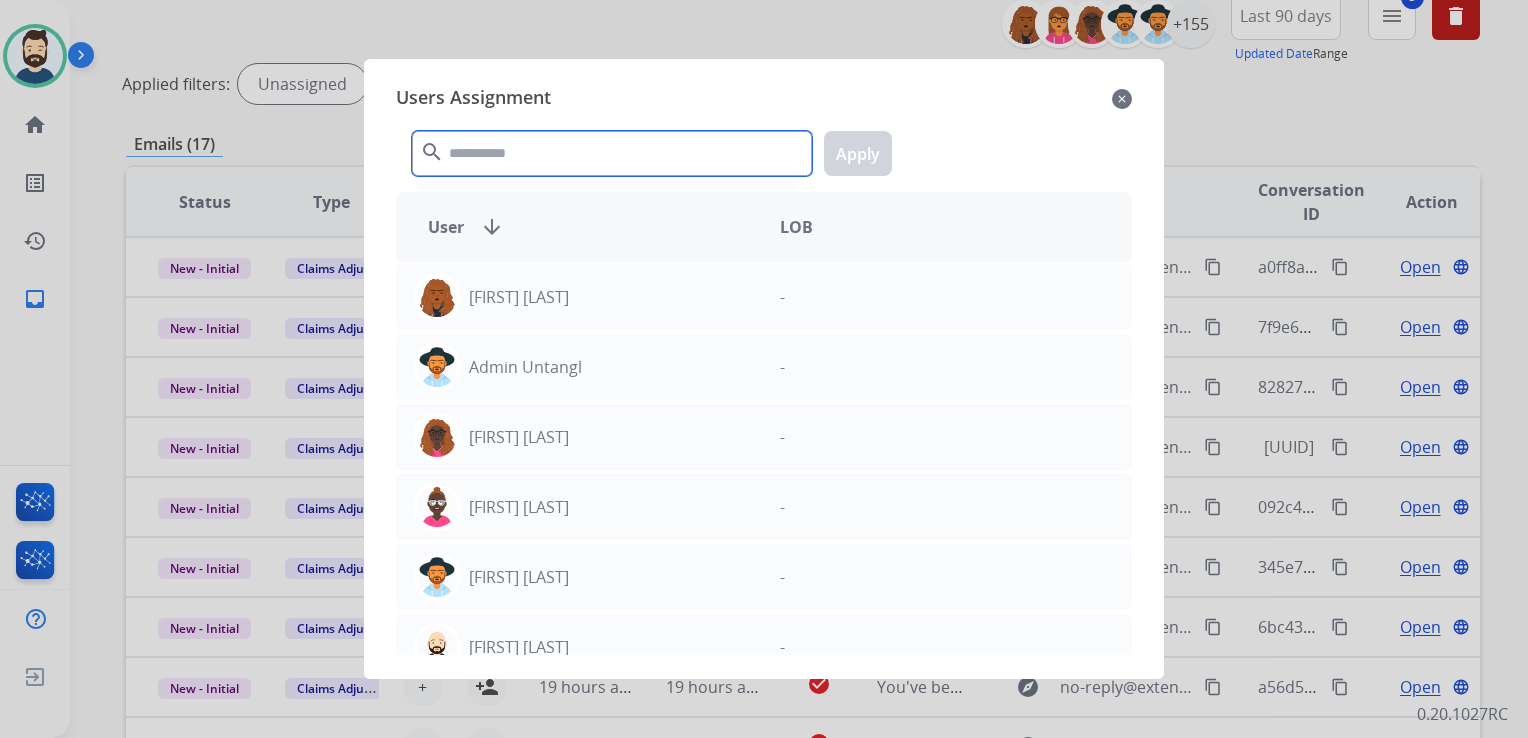 click 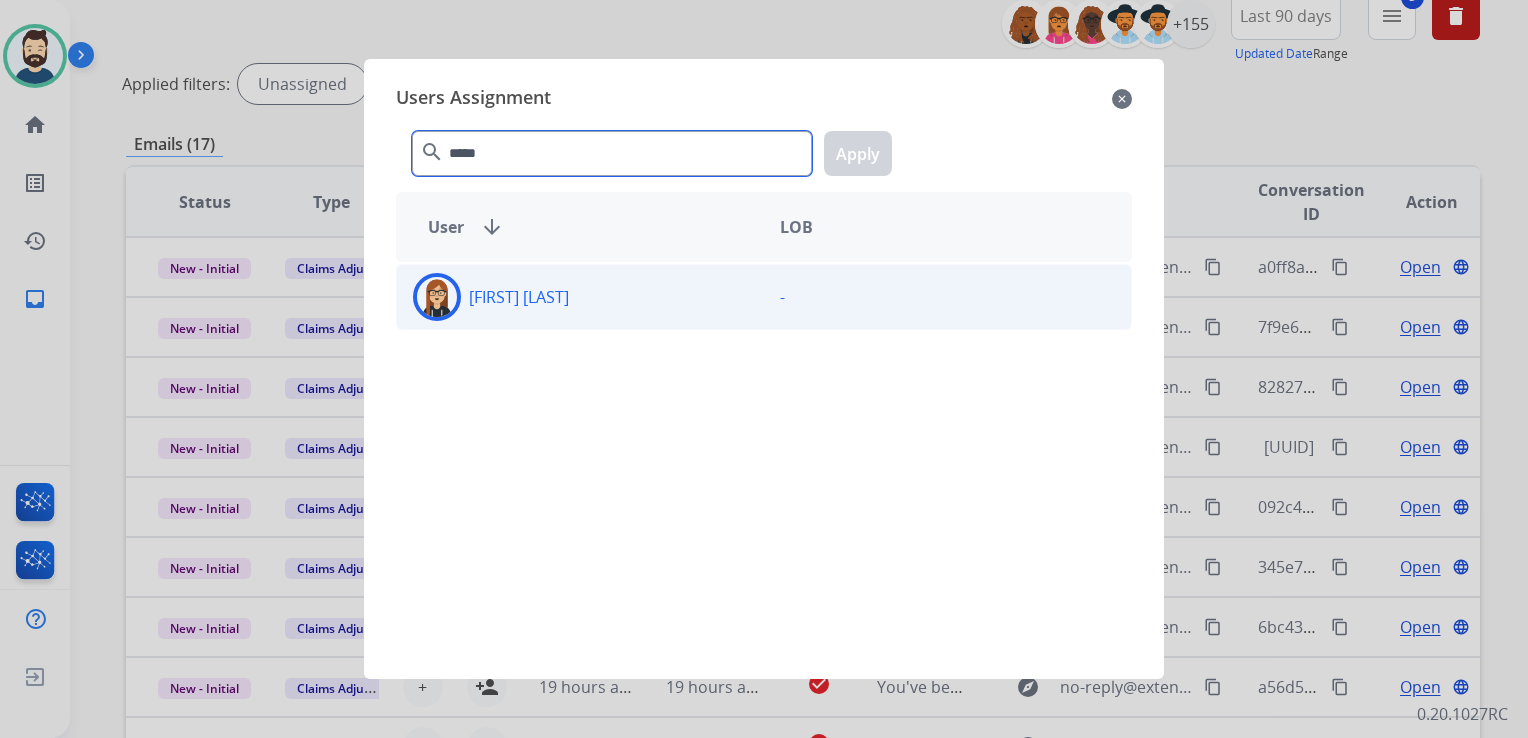 type on "*****" 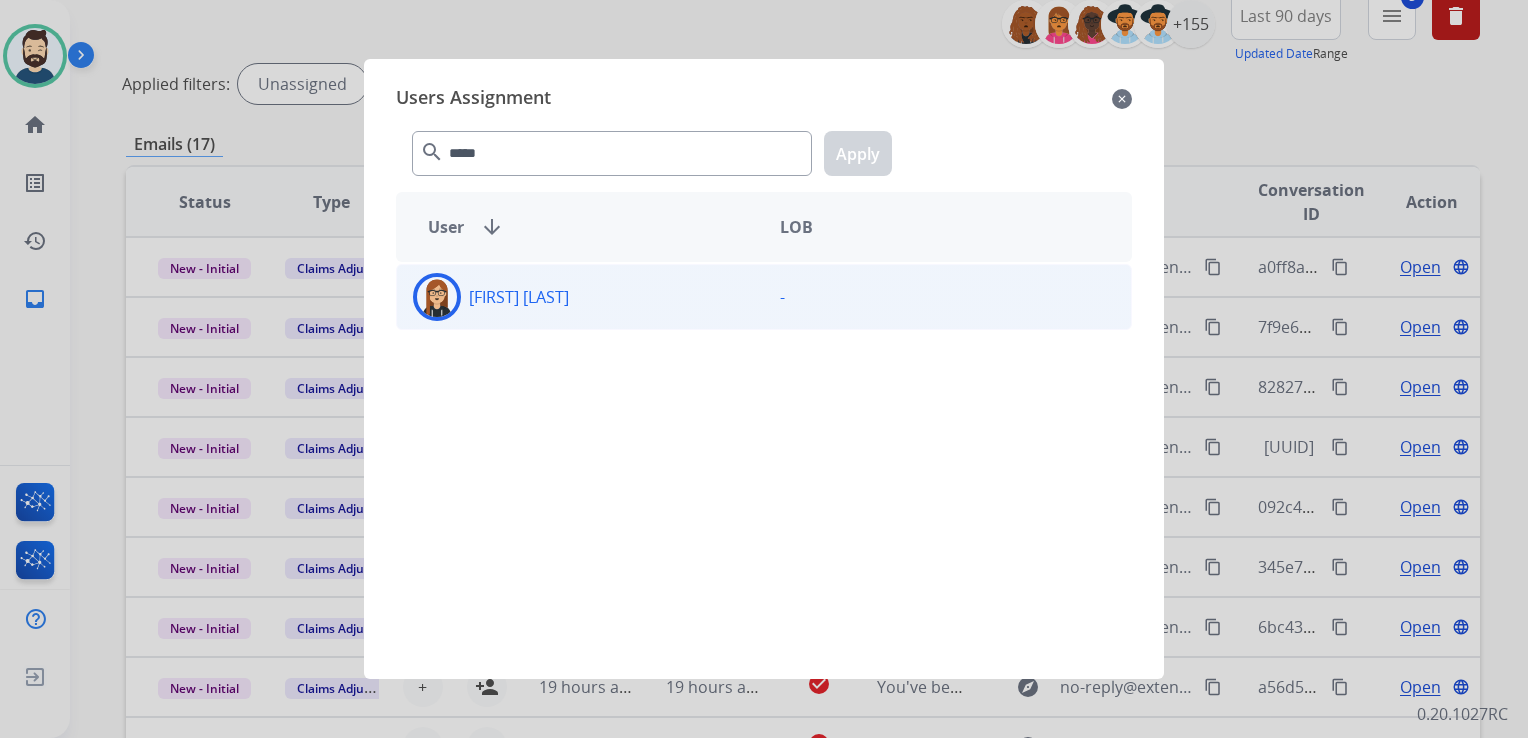 click 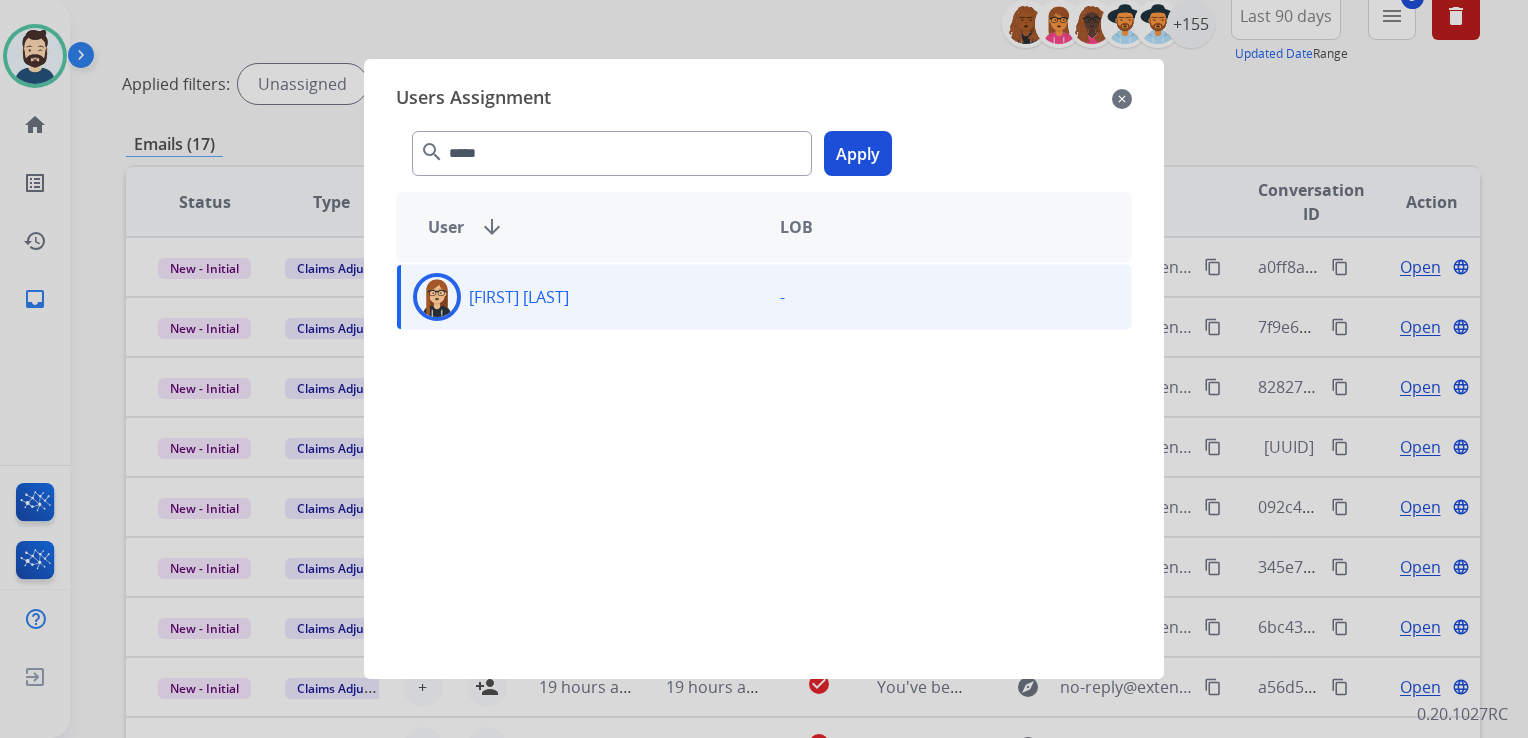 click on "Apply" 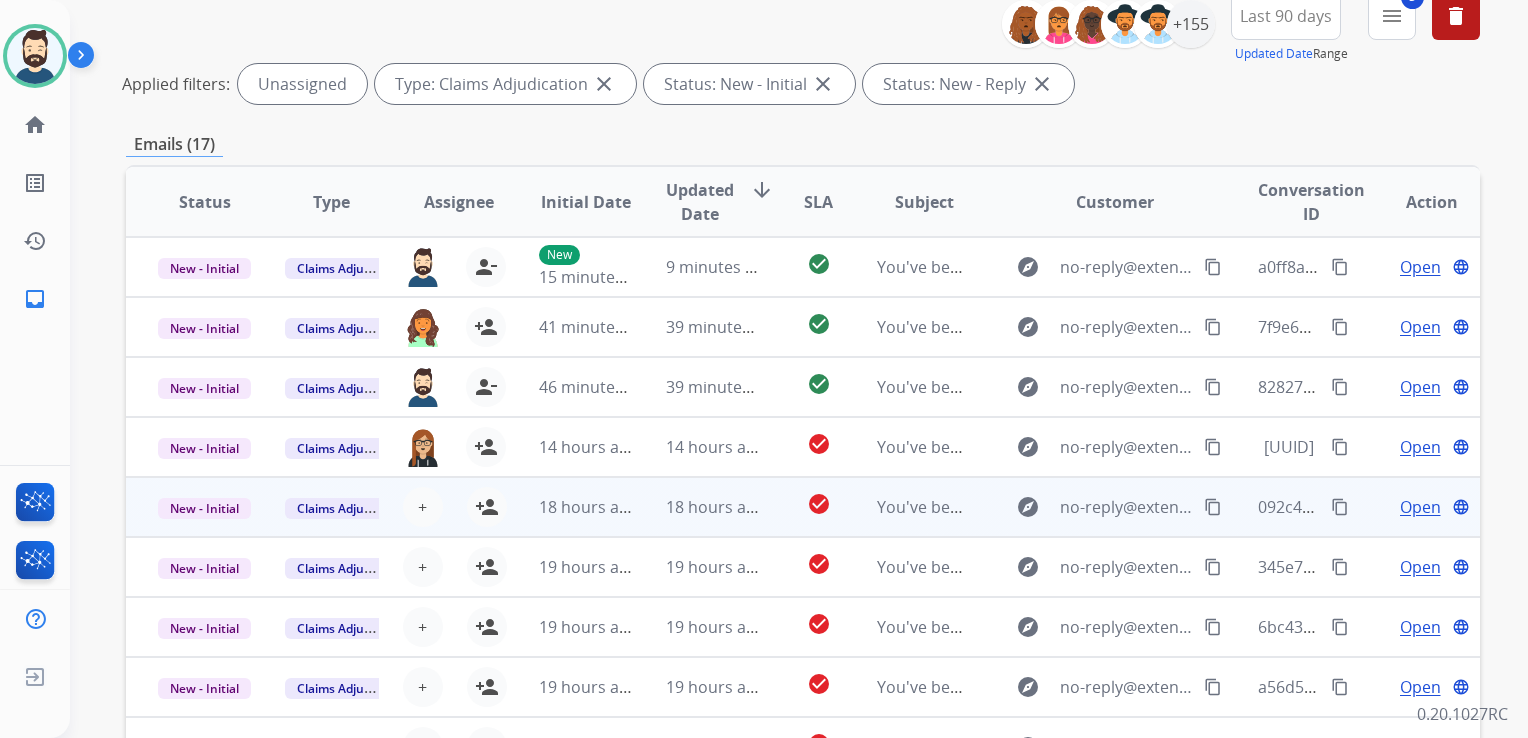 click on "18 hours ago" at bounding box center [697, 507] 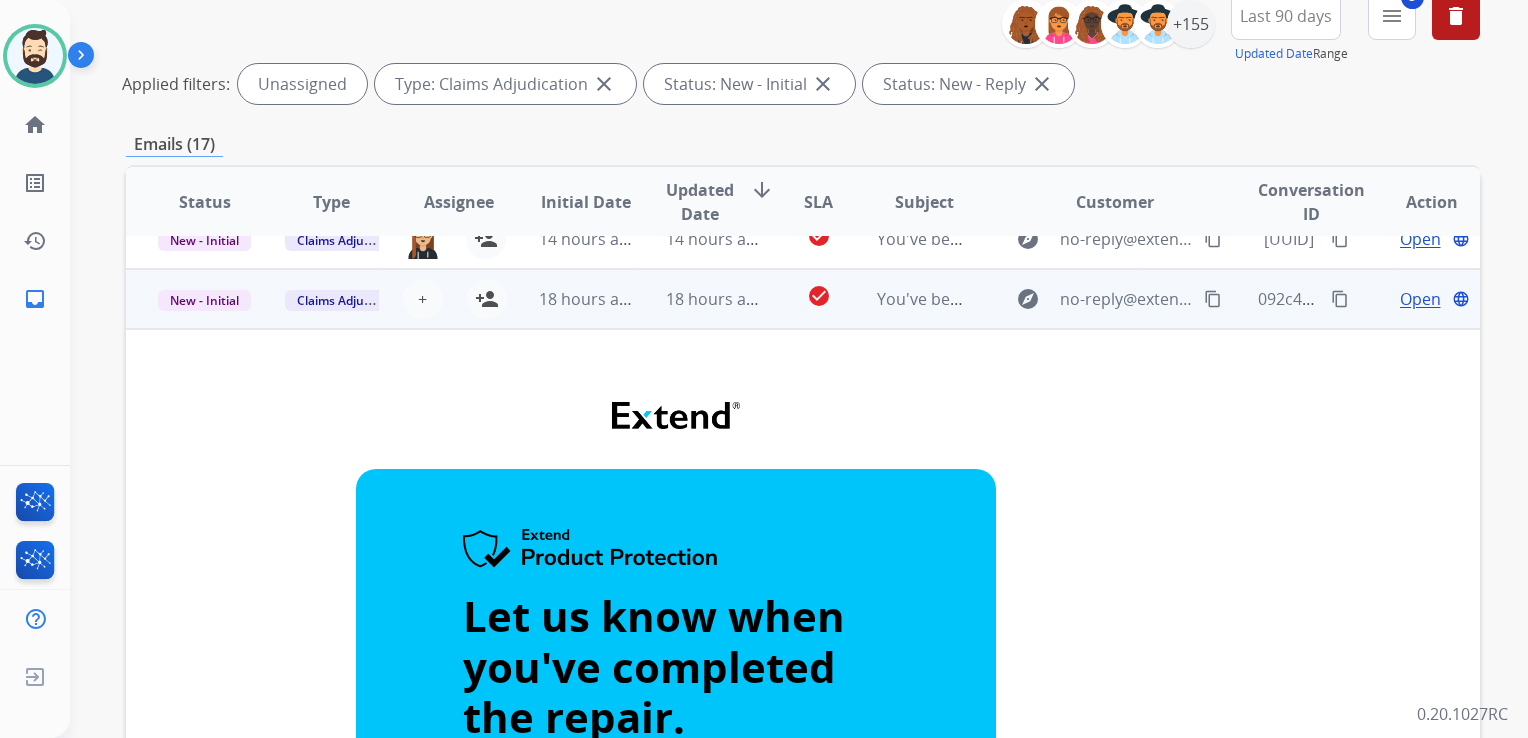 scroll, scrollTop: 8, scrollLeft: 0, axis: vertical 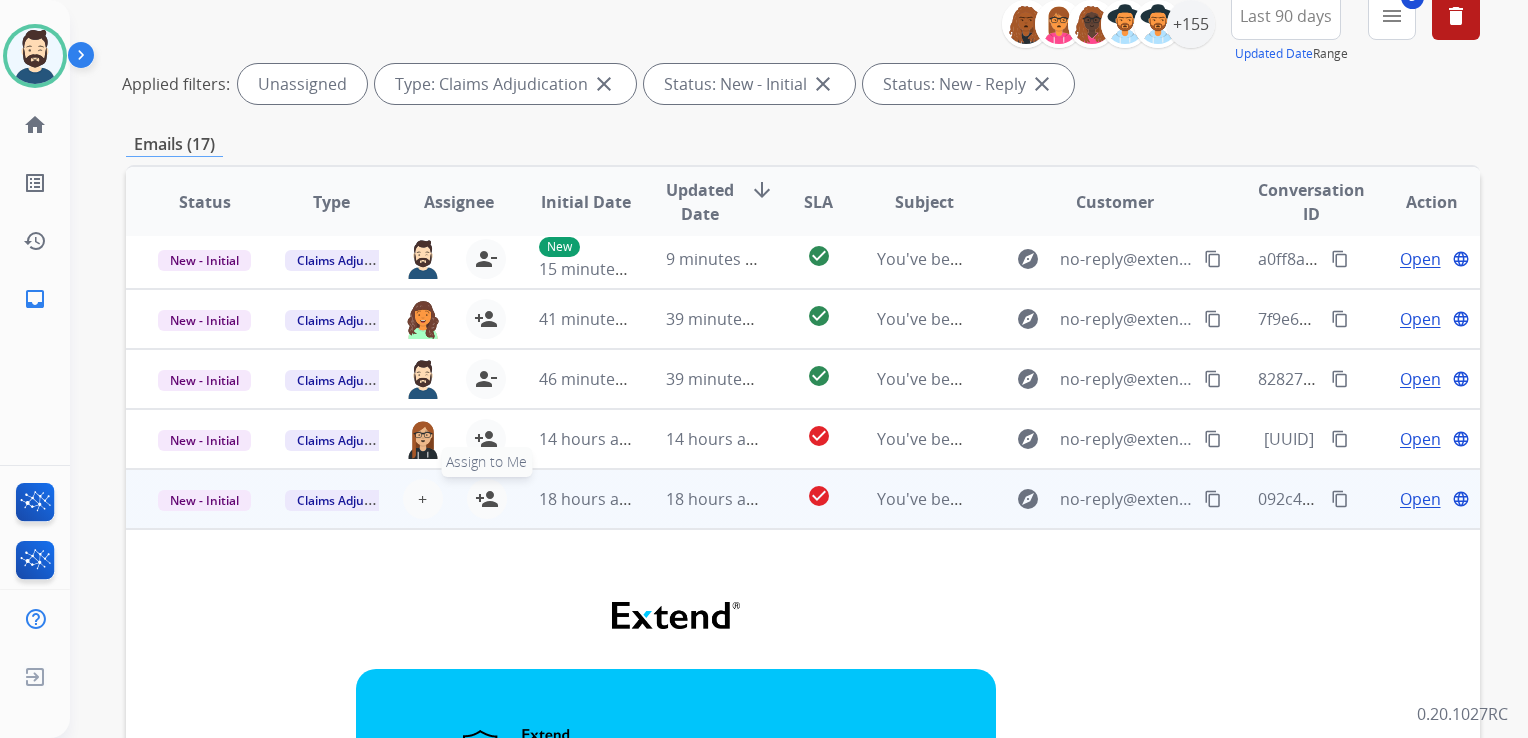 click on "person_add" at bounding box center [487, 499] 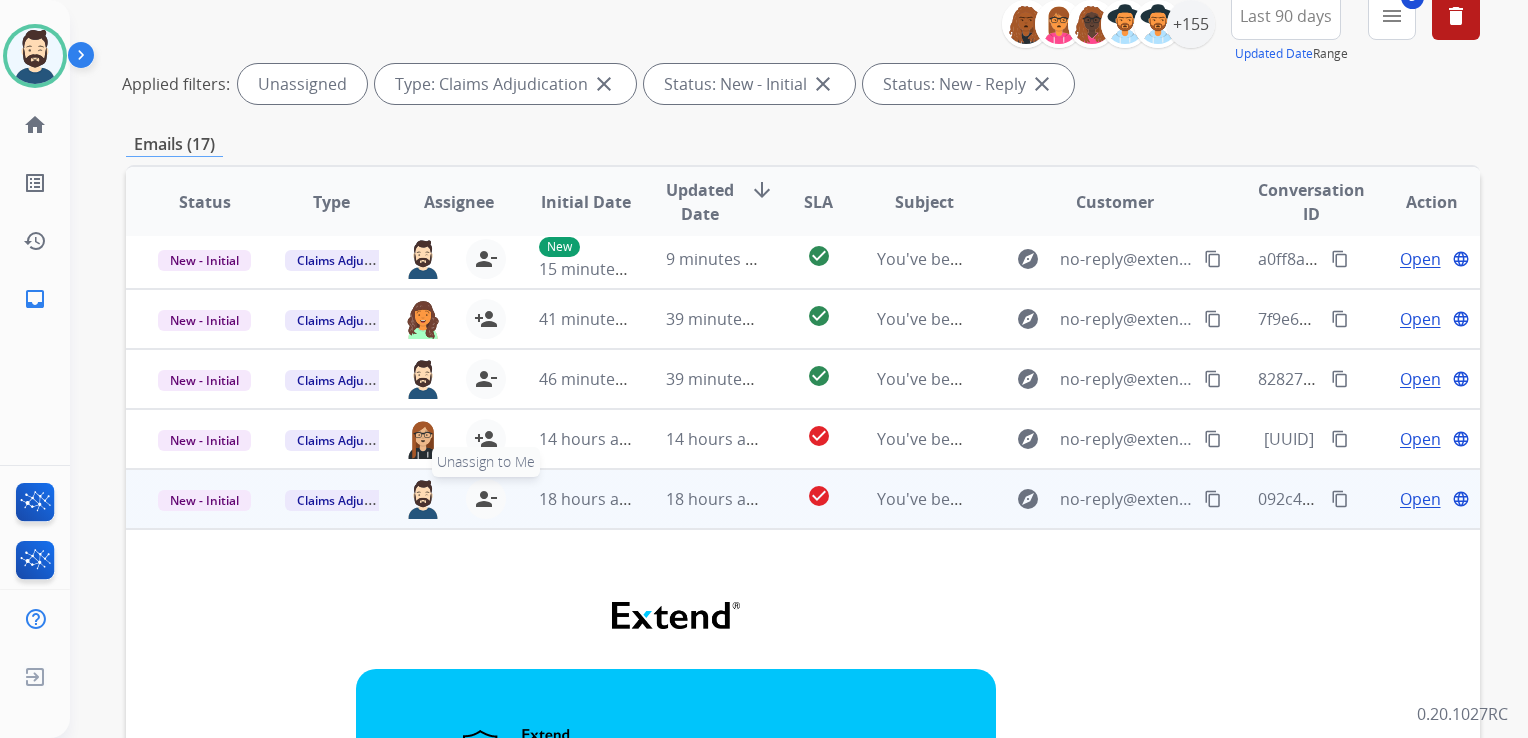 click on "person_remove" at bounding box center (486, 499) 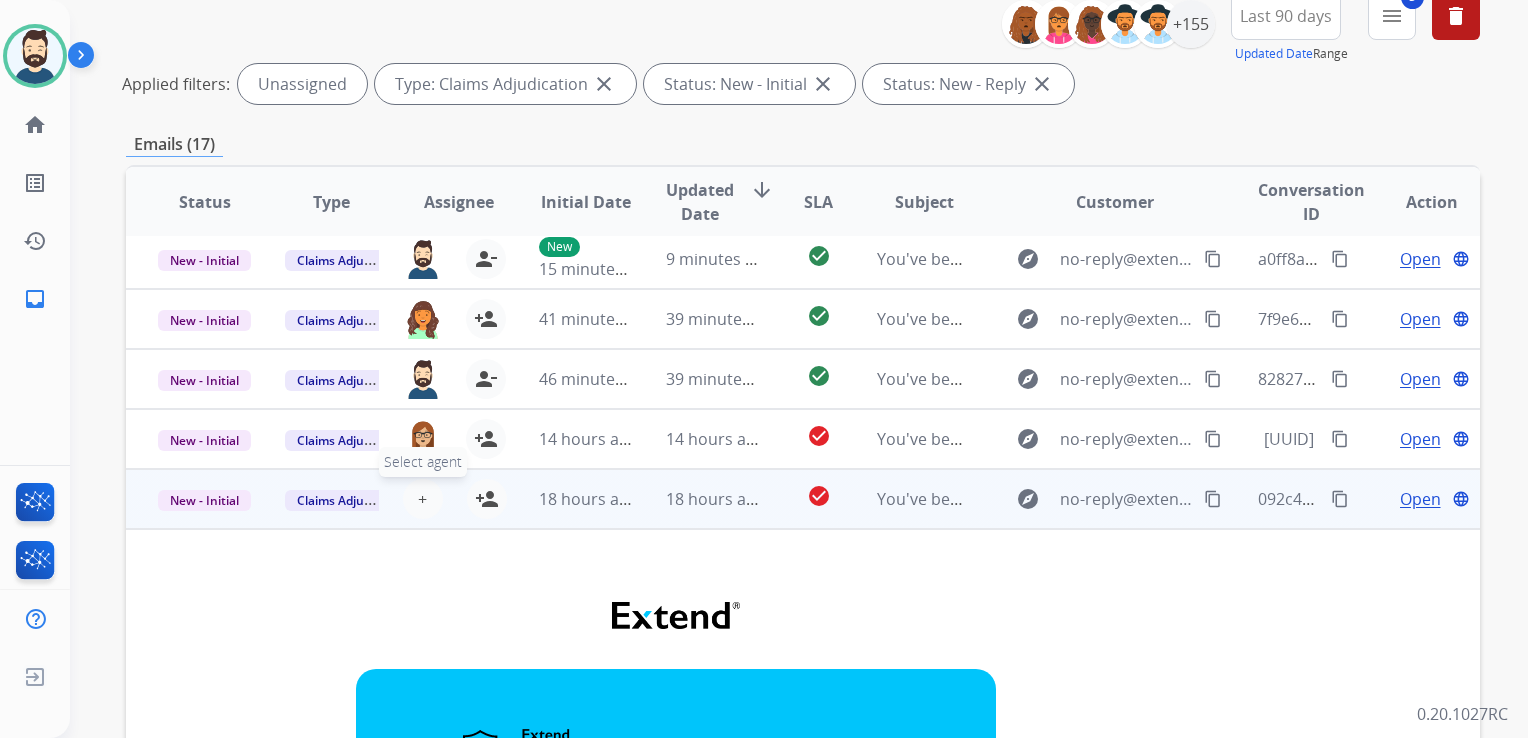 click on "+" at bounding box center [422, 499] 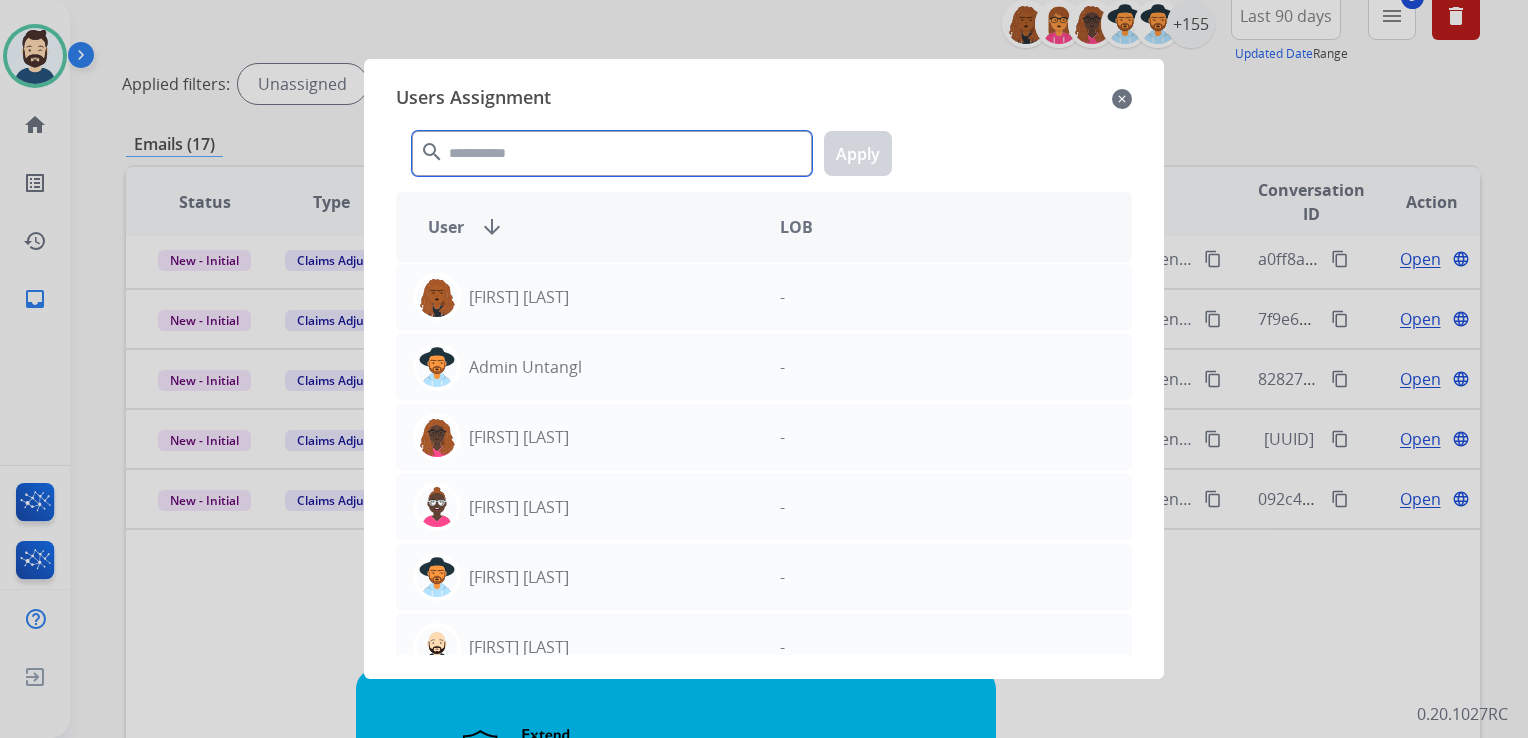 click 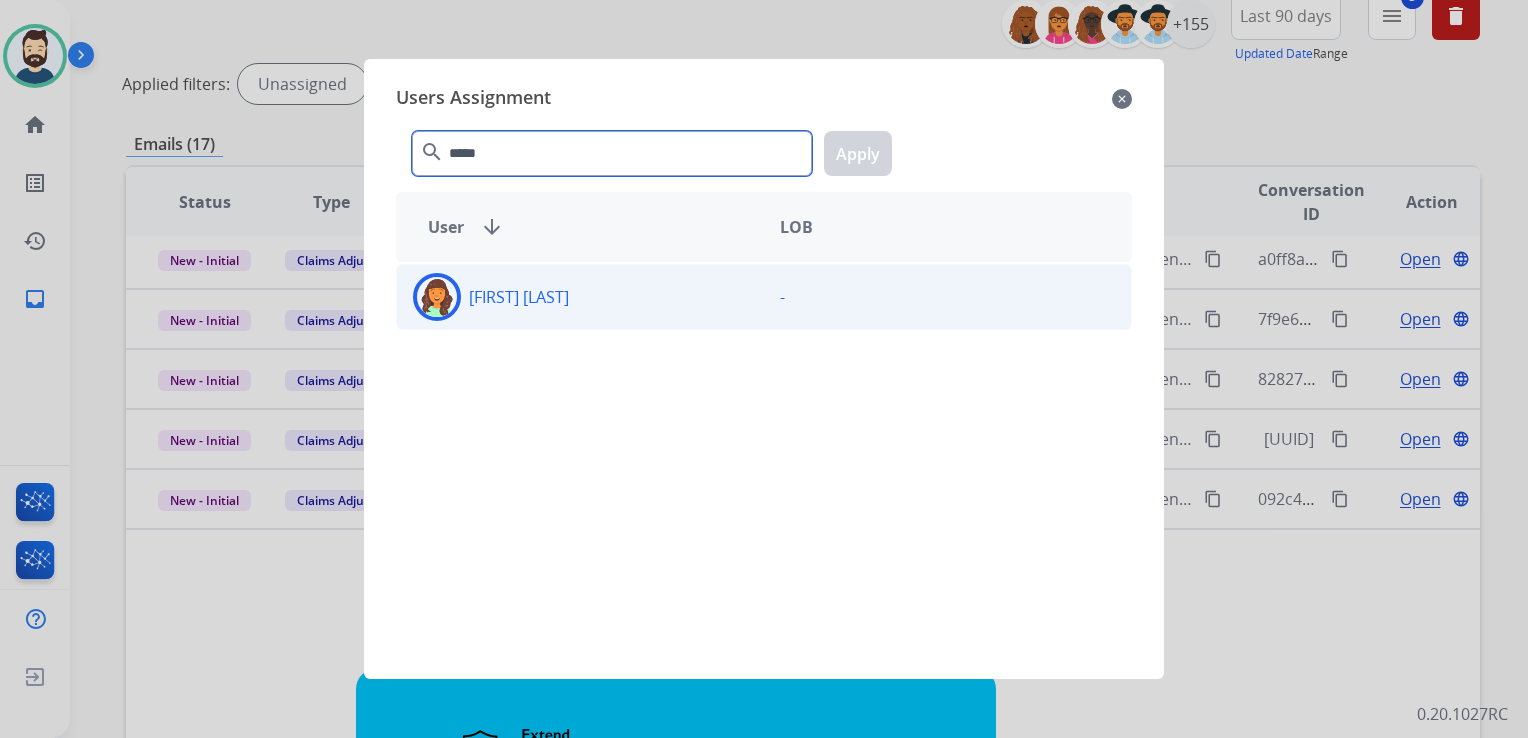 type on "*****" 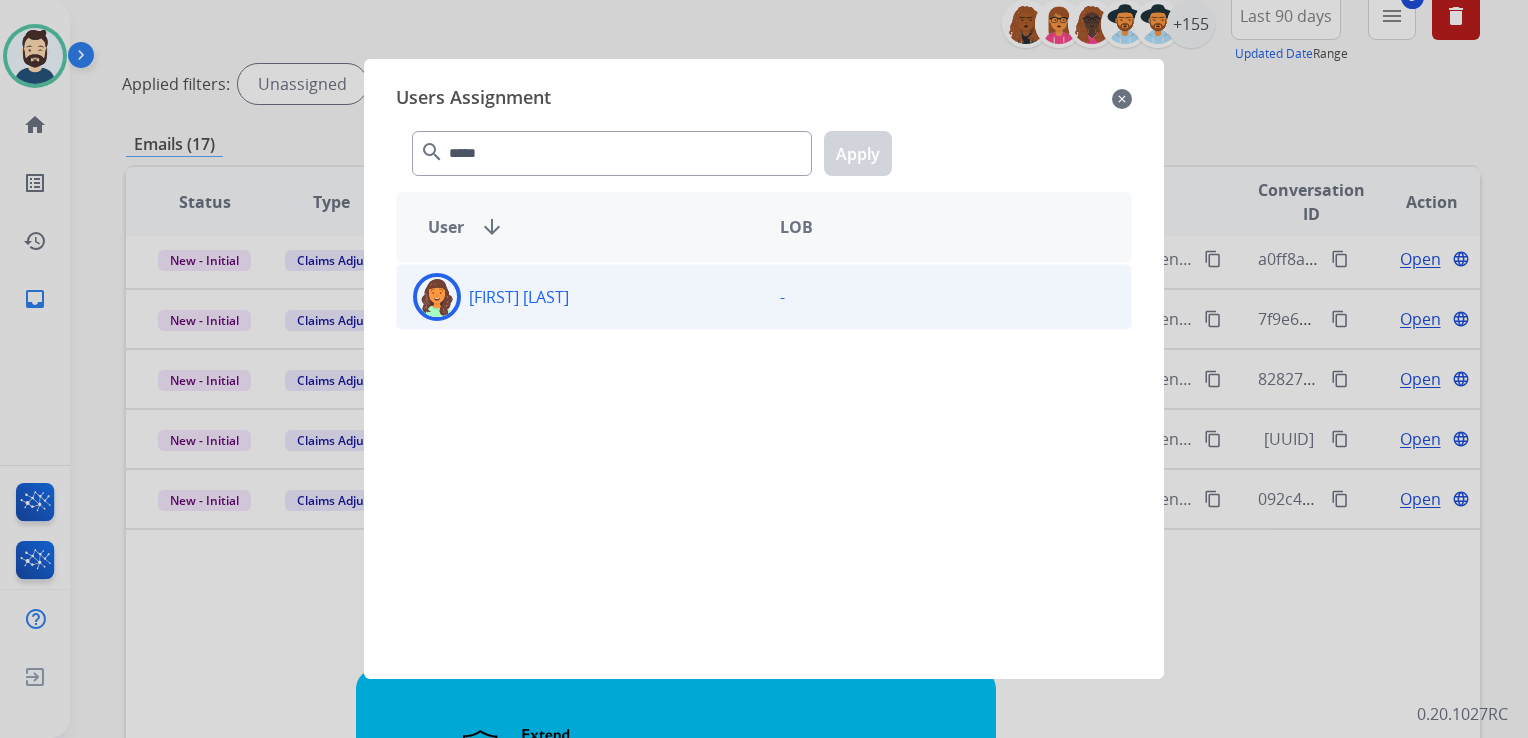 click 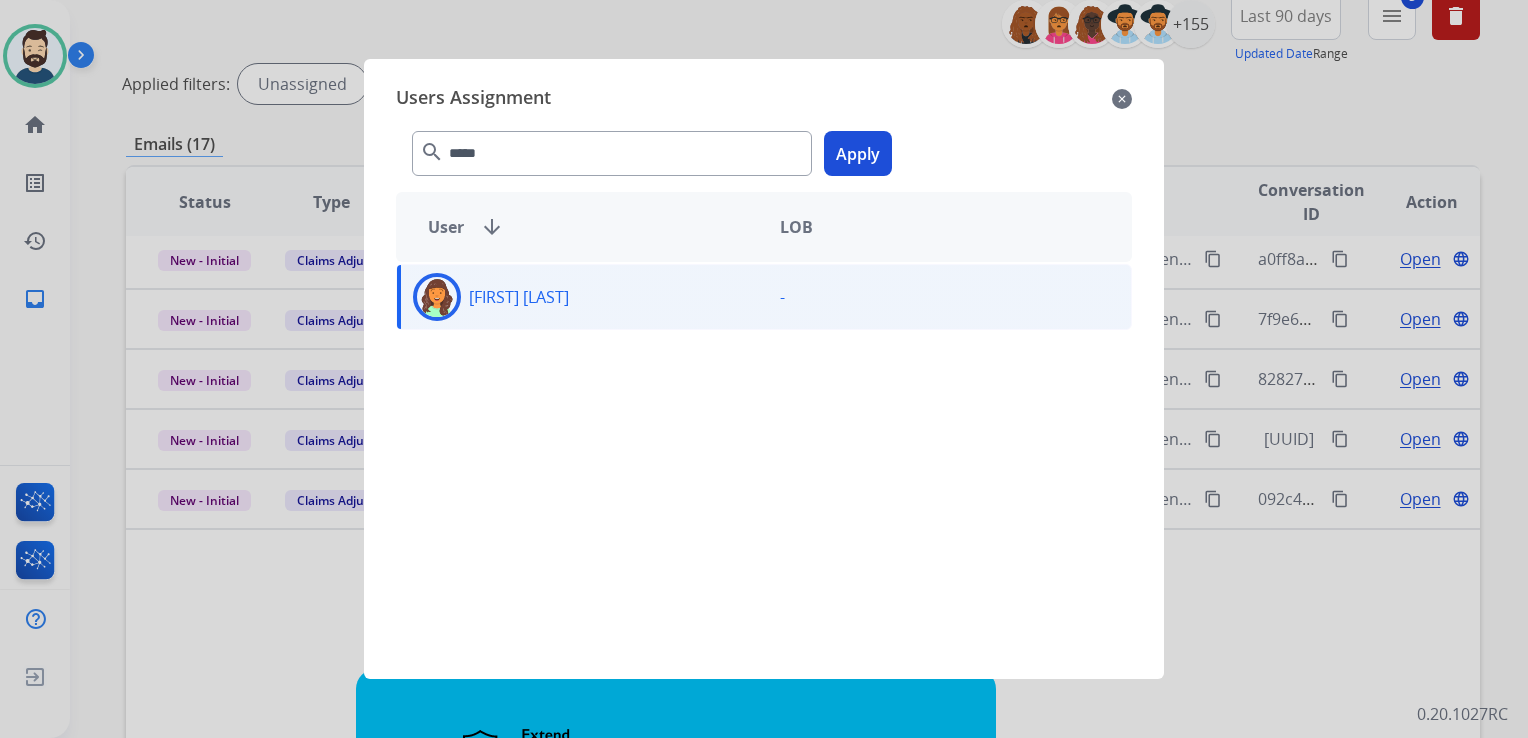 click on "Apply" 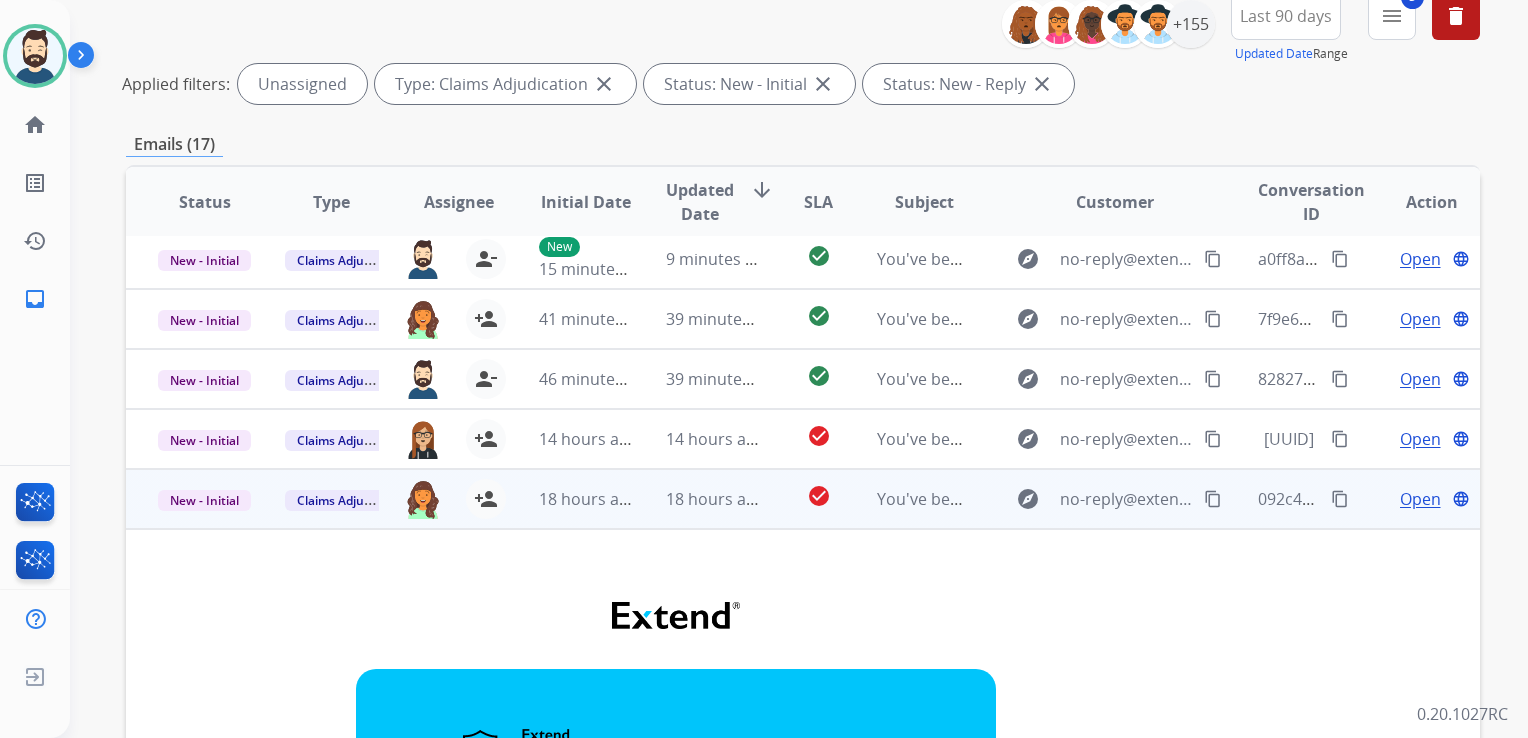 click on "18 hours ago" at bounding box center (697, 499) 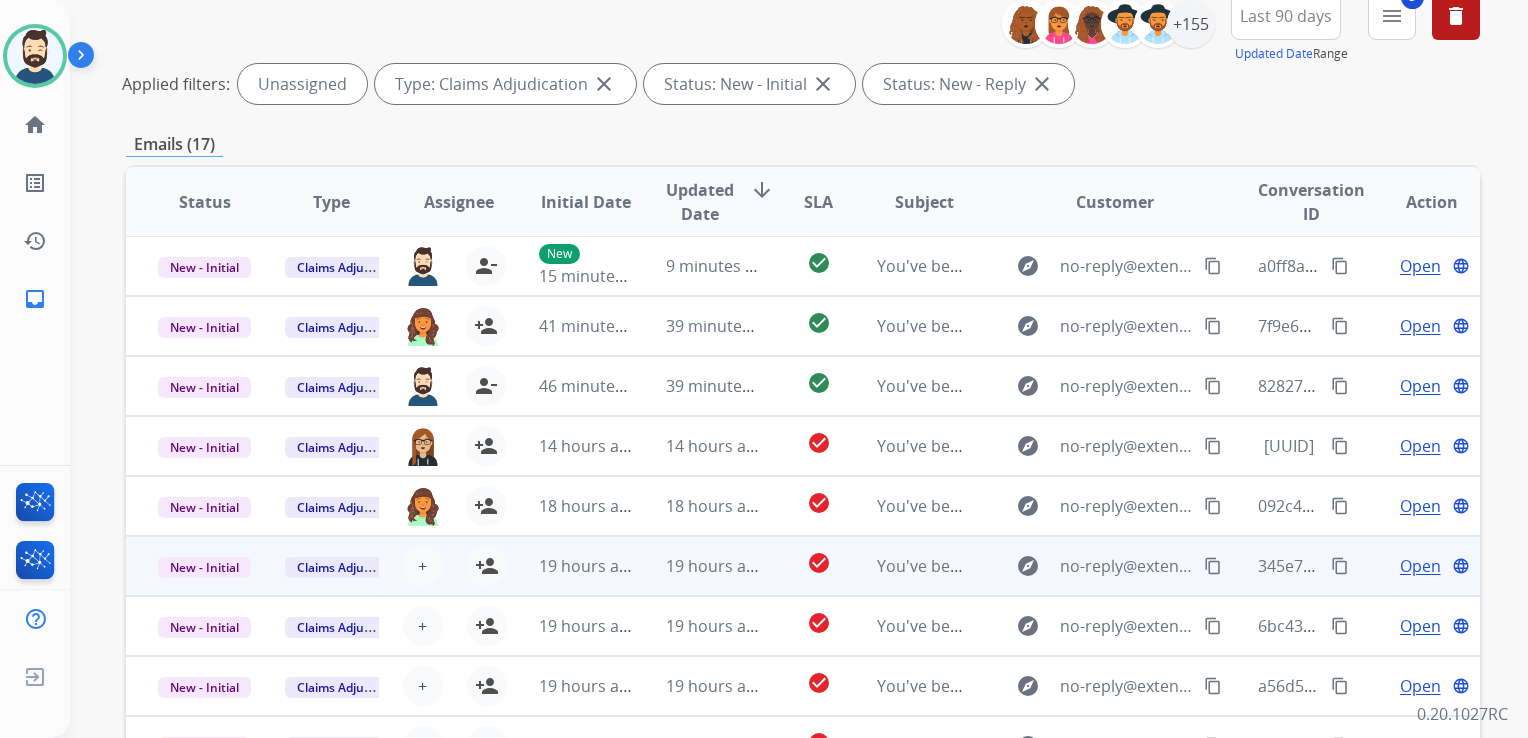 click on "19 hours ago" at bounding box center (713, 566) 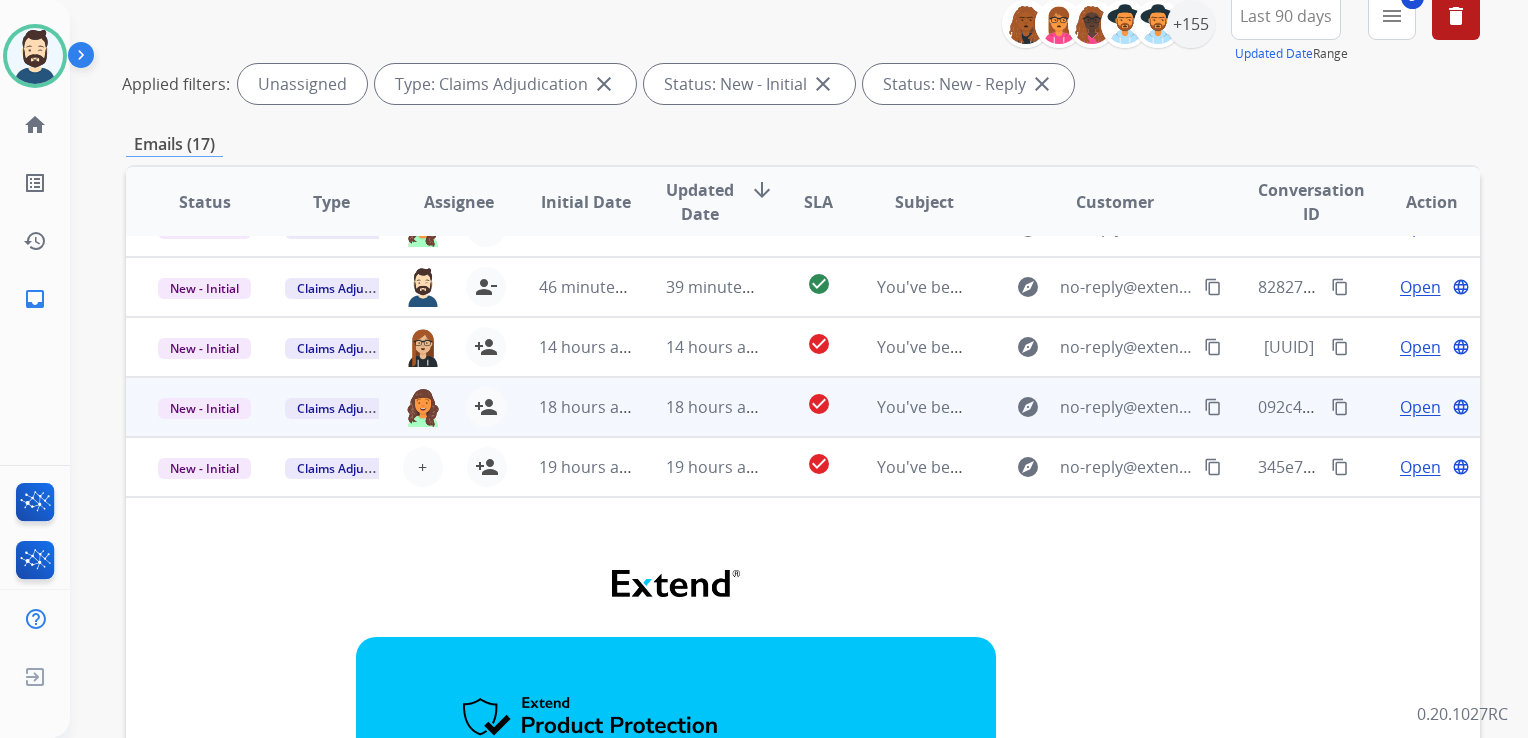 click on "19 hours ago" at bounding box center [697, 467] 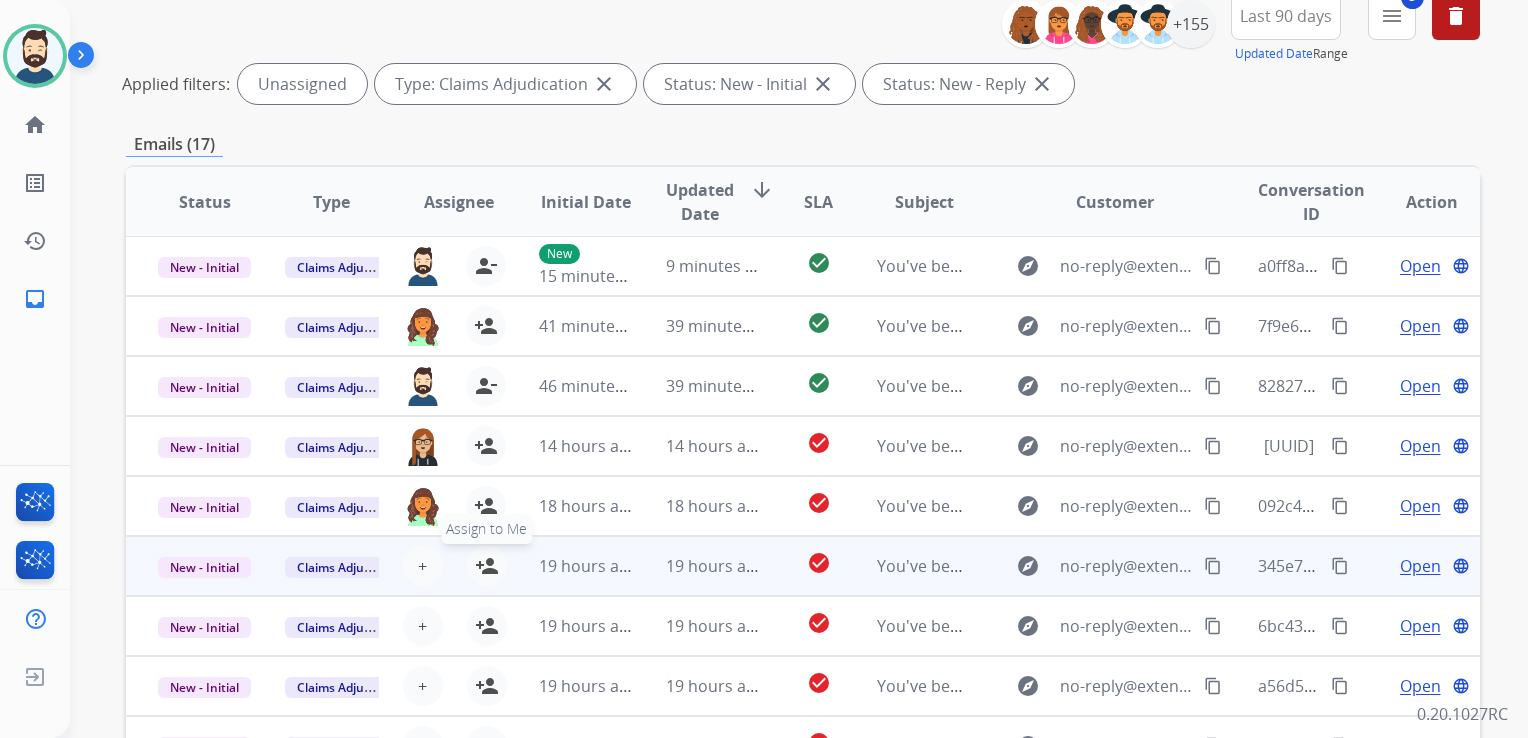 click on "person_add" at bounding box center (487, 566) 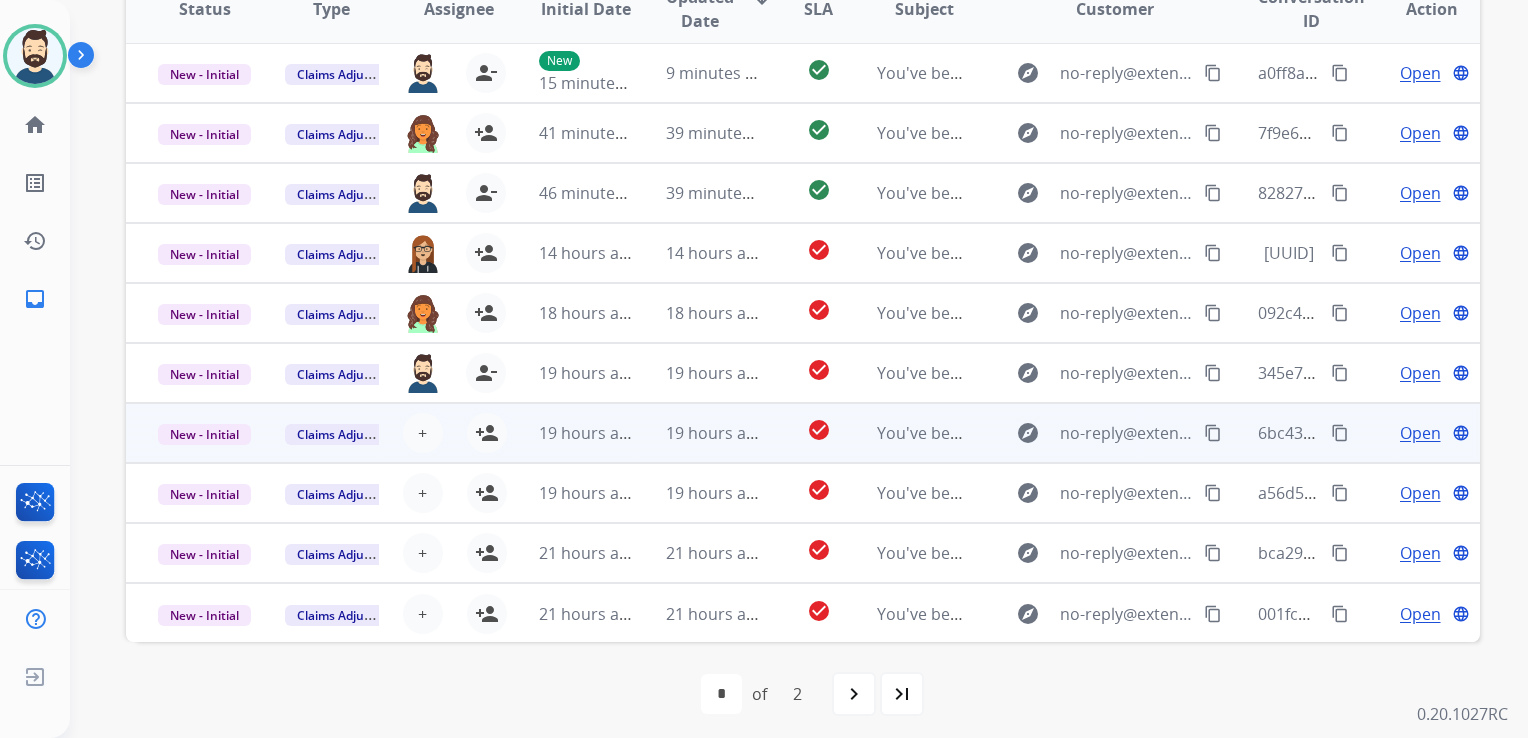 scroll, scrollTop: 447, scrollLeft: 0, axis: vertical 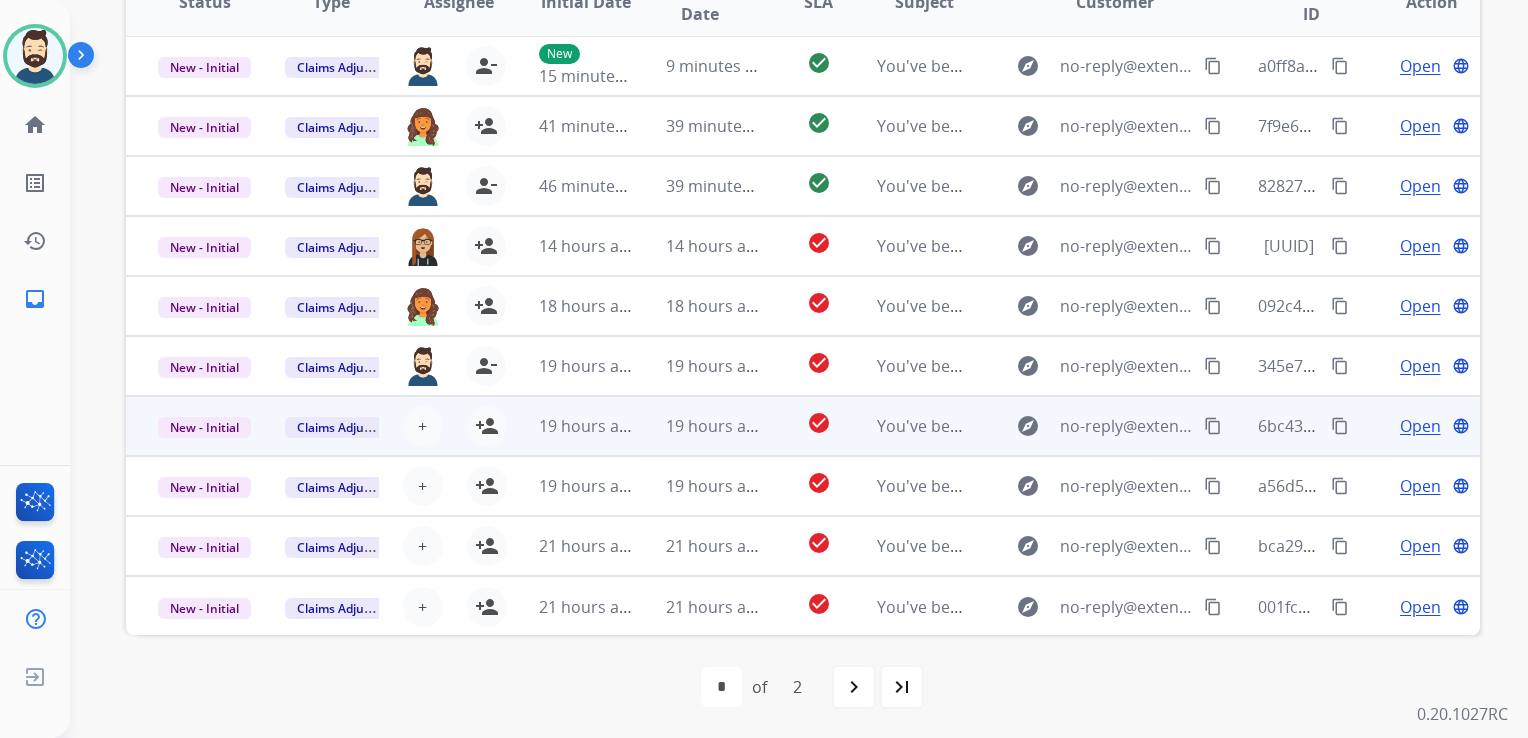 click on "19 hours ago" at bounding box center [697, 426] 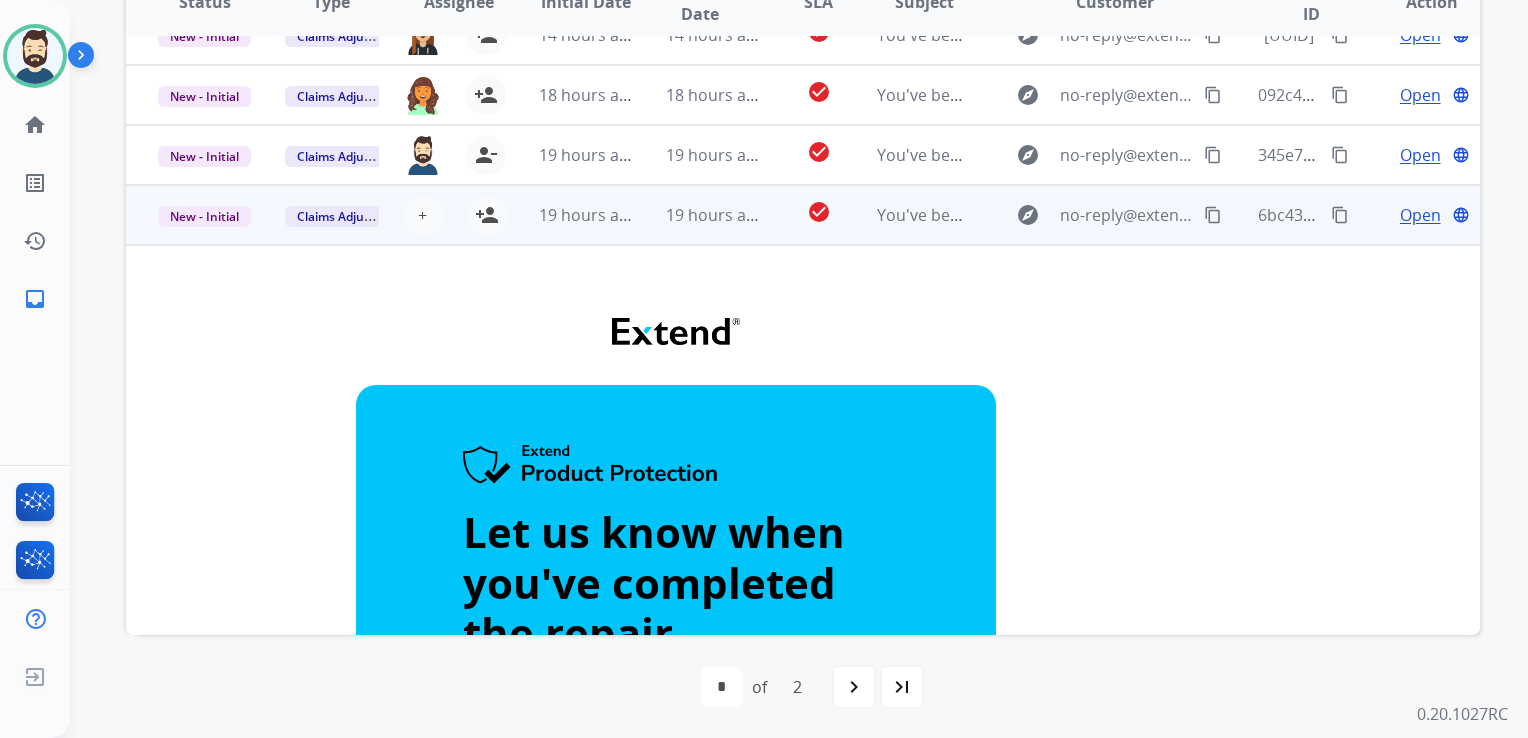 scroll, scrollTop: 0, scrollLeft: 0, axis: both 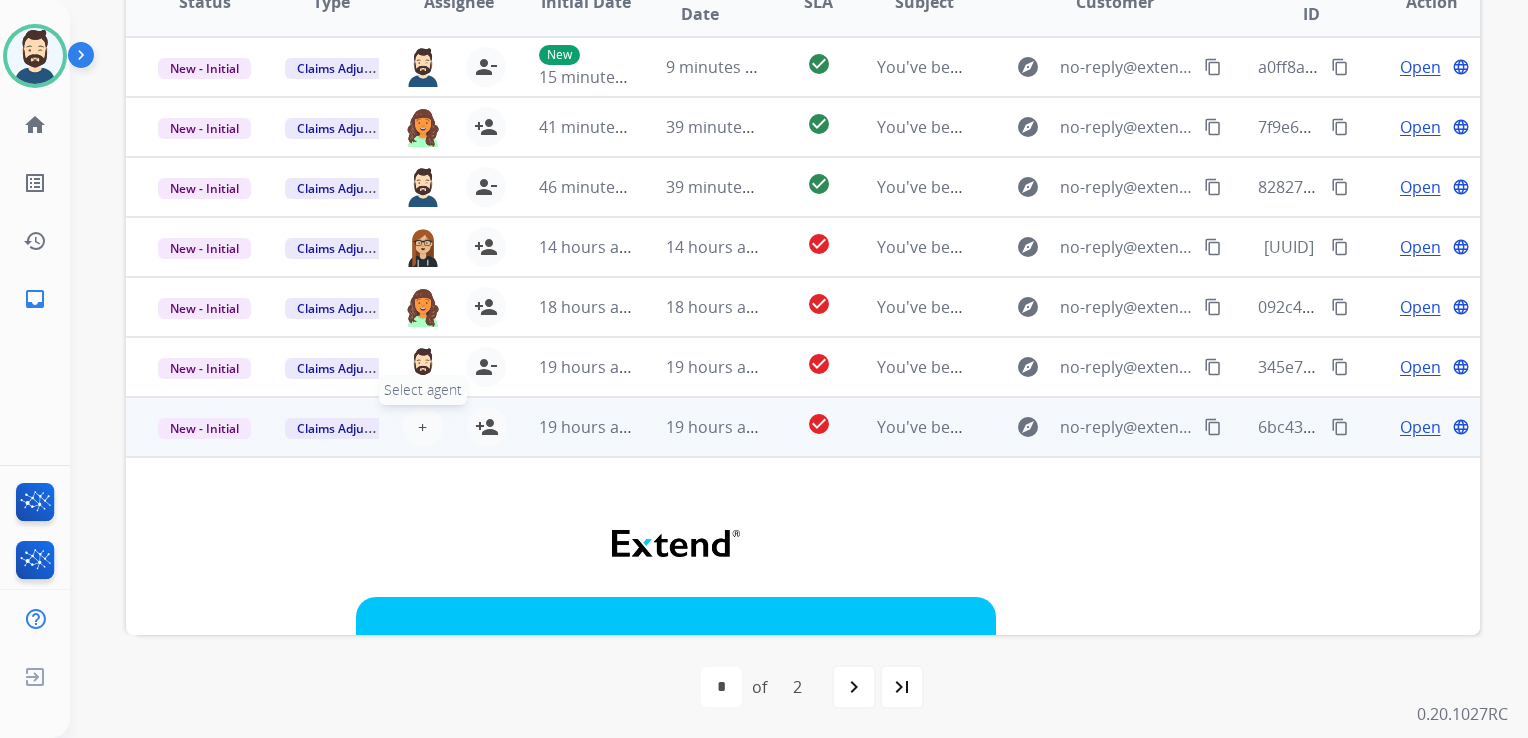 click on "+" at bounding box center [422, 427] 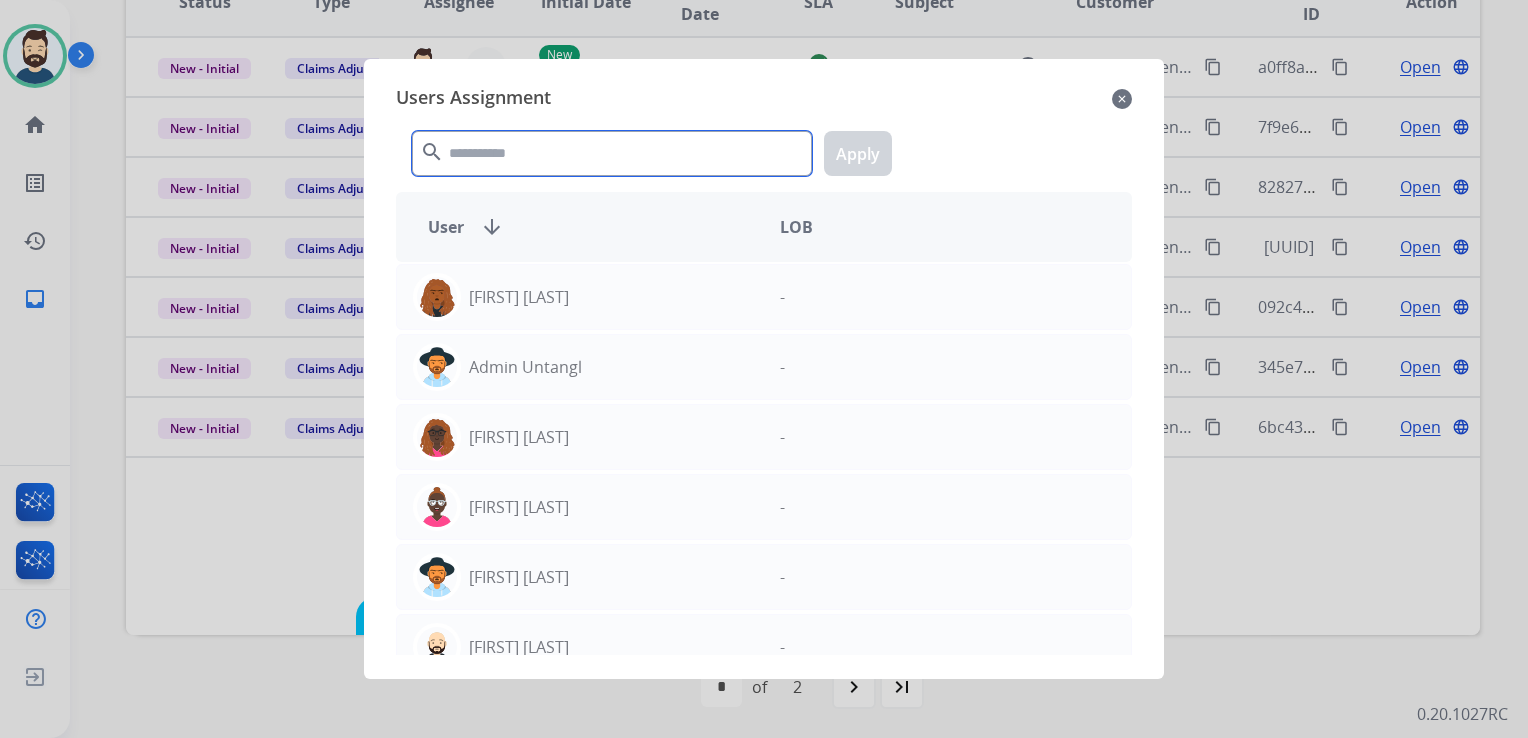 click 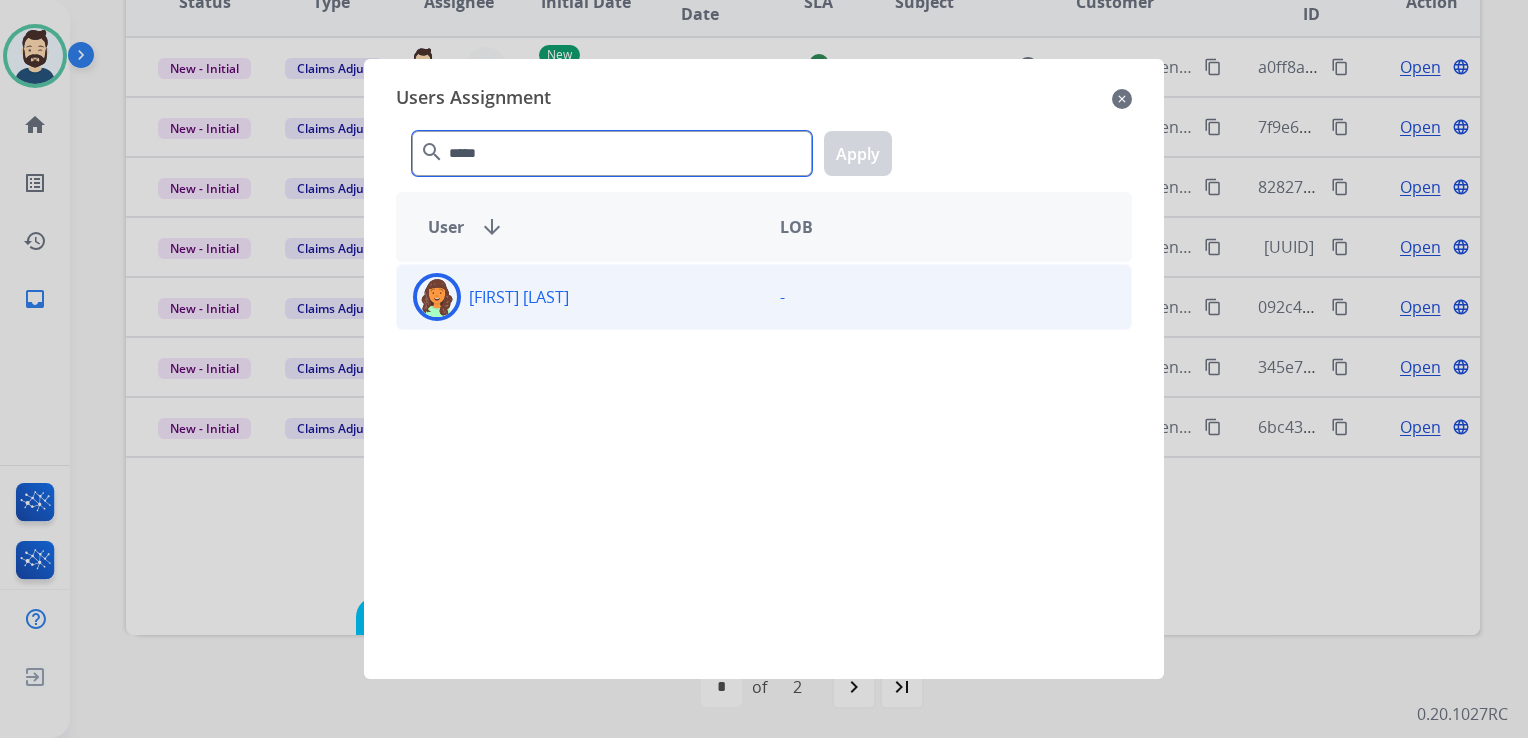 type on "*****" 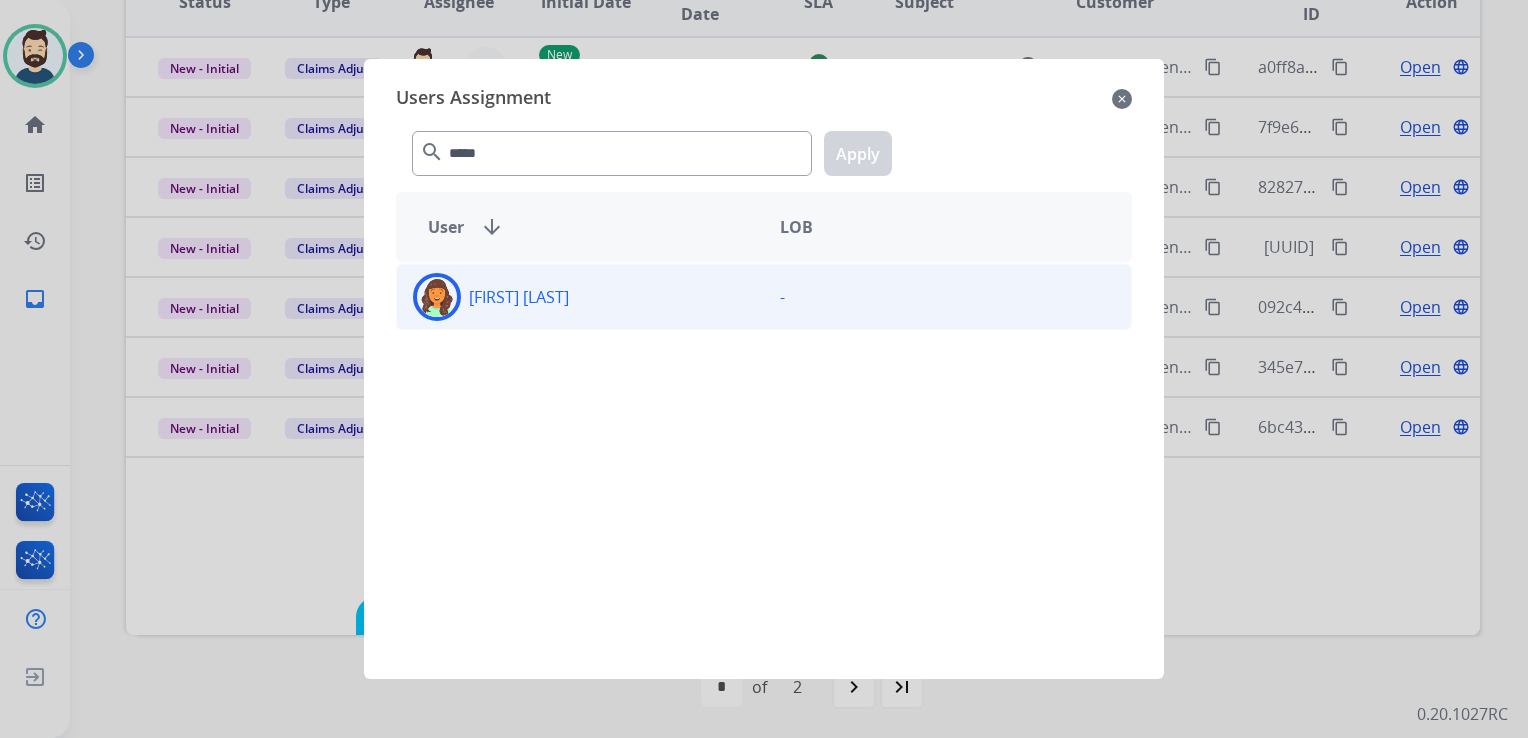 click 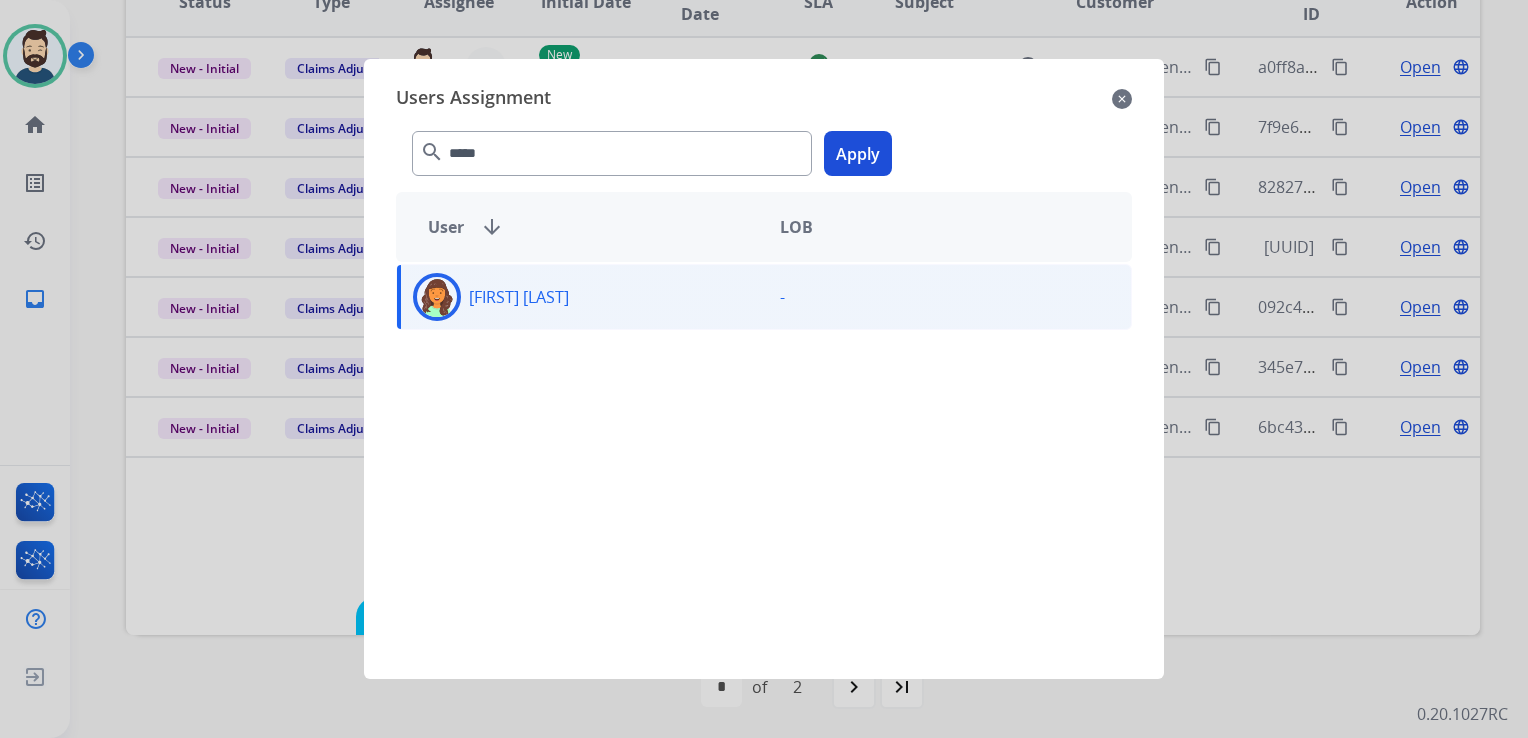 click on "Apply" 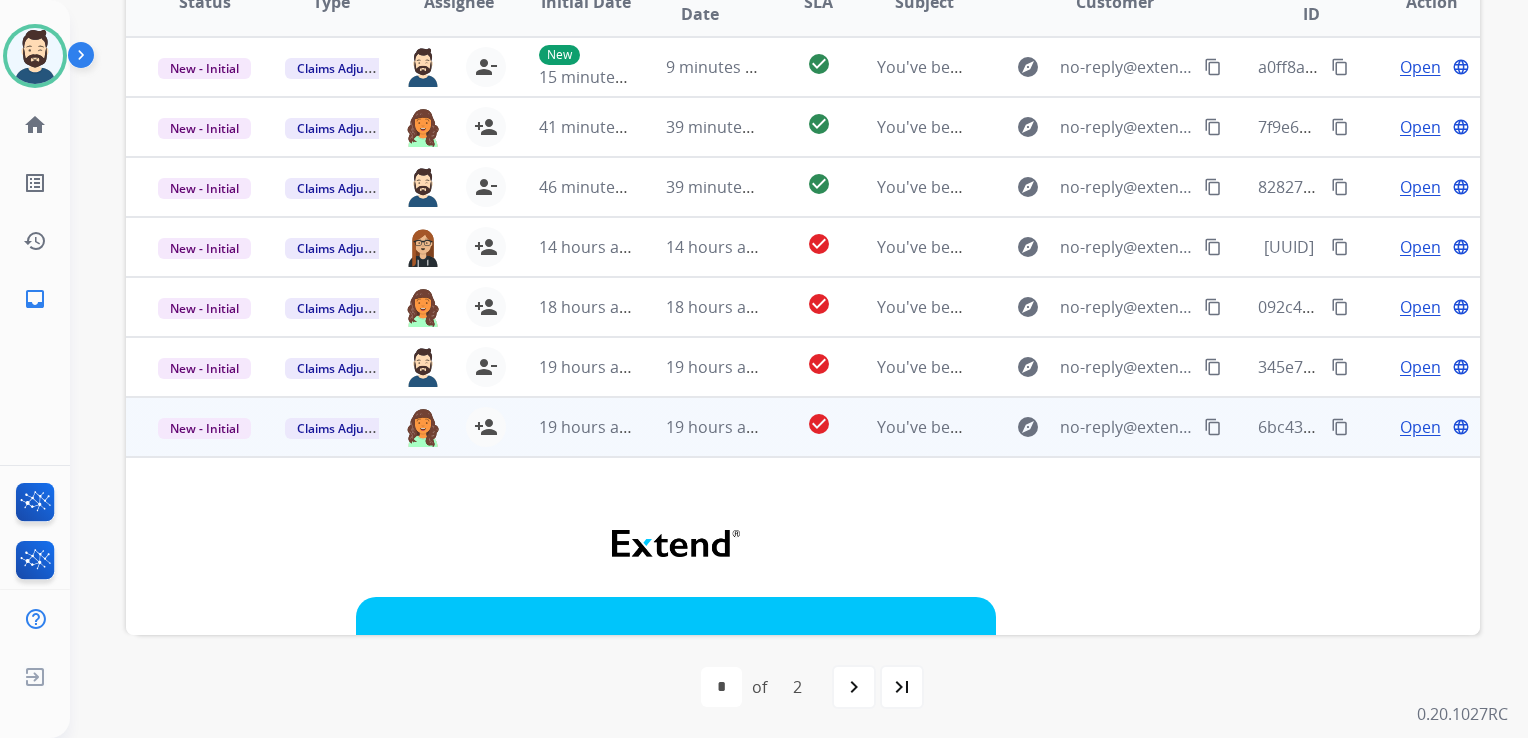 click on "19 hours ago" at bounding box center [697, 427] 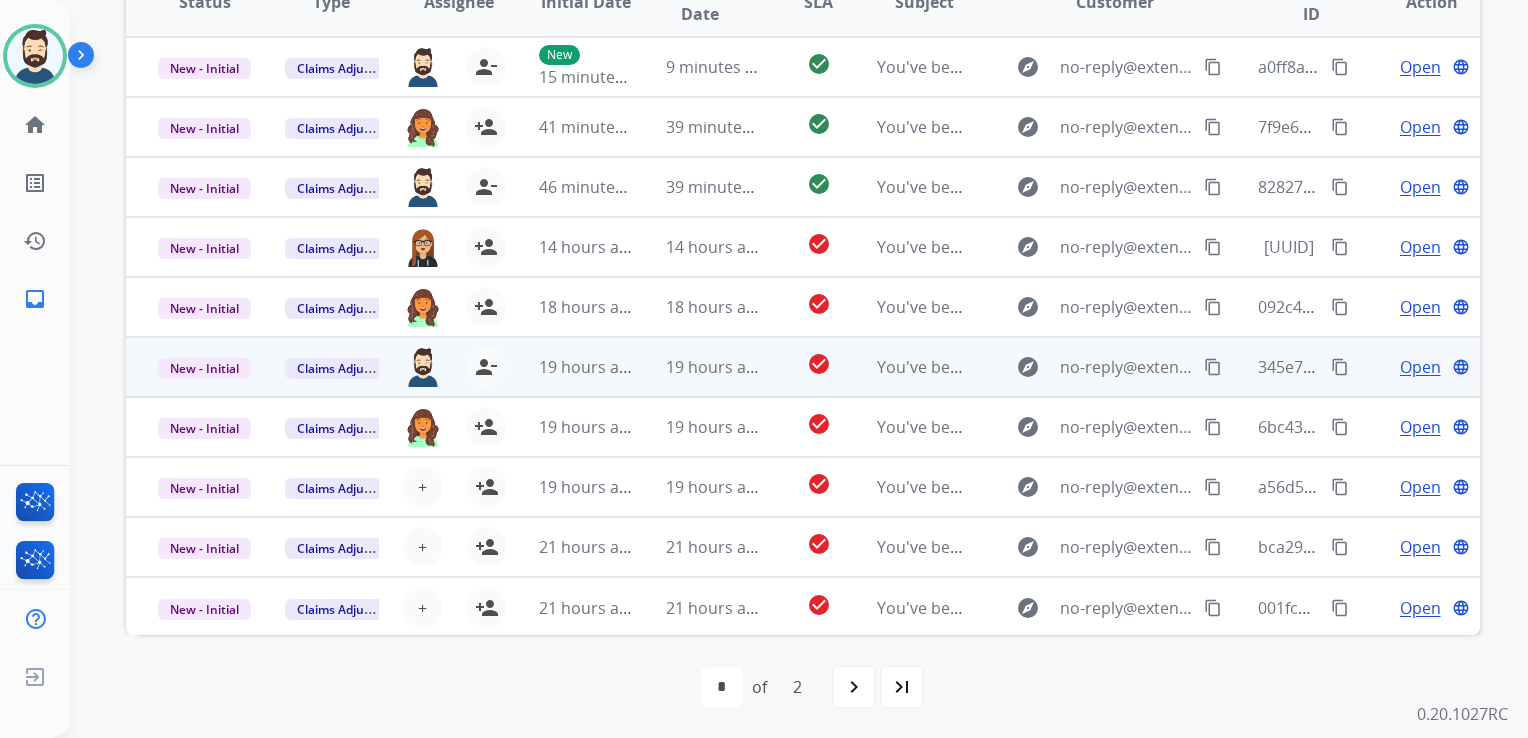 scroll, scrollTop: 1, scrollLeft: 0, axis: vertical 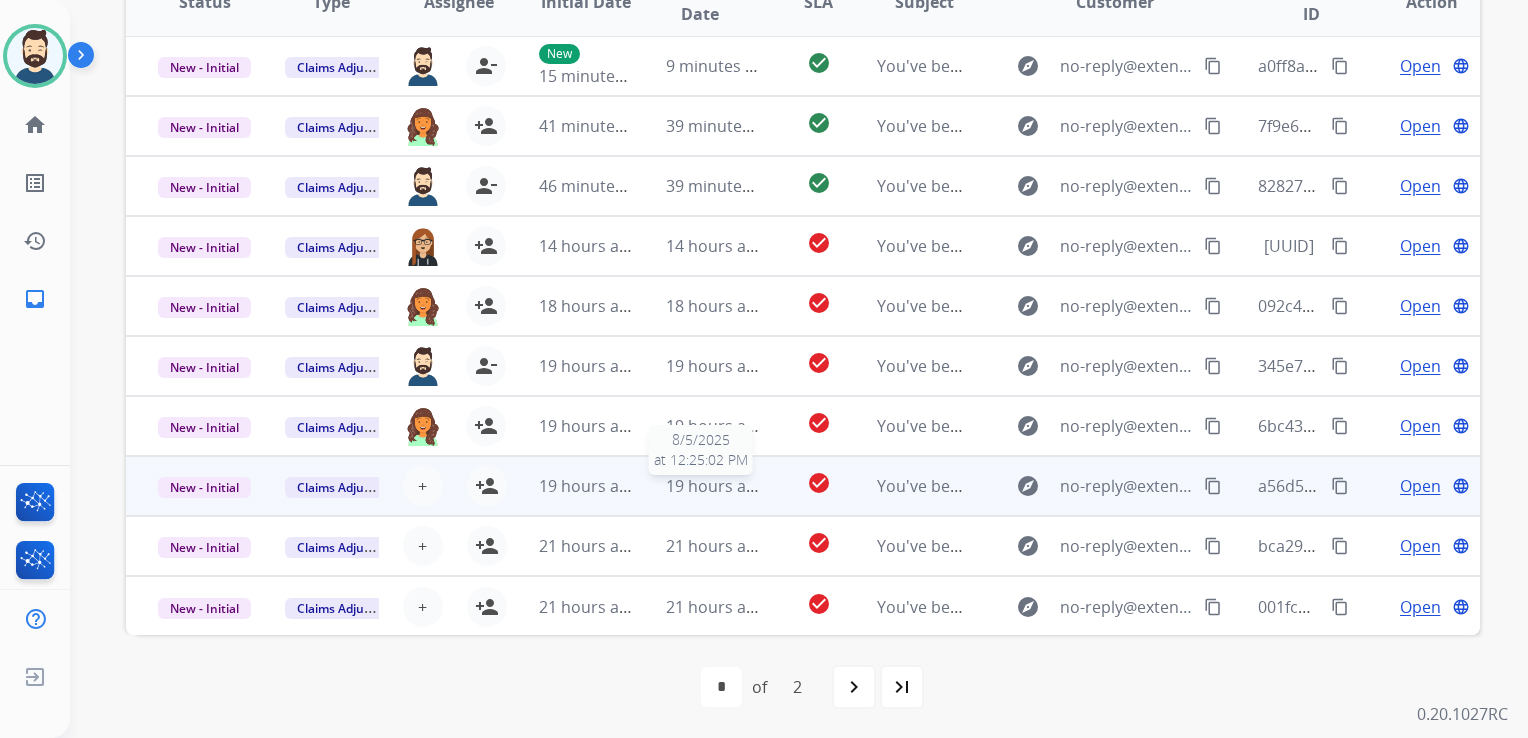 click on "19 hours ago" at bounding box center [715, 486] 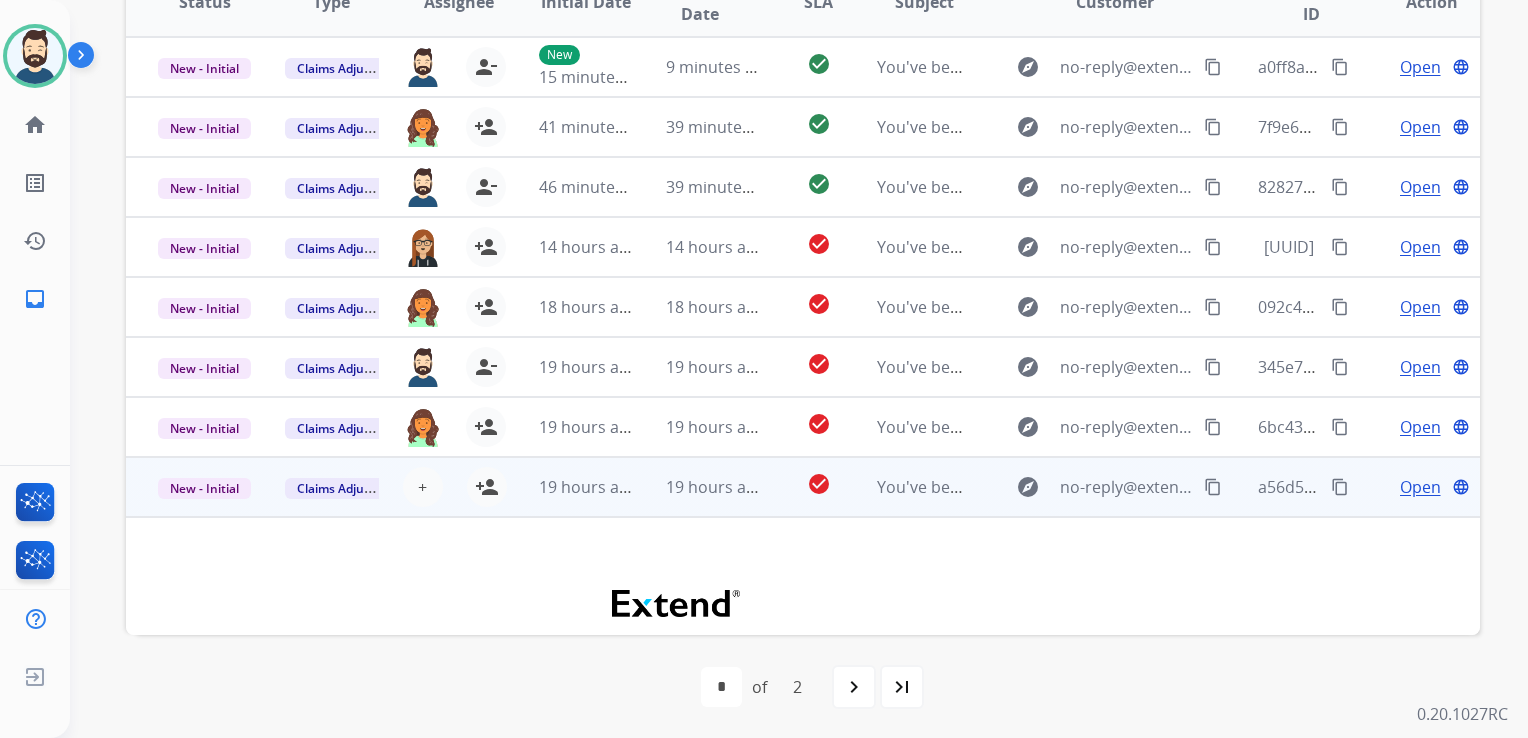 scroll, scrollTop: 200, scrollLeft: 0, axis: vertical 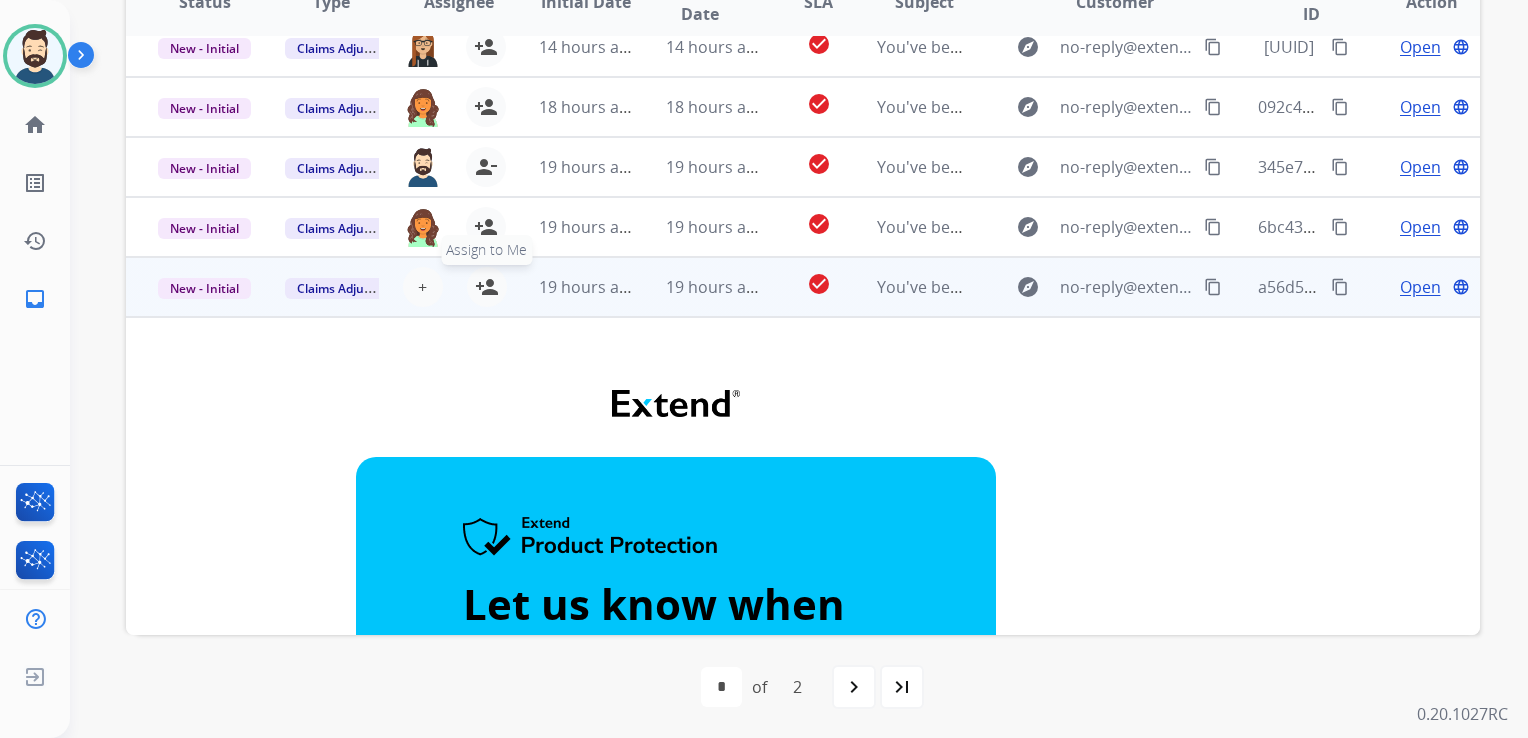 click on "person_add" at bounding box center (487, 287) 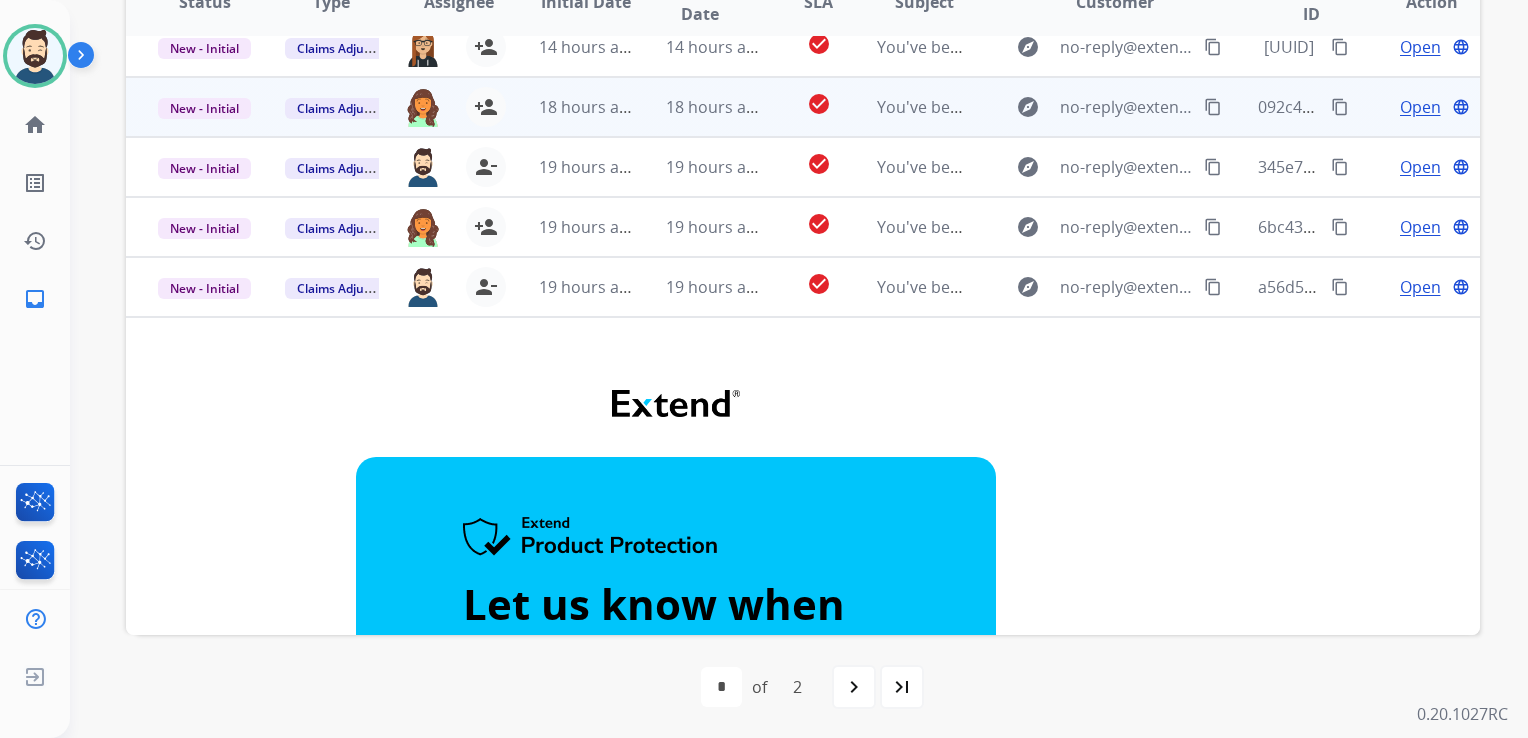 click on "19 hours ago" at bounding box center (570, 287) 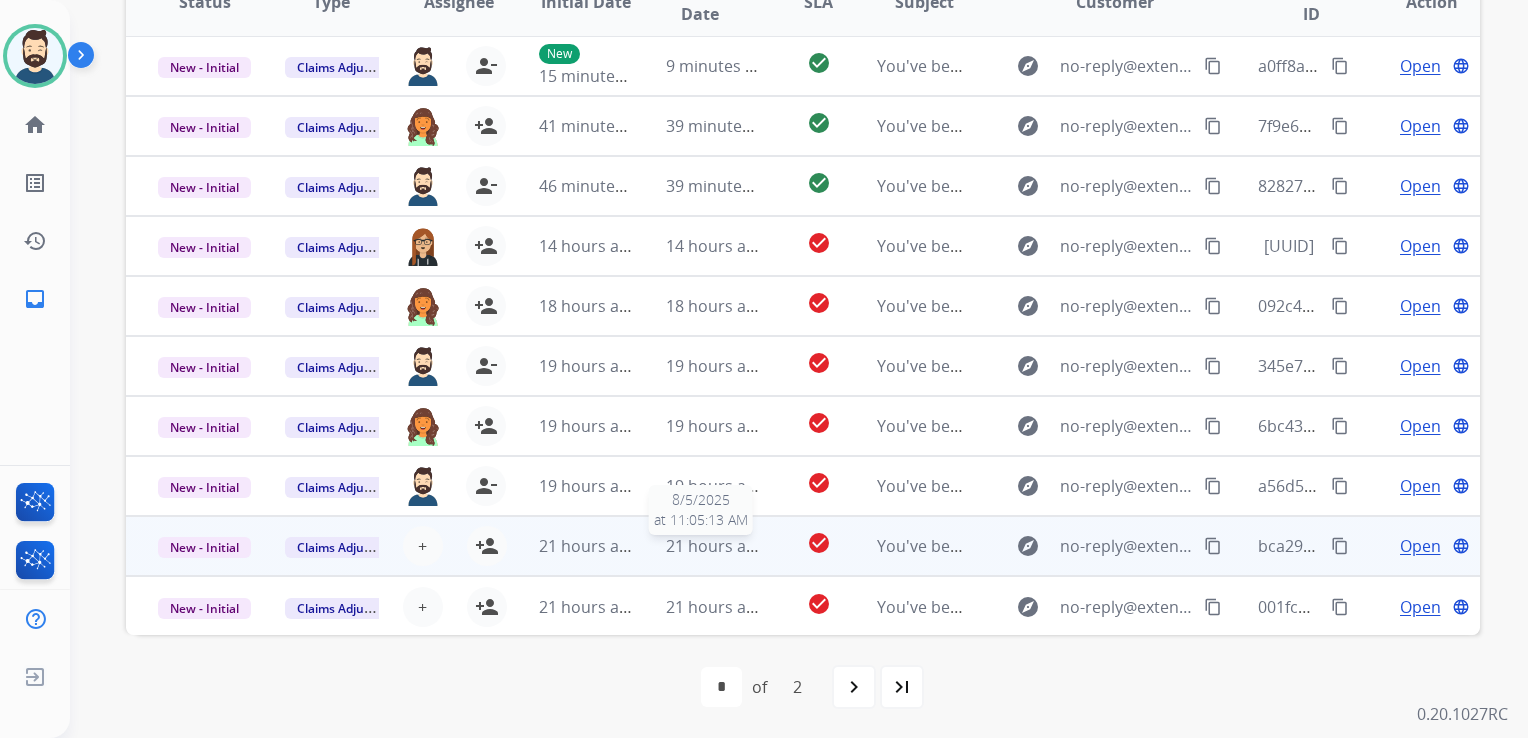 click on "21 hours ago" at bounding box center (715, 546) 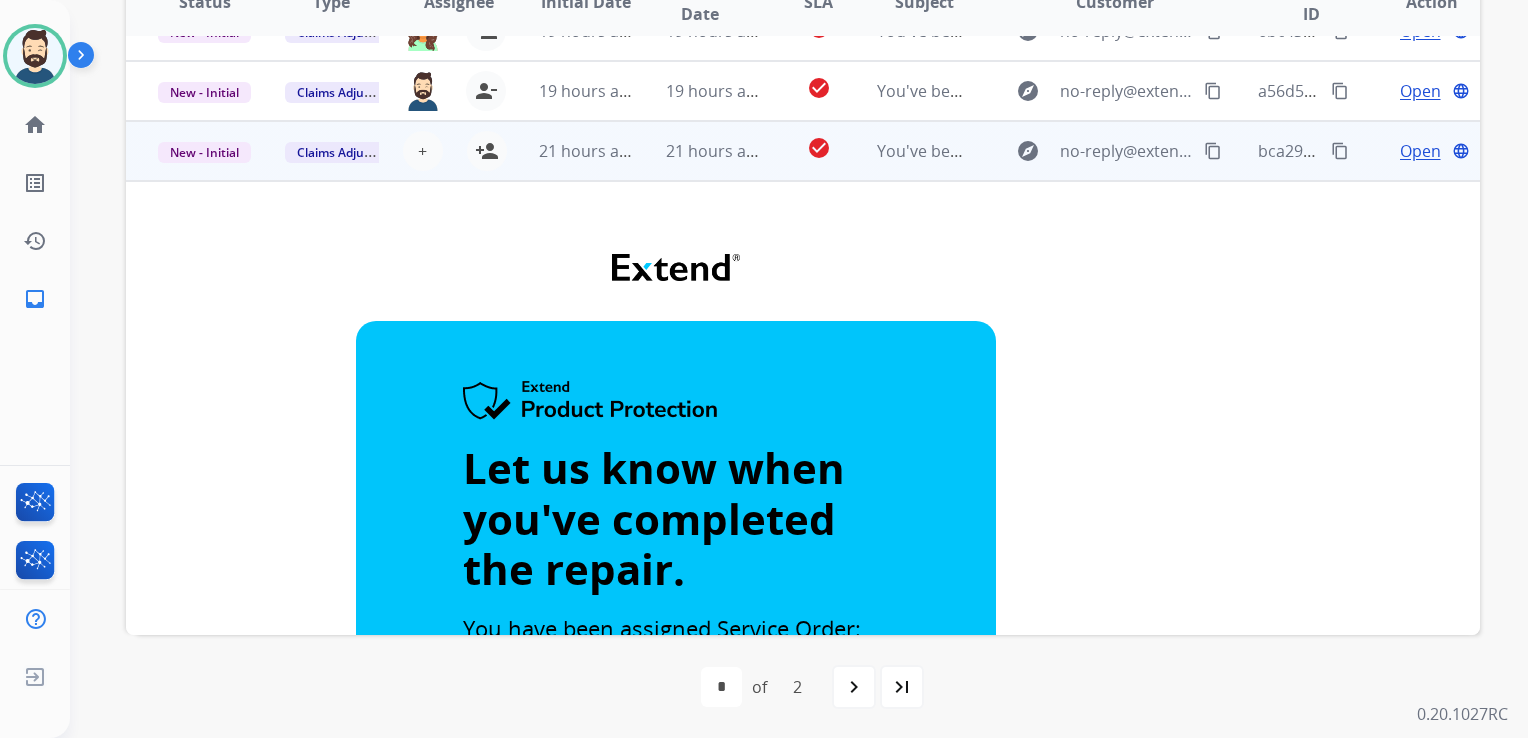 scroll, scrollTop: 0, scrollLeft: 0, axis: both 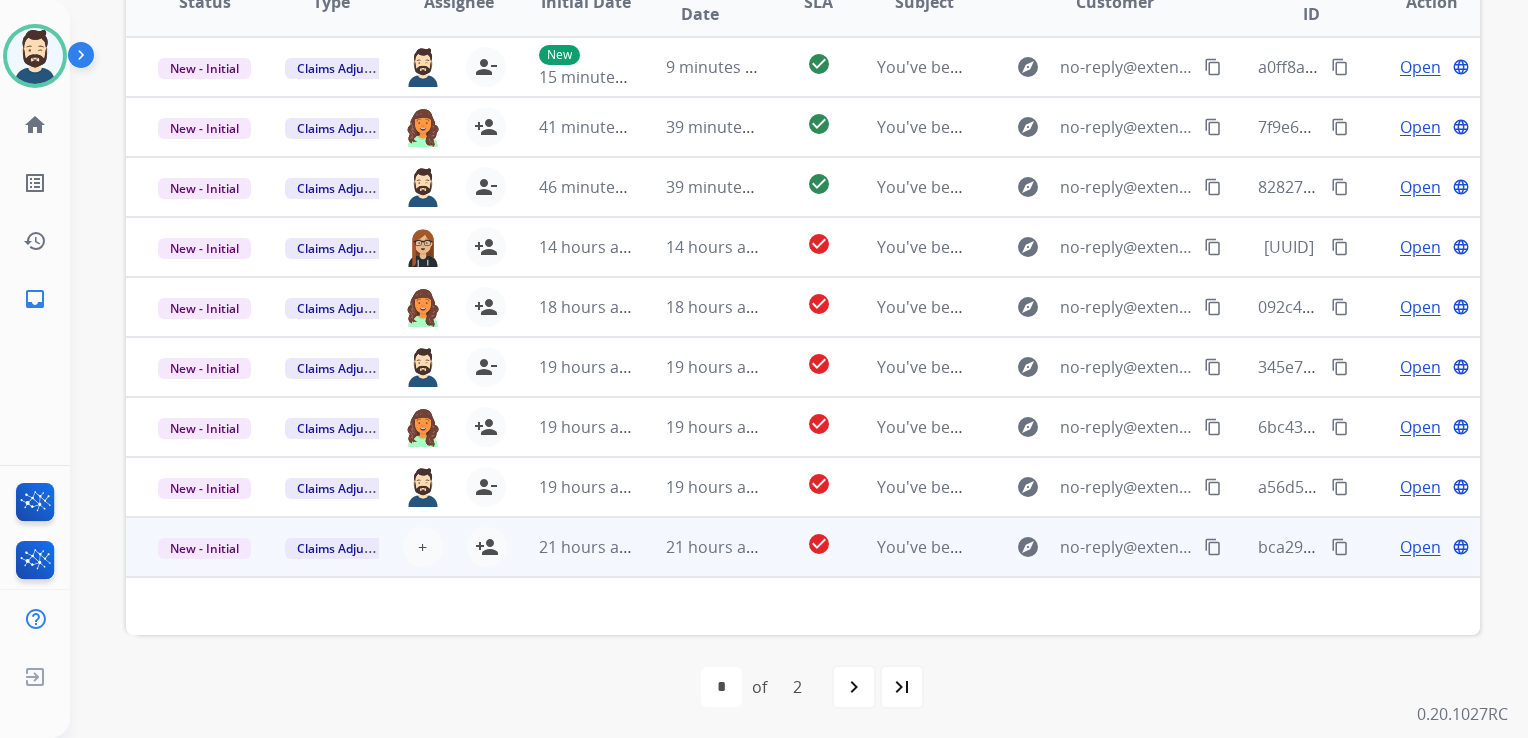 click on "21 hours ago" at bounding box center (697, 547) 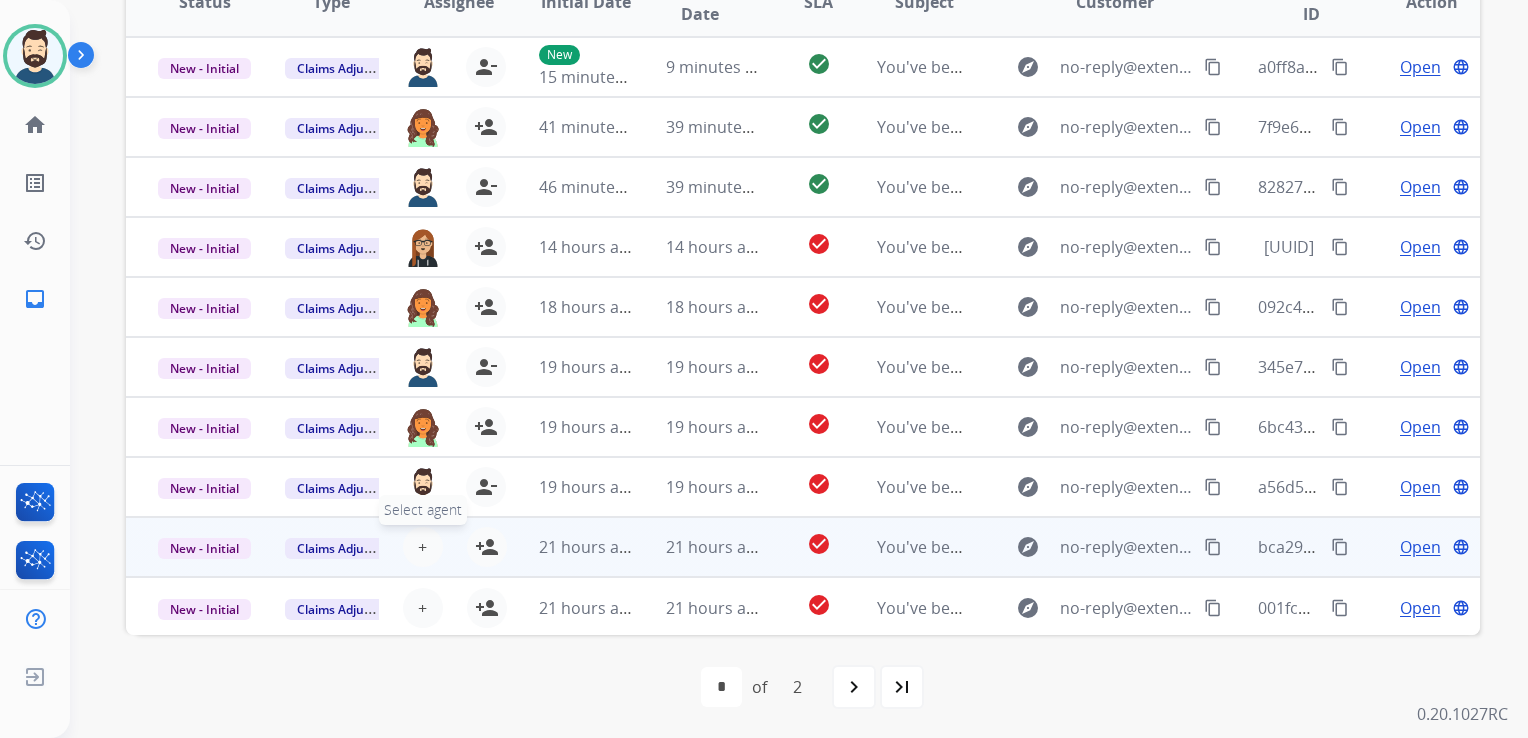 click on "+" at bounding box center (422, 547) 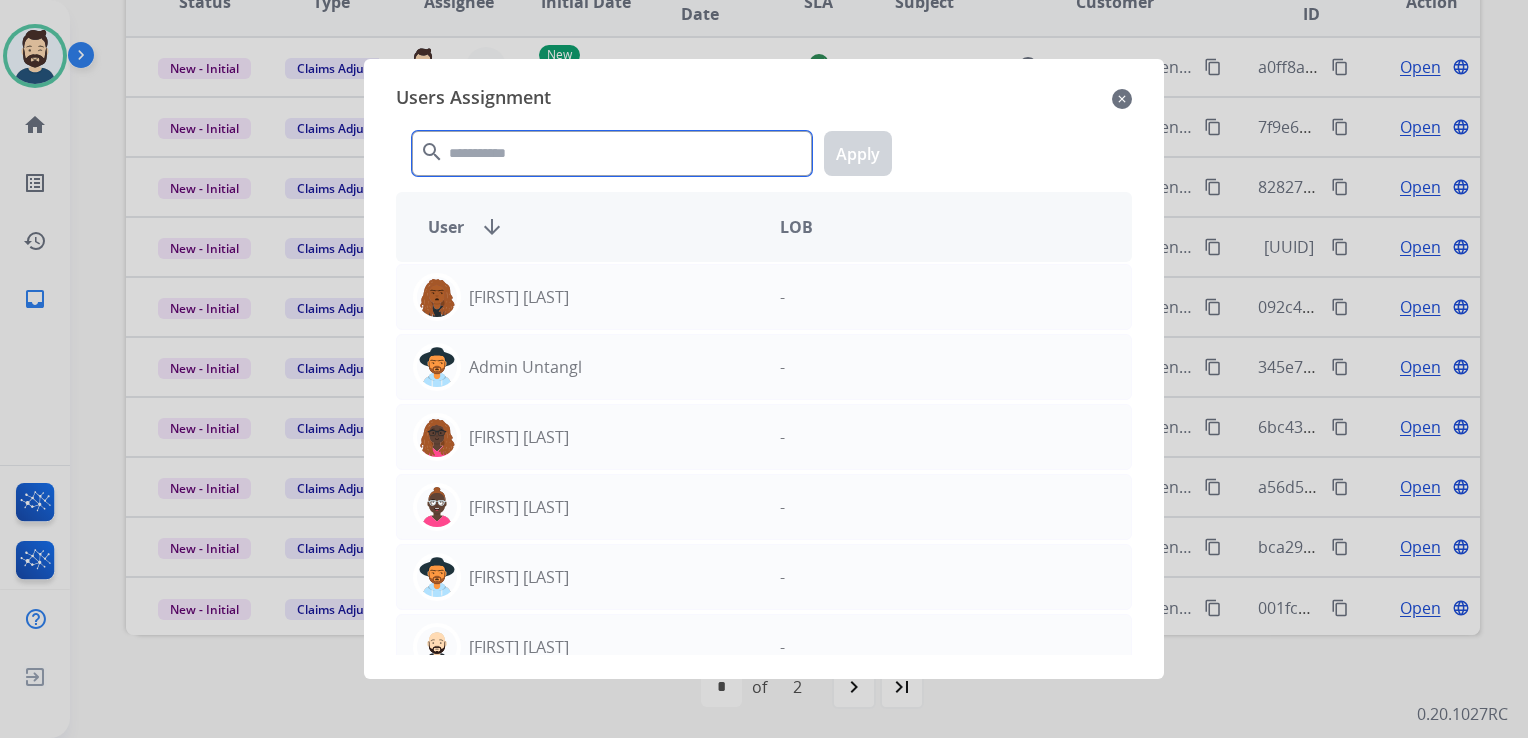 click 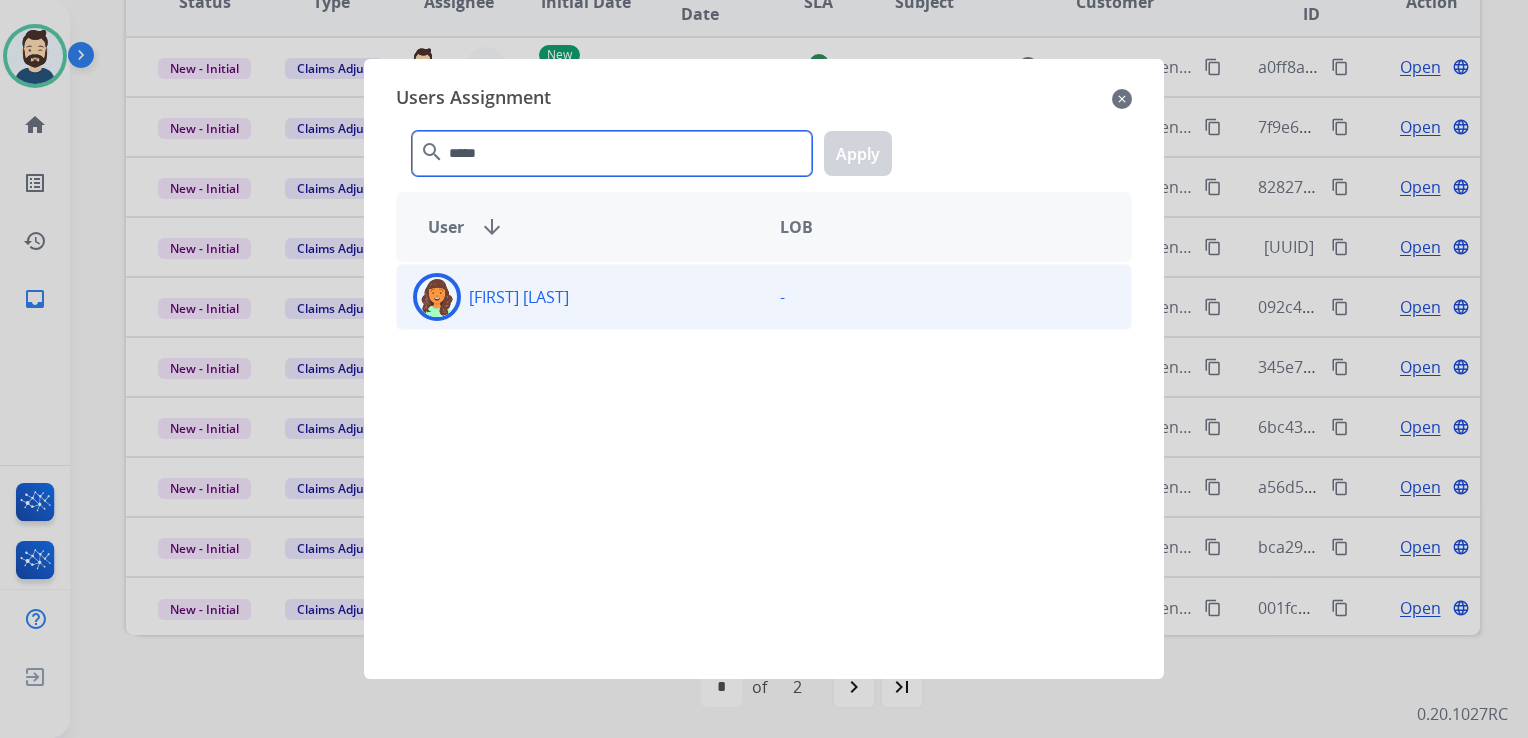 type on "*****" 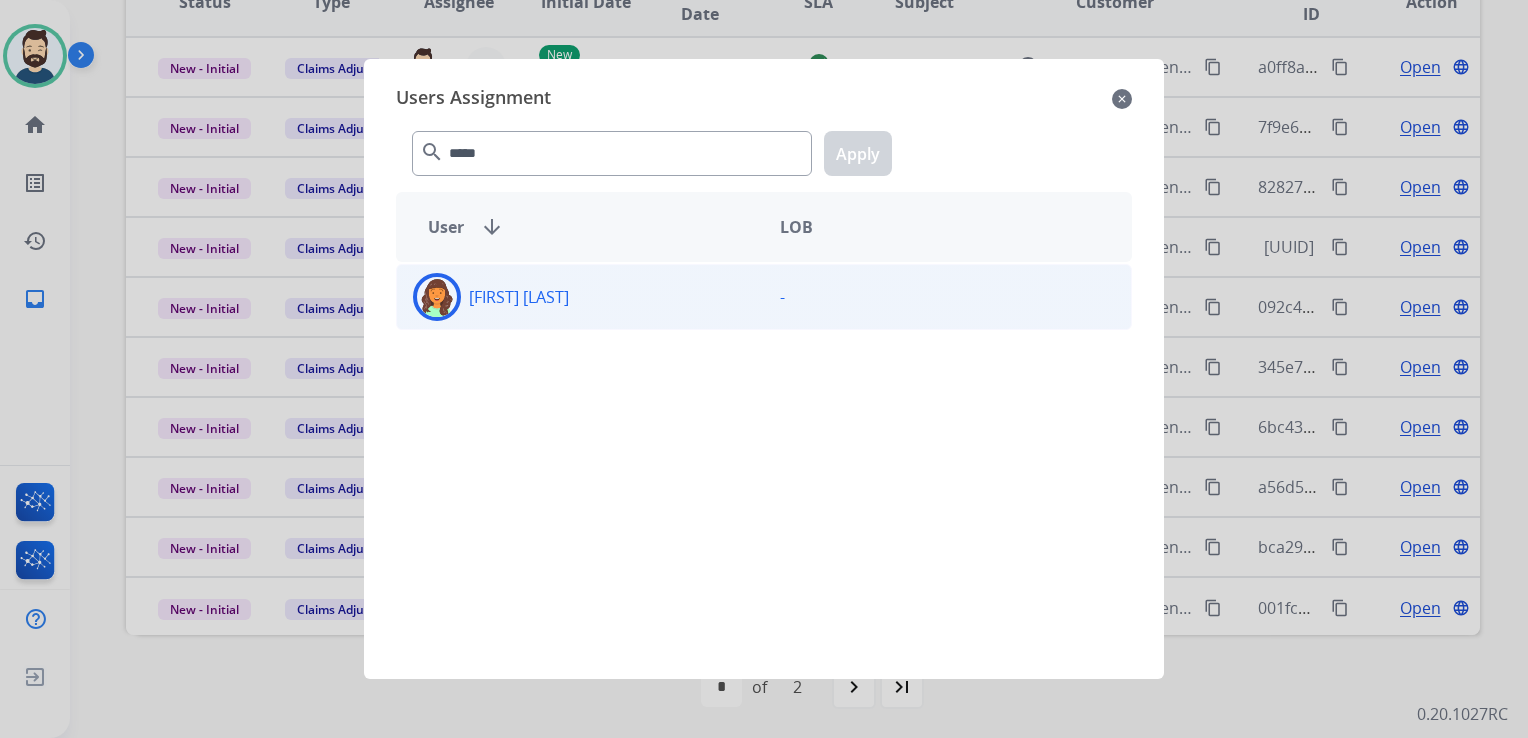 drag, startPoint x: 452, startPoint y: 290, endPoint x: 569, endPoint y: 250, distance: 123.6487 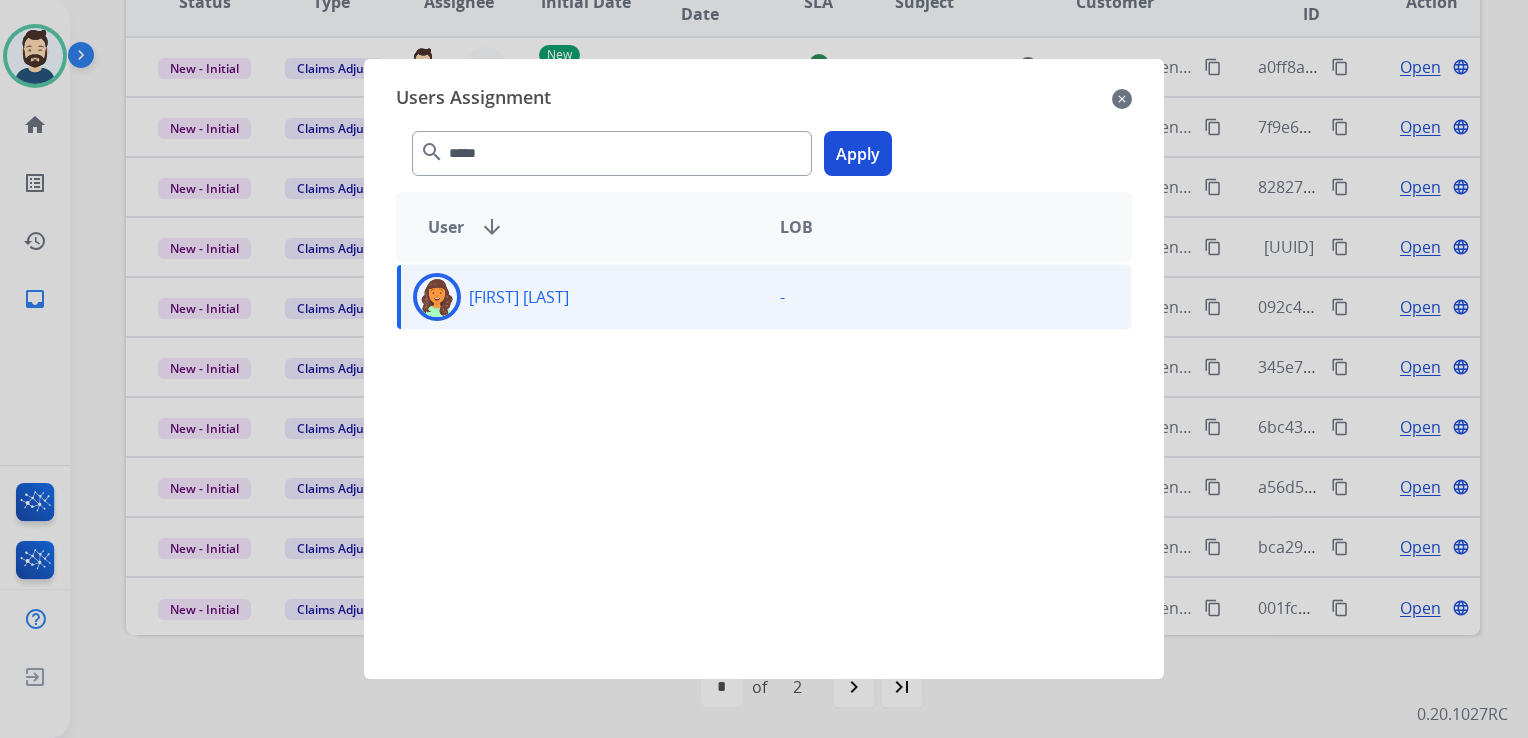 click on "Apply" 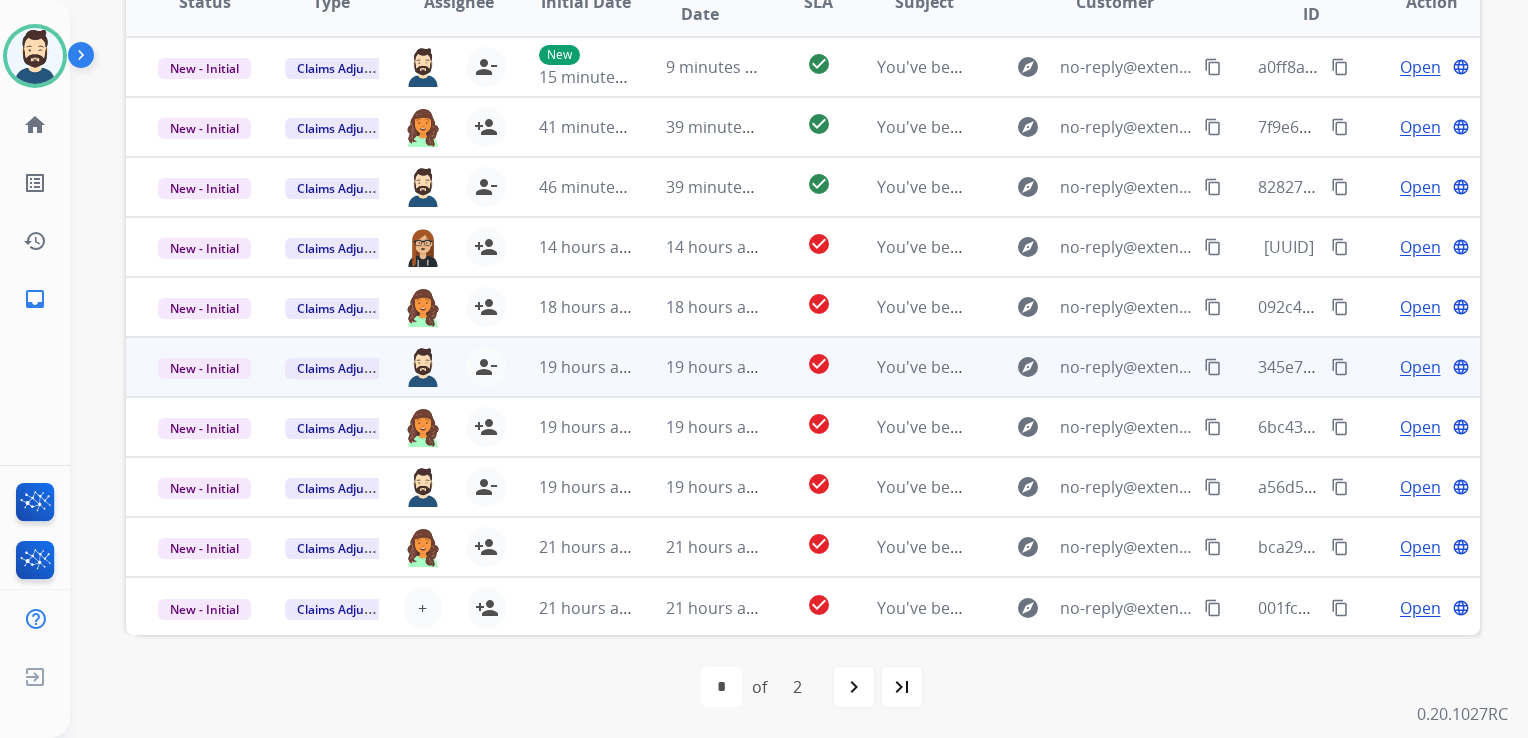 scroll, scrollTop: 1, scrollLeft: 0, axis: vertical 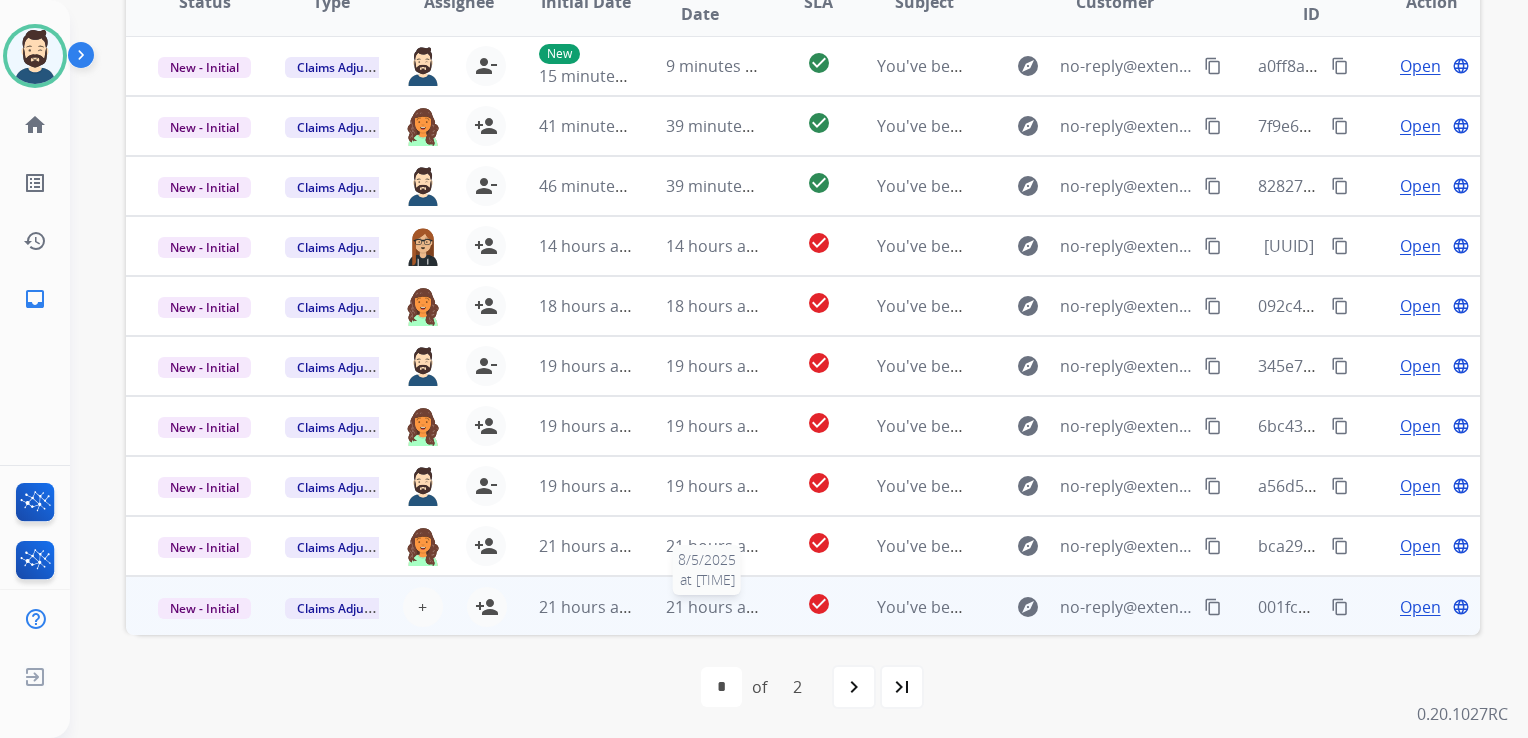 click on "21 hours ago" at bounding box center [715, 607] 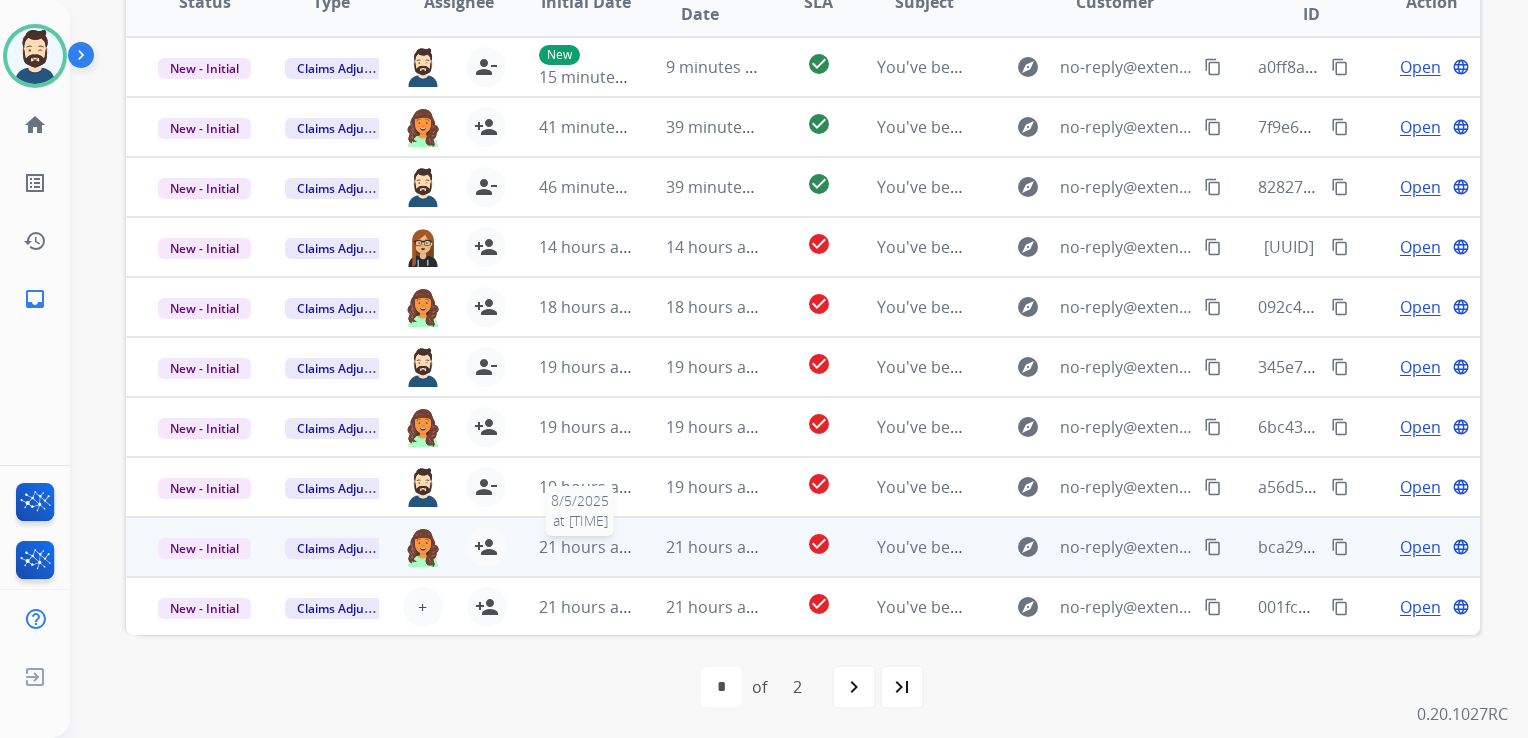 scroll, scrollTop: 300, scrollLeft: 0, axis: vertical 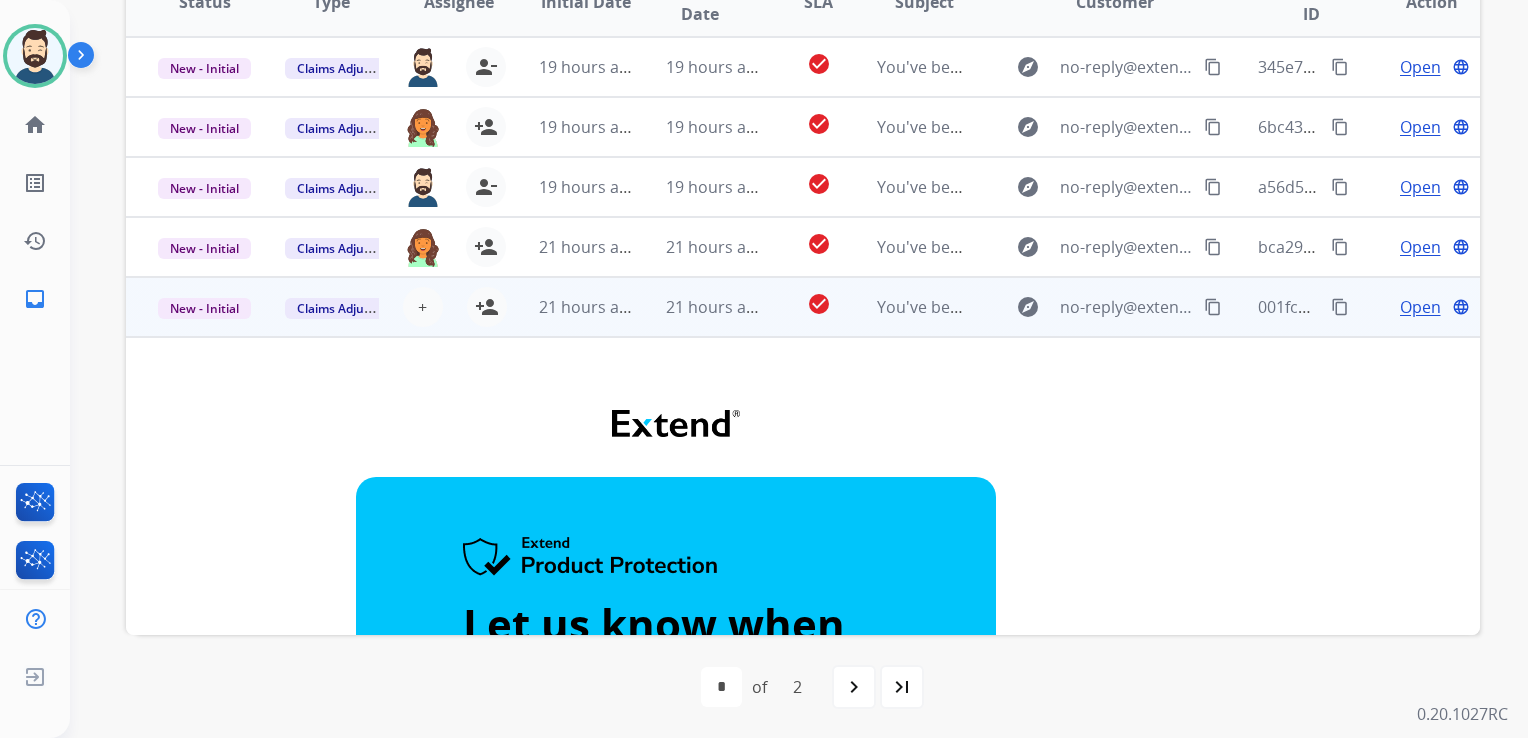 drag, startPoint x: 483, startPoint y: 321, endPoint x: 574, endPoint y: 327, distance: 91.197586 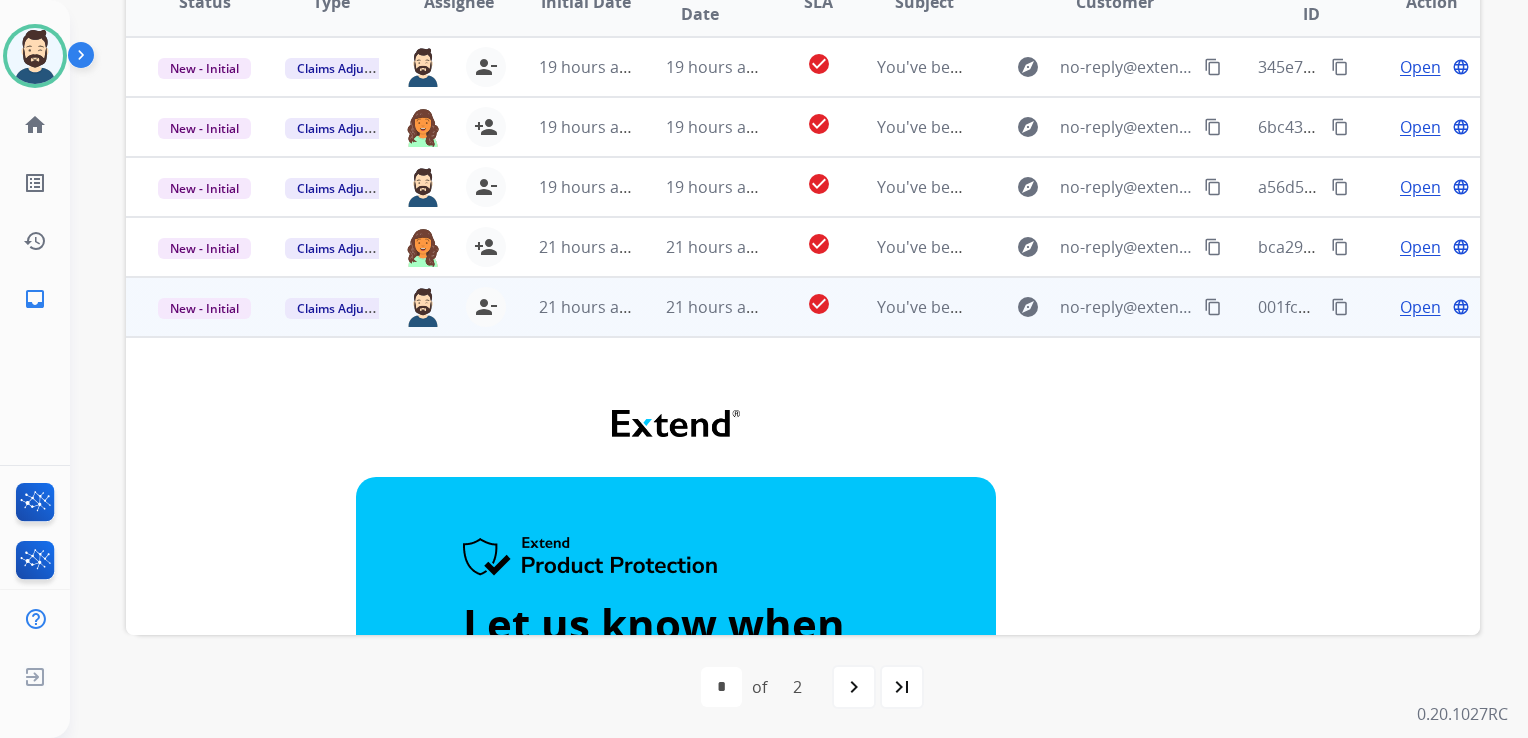 click on "21 hours ago" at bounding box center (570, 307) 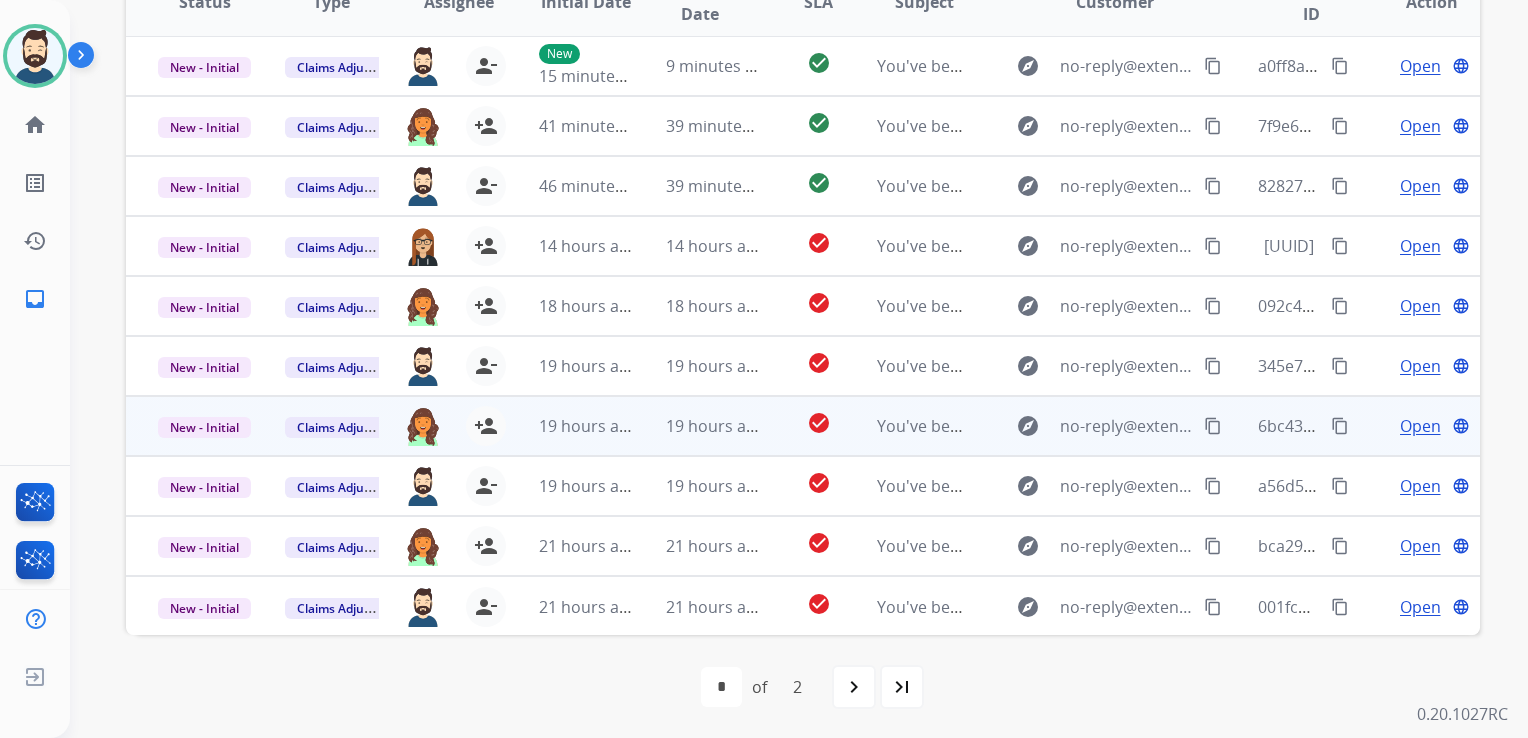 scroll, scrollTop: 0, scrollLeft: 0, axis: both 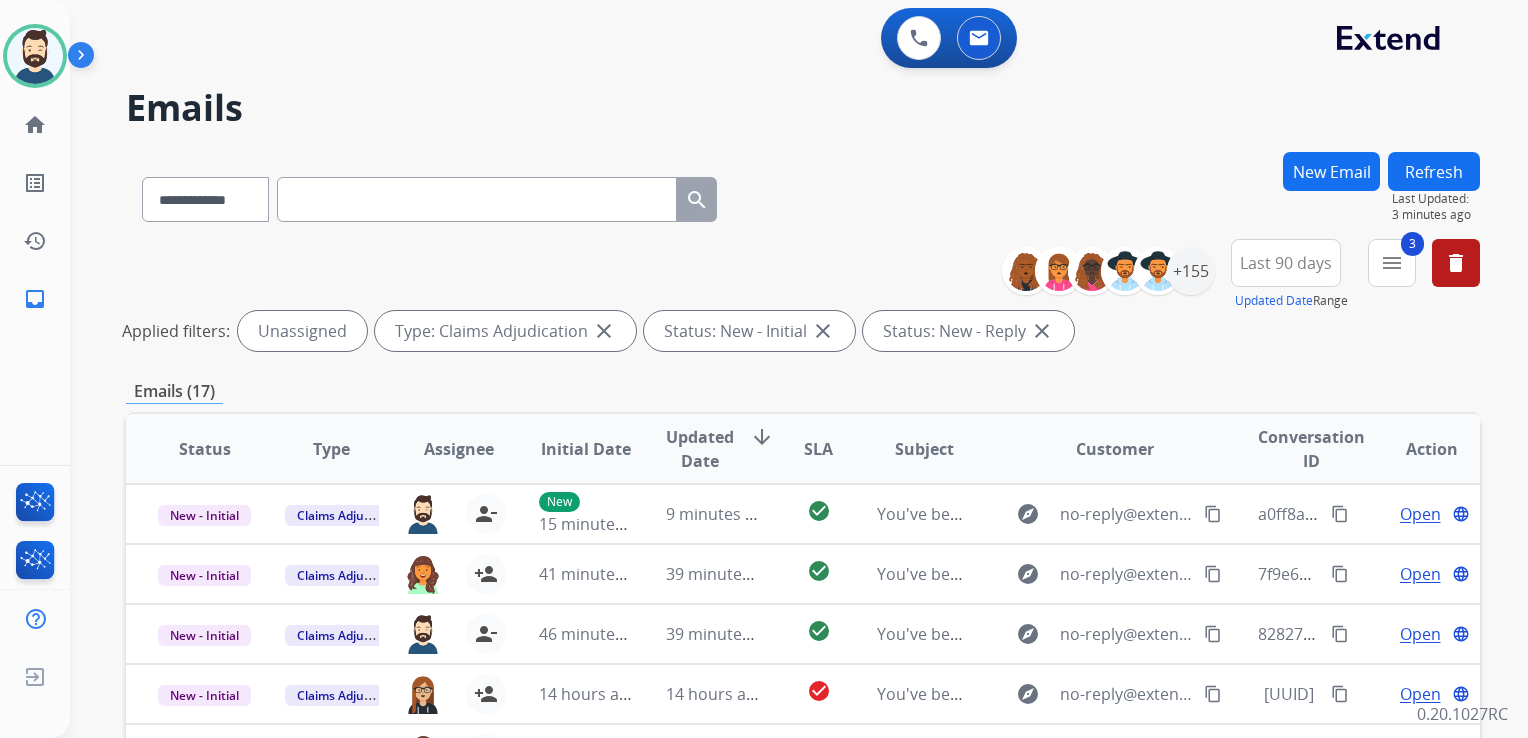 click on "Refresh" at bounding box center (1434, 171) 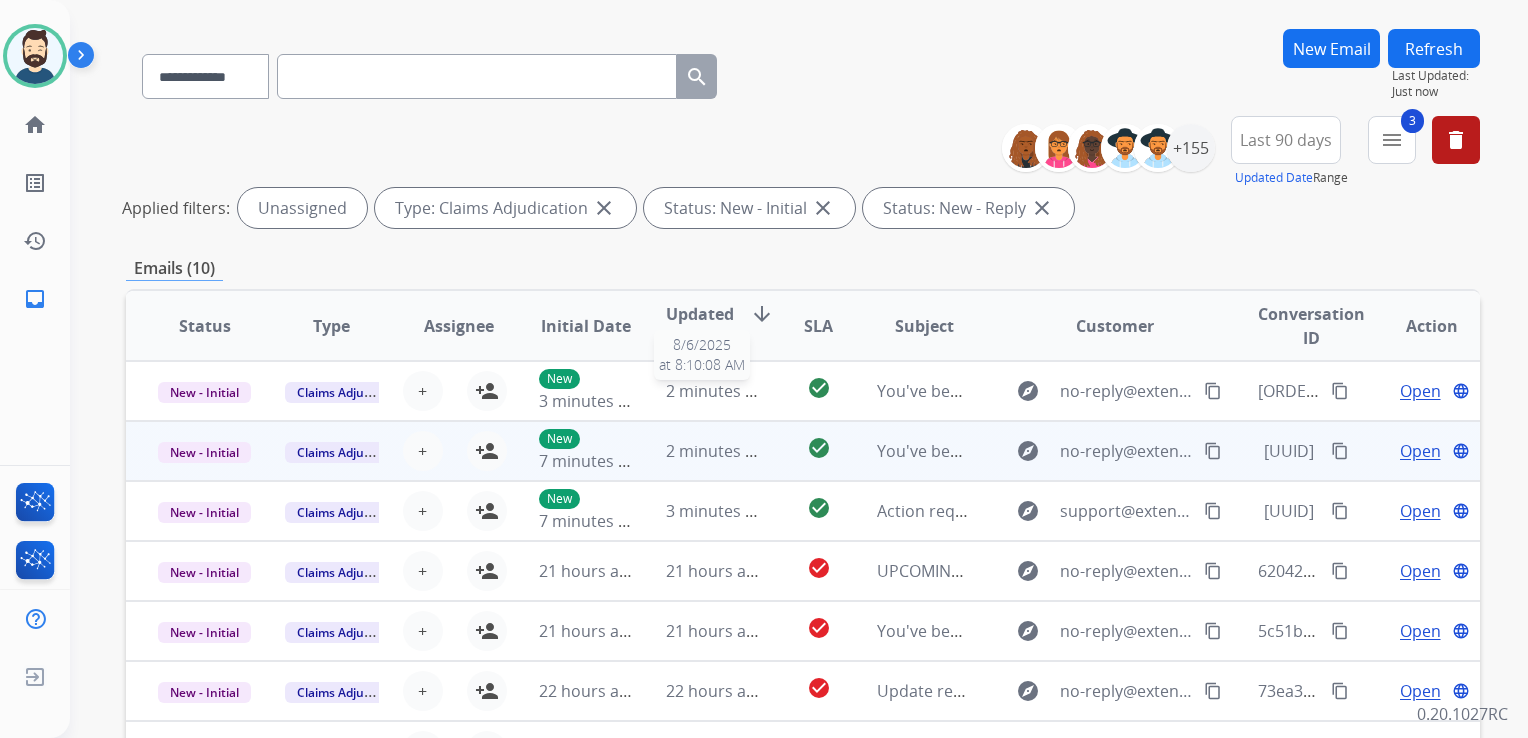 scroll, scrollTop: 200, scrollLeft: 0, axis: vertical 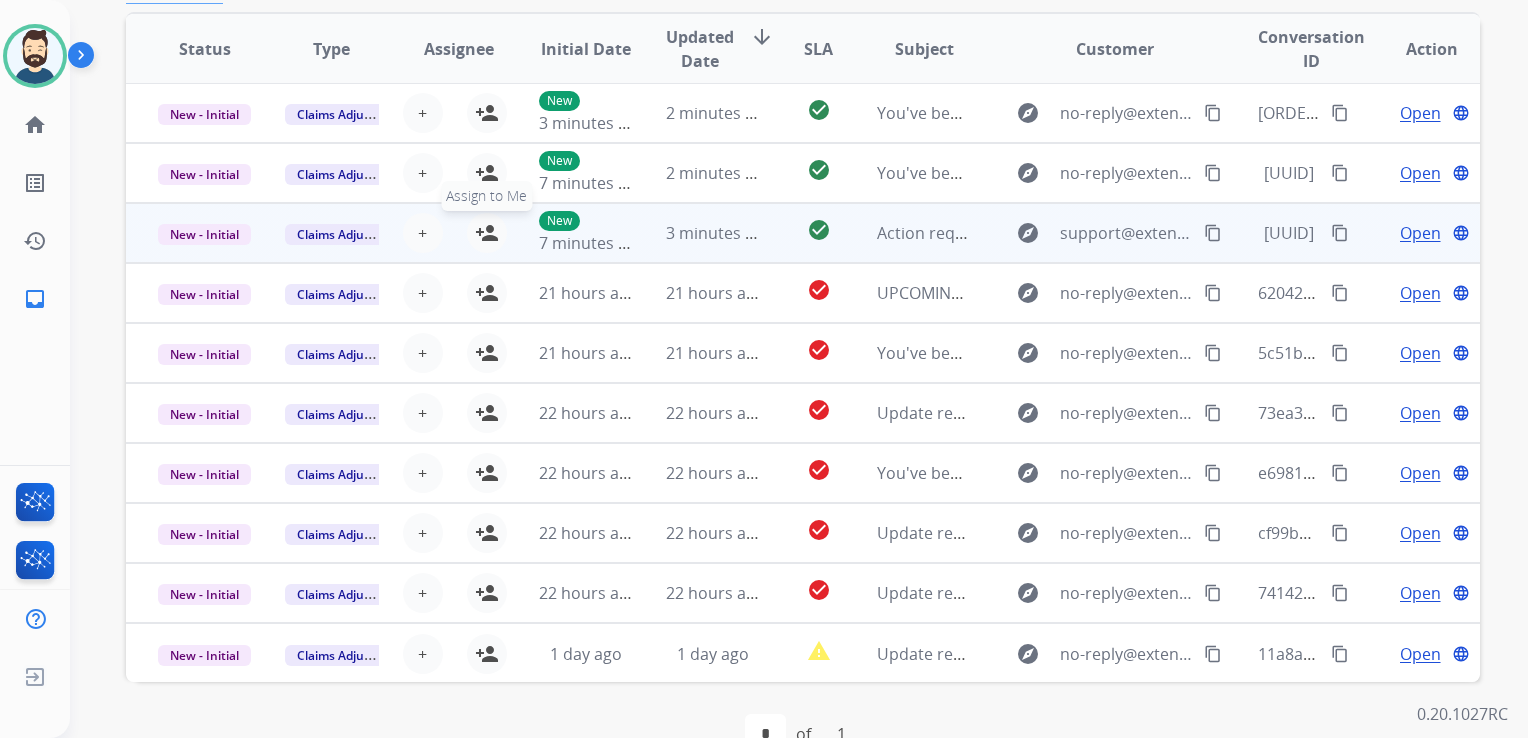 click on "person_add" at bounding box center (487, 233) 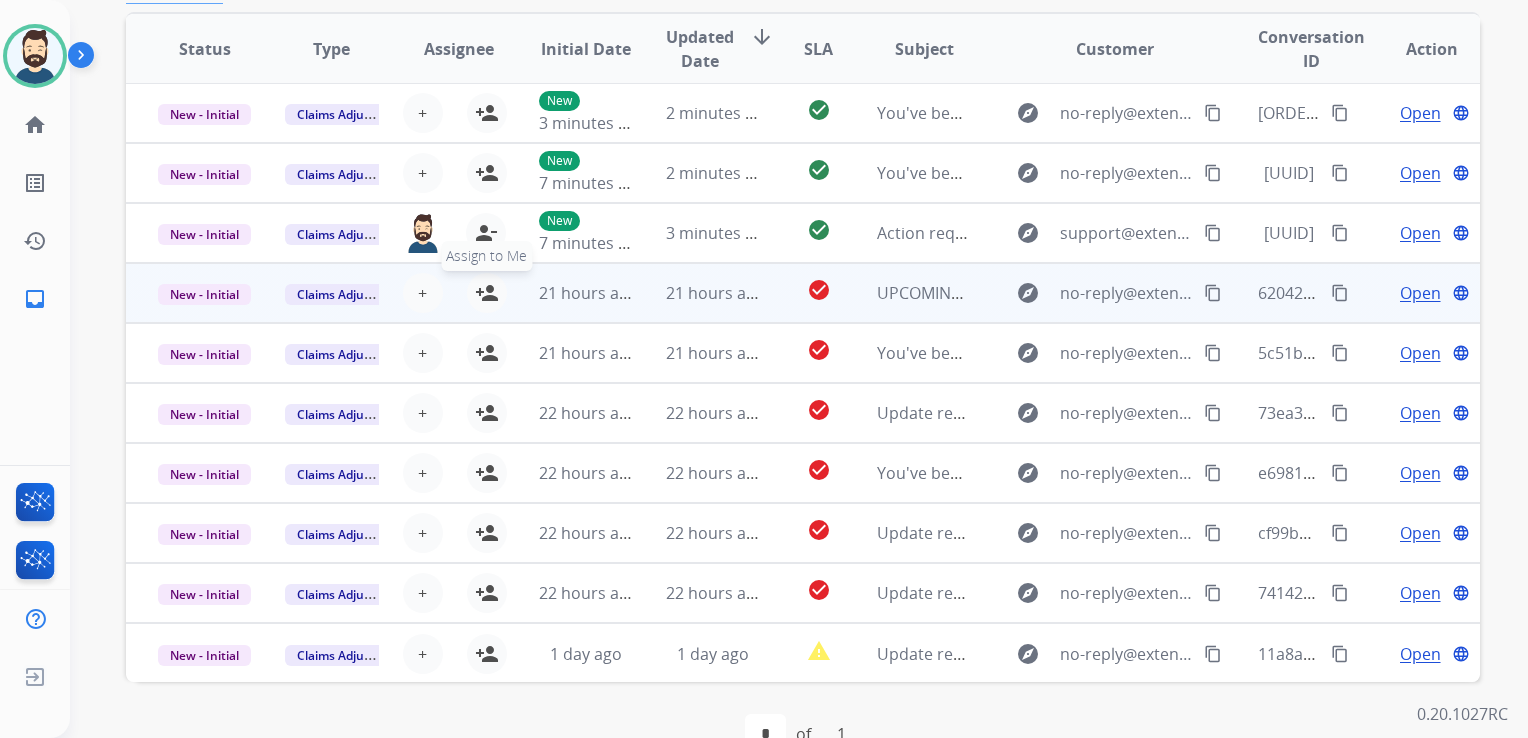 click on "person_add" at bounding box center (487, 293) 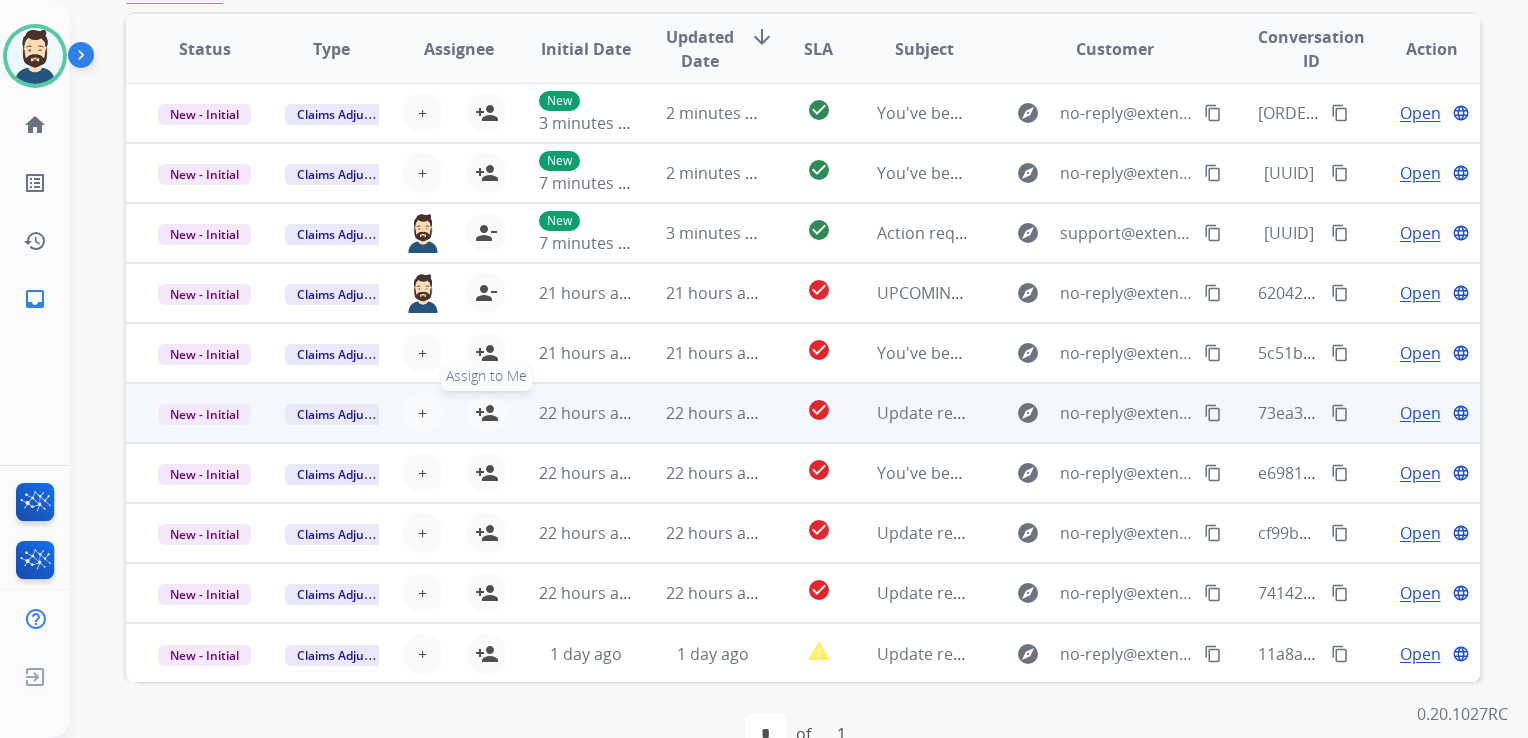 click on "person_add" at bounding box center (487, 413) 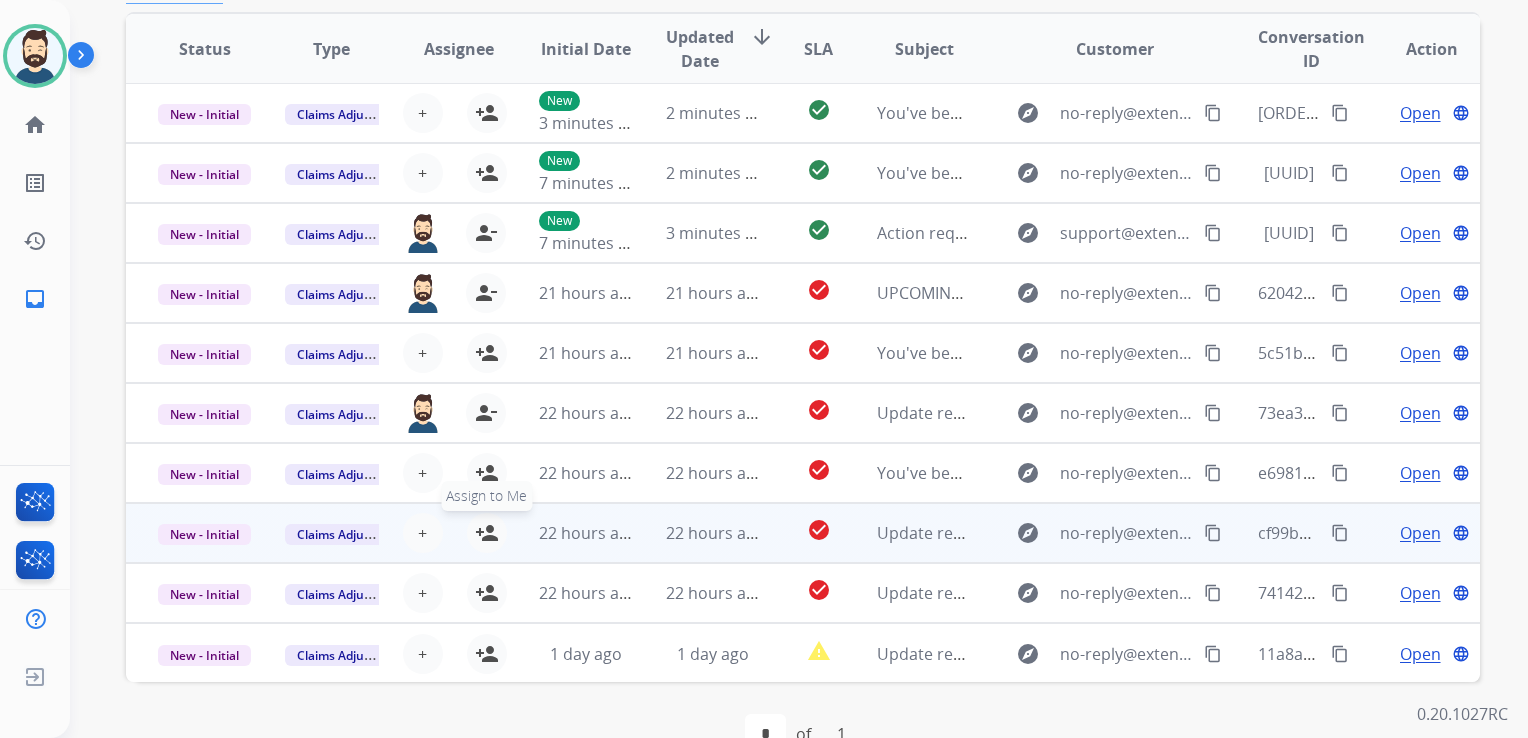 click on "person_add" at bounding box center [487, 533] 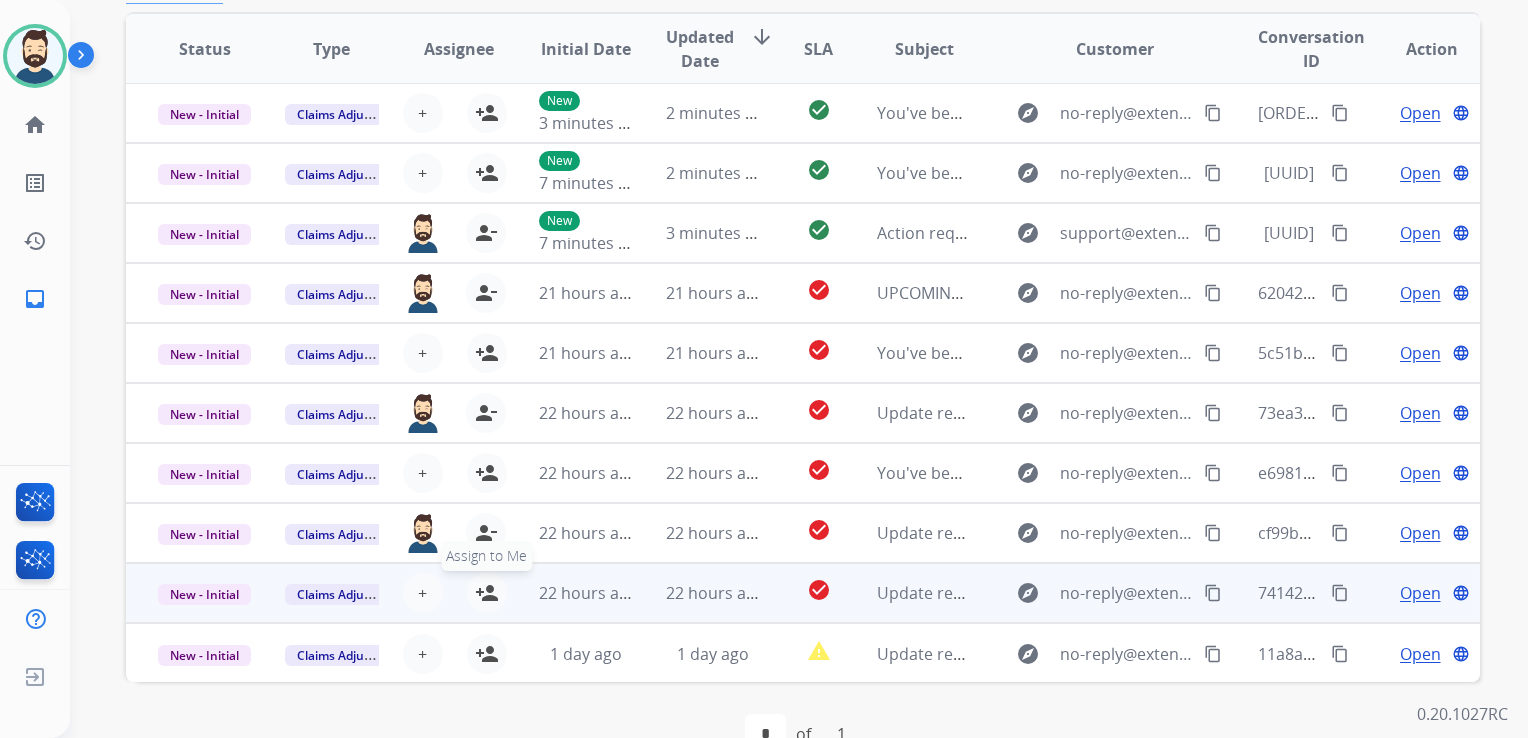click on "person_add" at bounding box center [487, 593] 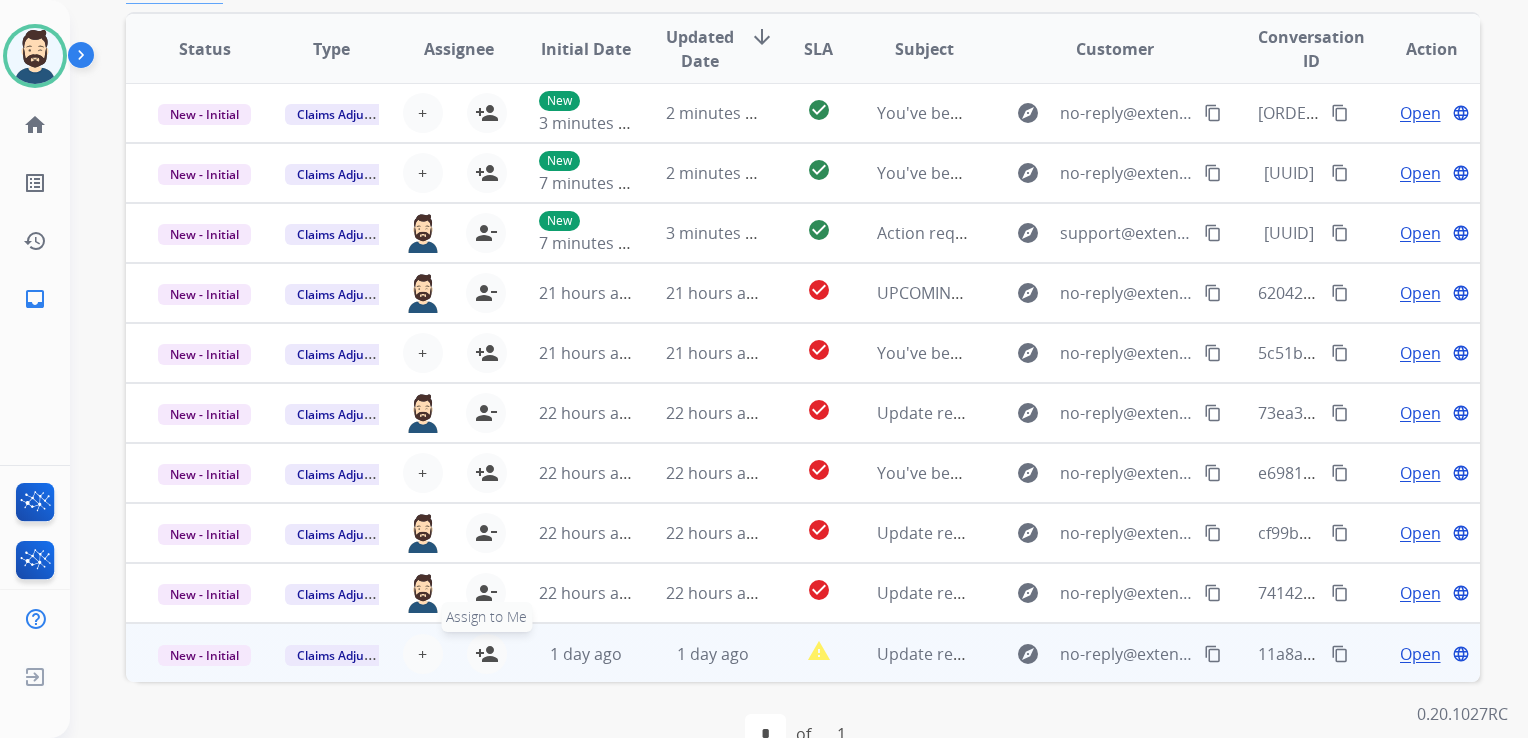 click on "person_add" at bounding box center [487, 654] 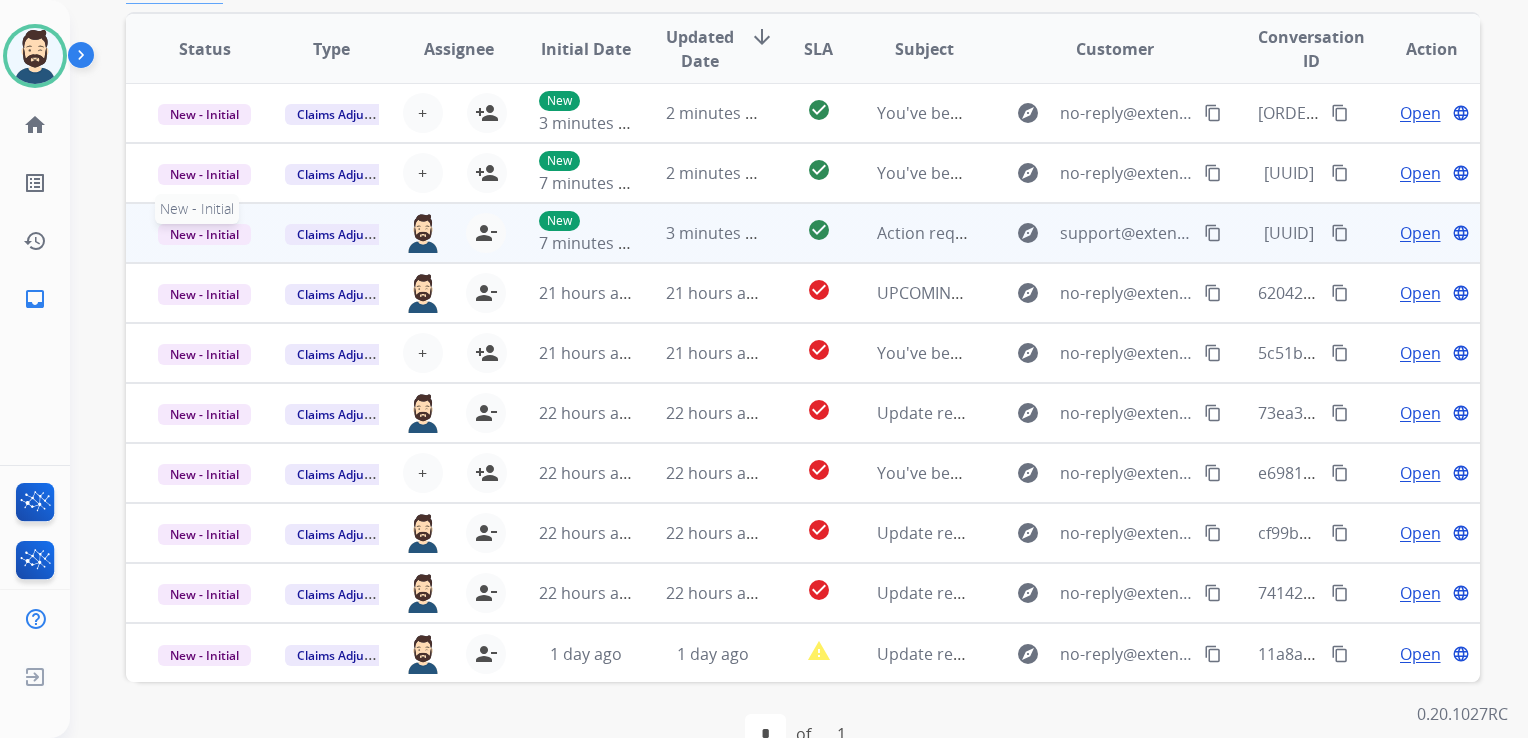 click on "New - Initial" at bounding box center [204, 234] 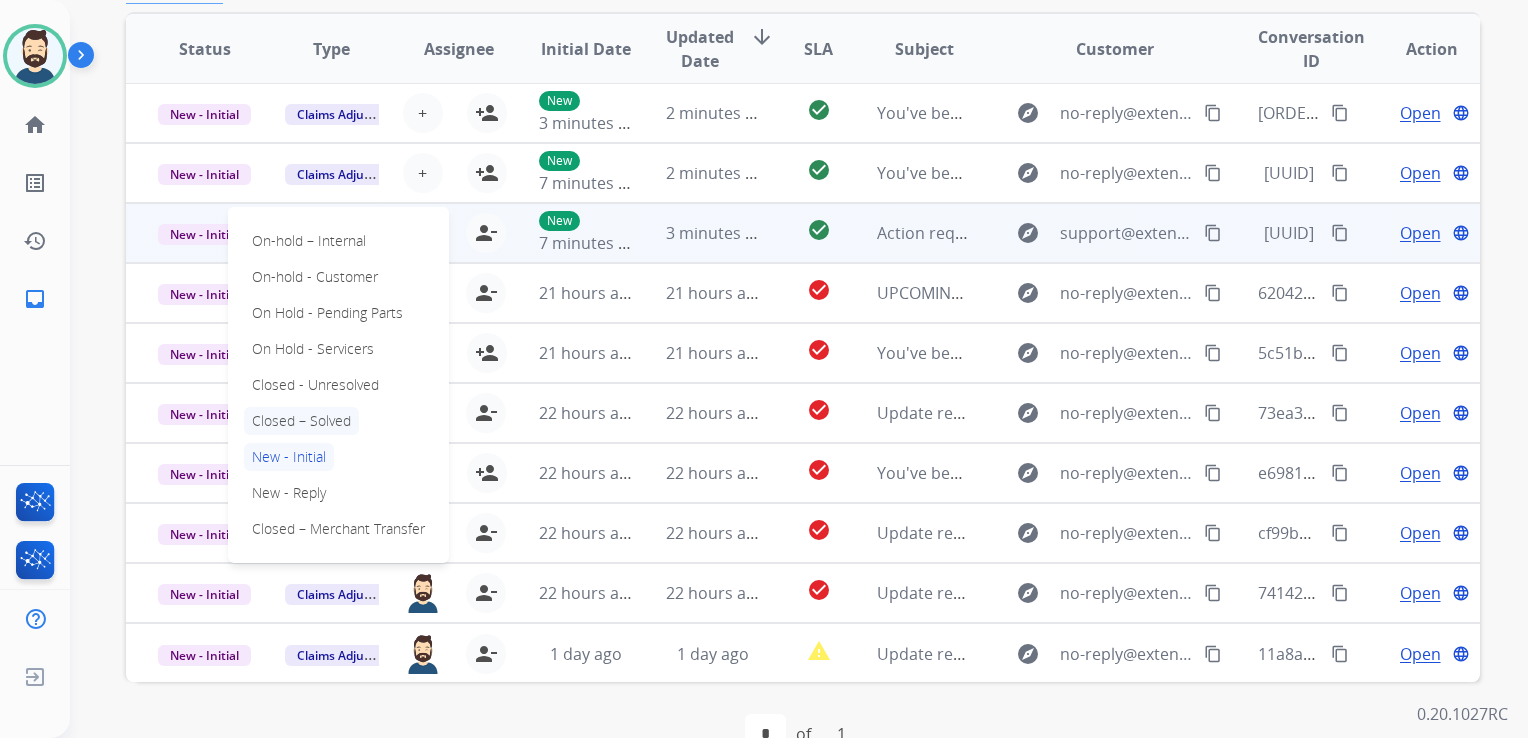 click on "Closed – Solved" at bounding box center (301, 421) 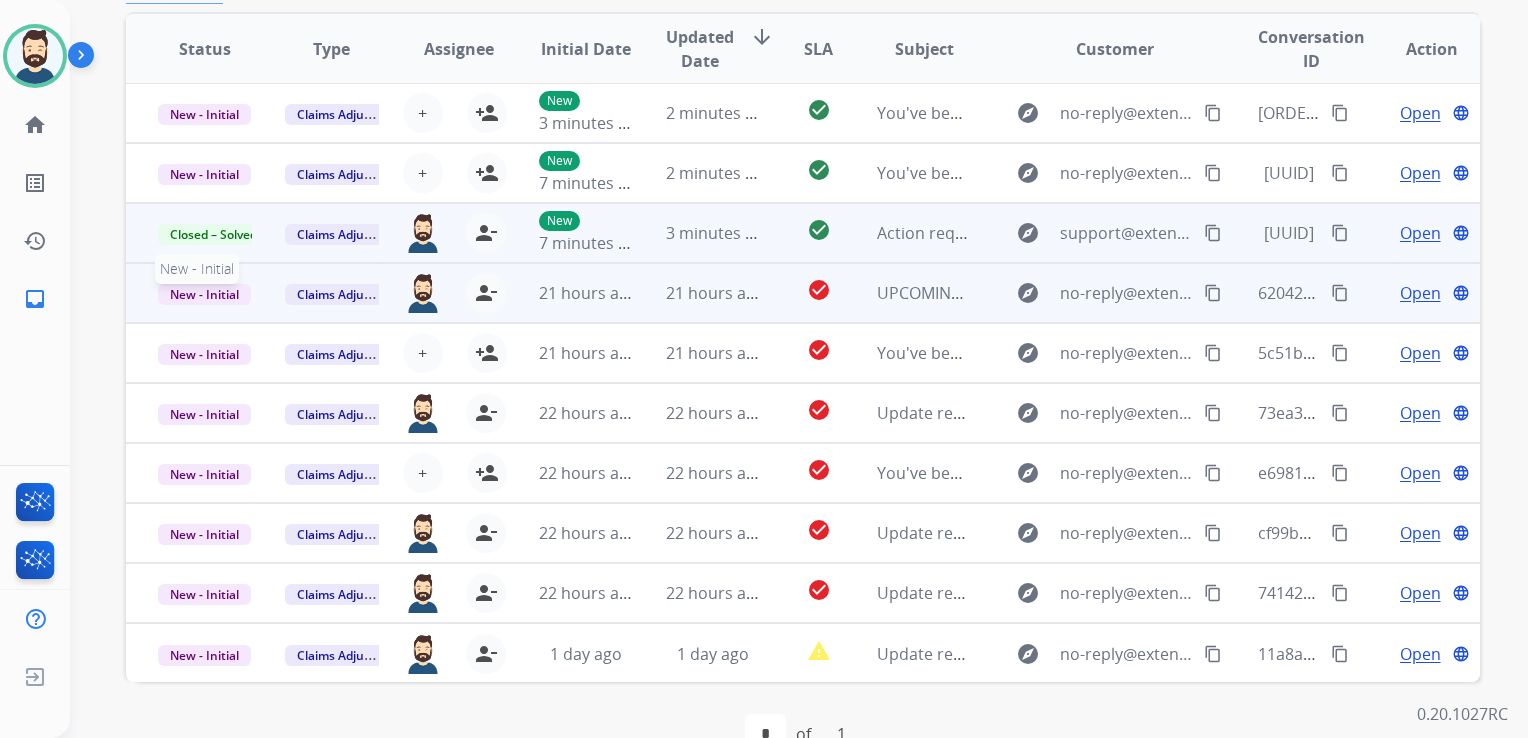 click on "New - Initial" at bounding box center (204, 294) 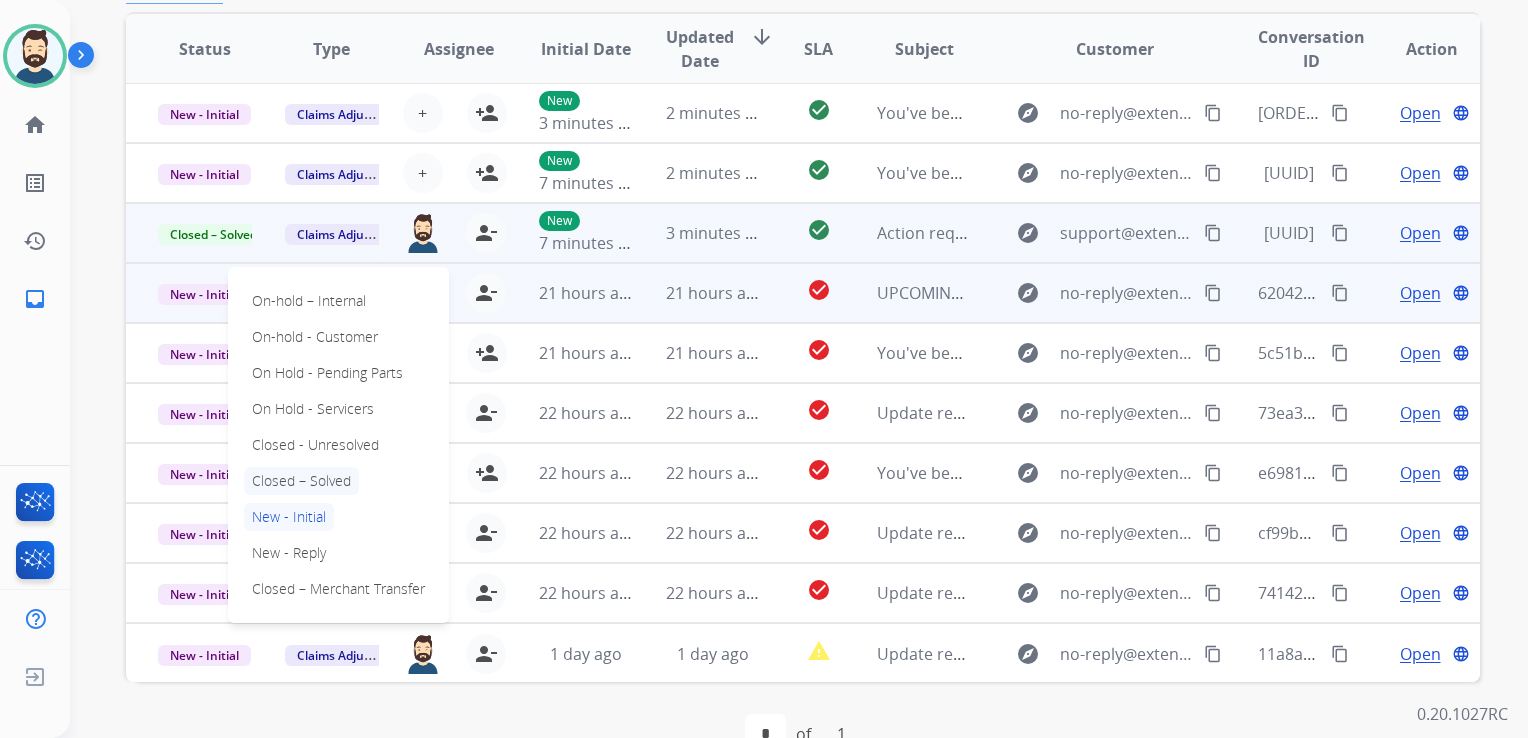 click on "Closed – Solved" at bounding box center (301, 481) 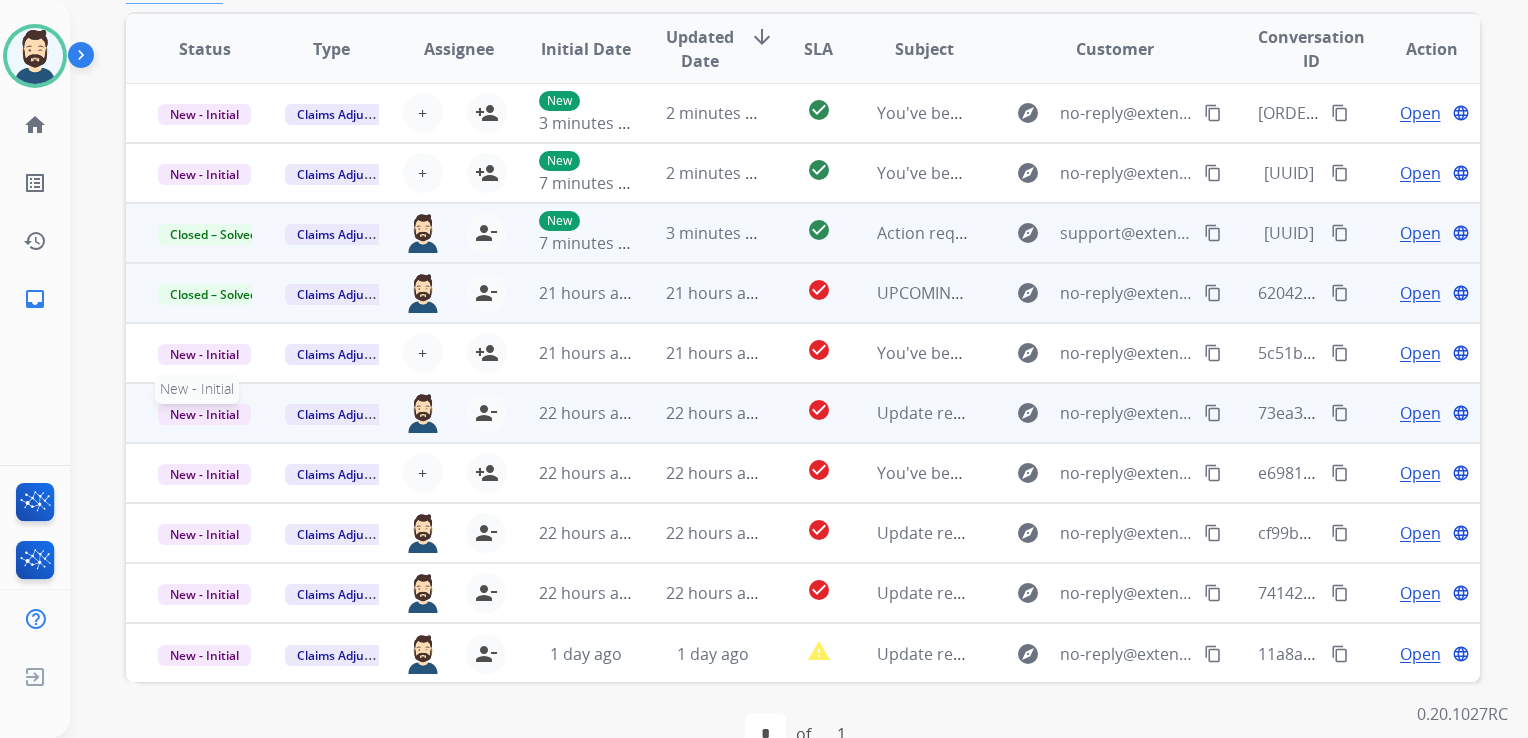 click on "New - Initial" at bounding box center [204, 414] 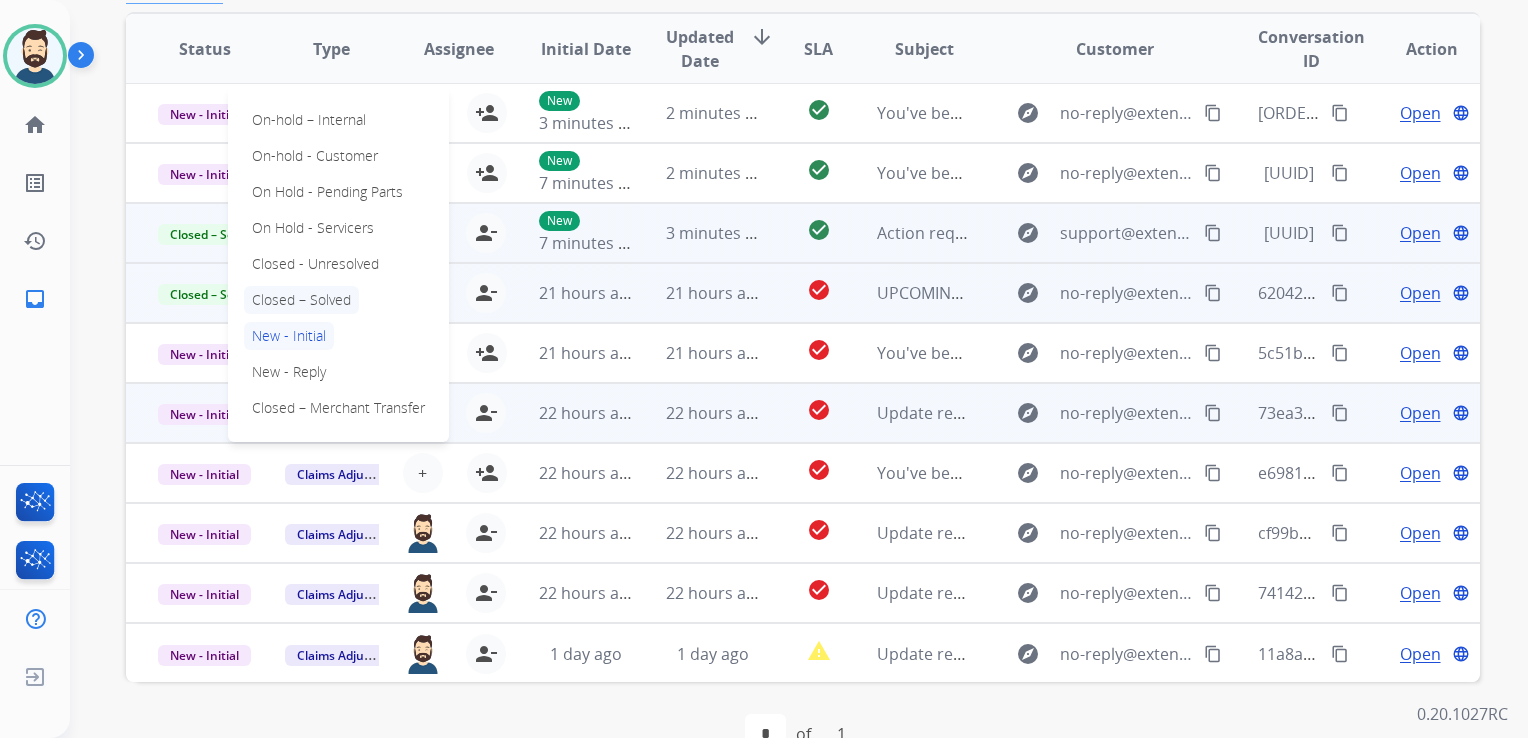 click on "Closed – Solved" at bounding box center (301, 300) 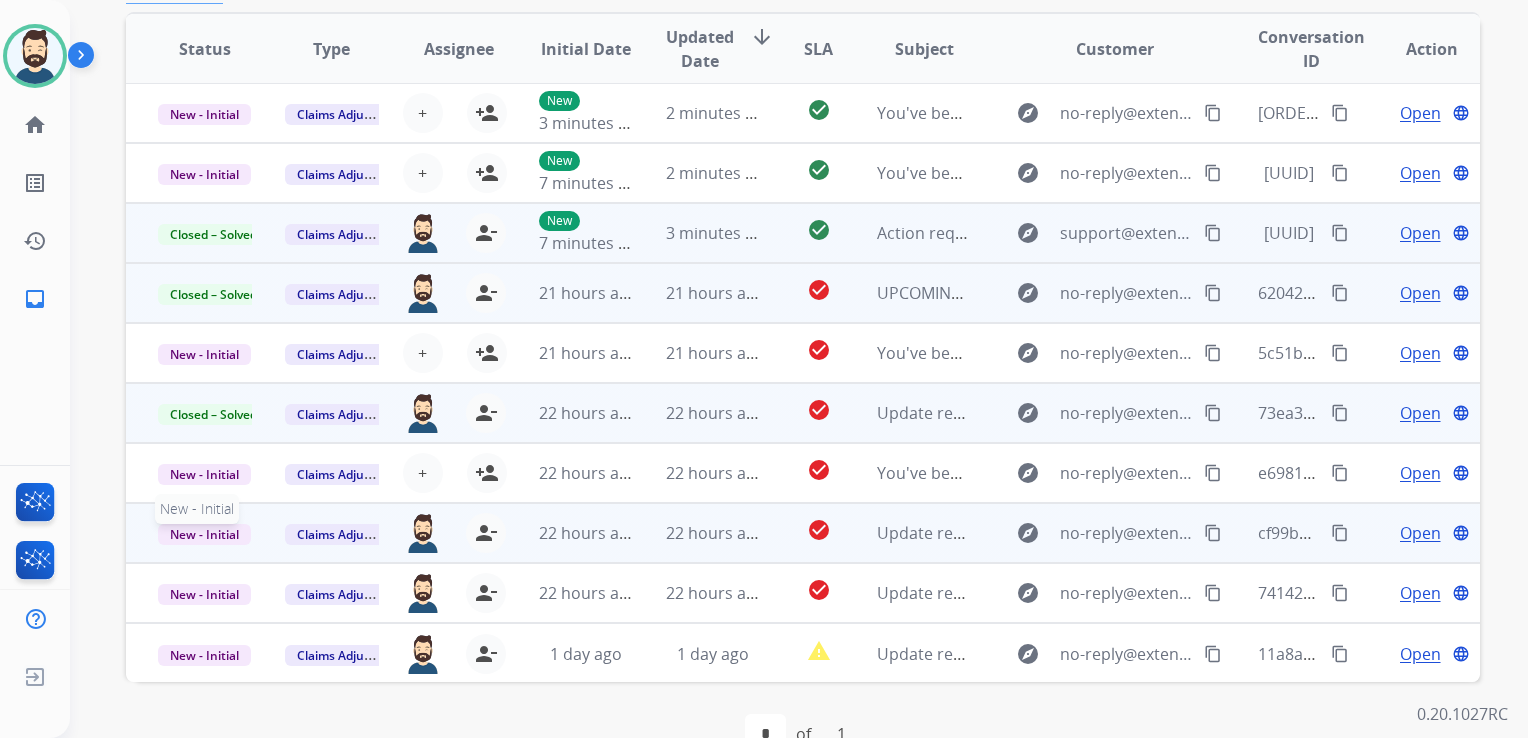 click on "New - Initial" at bounding box center (204, 534) 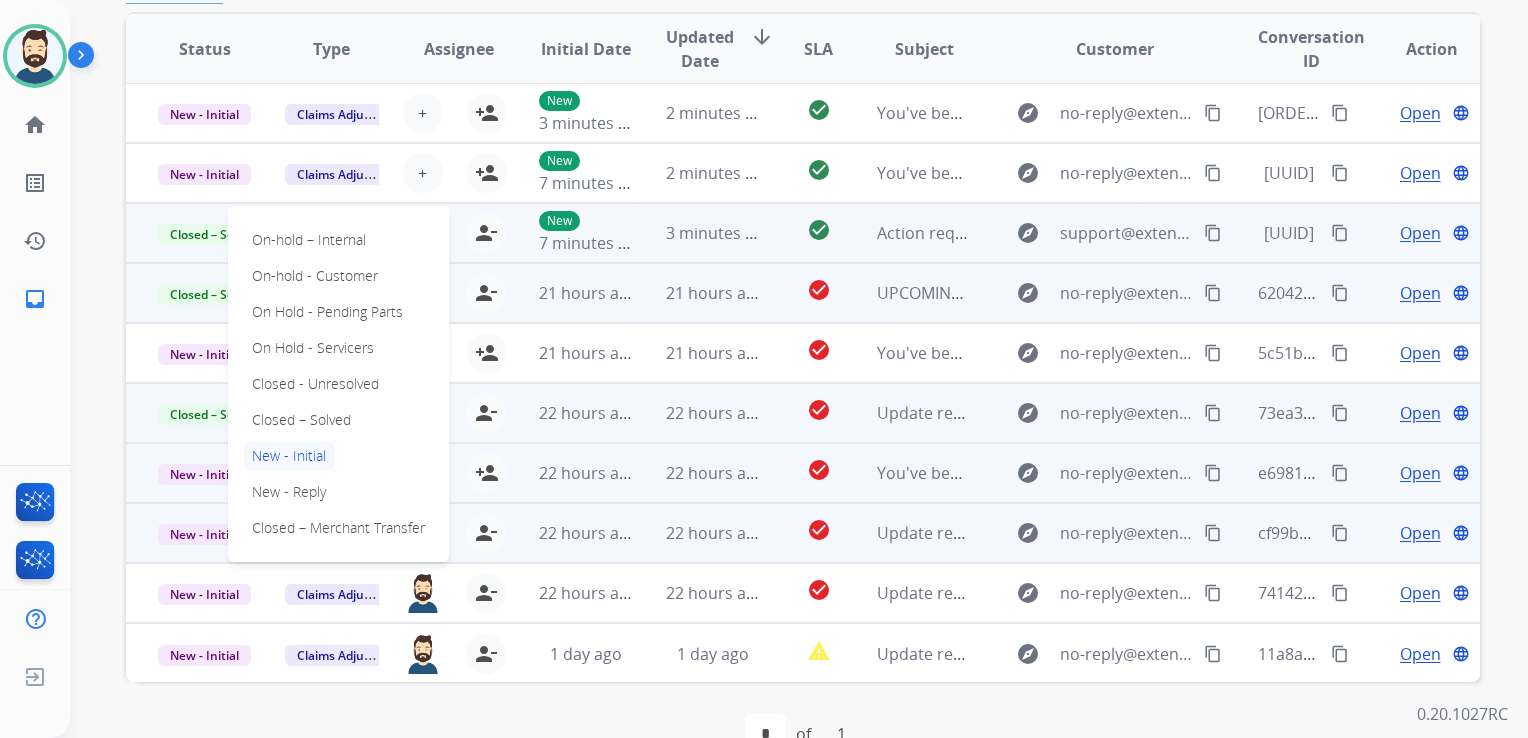 drag, startPoint x: 294, startPoint y: 420, endPoint x: 284, endPoint y: 472, distance: 52.95281 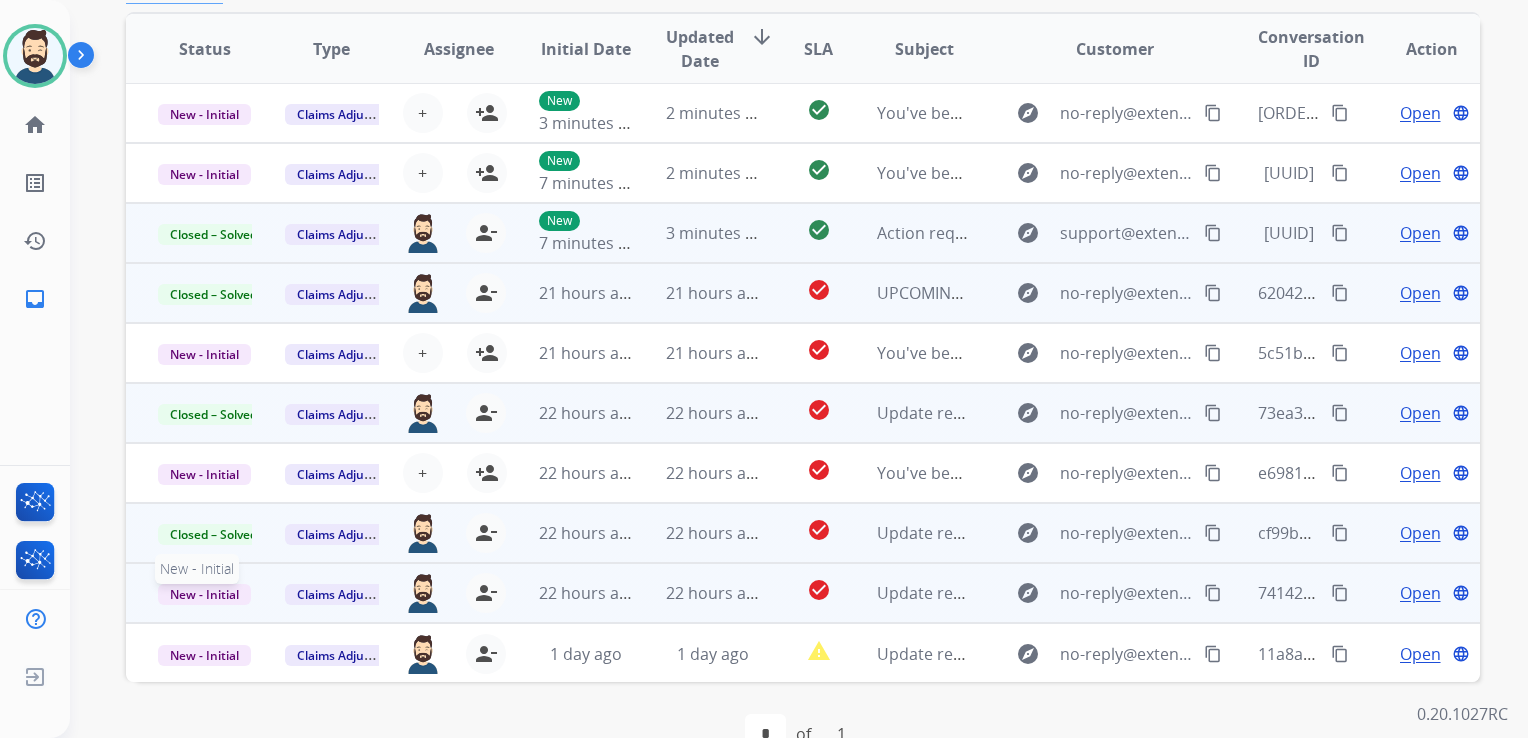 click on "New - Initial" at bounding box center (204, 594) 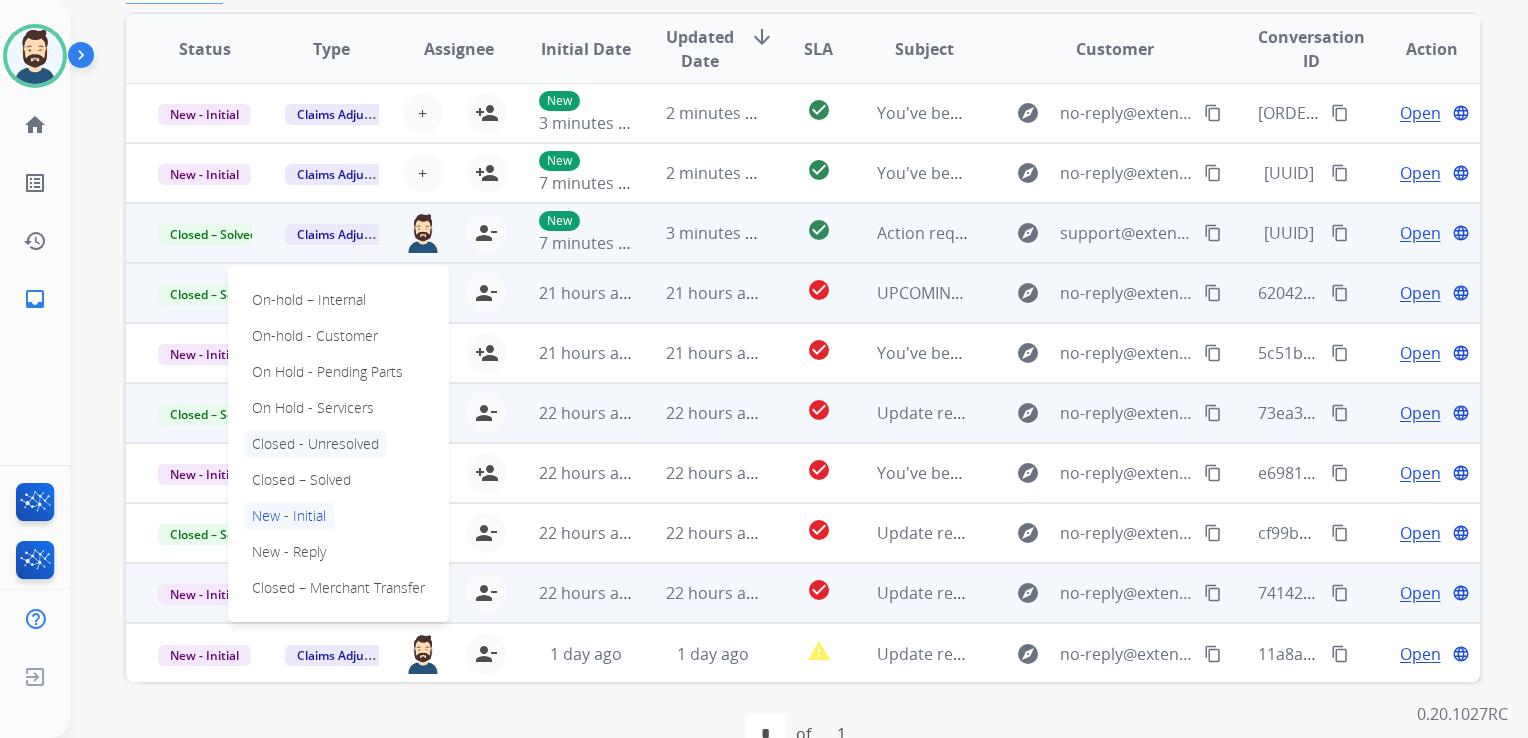 click on "Closed - Unresolved" at bounding box center (315, 444) 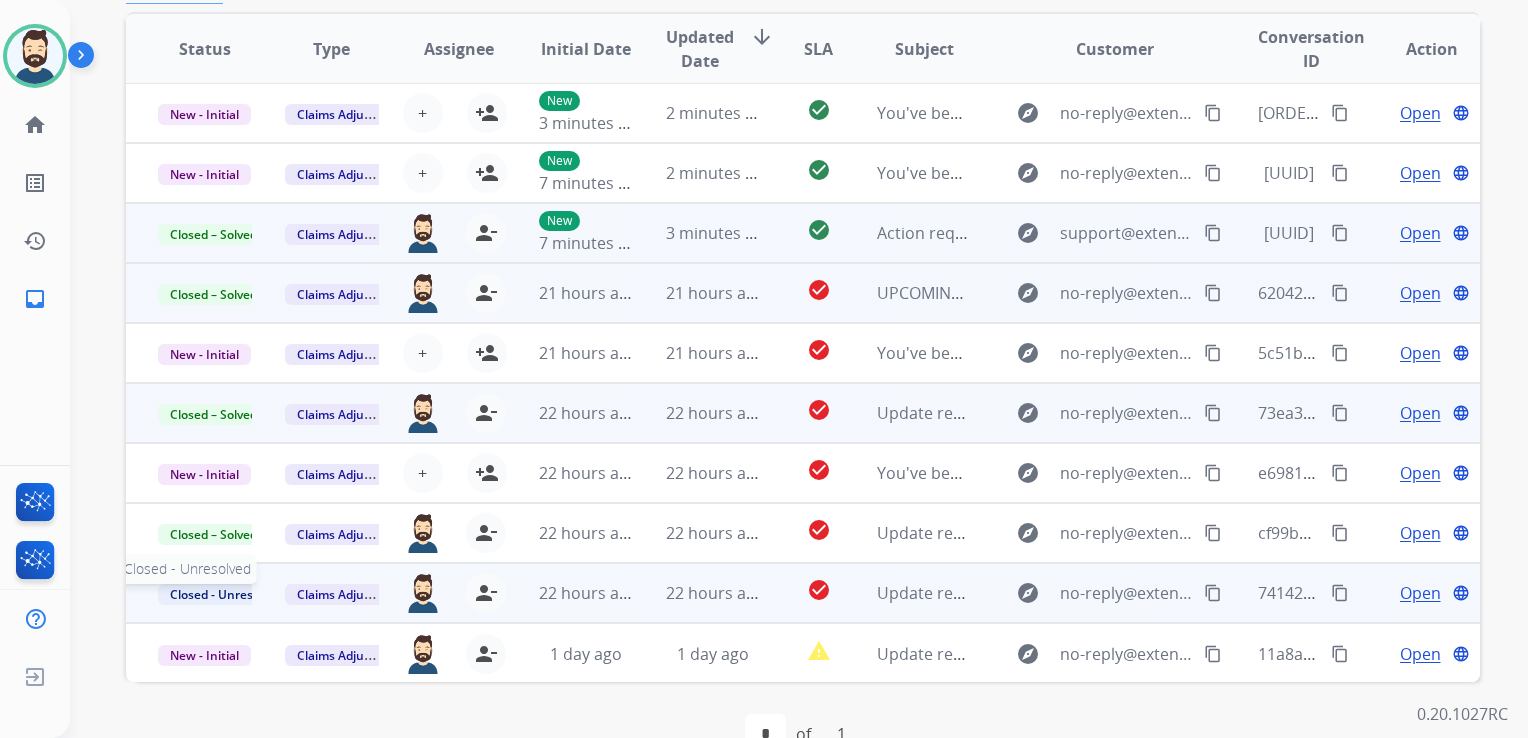 click on "Closed - Unresolved" at bounding box center (226, 594) 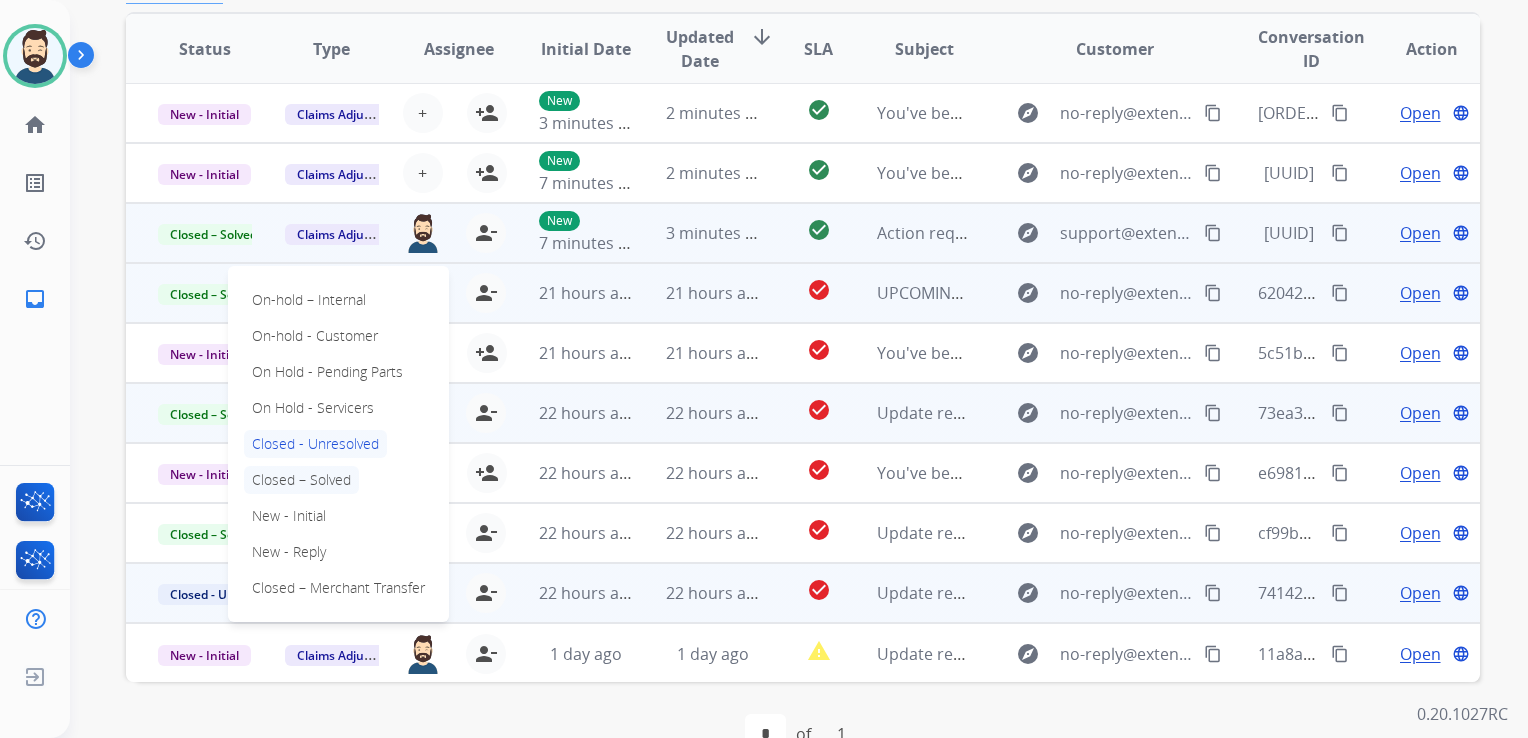 click on "Closed – Solved" at bounding box center [301, 480] 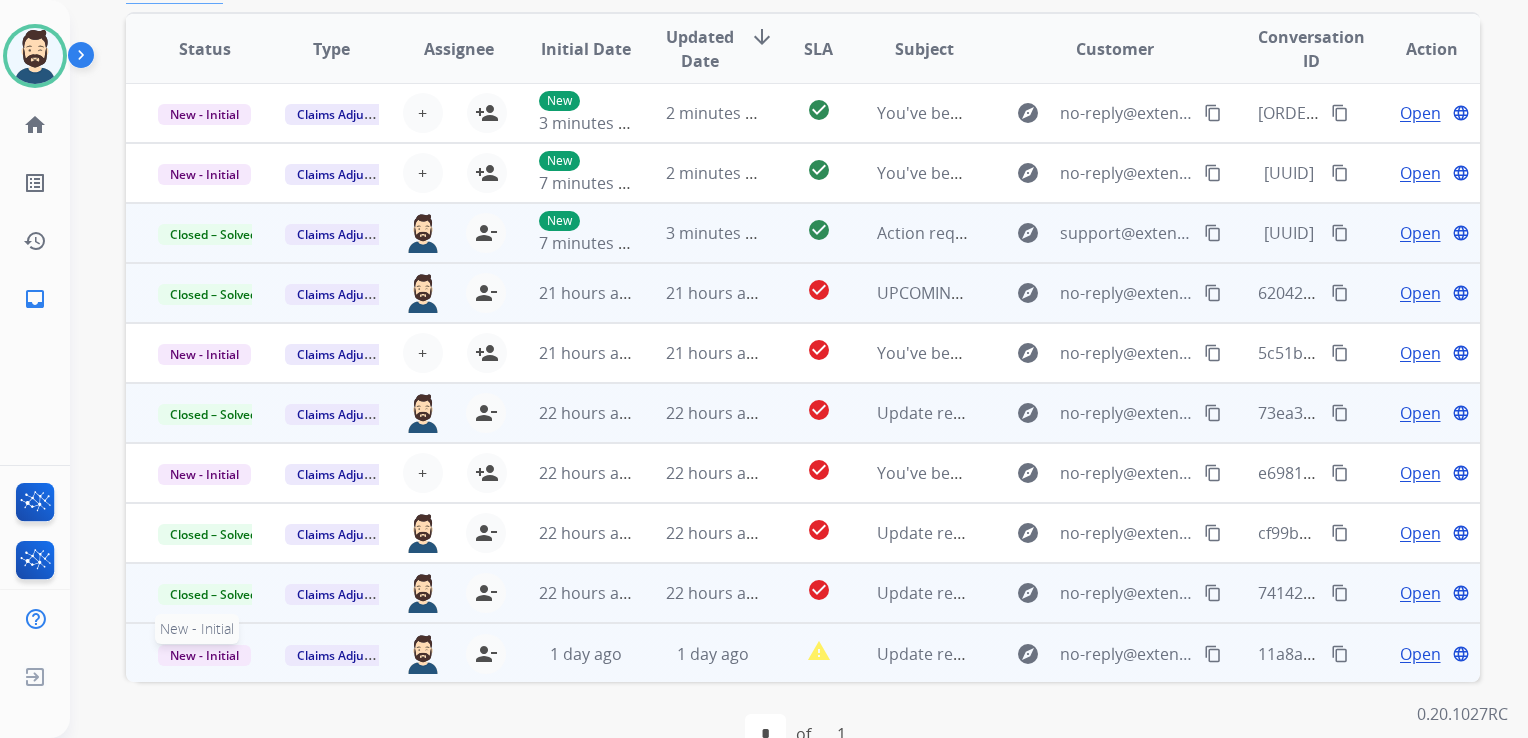 click on "New - Initial" at bounding box center (204, 655) 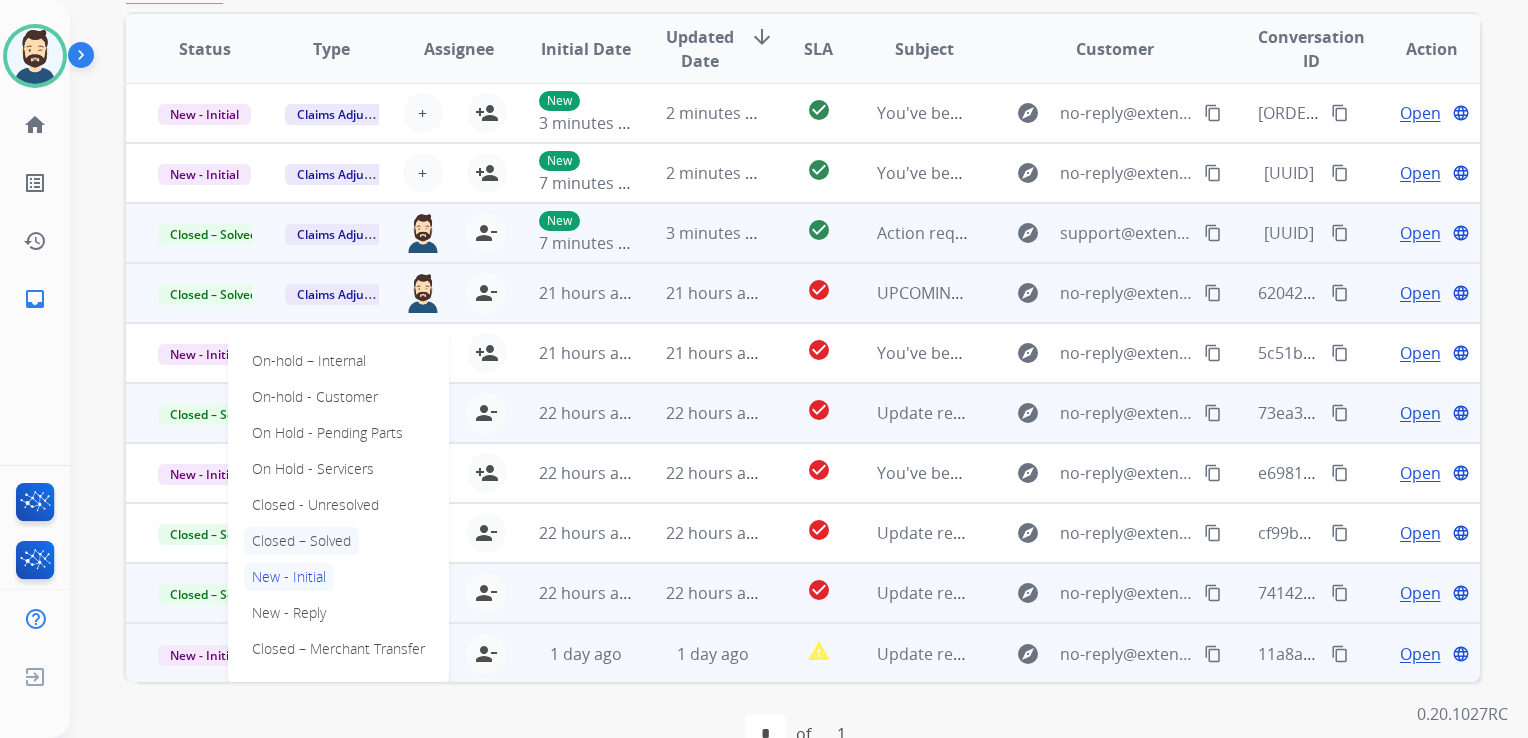 click on "Closed – Solved" at bounding box center (301, 541) 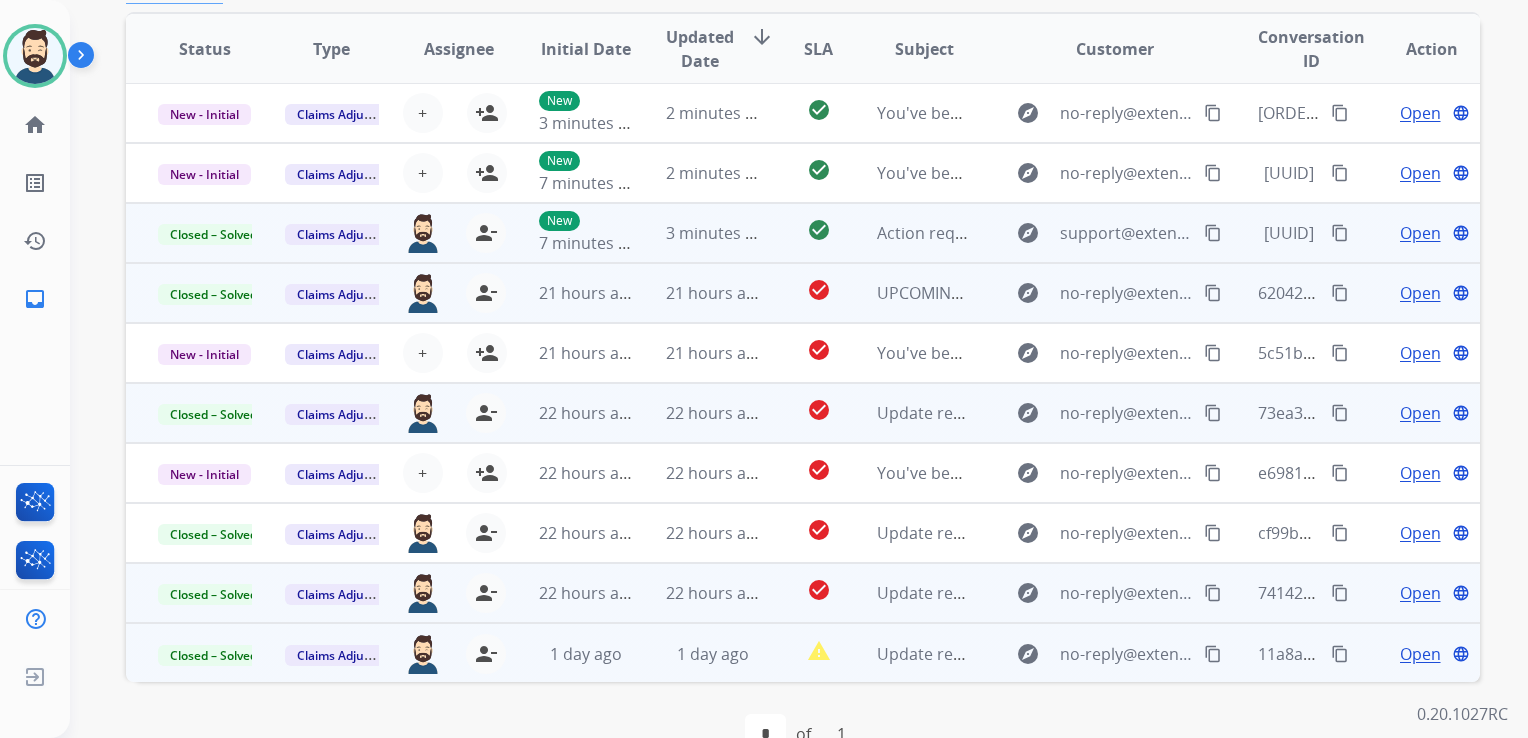 scroll, scrollTop: 0, scrollLeft: 0, axis: both 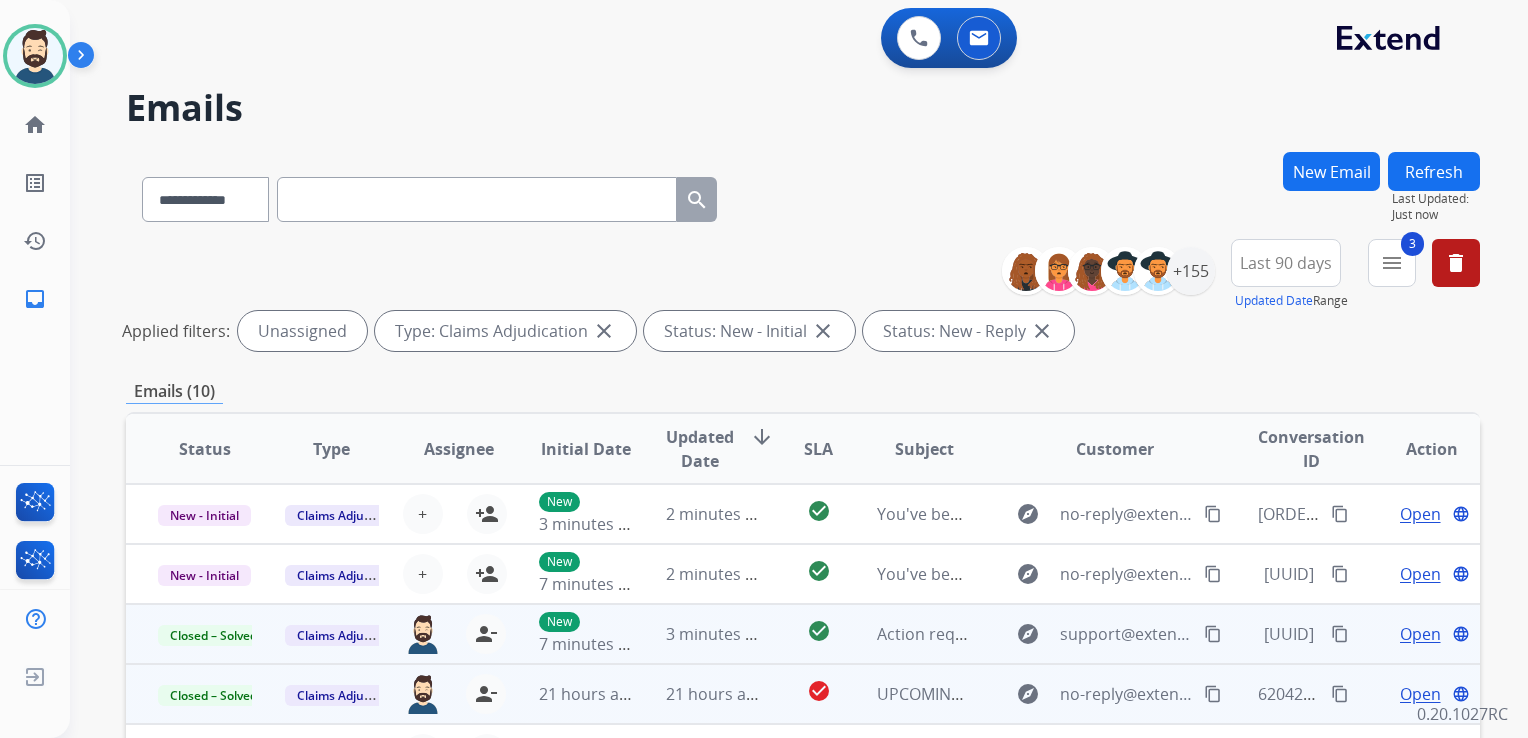 click on "Refresh" at bounding box center [1434, 171] 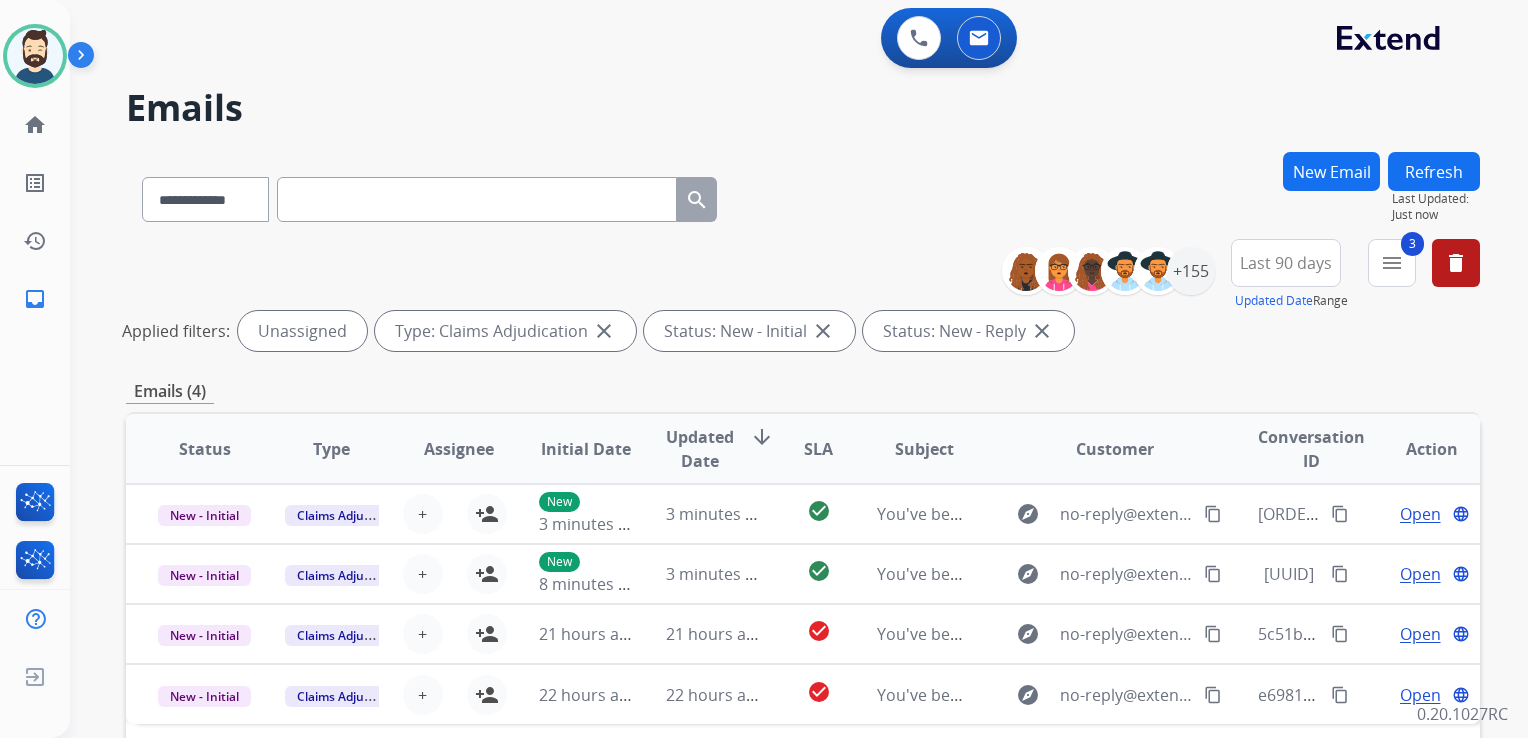 scroll, scrollTop: 200, scrollLeft: 0, axis: vertical 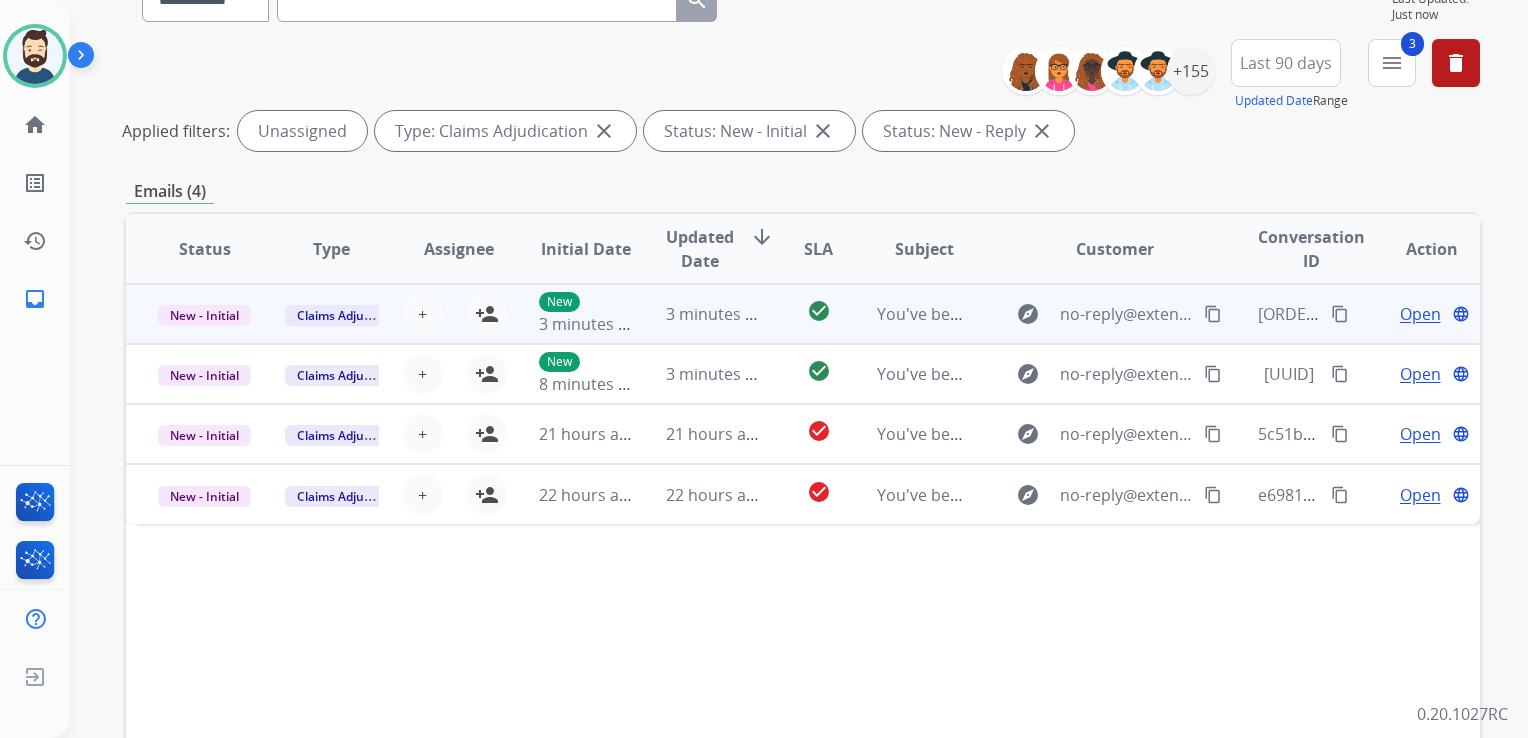 click on "3 minutes ago" at bounding box center [697, 314] 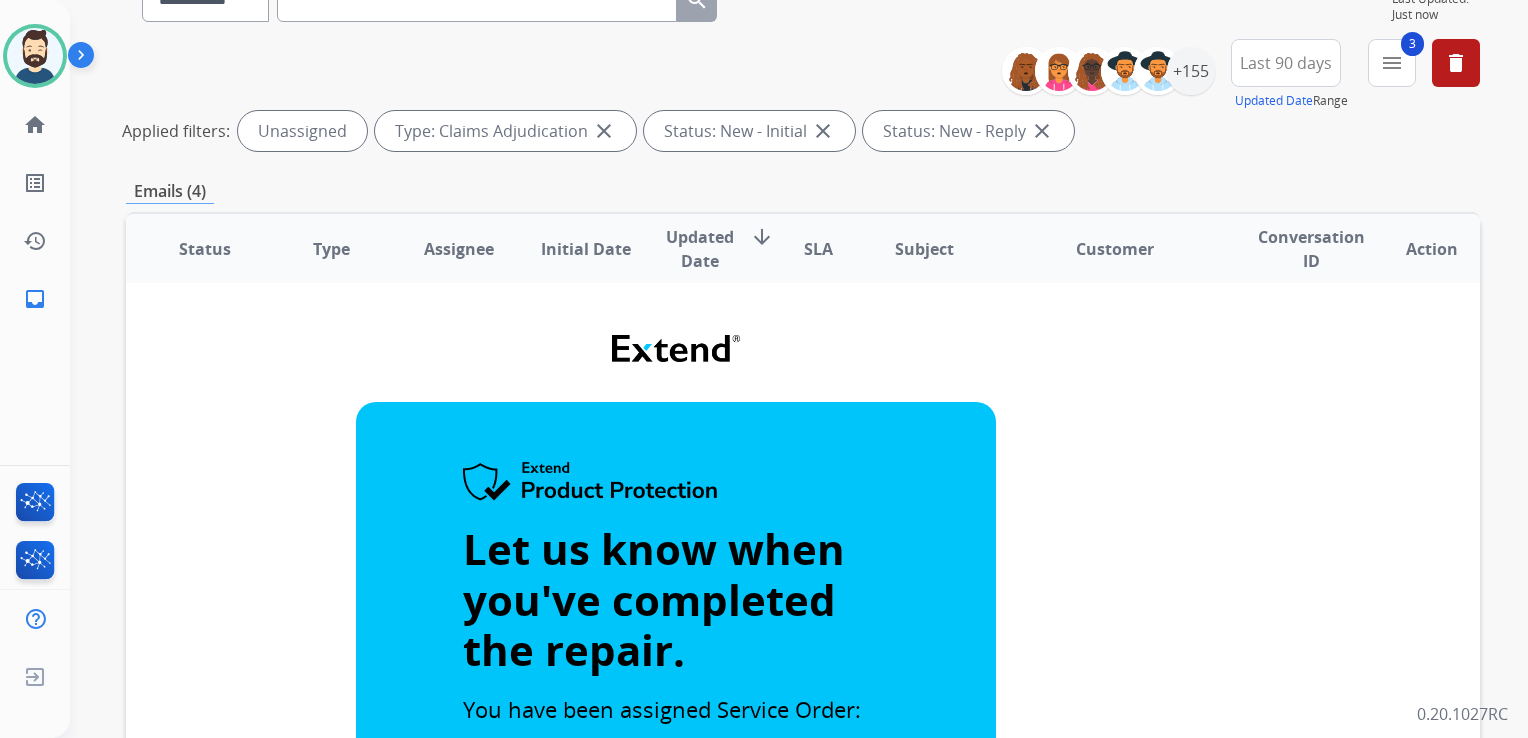 scroll, scrollTop: 0, scrollLeft: 0, axis: both 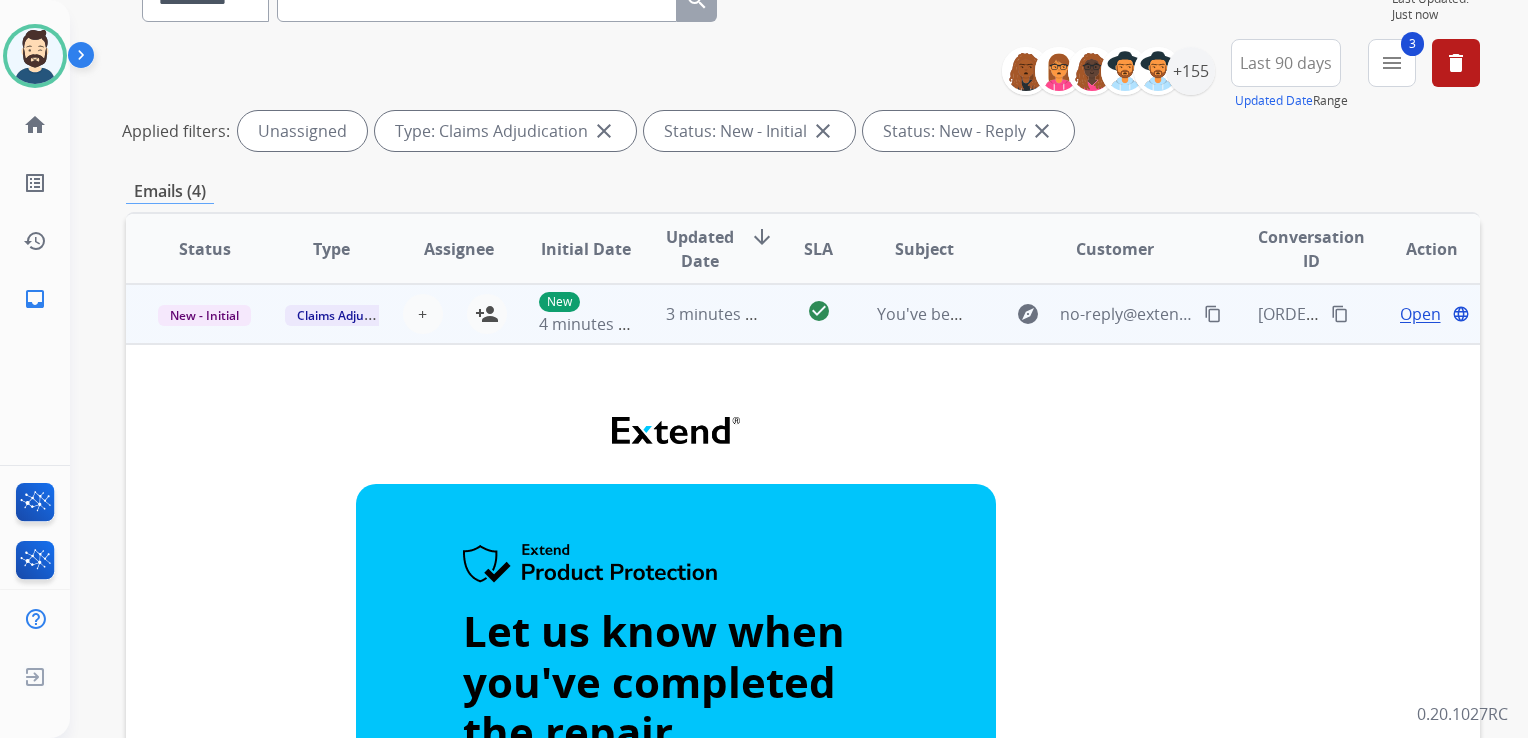 drag, startPoint x: 716, startPoint y: 335, endPoint x: 704, endPoint y: 335, distance: 12 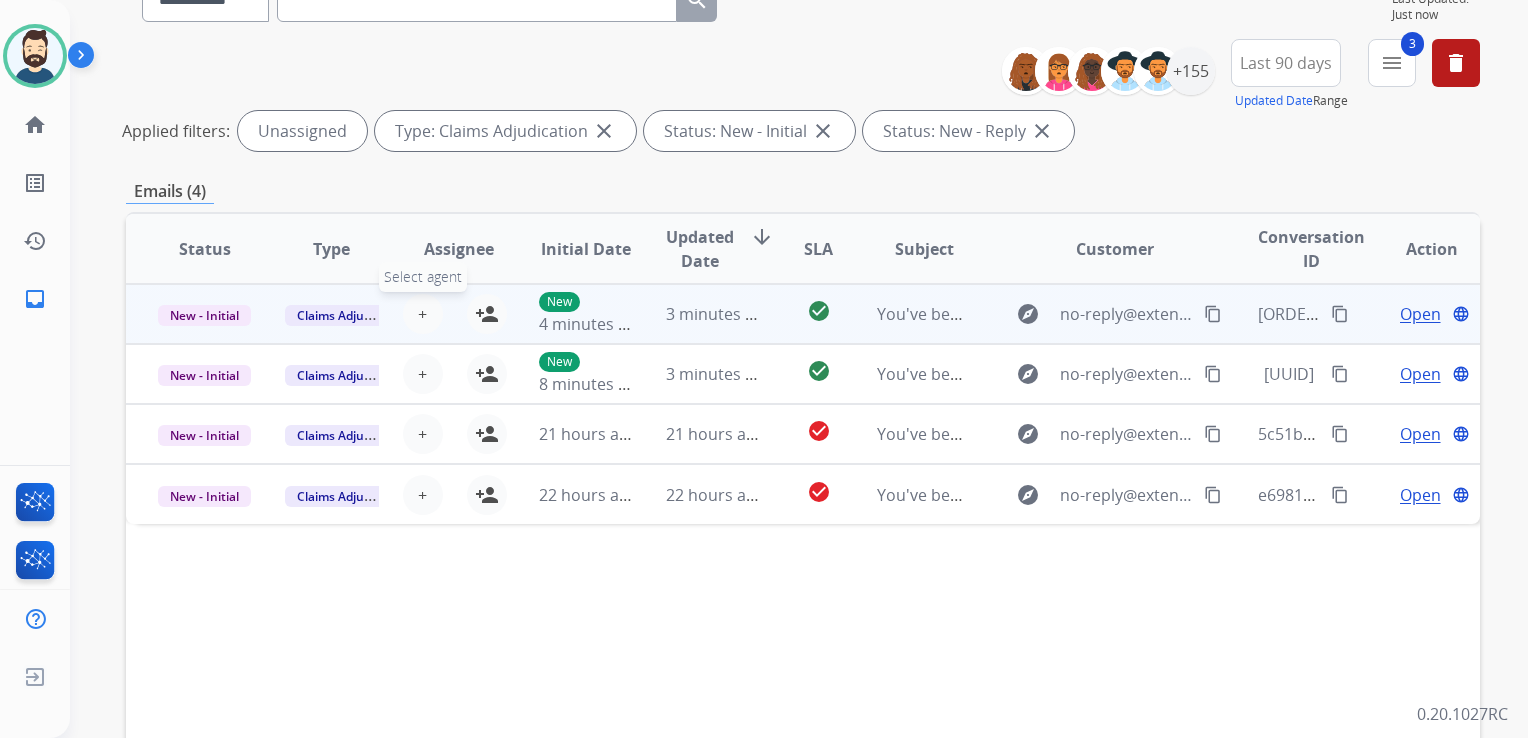 click on "+ Select agent" at bounding box center [423, 314] 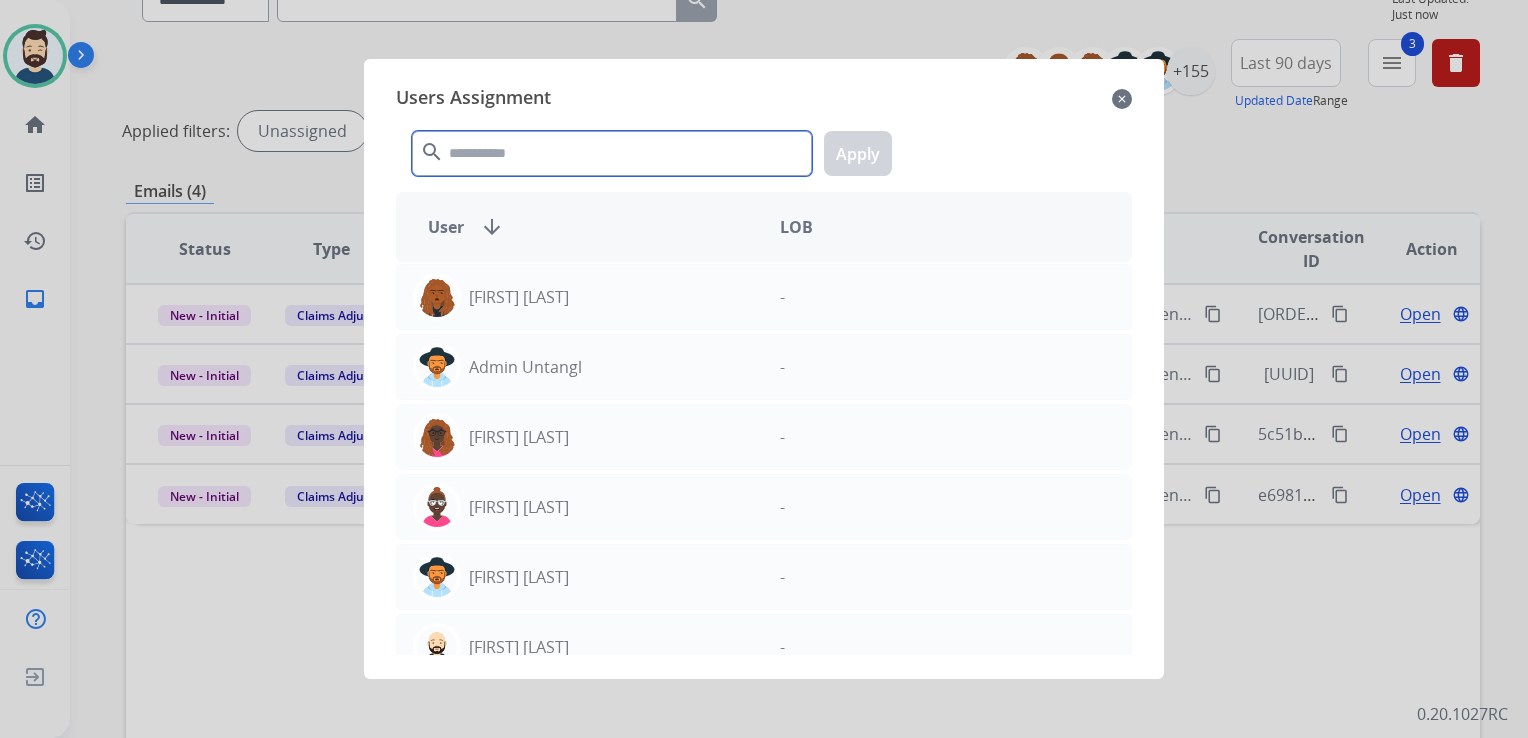 click 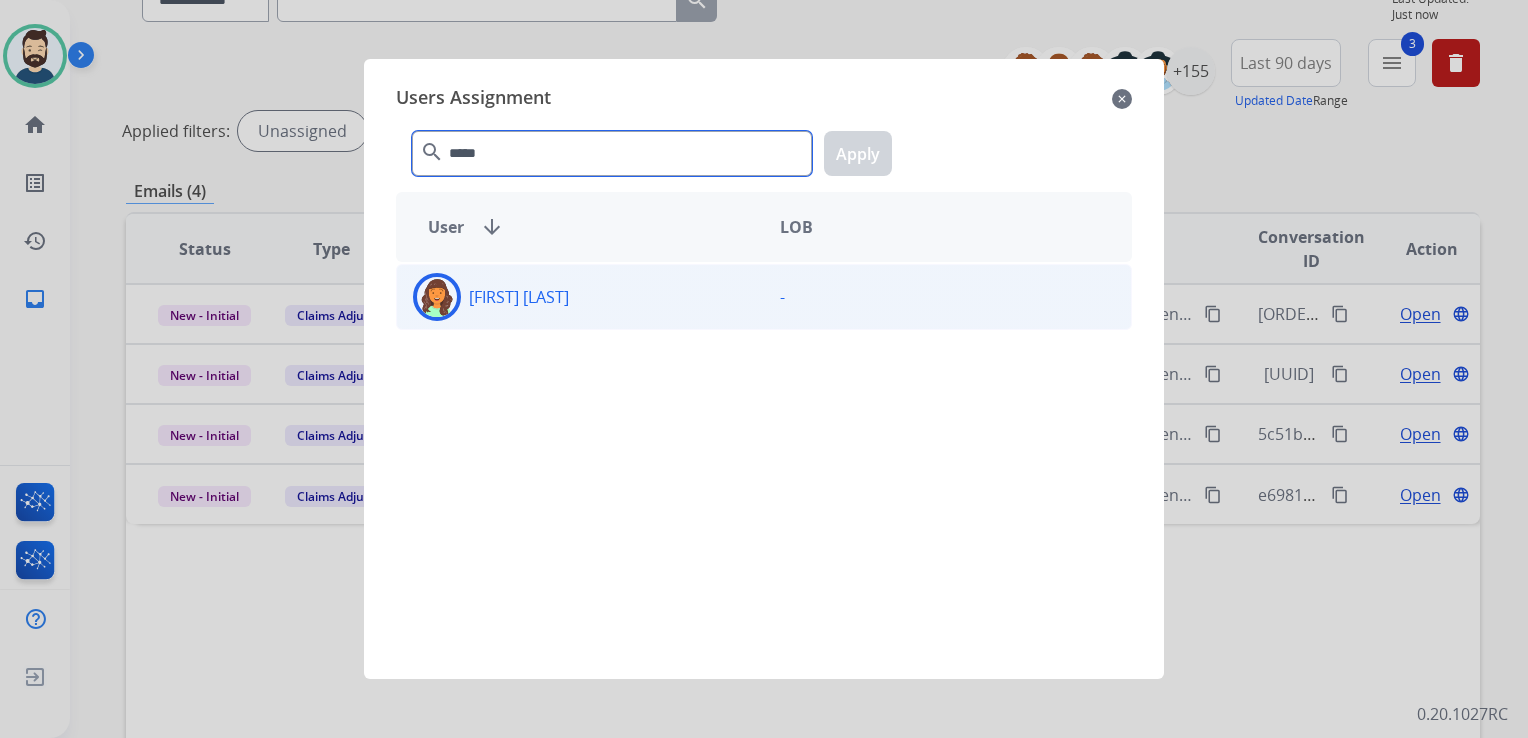 type on "*****" 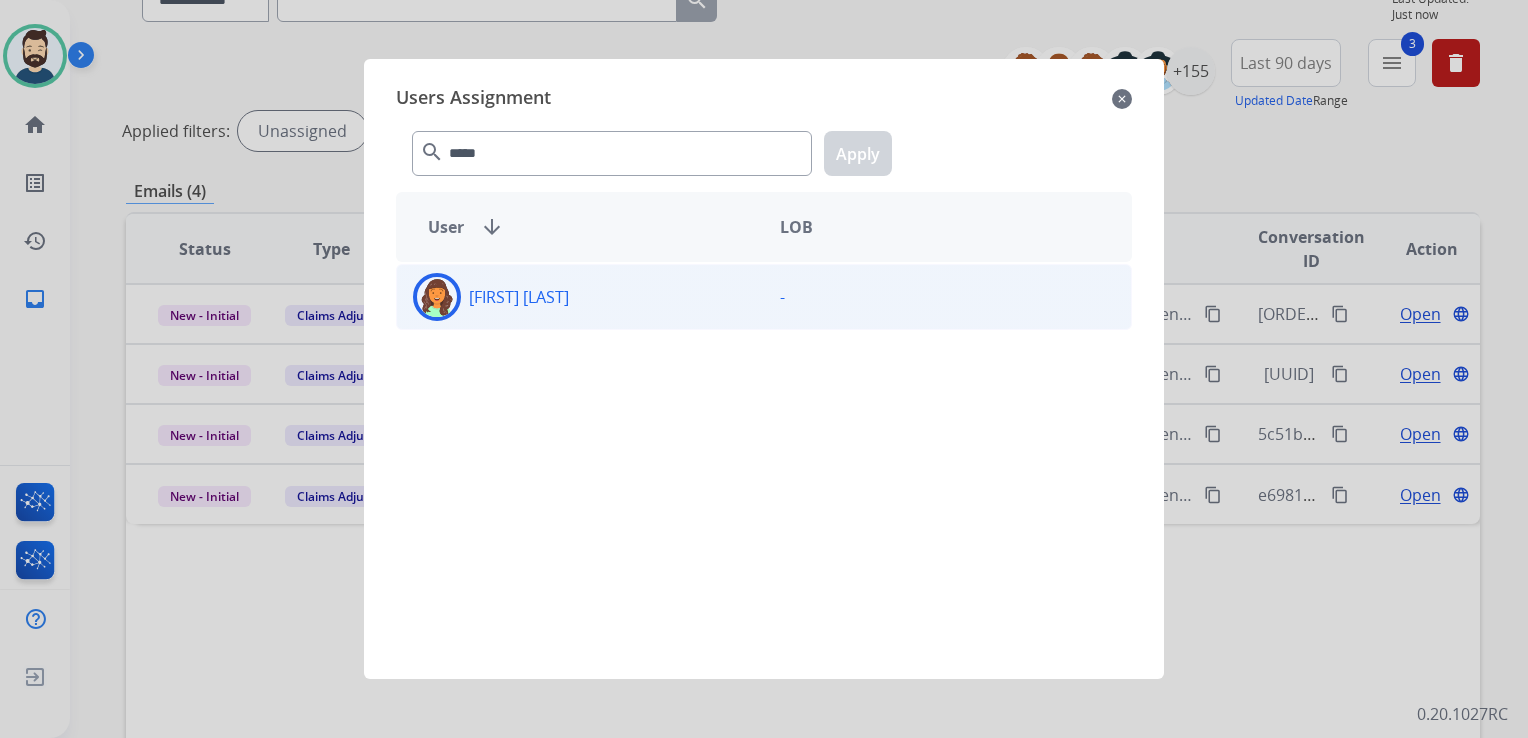 click 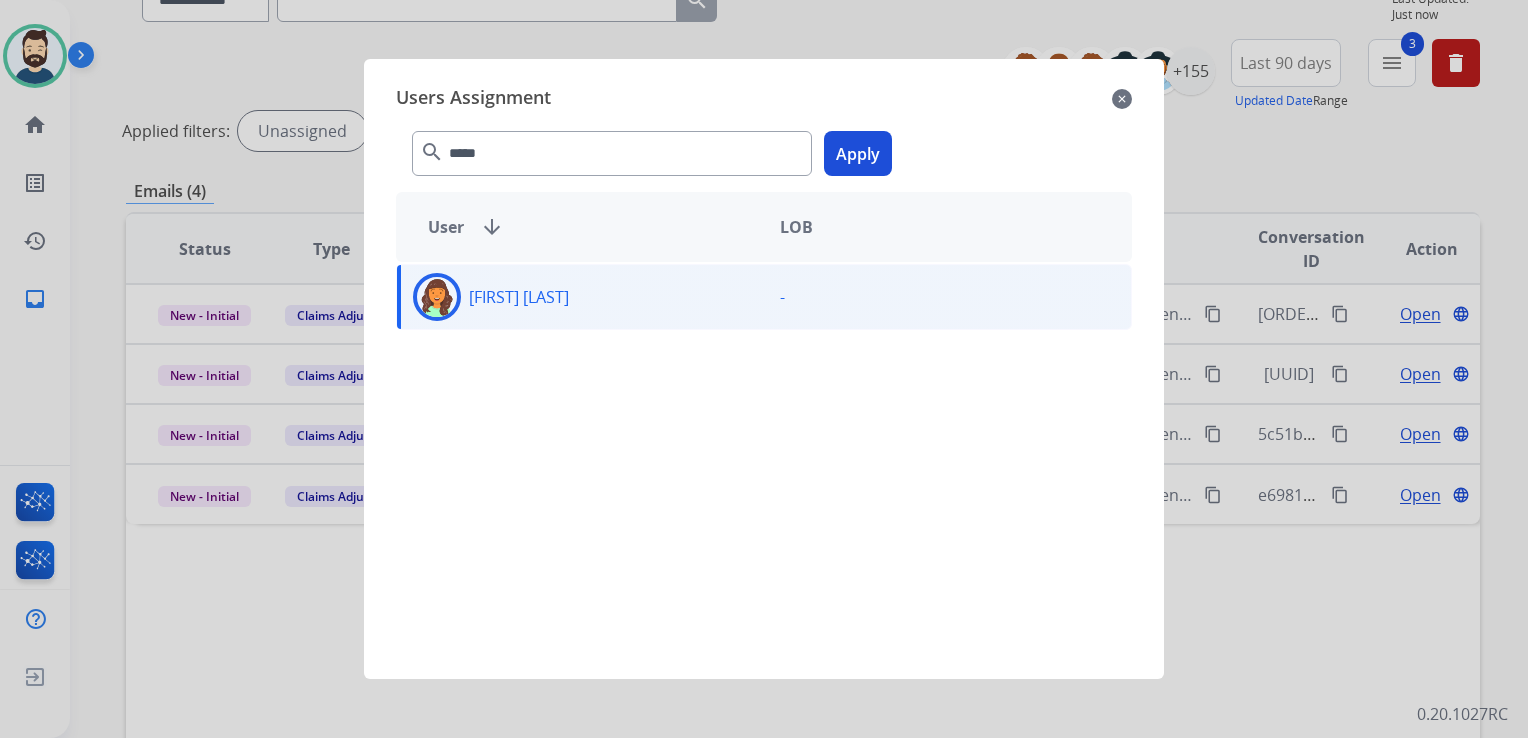 click on "Apply" 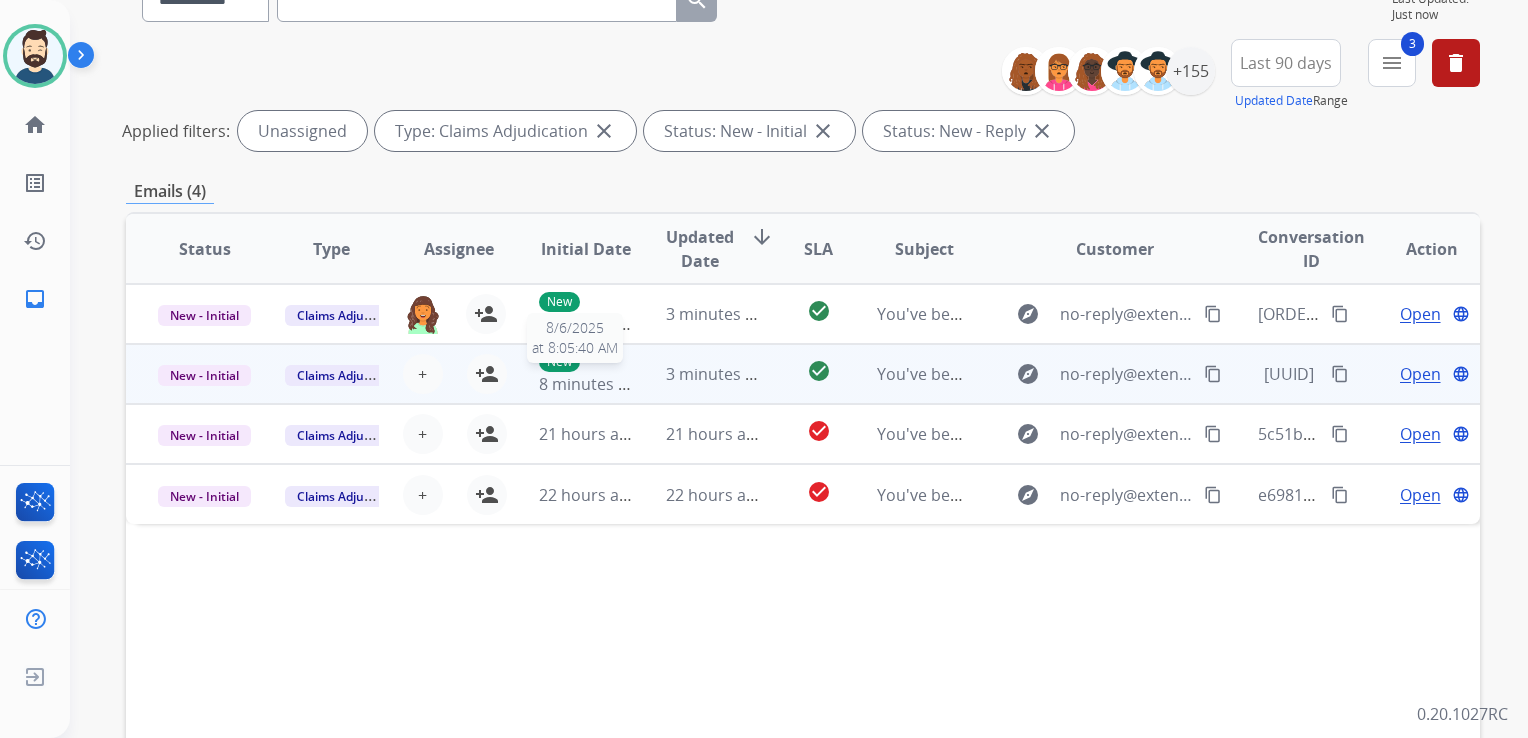 click on "3 minutes ago" at bounding box center (697, 374) 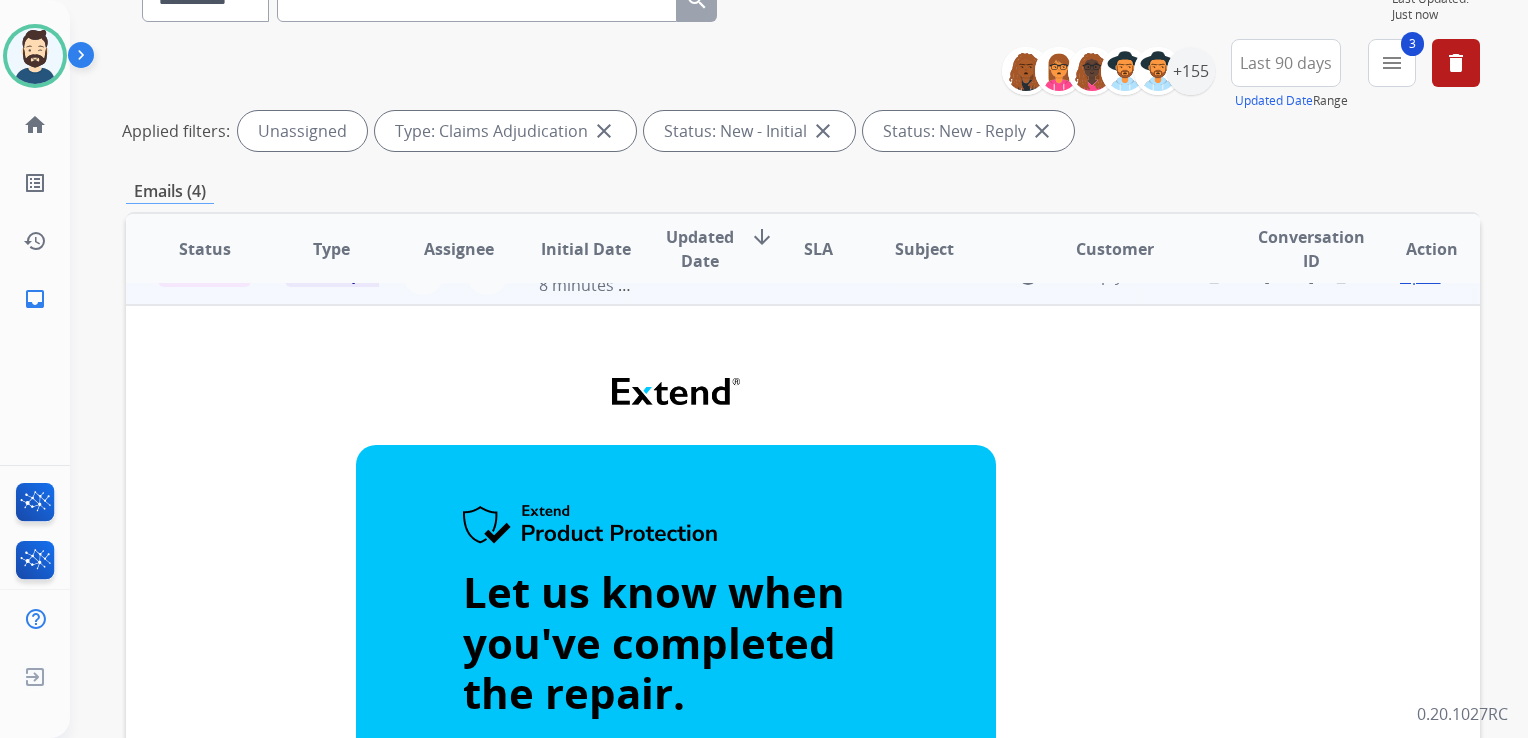 scroll, scrollTop: 0, scrollLeft: 0, axis: both 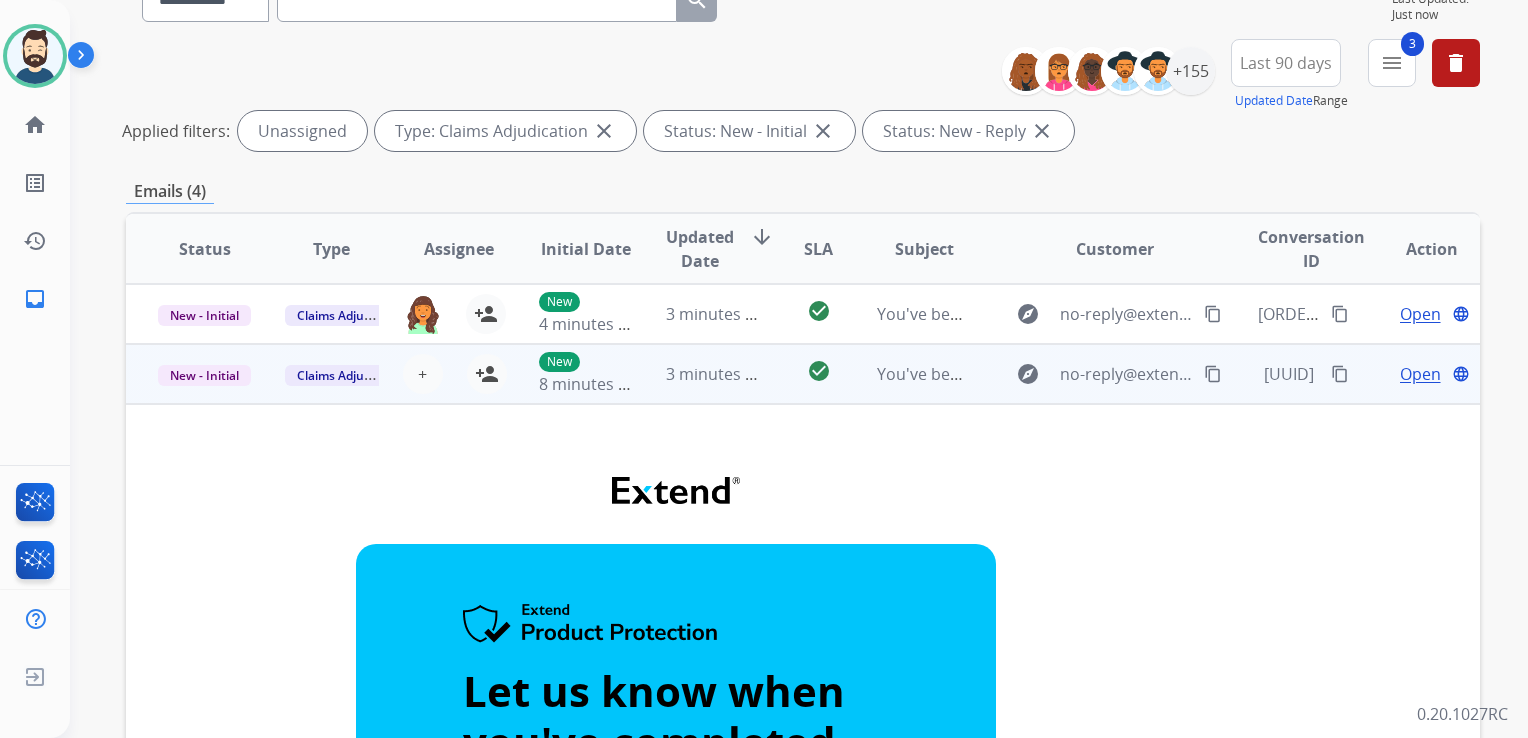 click on "3 minutes ago" at bounding box center [697, 374] 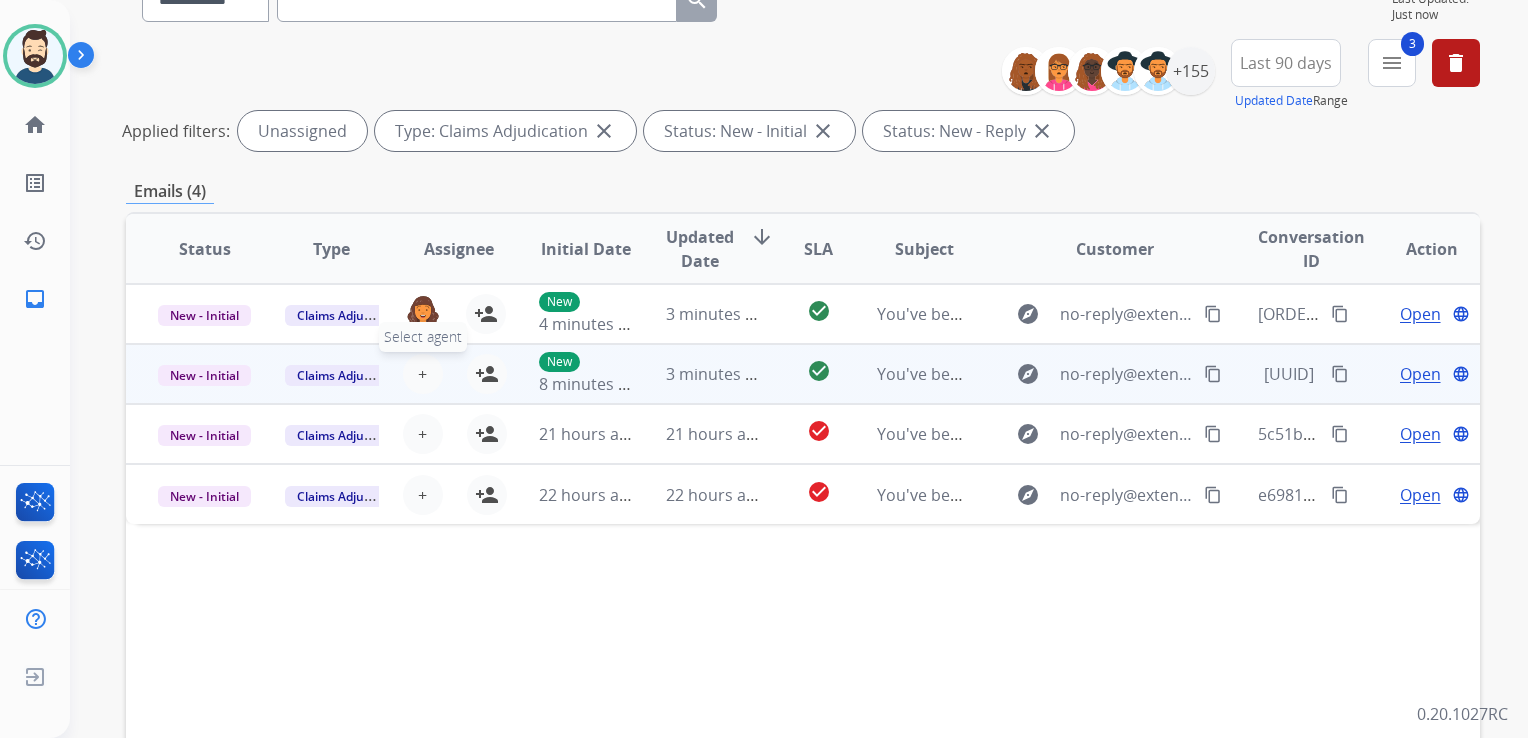 click on "+ Select agent" at bounding box center (423, 374) 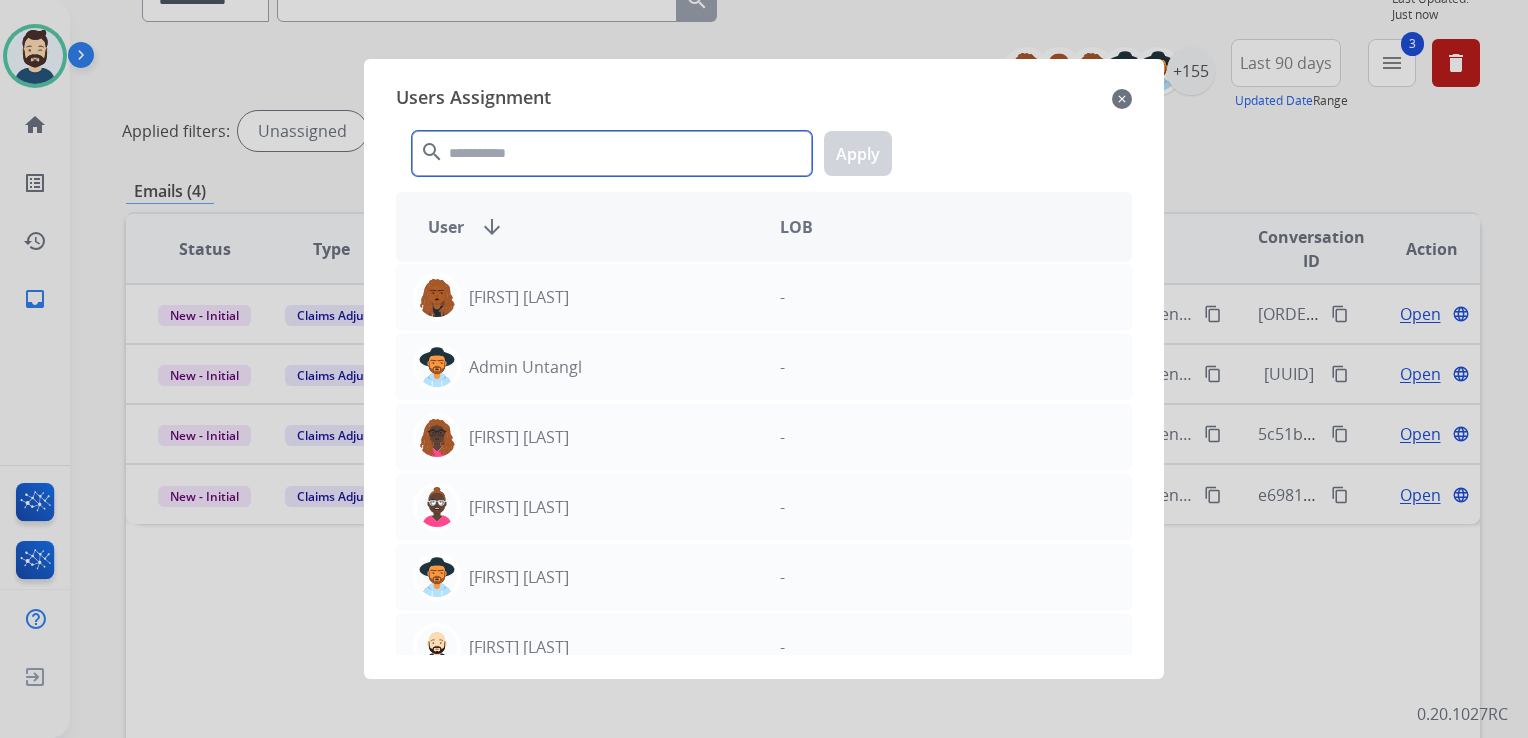 click 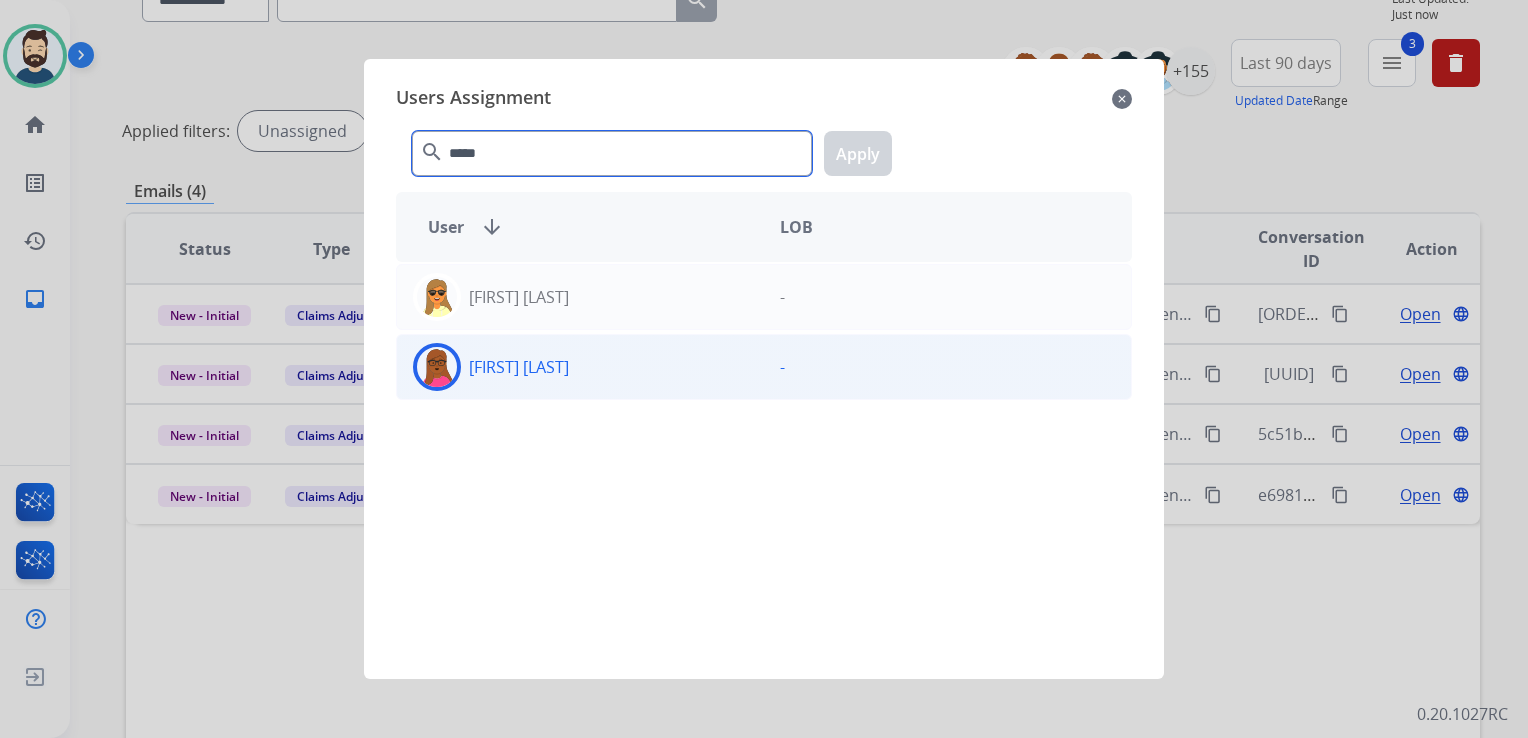 type on "*****" 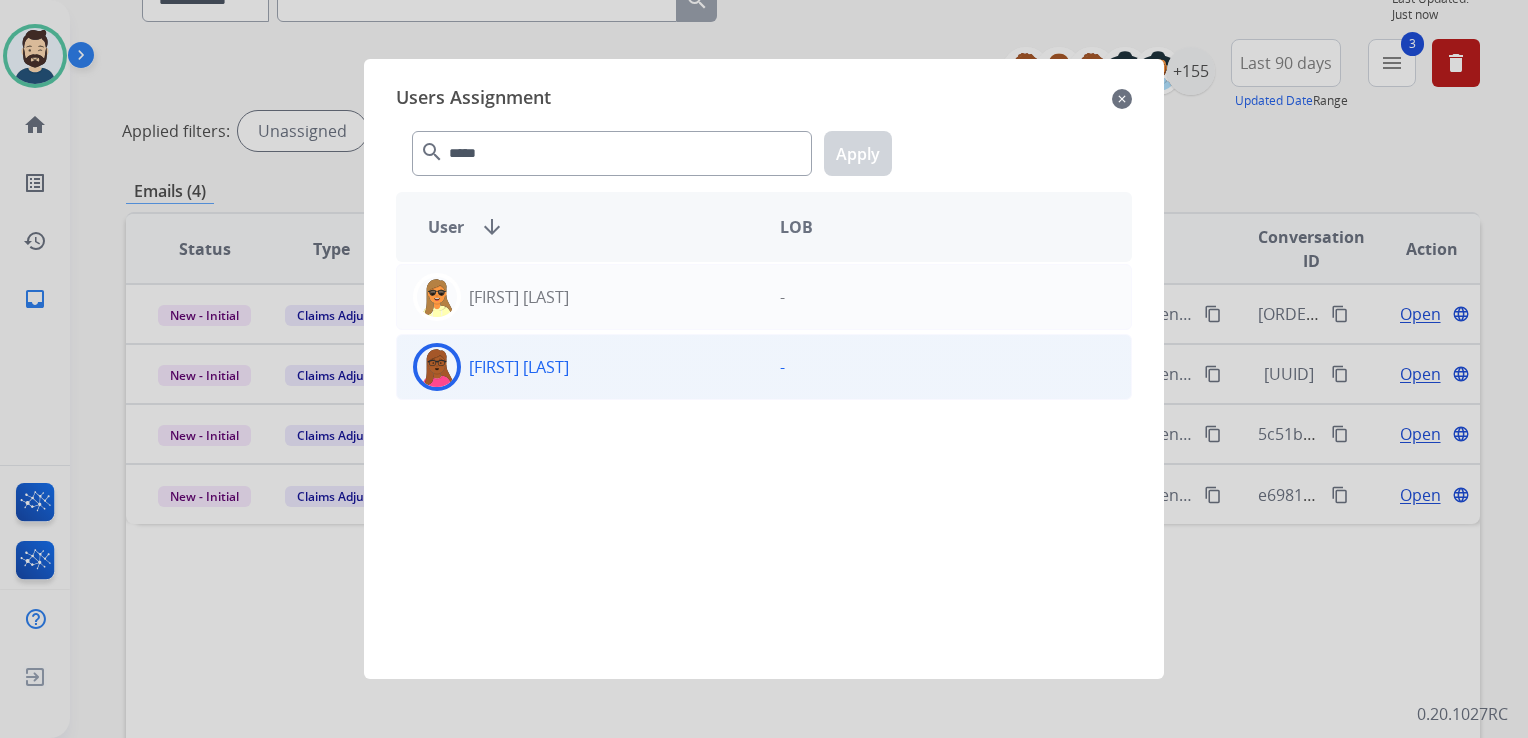 click 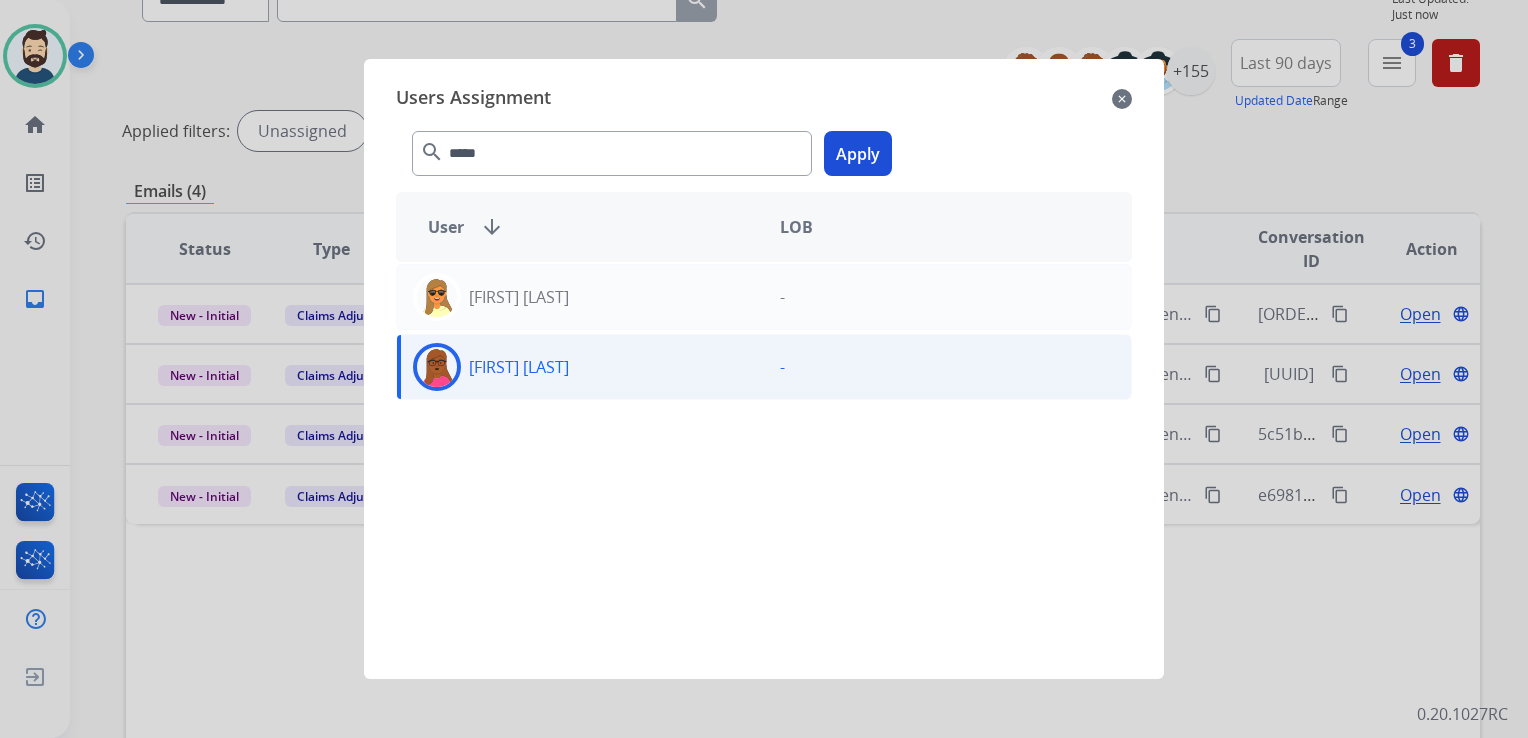drag, startPoint x: 839, startPoint y: 152, endPoint x: 824, endPoint y: 242, distance: 91.24144 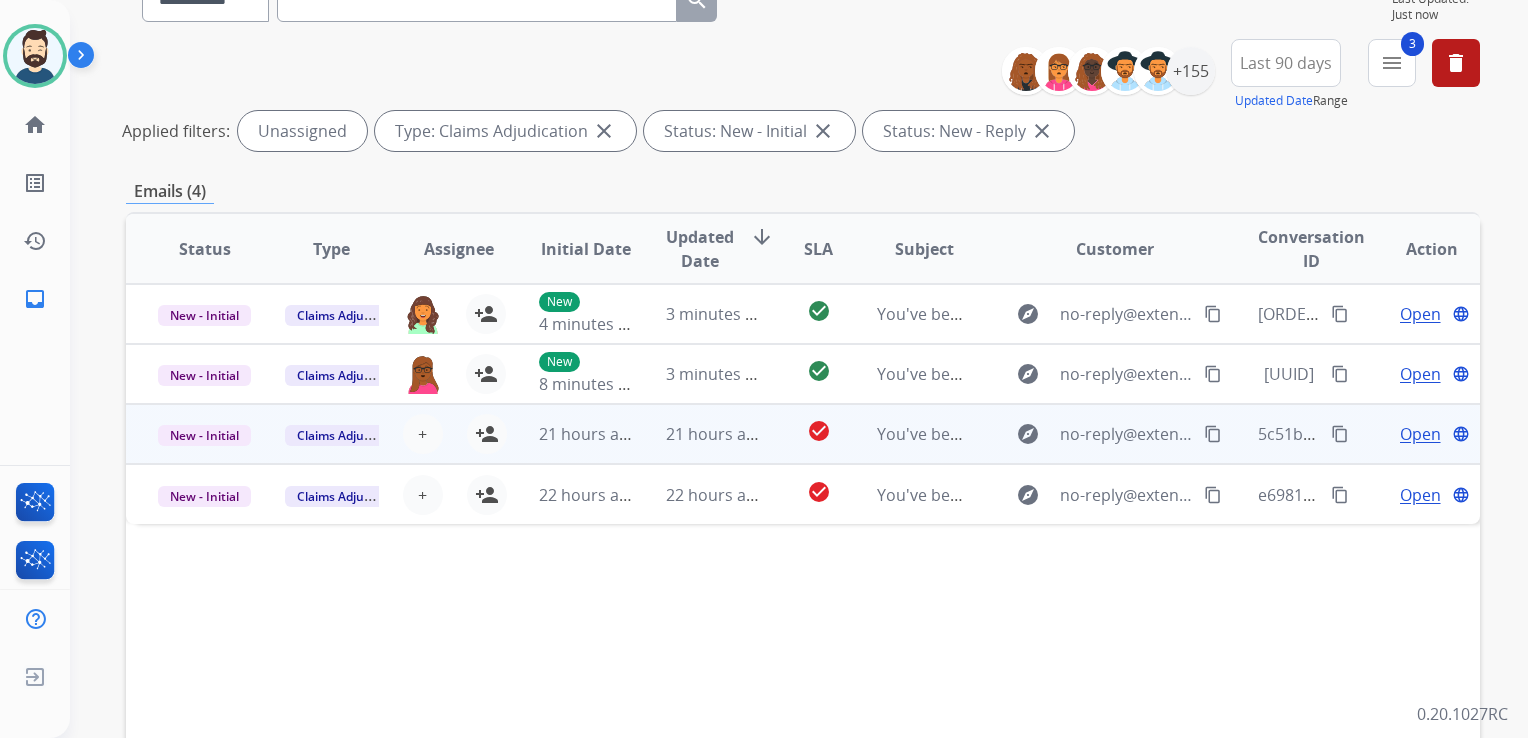click on "21 hours ago" at bounding box center (697, 434) 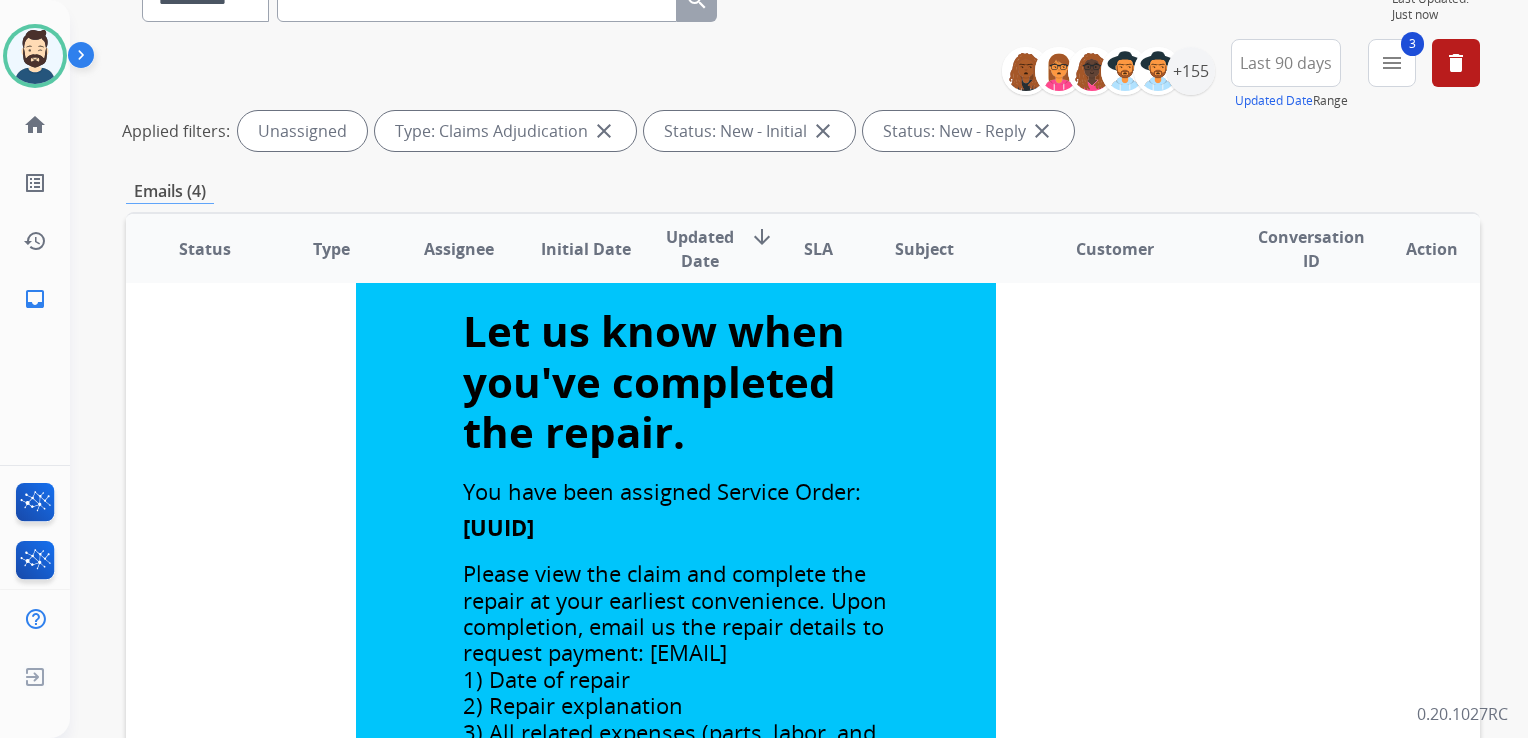 scroll, scrollTop: 0, scrollLeft: 0, axis: both 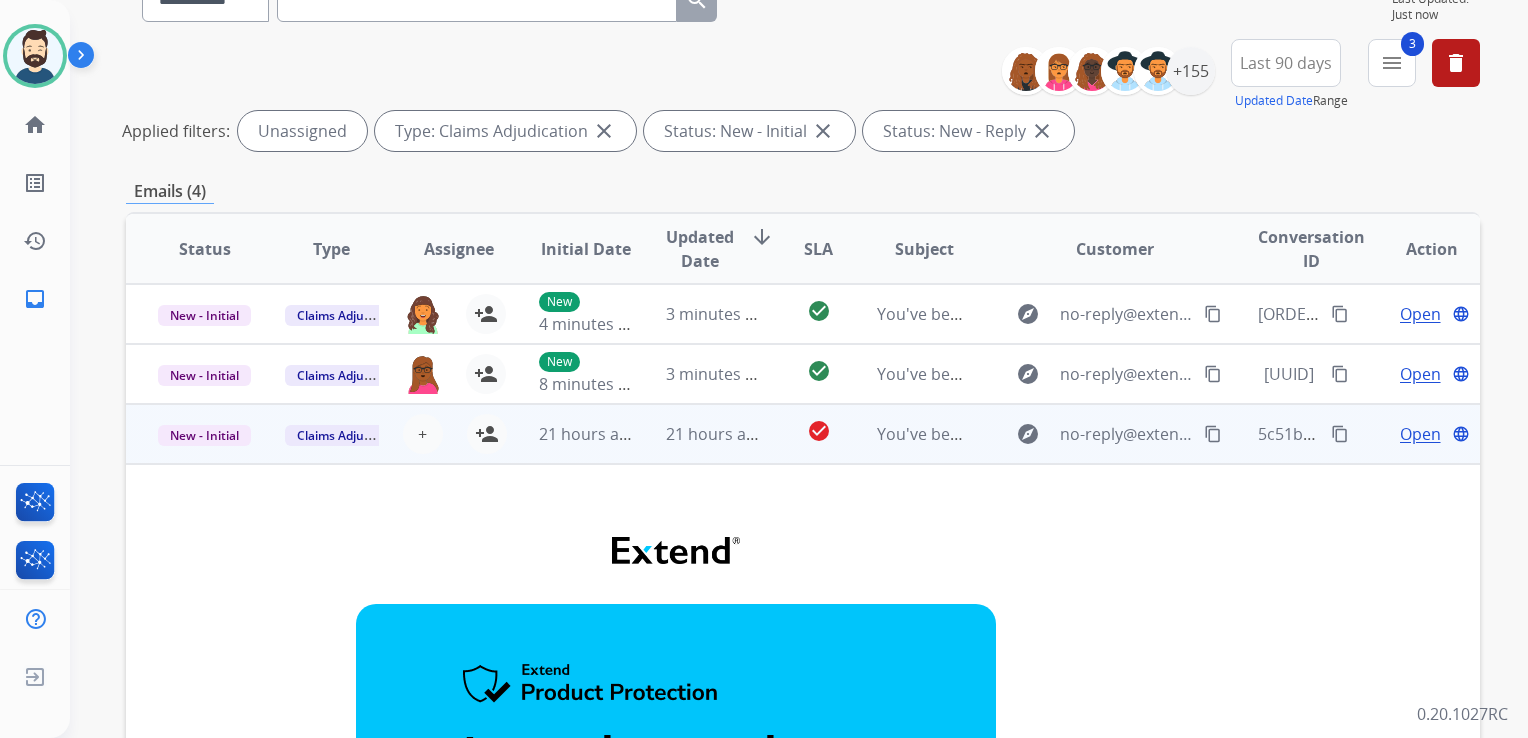 drag, startPoint x: 482, startPoint y: 434, endPoint x: 572, endPoint y: 448, distance: 91.08238 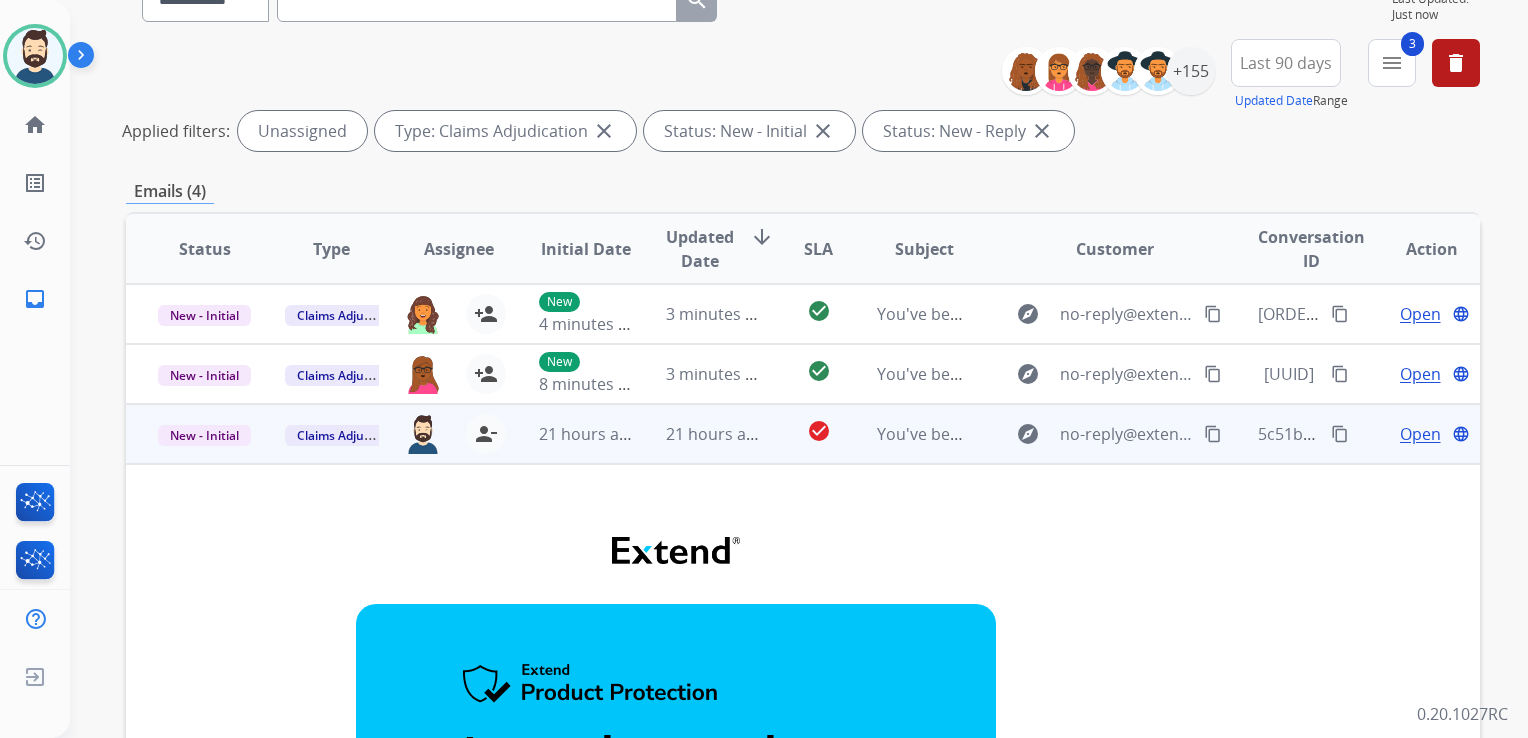 click on "21 hours ago" at bounding box center [570, 434] 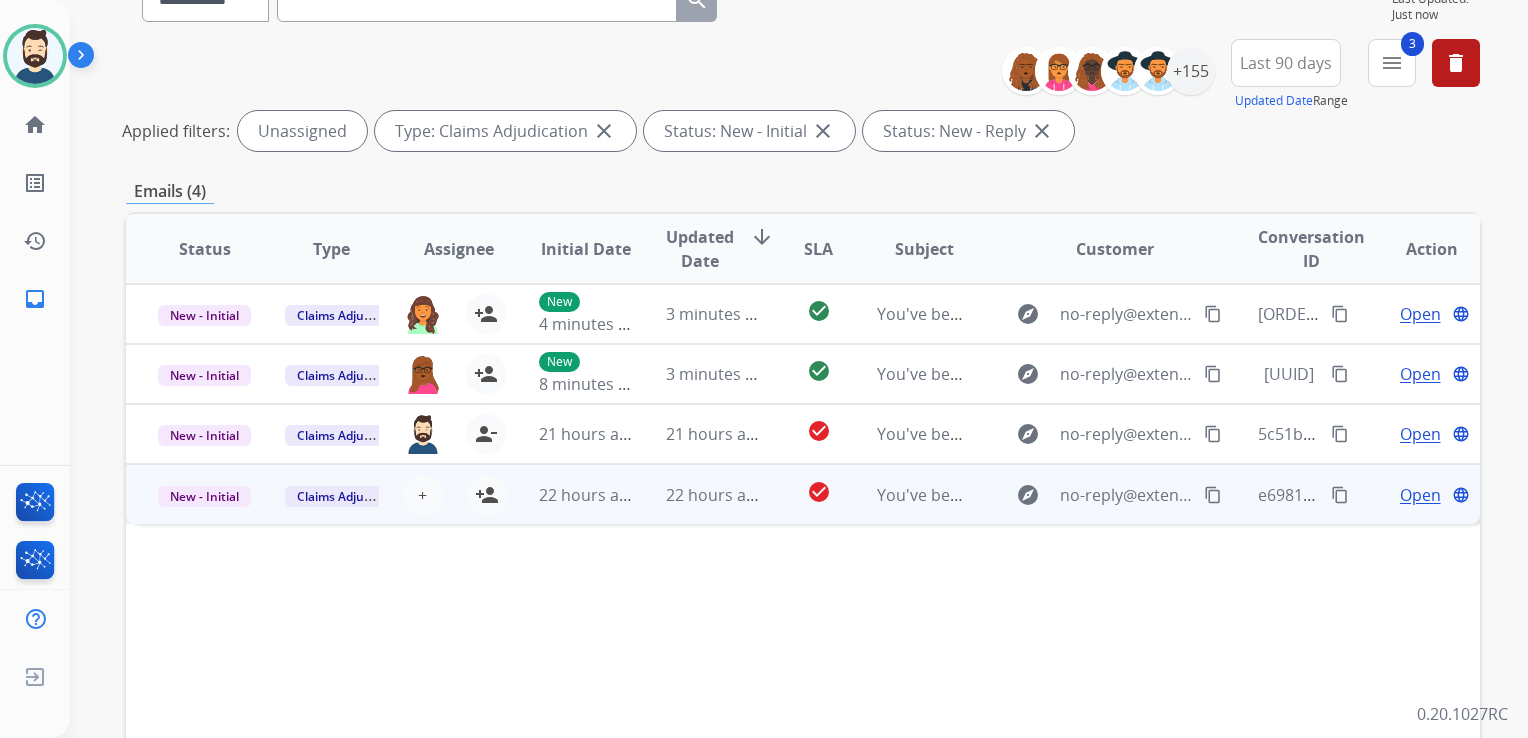 click on "22 hours ago" at bounding box center [697, 494] 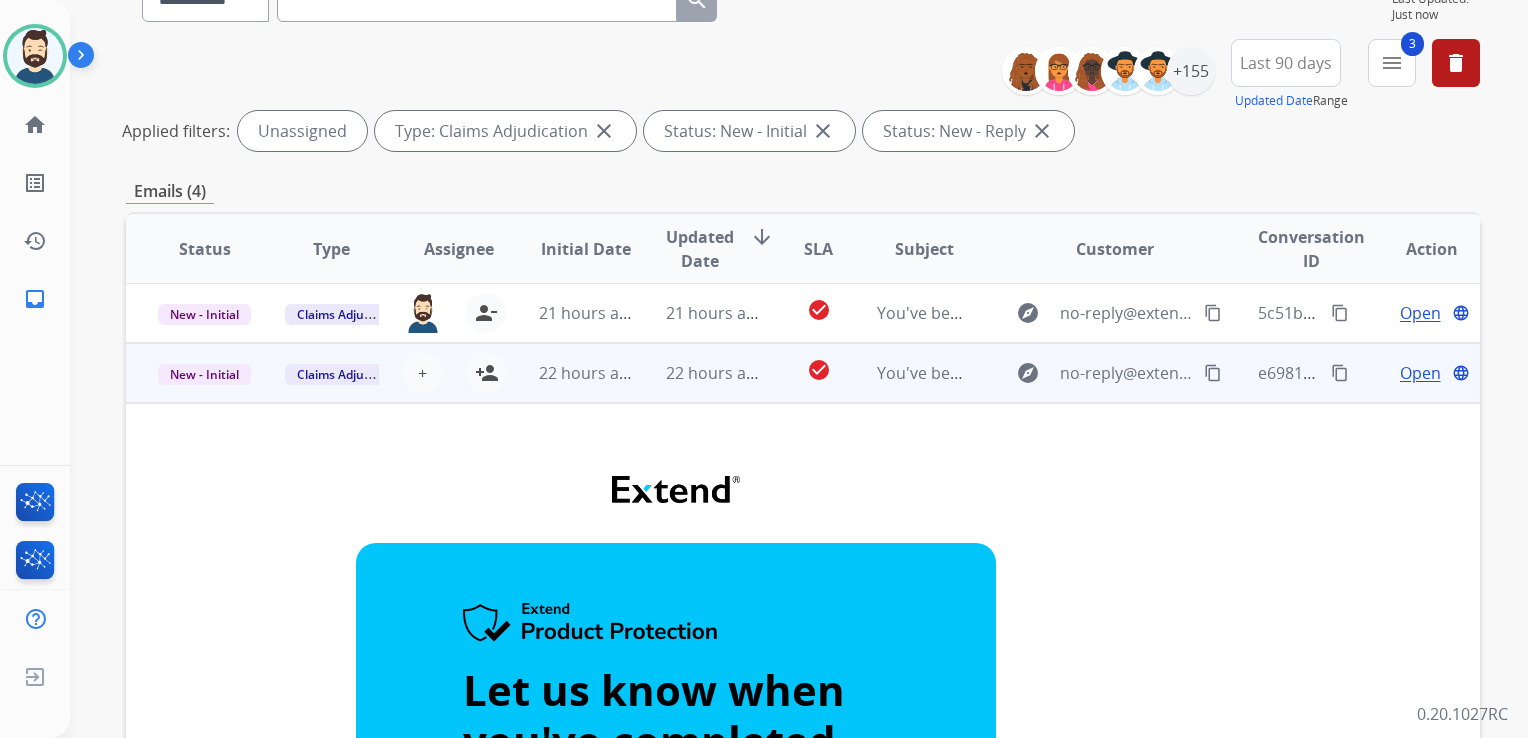 scroll, scrollTop: 0, scrollLeft: 0, axis: both 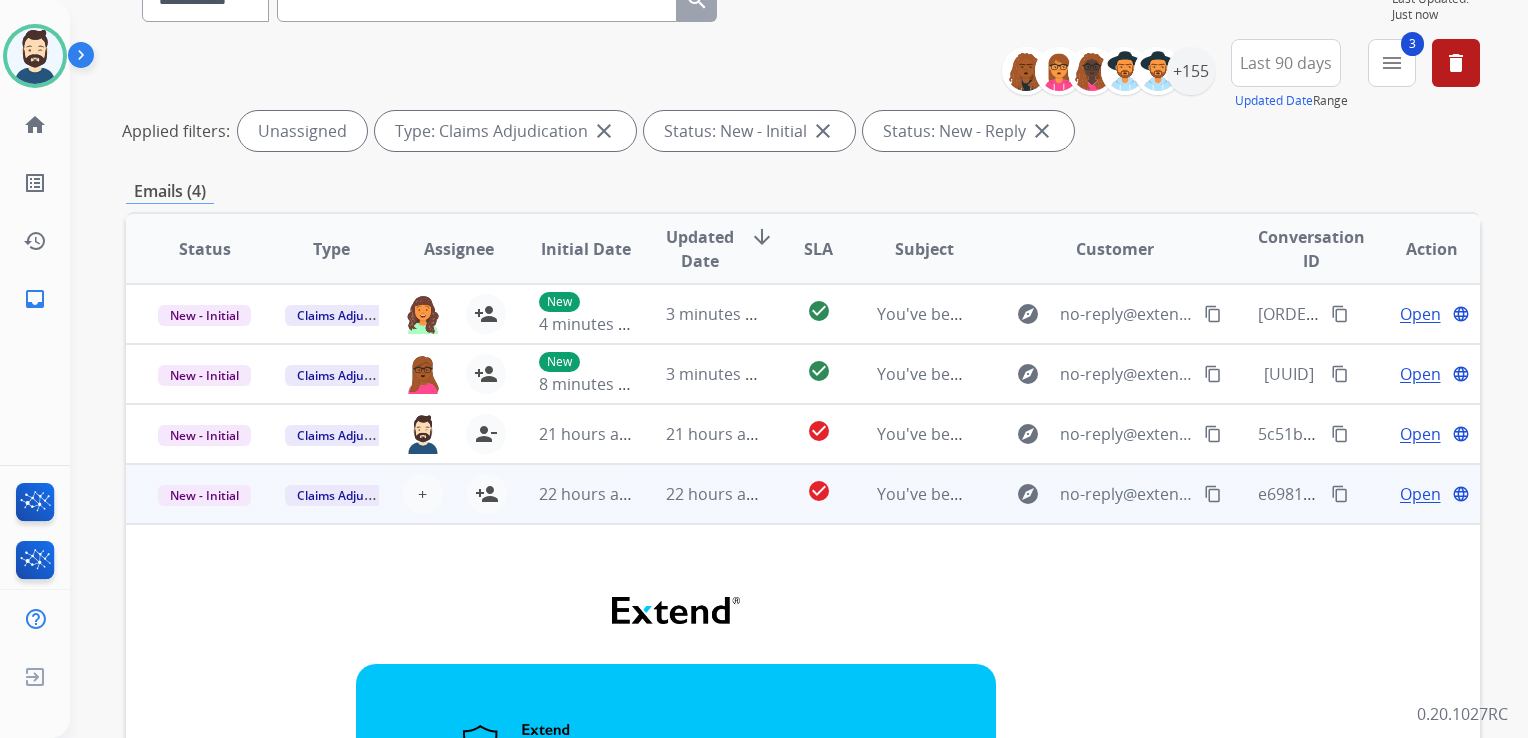 click on "22 hours ago" at bounding box center (570, 494) 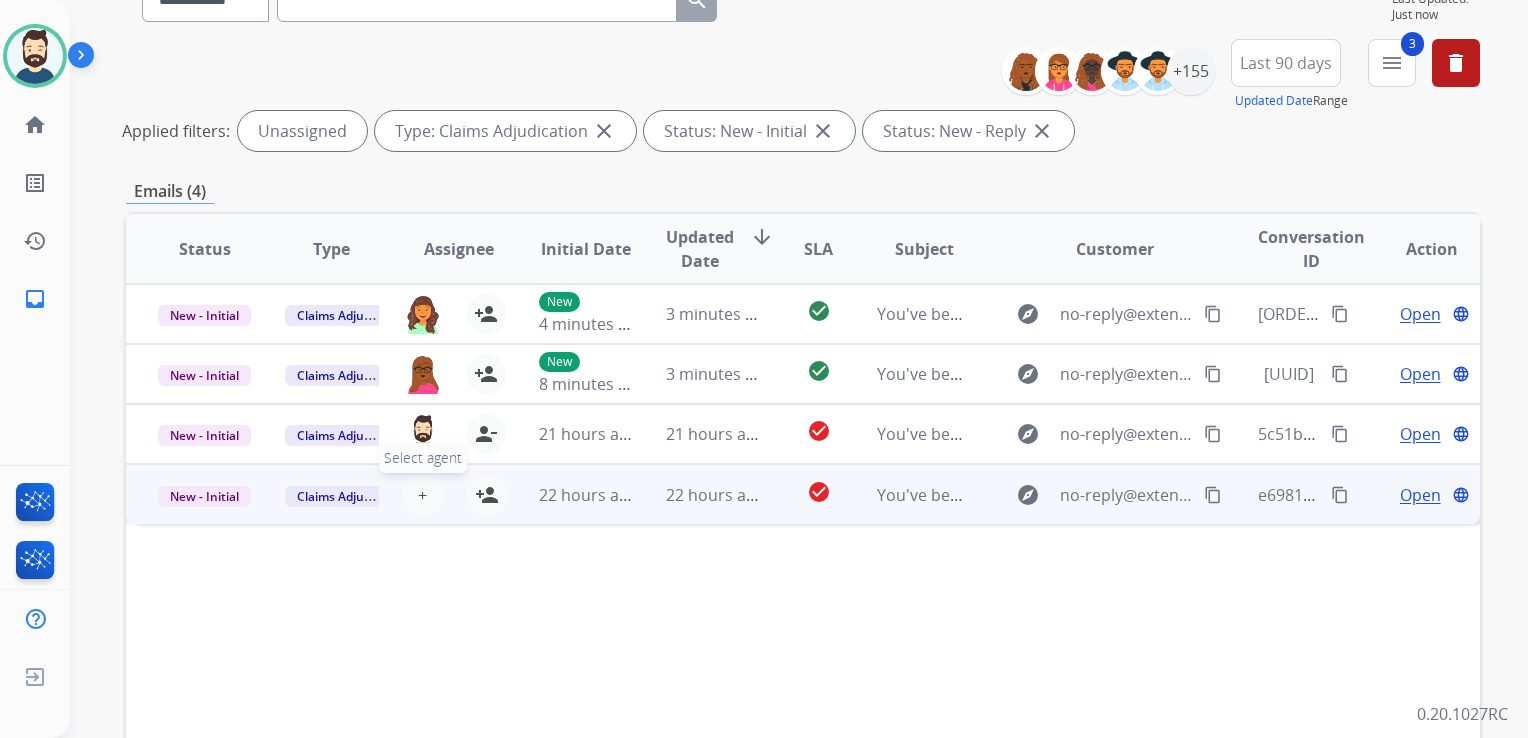 click on "+ Select agent" at bounding box center [423, 495] 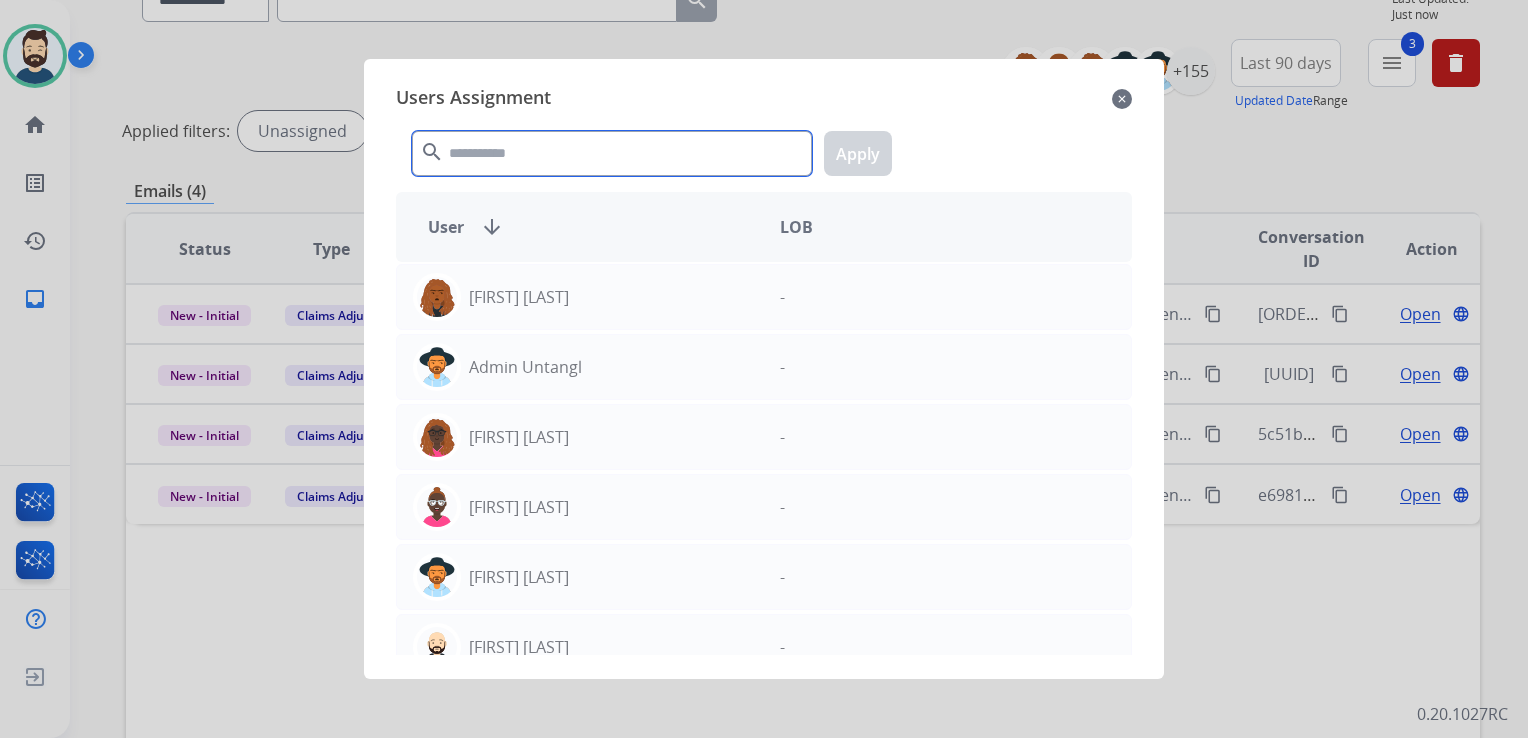 click 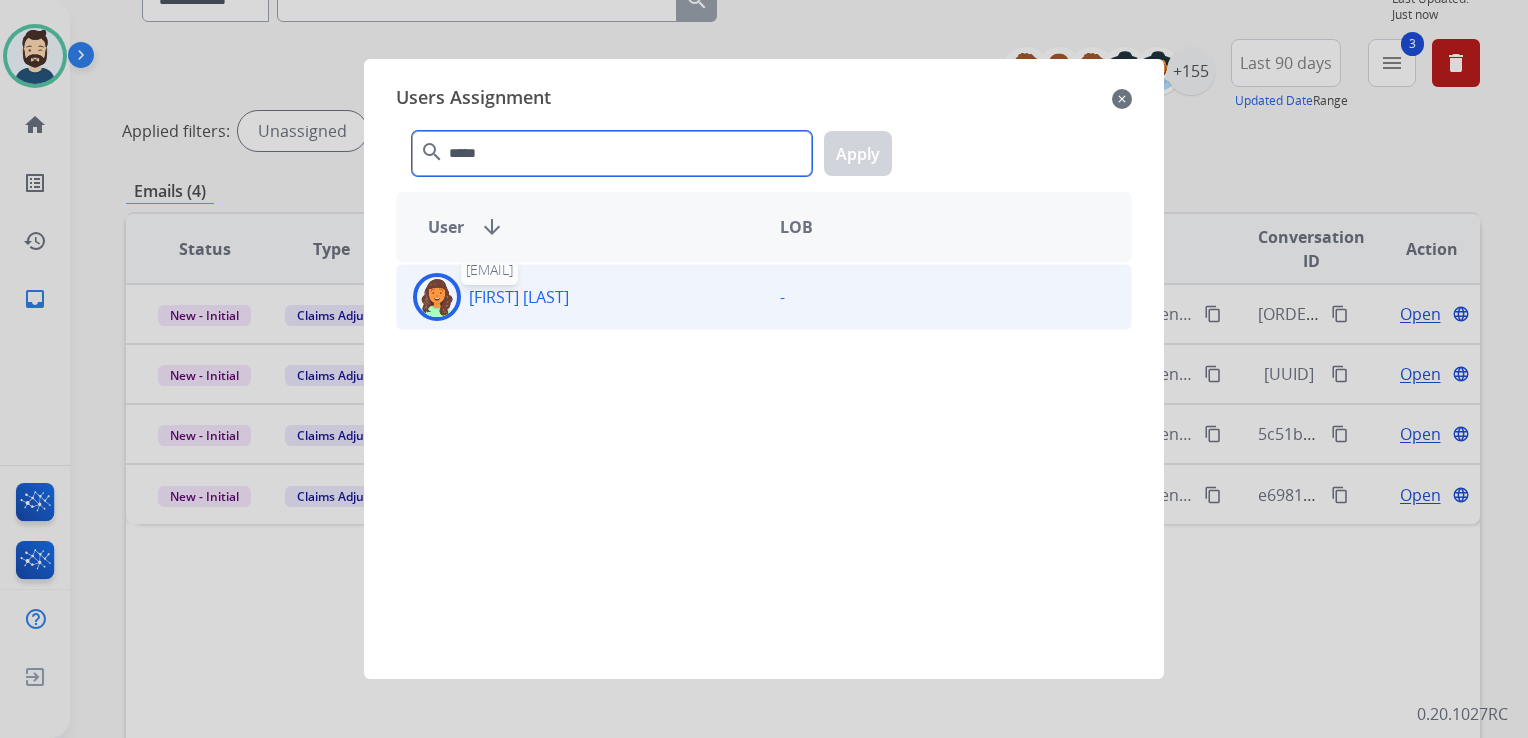 type on "*****" 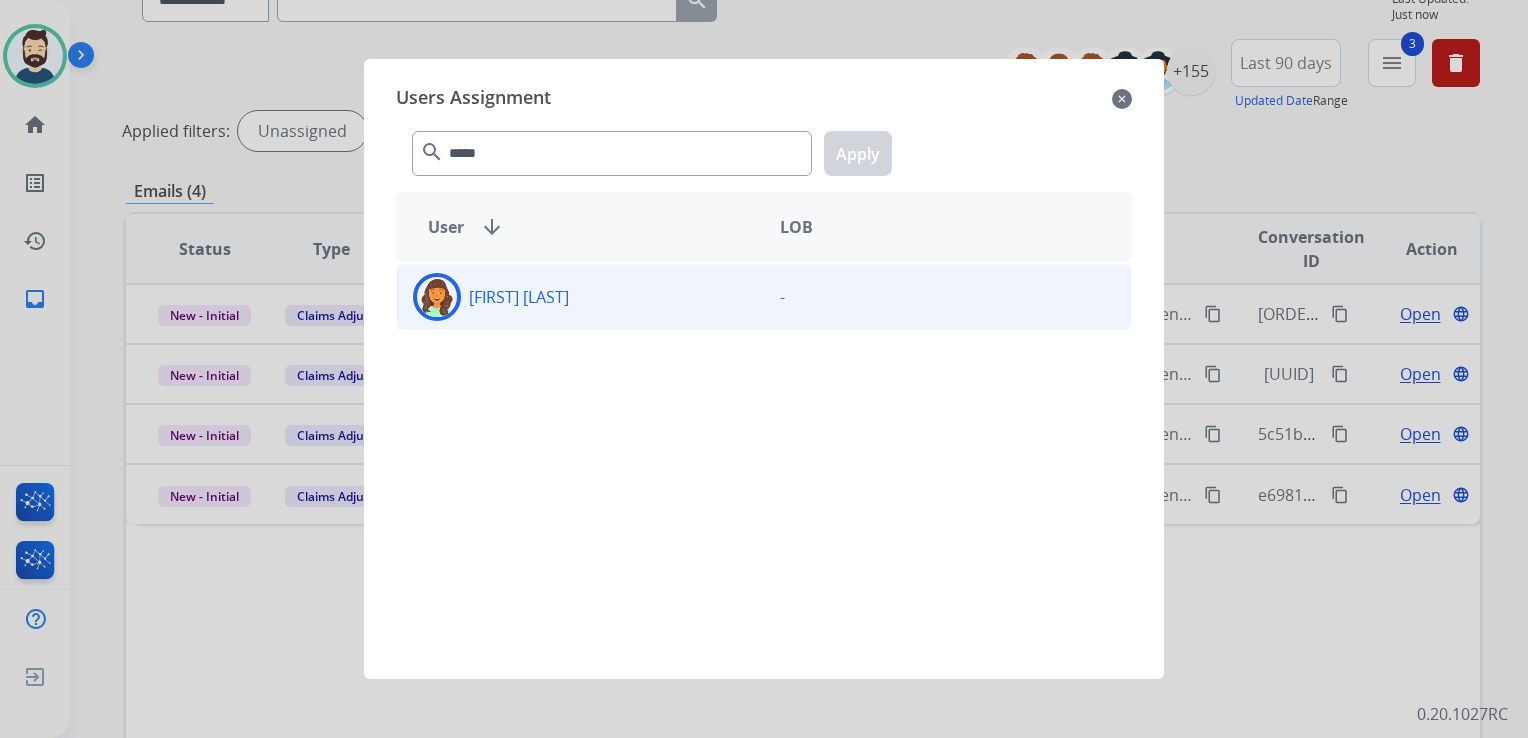 drag, startPoint x: 451, startPoint y: 302, endPoint x: 608, endPoint y: 266, distance: 161.07452 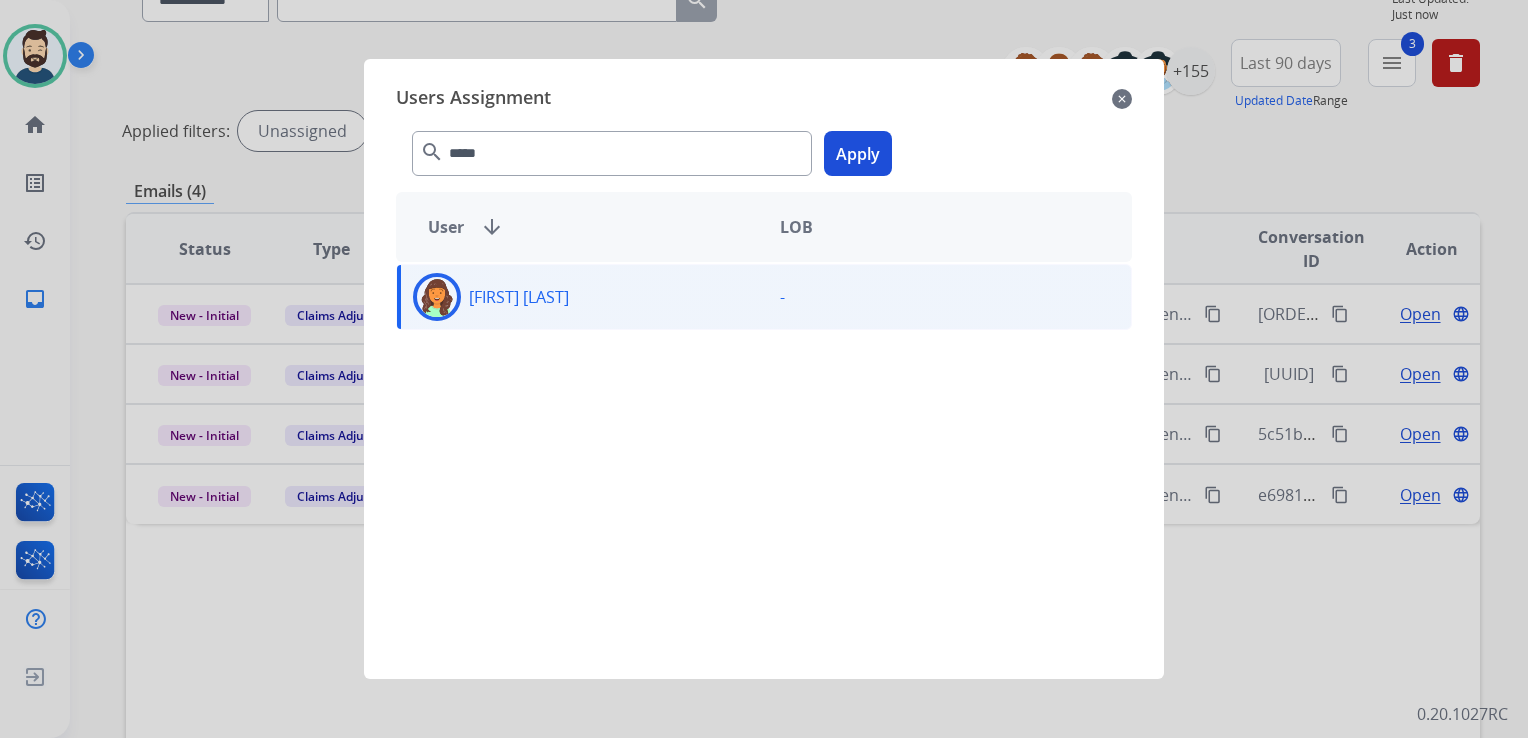 click on "Apply" 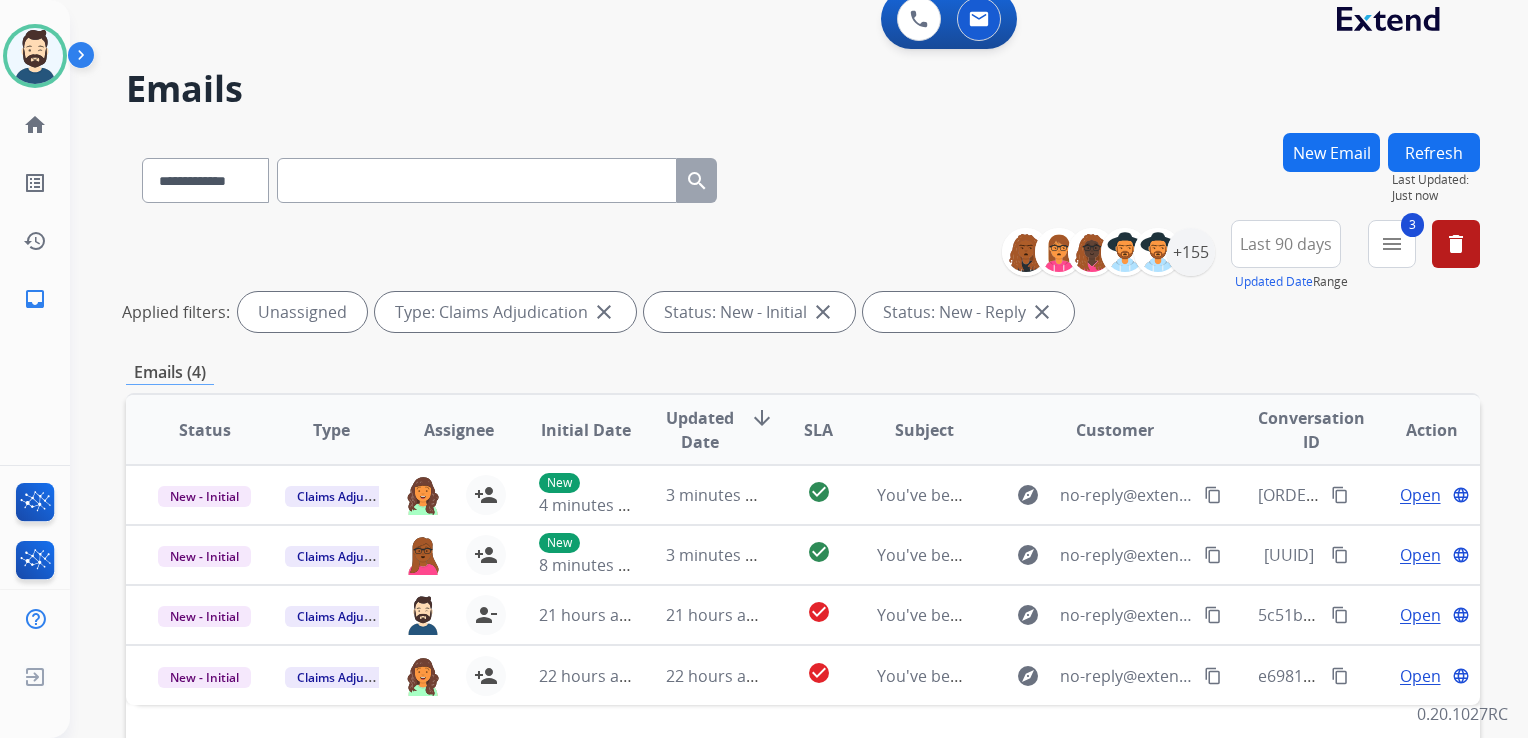 scroll, scrollTop: 0, scrollLeft: 0, axis: both 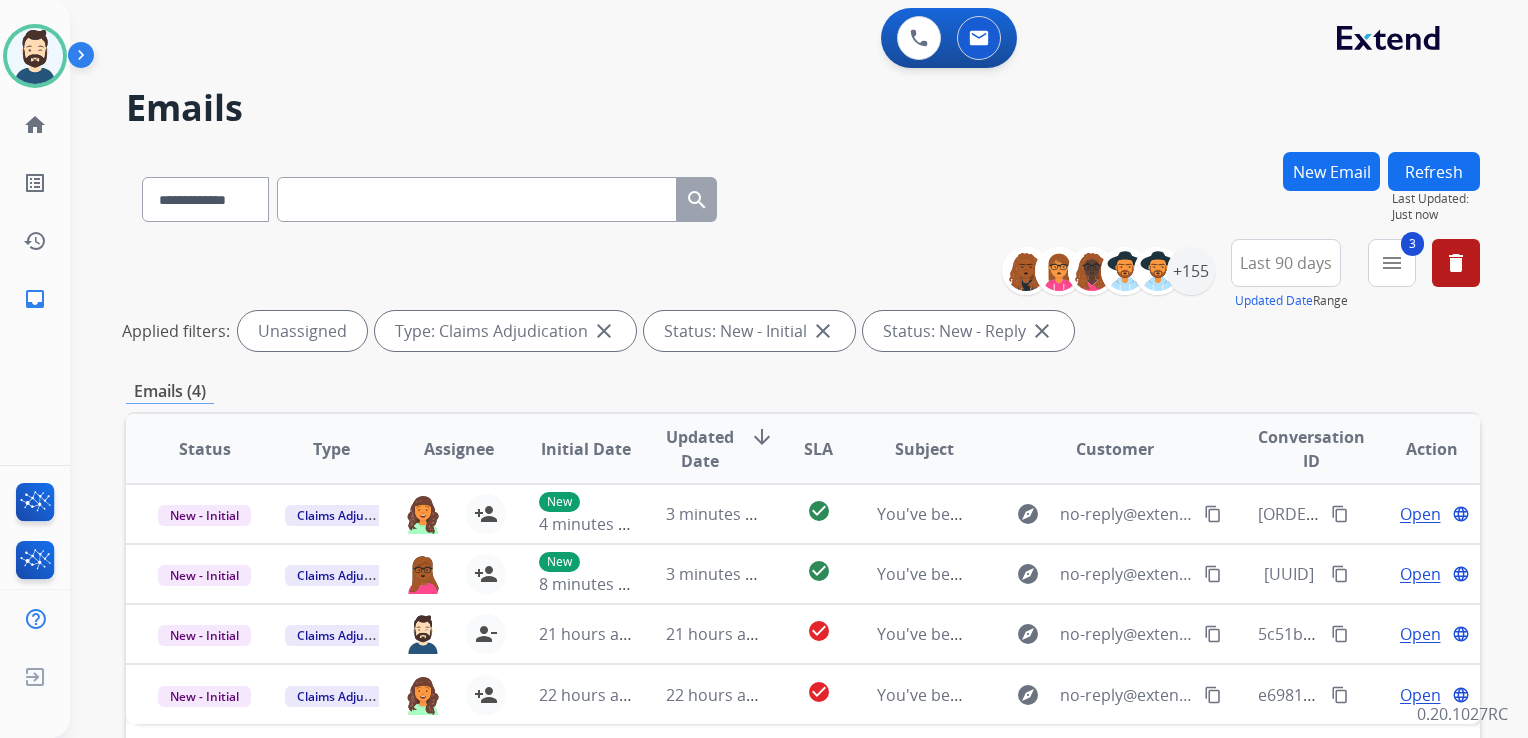 click on "**********" at bounding box center [775, 441] 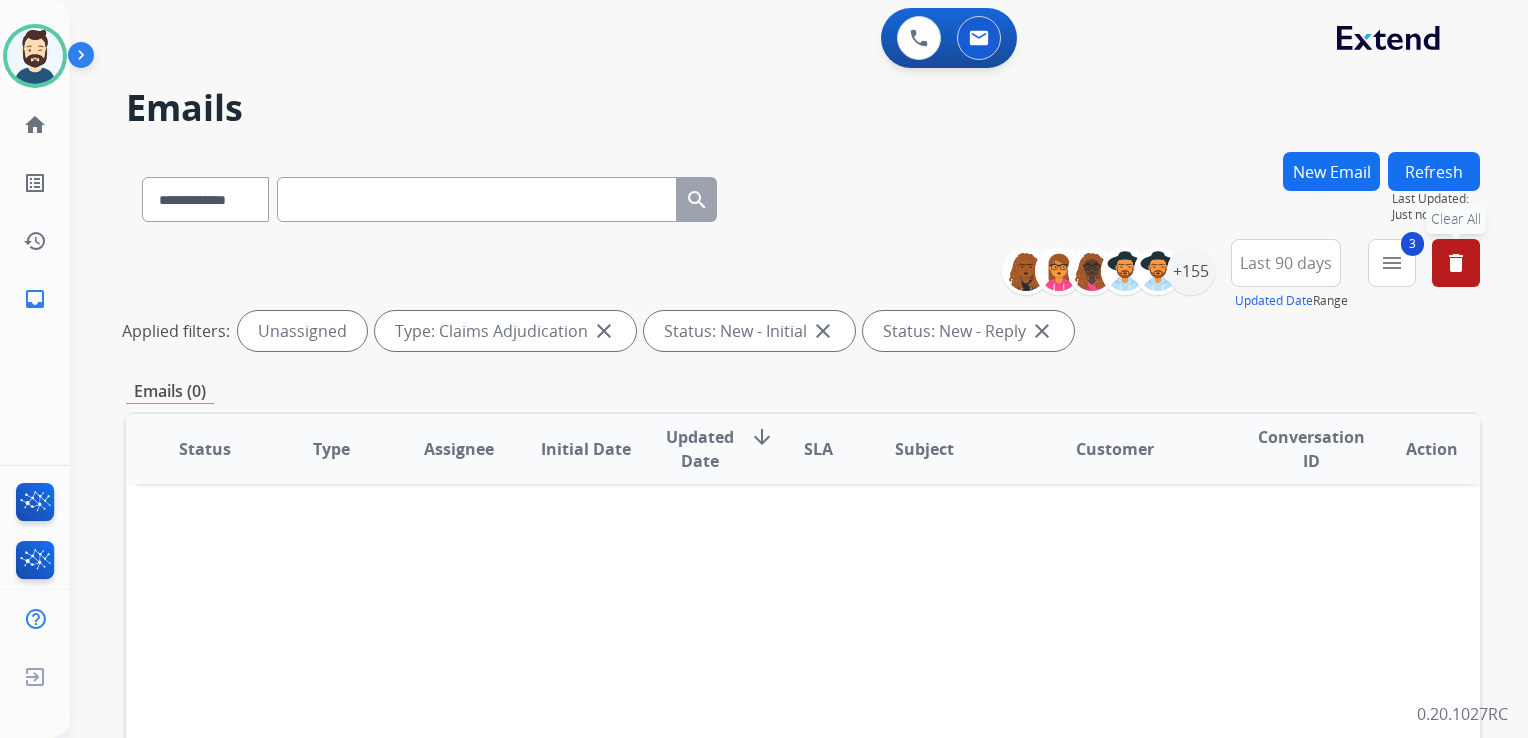 click on "delete" at bounding box center [1456, 263] 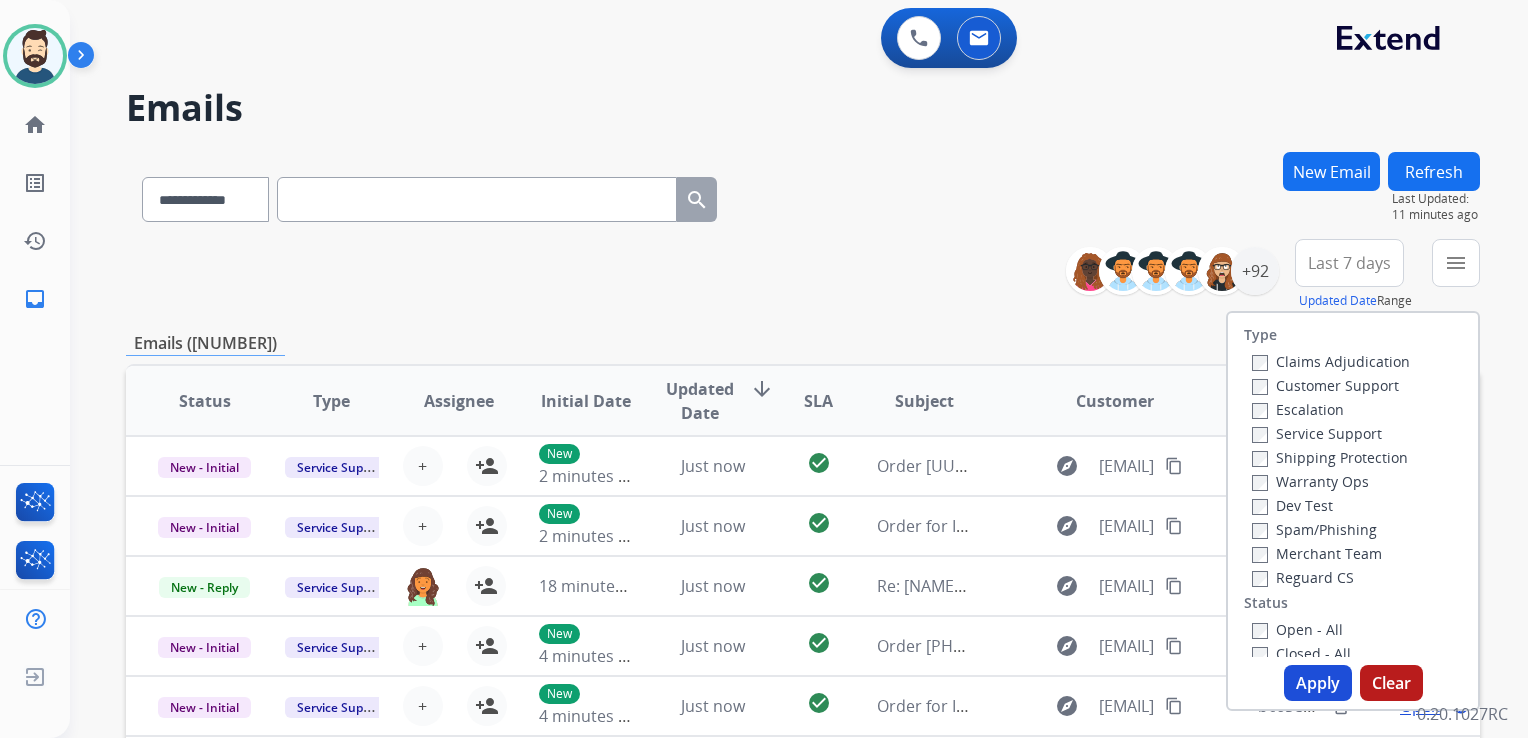 scroll, scrollTop: 0, scrollLeft: 0, axis: both 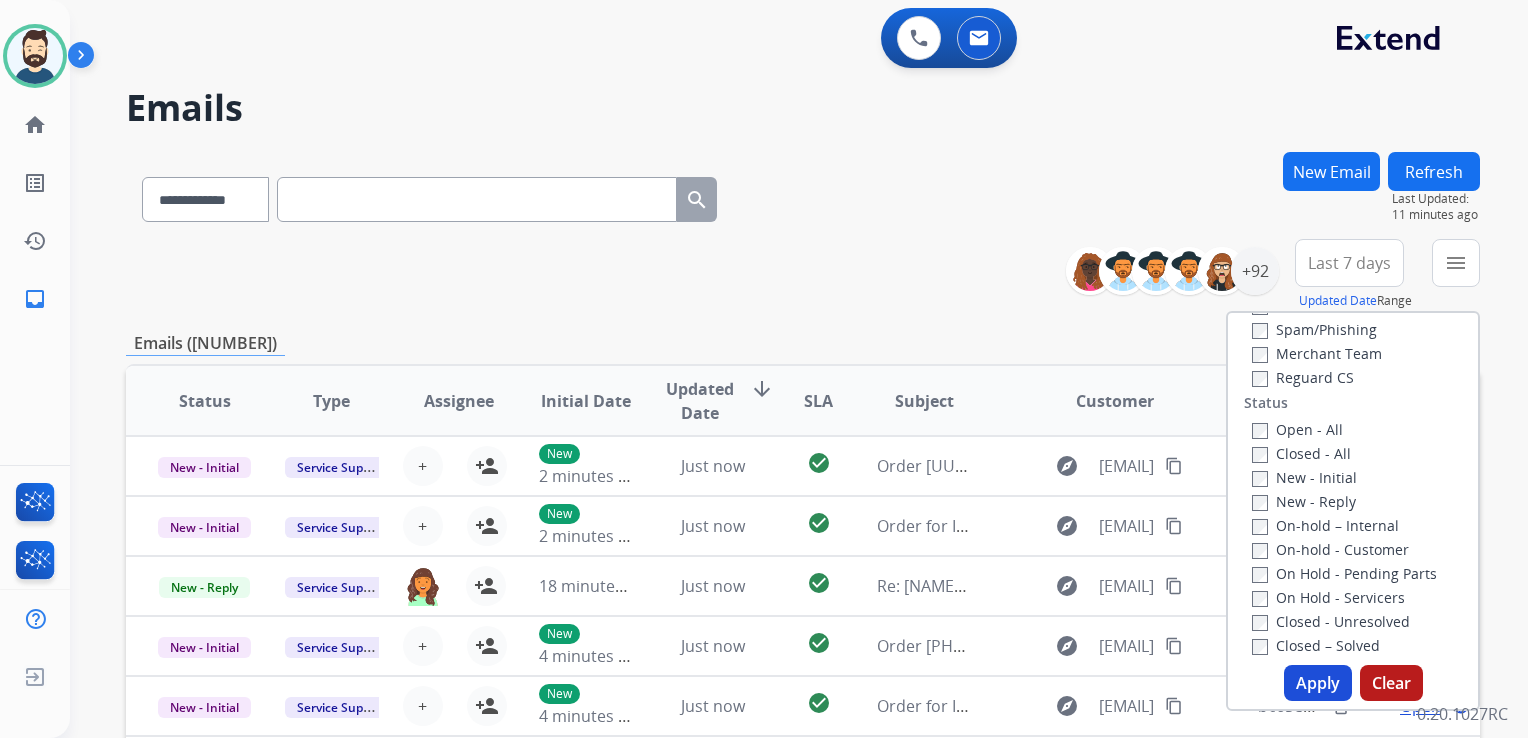 click at bounding box center [477, 199] 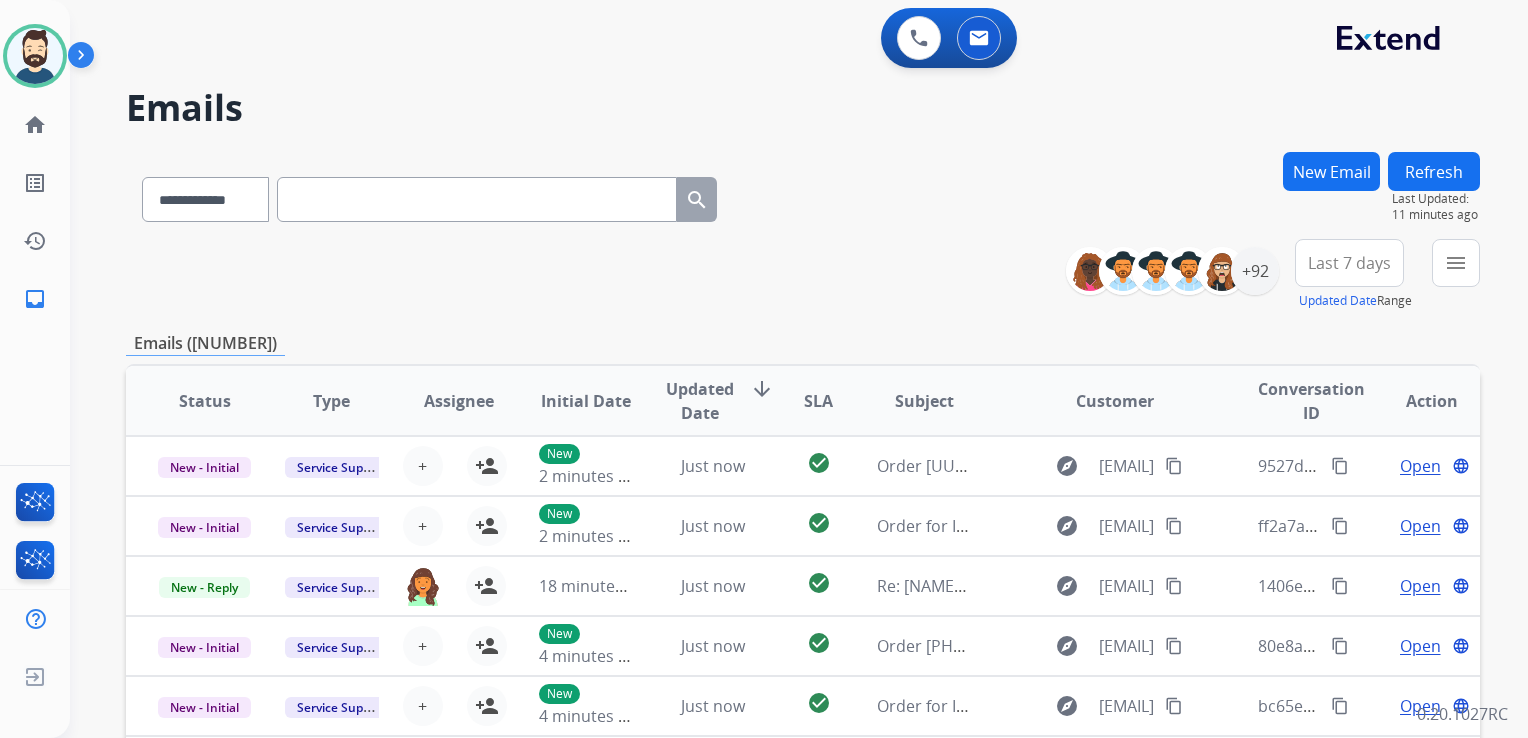 paste on "**********" 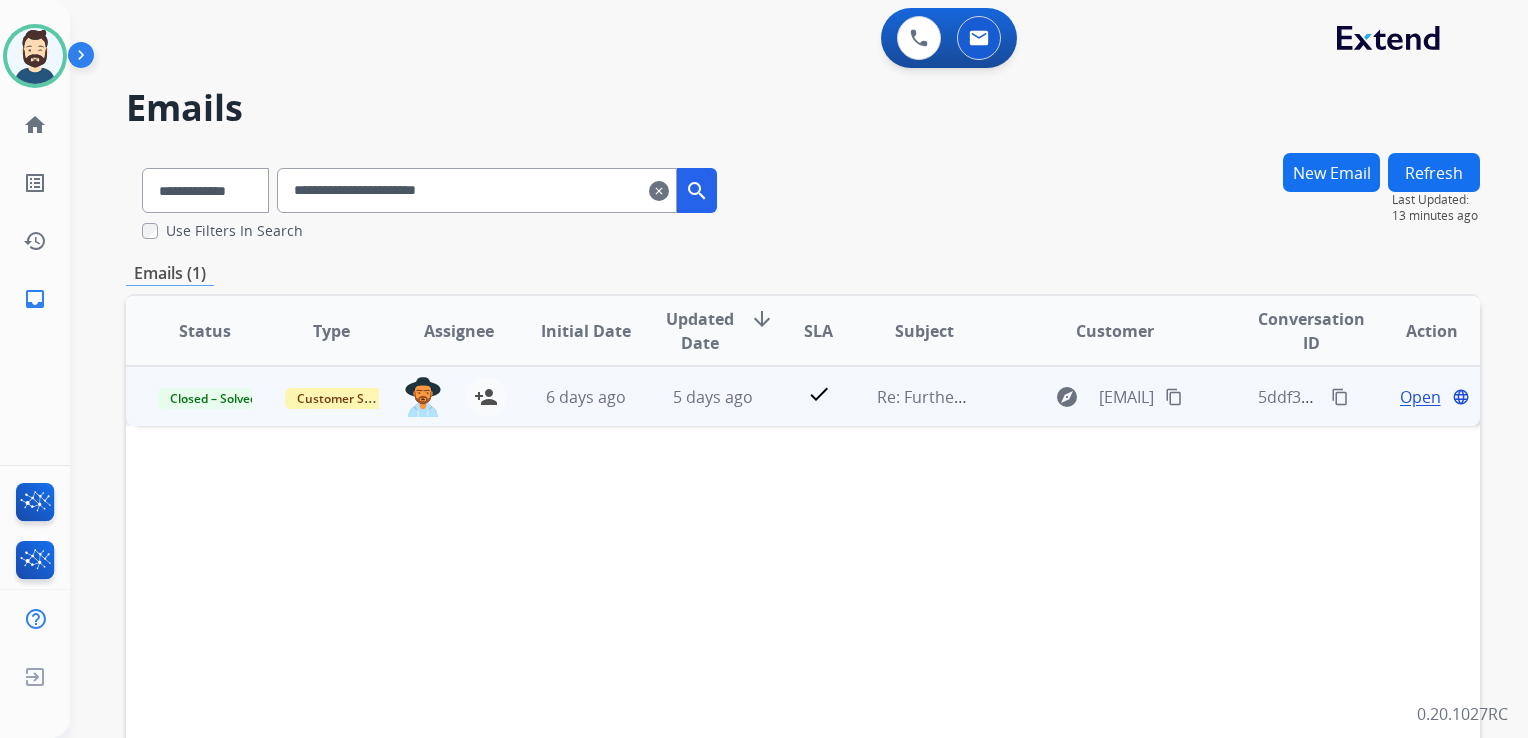 click on "5 days ago" at bounding box center (697, 396) 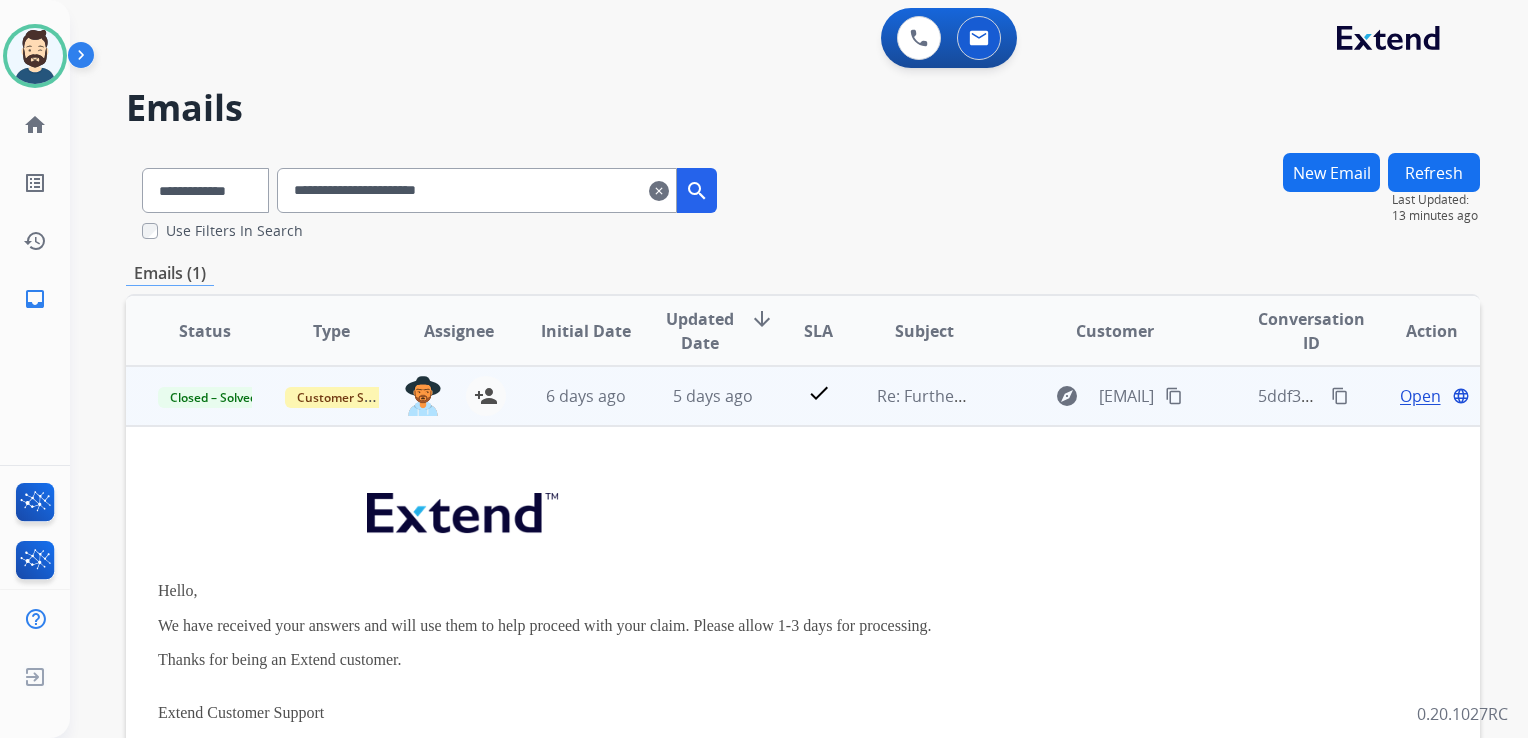 click on "Open" at bounding box center [1420, 396] 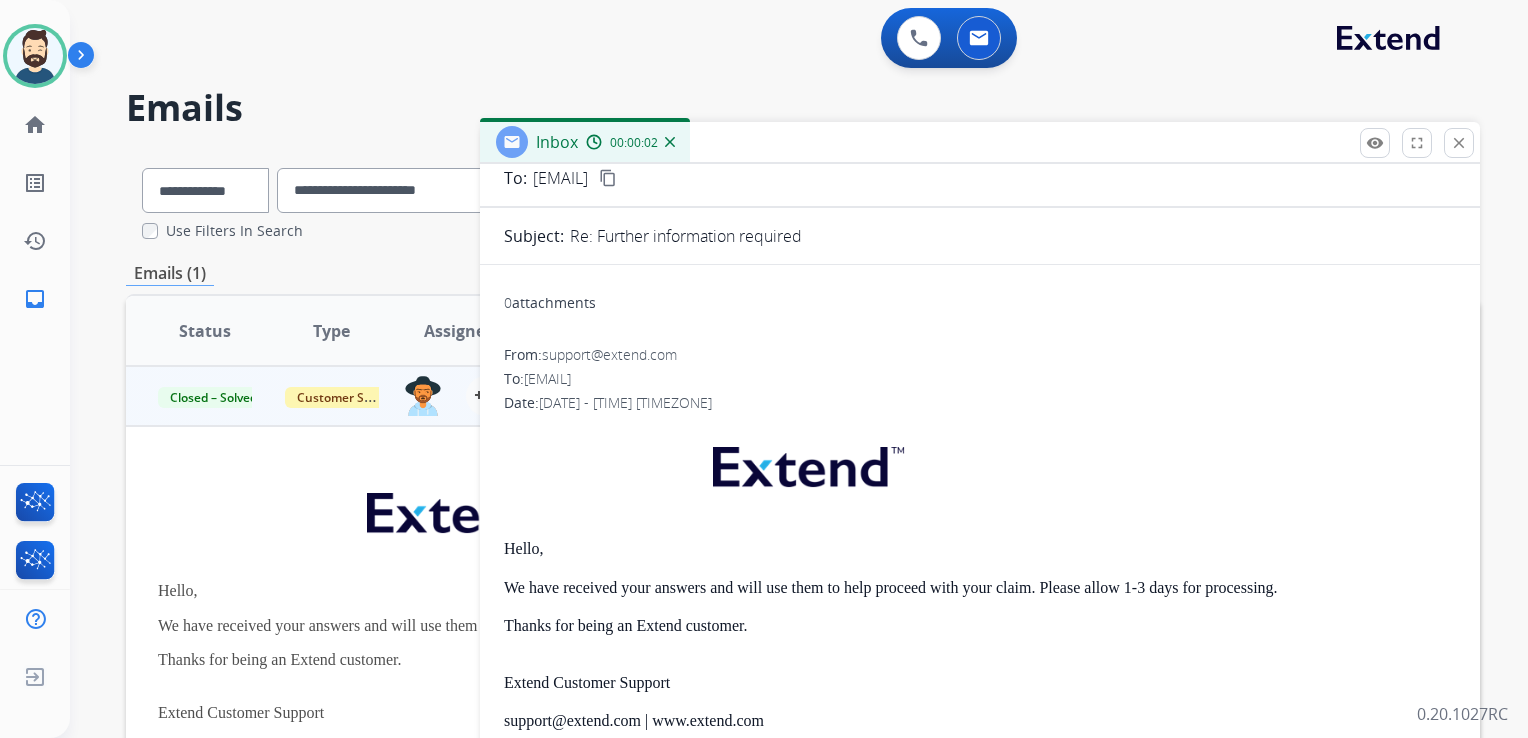 scroll, scrollTop: 0, scrollLeft: 0, axis: both 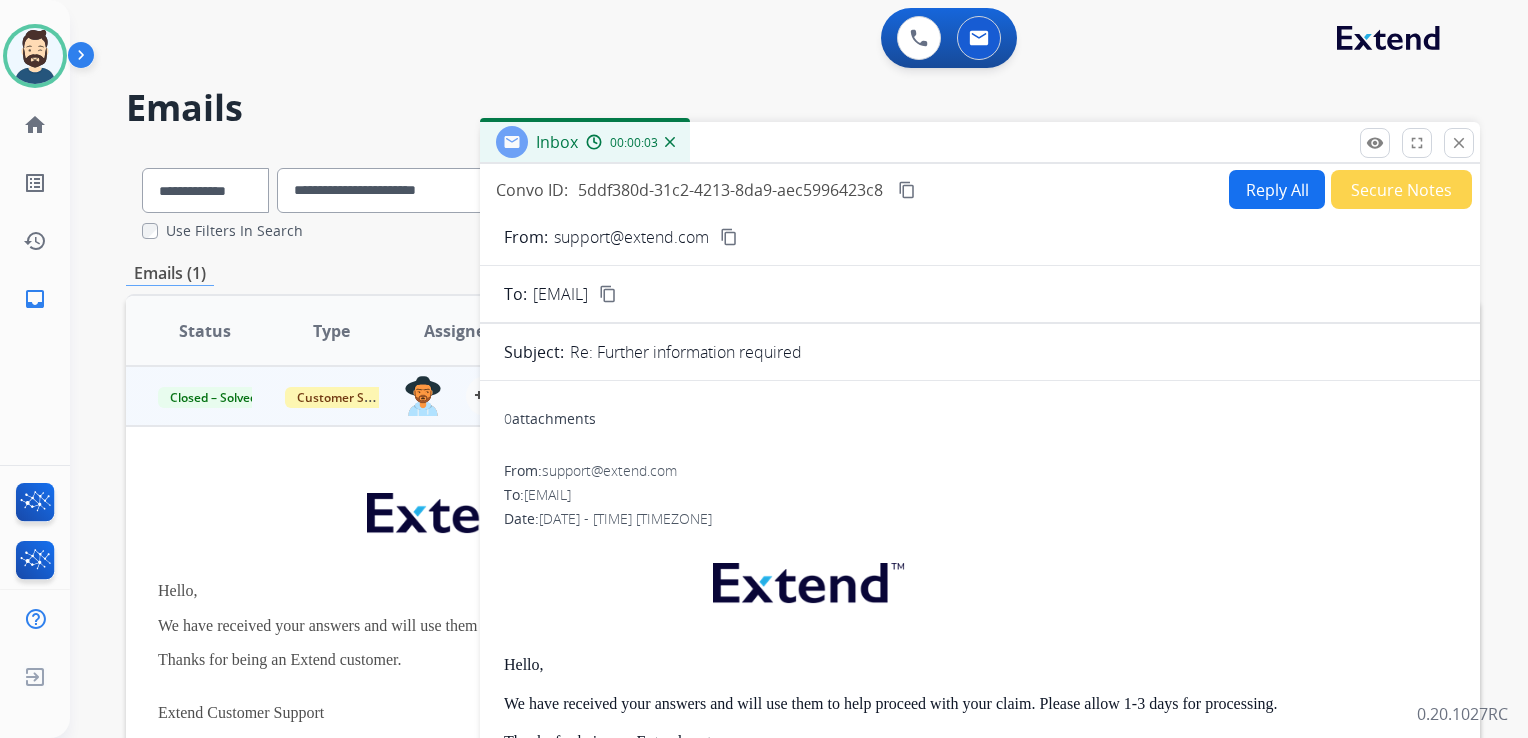 click on "Reply All" at bounding box center [1277, 189] 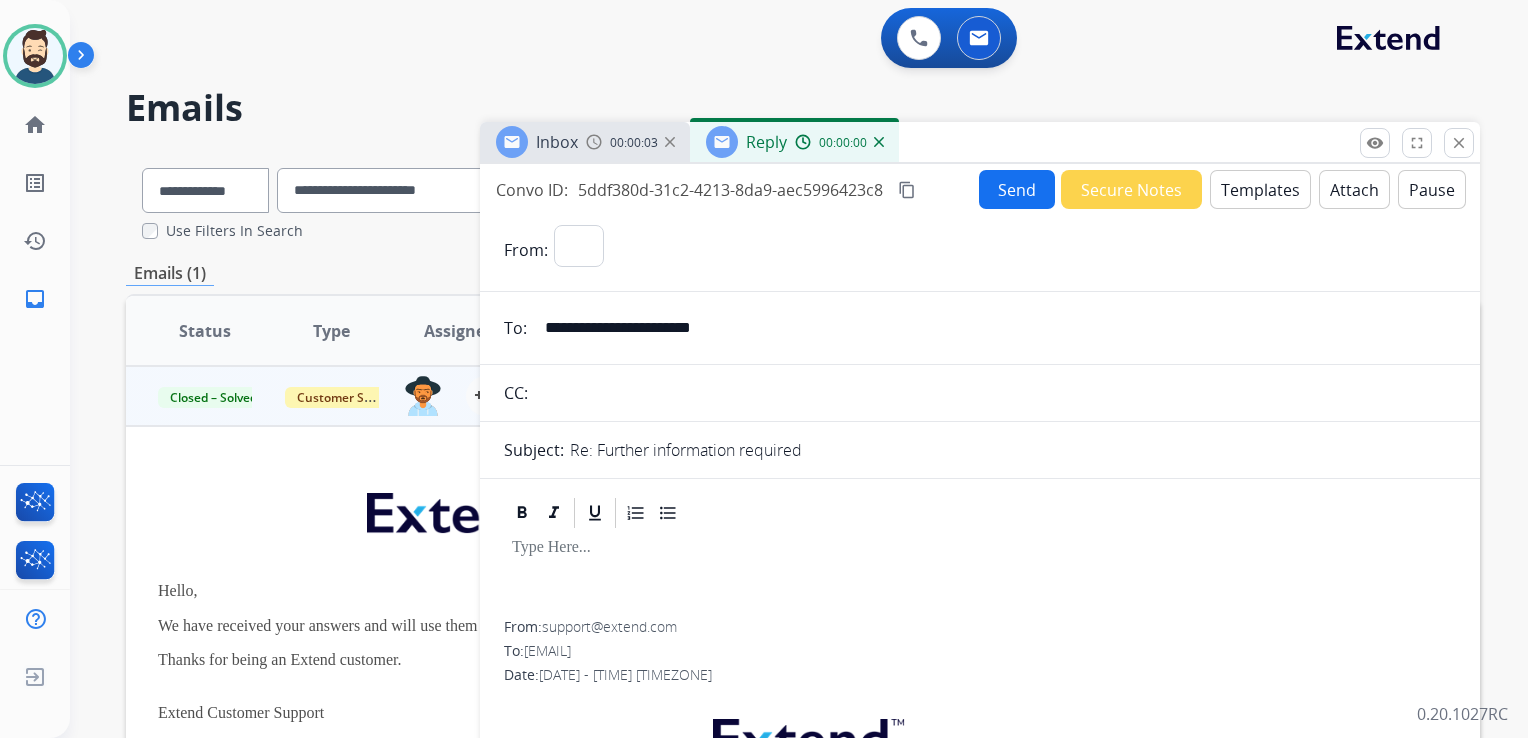 click on "Templates" at bounding box center (1260, 189) 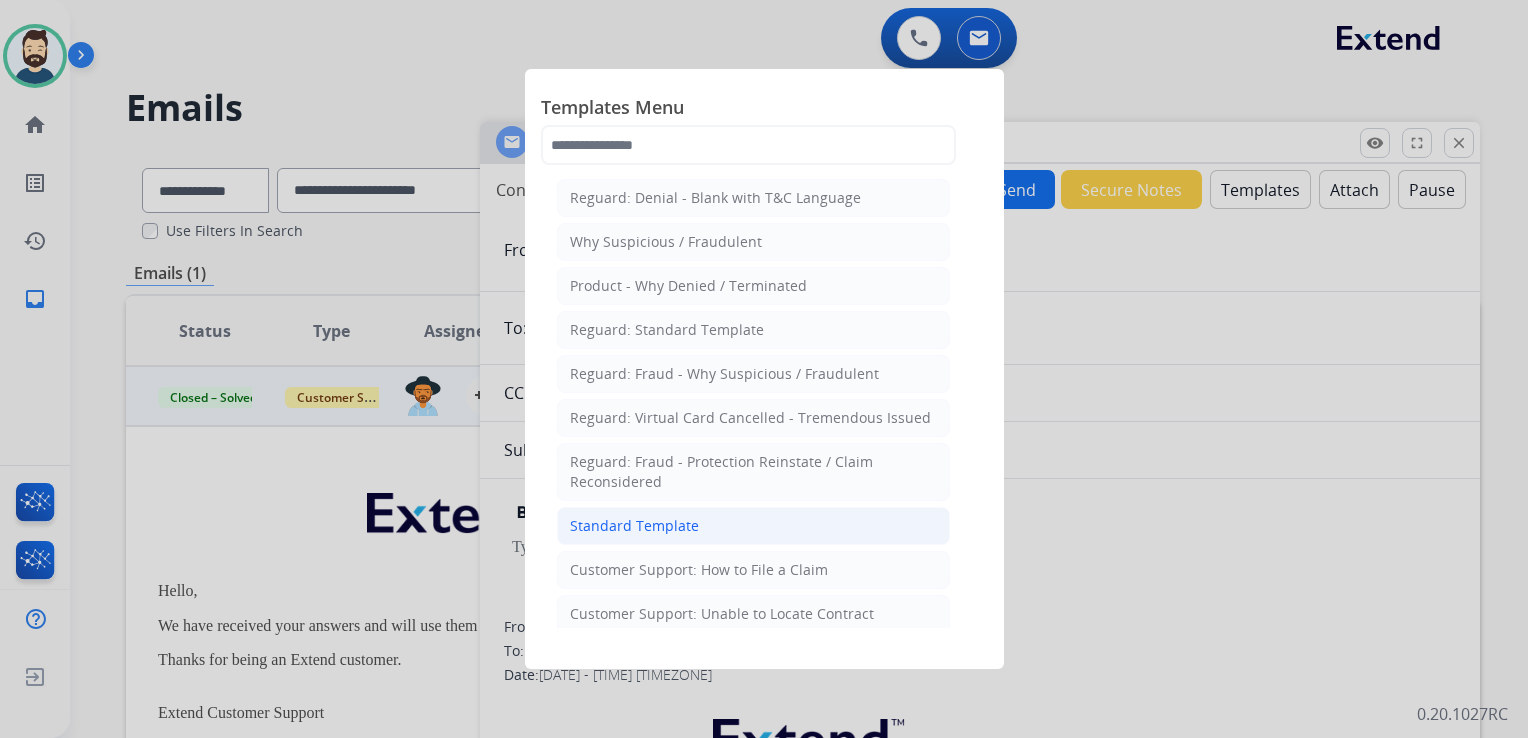 click on "Standard Template" 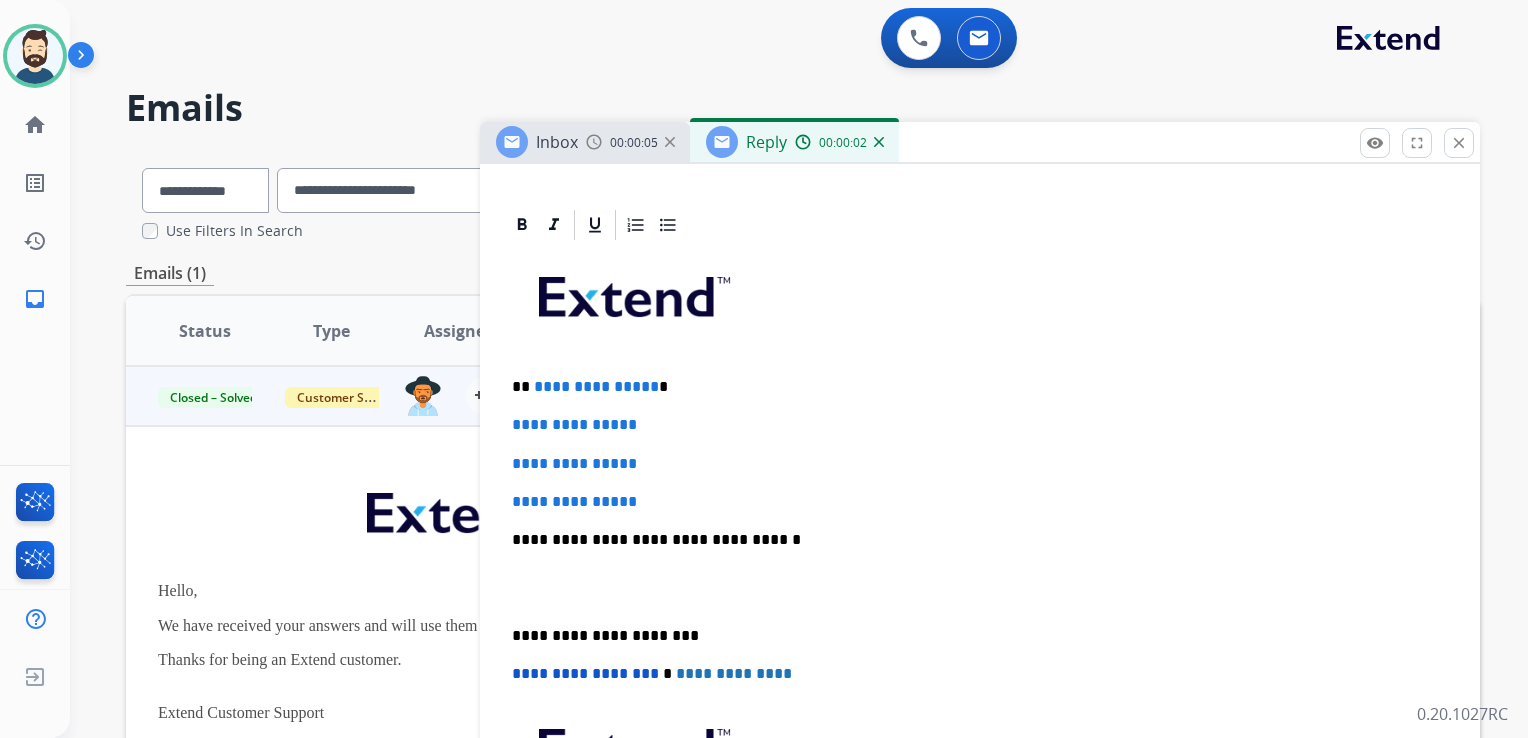 scroll, scrollTop: 500, scrollLeft: 0, axis: vertical 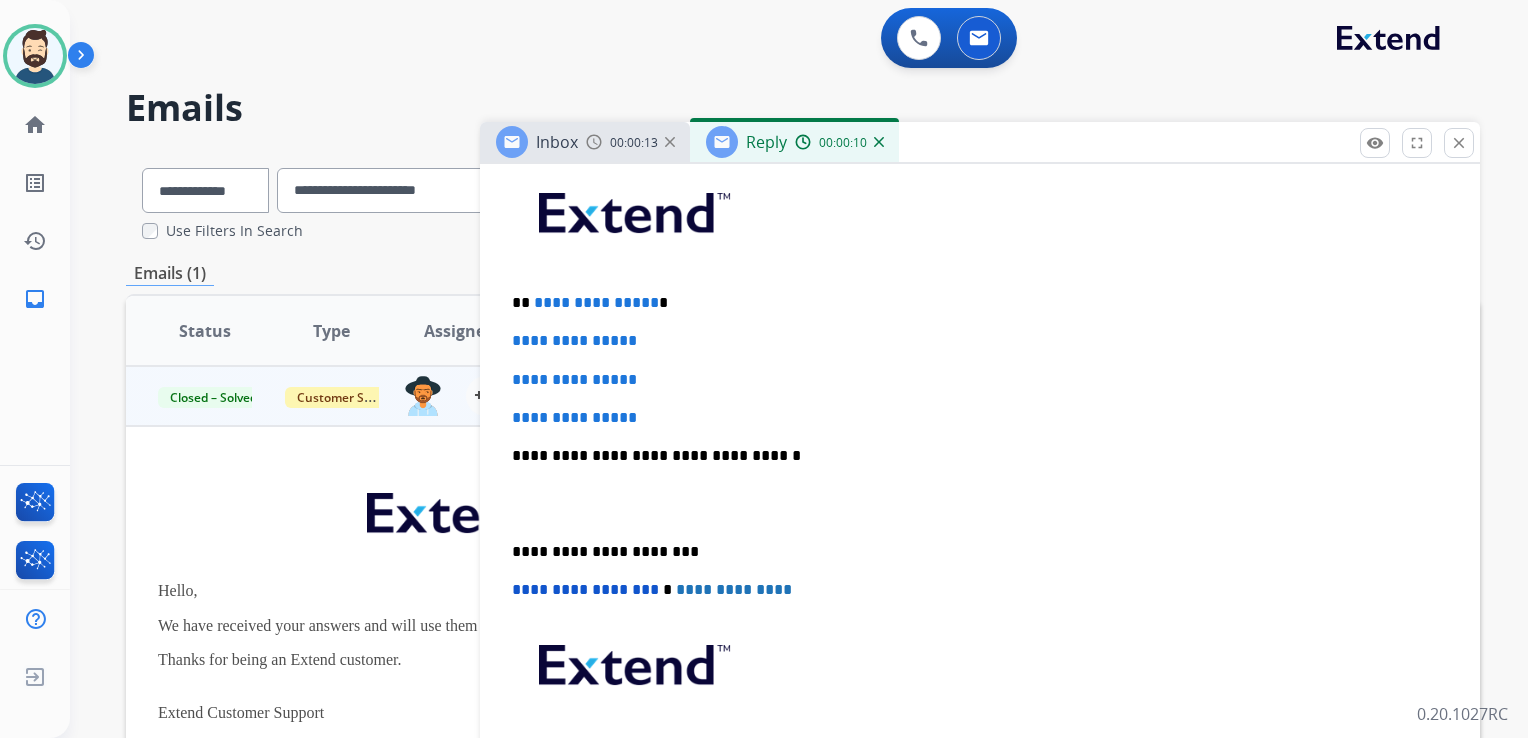 click on "**********" at bounding box center (980, 503) 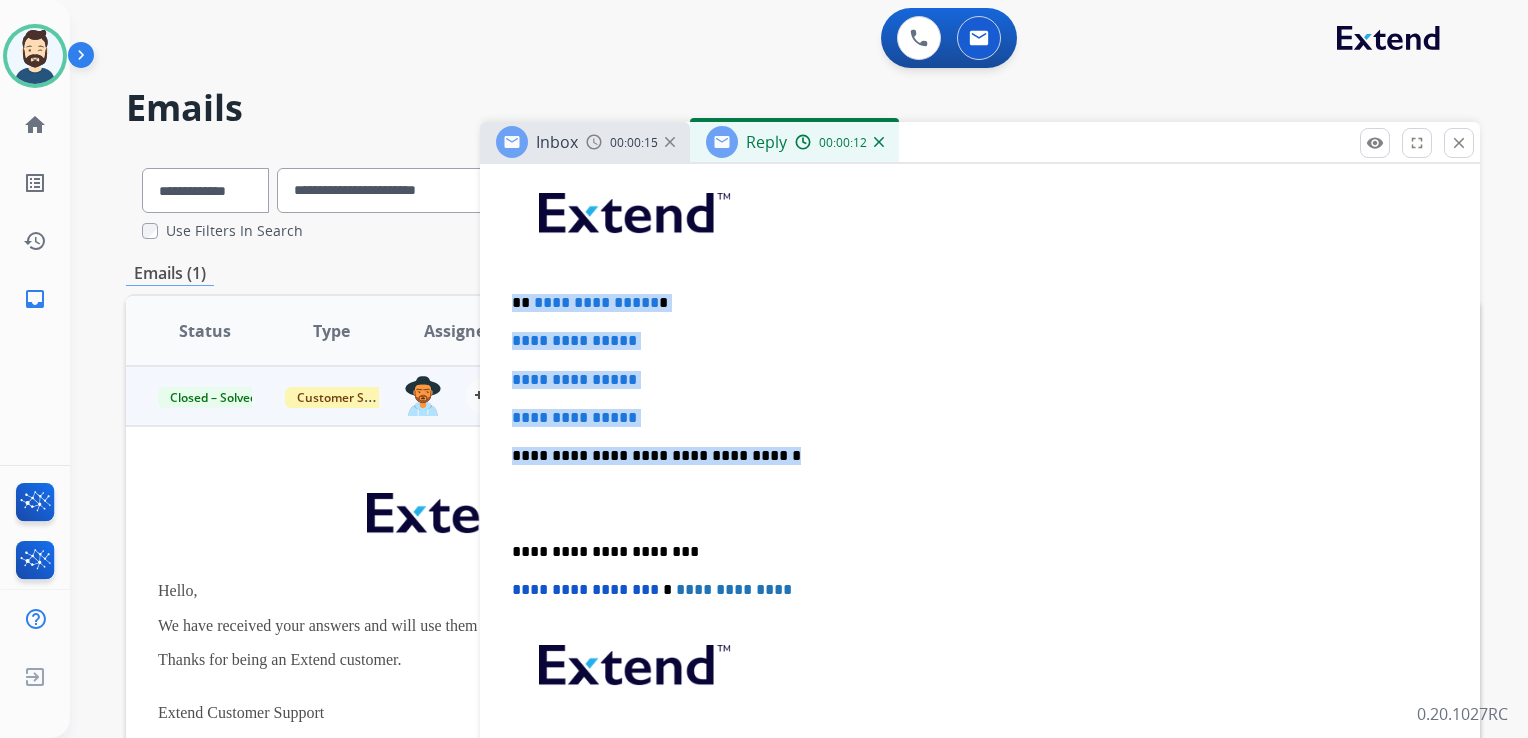 drag, startPoint x: 515, startPoint y: 302, endPoint x: 799, endPoint y: 436, distance: 314.02548 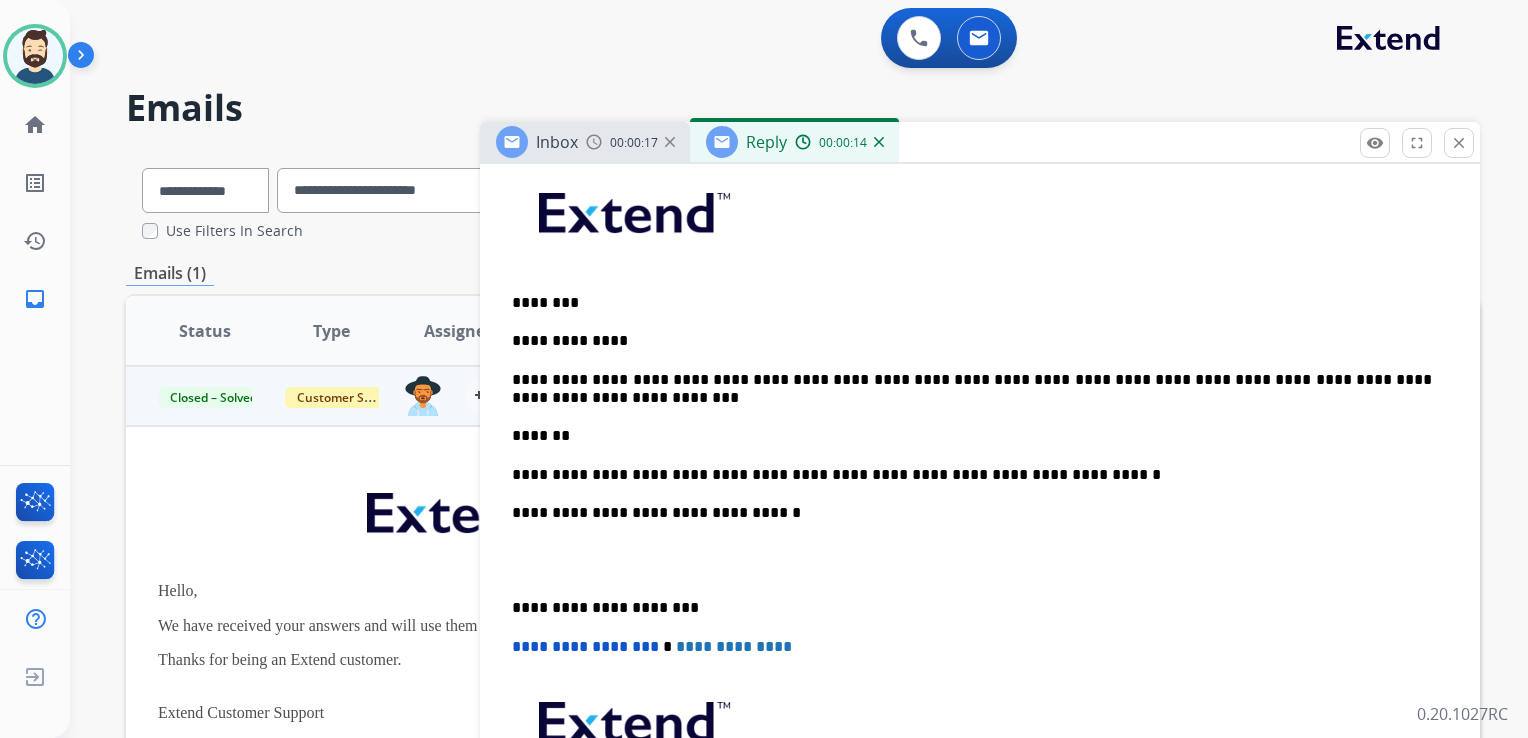 click on "********" at bounding box center [972, 303] 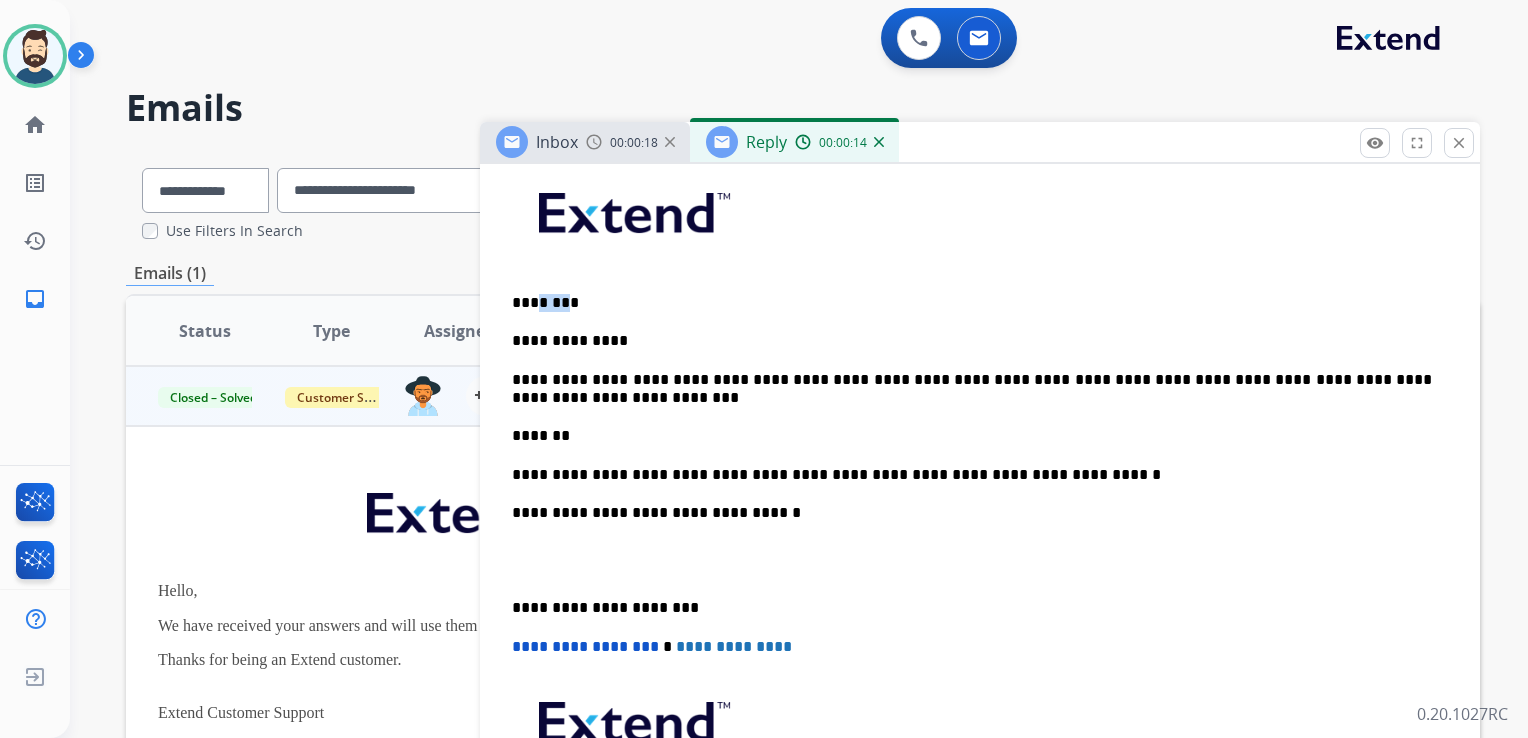 click on "********" at bounding box center [972, 303] 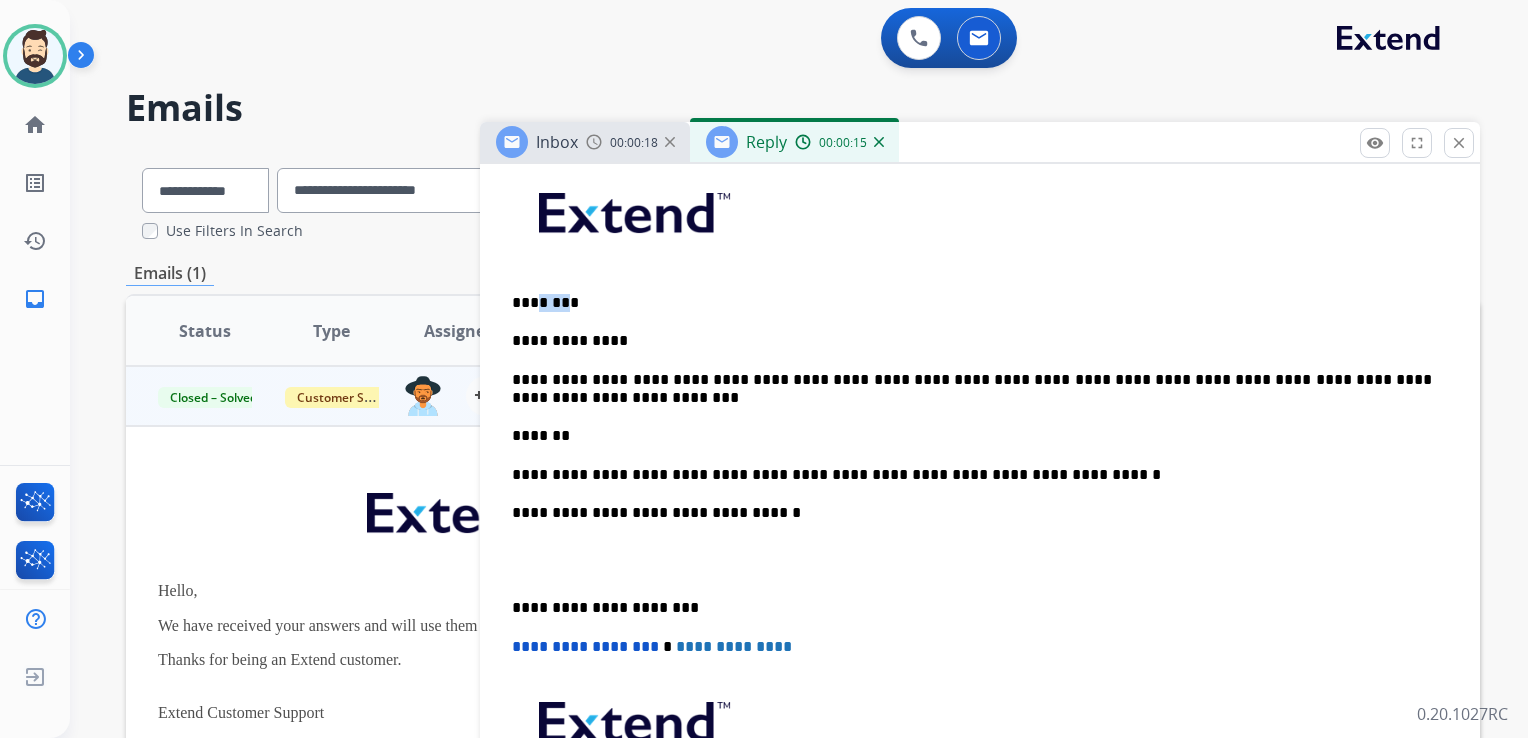 type 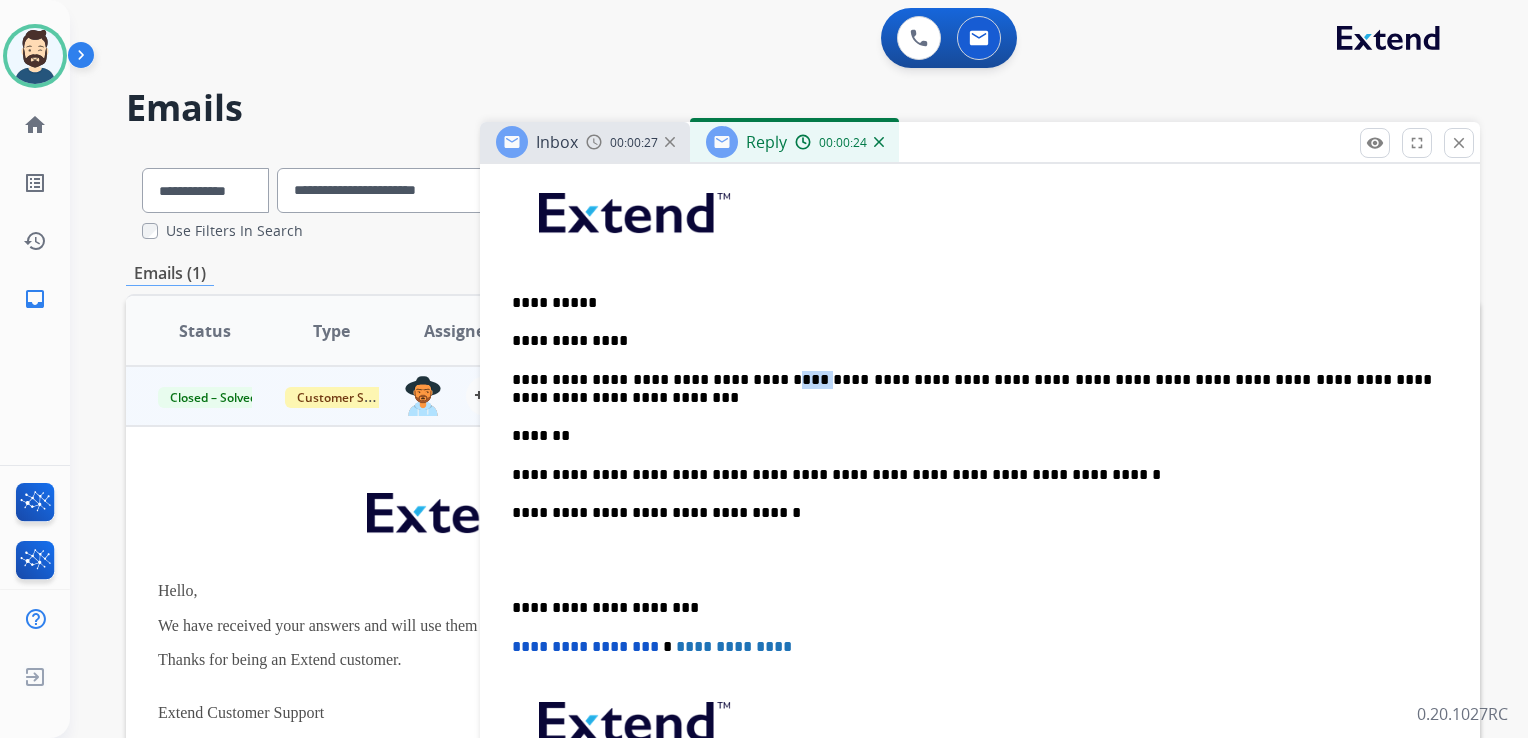 drag, startPoint x: 768, startPoint y: 378, endPoint x: 813, endPoint y: 376, distance: 45.044422 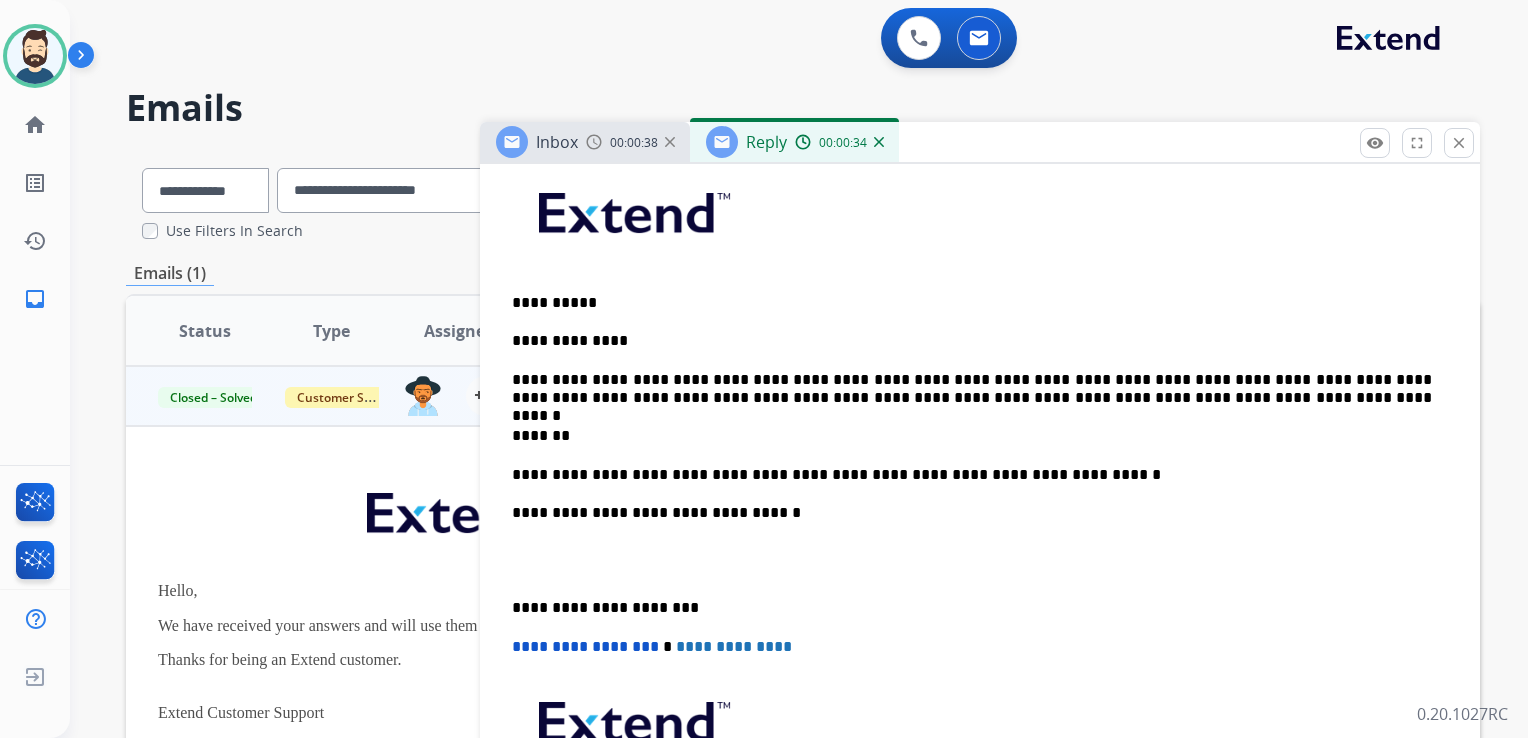 drag, startPoint x: 825, startPoint y: 406, endPoint x: 890, endPoint y: 414, distance: 65.490456 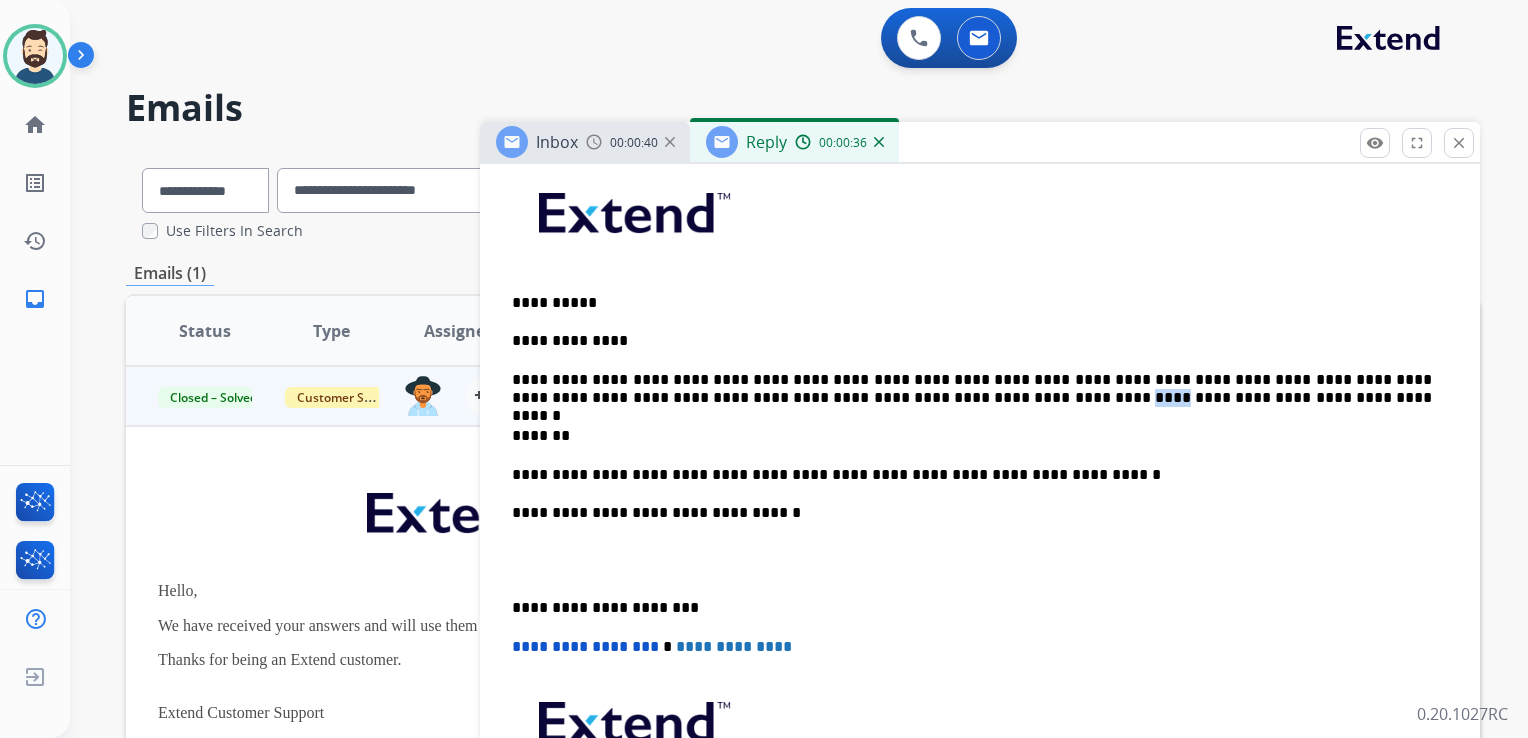 drag, startPoint x: 981, startPoint y: 399, endPoint x: 1023, endPoint y: 394, distance: 42.296574 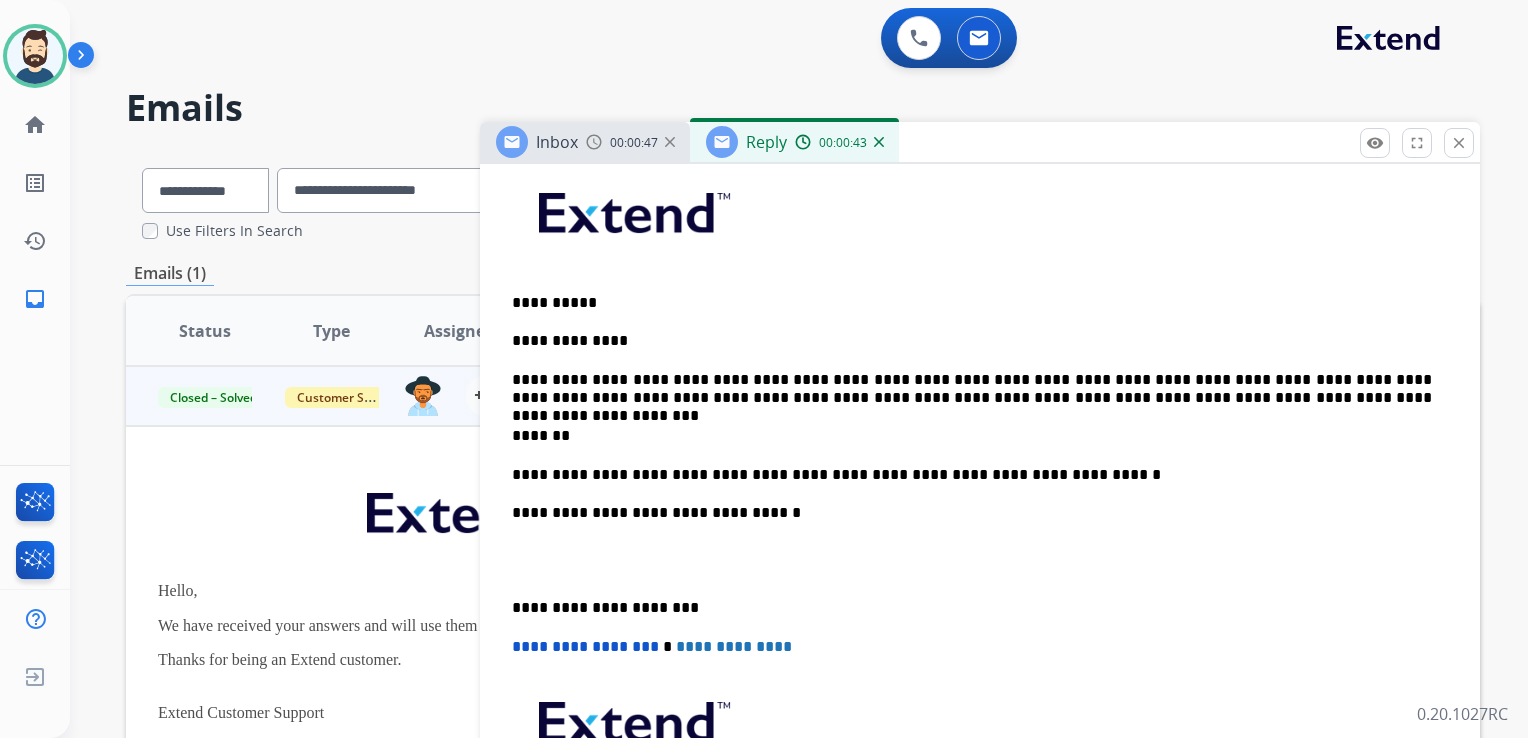 click on "*******" at bounding box center (972, 436) 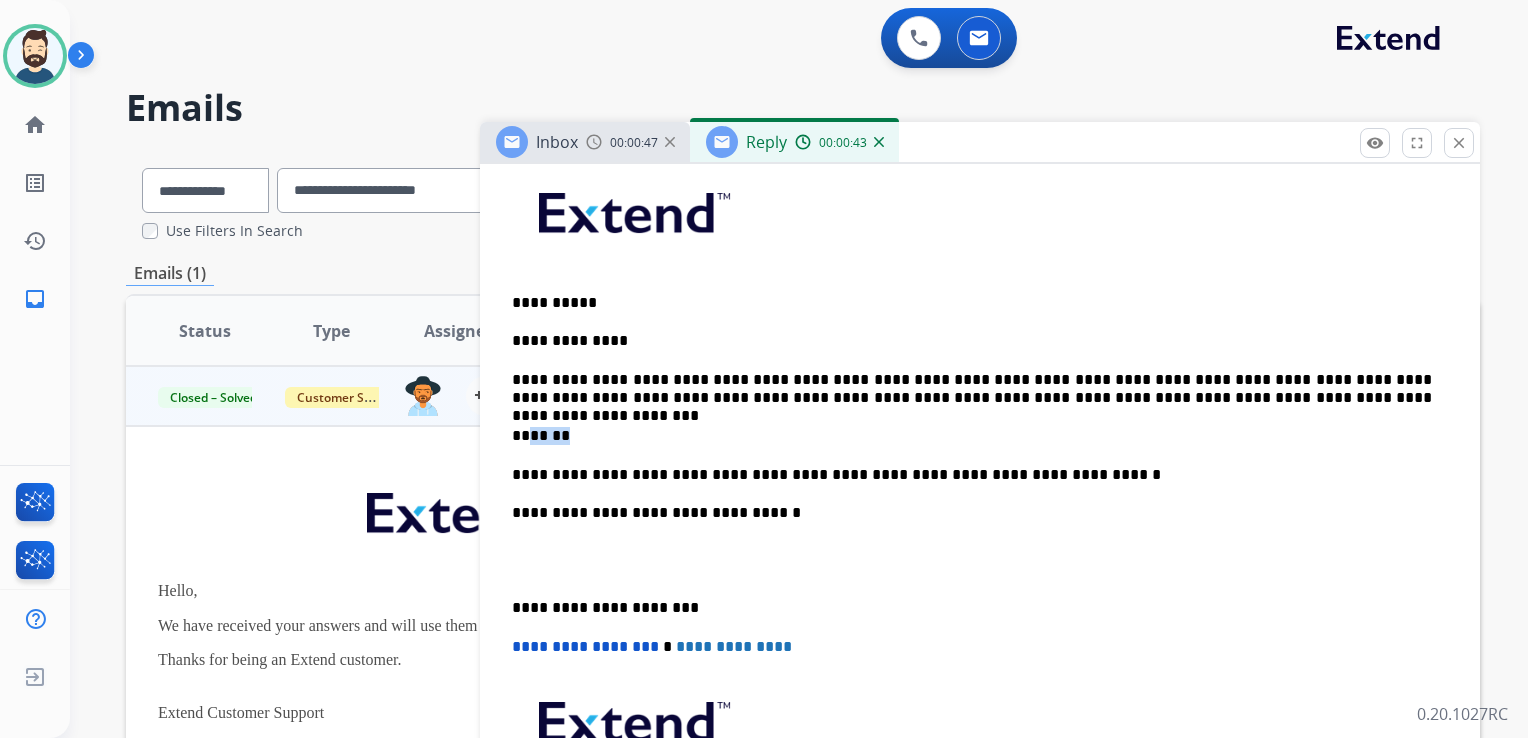click on "*******" at bounding box center [972, 436] 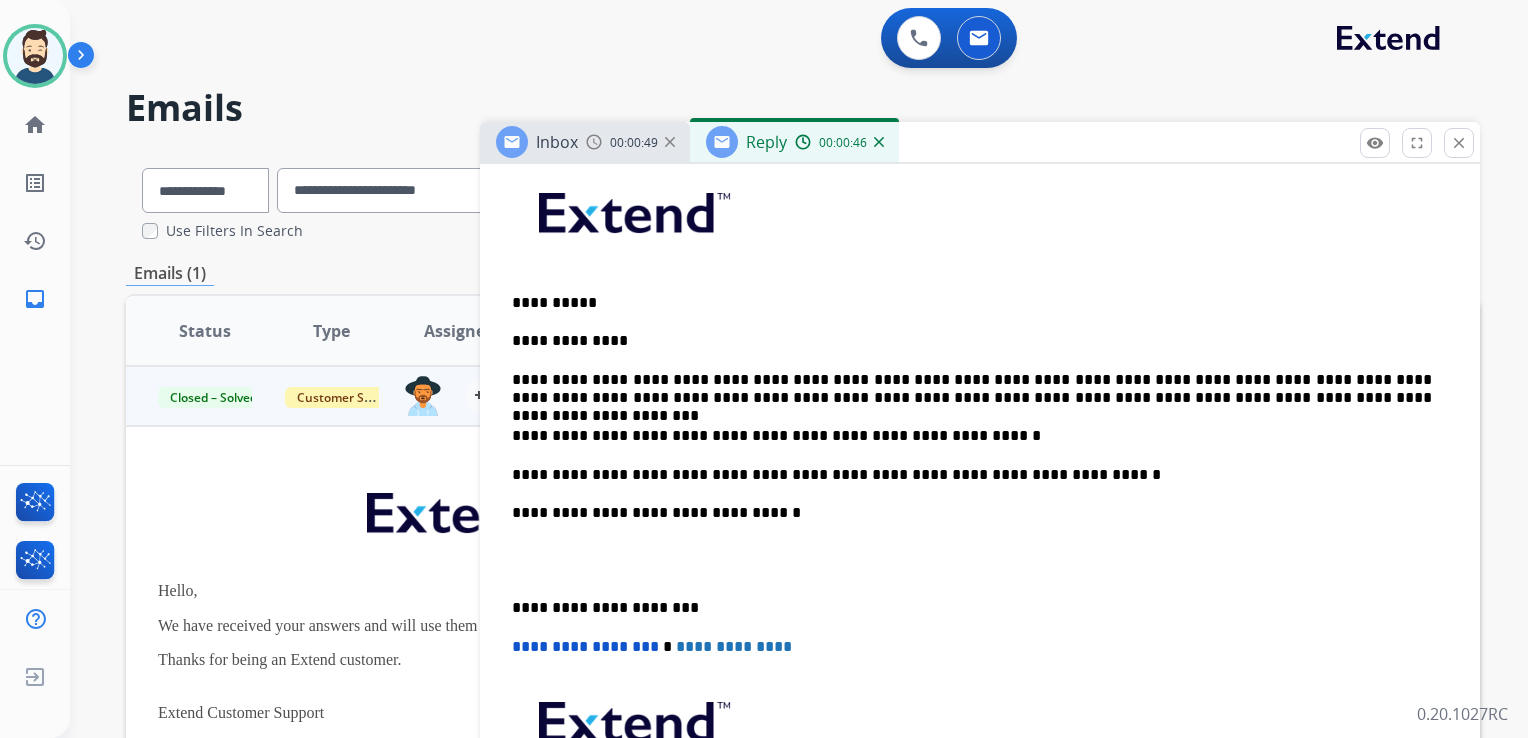 click on "**********" at bounding box center [972, 475] 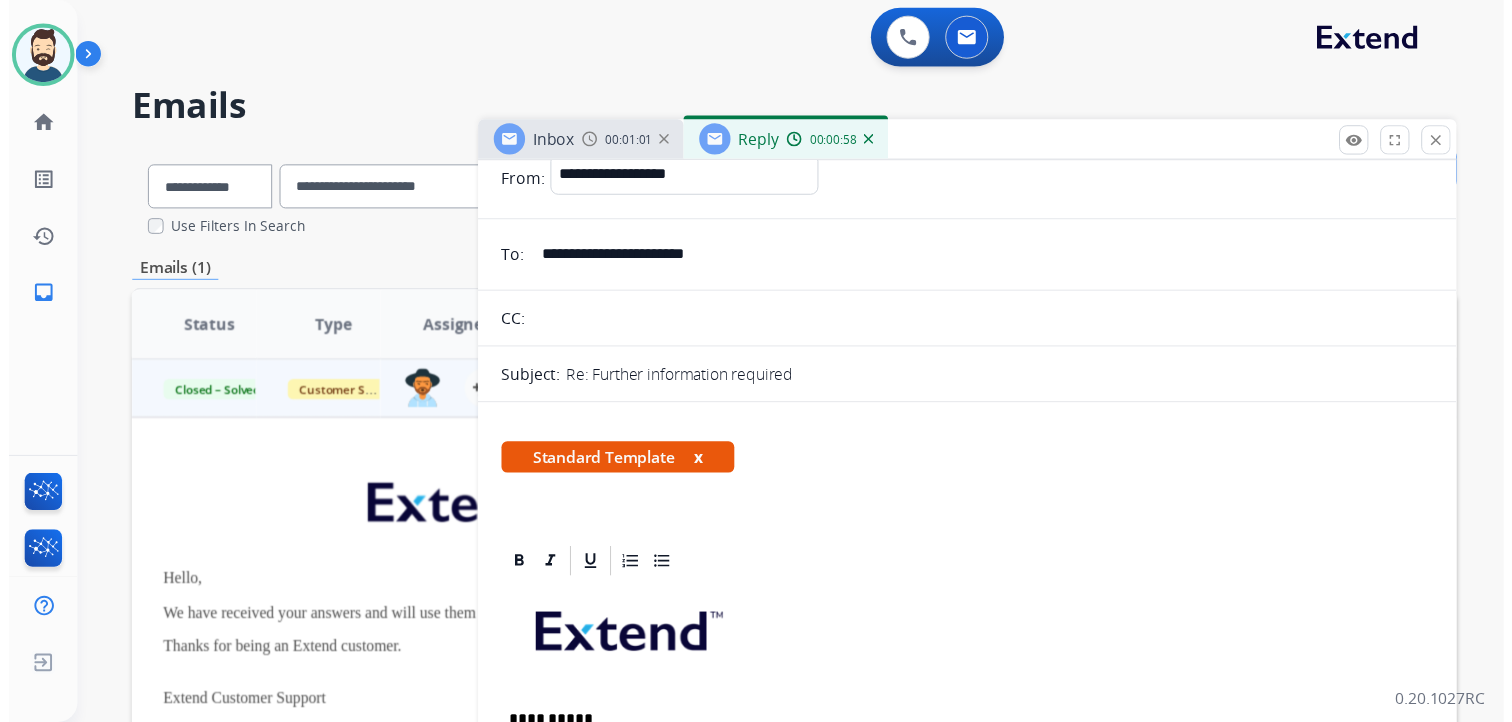 scroll, scrollTop: 0, scrollLeft: 0, axis: both 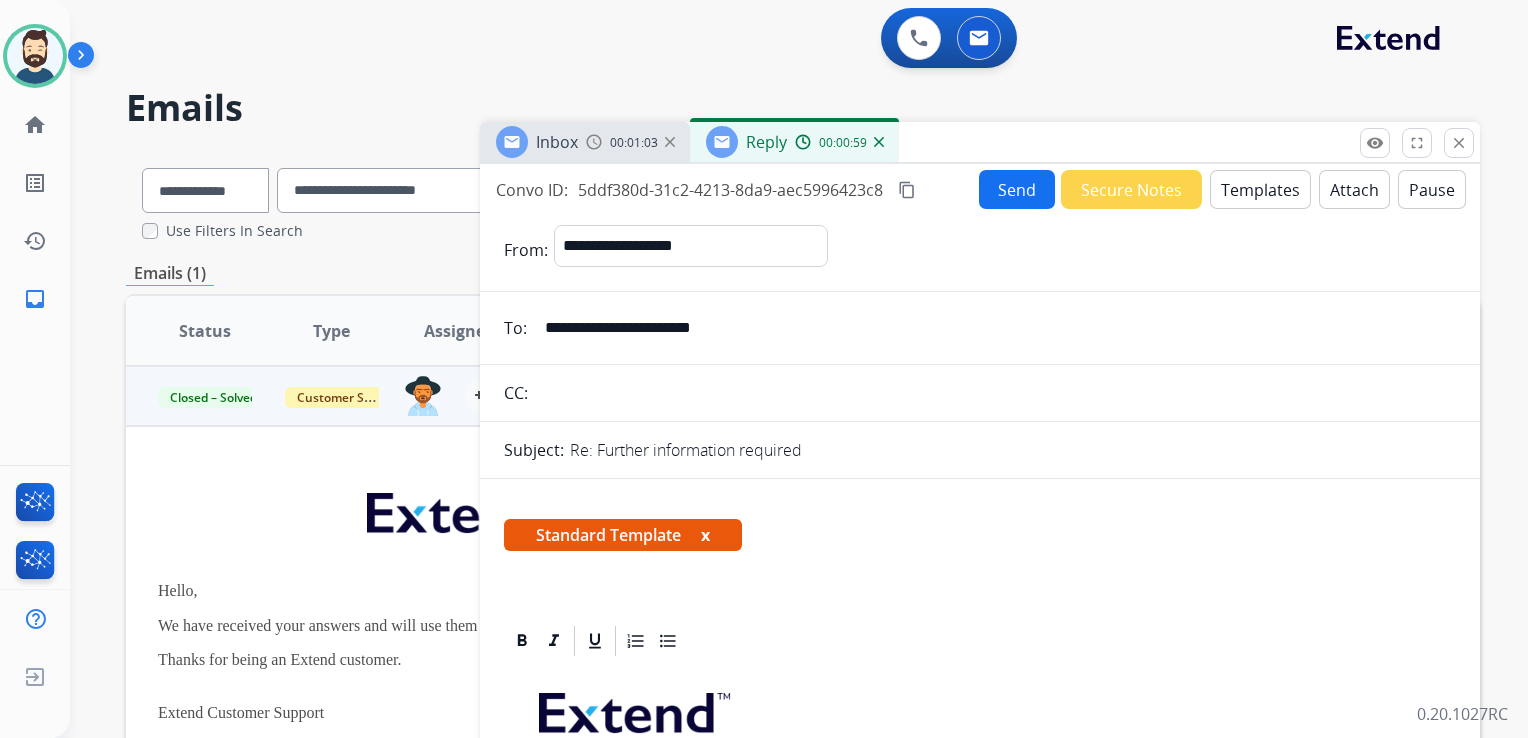 click on "Send" at bounding box center (1017, 189) 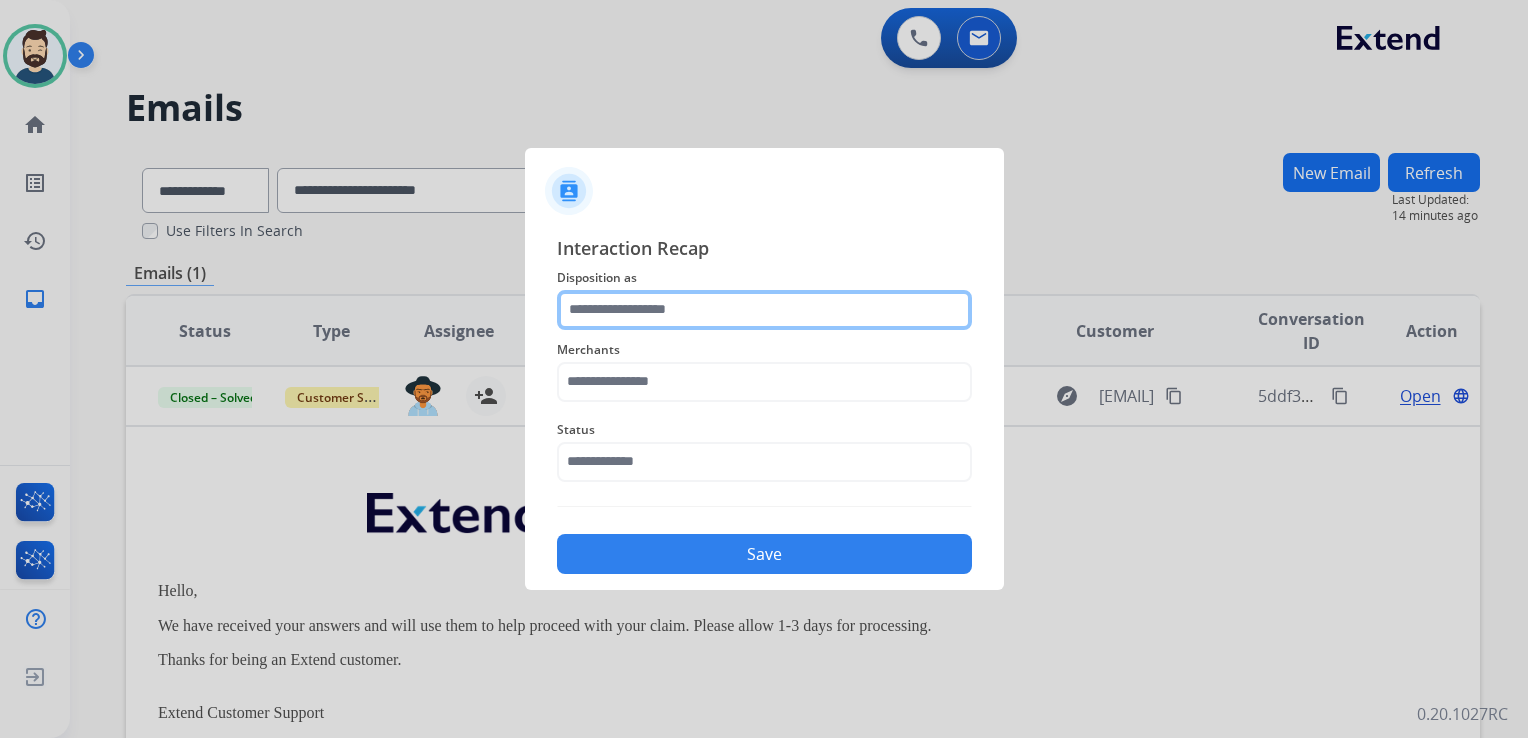 click 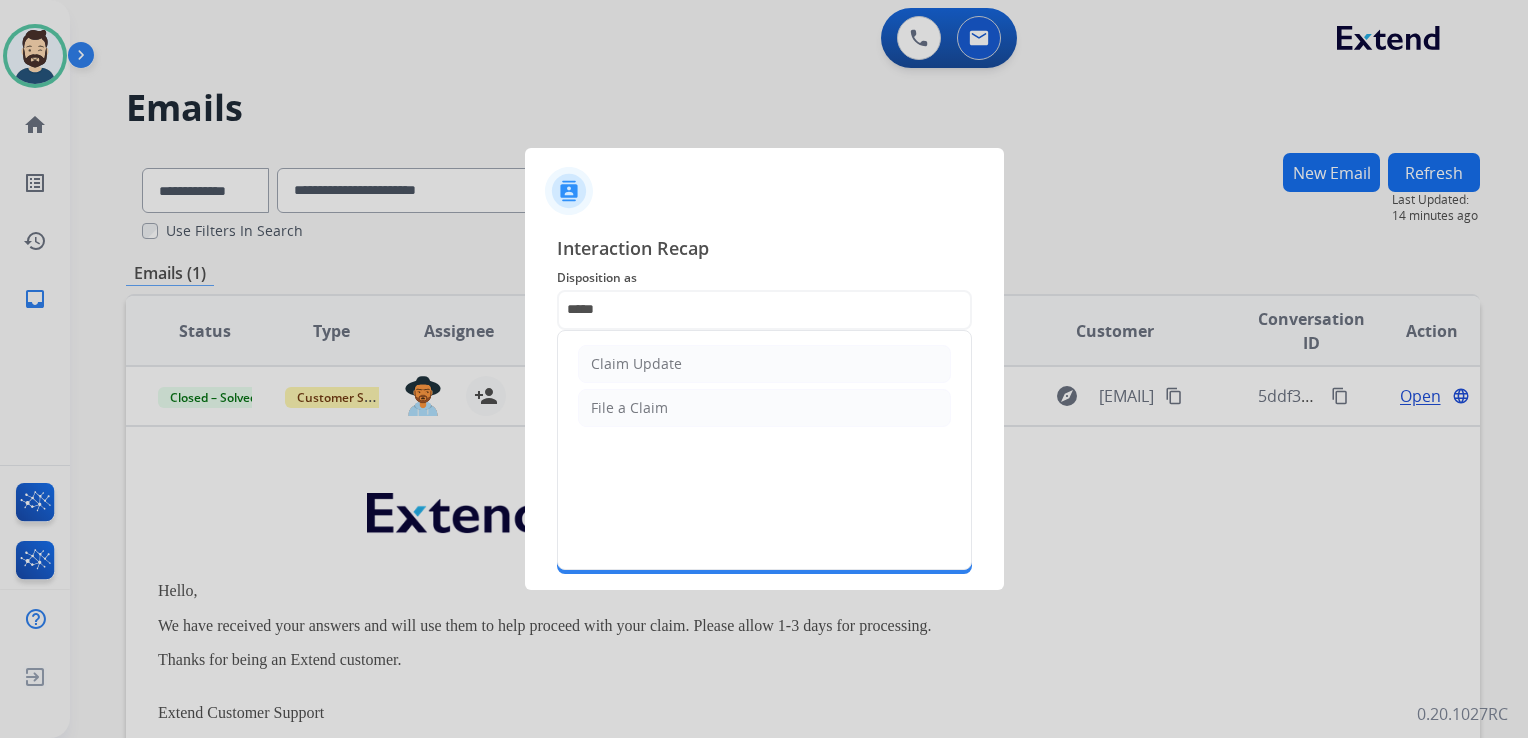 click on "Claim Update" 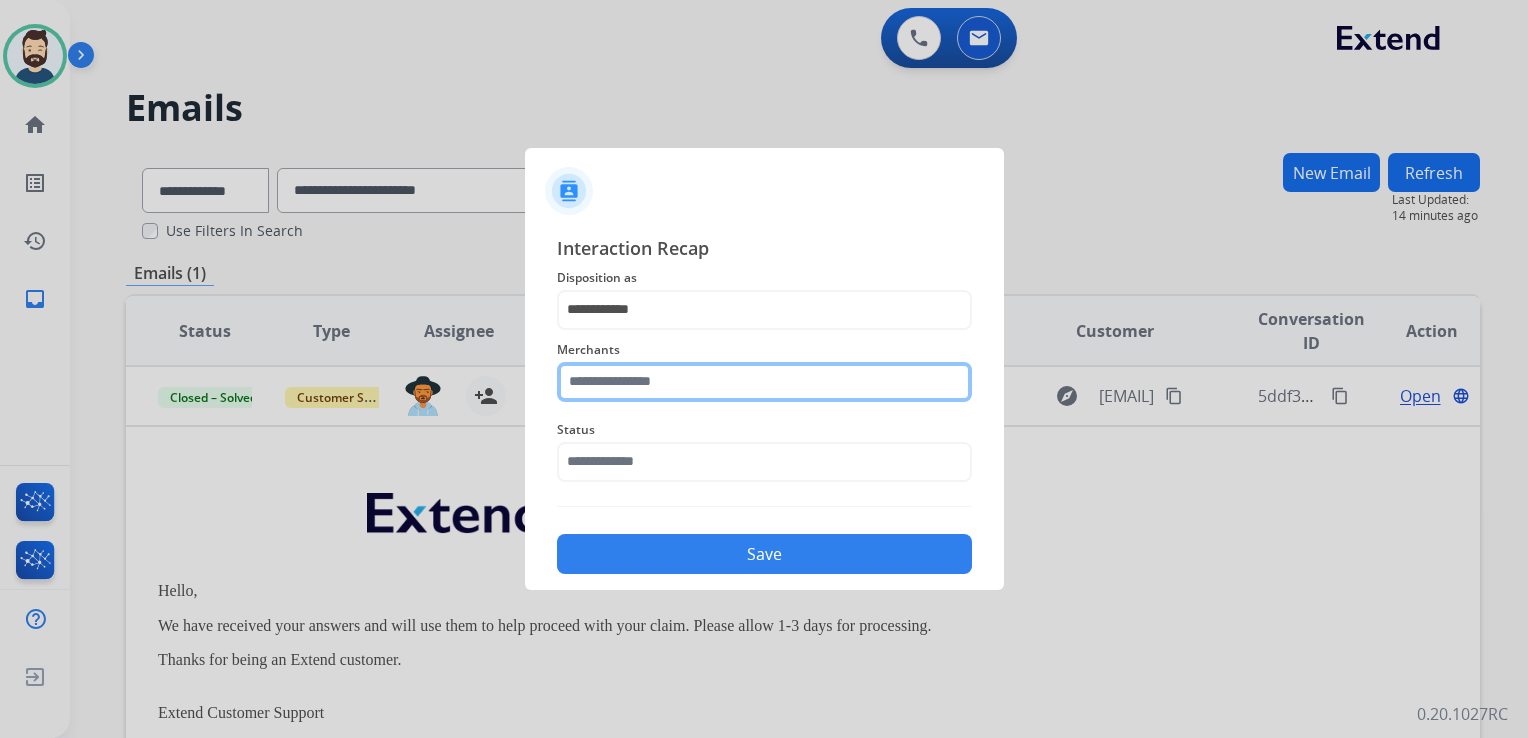 click 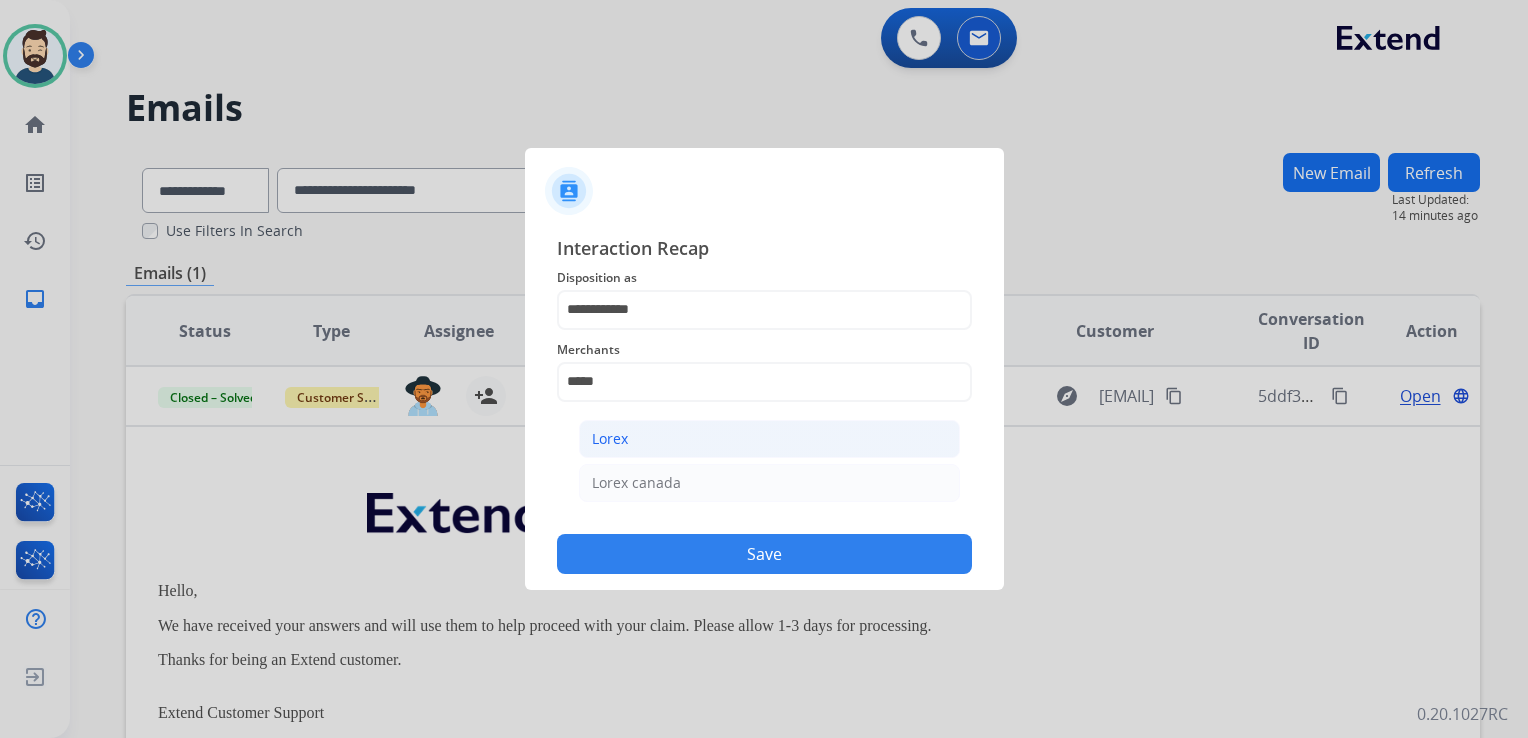 click on "Lorex" 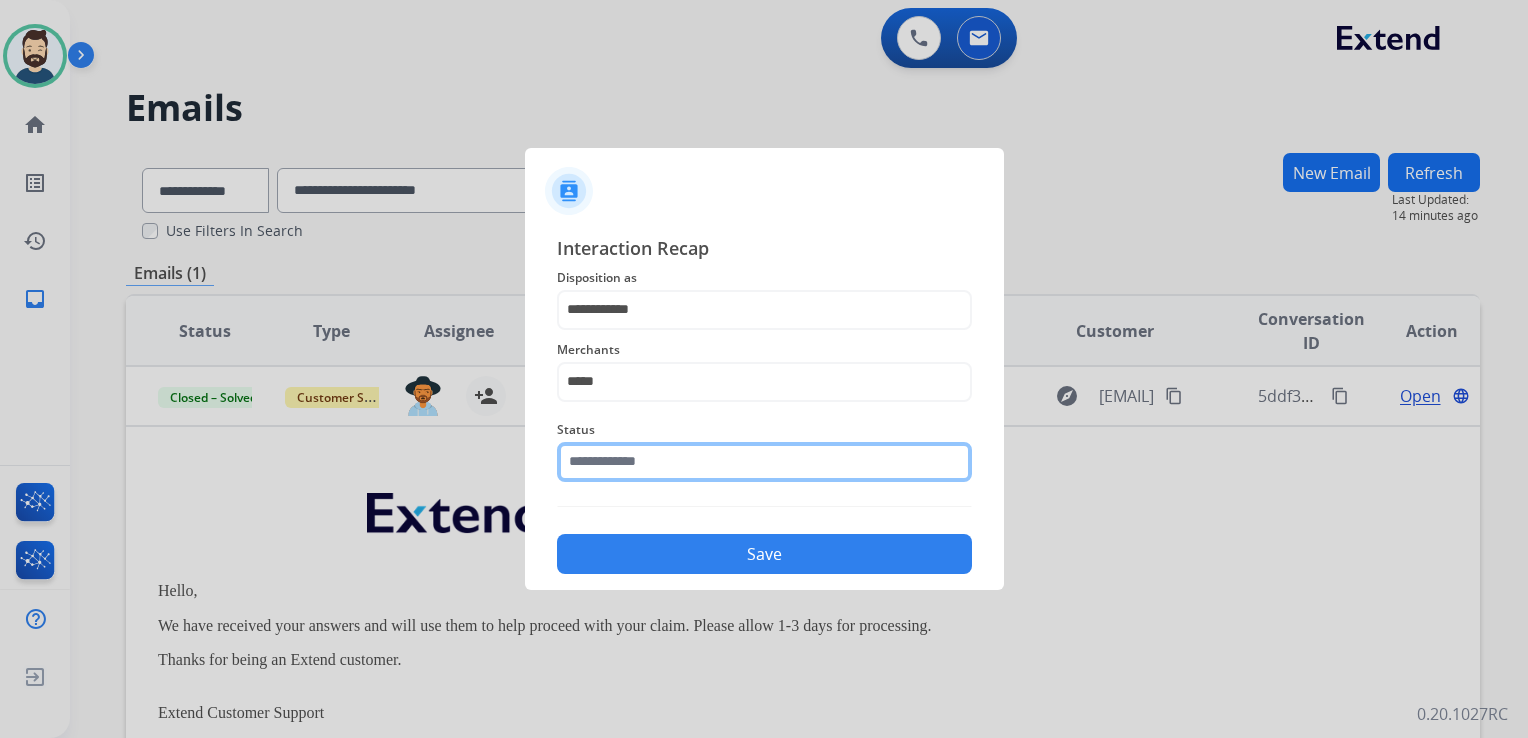 click 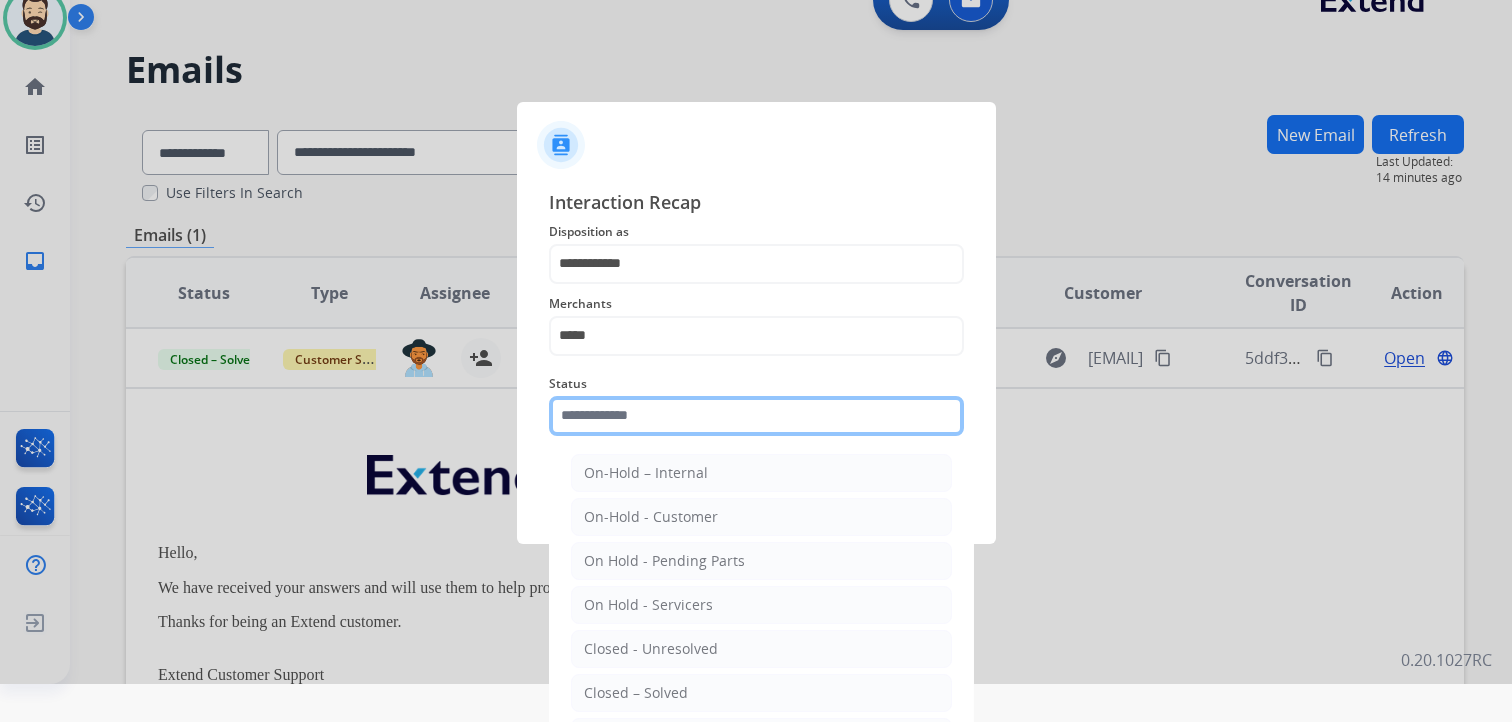 scroll, scrollTop: 59, scrollLeft: 0, axis: vertical 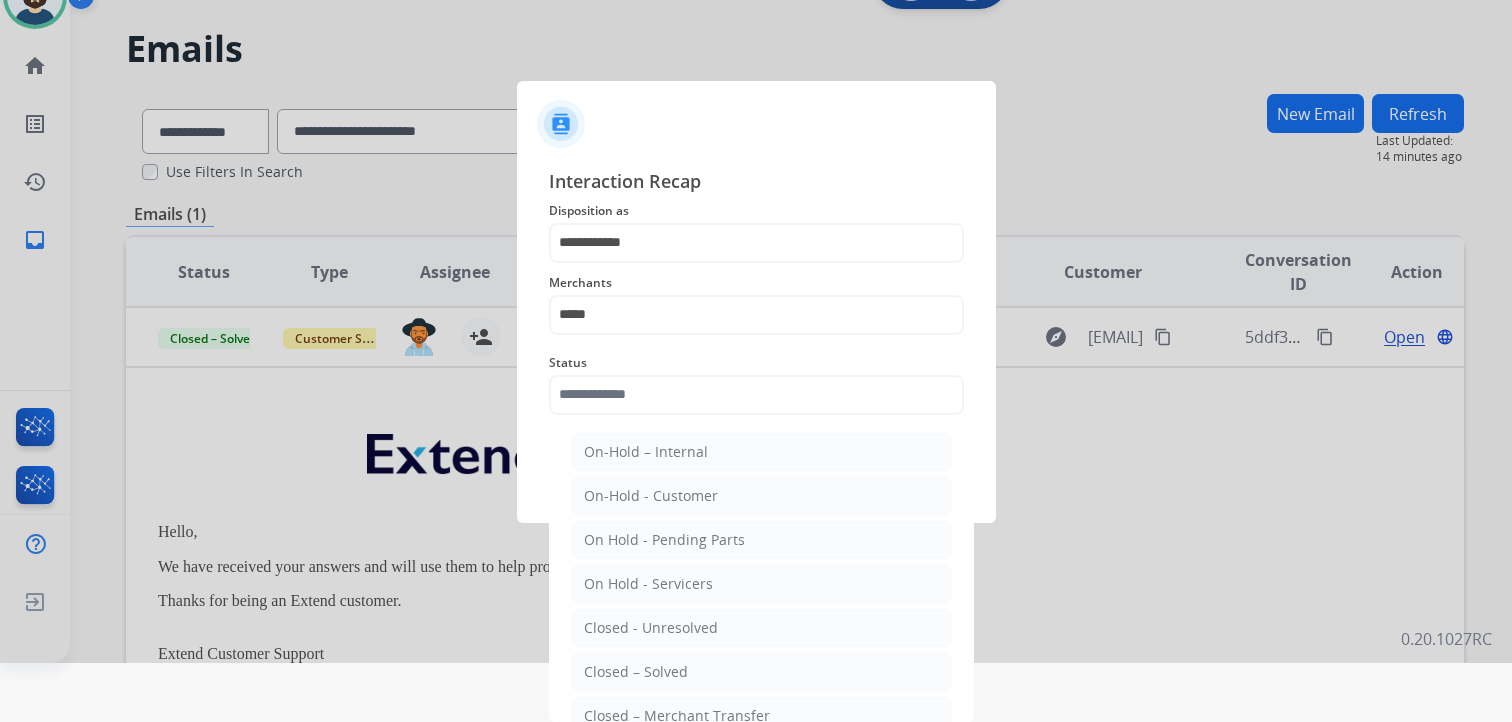 click on "Closed – Solved" 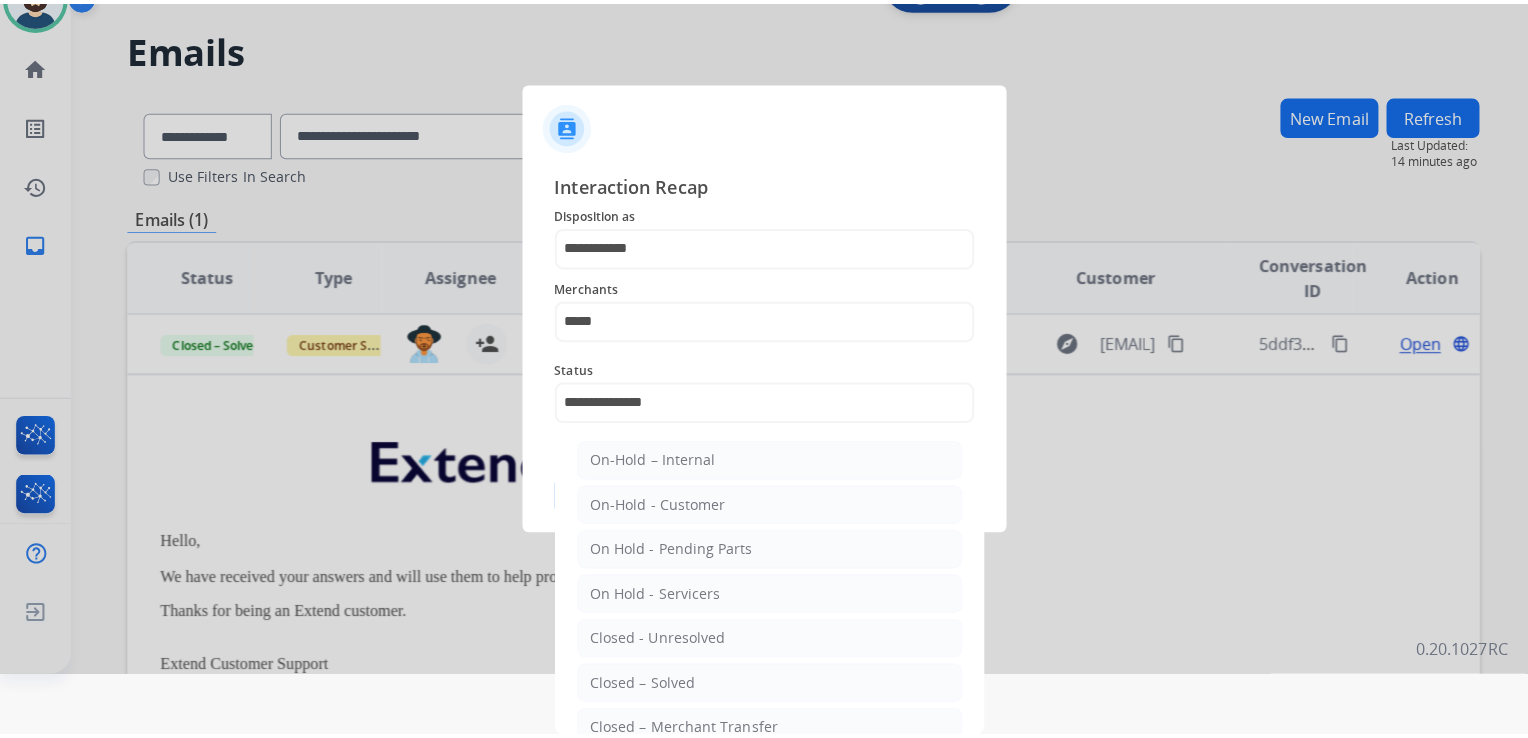 scroll, scrollTop: 0, scrollLeft: 0, axis: both 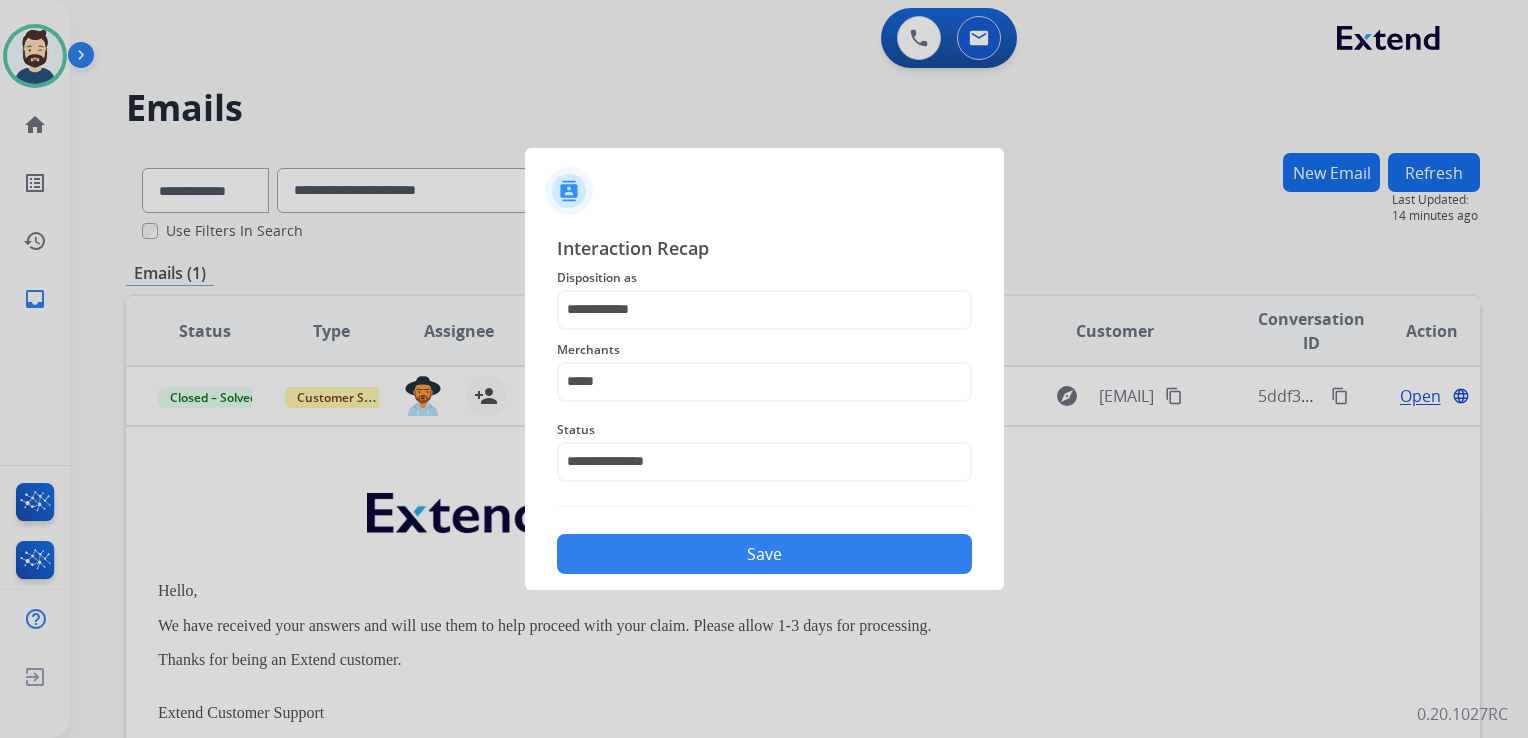 click on "Save" 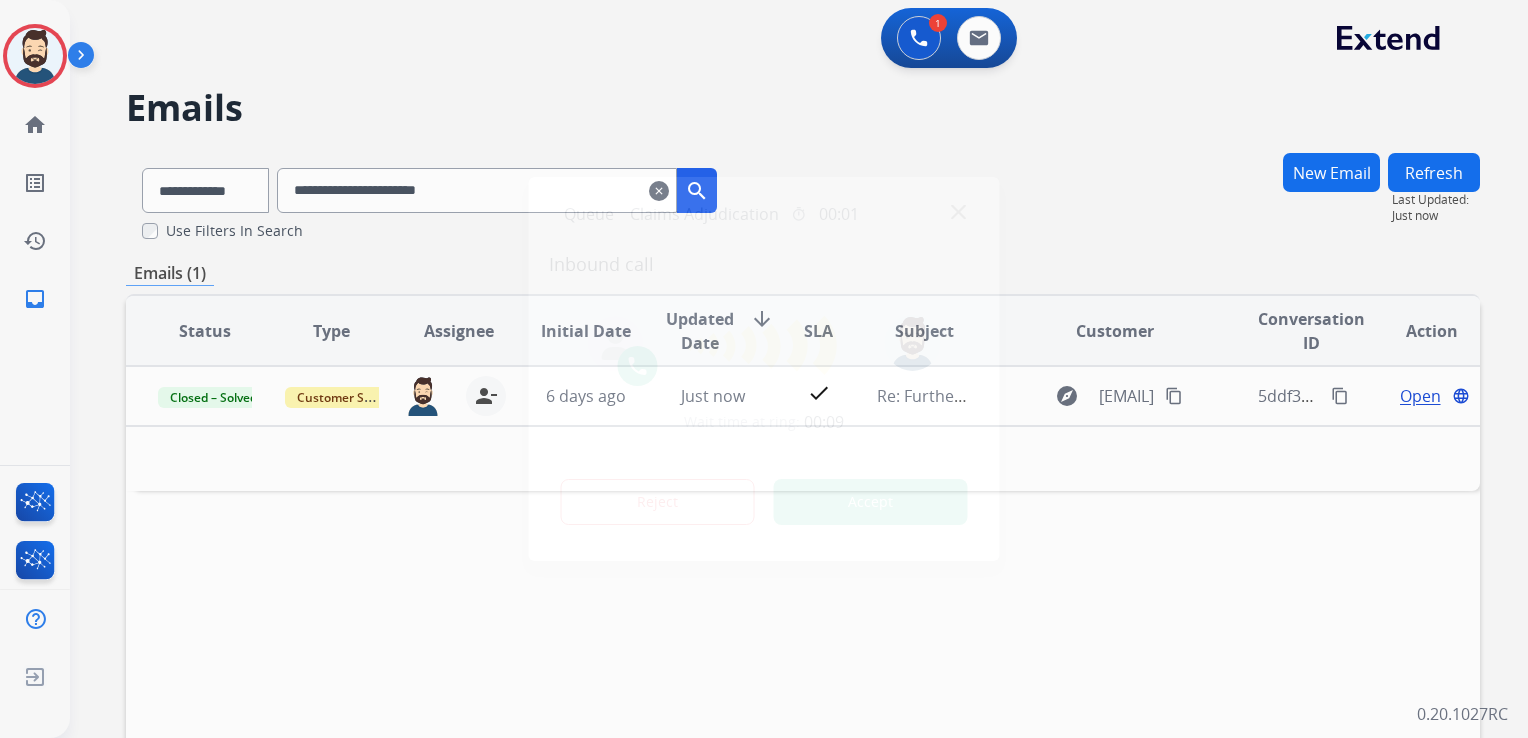 click on "Accept" at bounding box center [871, 502] 